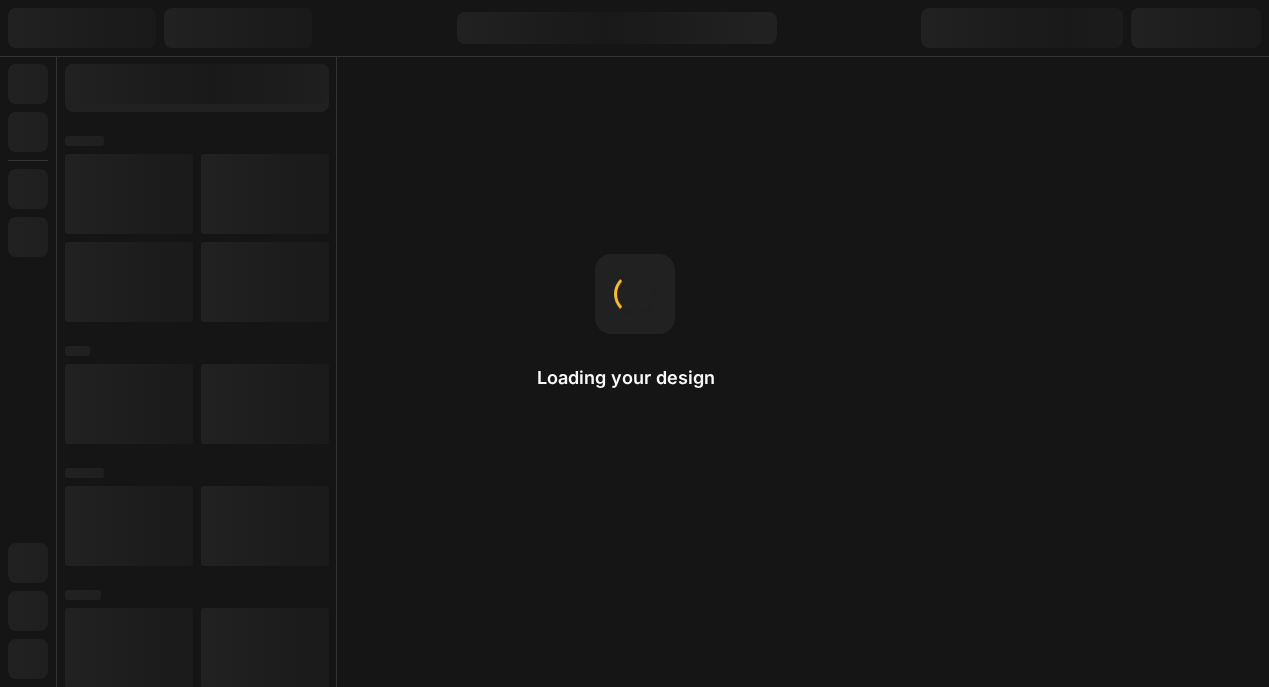scroll, scrollTop: 0, scrollLeft: 0, axis: both 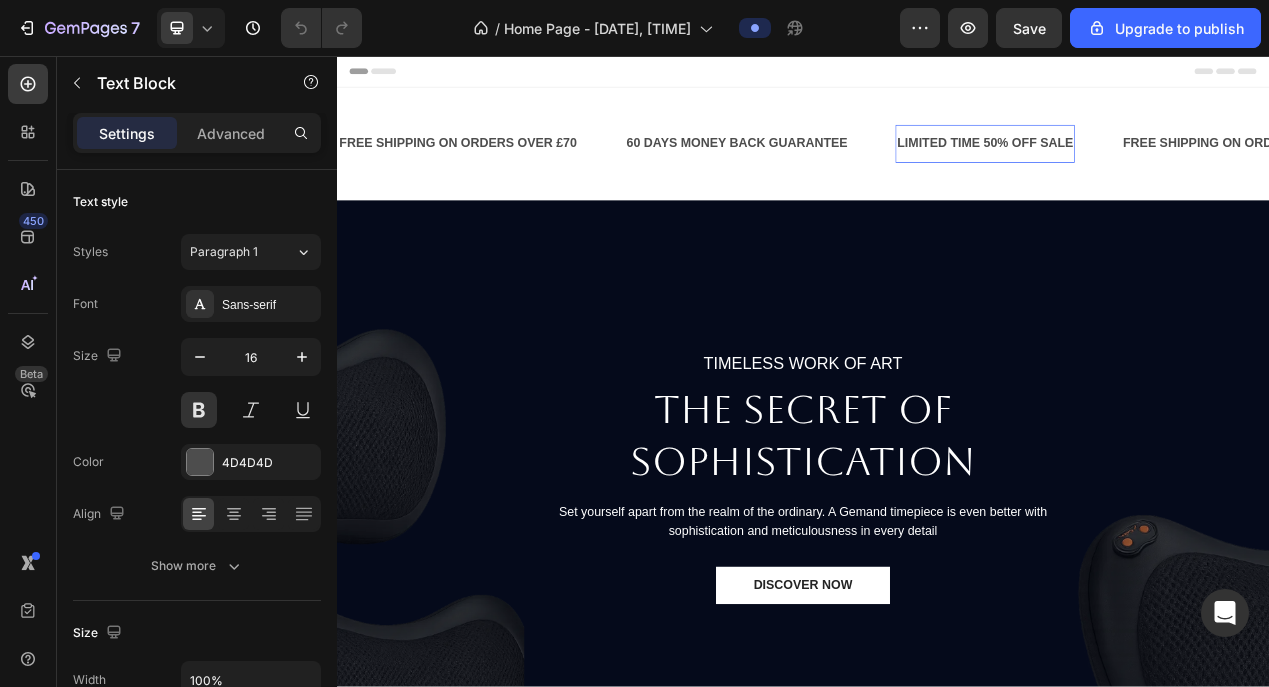 click on "LIMITED TIME 50% OFF SALE Text Block" at bounding box center (1171, 169) 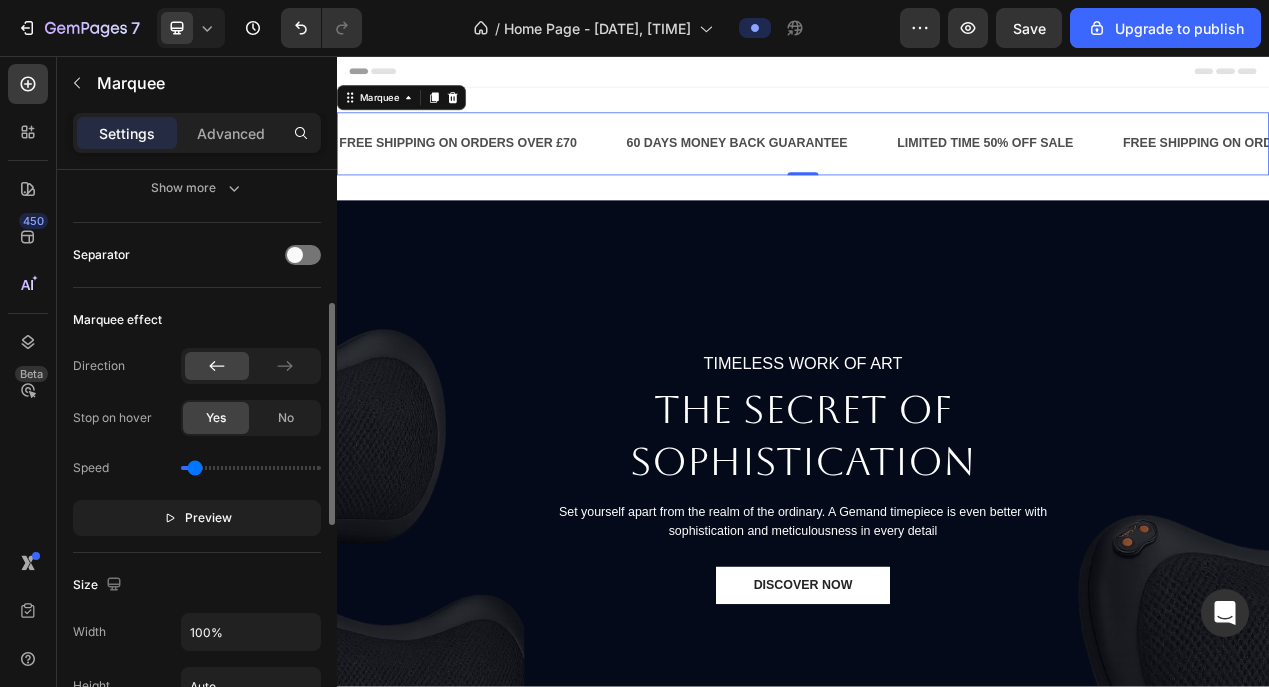 scroll, scrollTop: 361, scrollLeft: 0, axis: vertical 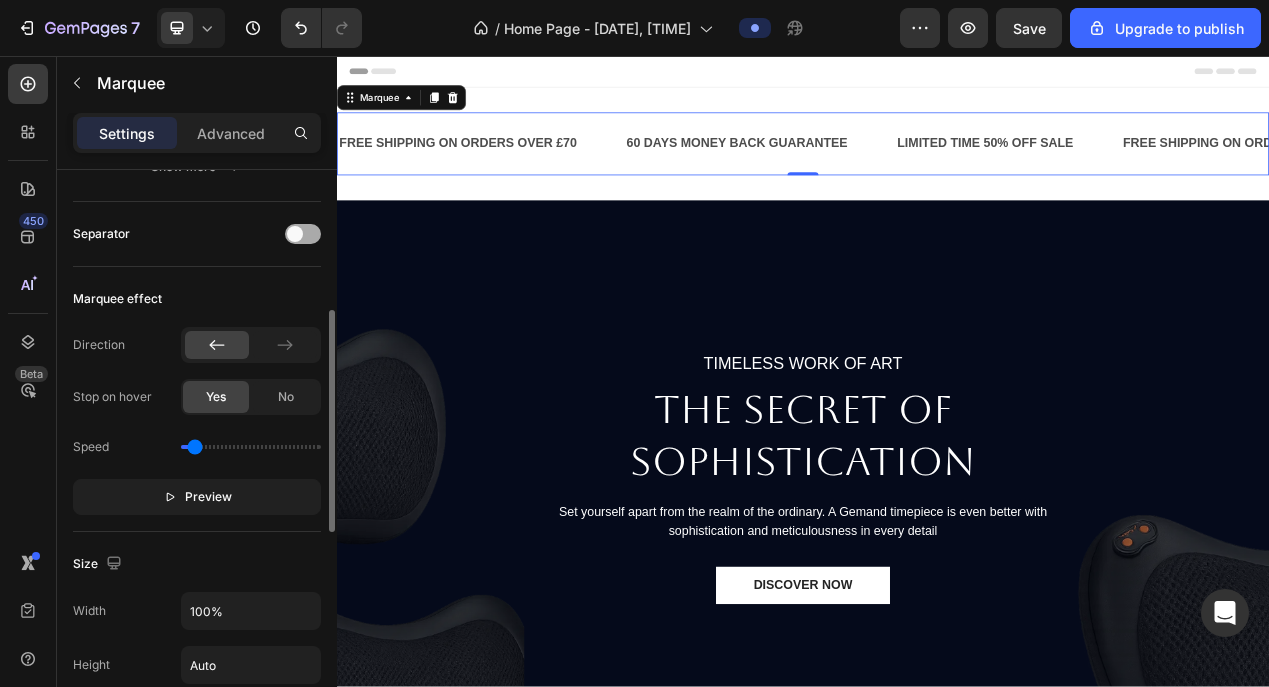 click at bounding box center (295, 234) 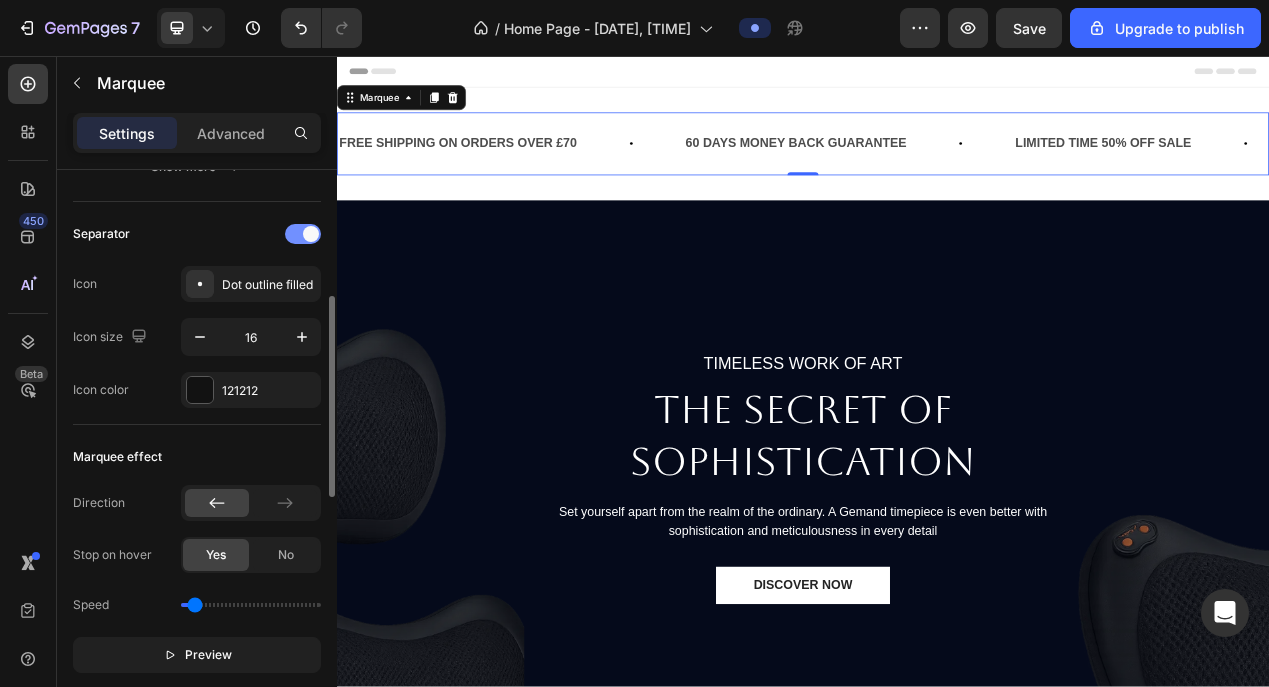 click at bounding box center (303, 234) 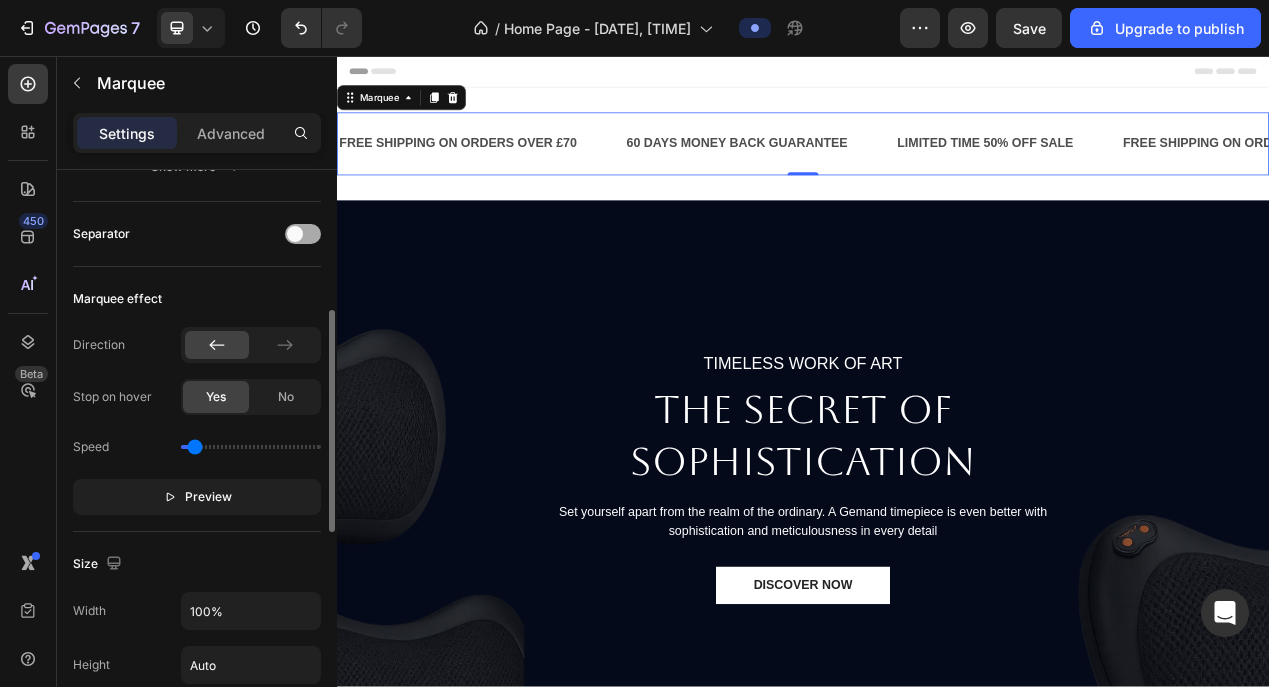 click at bounding box center (295, 234) 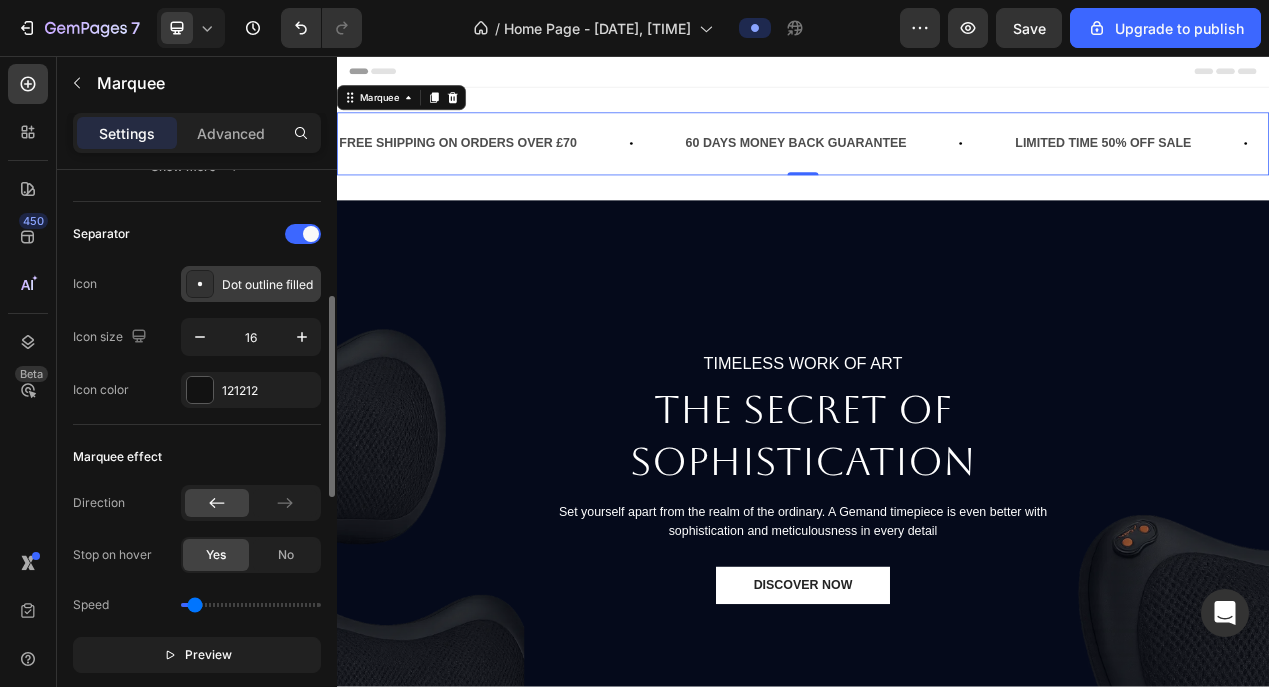 click on "Dot outline filled" at bounding box center [269, 285] 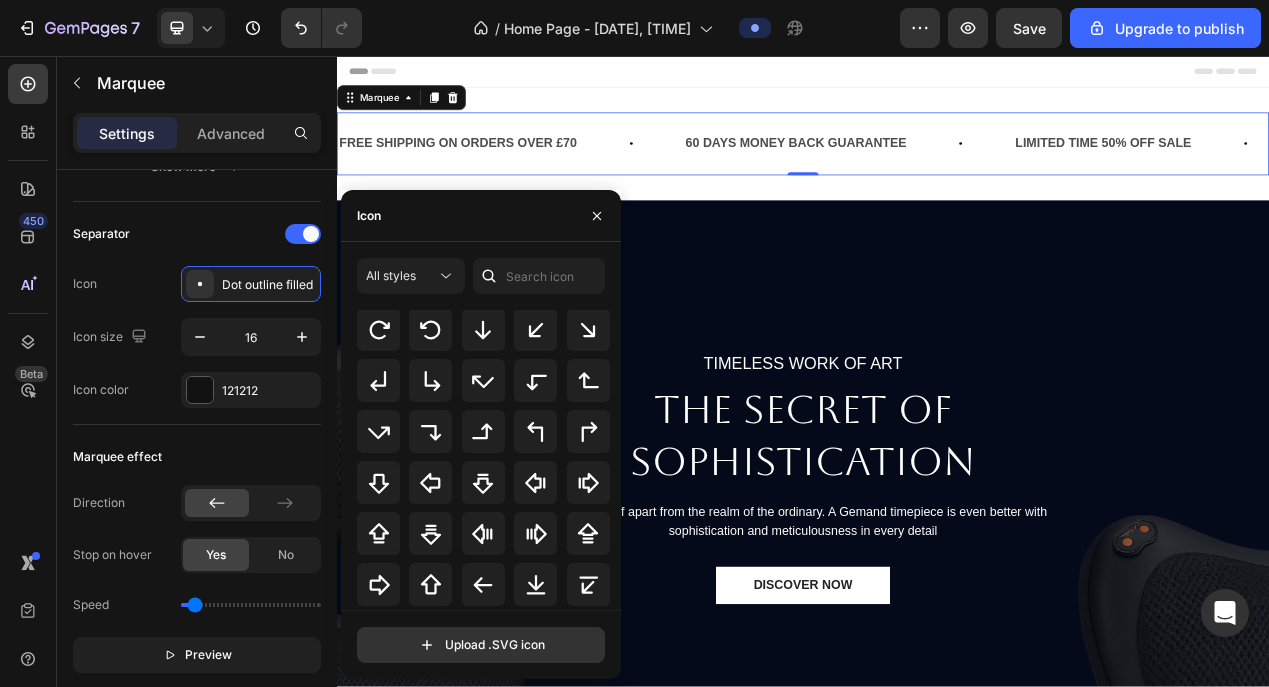 scroll, scrollTop: 541, scrollLeft: 0, axis: vertical 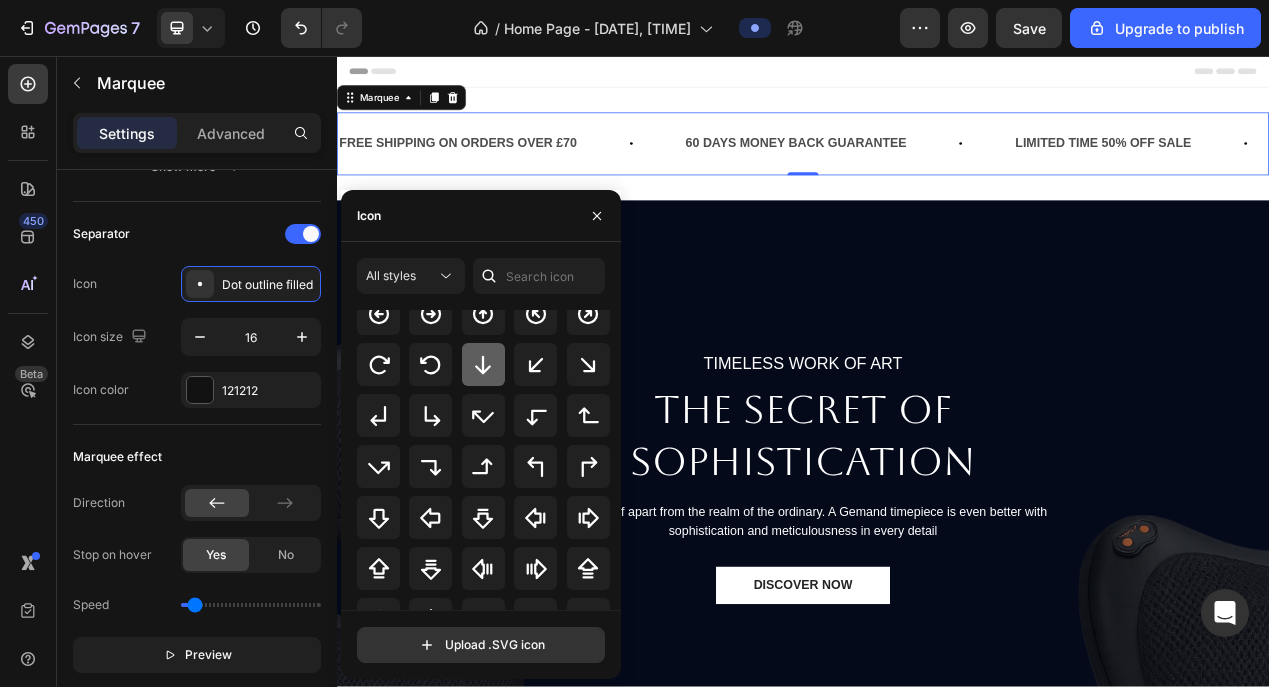 click 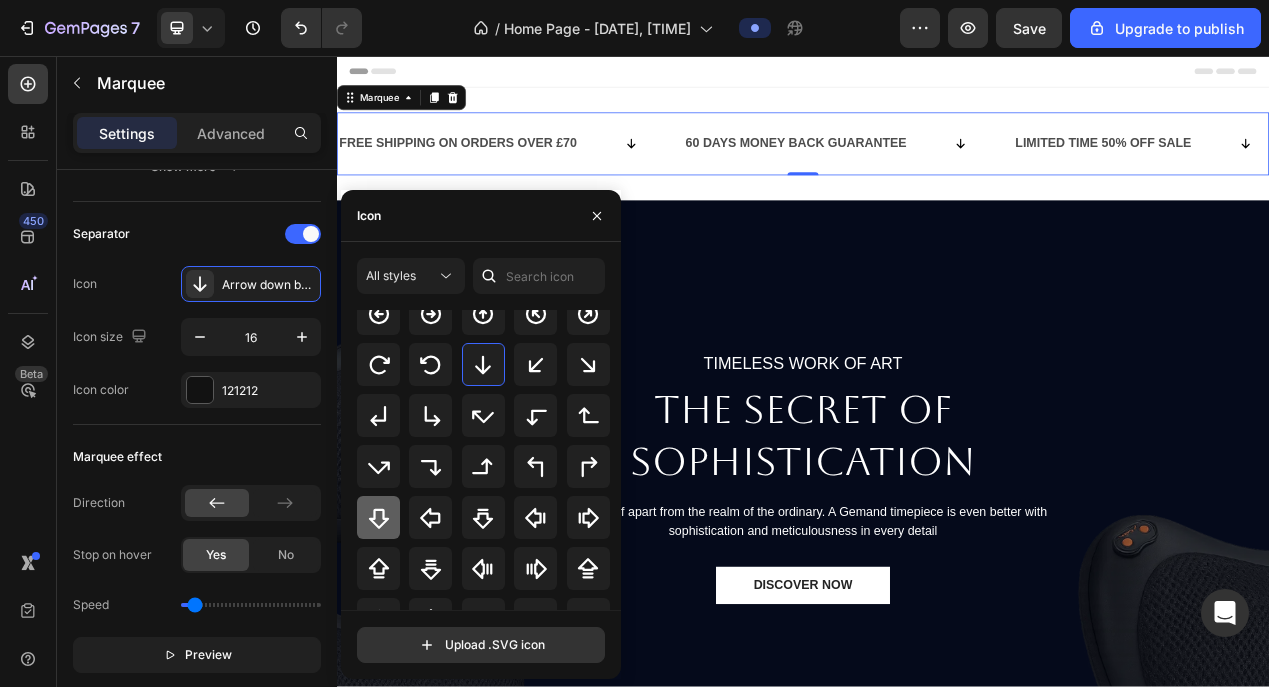 click 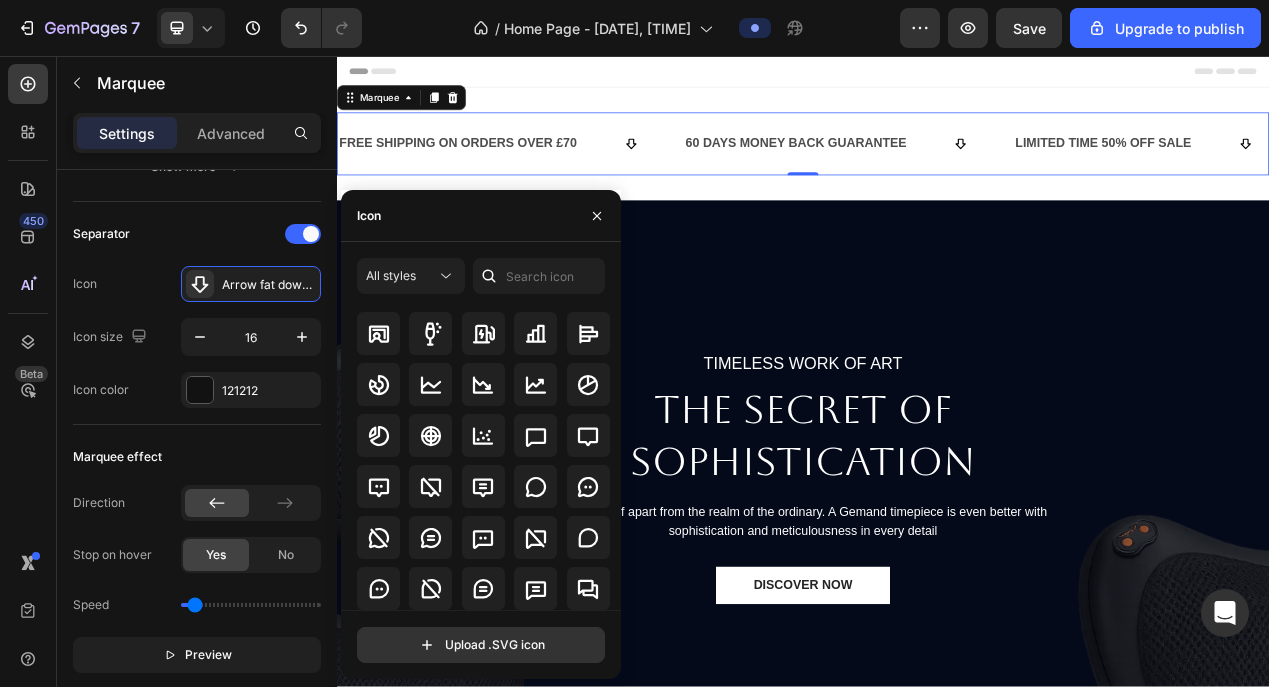 scroll, scrollTop: 2800, scrollLeft: 0, axis: vertical 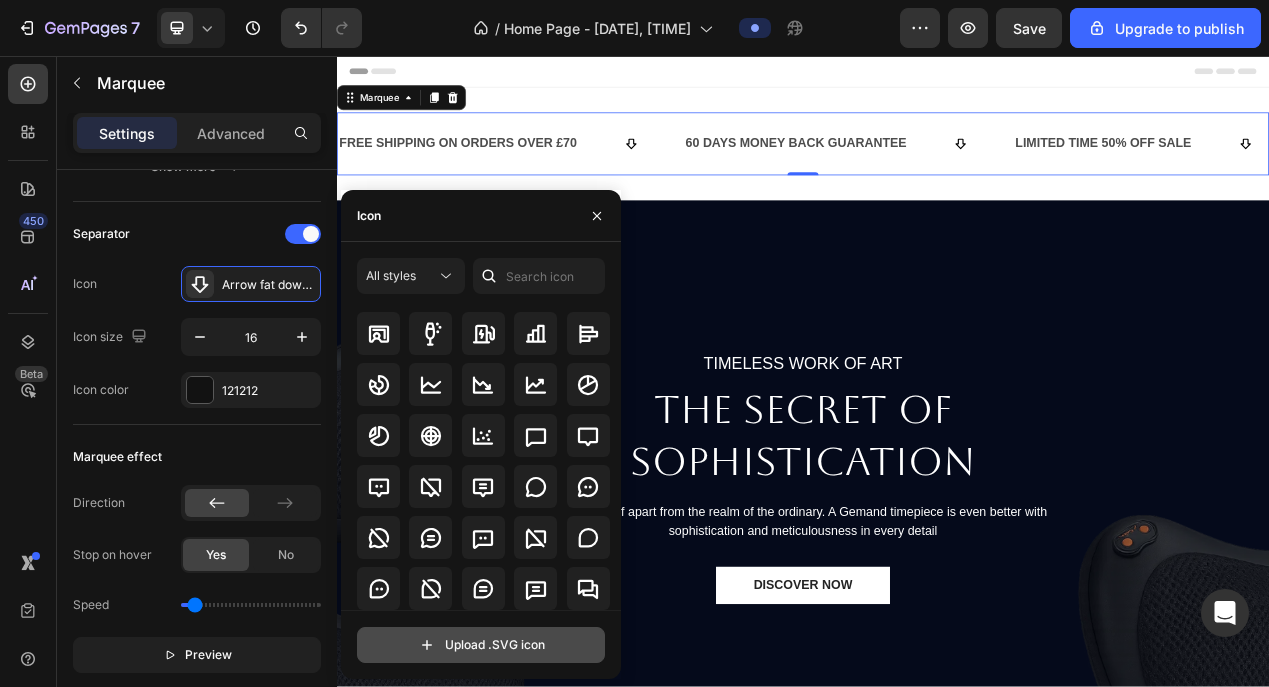 click 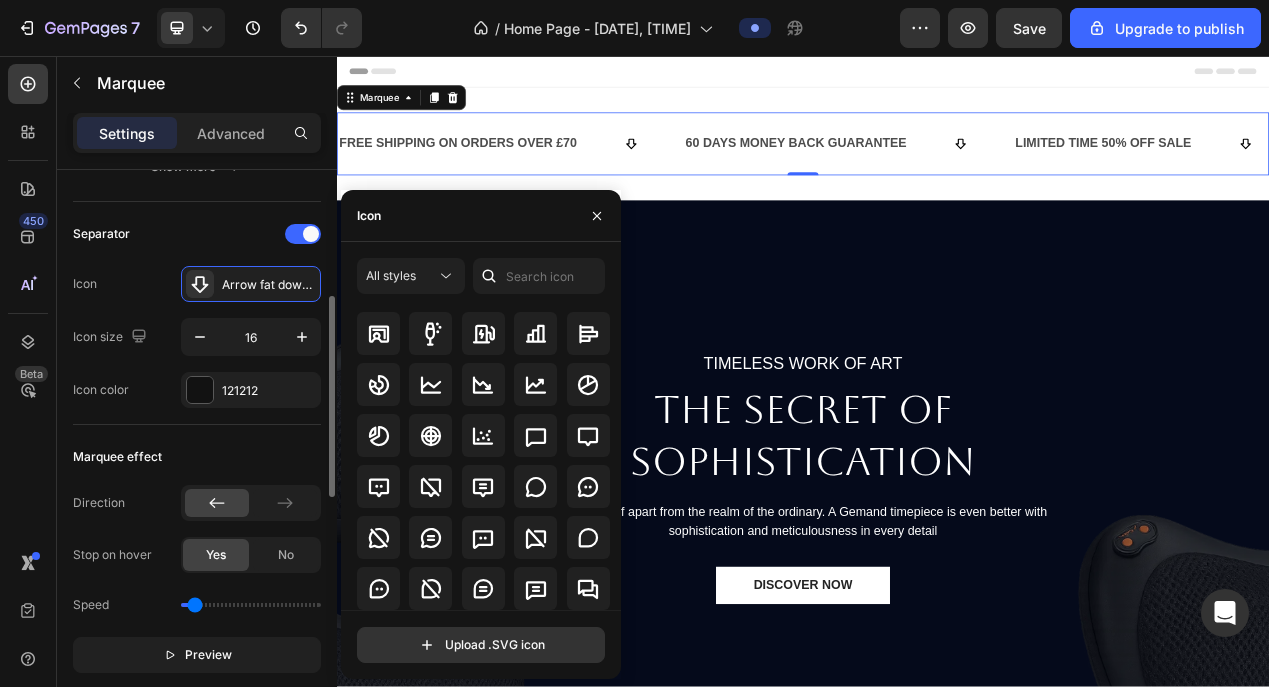 click on "Marquee effect" at bounding box center [197, 457] 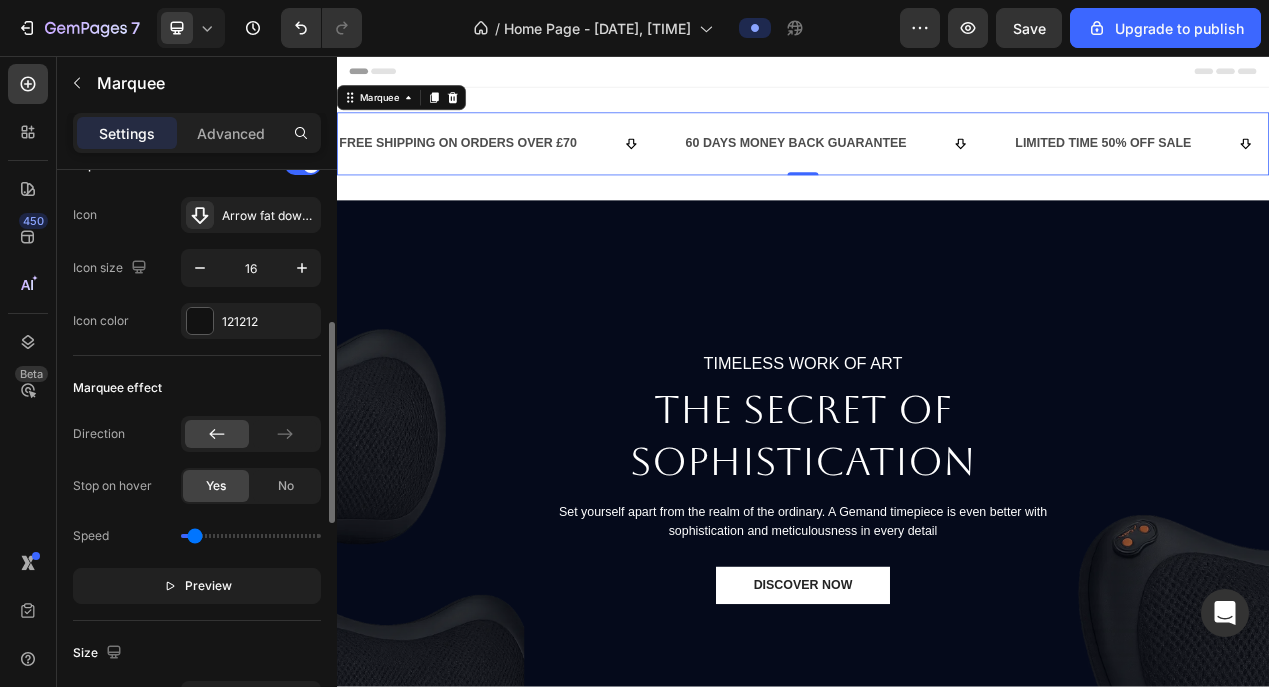 scroll, scrollTop: 431, scrollLeft: 0, axis: vertical 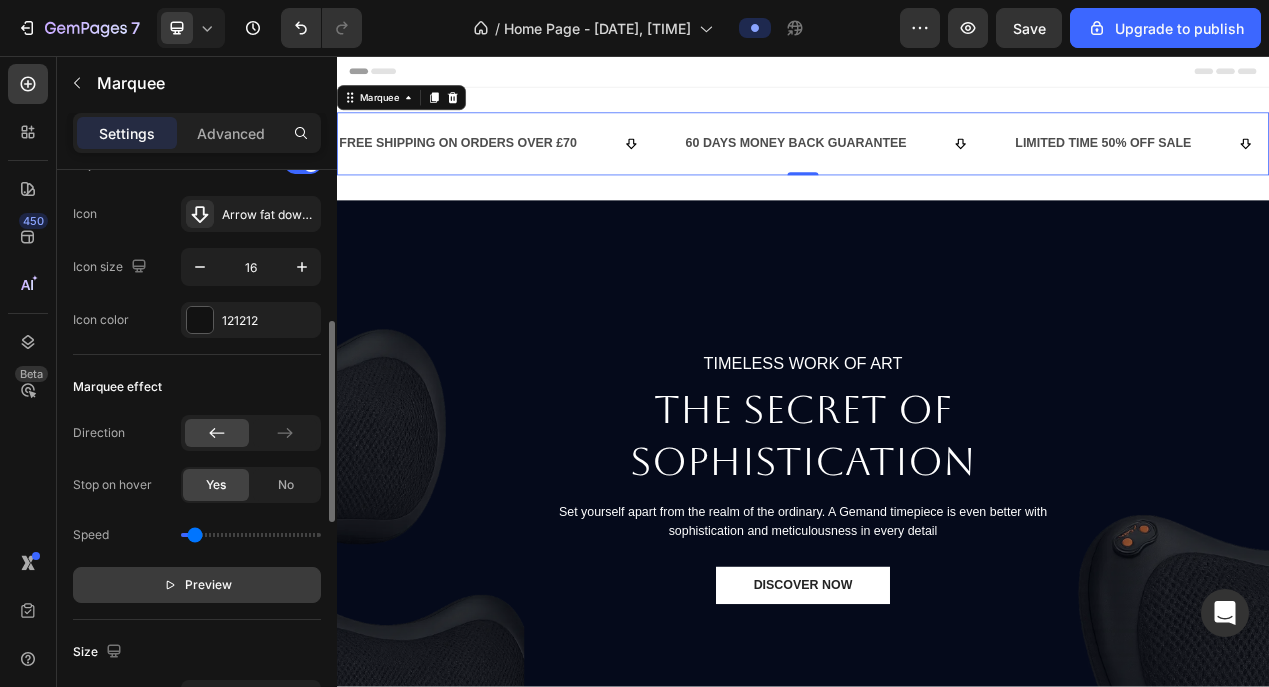 click on "Preview" at bounding box center [197, 585] 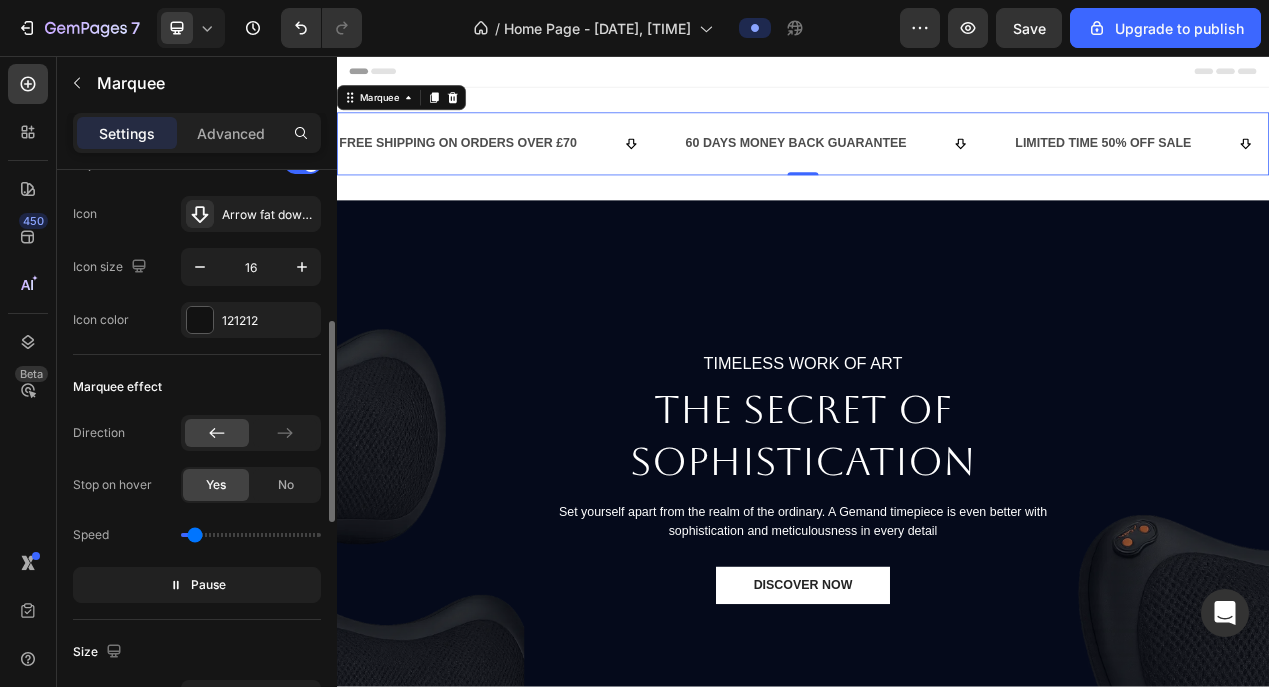 click on "Speed" at bounding box center [197, 535] 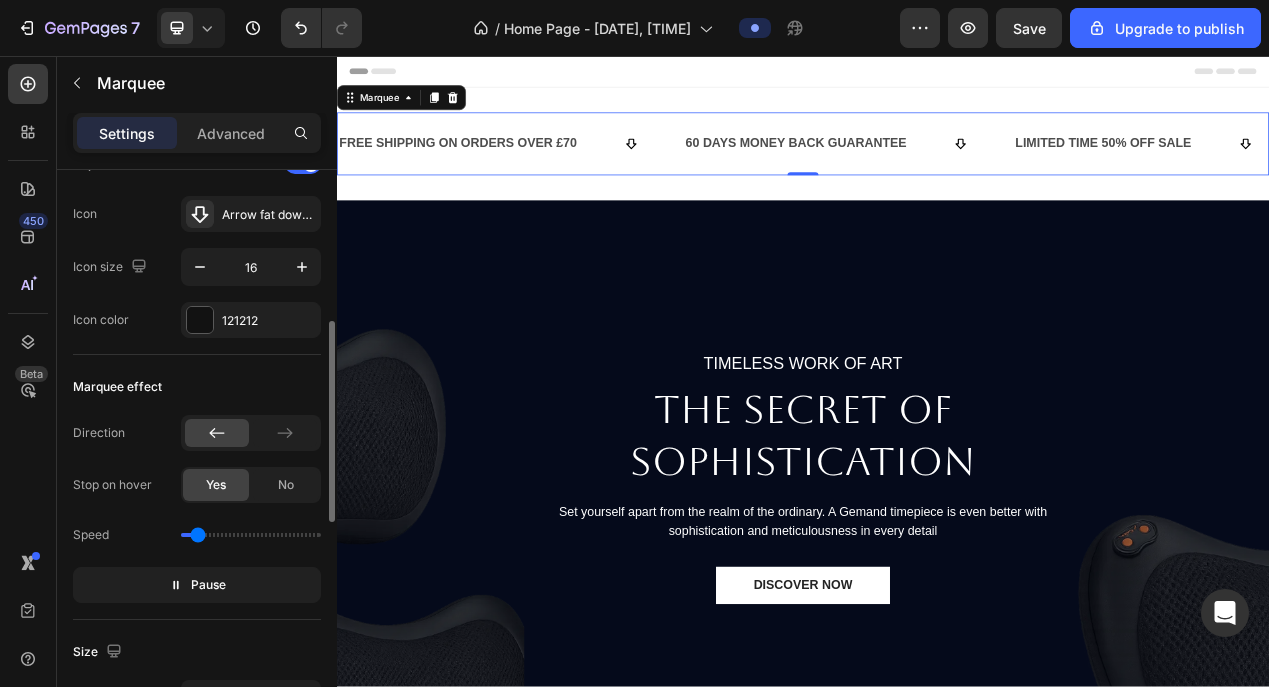 type on "0.3" 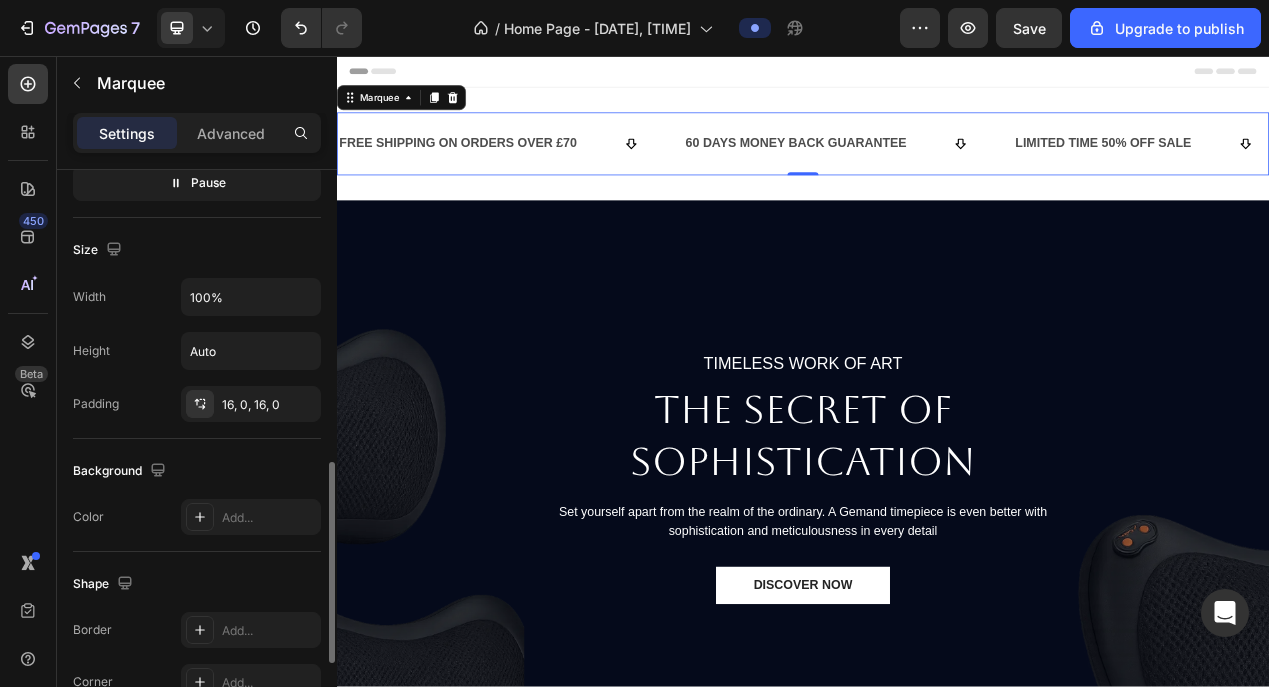 scroll, scrollTop: 845, scrollLeft: 0, axis: vertical 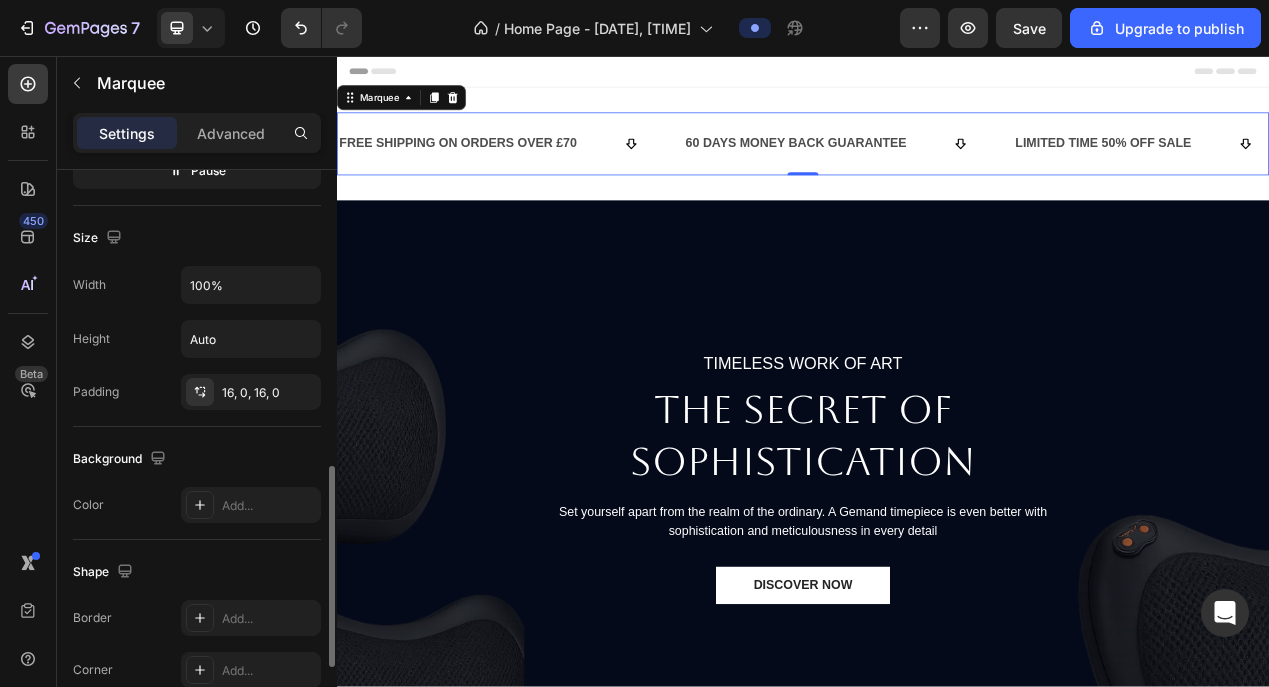 click on "Color Add..." at bounding box center (197, 505) 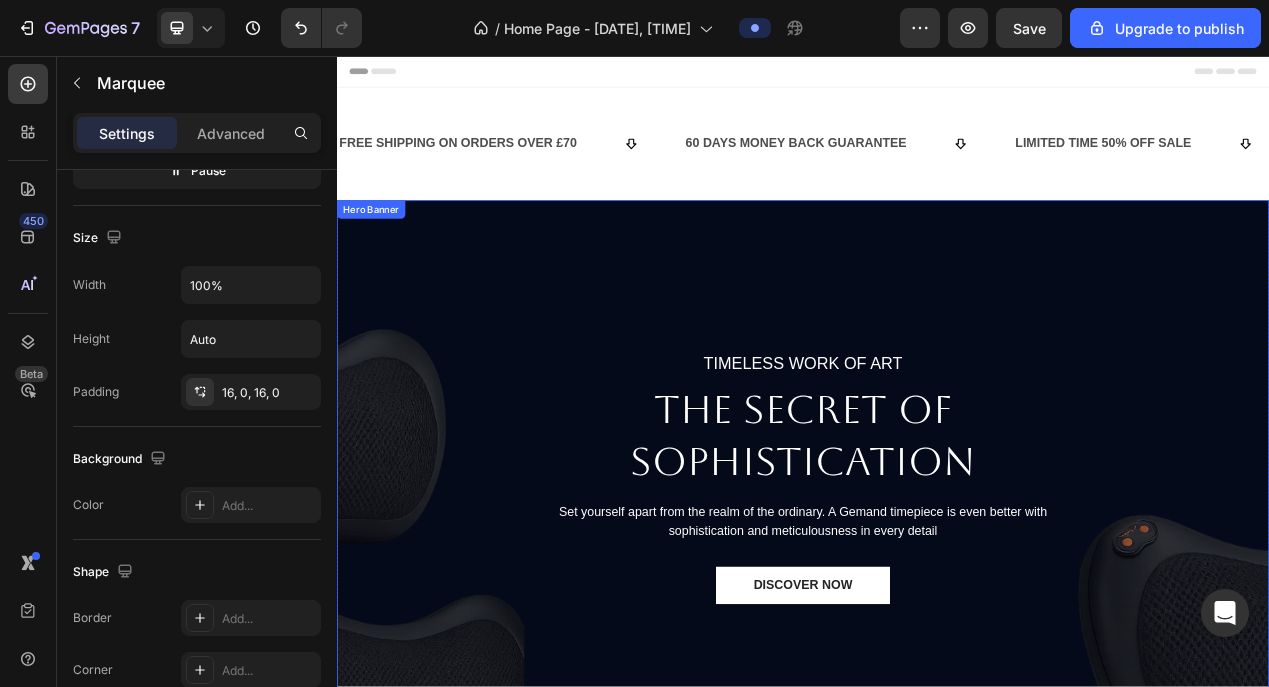 scroll, scrollTop: 0, scrollLeft: 0, axis: both 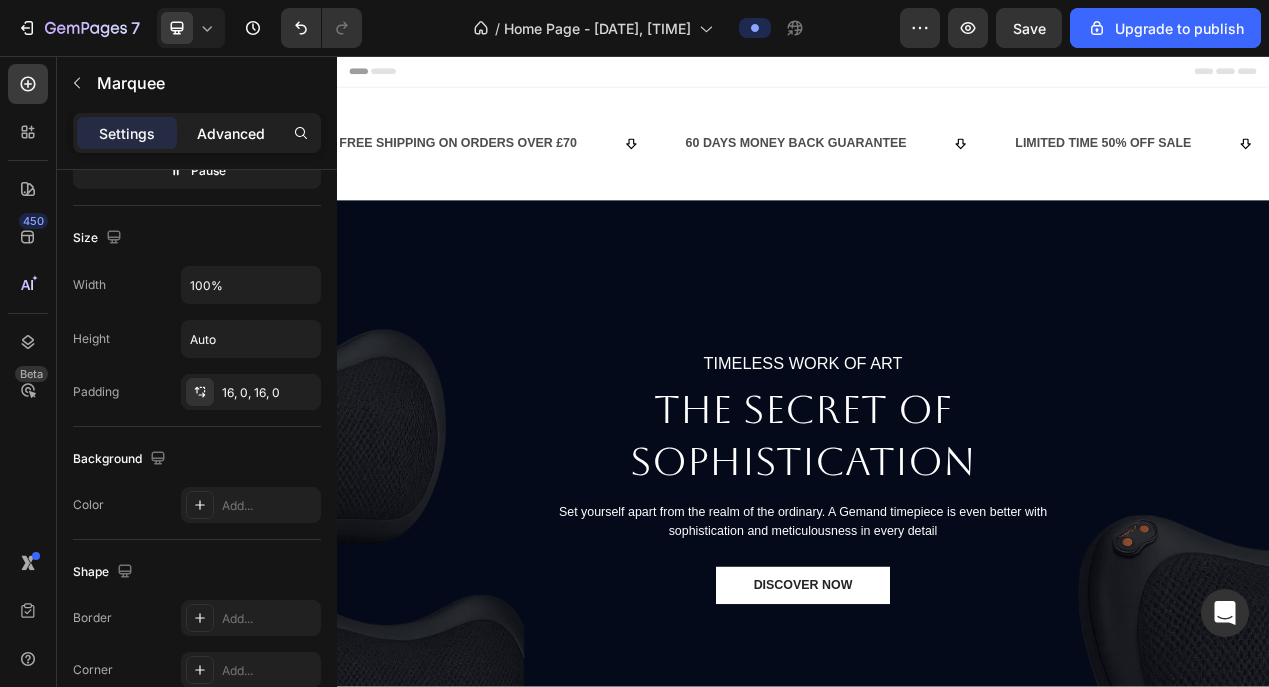 click on "Advanced" at bounding box center [231, 133] 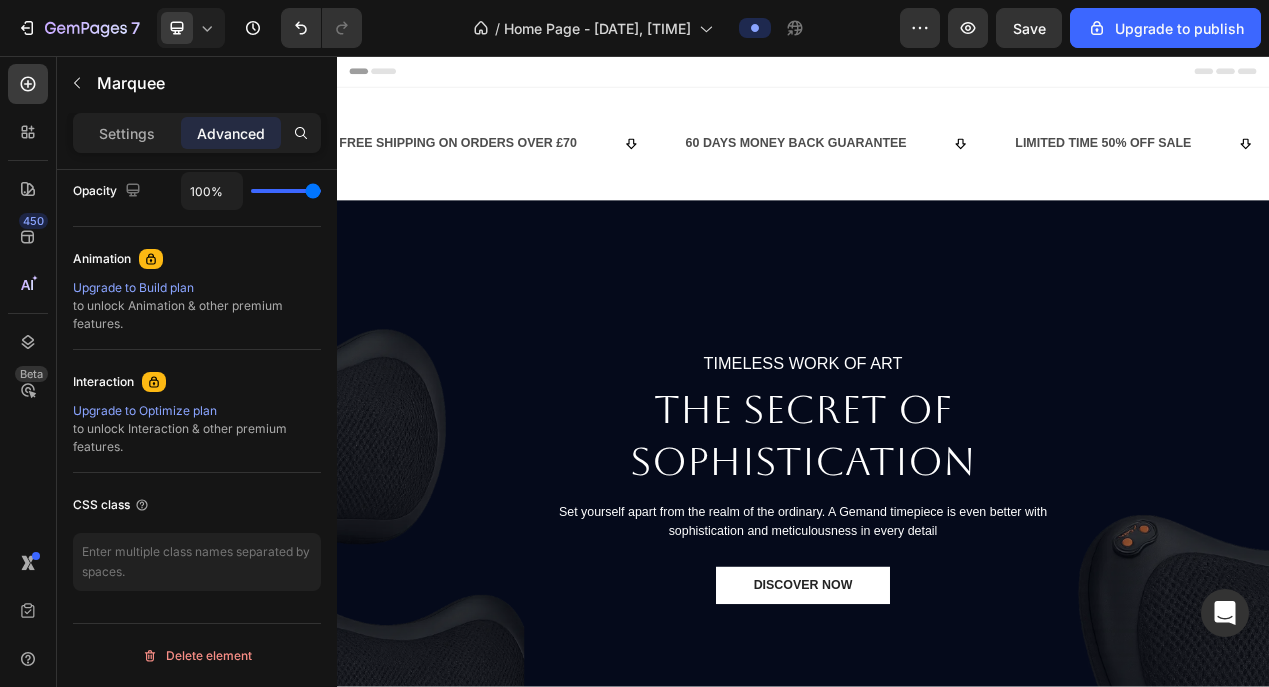 scroll, scrollTop: 814, scrollLeft: 0, axis: vertical 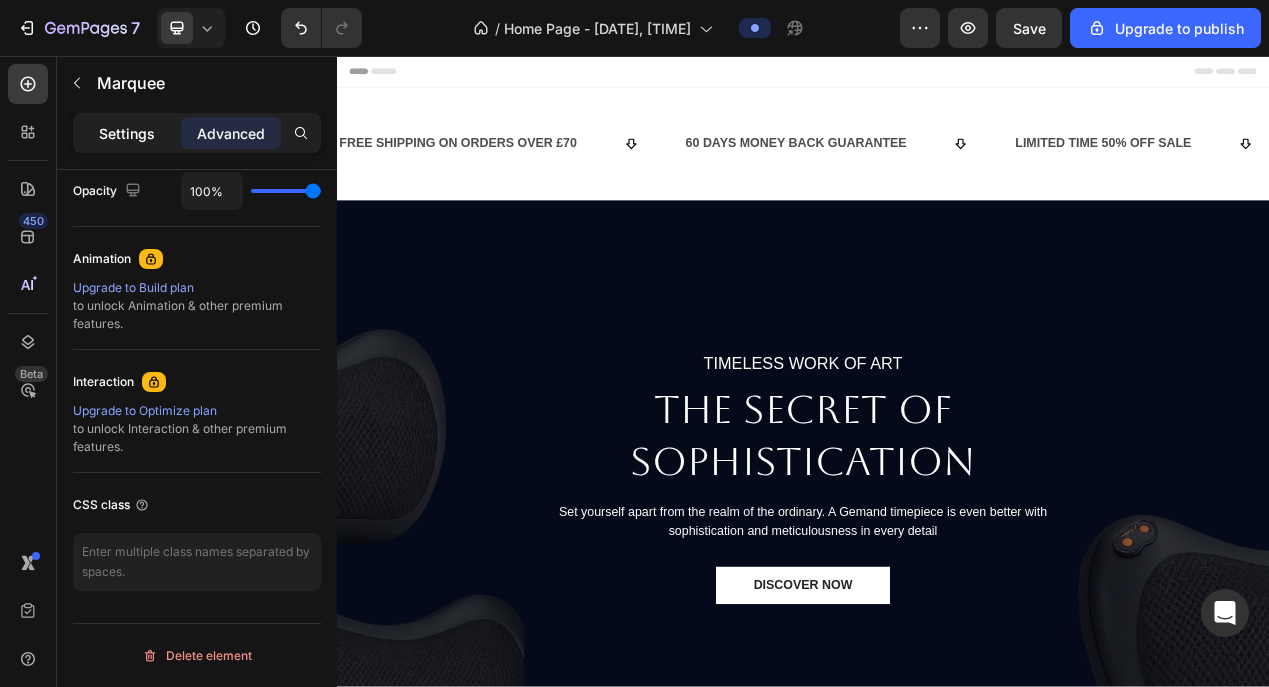 click on "Settings" 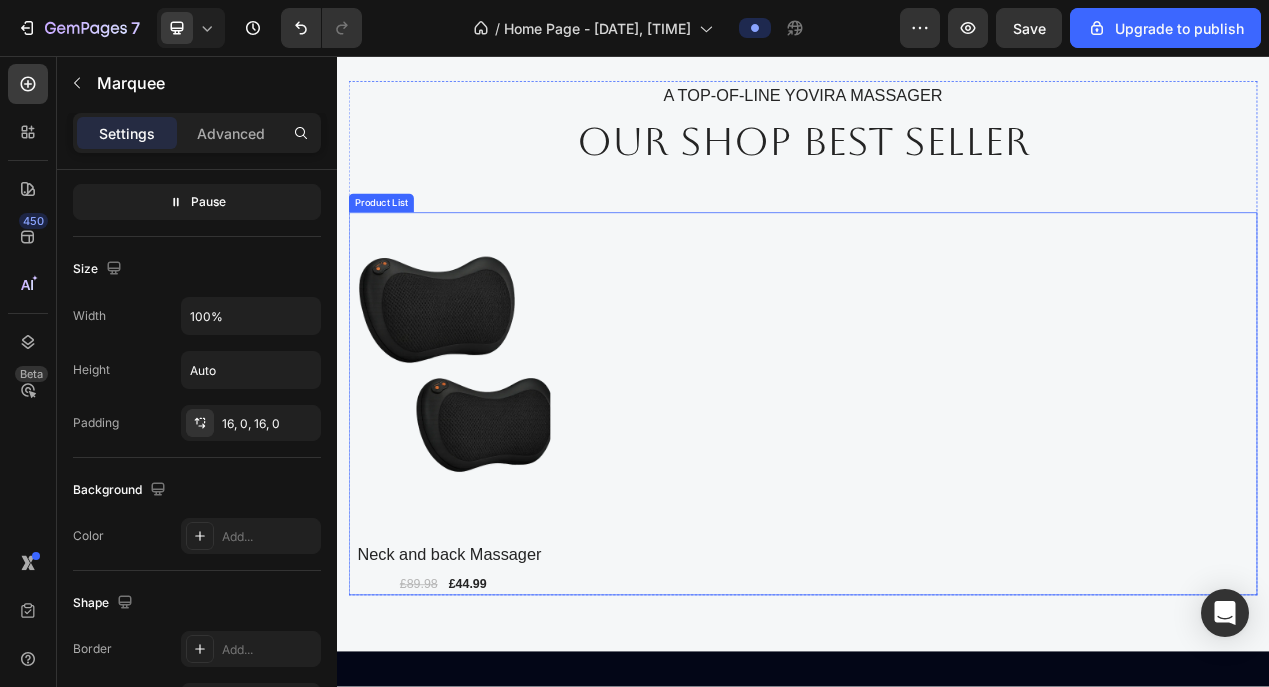 scroll, scrollTop: 2019, scrollLeft: 0, axis: vertical 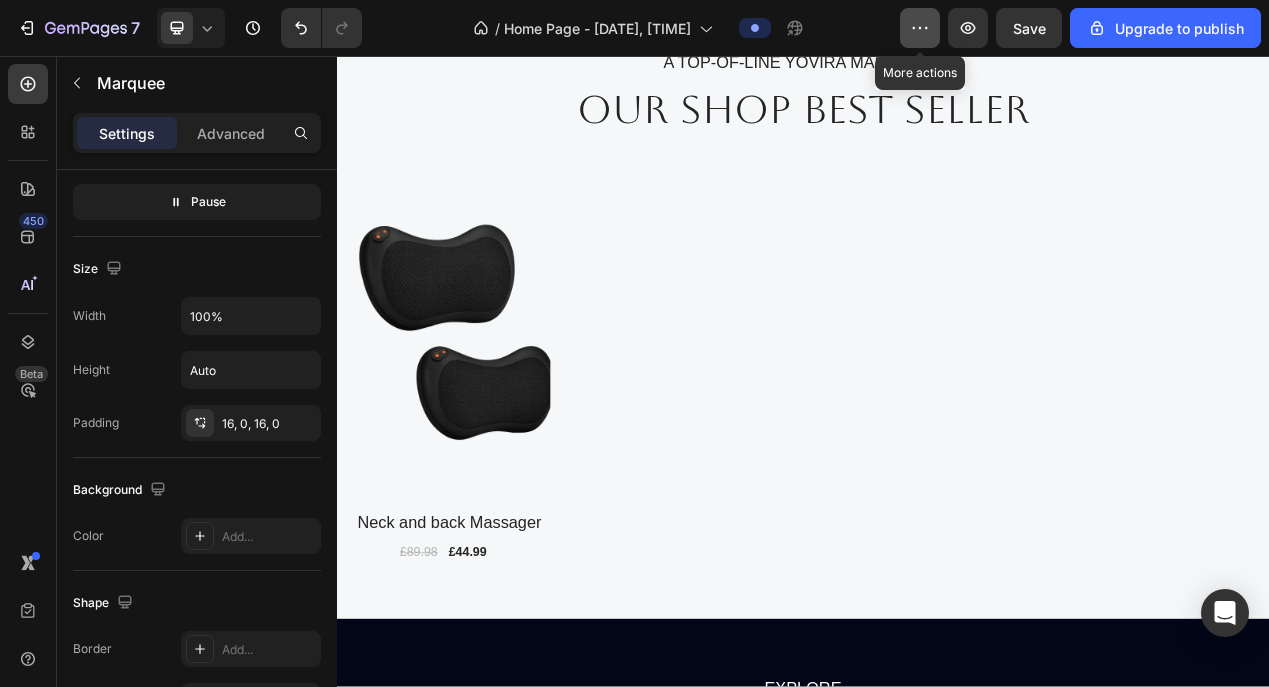click 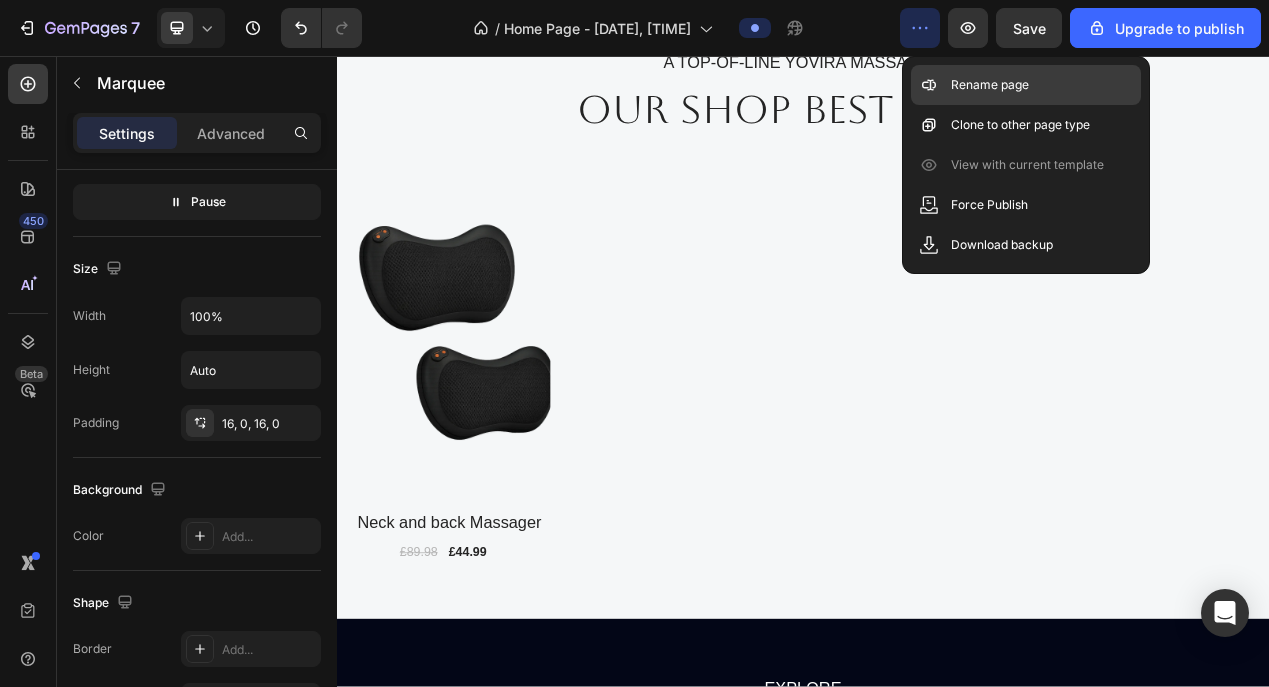 click on "Rename page" at bounding box center (990, 85) 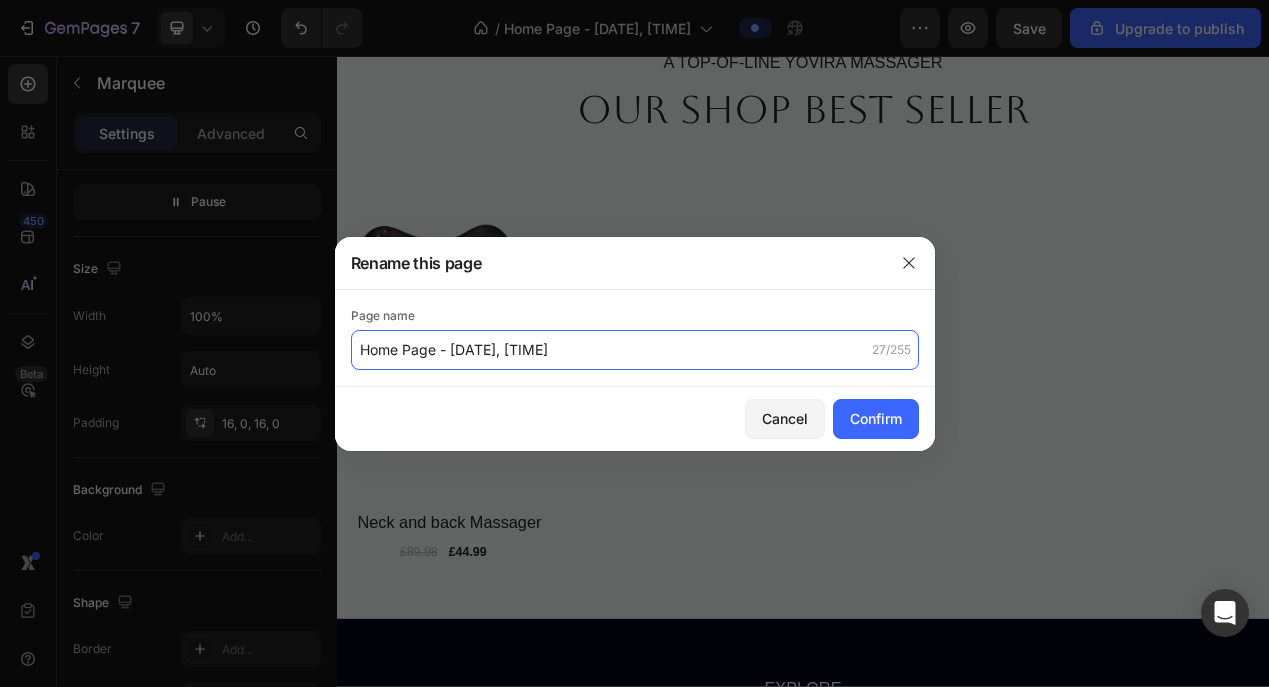 drag, startPoint x: 570, startPoint y: 345, endPoint x: 439, endPoint y: 350, distance: 131.09538 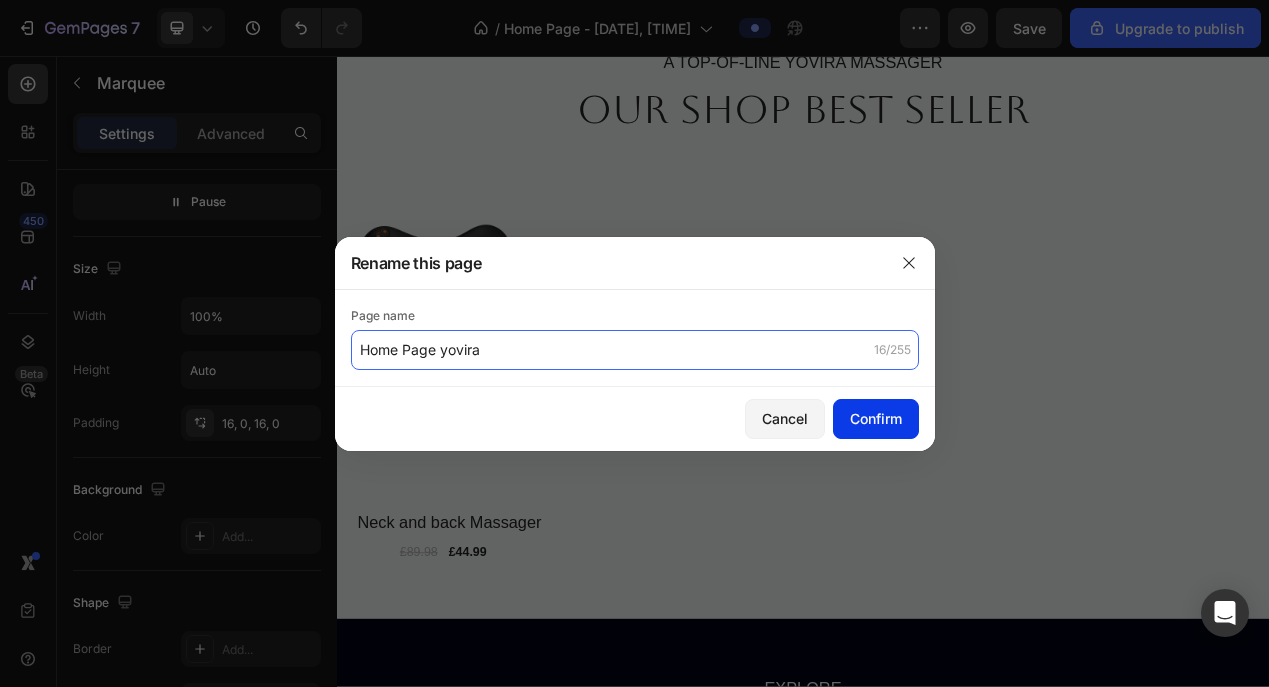 type on "Home Page yovira" 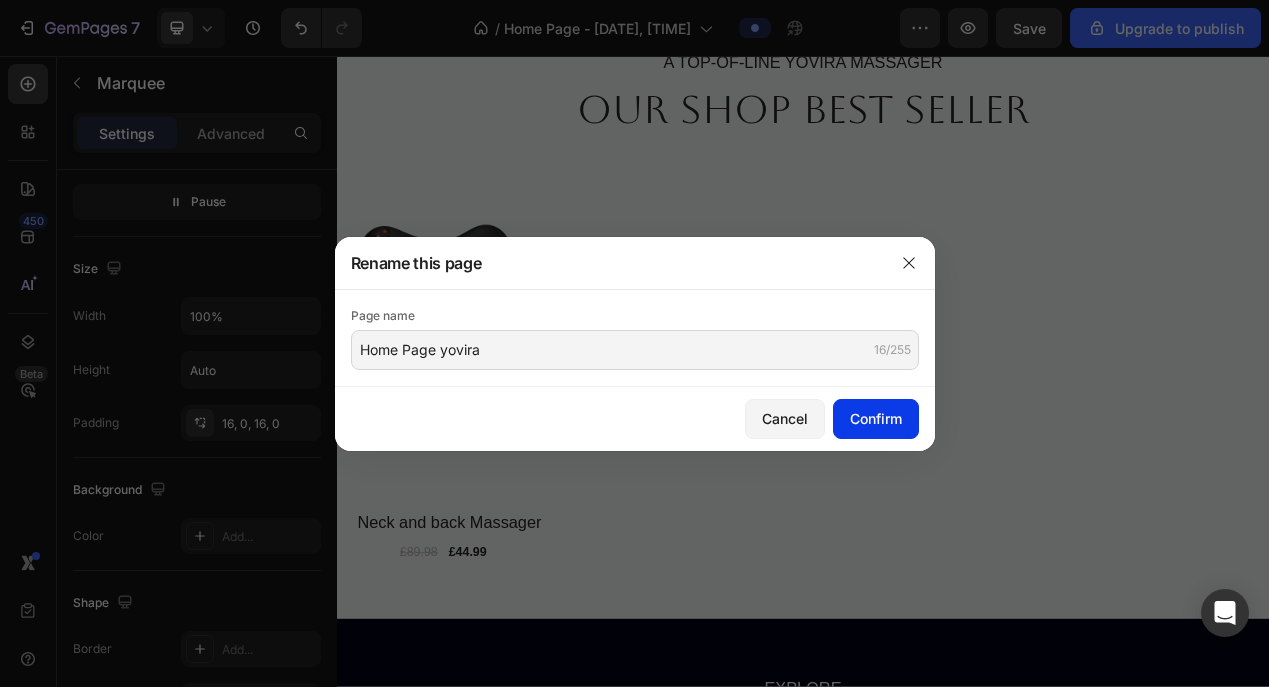 click on "Confirm" at bounding box center [876, 418] 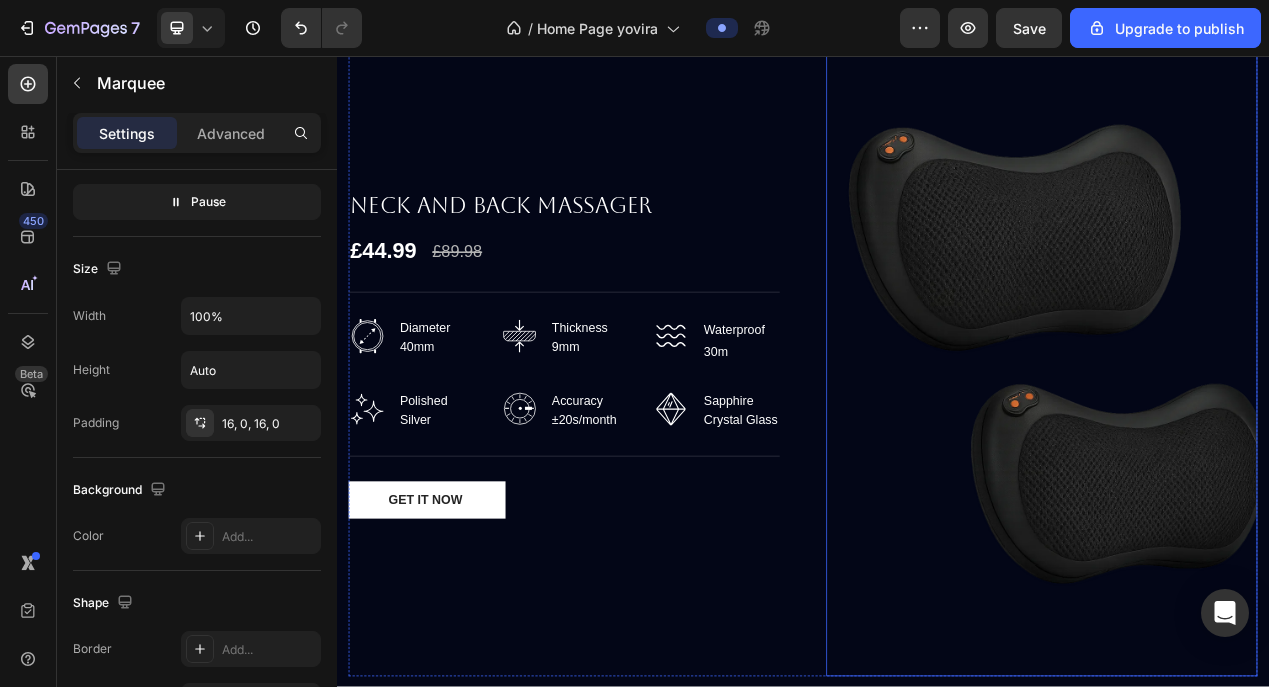 scroll, scrollTop: 3089, scrollLeft: 0, axis: vertical 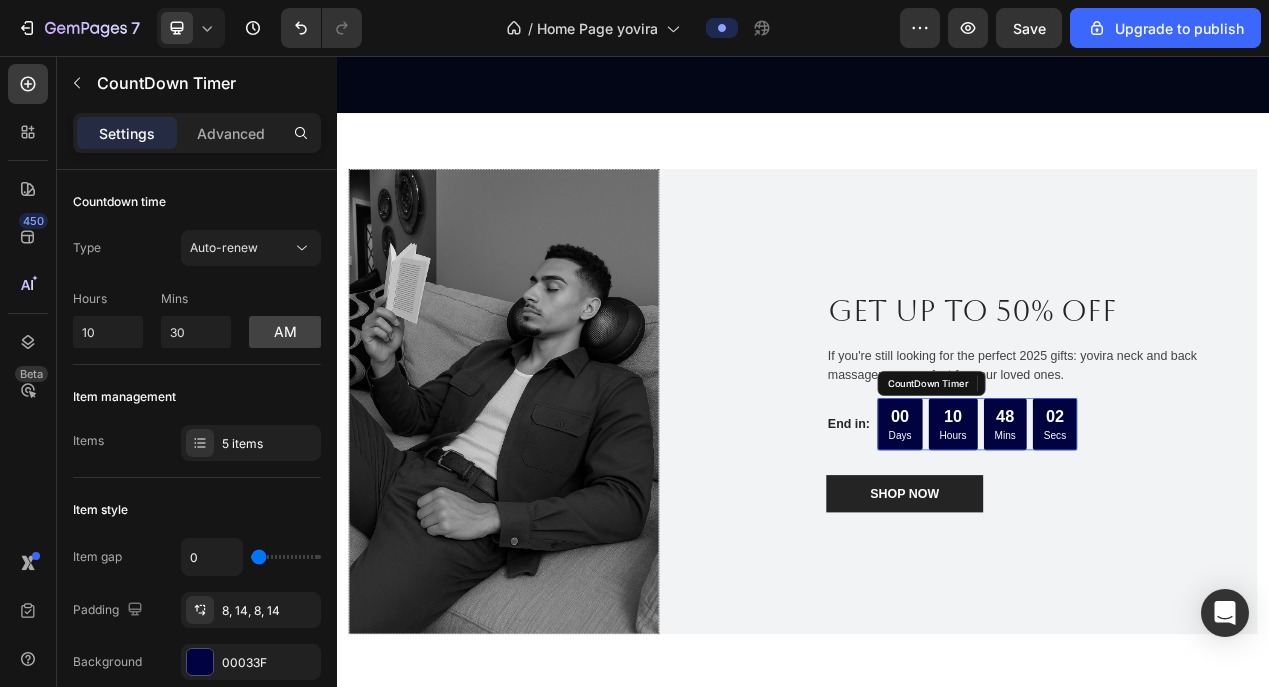 click on "Hours" at bounding box center (1130, 546) 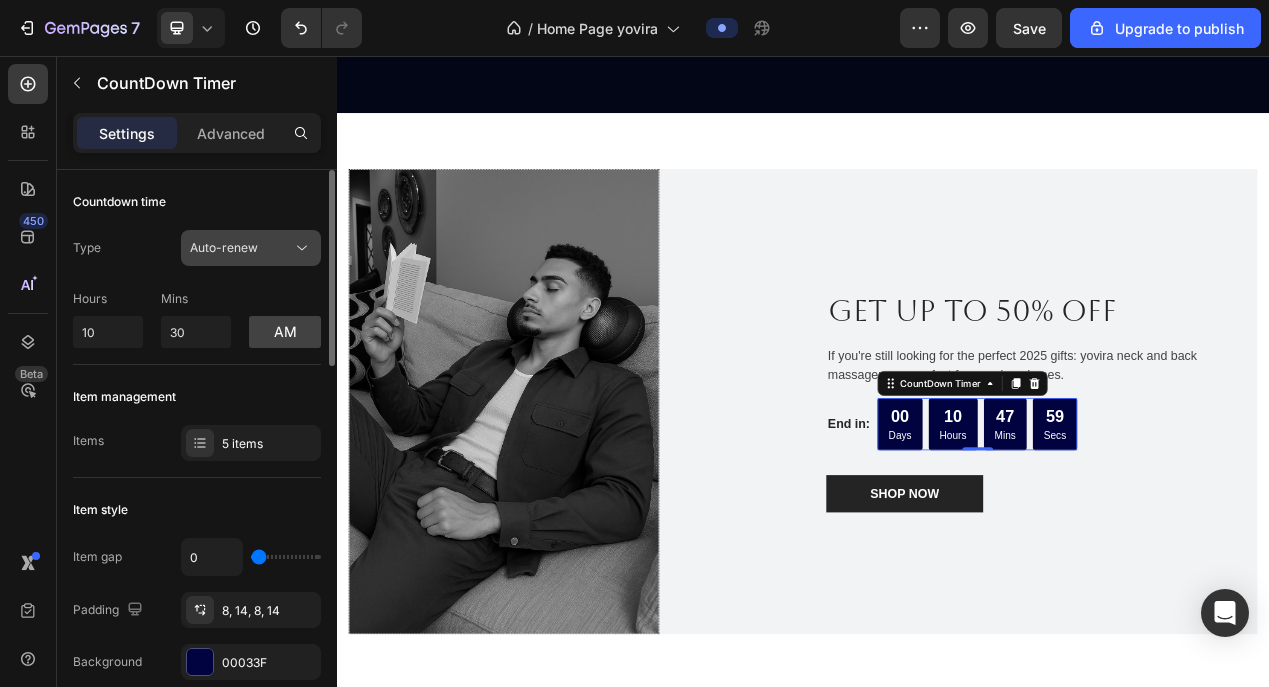 click 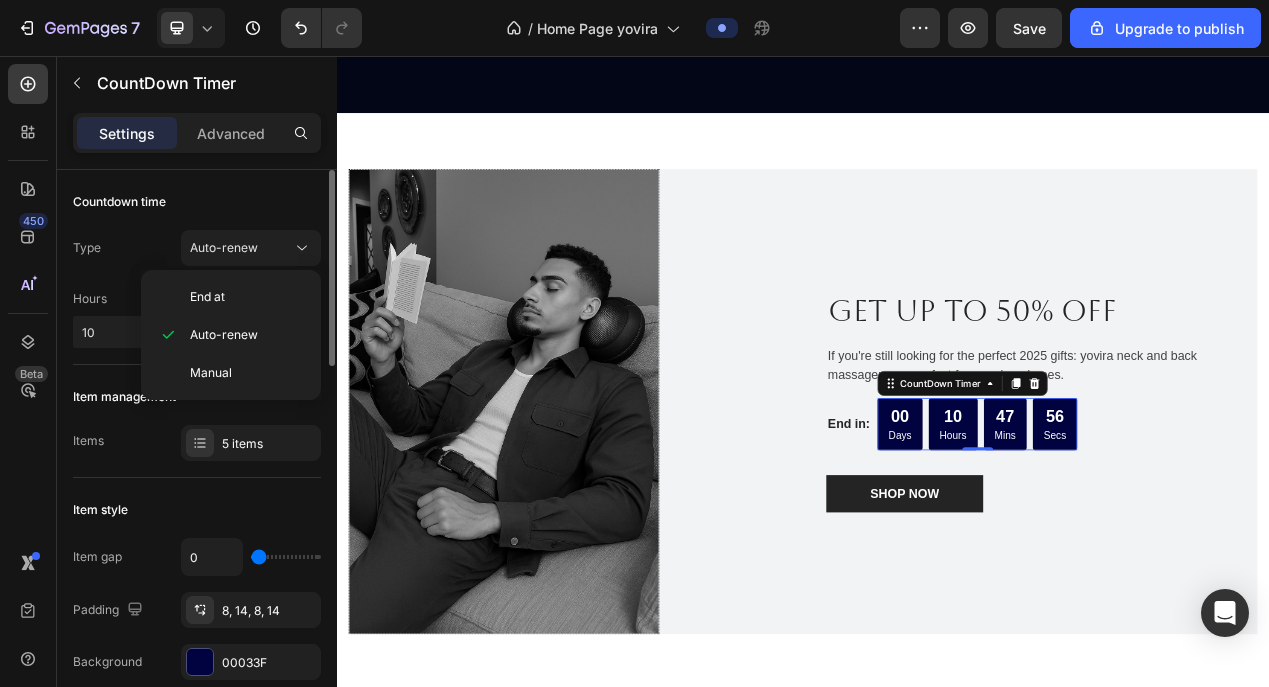 click on "Type Auto-renew" at bounding box center [197, 248] 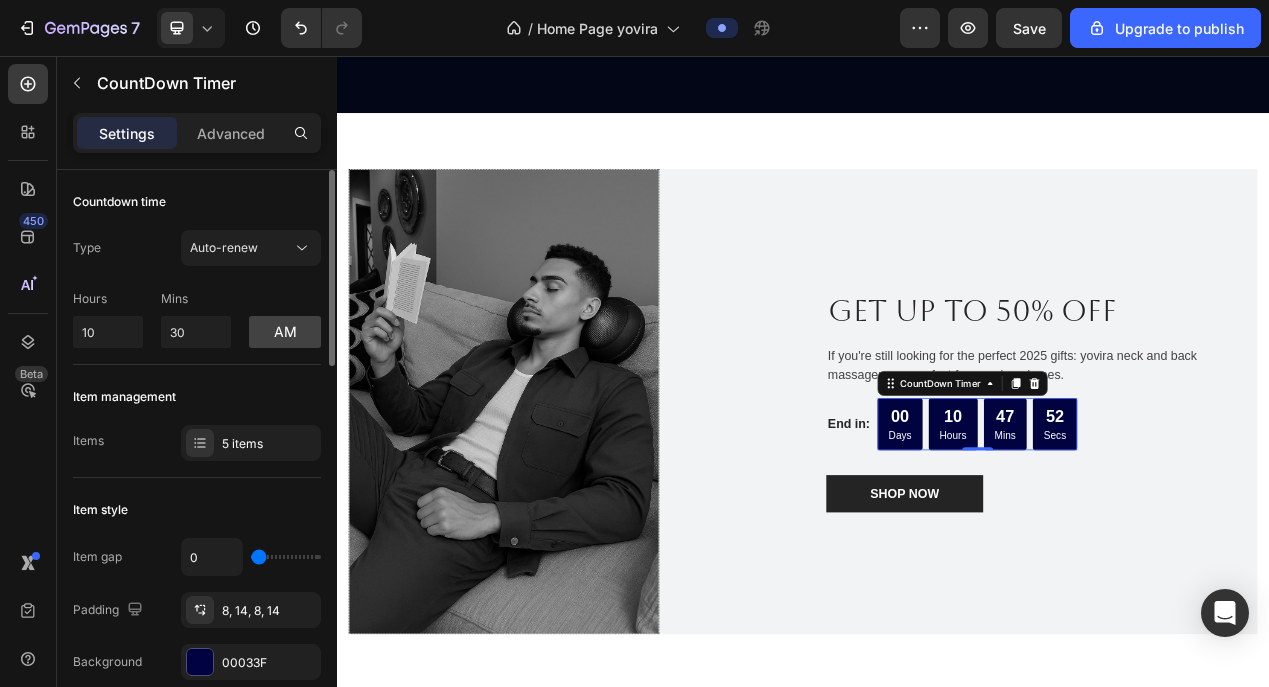 click on "Items 5 items" at bounding box center (197, 443) 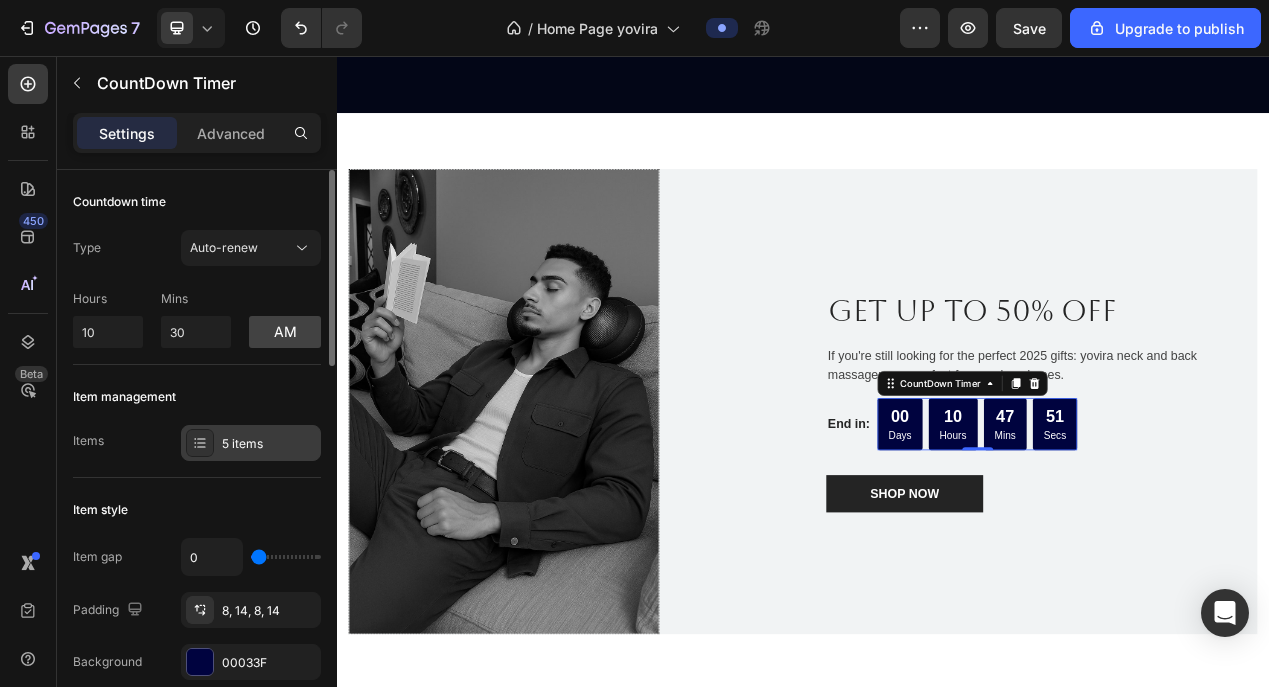 click on "5 items" at bounding box center (269, 444) 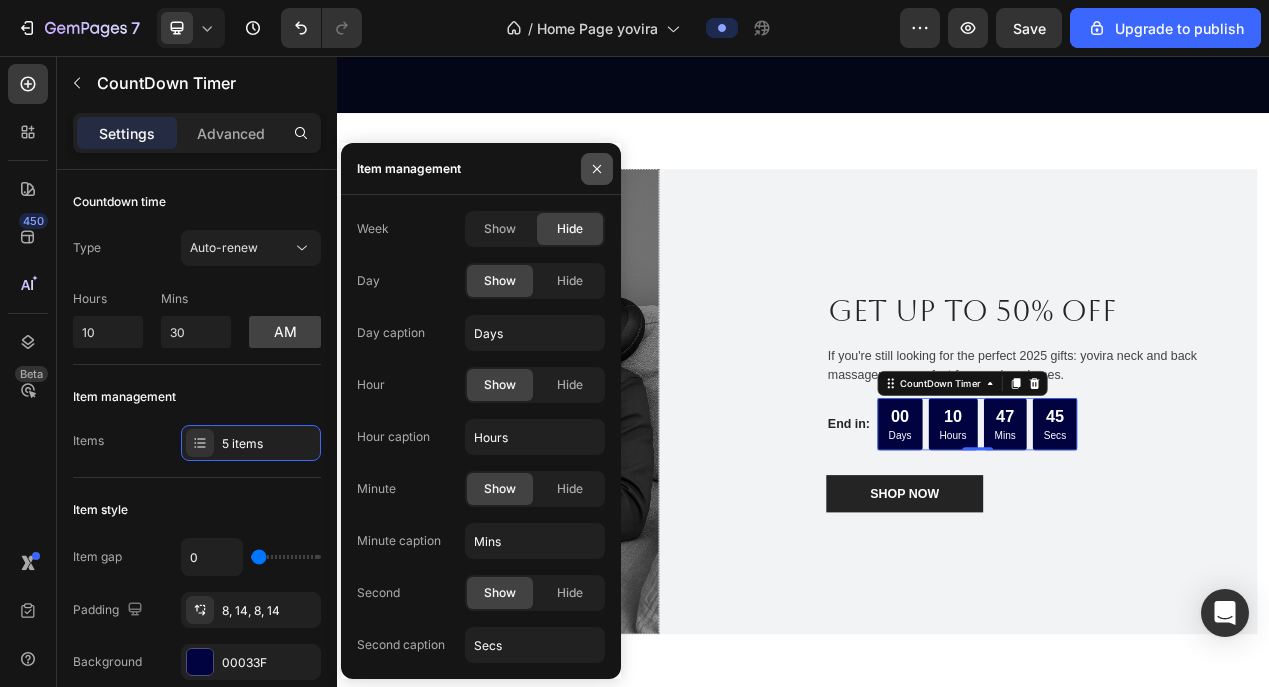 click 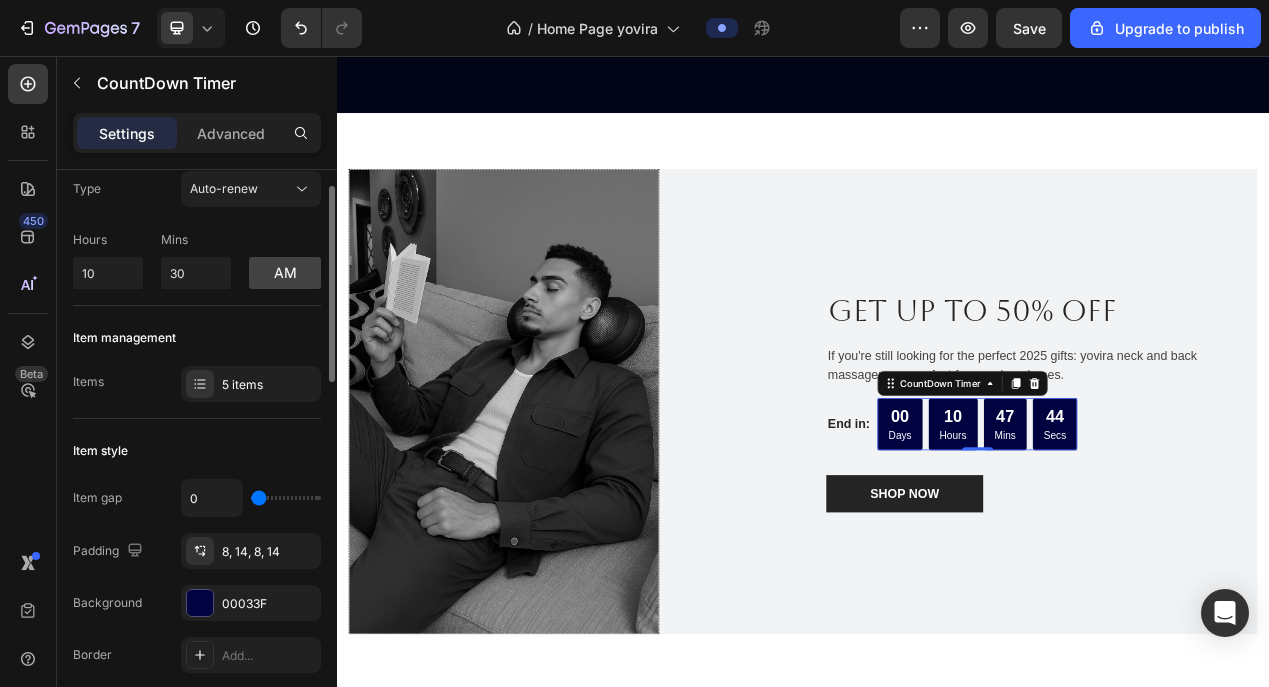 scroll, scrollTop: 61, scrollLeft: 0, axis: vertical 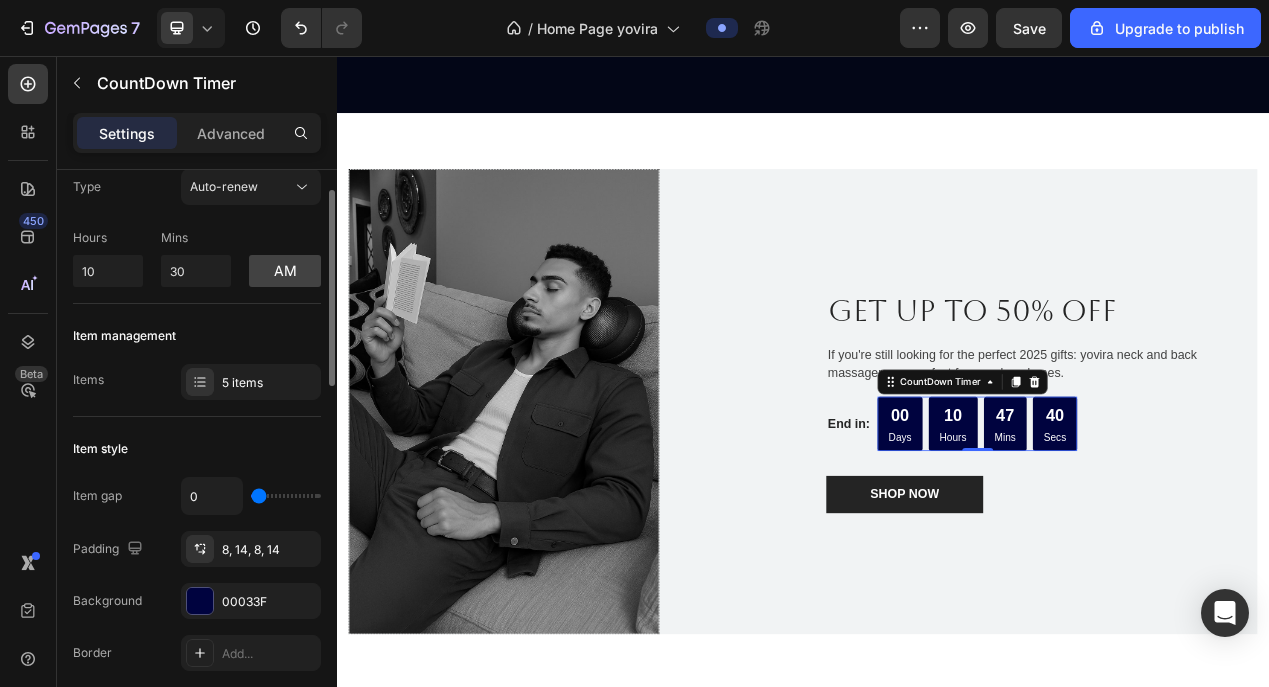 type on "3" 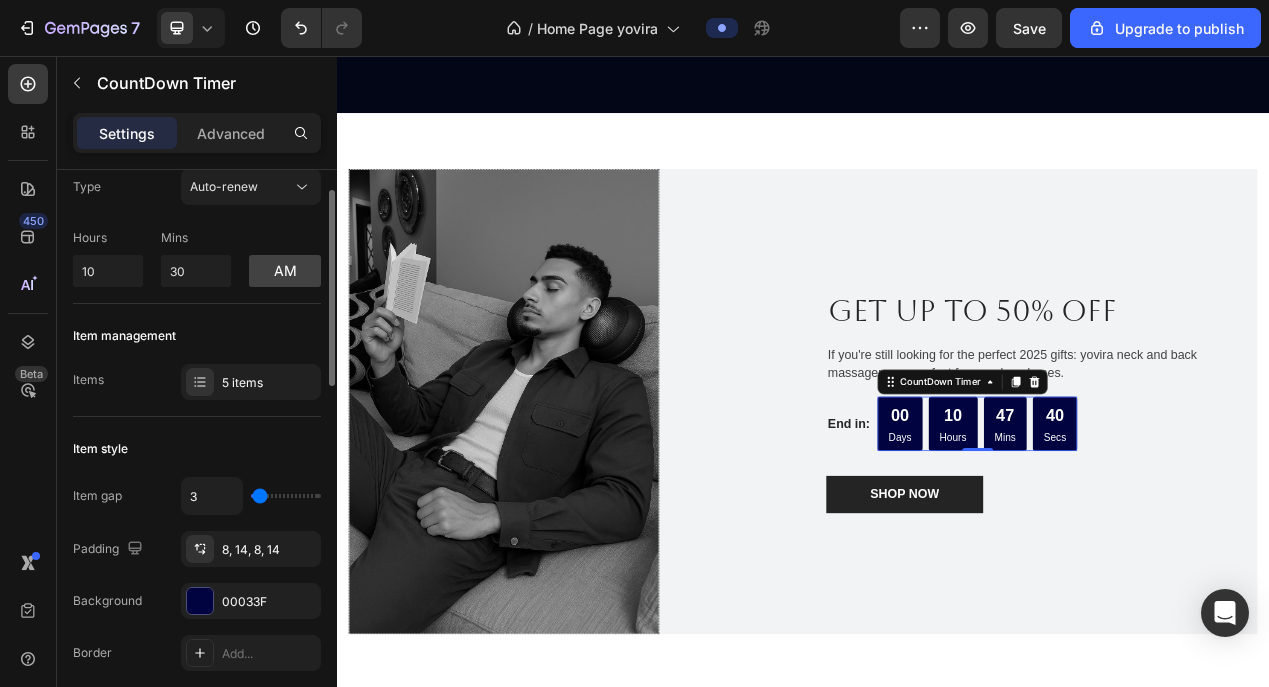 type on "12" 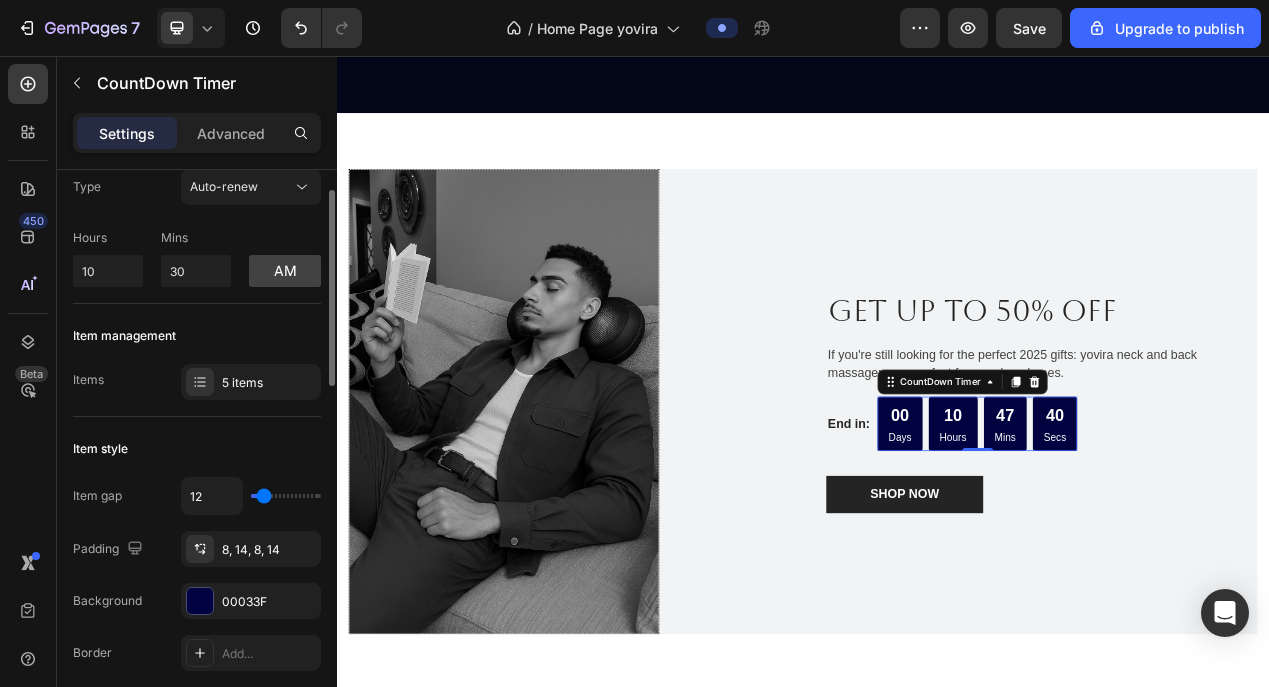 type on "33" 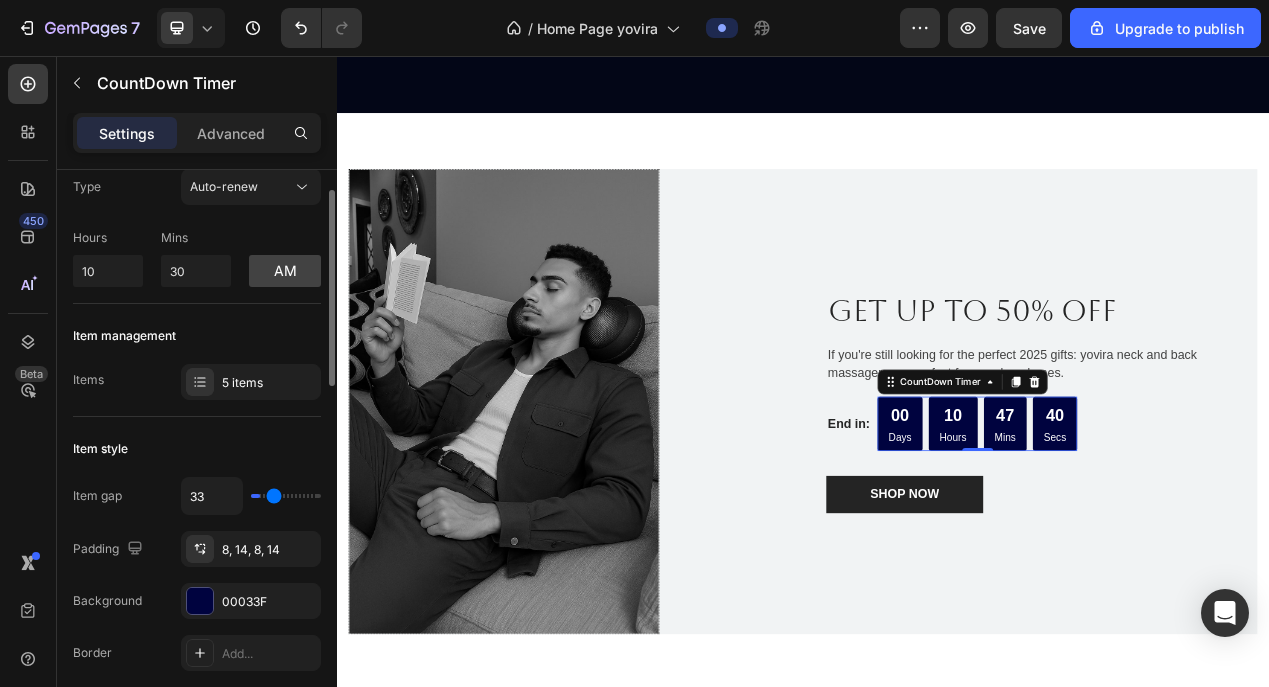 type on "54" 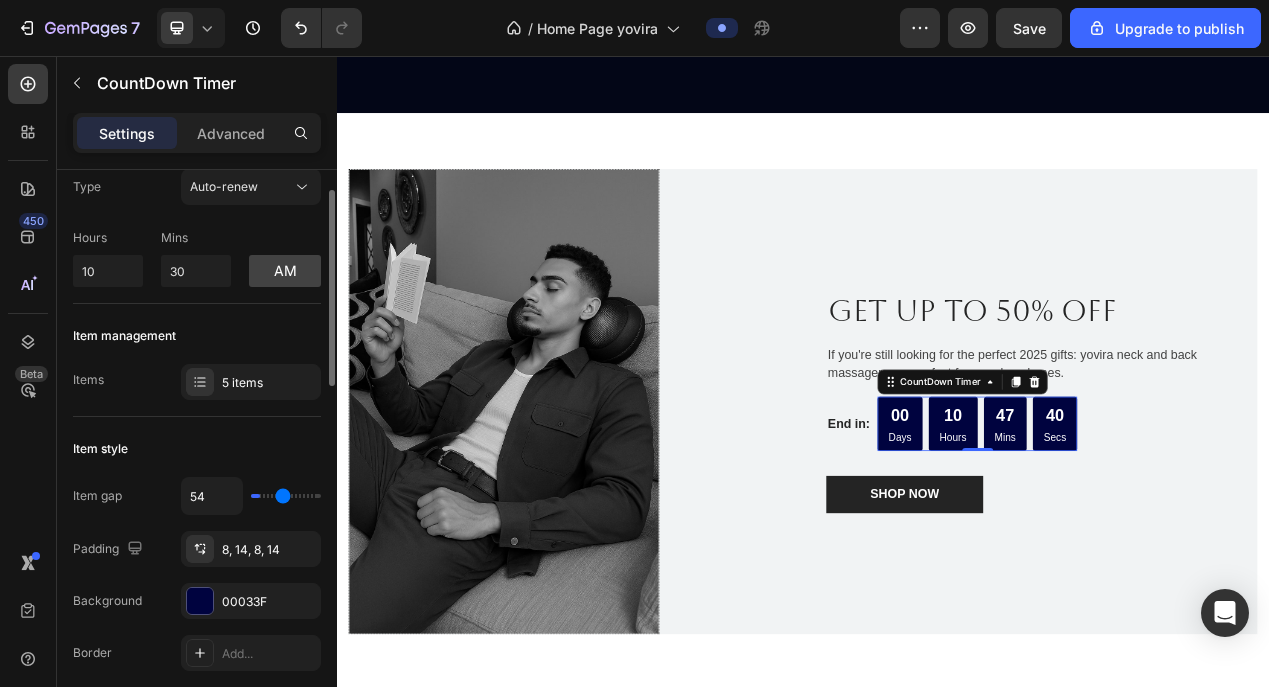type on "81" 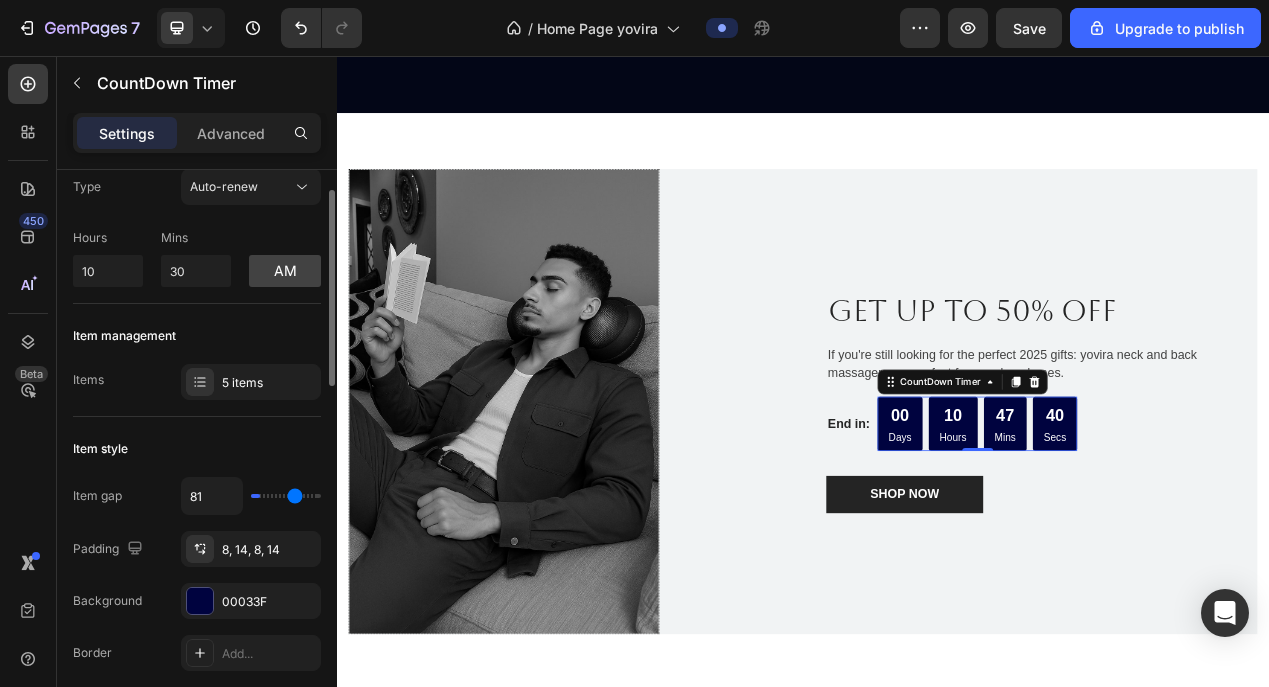 type on "106" 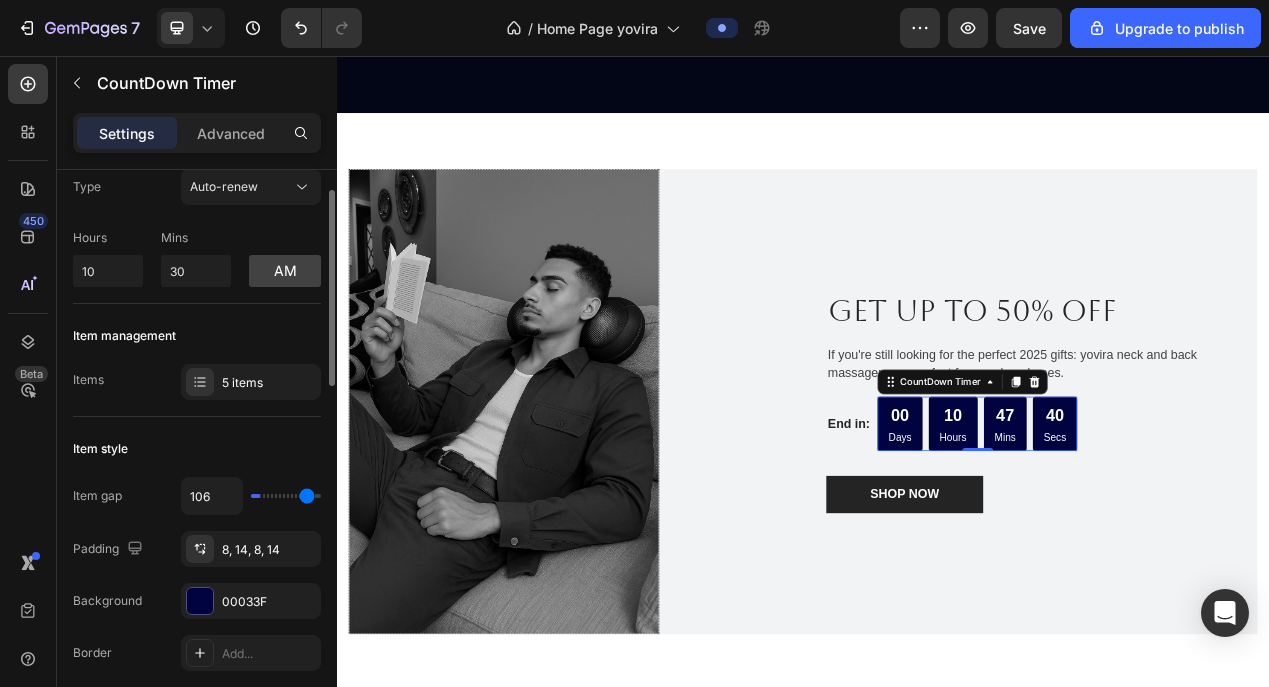 type on "120" 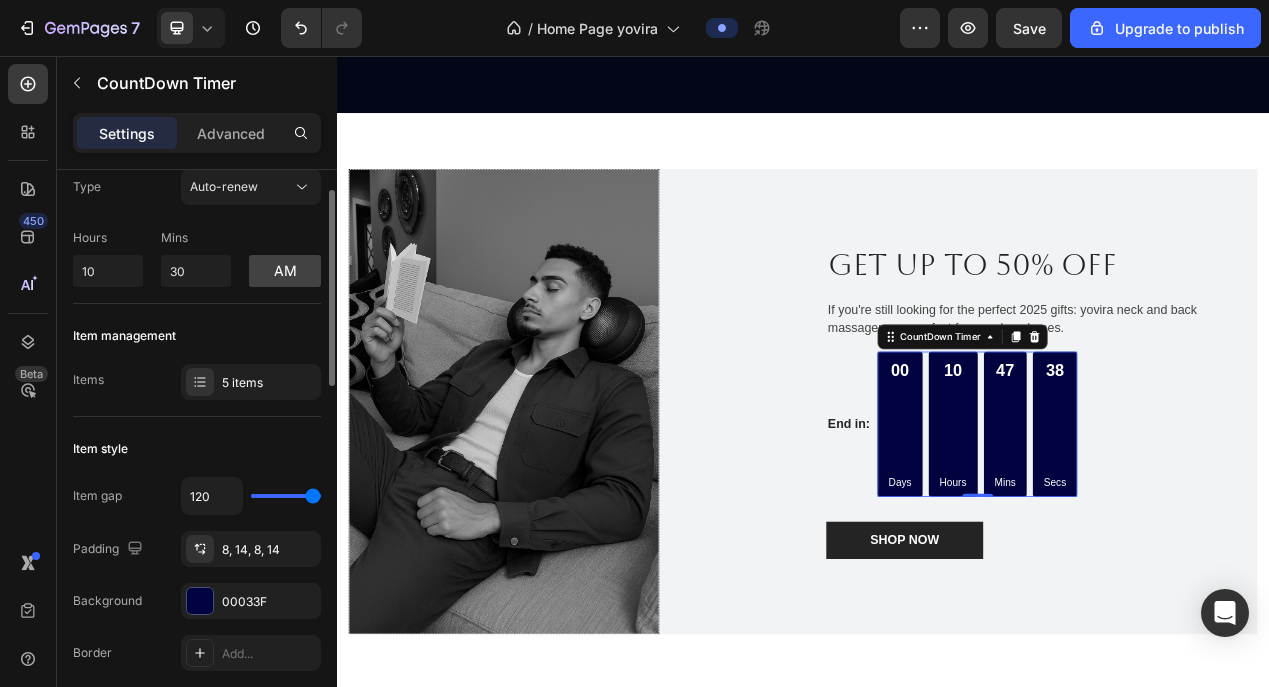 type on "108" 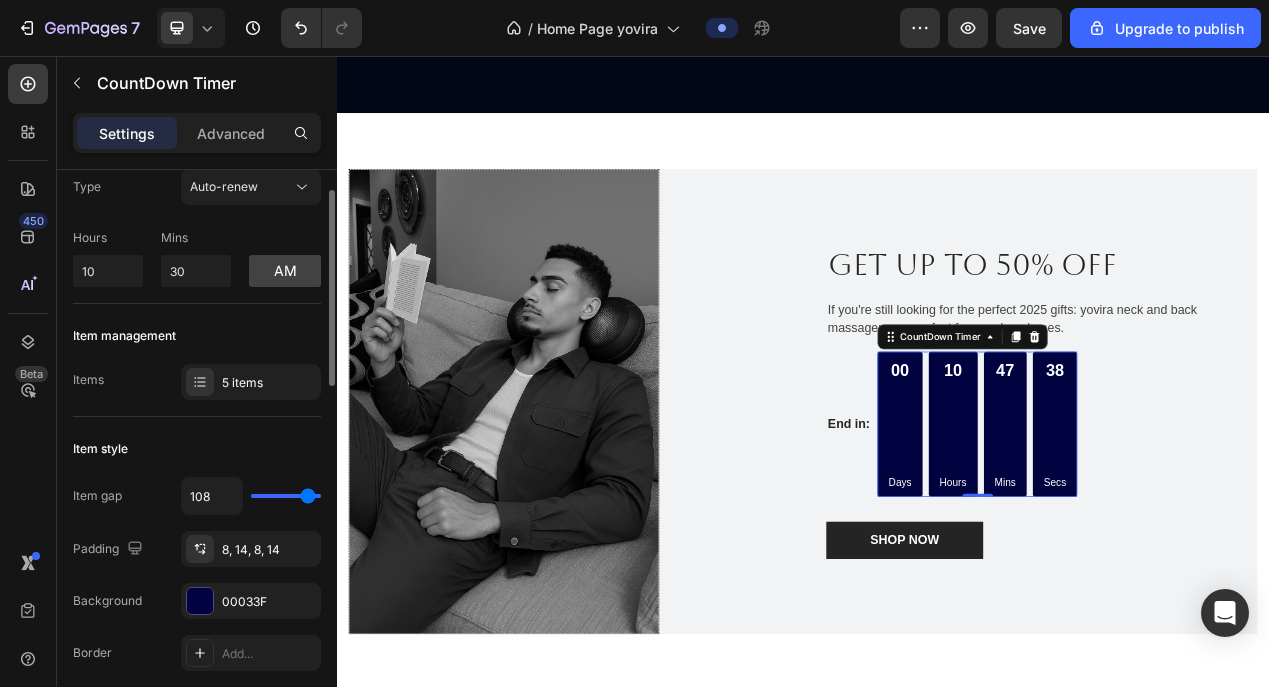 type on "64" 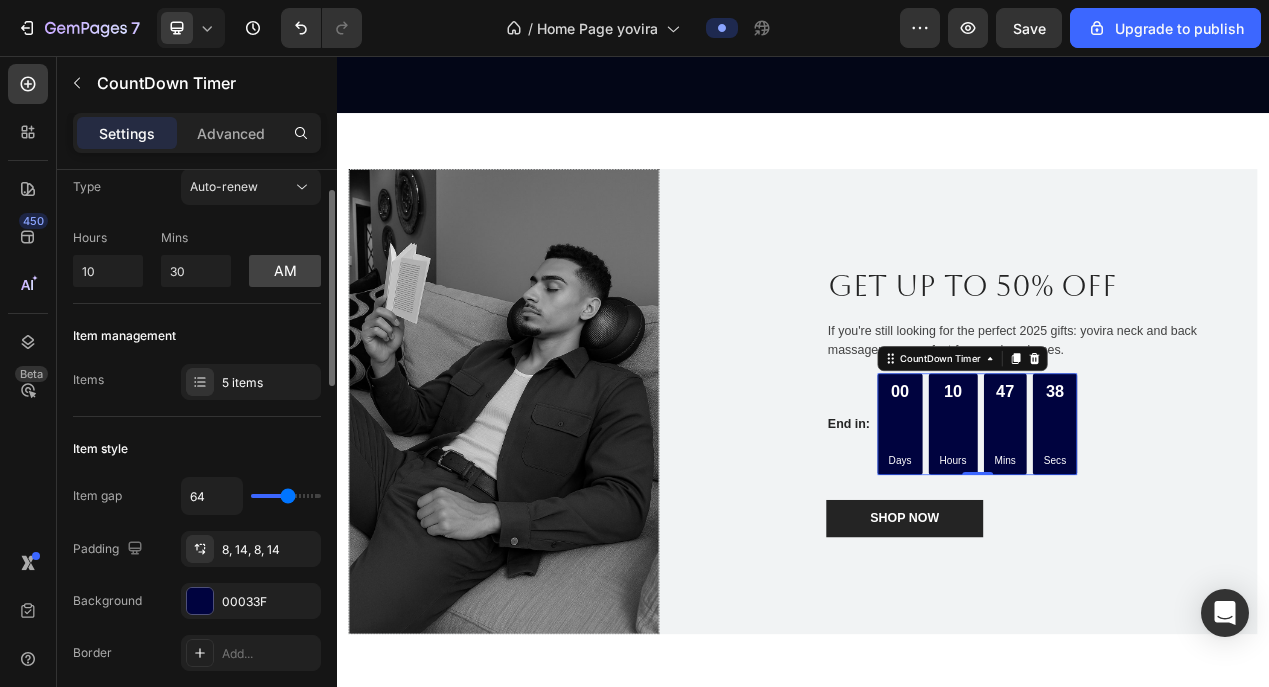 type on "45" 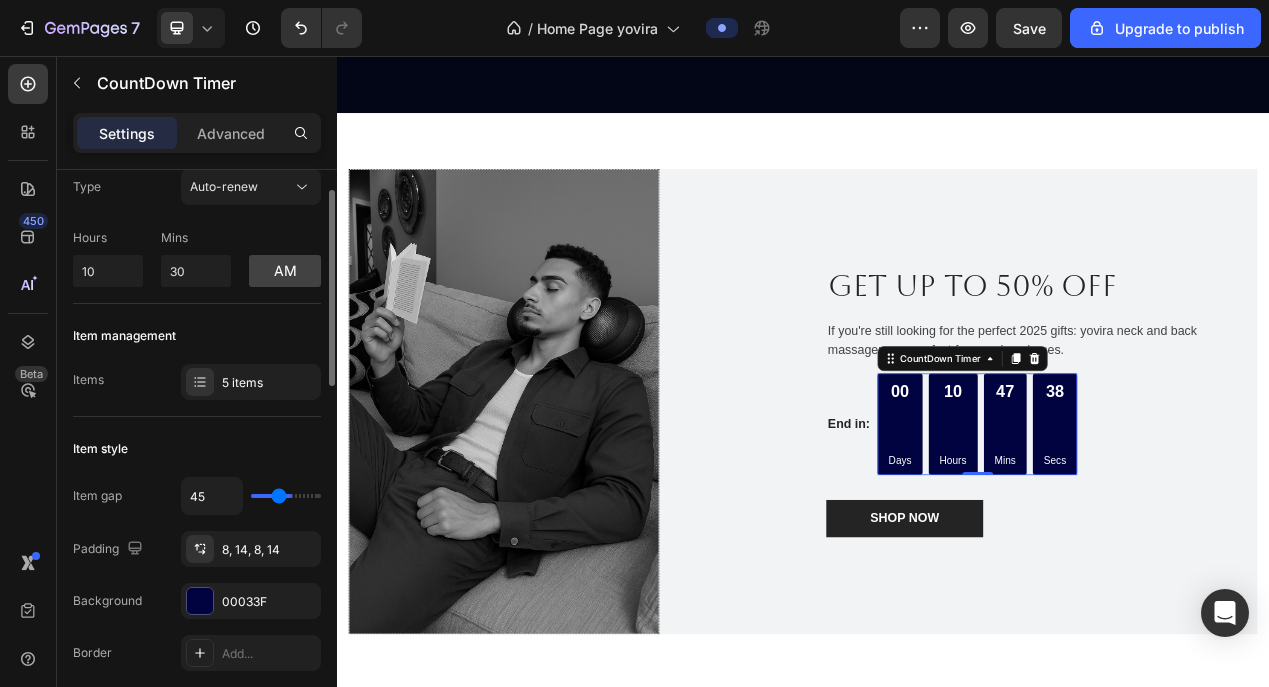 type on "0" 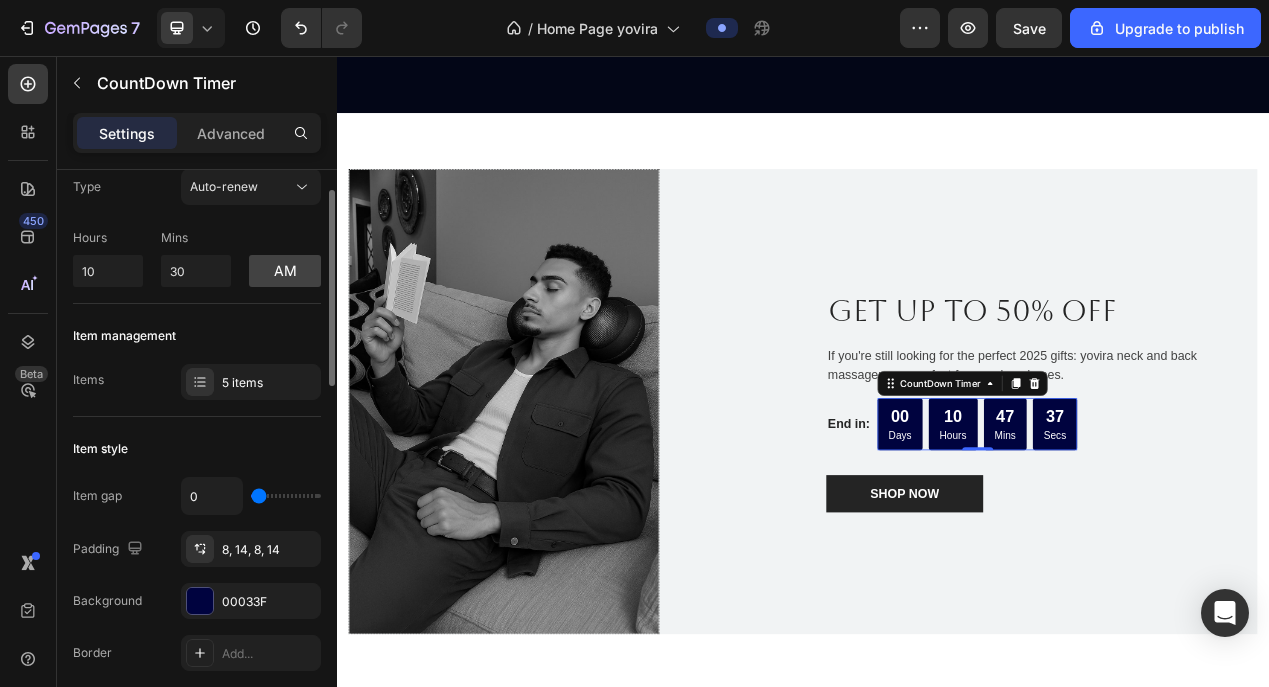 drag, startPoint x: 257, startPoint y: 491, endPoint x: 141, endPoint y: 487, distance: 116.06895 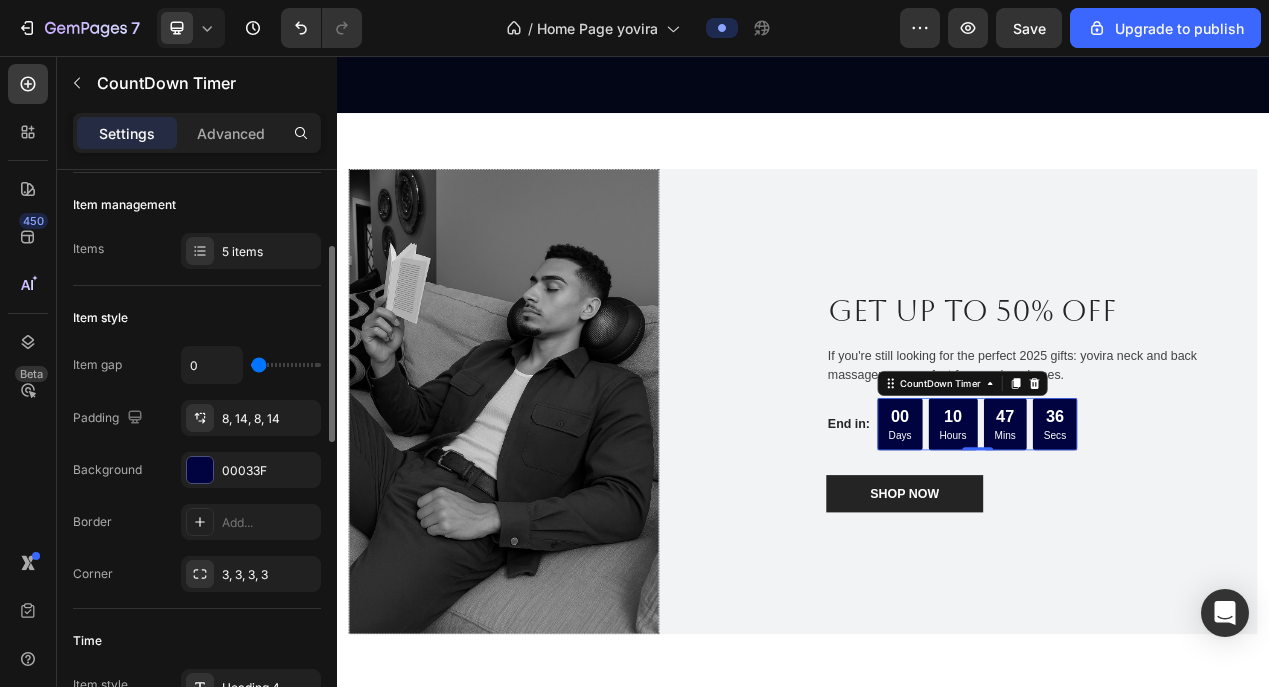 scroll, scrollTop: 200, scrollLeft: 0, axis: vertical 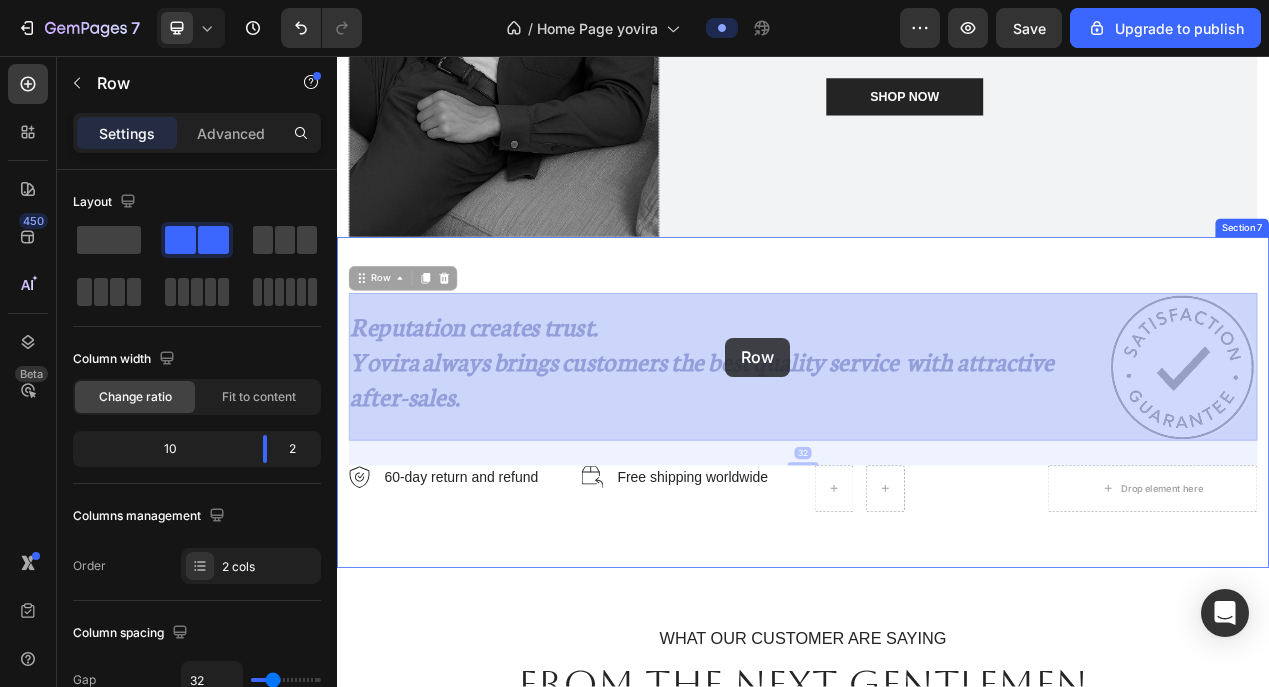 drag, startPoint x: 864, startPoint y: 529, endPoint x: 837, endPoint y: 420, distance: 112.29426 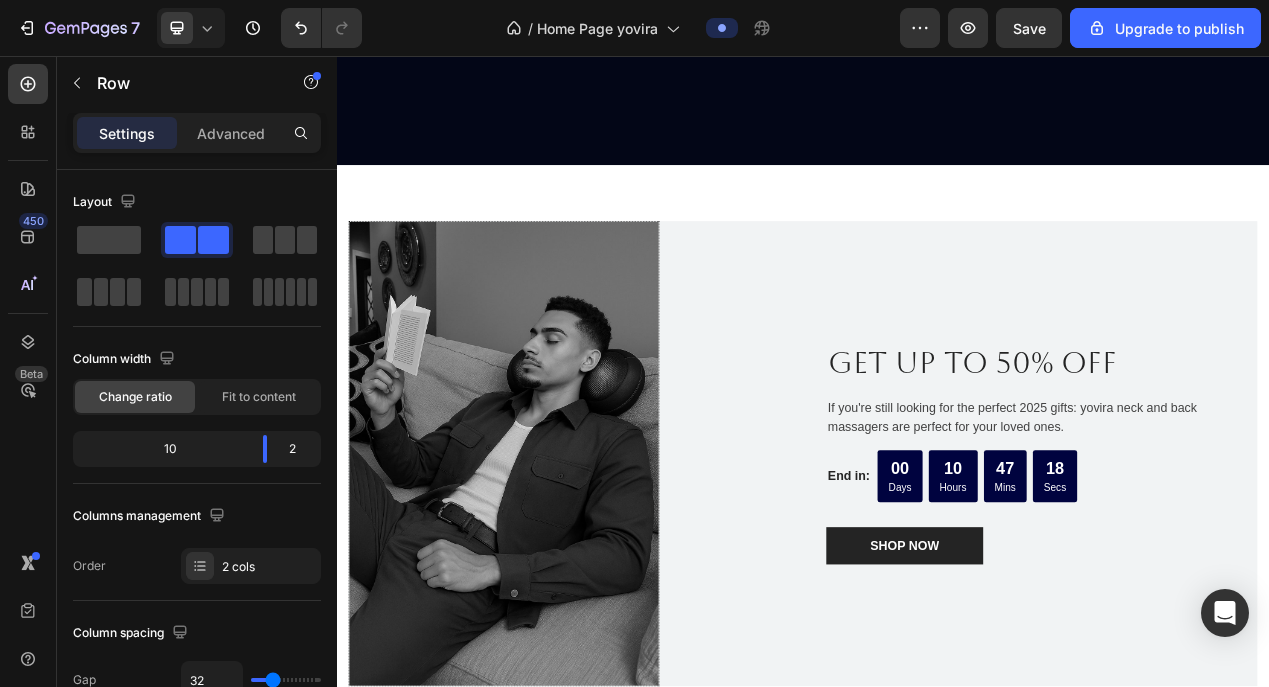 scroll, scrollTop: 3850, scrollLeft: 0, axis: vertical 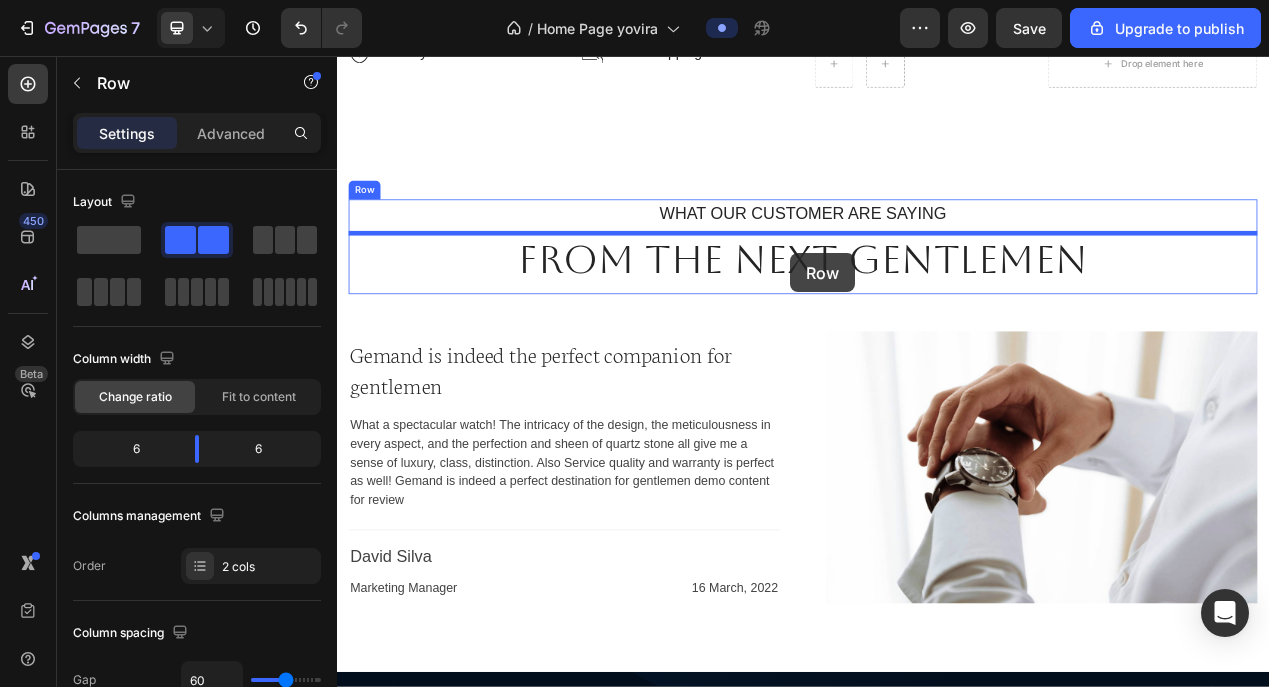 drag, startPoint x: 945, startPoint y: 326, endPoint x: 920, endPoint y: 308, distance: 30.805843 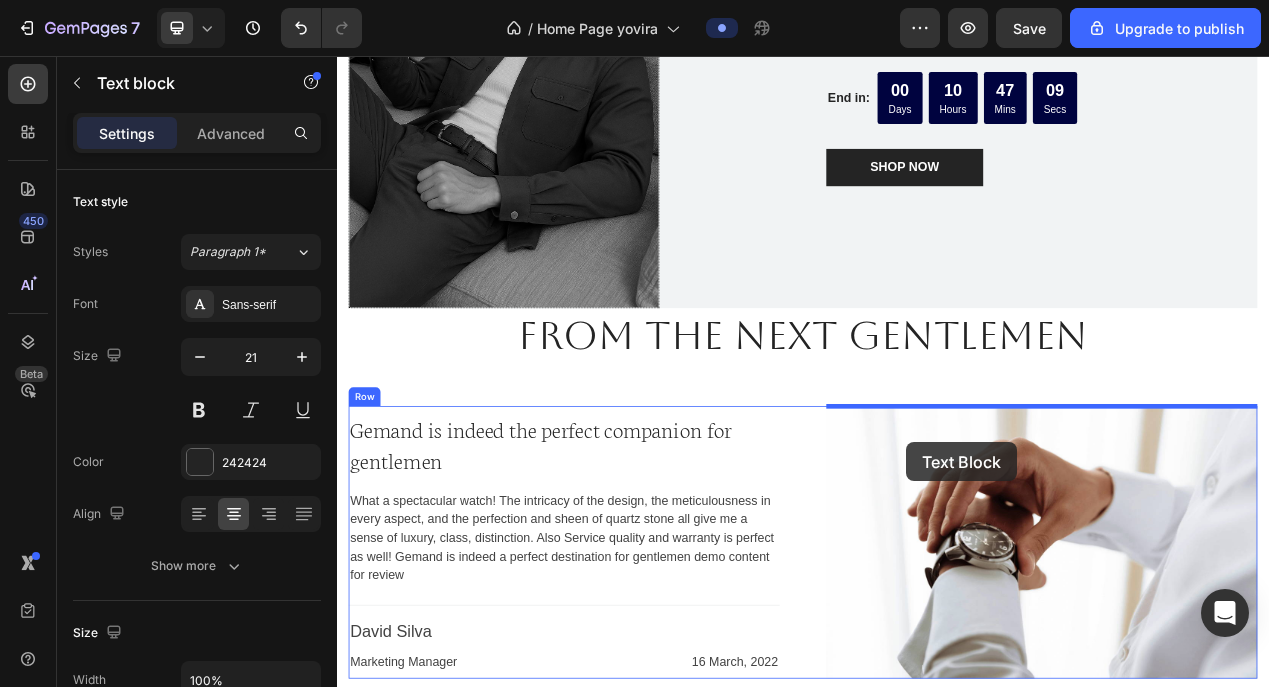 scroll, scrollTop: 5514, scrollLeft: 0, axis: vertical 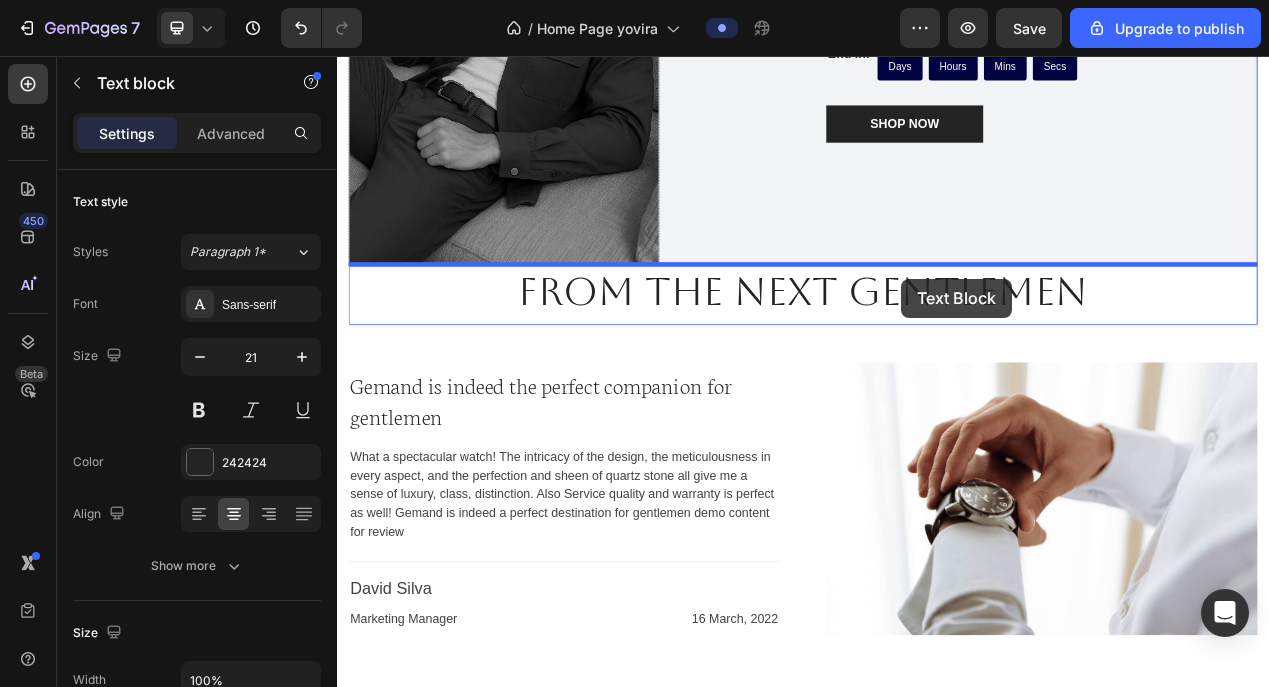 drag, startPoint x: 1115, startPoint y: 455, endPoint x: 1062, endPoint y: 343, distance: 123.90723 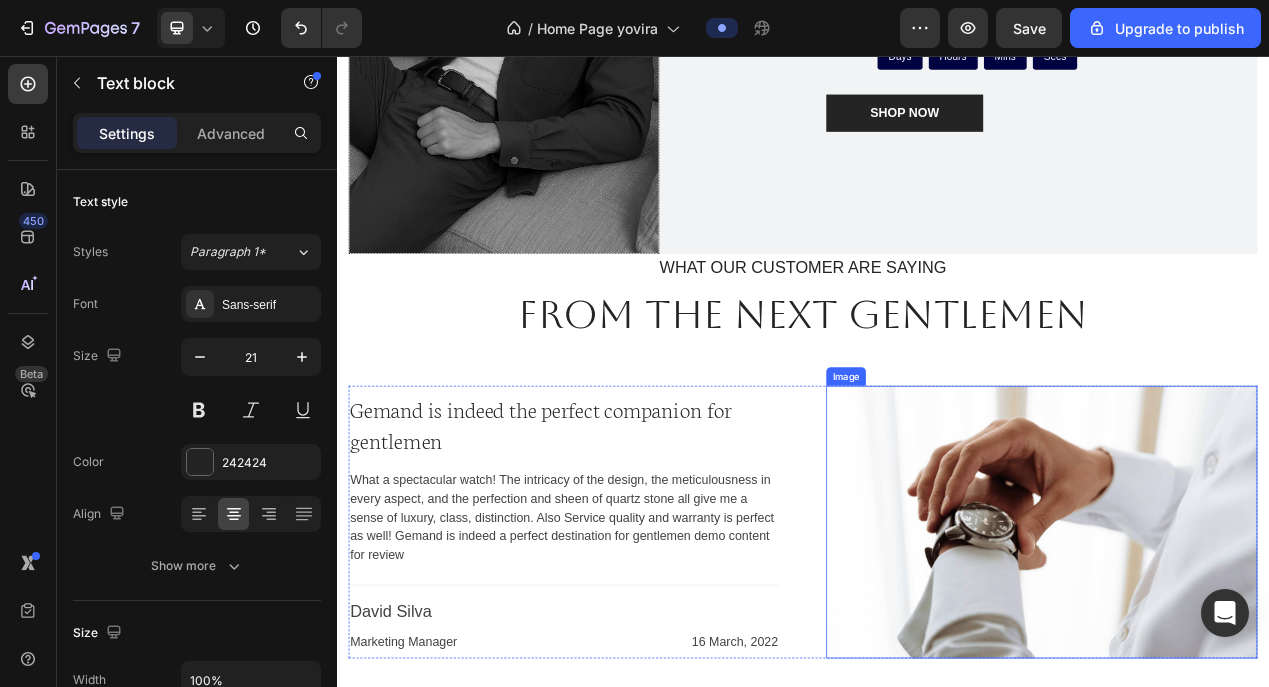 scroll, scrollTop: 4816, scrollLeft: 0, axis: vertical 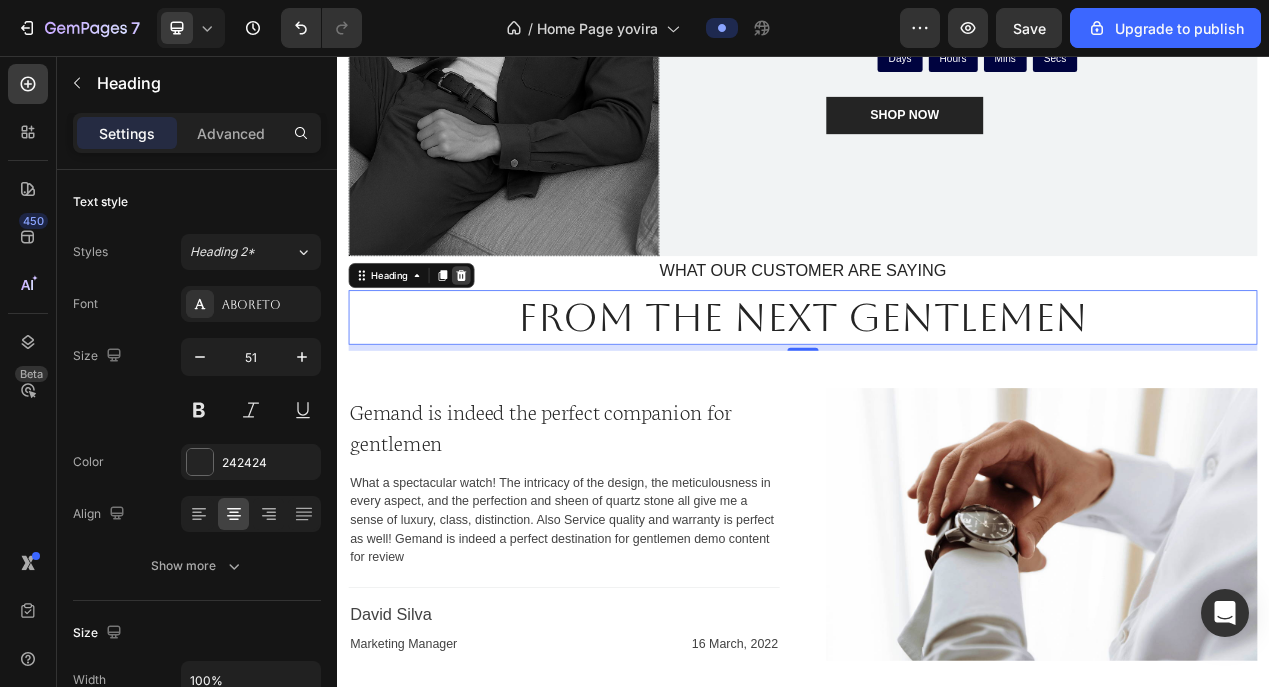 click at bounding box center [497, 339] 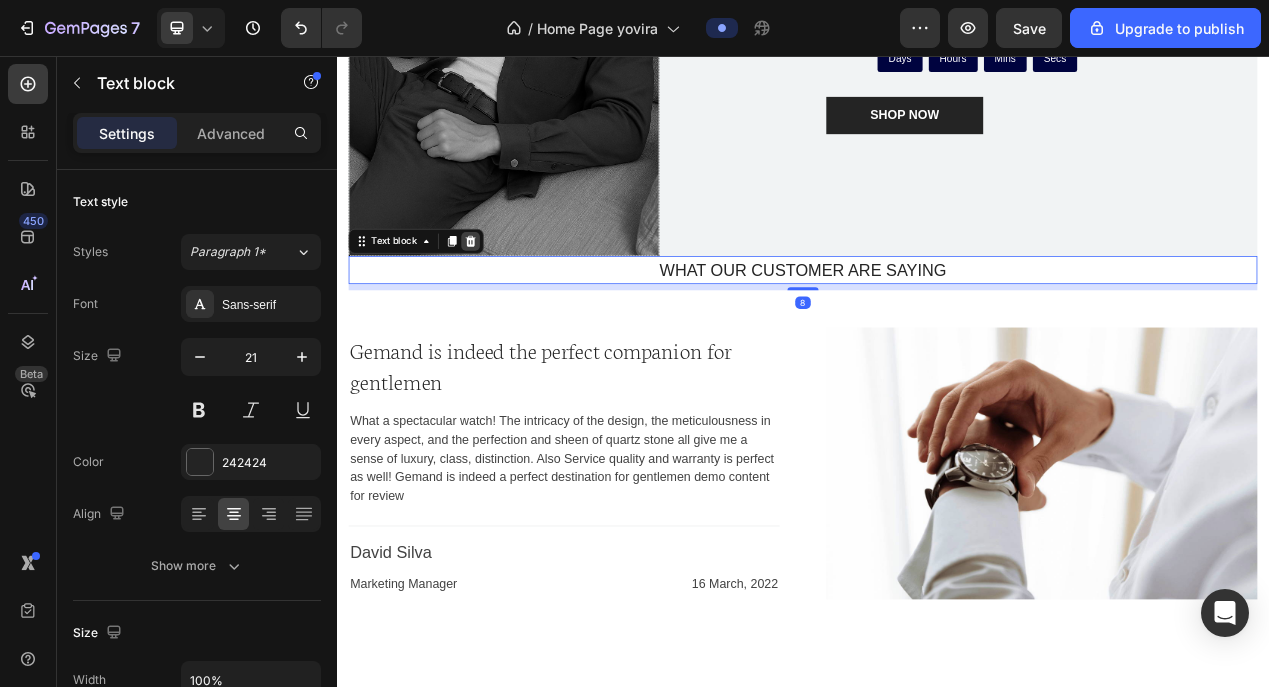 click 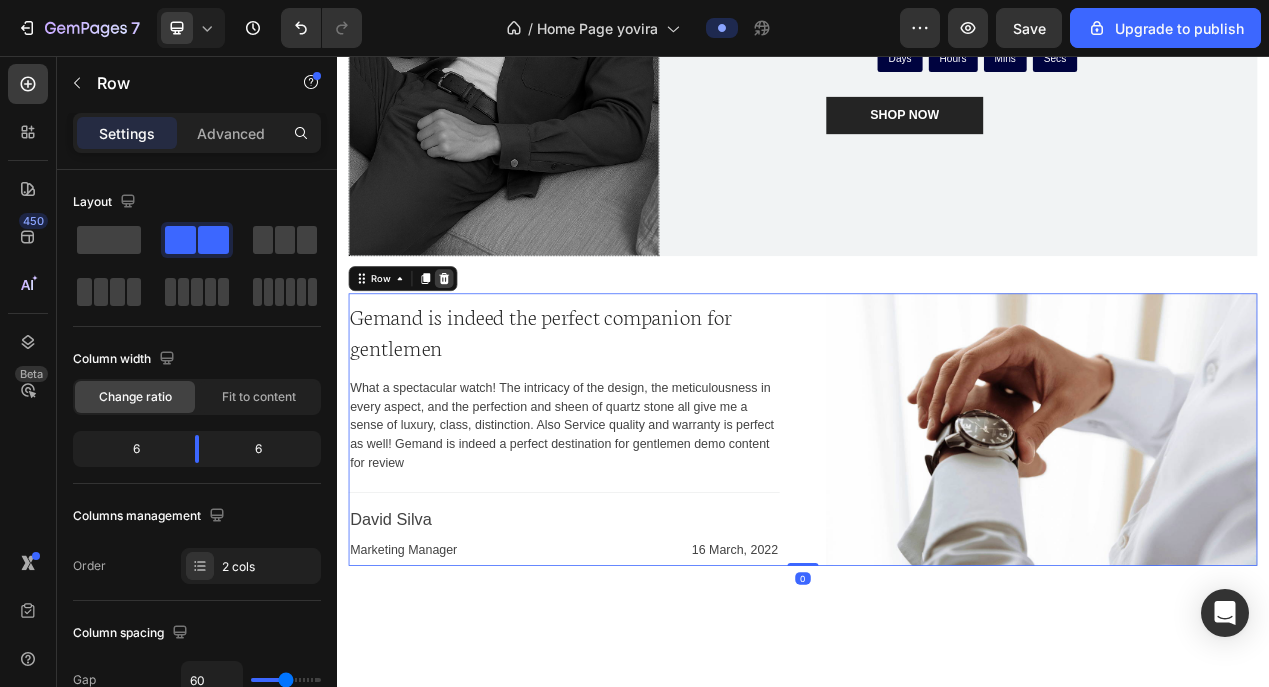click 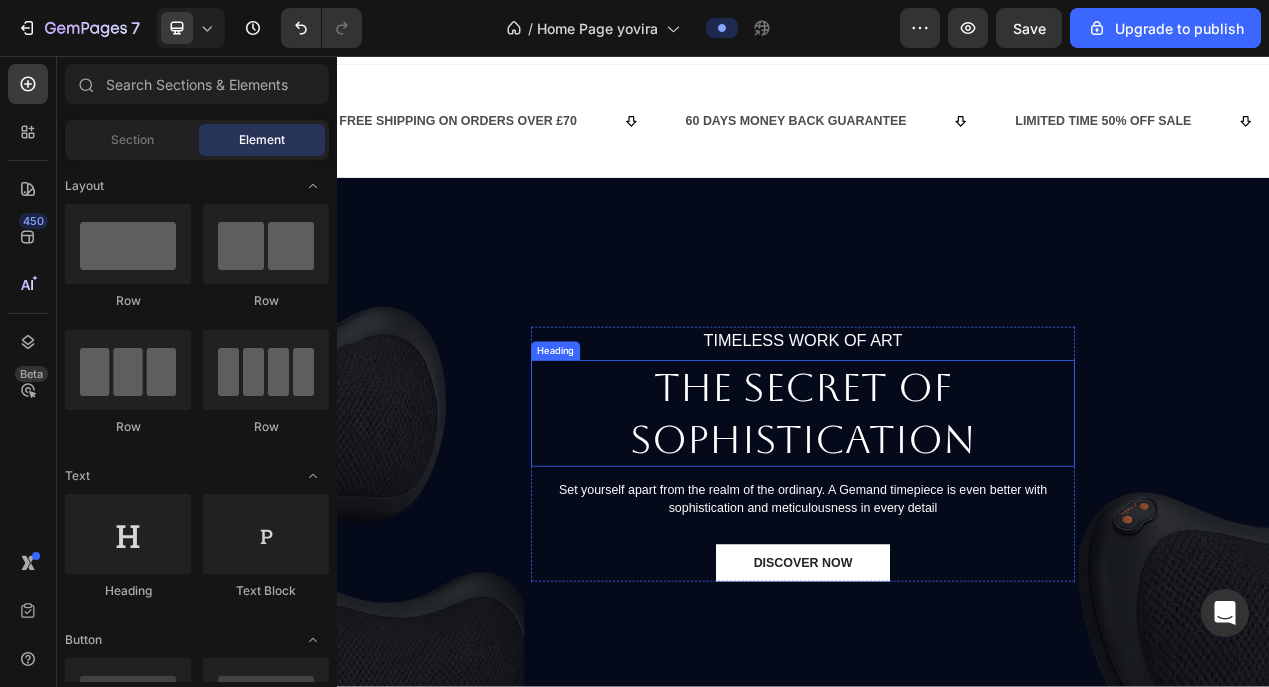scroll, scrollTop: 52, scrollLeft: 0, axis: vertical 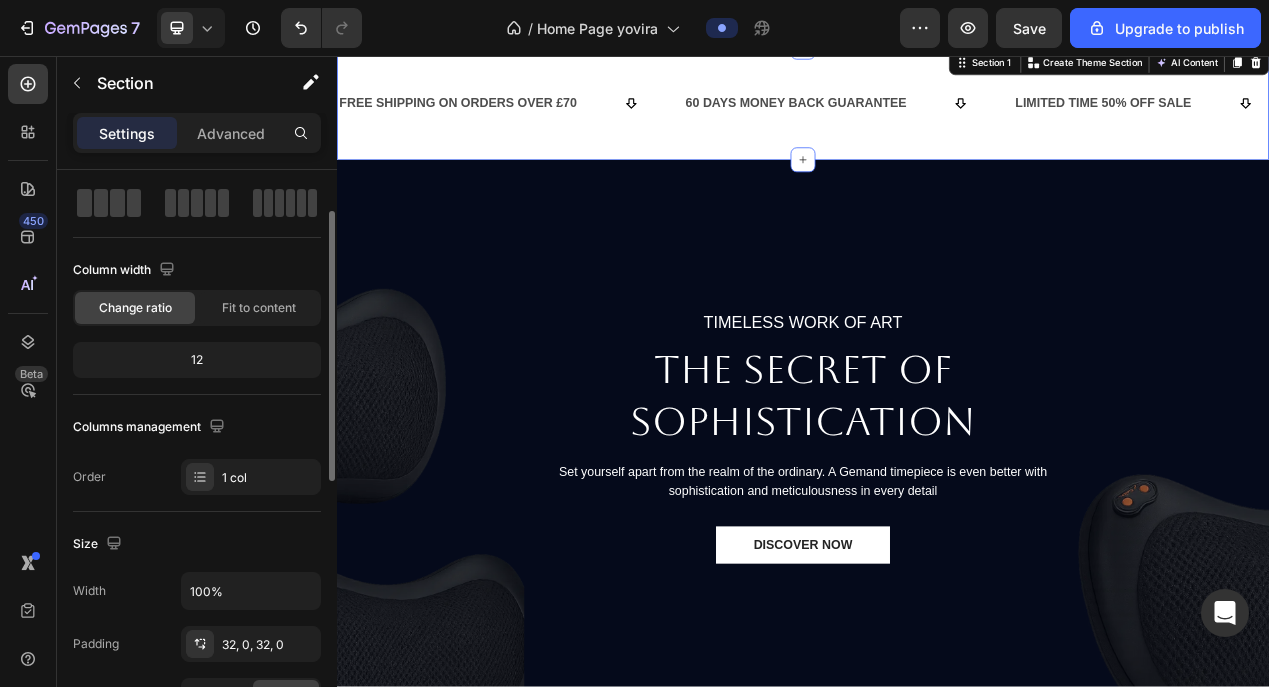 click on "12" 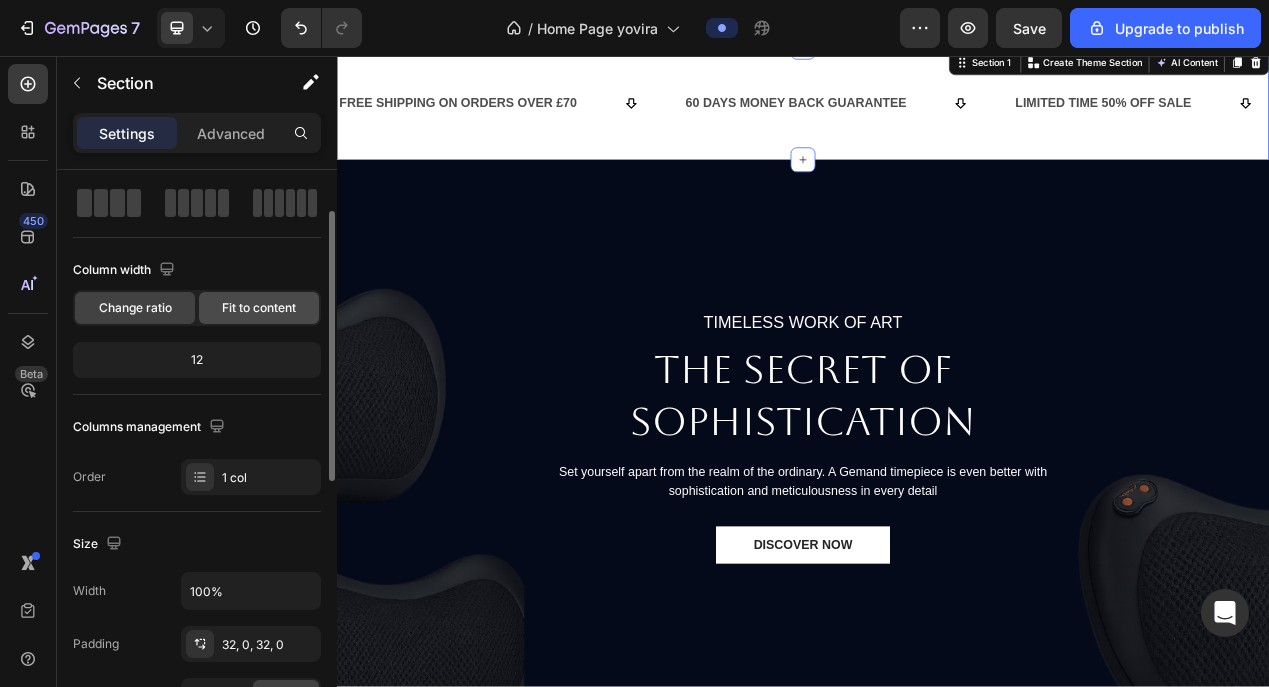 click on "Fit to content" 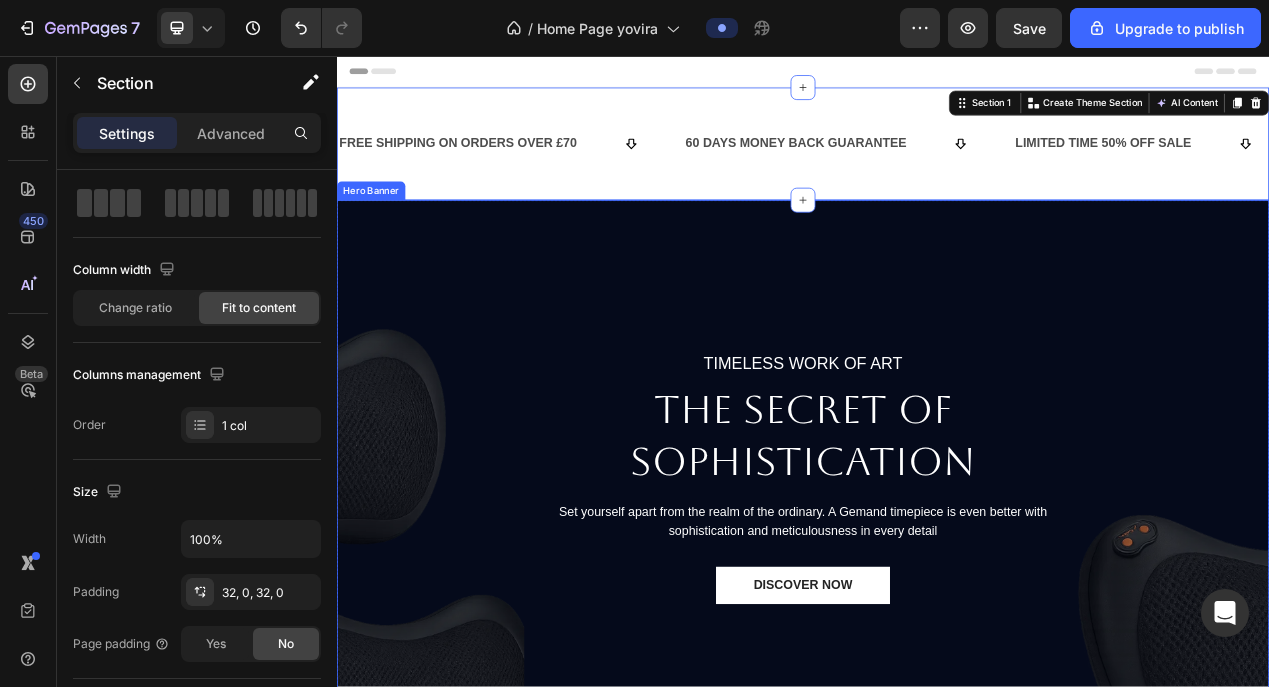 scroll, scrollTop: 0, scrollLeft: 0, axis: both 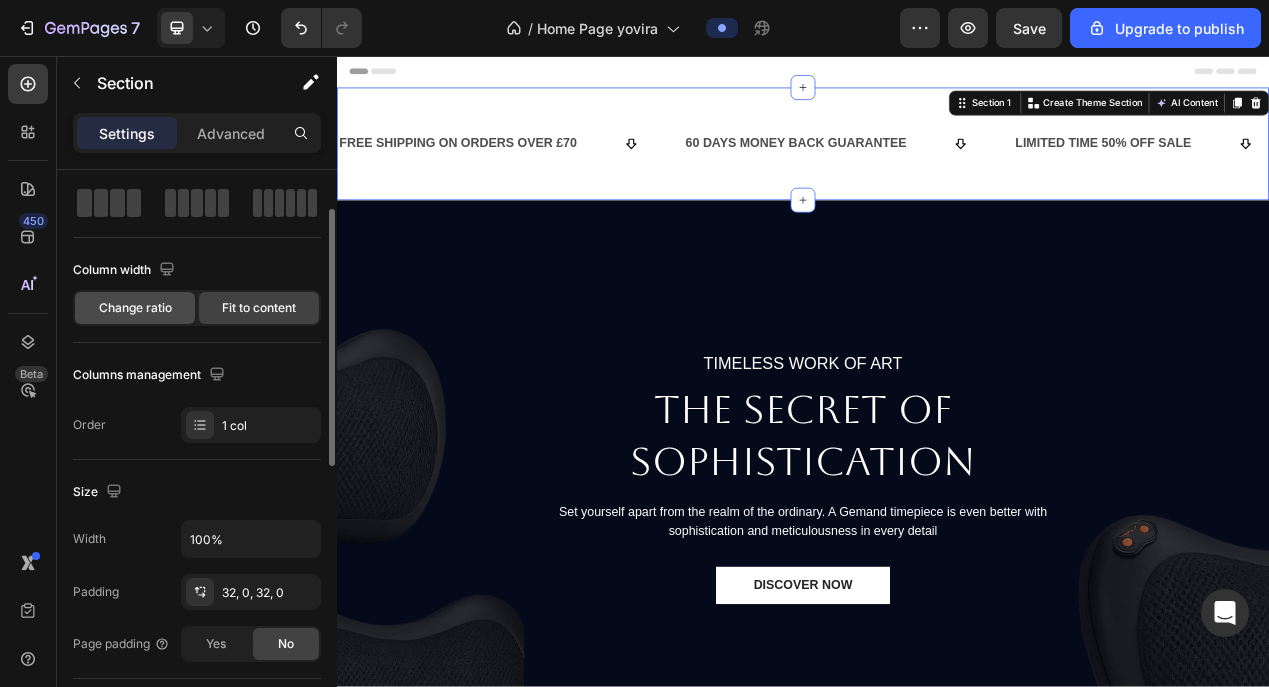 click on "Change ratio" 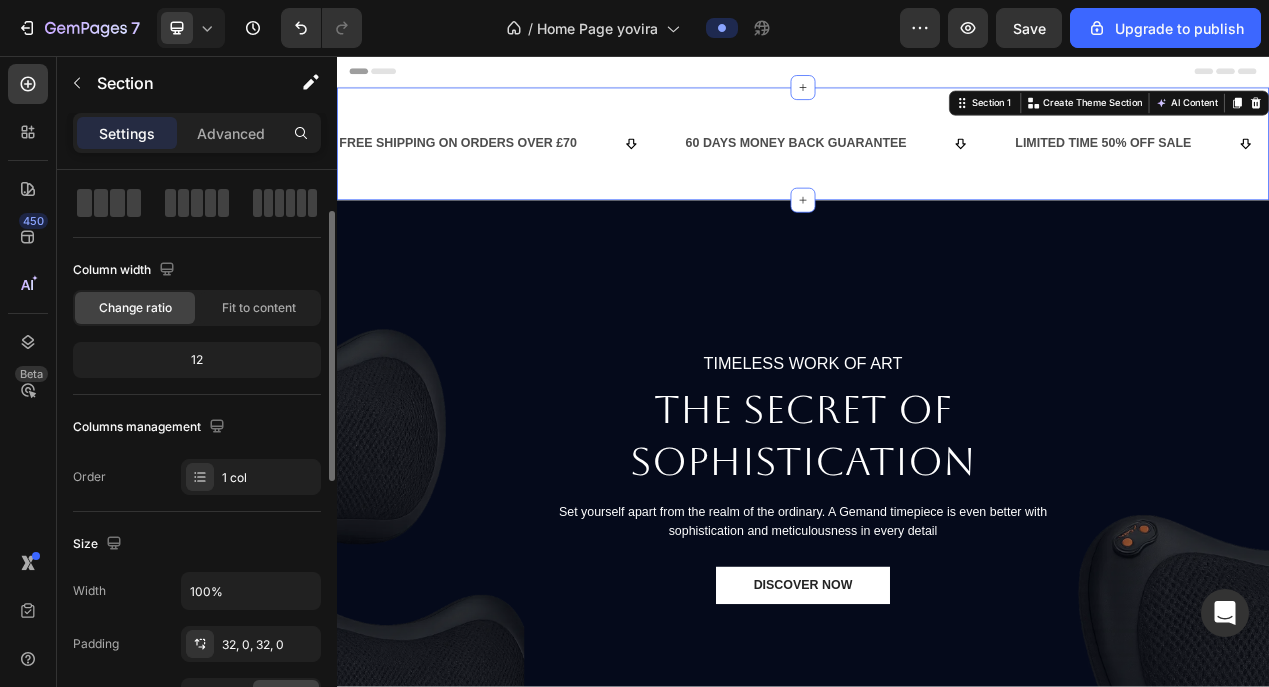 click on "12" 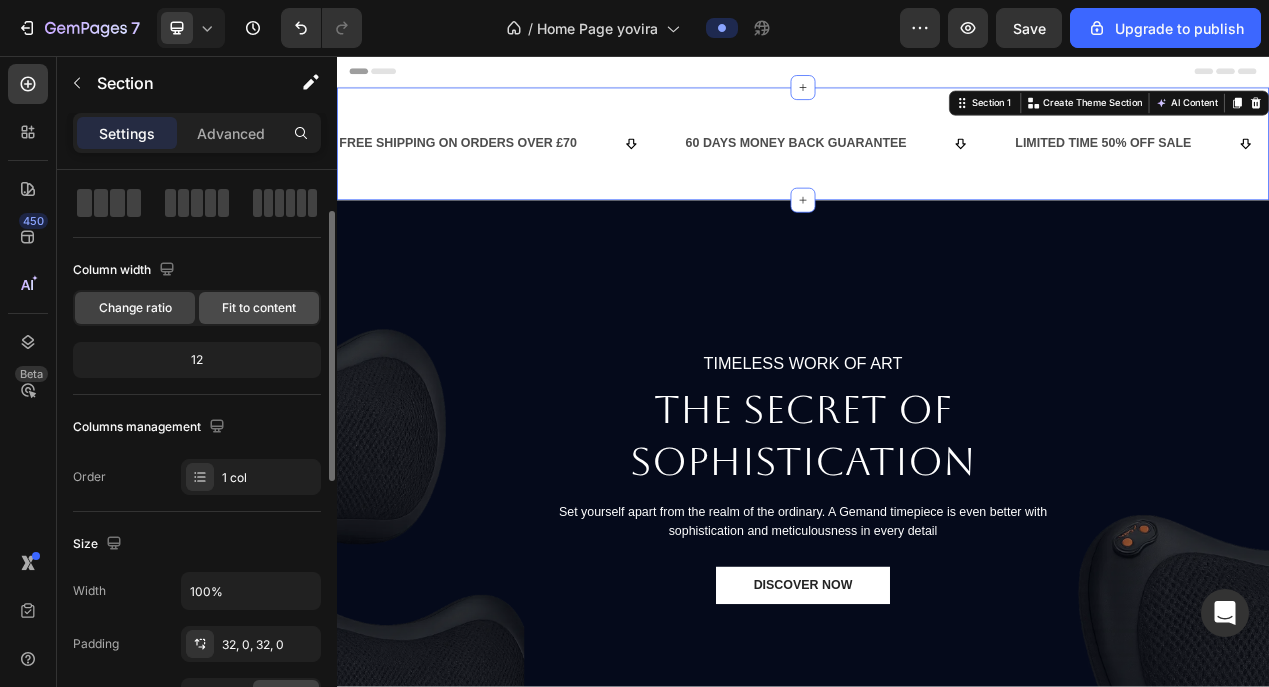 click on "Fit to content" 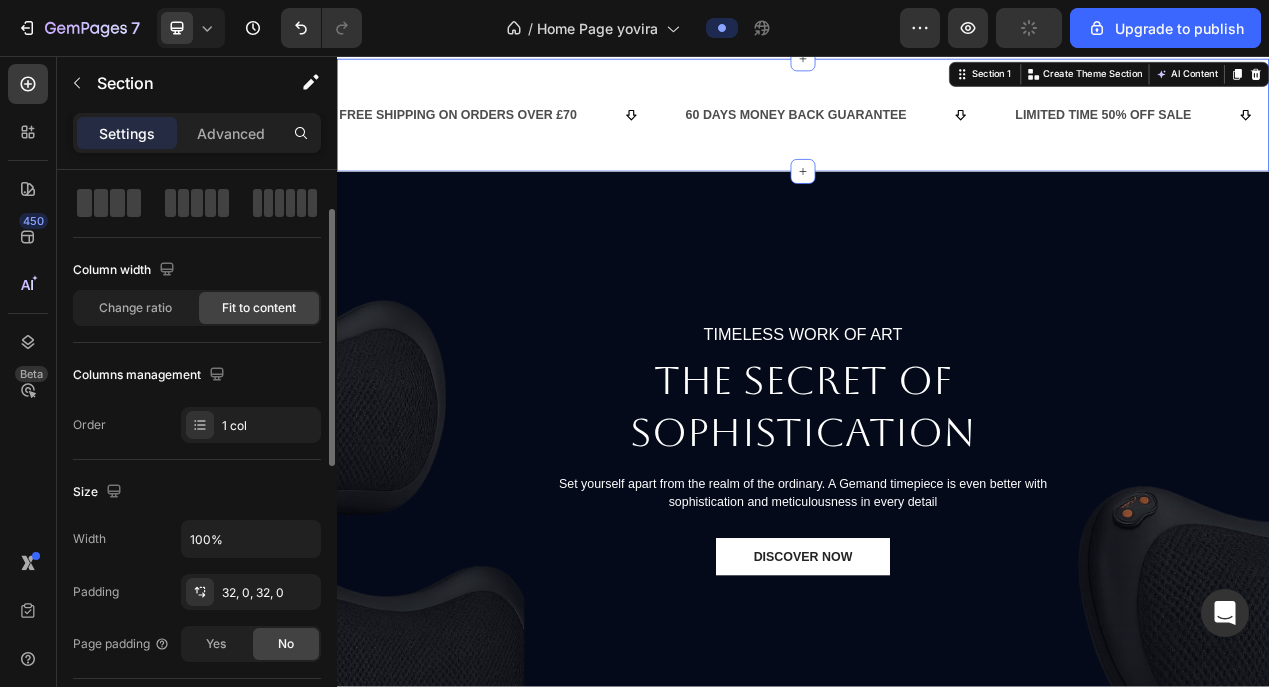 scroll, scrollTop: 0, scrollLeft: 0, axis: both 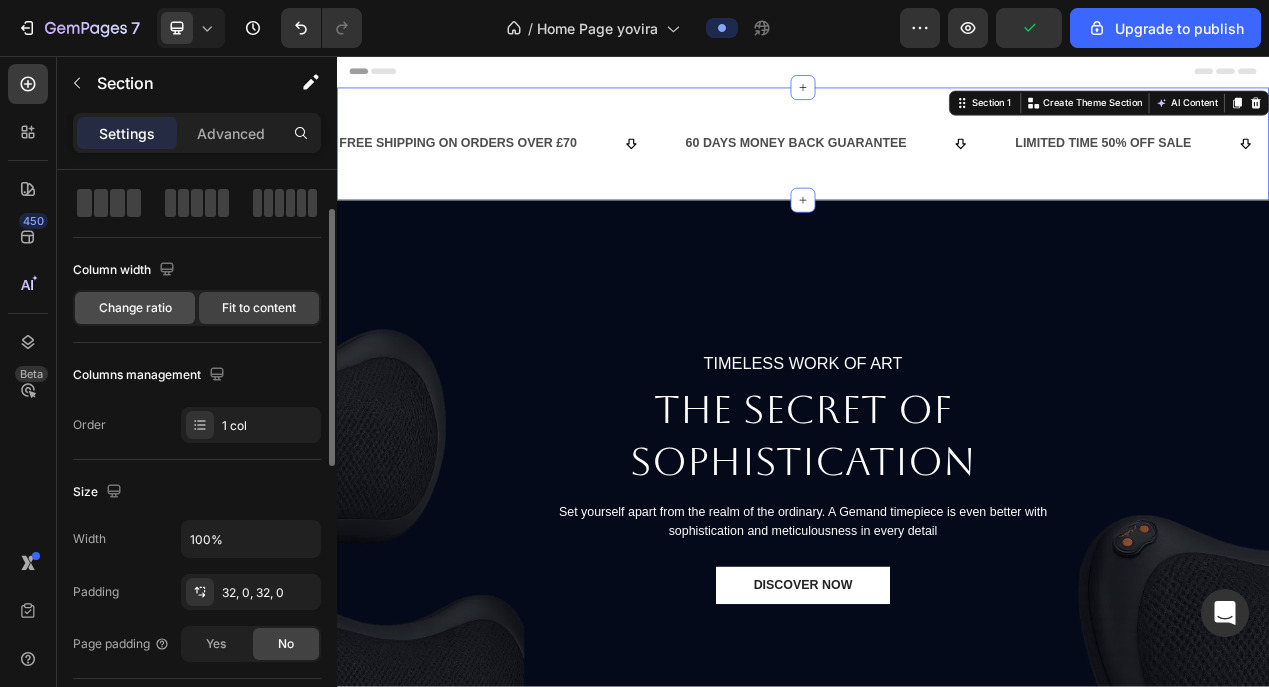 click on "Change ratio" 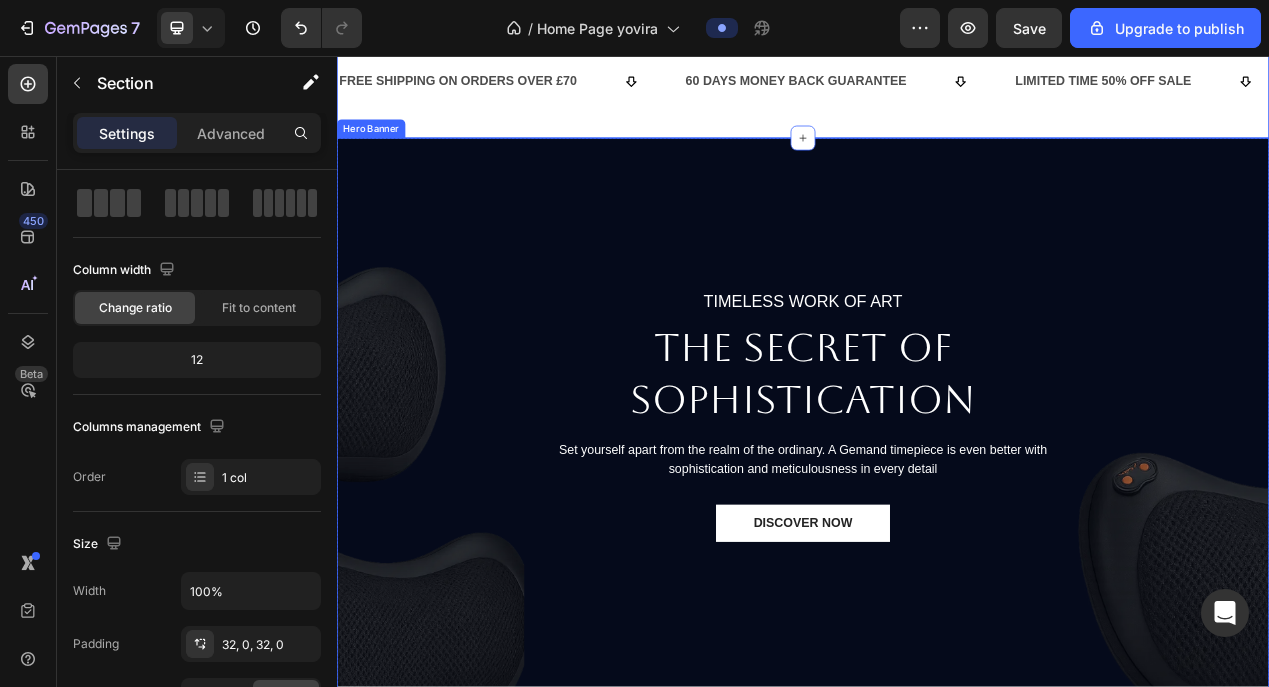 scroll, scrollTop: 0, scrollLeft: 0, axis: both 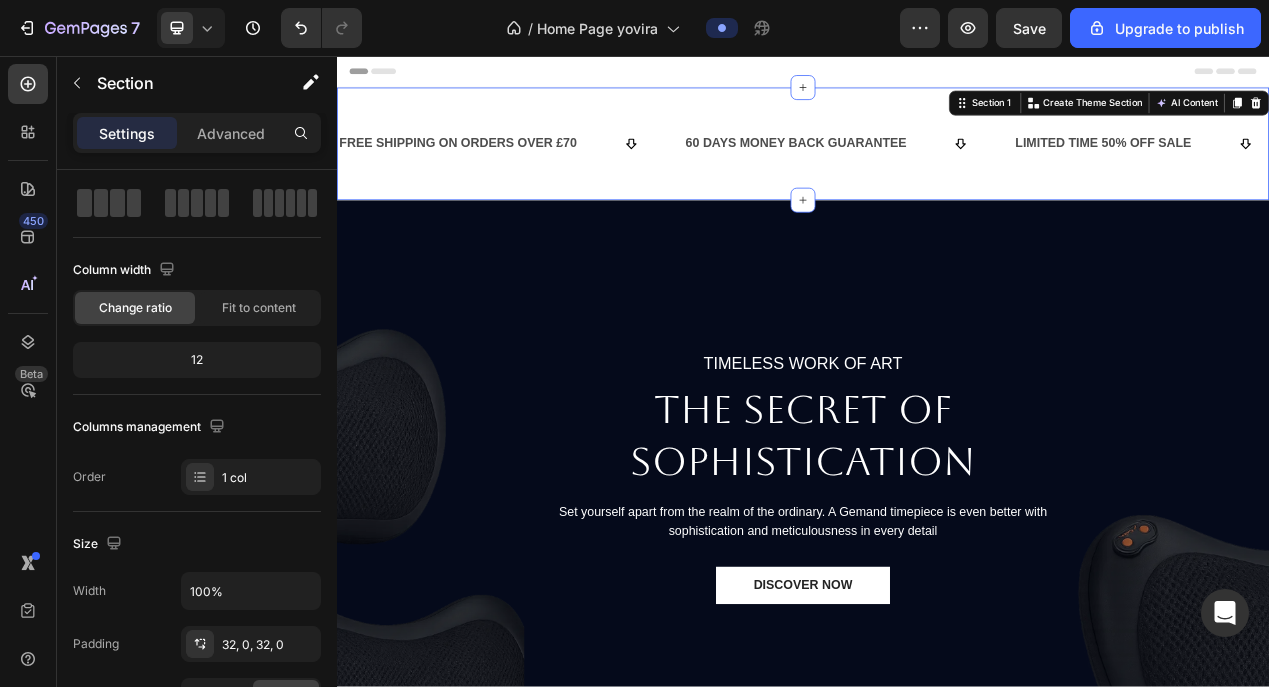 click on "Header" at bounding box center (937, 76) 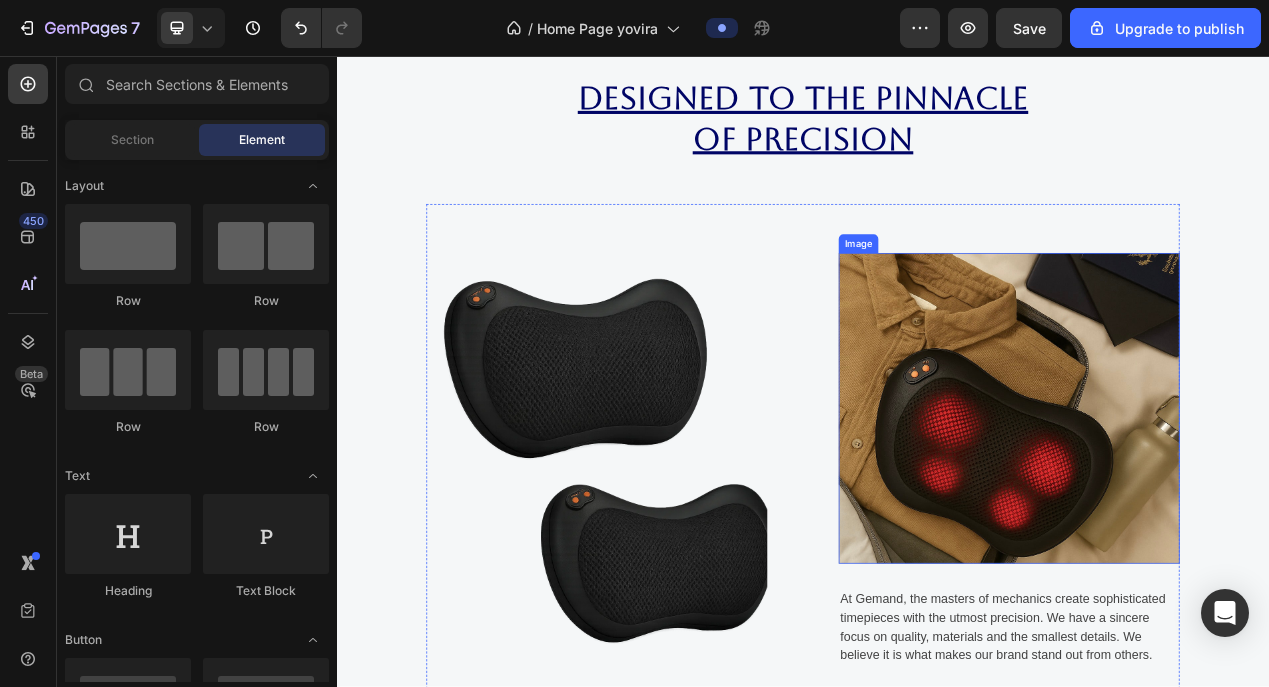 scroll, scrollTop: 1049, scrollLeft: 0, axis: vertical 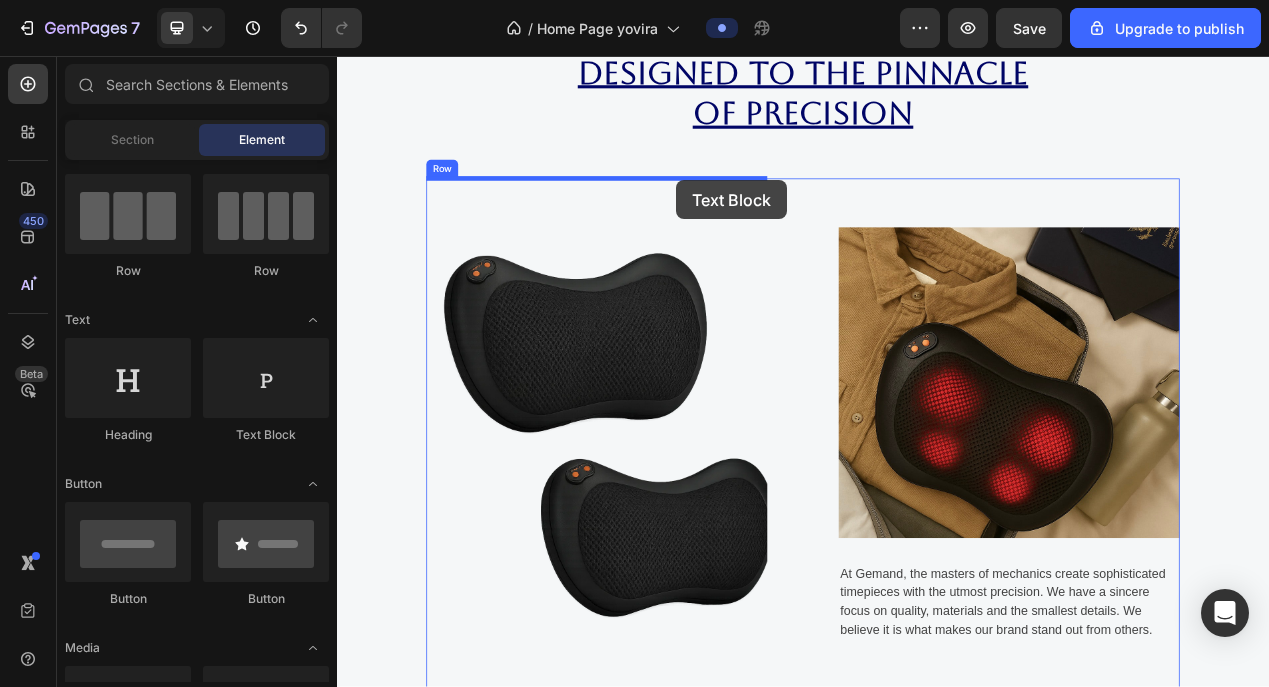 drag, startPoint x: 604, startPoint y: 453, endPoint x: 773, endPoint y: 216, distance: 291.08417 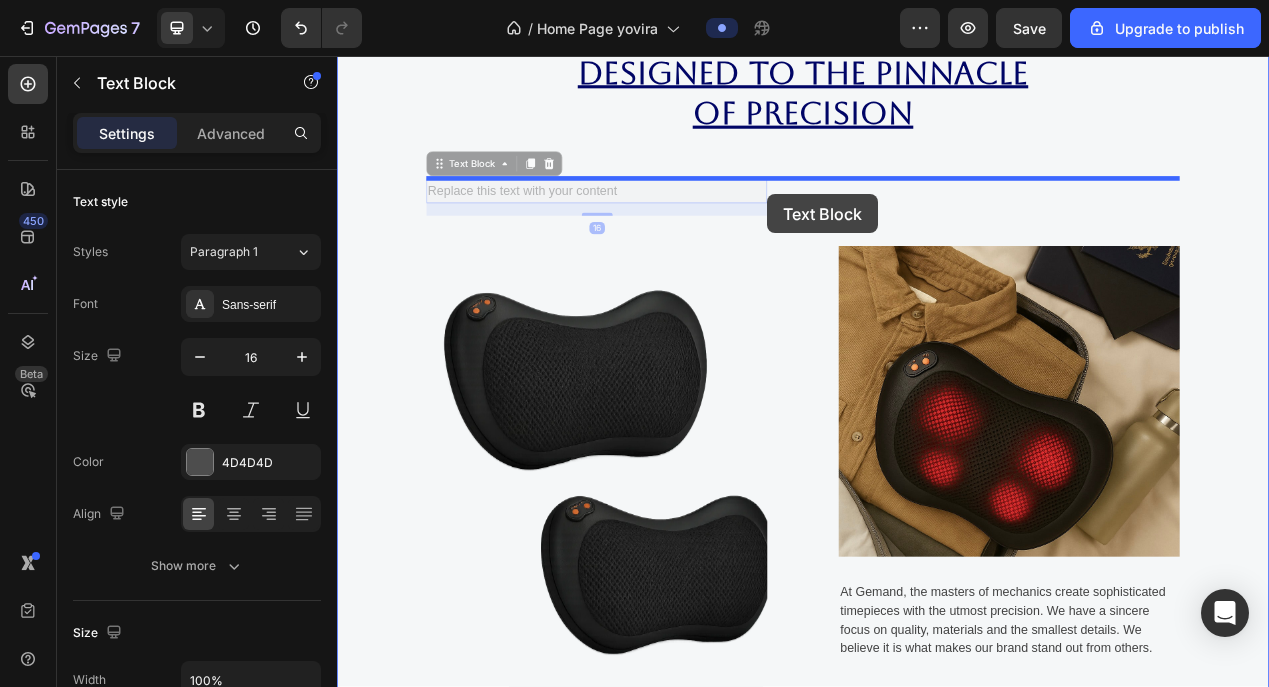drag, startPoint x: 732, startPoint y: 234, endPoint x: 873, endPoint y: 236, distance: 141.01419 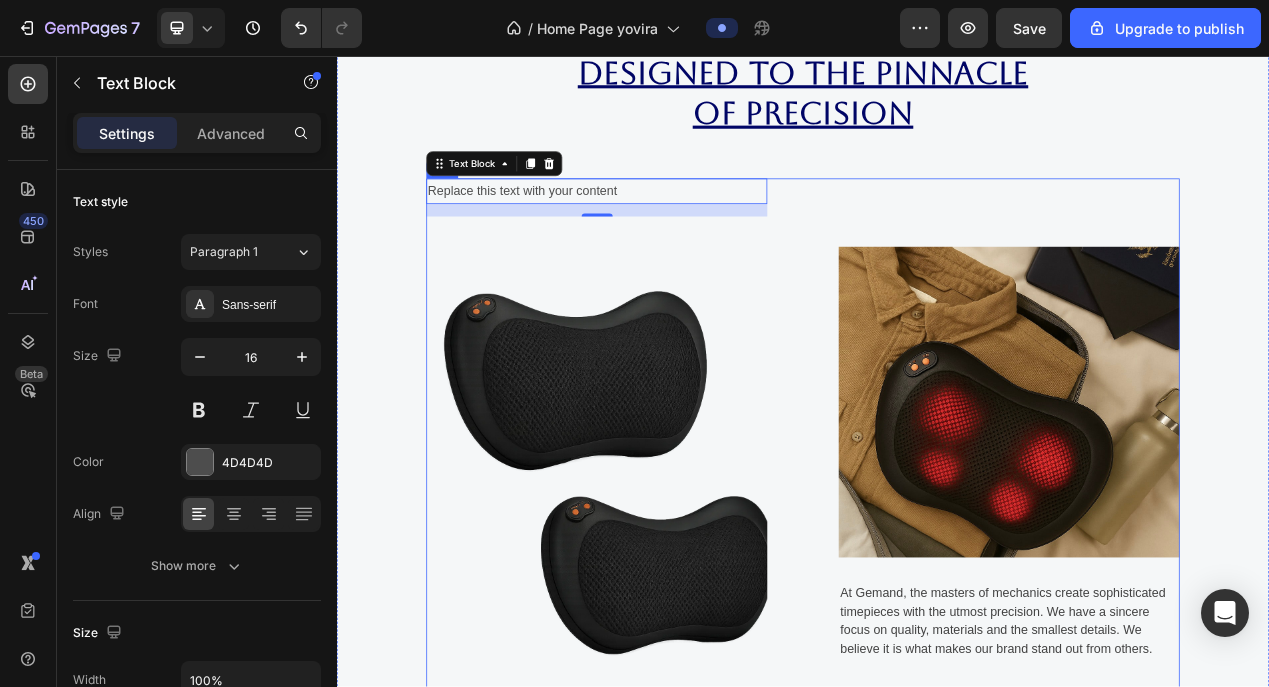 click on "Replace this text with your content Text Block   16 Image Image At Gemand, the masters of mechanics create sophisticated timepieces with the utmost precision. We have a sincere focus on quality, materials and the smallest details. We believe it is what makes our brand stand out from others. Text block Row" at bounding box center [937, 567] 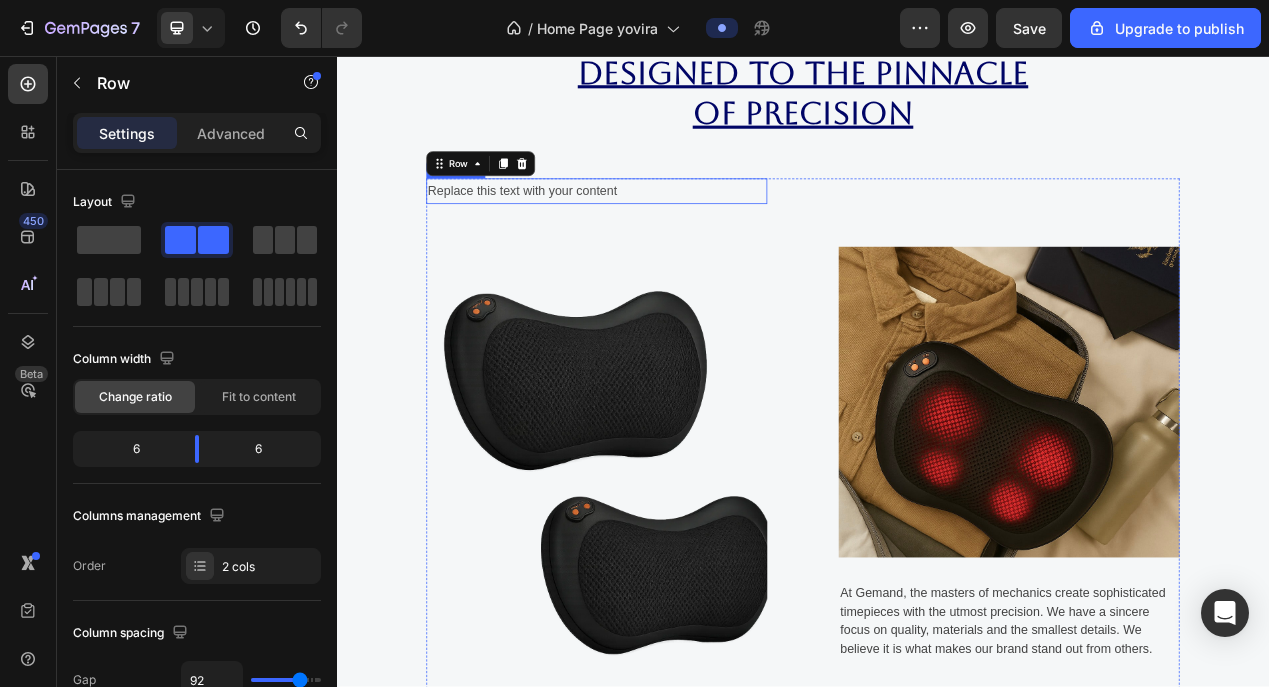 click on "Replace this text with your content" at bounding box center [671, 230] 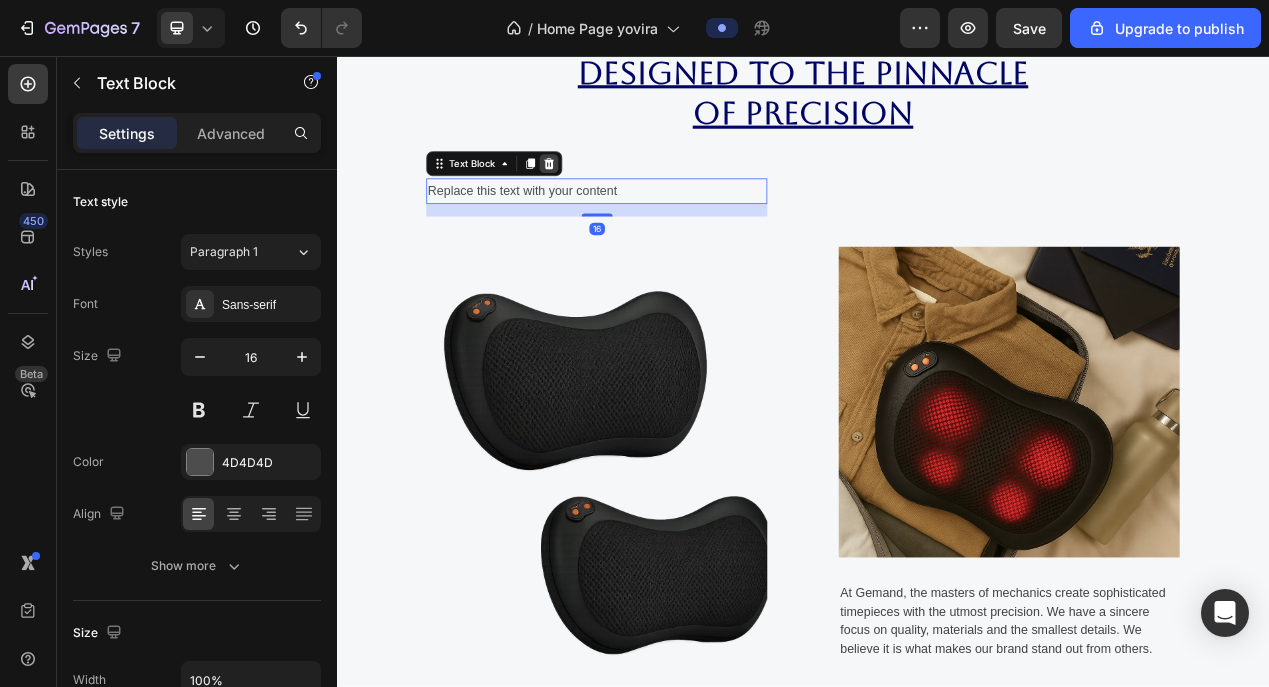 click at bounding box center [610, 195] 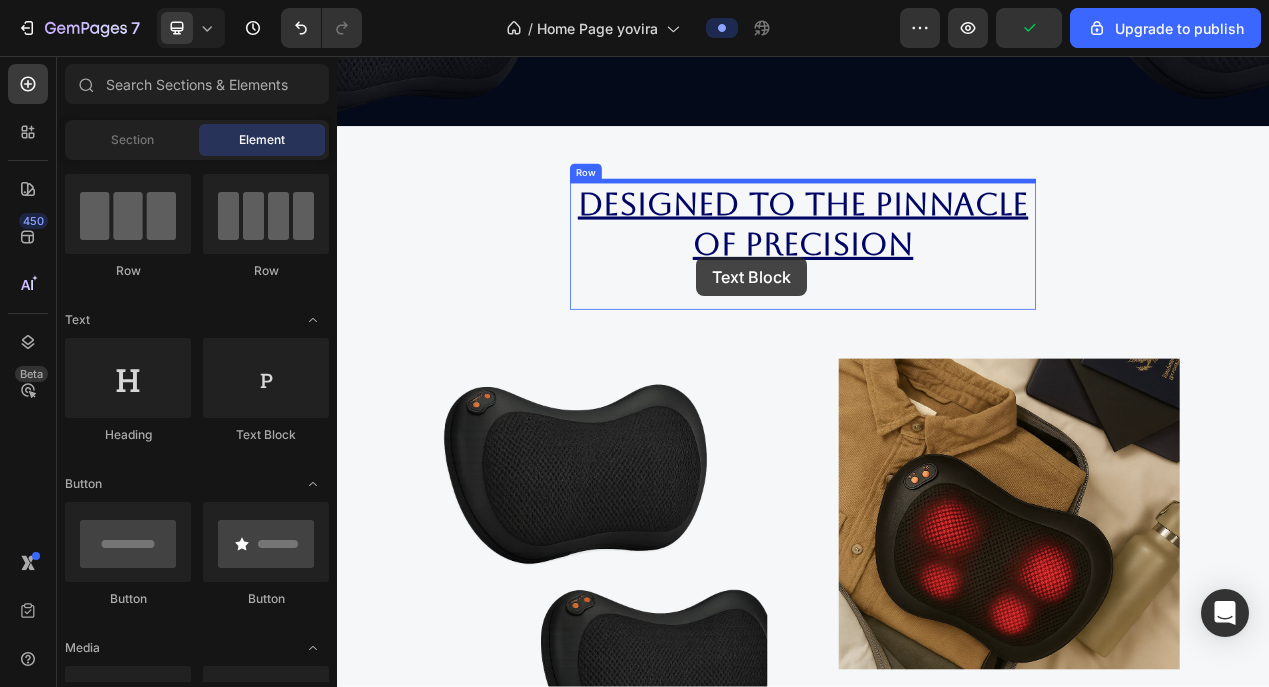 scroll, scrollTop: 833, scrollLeft: 0, axis: vertical 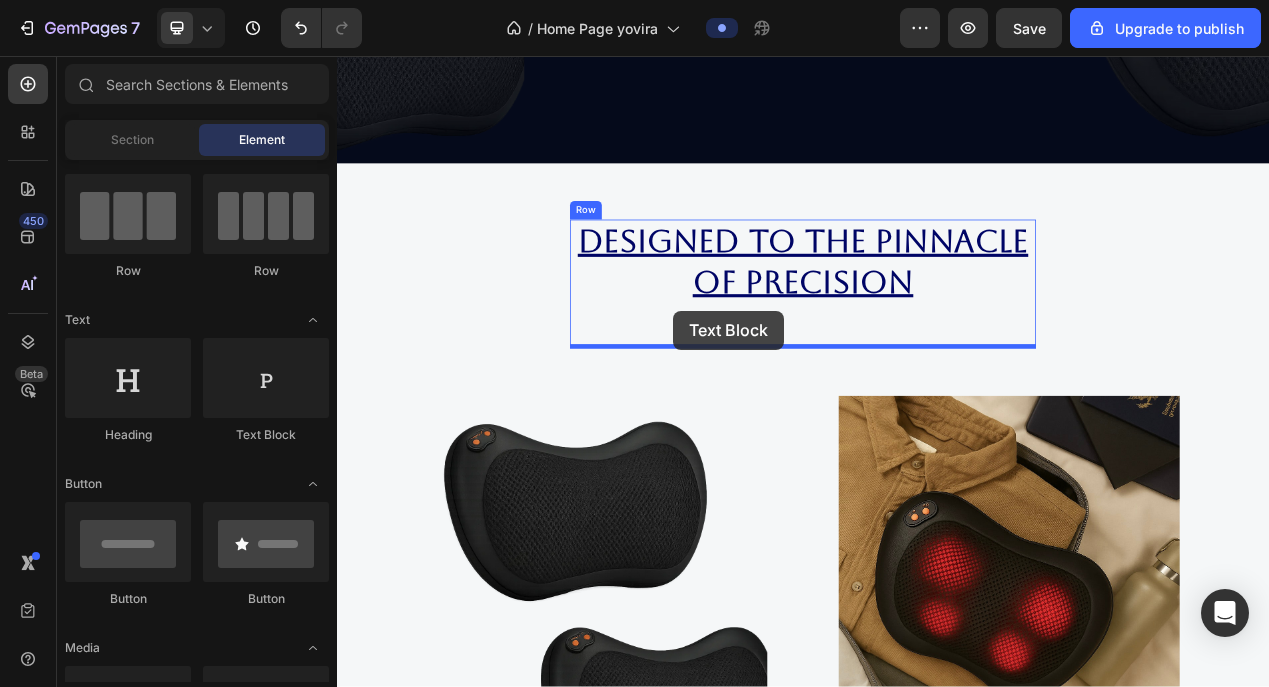 drag, startPoint x: 604, startPoint y: 444, endPoint x: 770, endPoint y: 384, distance: 176.51062 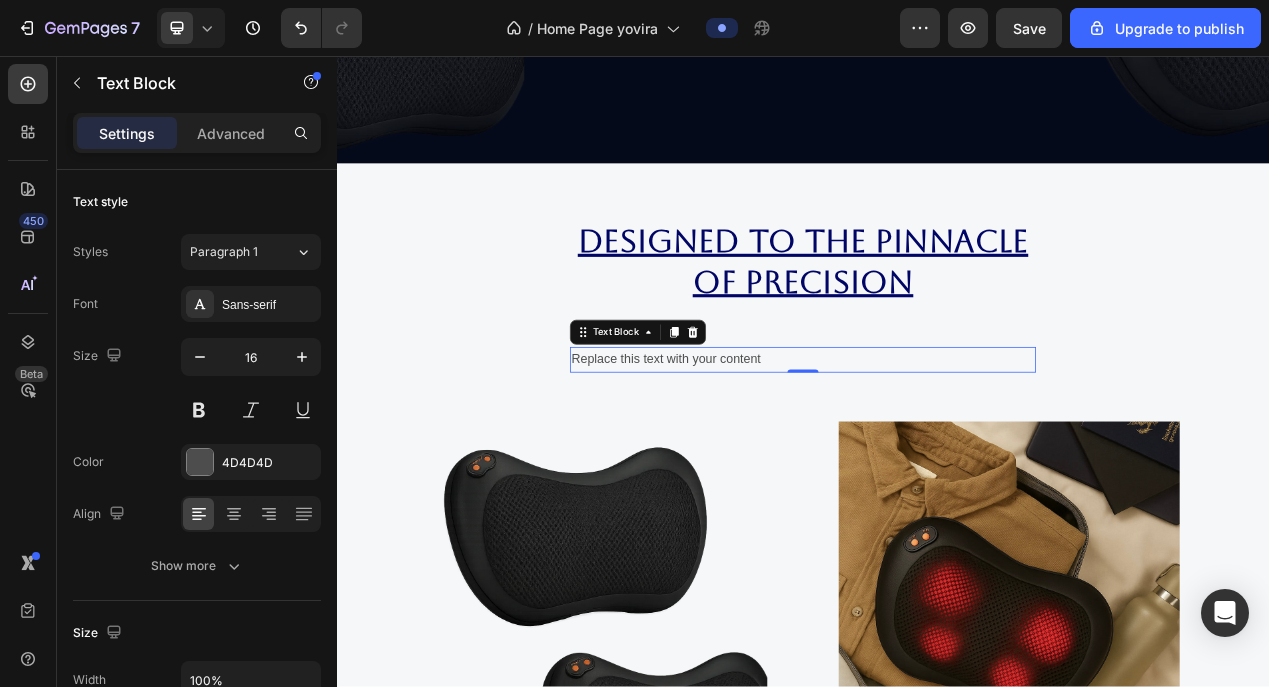 click on "Replace this text with your content" at bounding box center (937, 447) 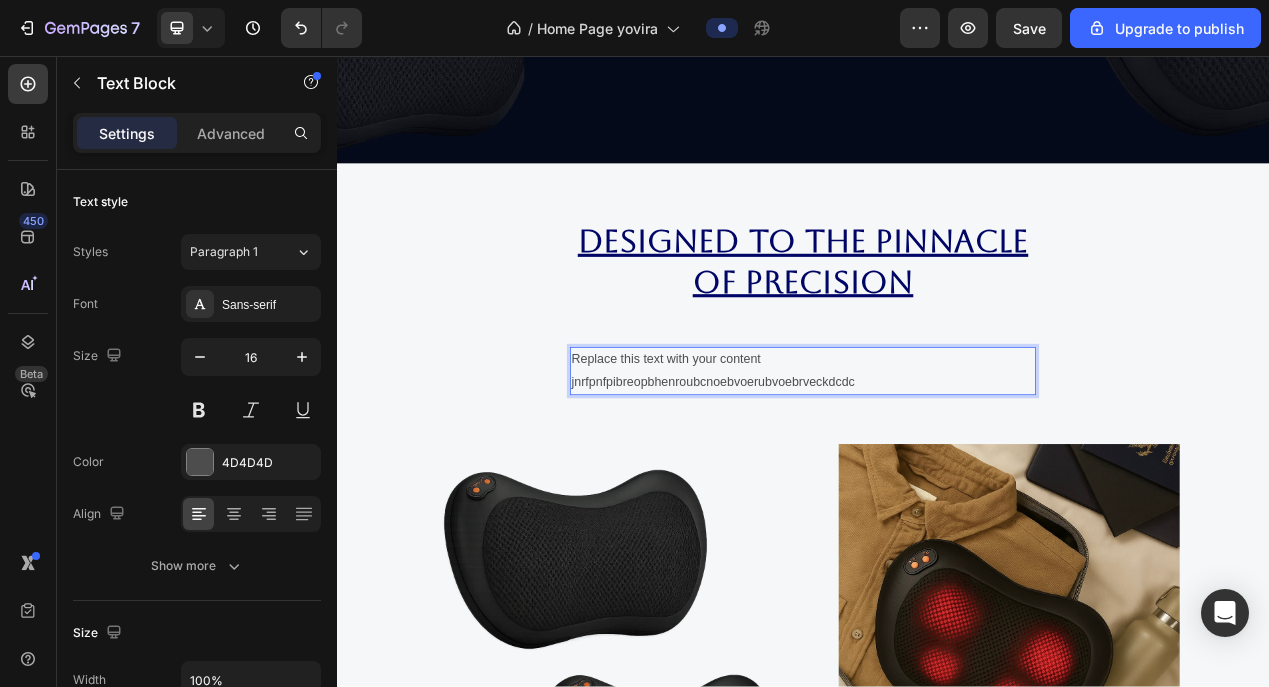 click on "Replace this text with your content jnrfpnfpibreopbhenroubcnoebvoerubvoebrveckdcdc" at bounding box center (937, 462) 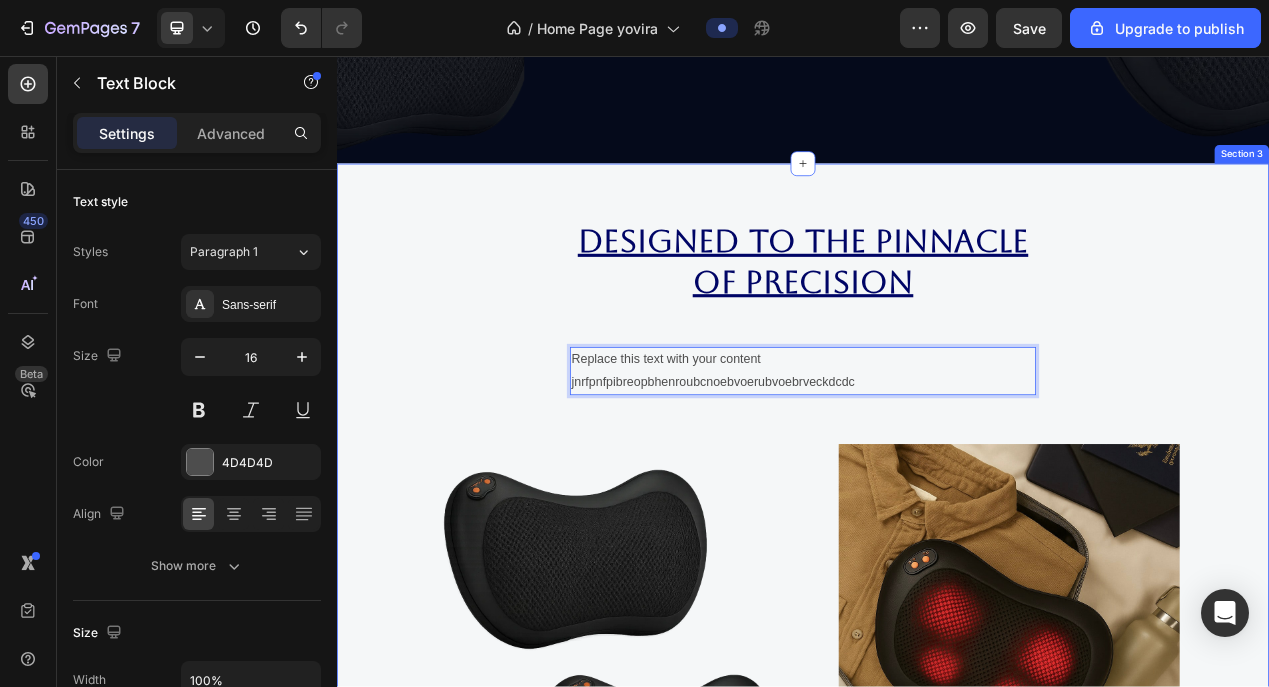 click on "Designed to the pinnacle of precision Heading Replace this text with your content jnrfpnfpibreopbhenroubcnoebvoerubvoebrveckdcdc Text Block   0 Row Image Image At Gemand, the masters of mechanics create sophisticated timepieces with the utmost precision. We have a sincere focus on quality, materials and the smallest details. We believe it is what makes our brand stand out from others. Text block Row" at bounding box center [937, 709] 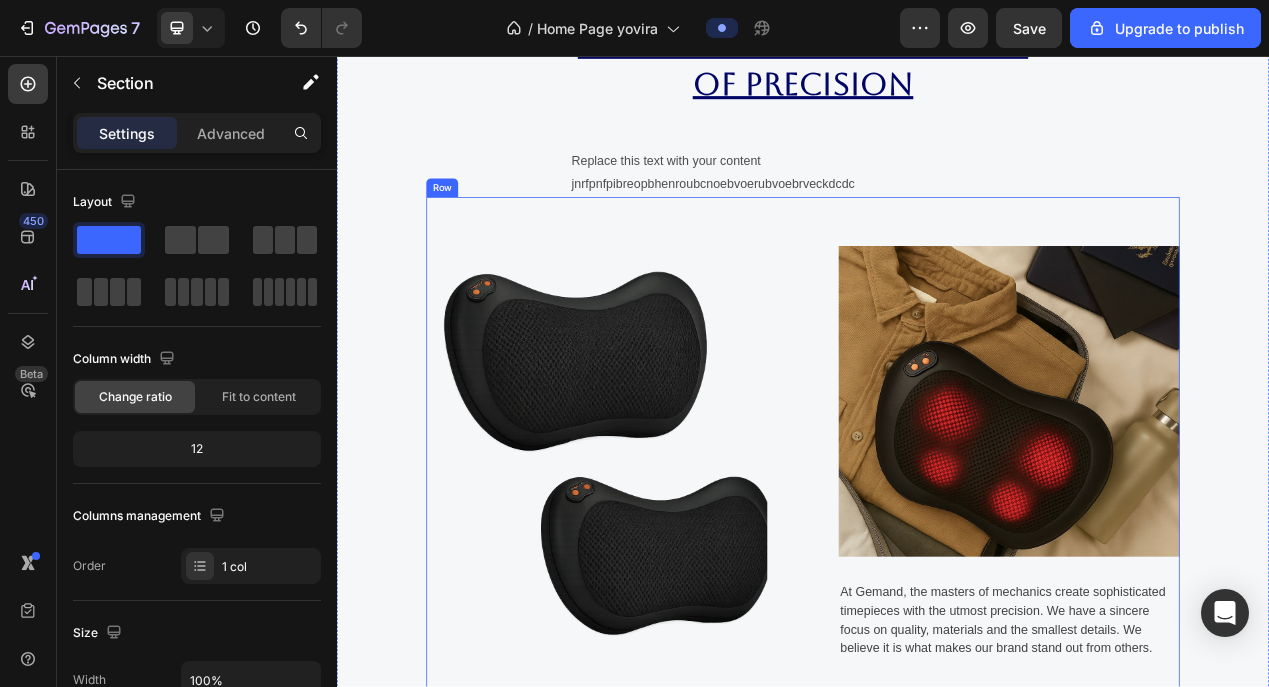 scroll, scrollTop: 820, scrollLeft: 0, axis: vertical 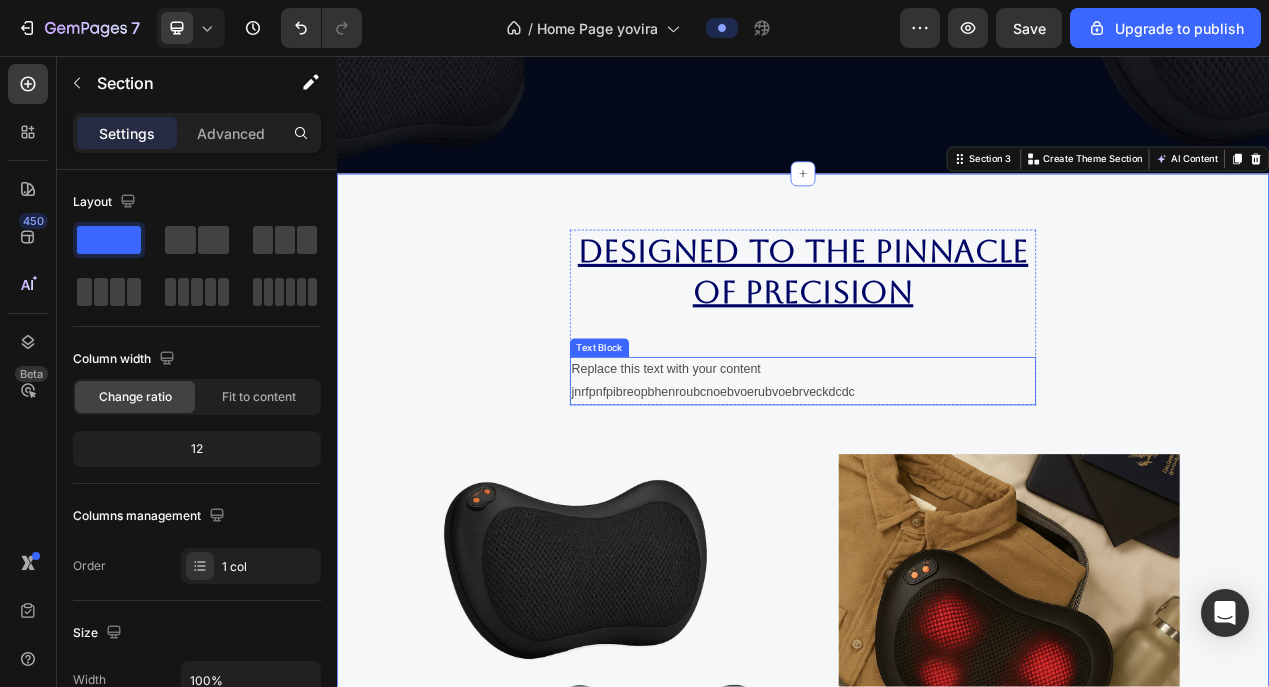 click on "Replace this text with your content jnrfpnfpibreopbhenroubcnoebvoerubvoebrveckdcdc" at bounding box center [937, 475] 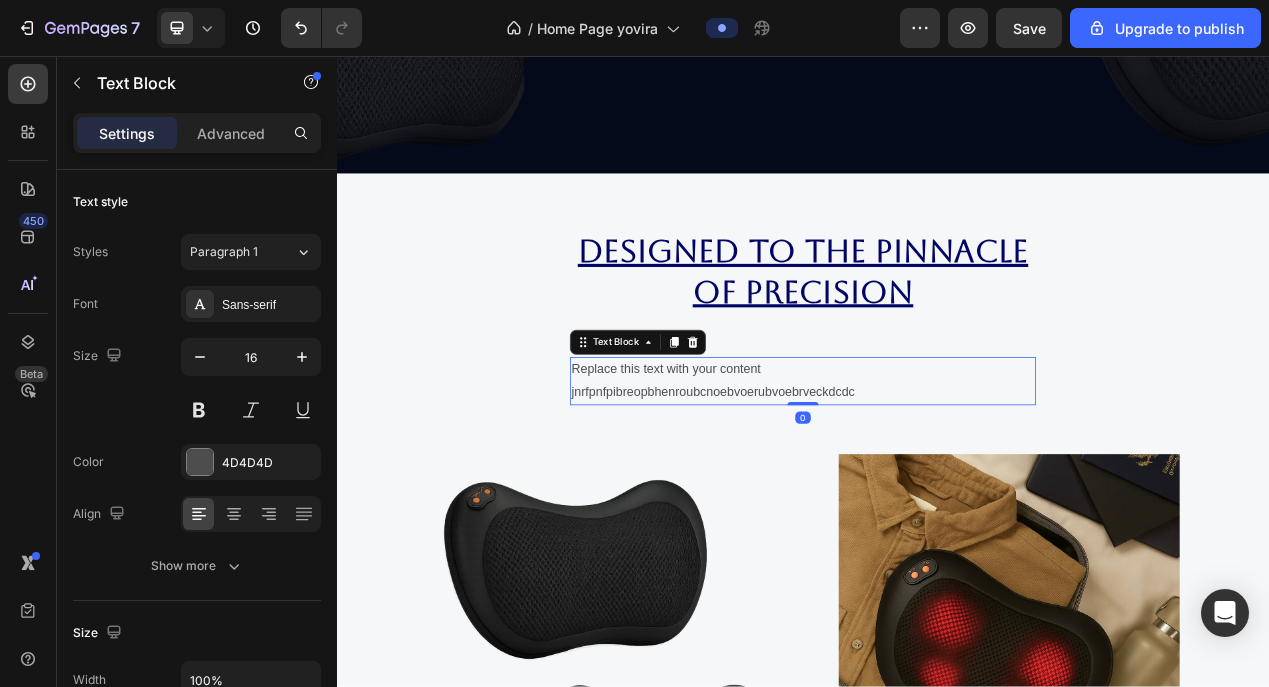click on "Text Block" at bounding box center (724, 425) 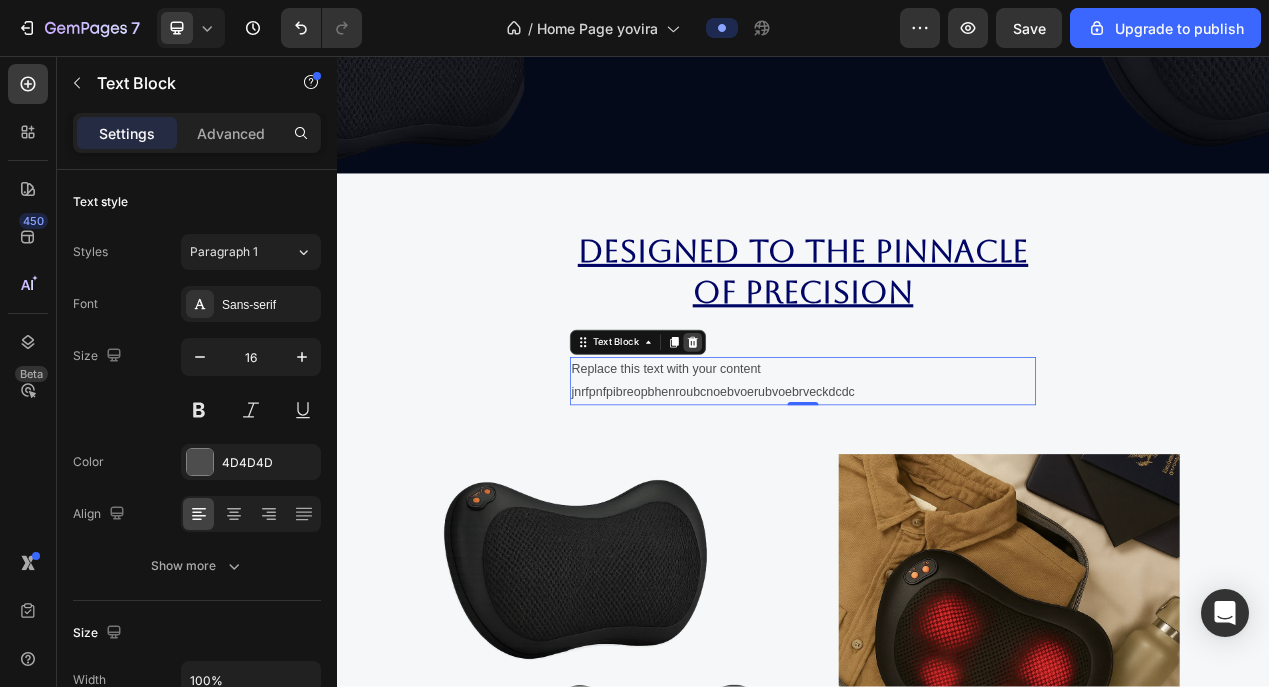 click 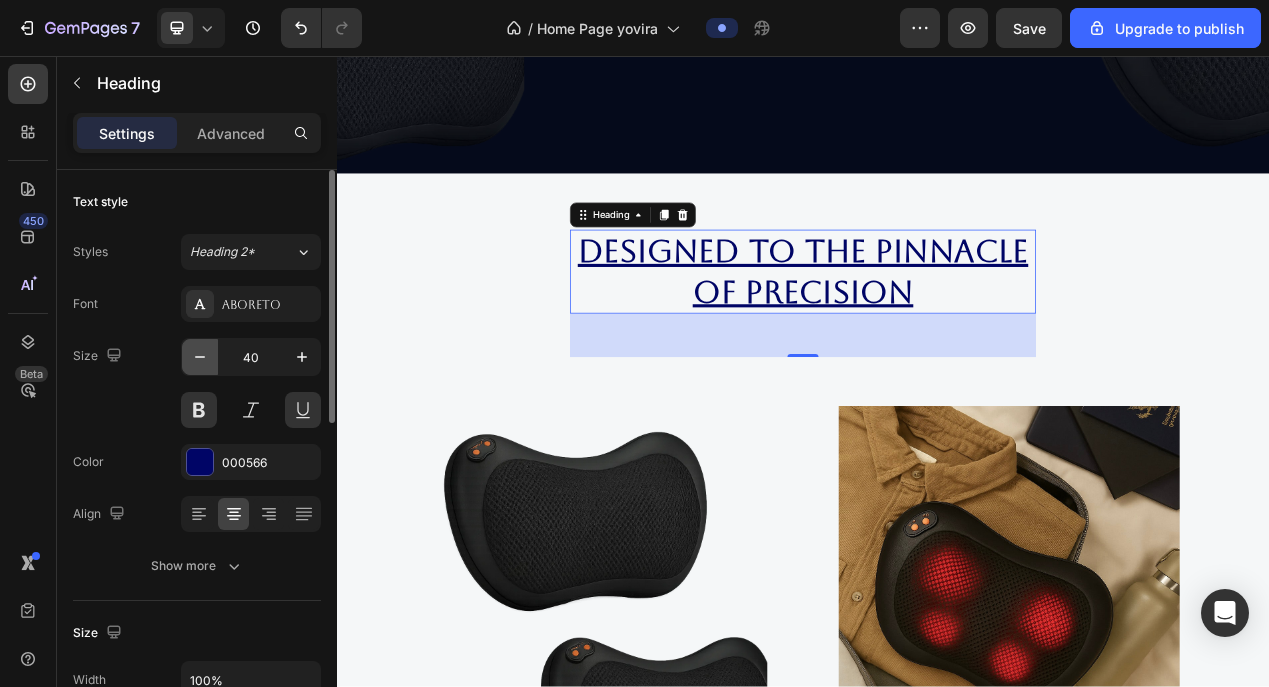 click at bounding box center [200, 357] 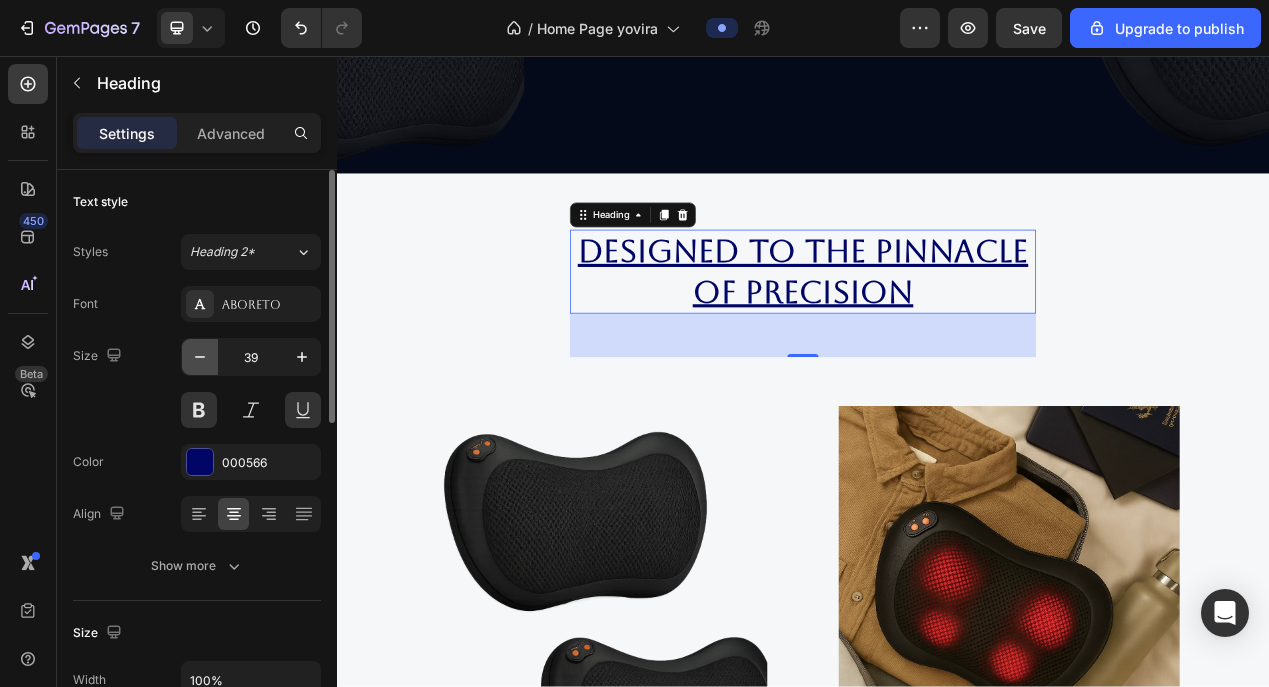 click at bounding box center (200, 357) 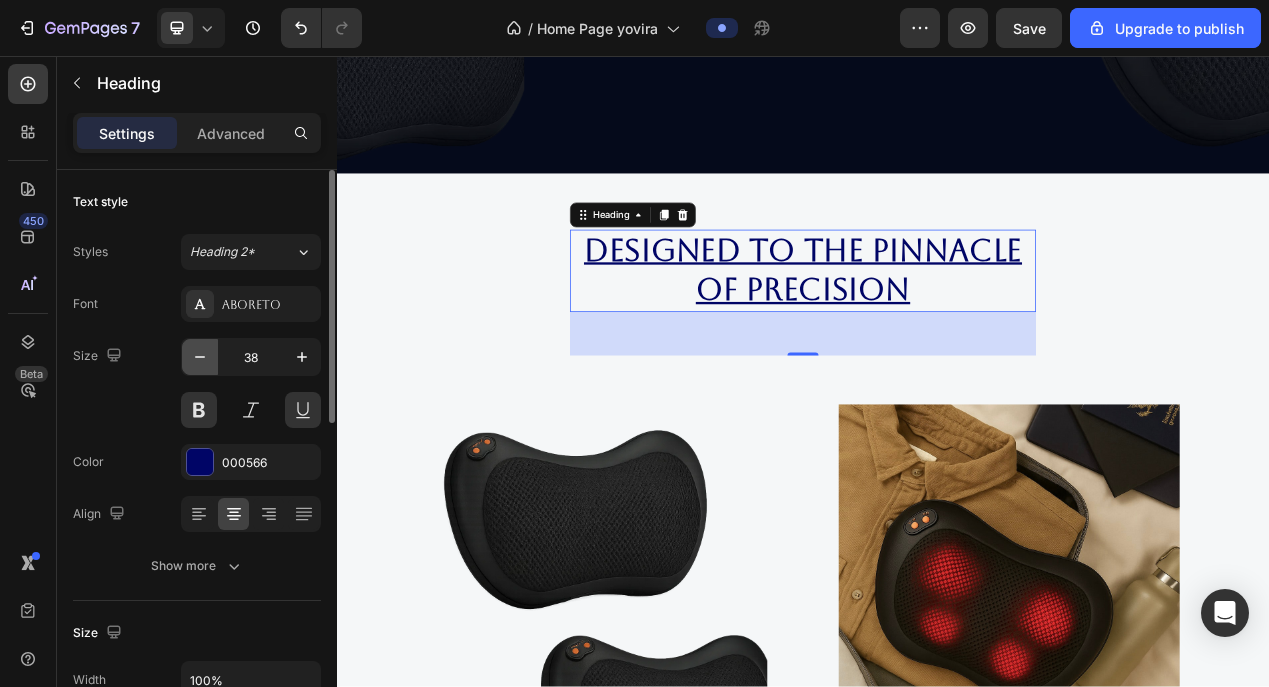 click at bounding box center [200, 357] 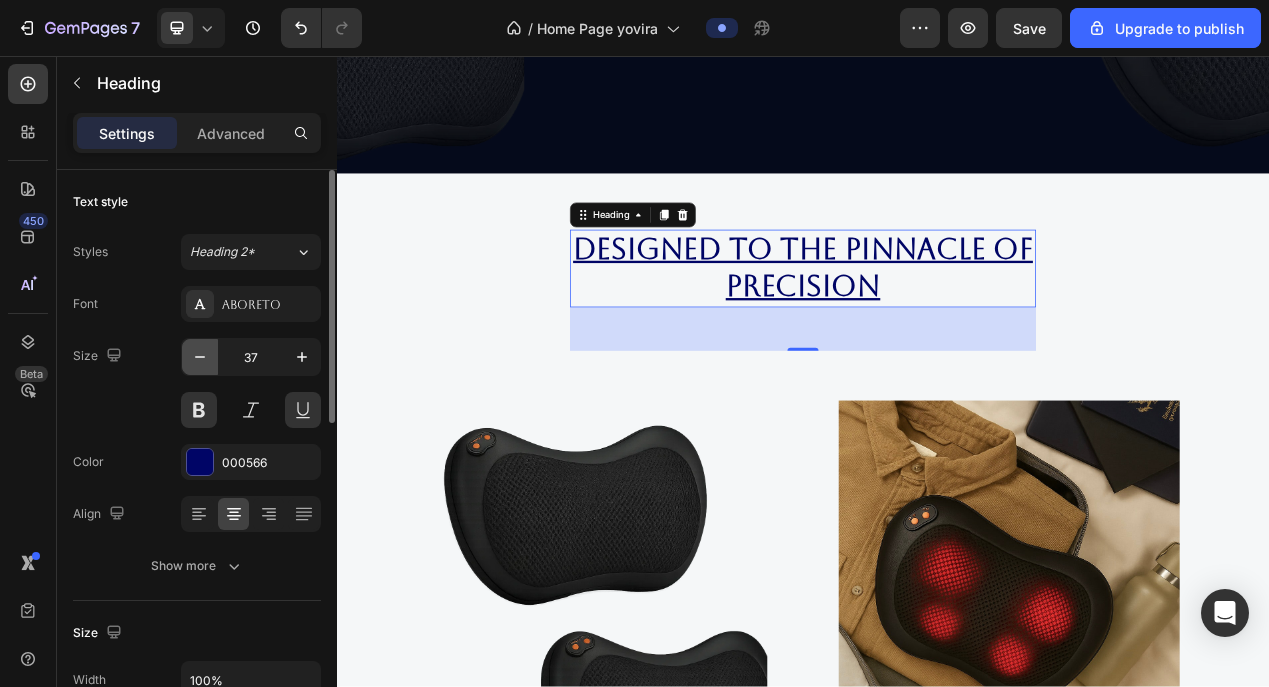 click at bounding box center [200, 357] 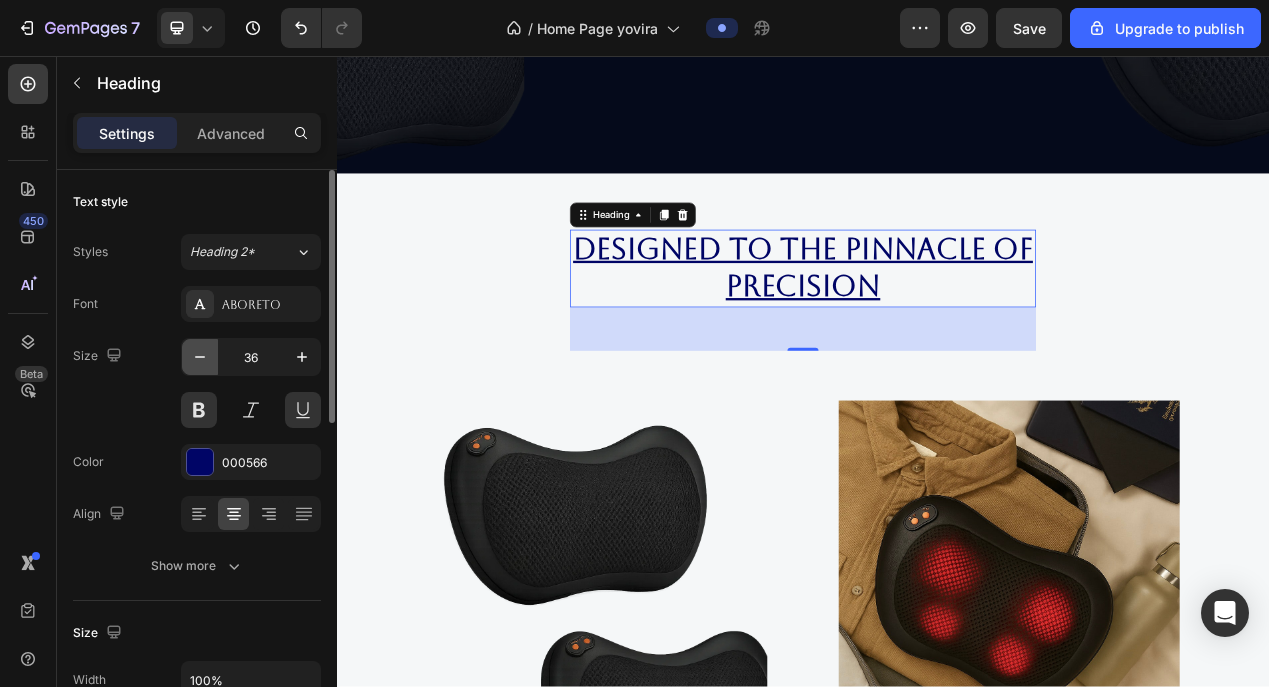click at bounding box center [200, 357] 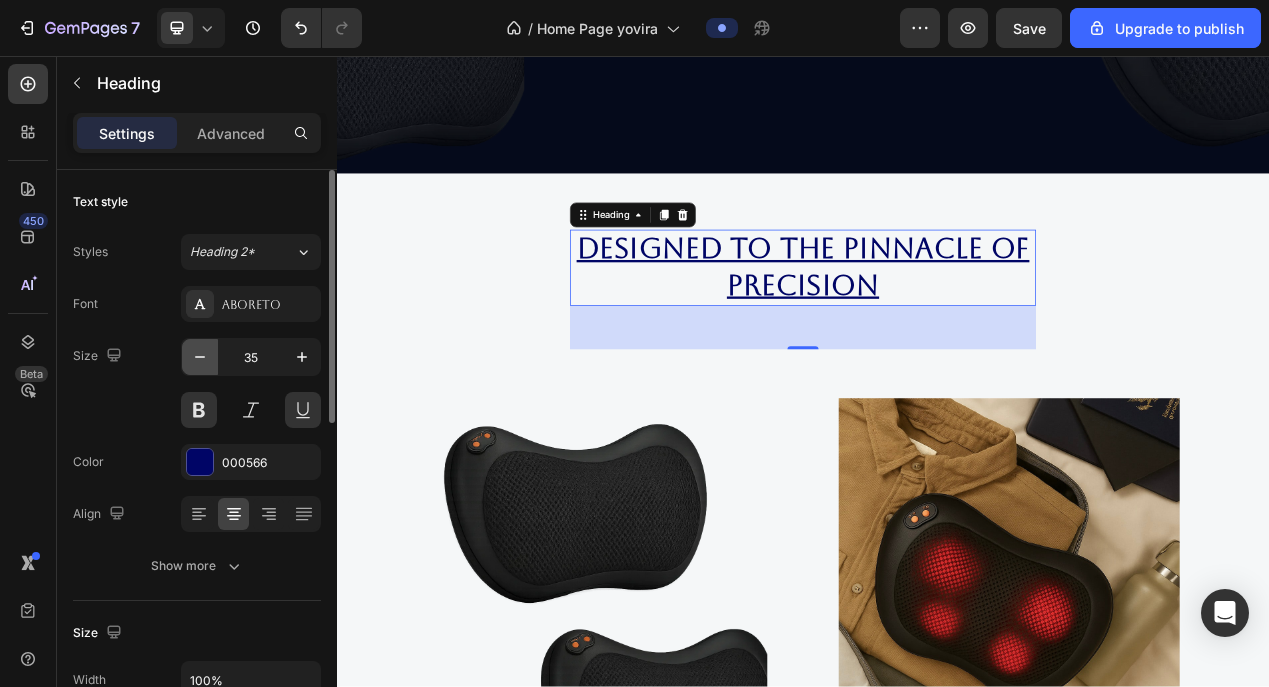 click at bounding box center [200, 357] 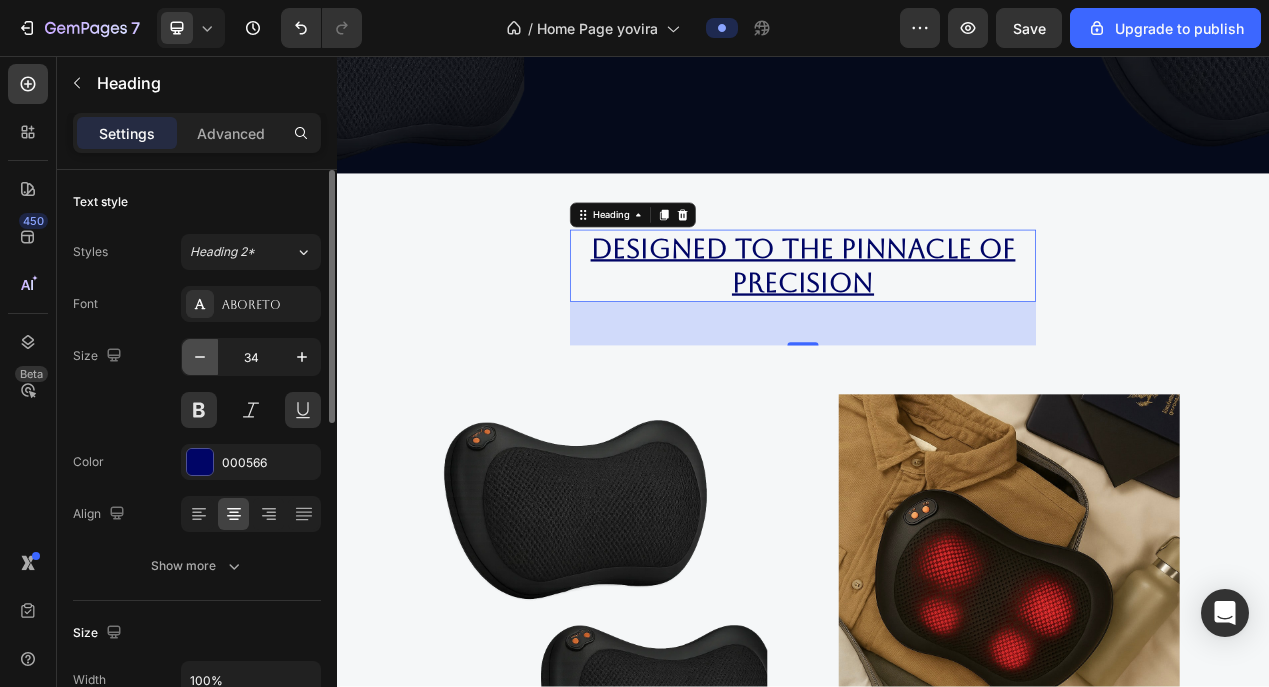 click at bounding box center [200, 357] 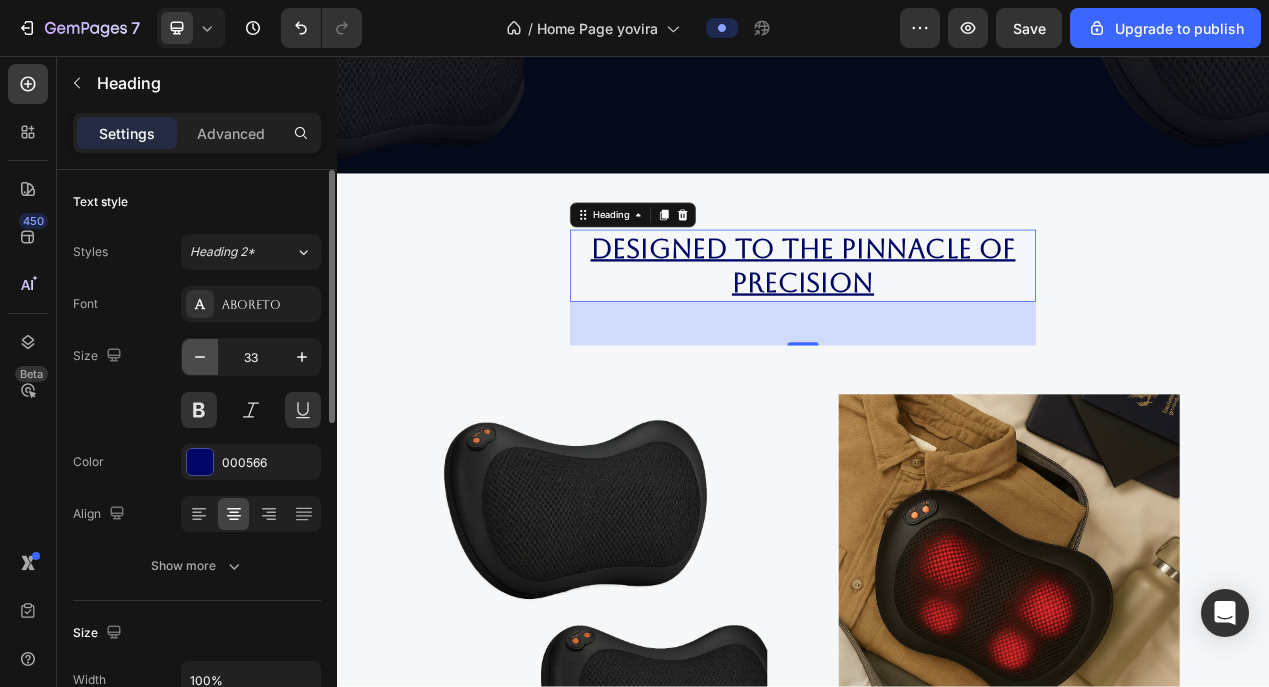 click at bounding box center (200, 357) 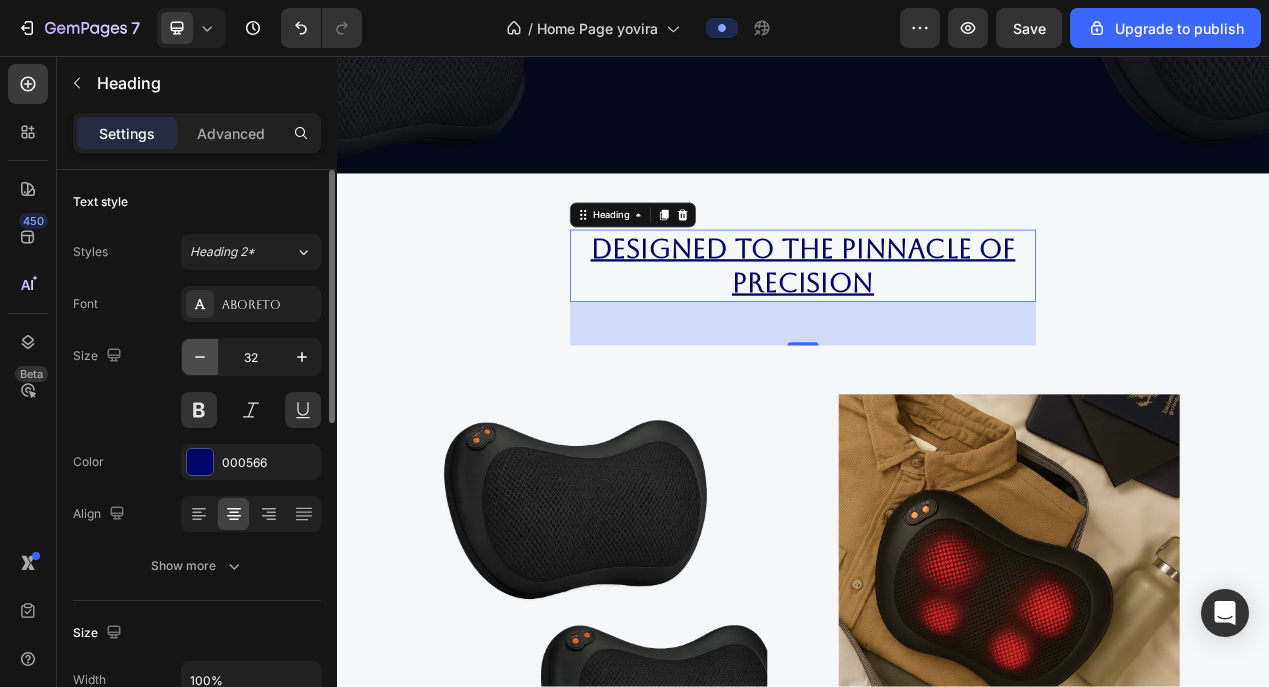 click at bounding box center (200, 357) 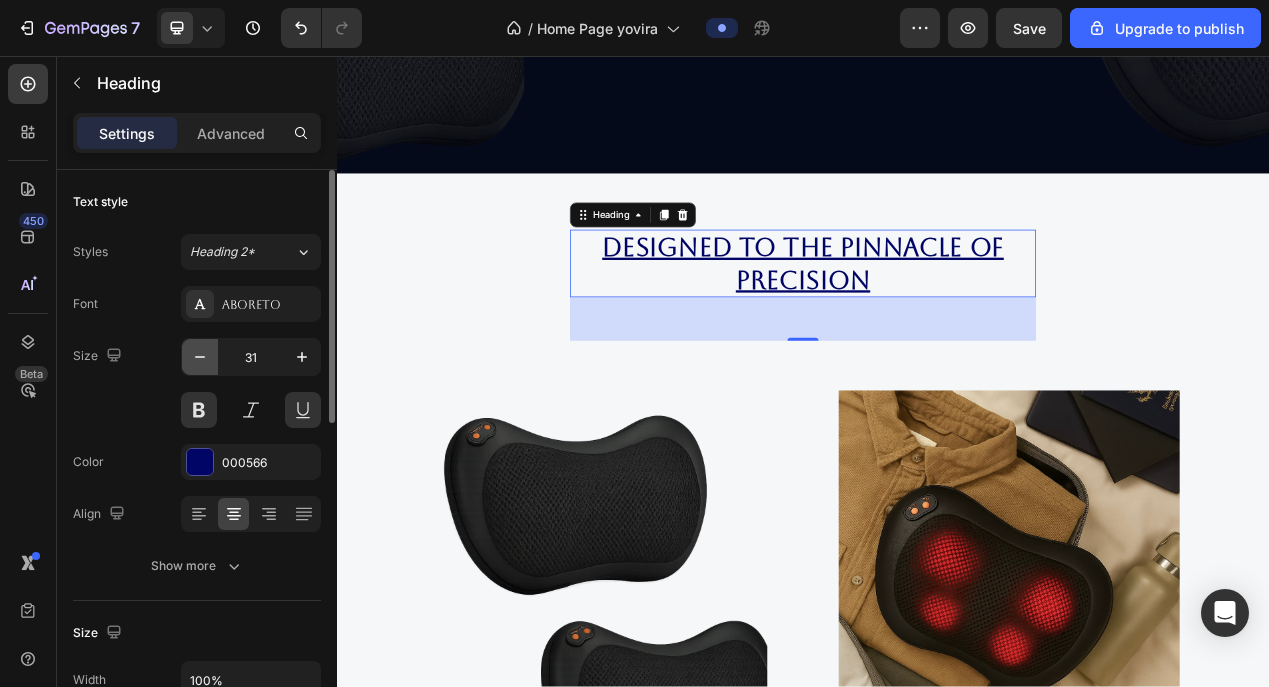click at bounding box center [200, 357] 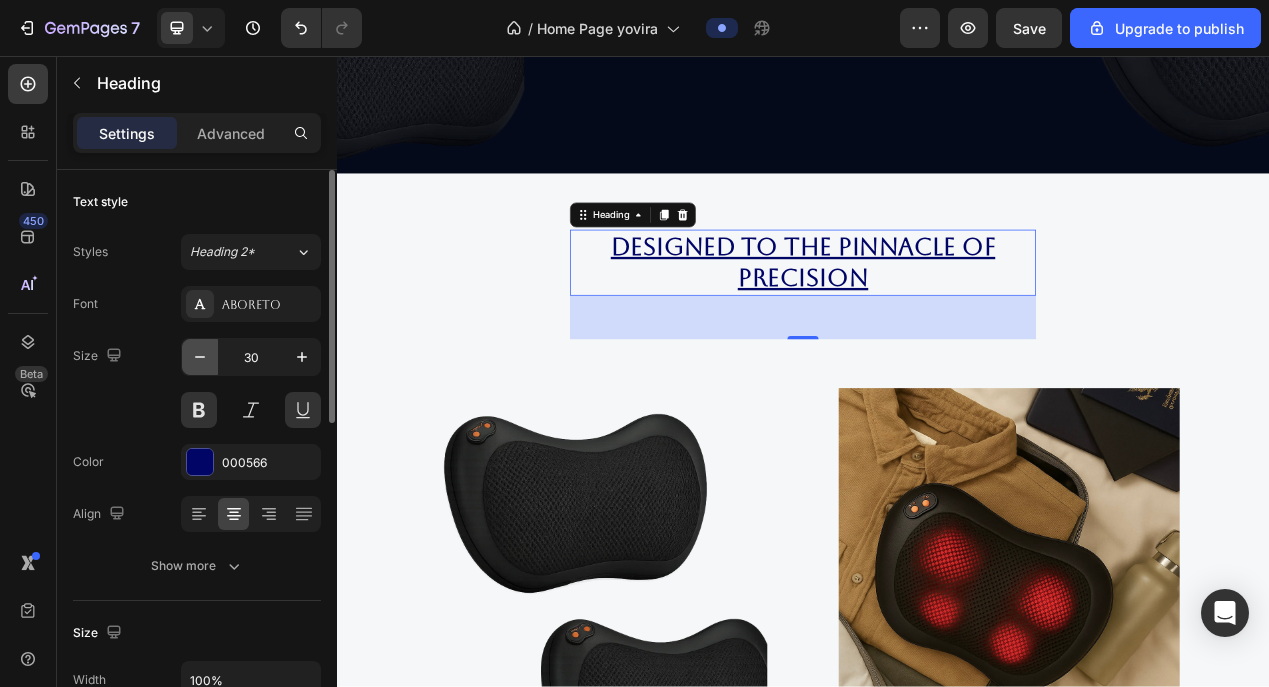 click at bounding box center (200, 357) 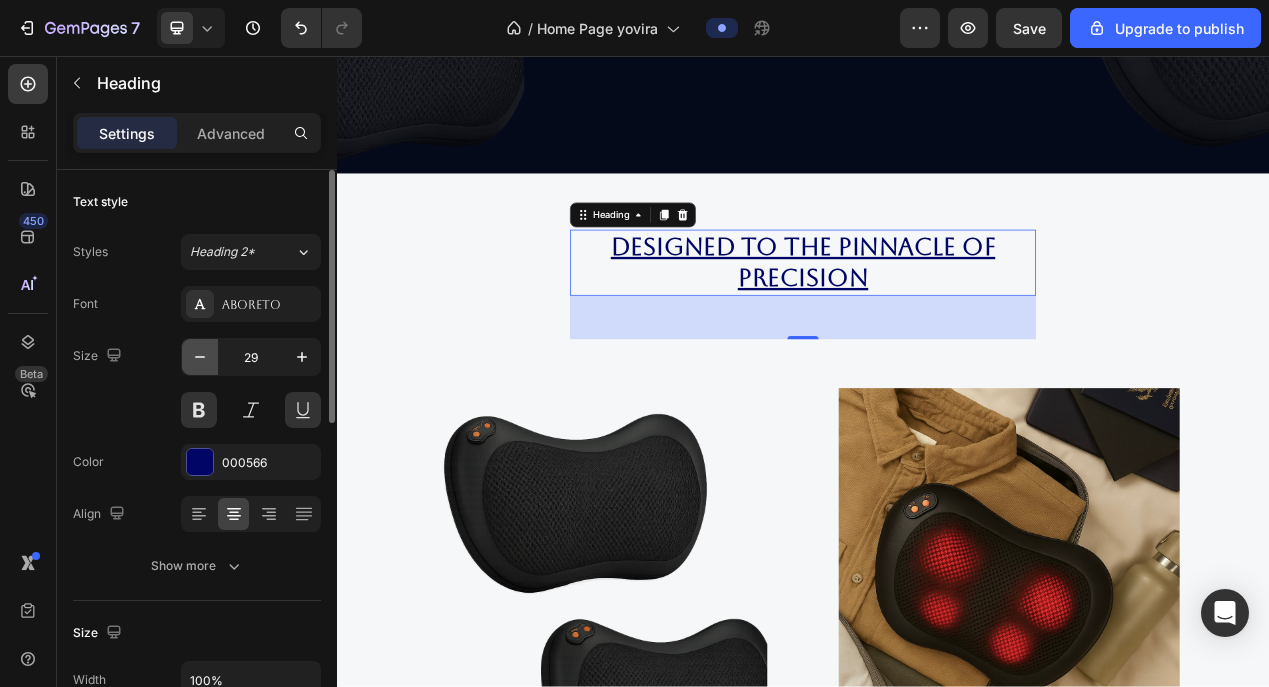 click at bounding box center [200, 357] 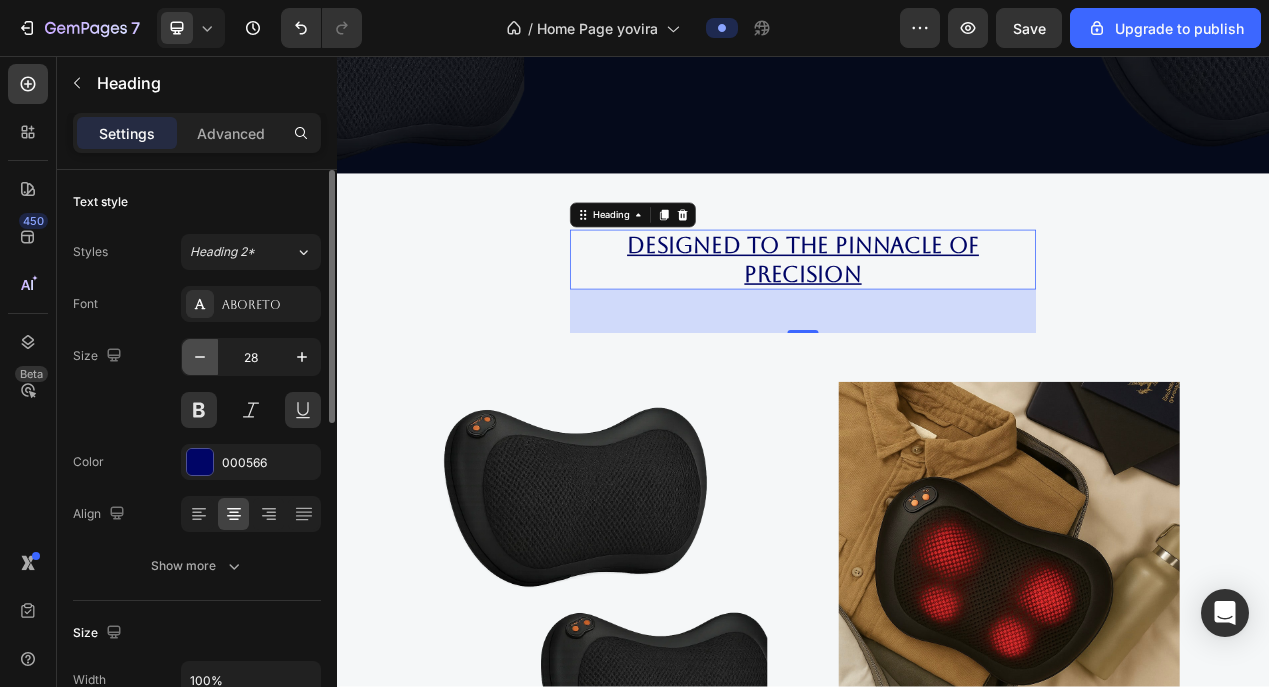 click at bounding box center (200, 357) 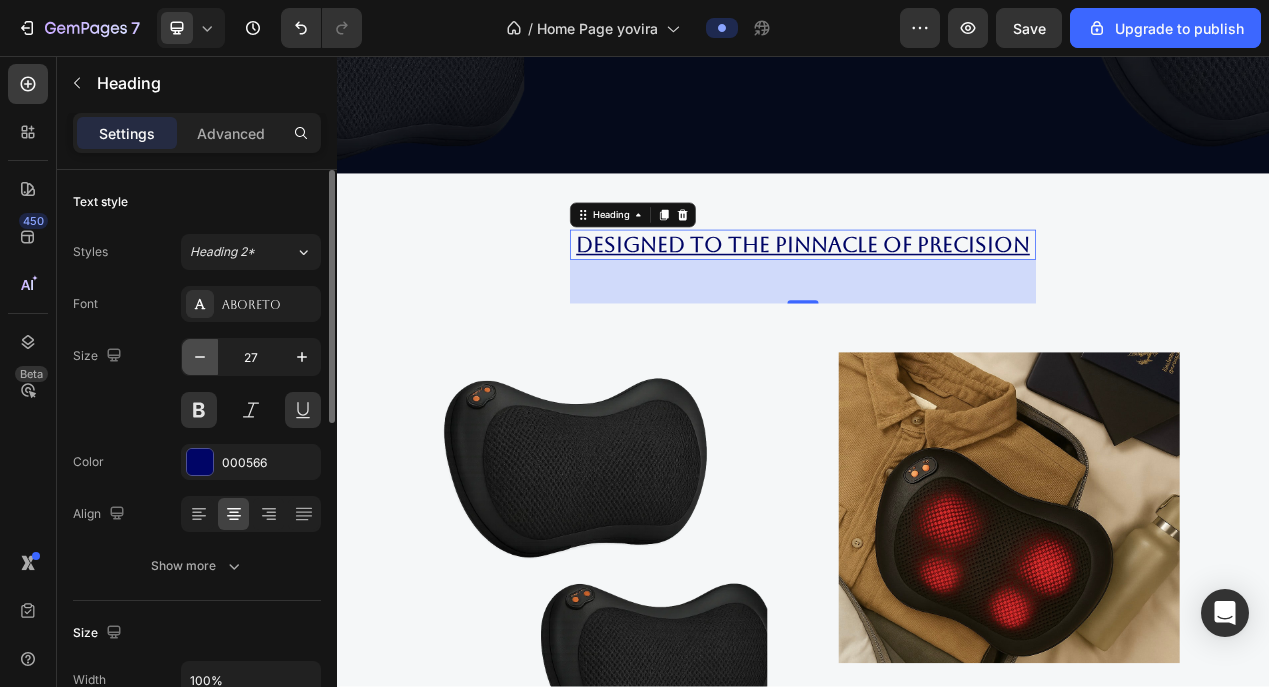 click at bounding box center (200, 357) 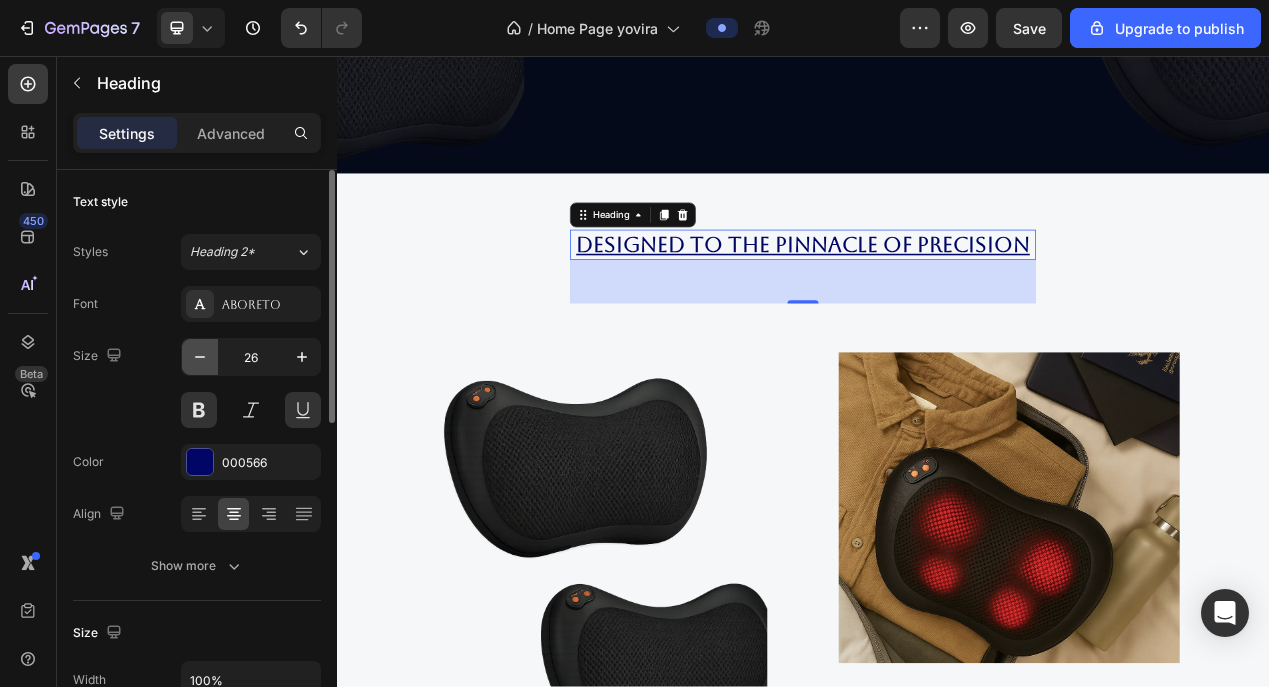 click at bounding box center [200, 357] 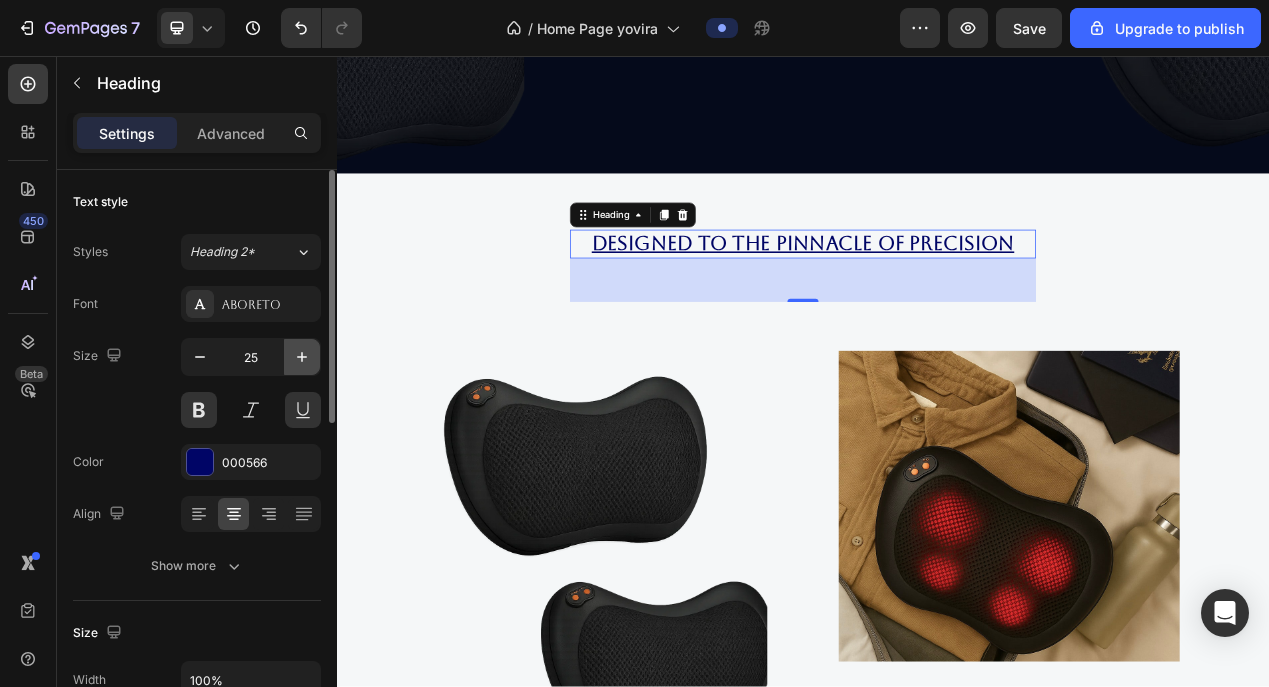 click 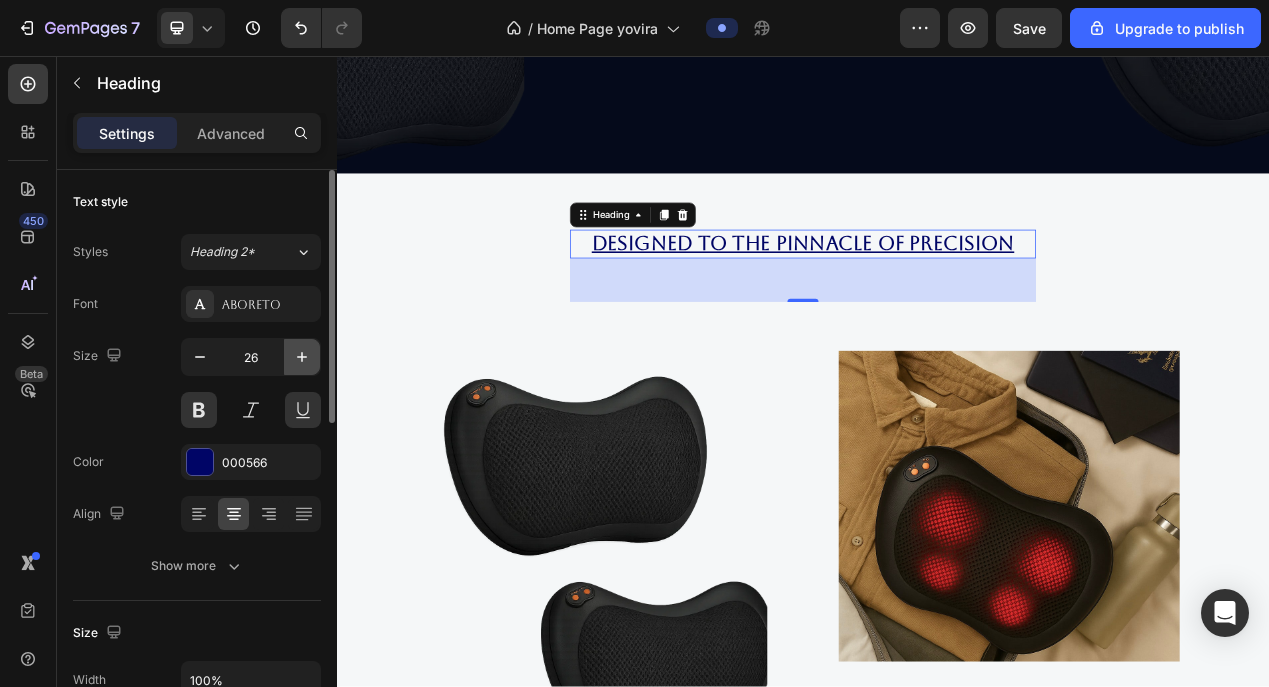 click 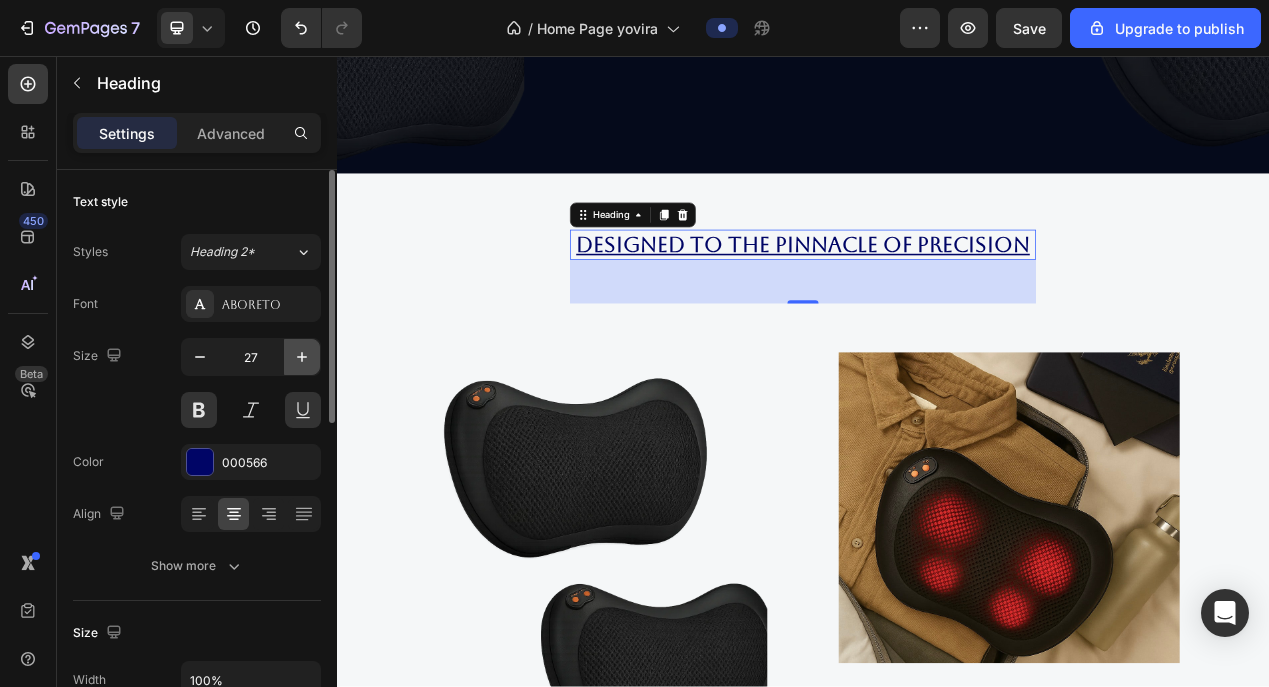click 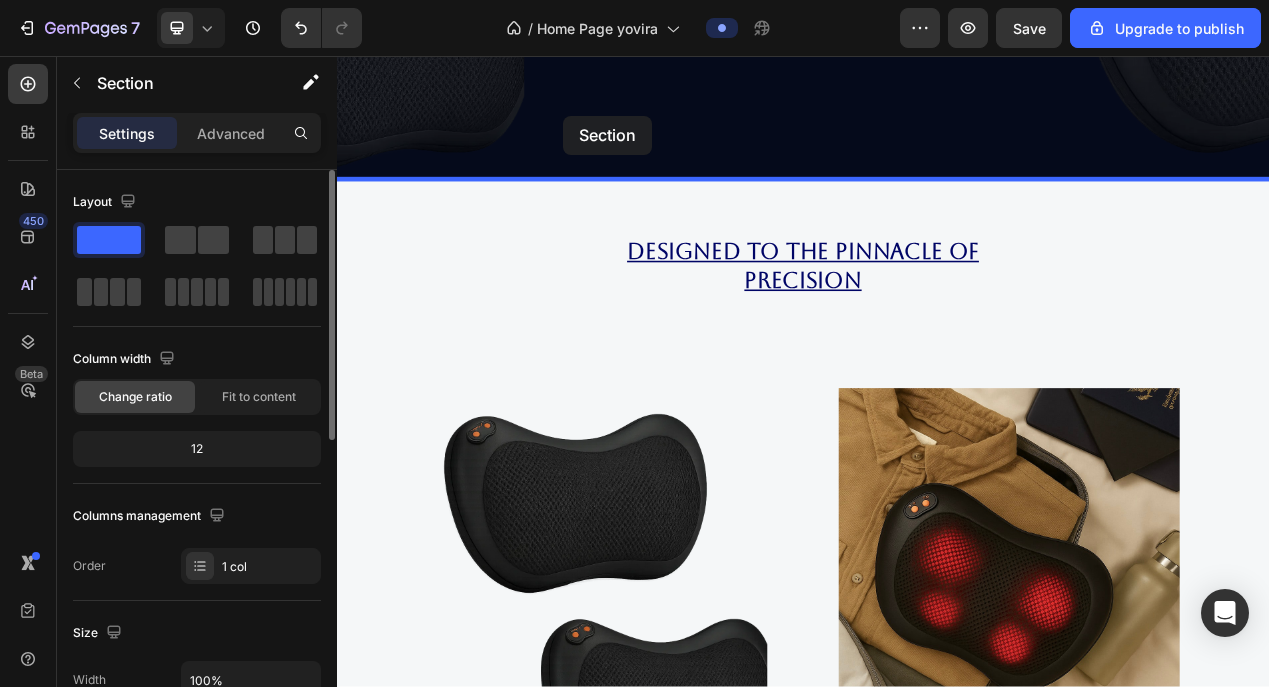 scroll, scrollTop: 756, scrollLeft: 0, axis: vertical 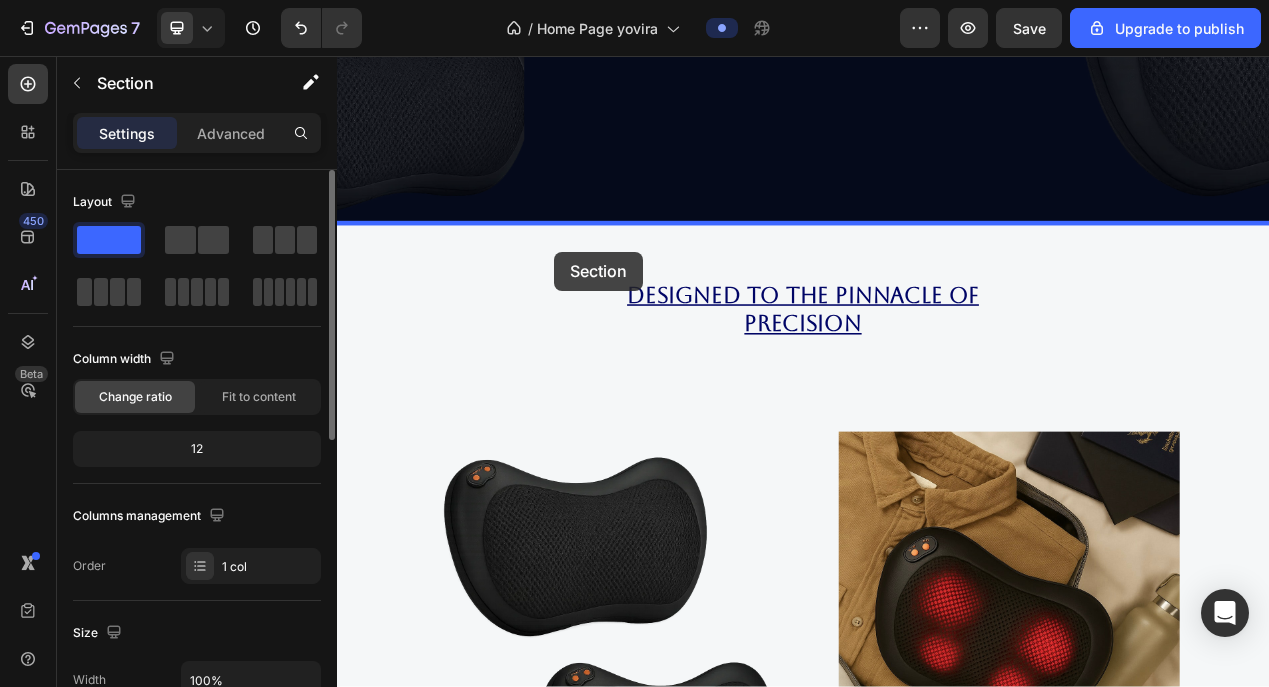 drag, startPoint x: 531, startPoint y: 459, endPoint x: 616, endPoint y: 310, distance: 171.54008 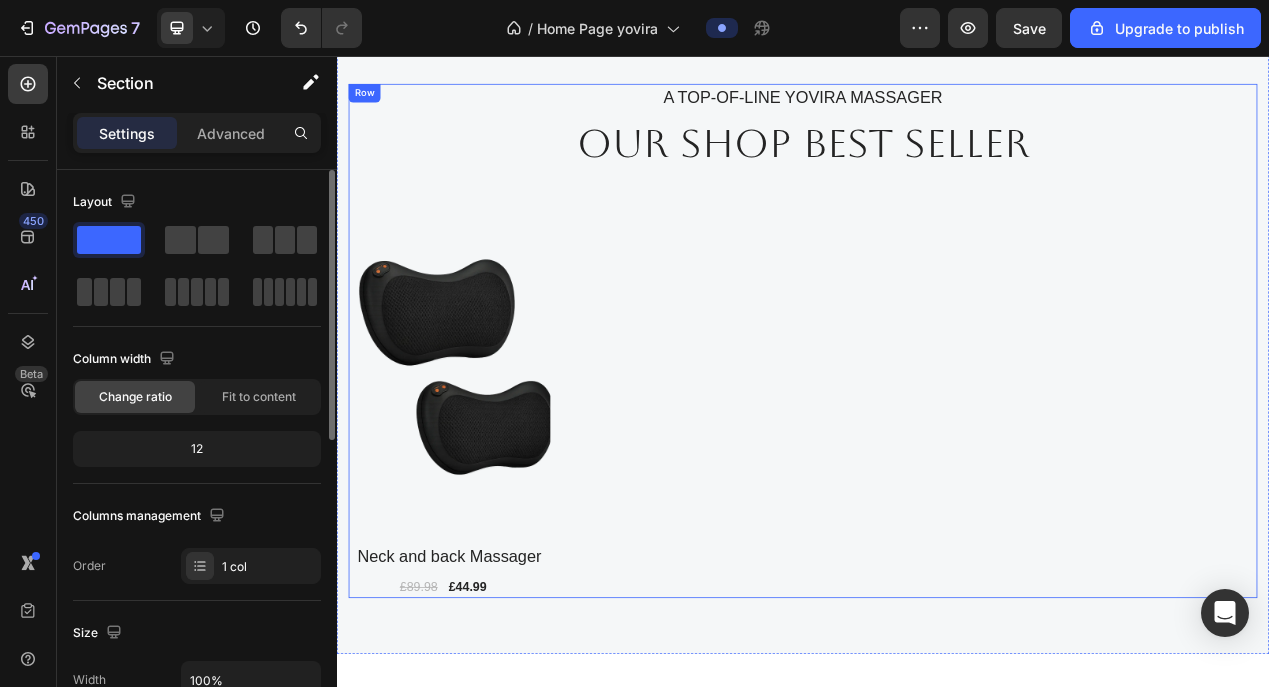 scroll, scrollTop: 3037, scrollLeft: 0, axis: vertical 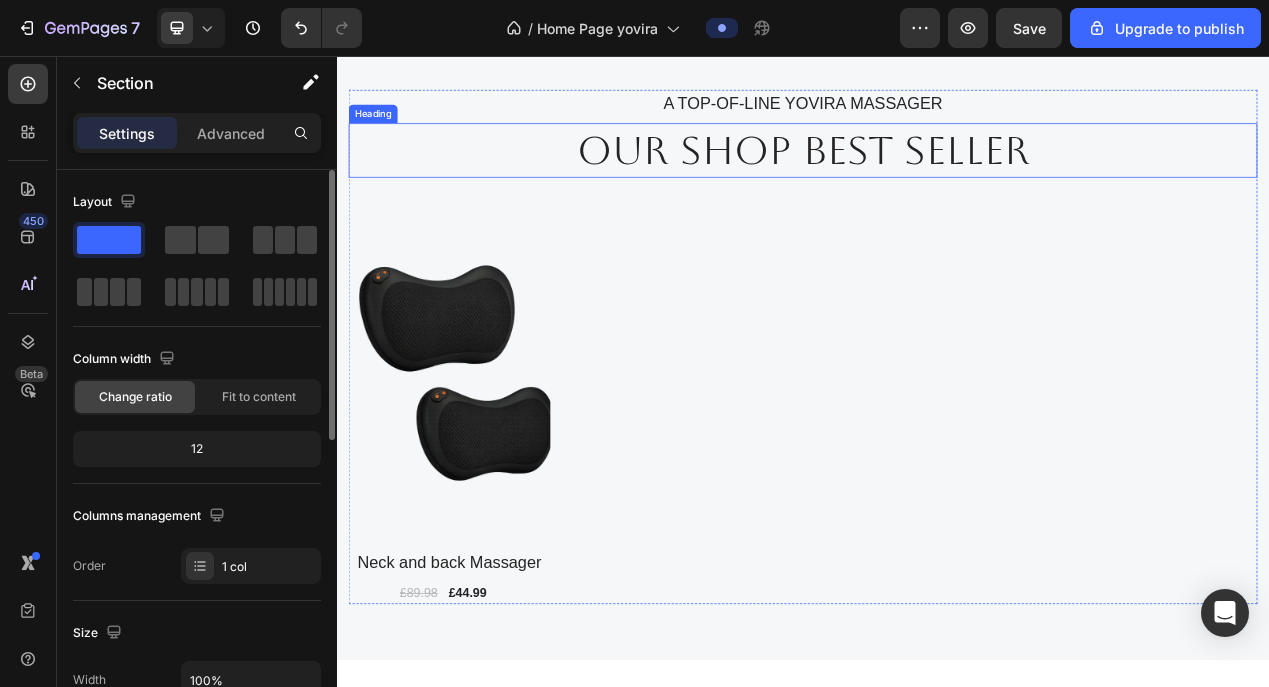 click on "Our shop best seller" at bounding box center [937, 178] 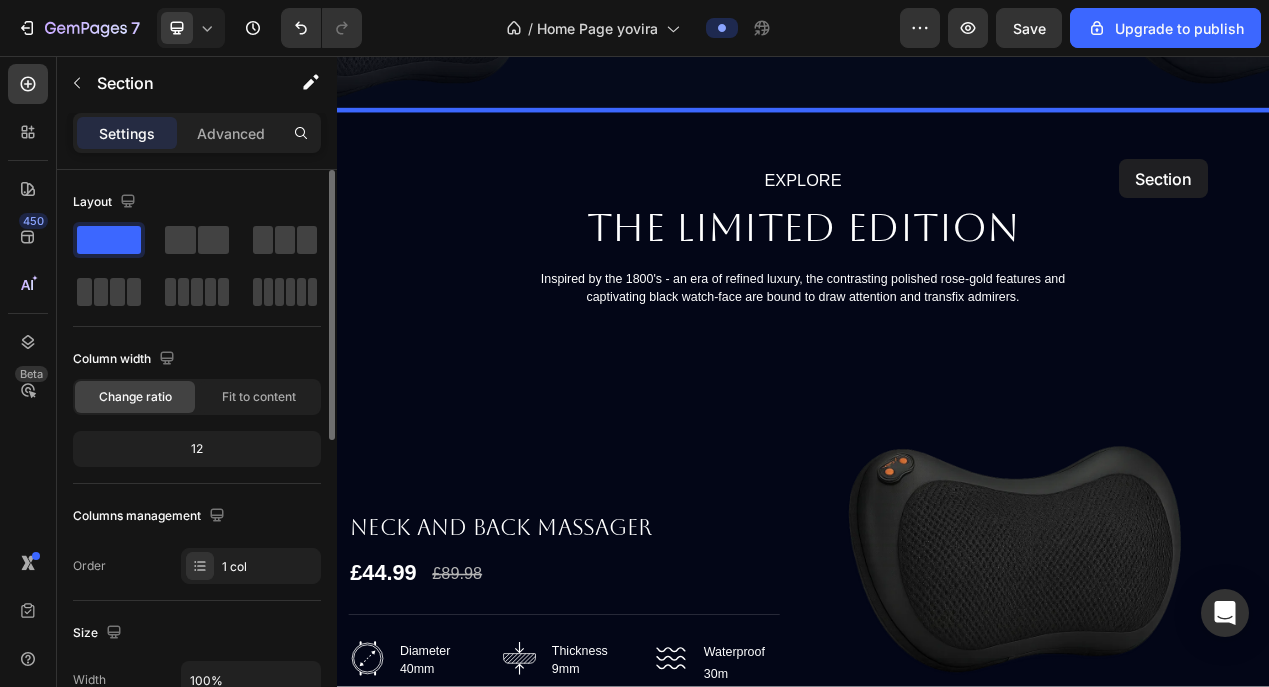 scroll, scrollTop: 547, scrollLeft: 0, axis: vertical 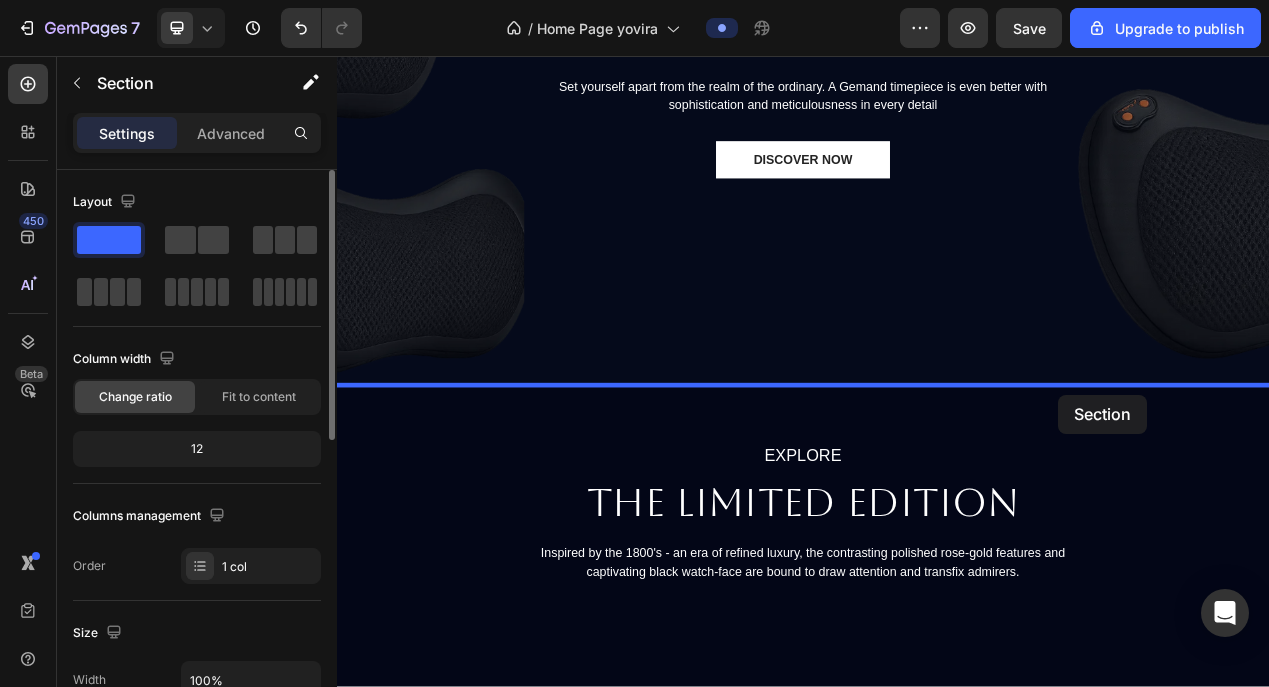 drag, startPoint x: 1447, startPoint y: 261, endPoint x: 1265, endPoint y: 492, distance: 294.0833 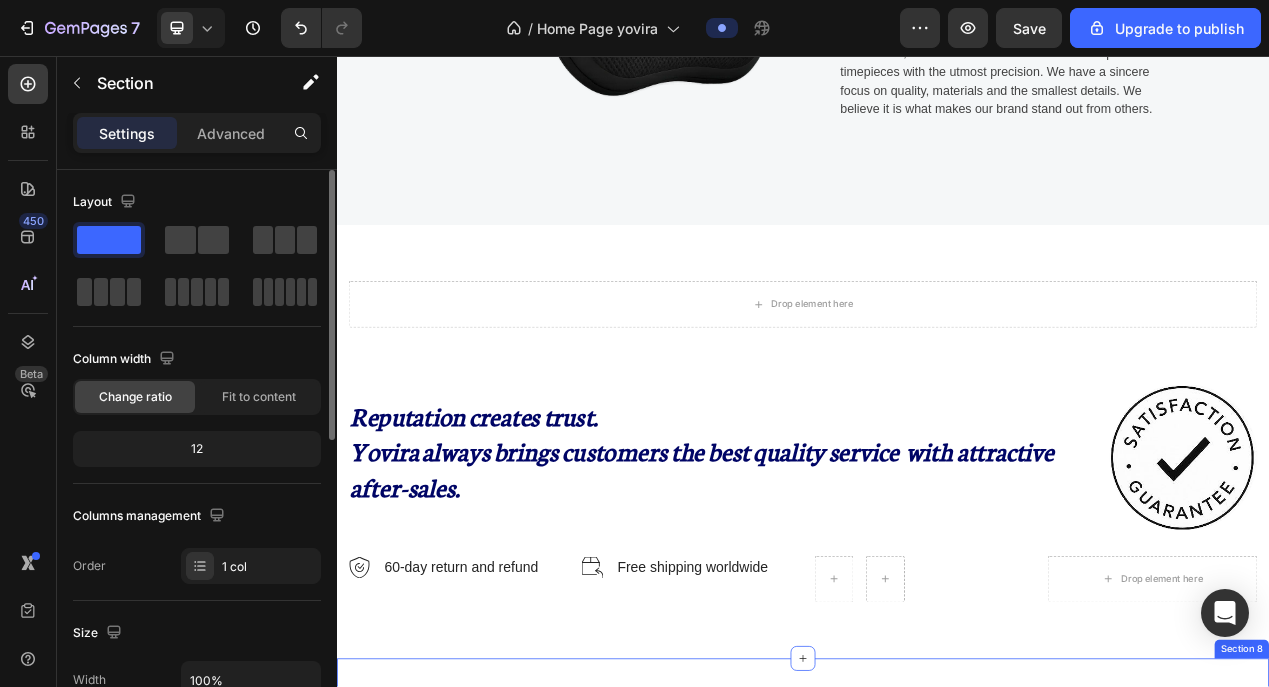 scroll, scrollTop: 3705, scrollLeft: 0, axis: vertical 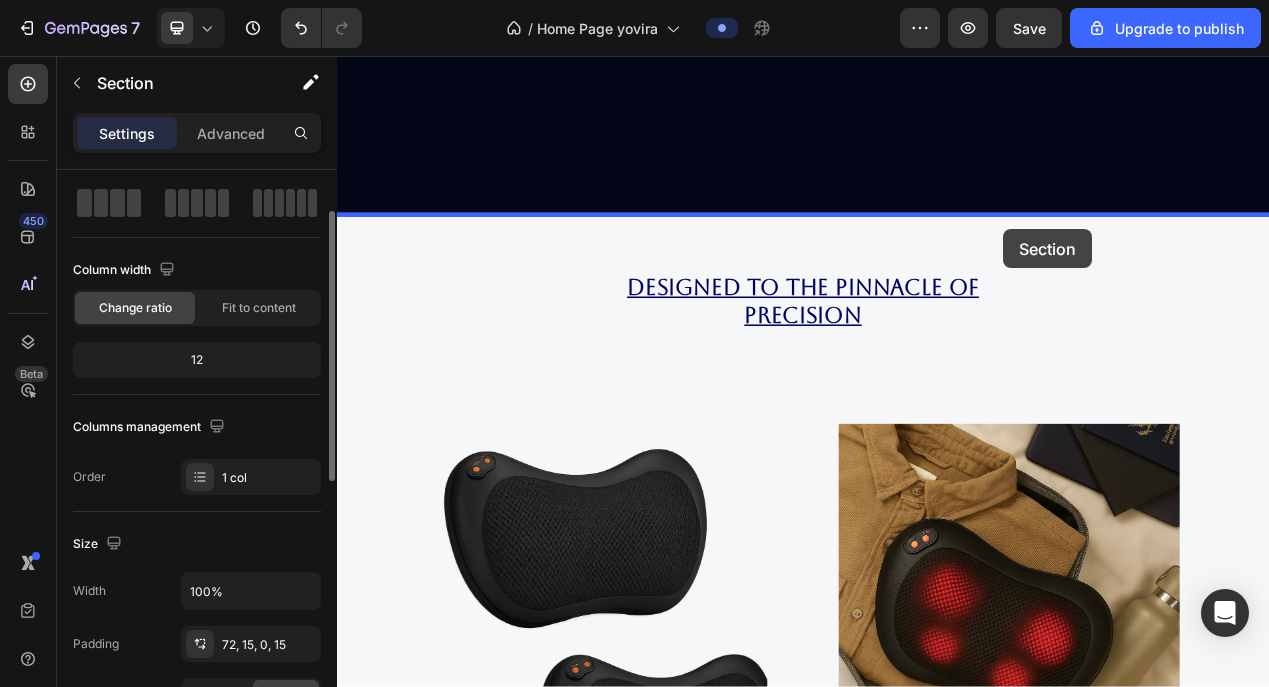 drag, startPoint x: 1303, startPoint y: 342, endPoint x: 1195, endPoint y: 279, distance: 125.032 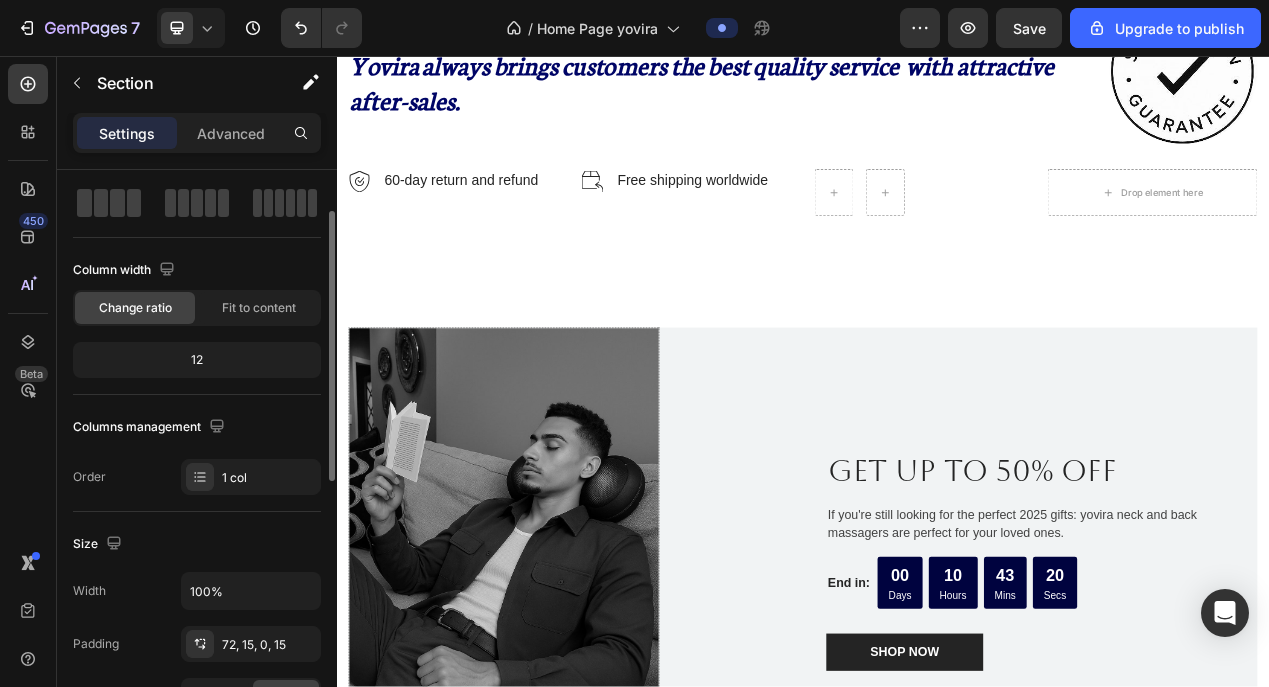 scroll, scrollTop: 3774, scrollLeft: 0, axis: vertical 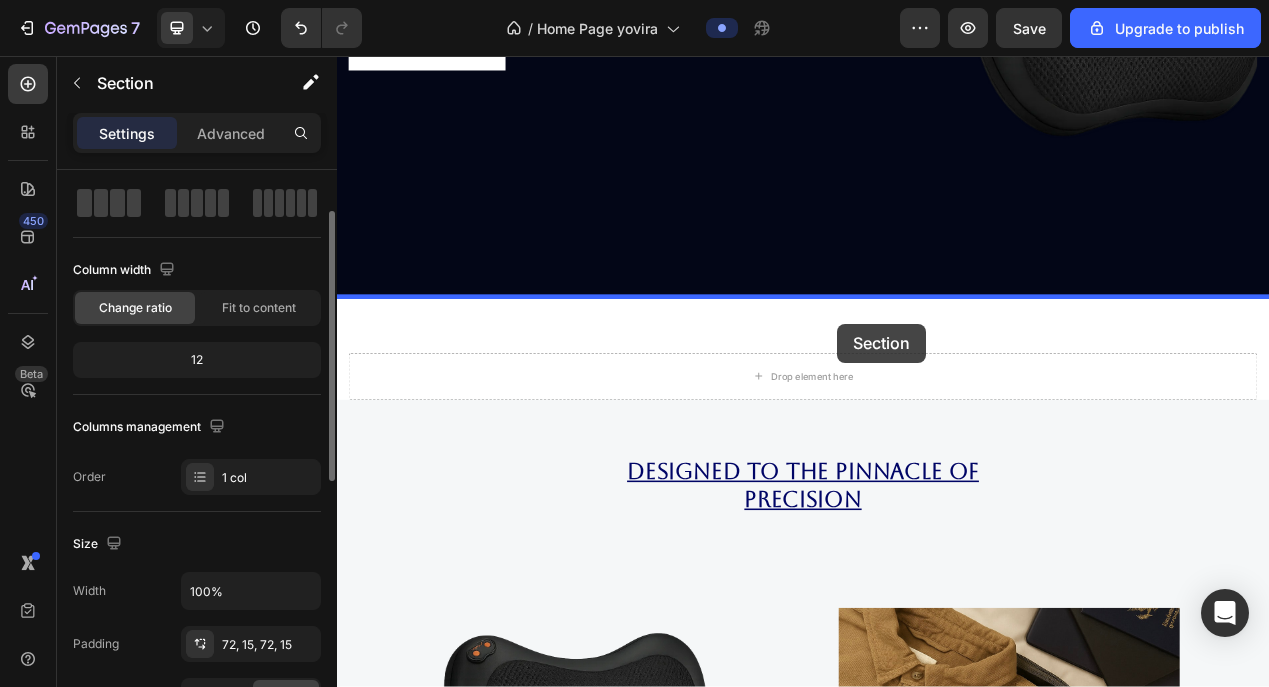 drag, startPoint x: 1080, startPoint y: 392, endPoint x: 981, endPoint y: 401, distance: 99.40825 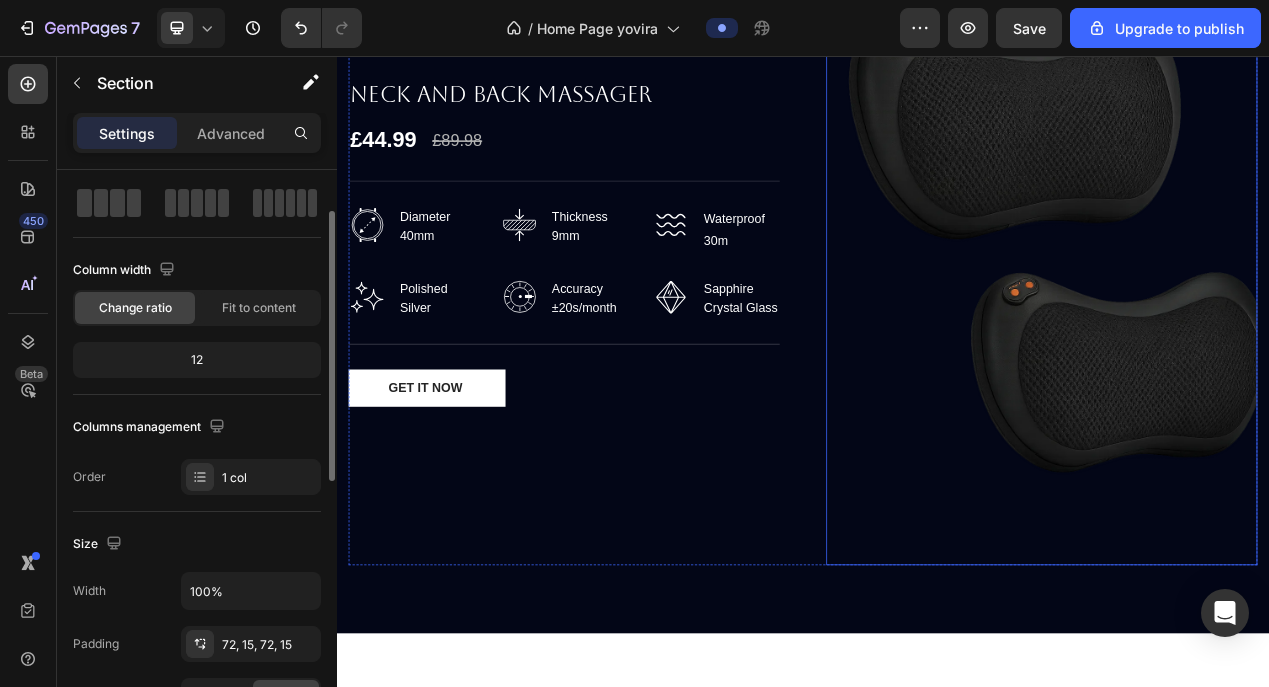 scroll, scrollTop: 2923, scrollLeft: 0, axis: vertical 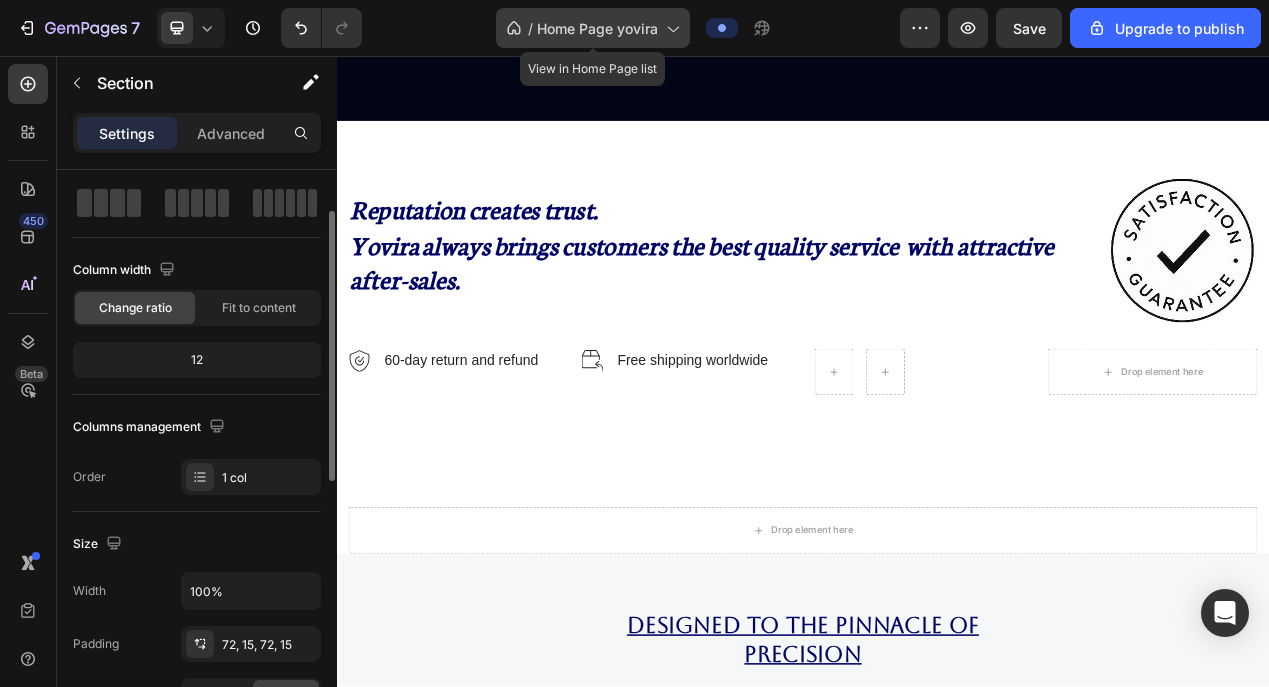 click 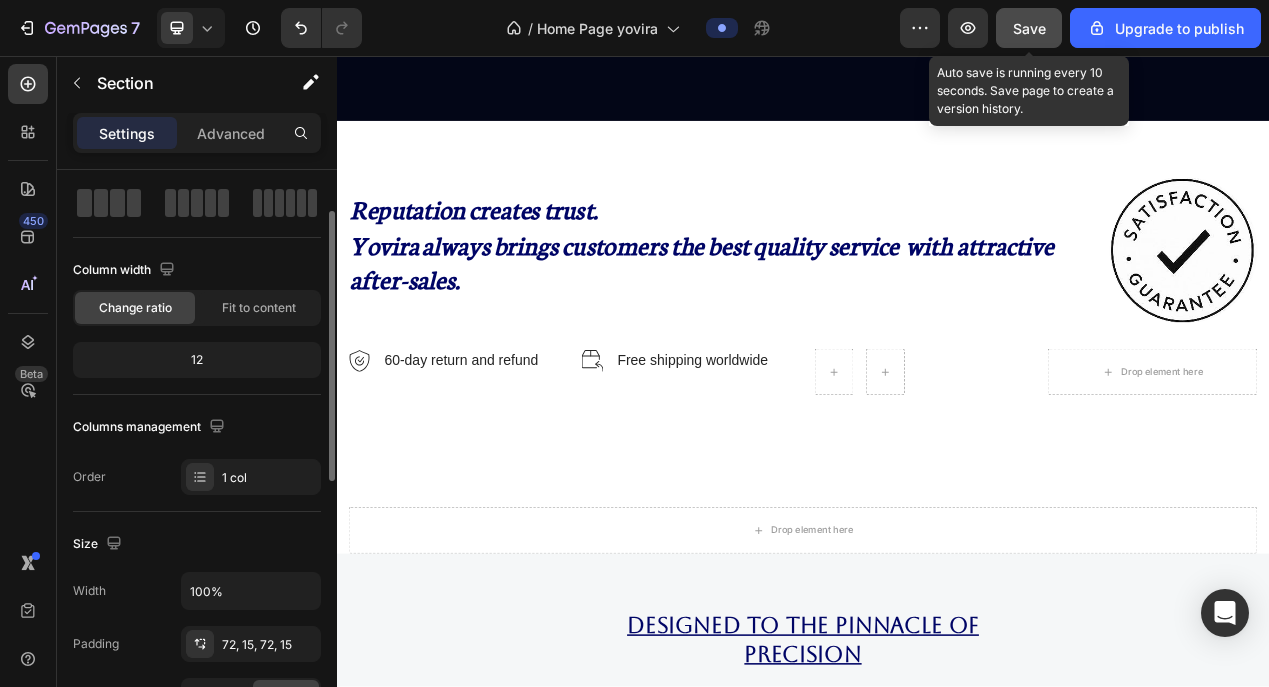 click on "Save" at bounding box center (1029, 28) 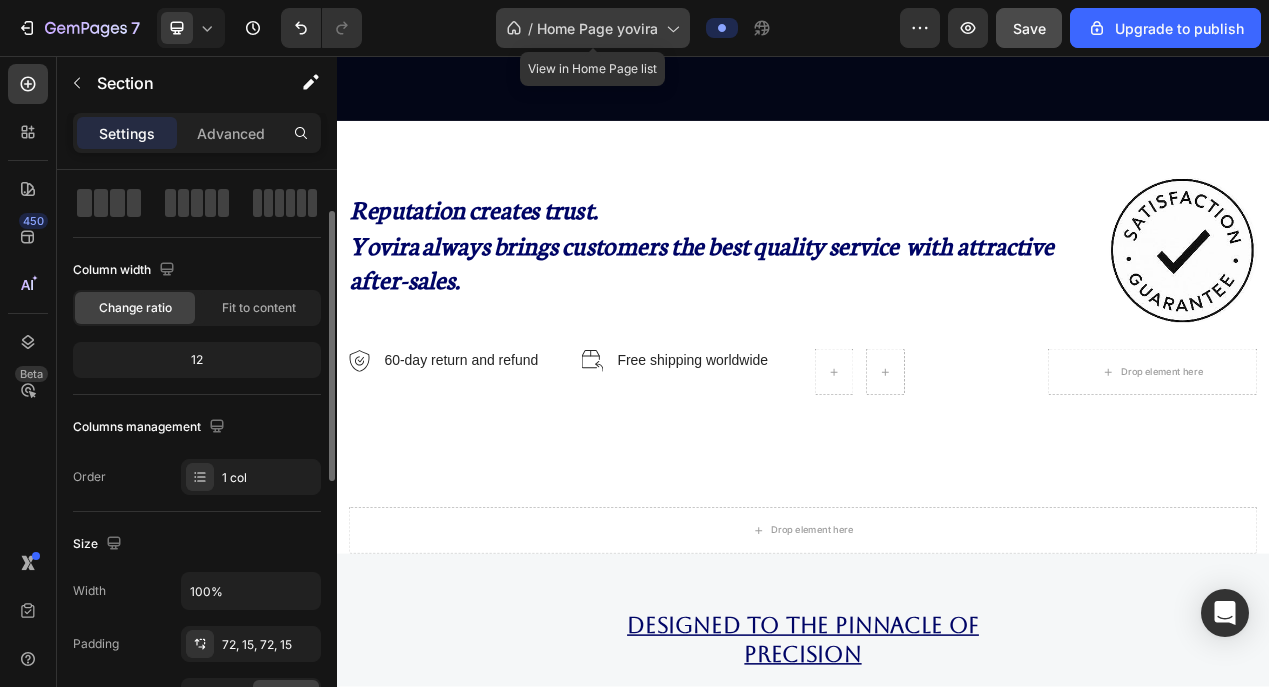 click 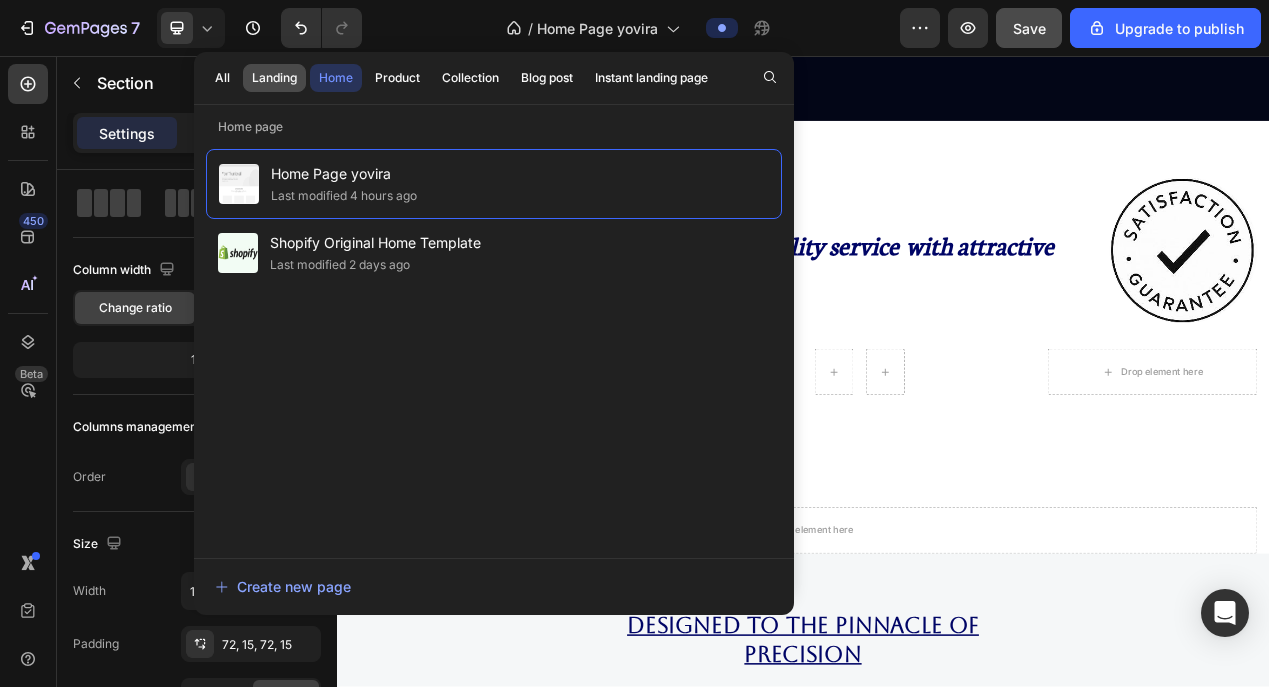 click on "Landing" at bounding box center (274, 78) 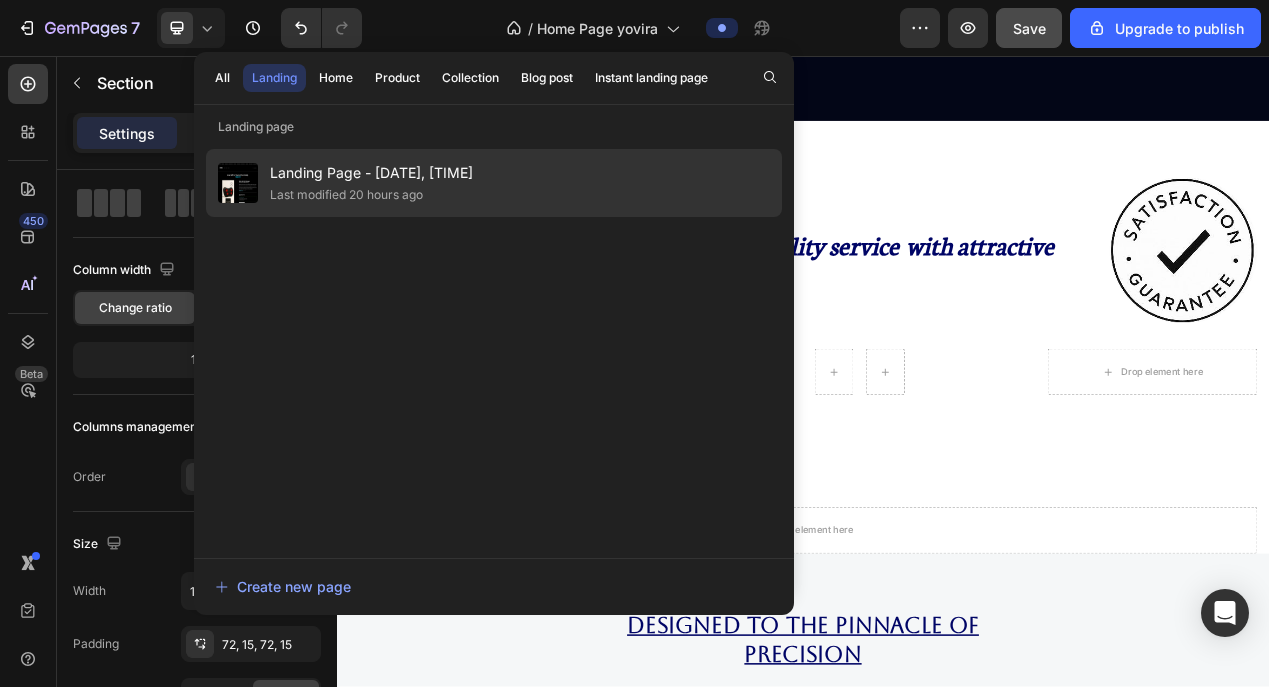 click on "Last modified 20 hours ago" 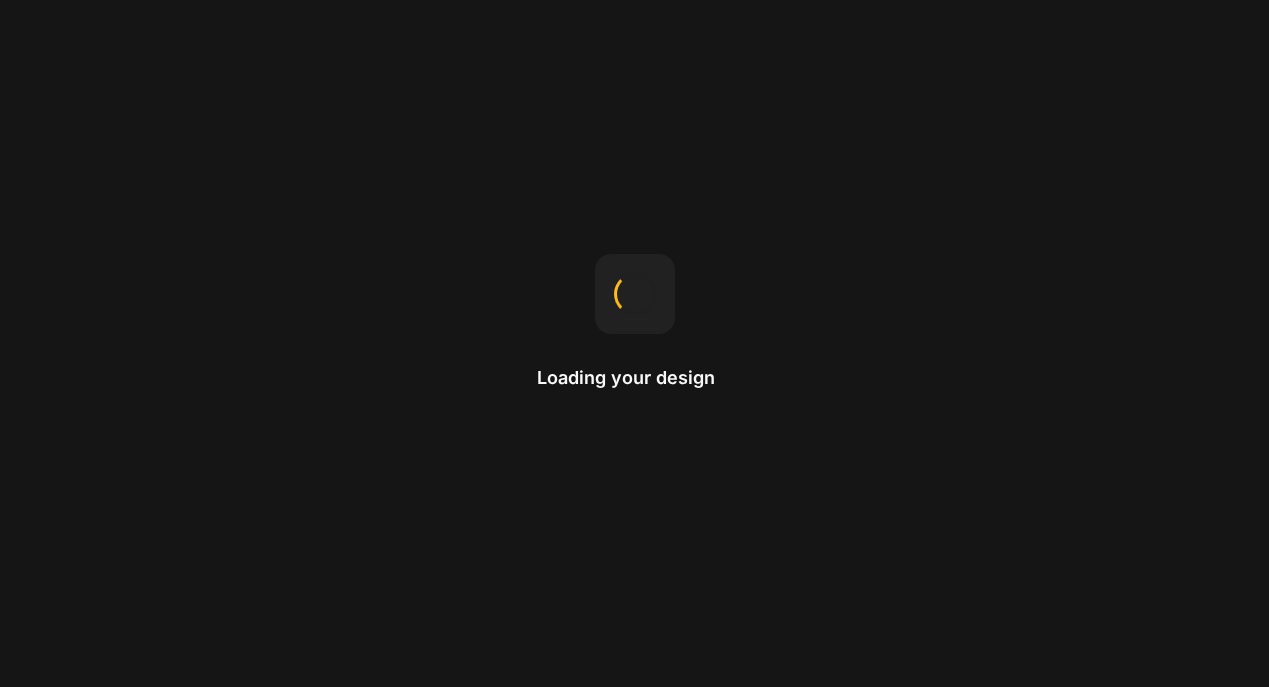 scroll, scrollTop: 0, scrollLeft: 0, axis: both 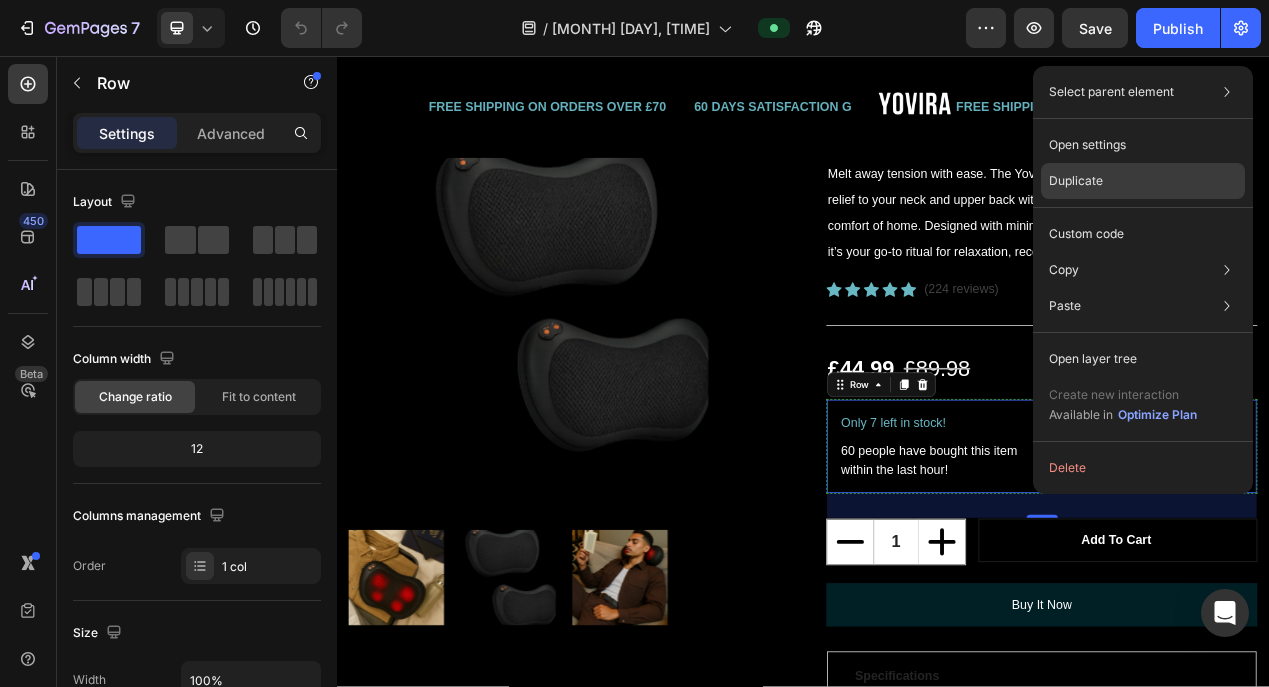 click on "Duplicate" at bounding box center [1076, 181] 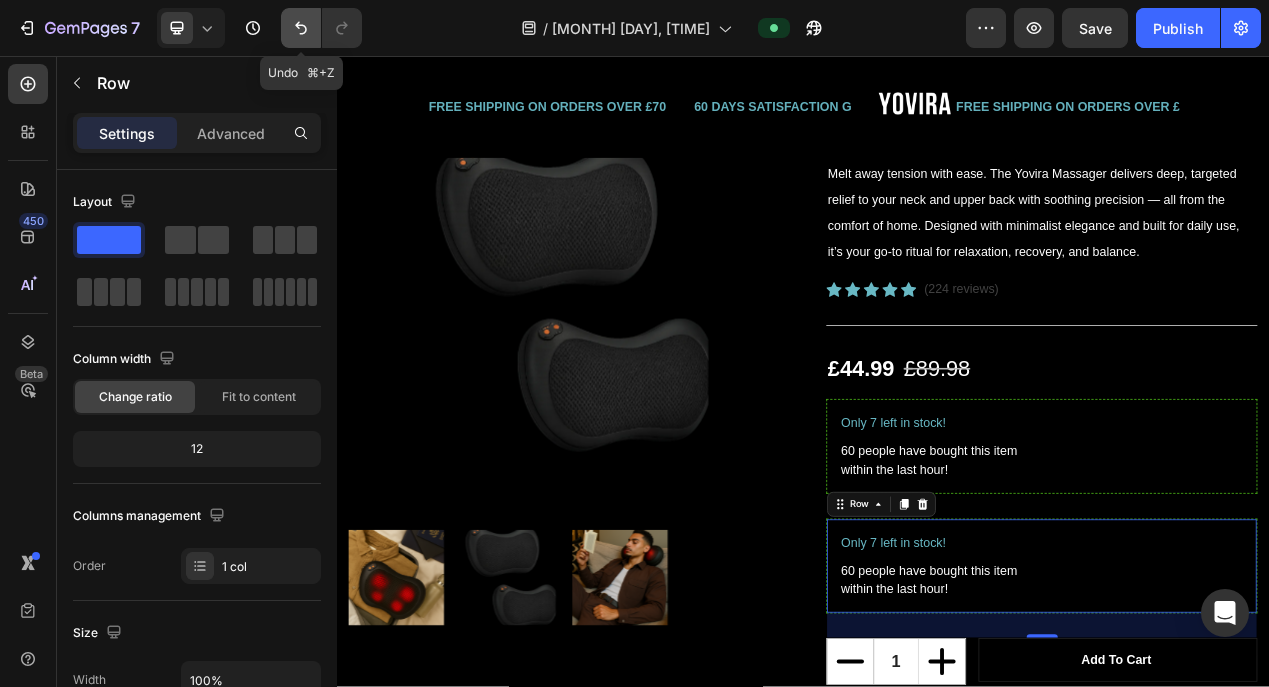 click 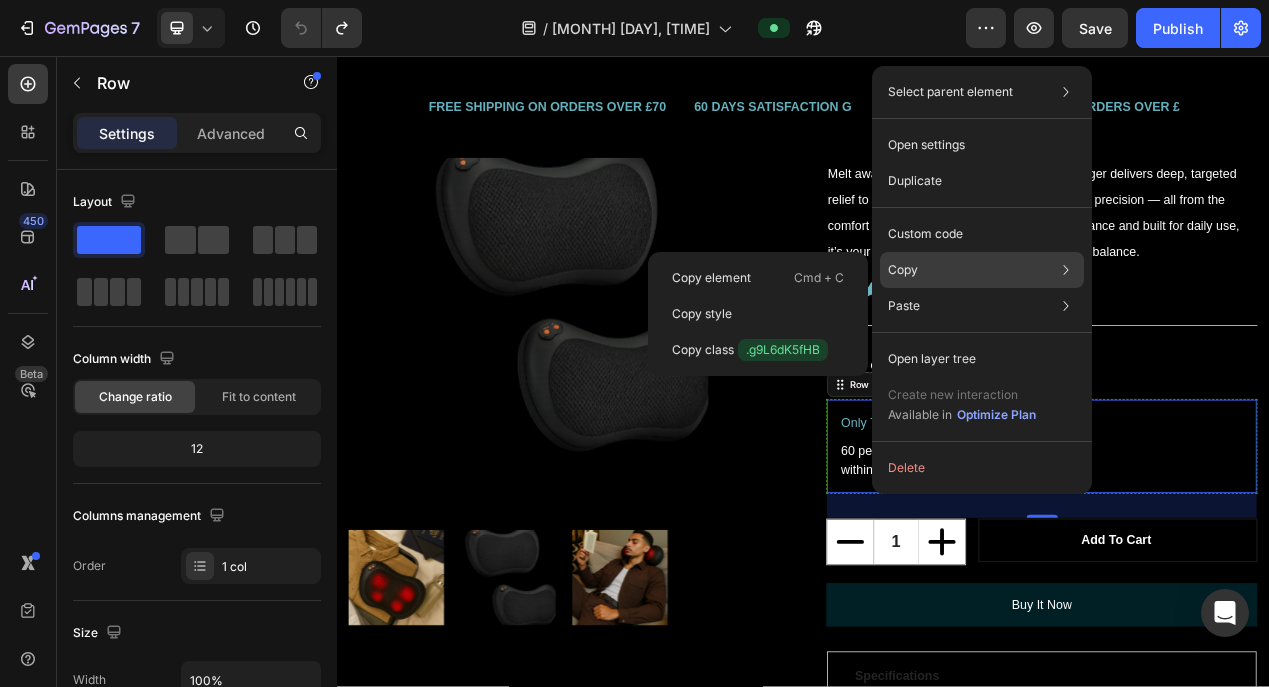 click on "Copy Copy element  Cmd + C Copy style  Copy class  .g9L6dK5fHB" 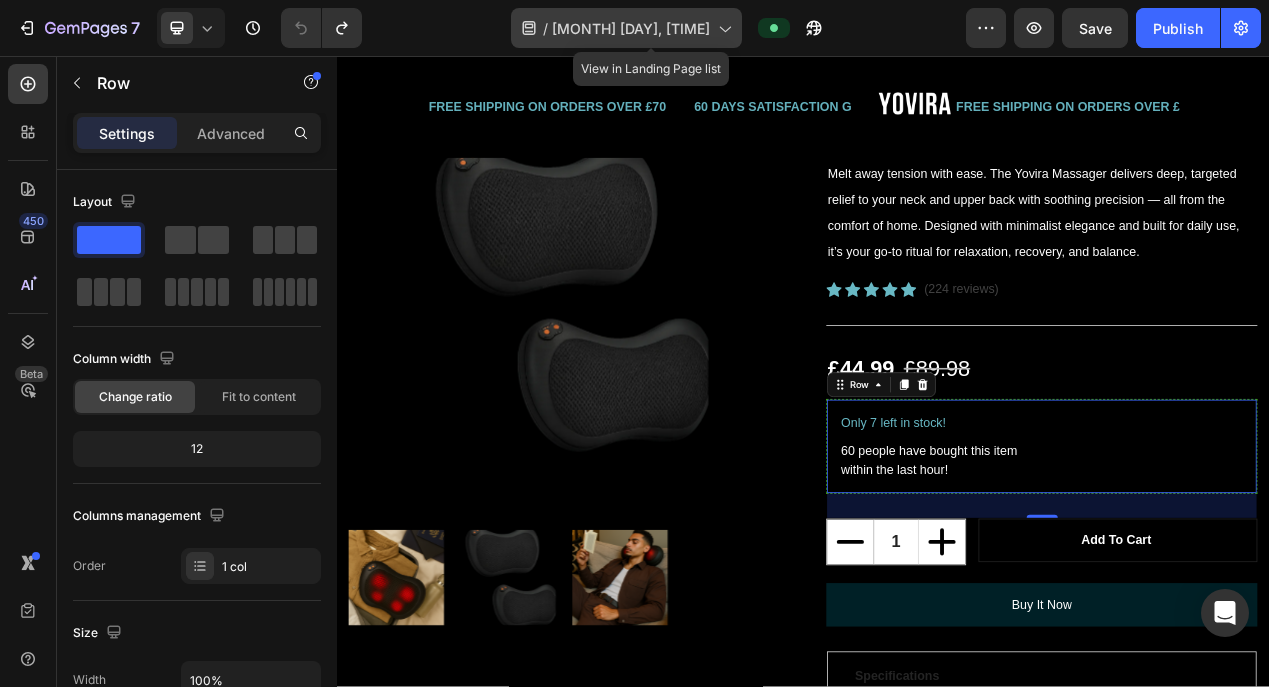 click on "Landing Page - [DATE]" at bounding box center [631, 28] 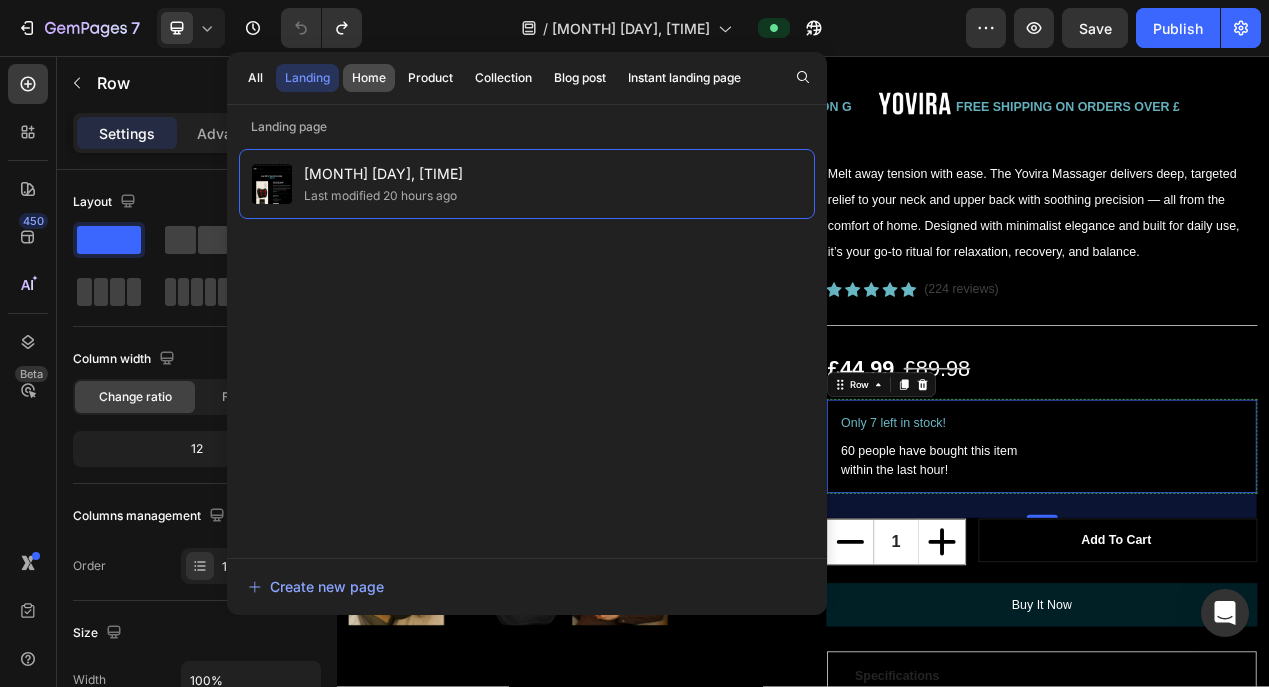 click on "Home" 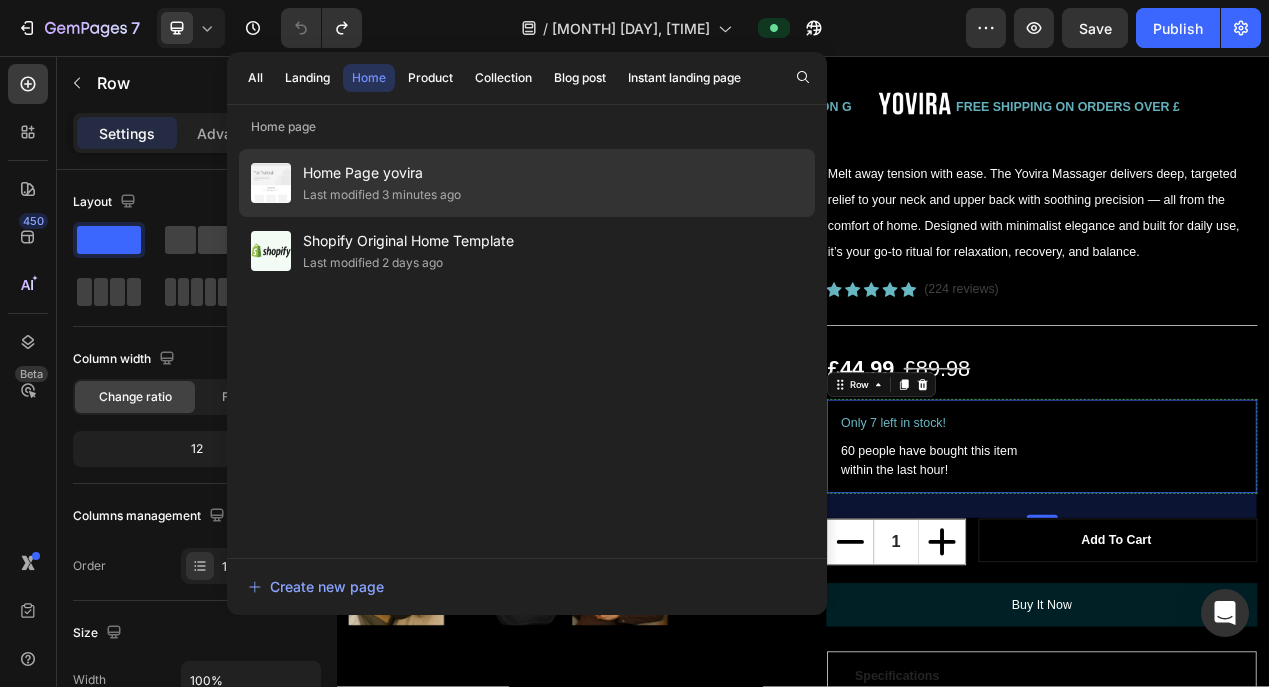 click on "Home Page yovira" at bounding box center [382, 173] 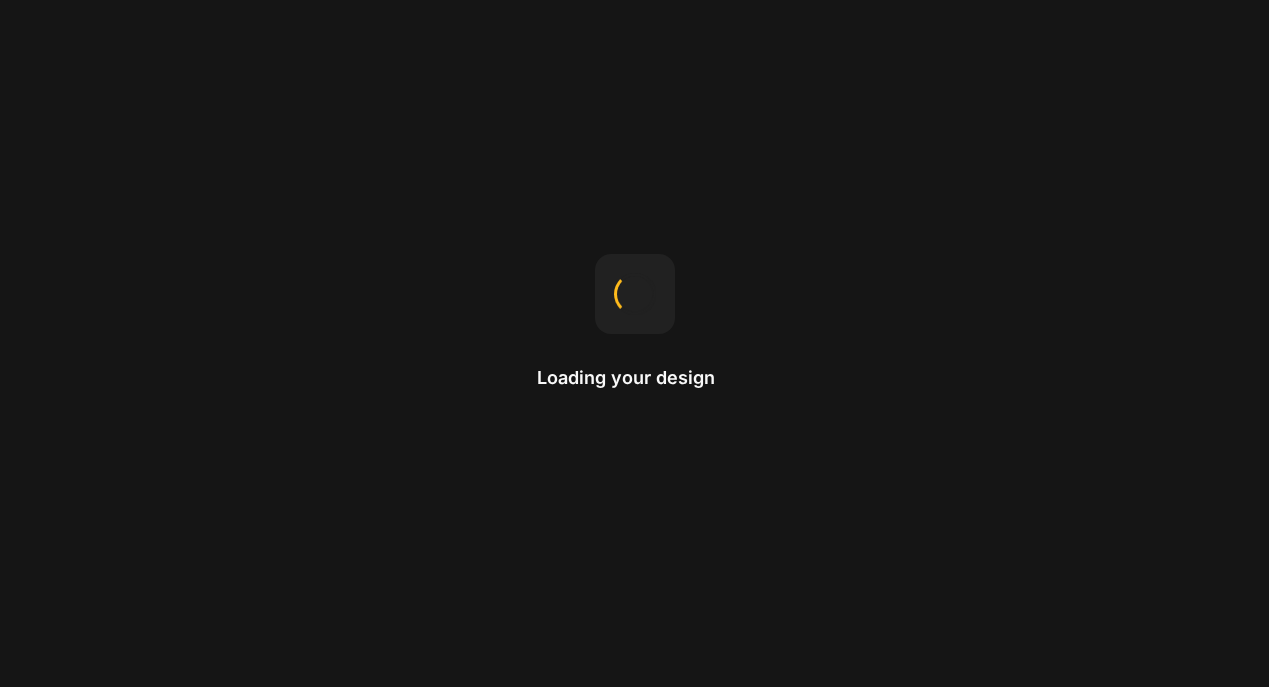 scroll, scrollTop: 0, scrollLeft: 0, axis: both 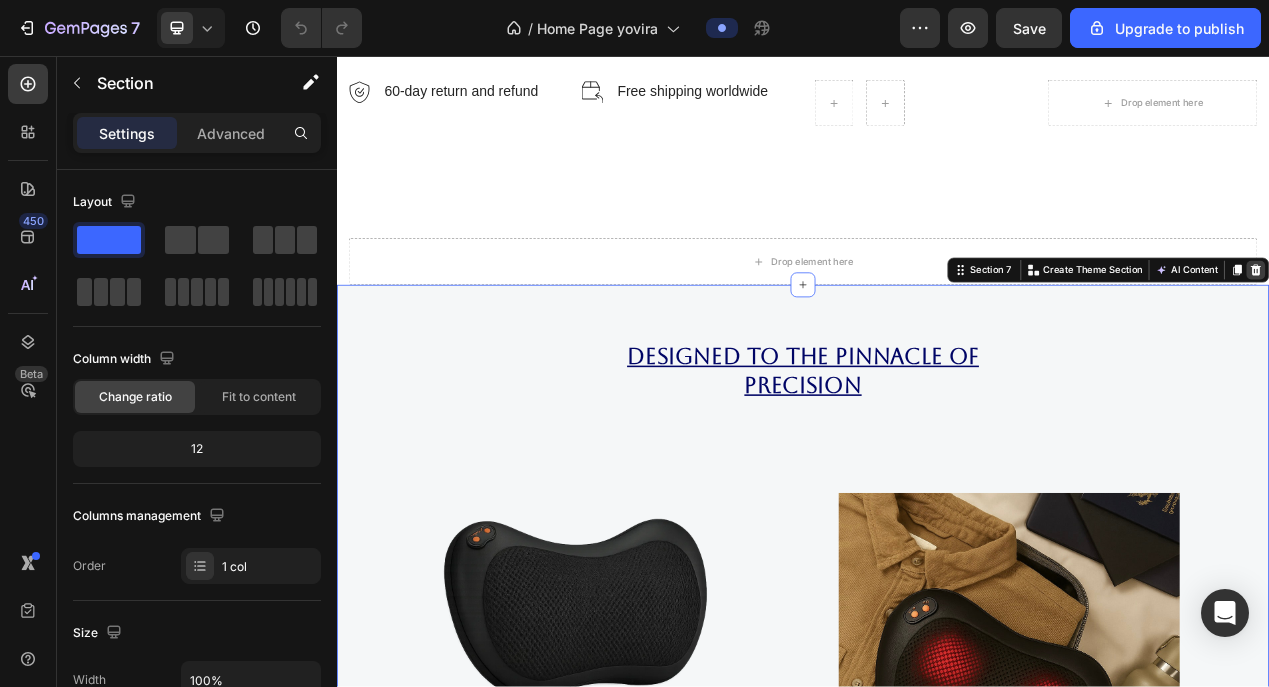 click 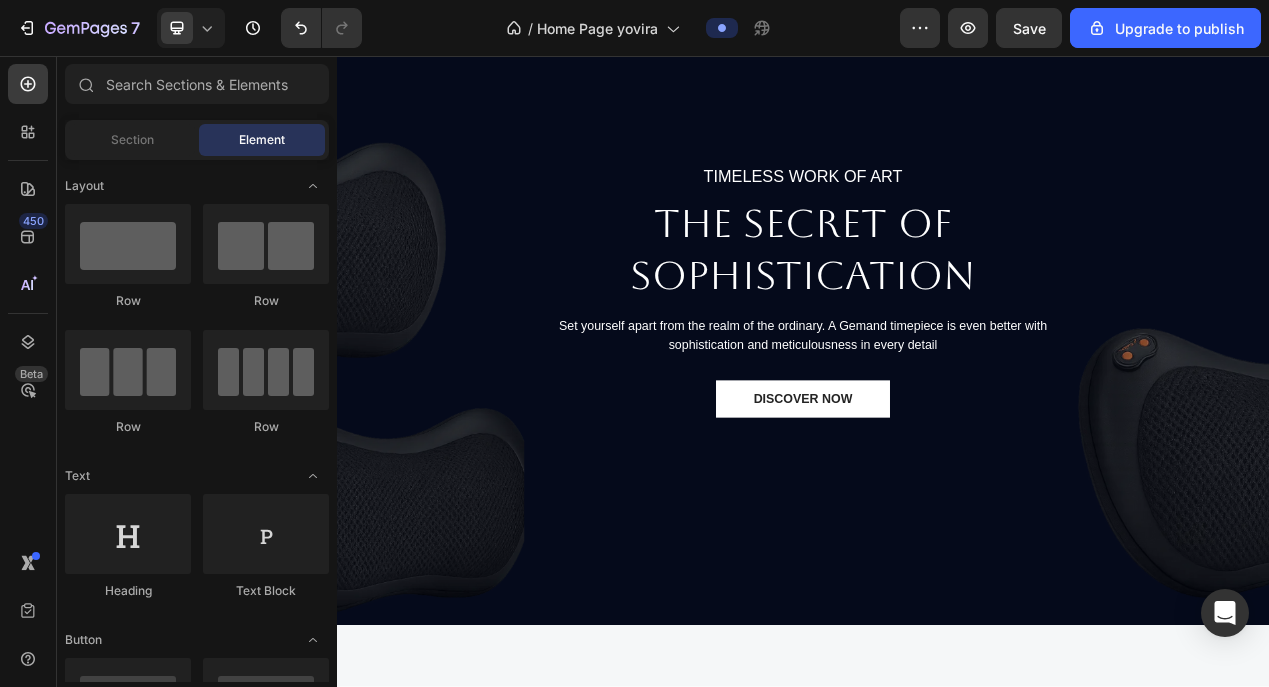 scroll, scrollTop: 0, scrollLeft: 0, axis: both 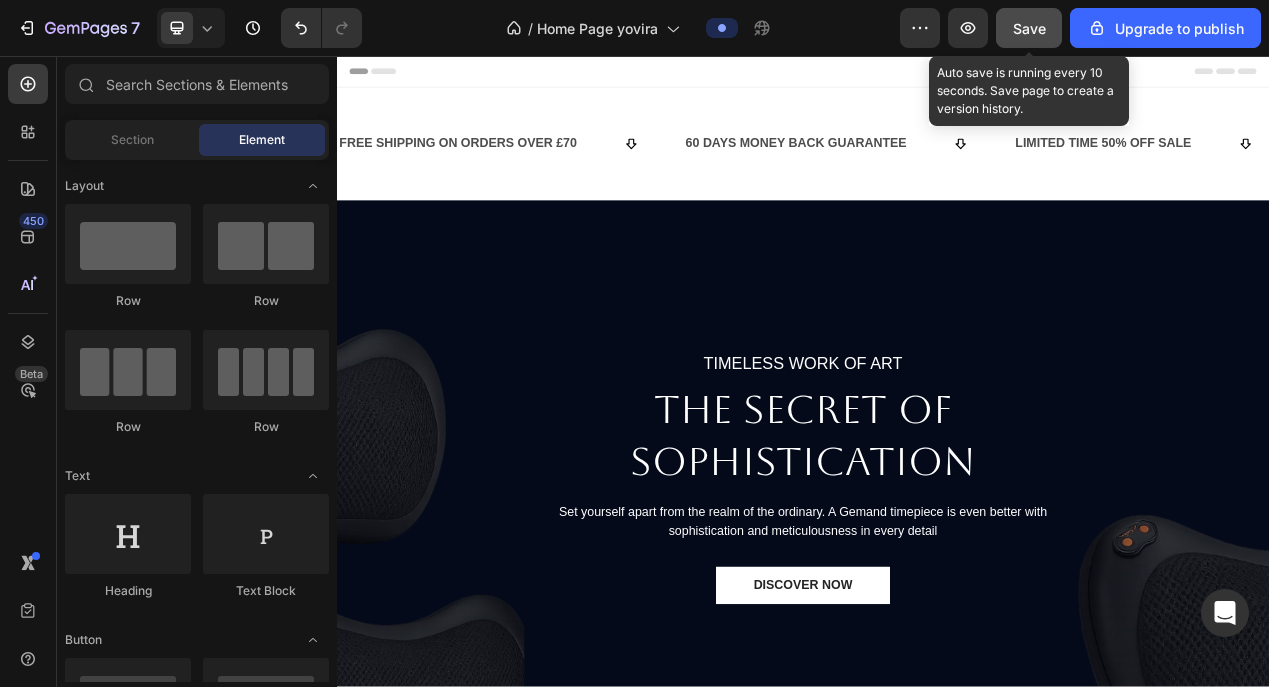 click on "Save" at bounding box center [1029, 28] 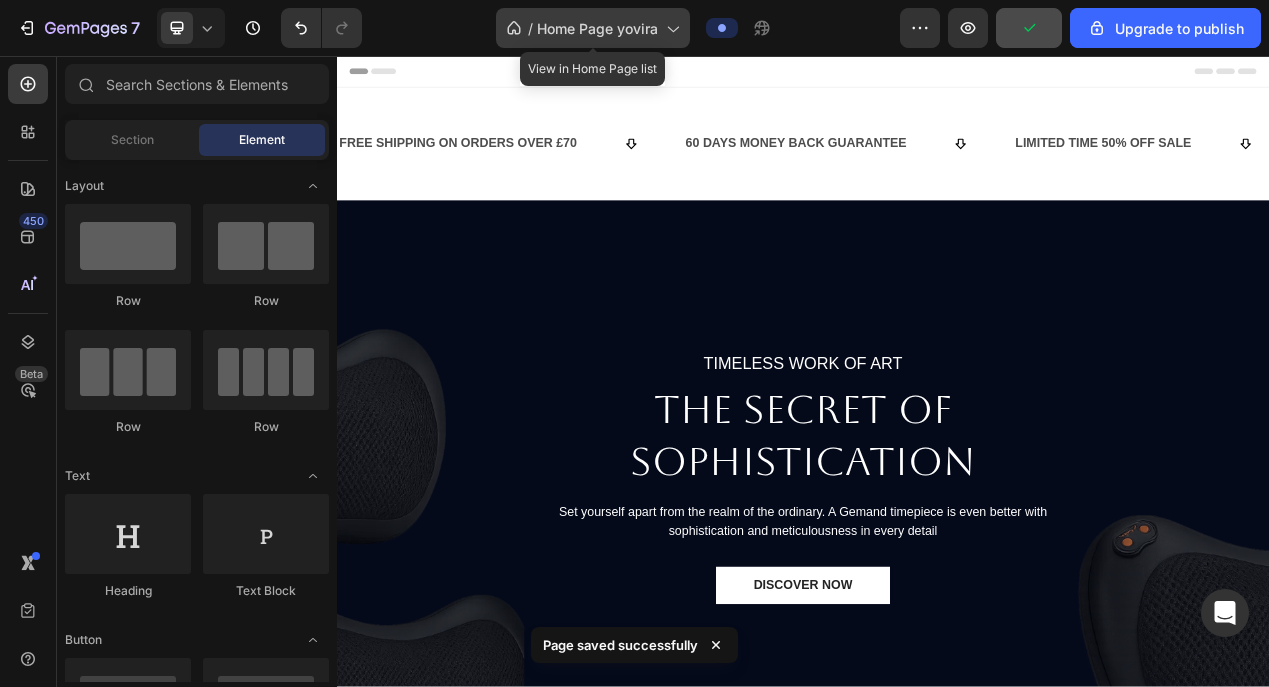 click 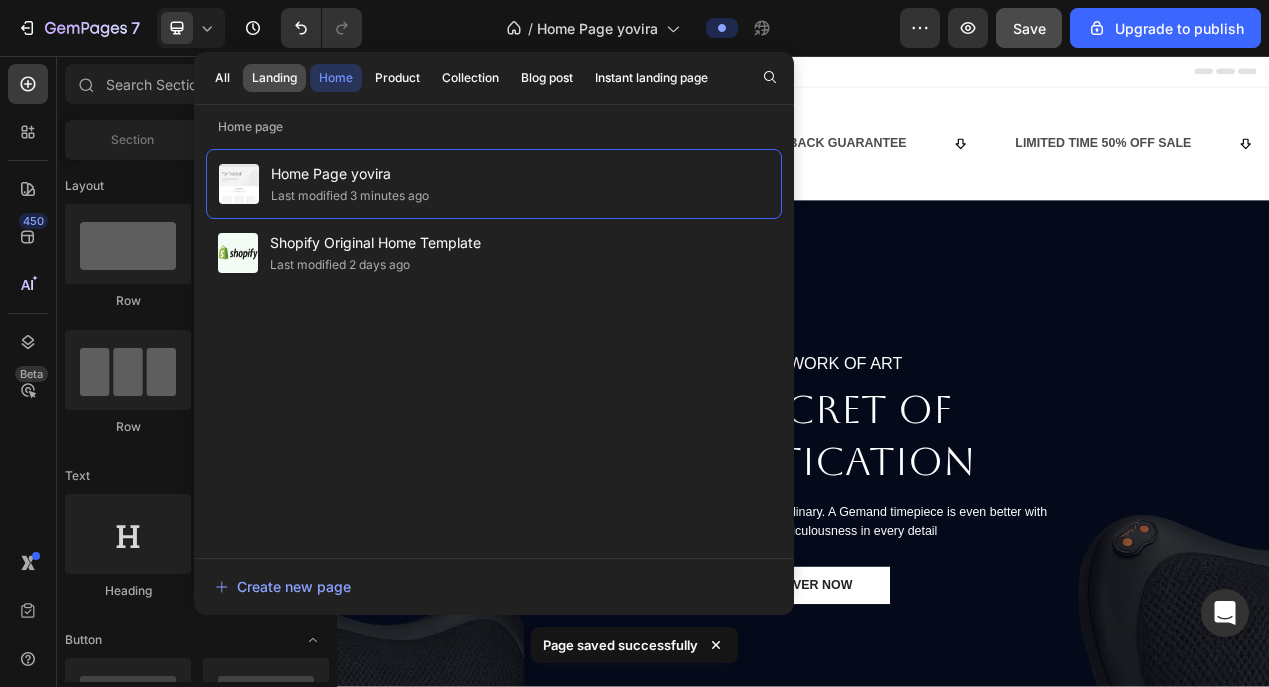 click on "Landing" at bounding box center [274, 78] 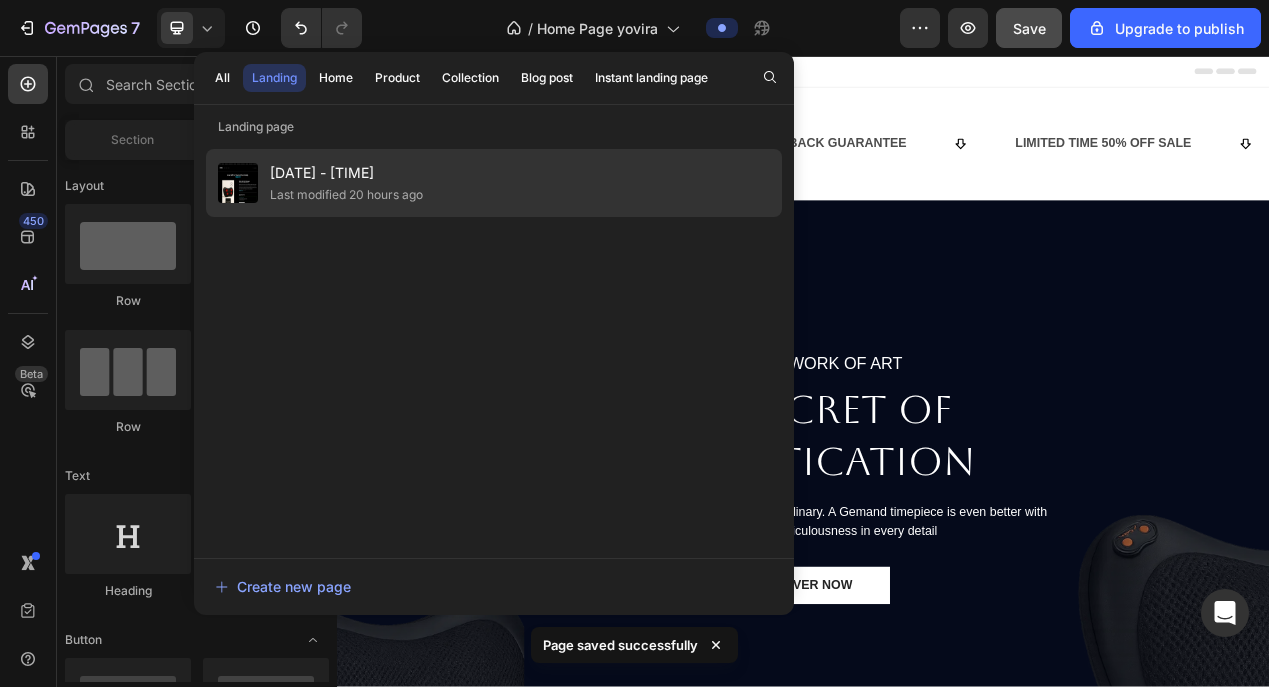 click on "Last modified 20 hours ago" 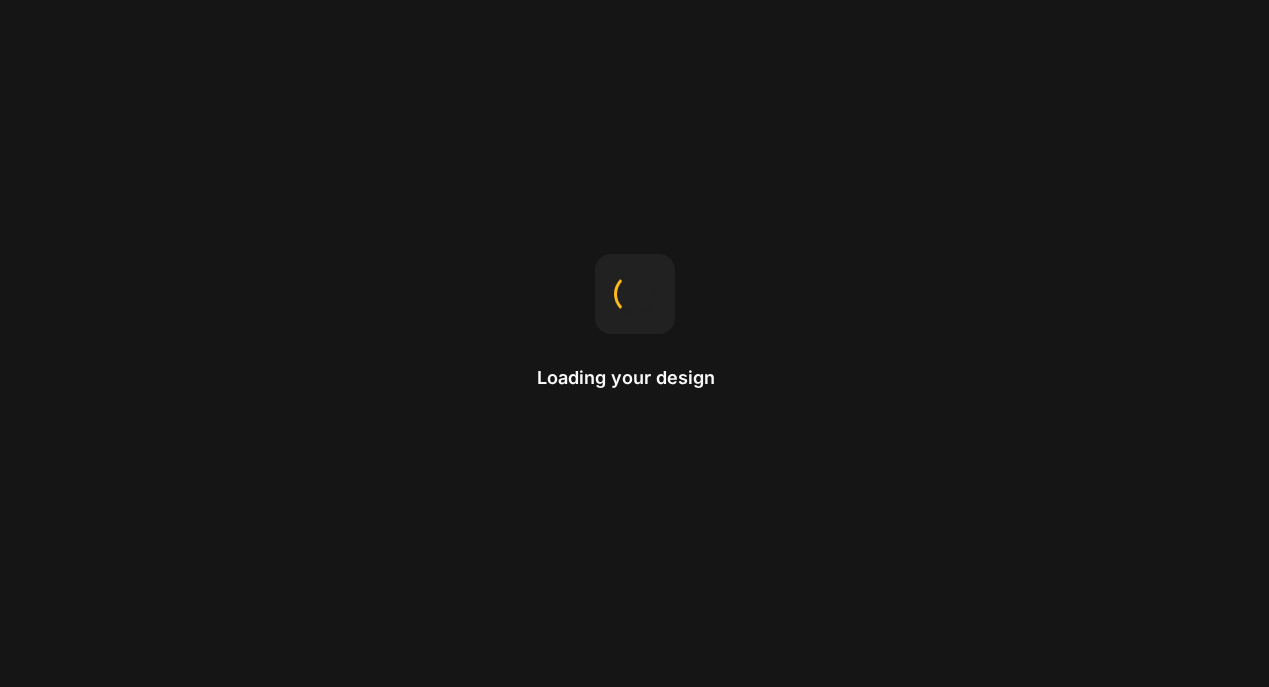 scroll, scrollTop: 0, scrollLeft: 0, axis: both 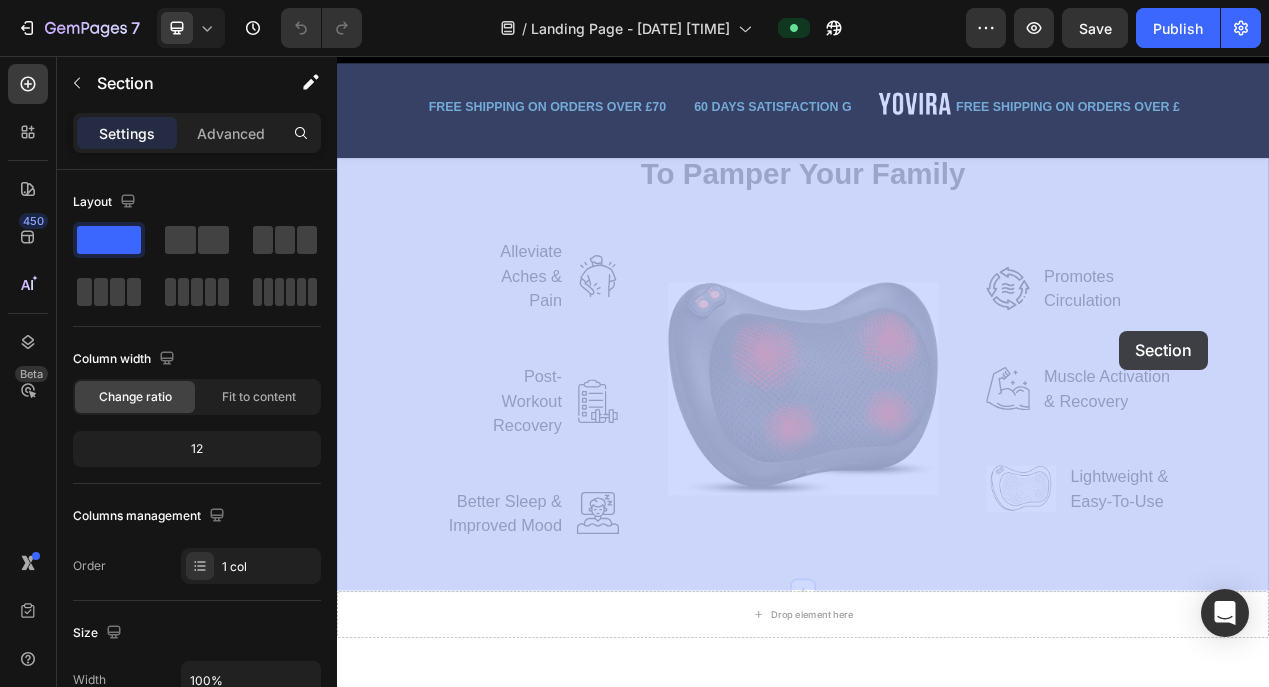 drag, startPoint x: 1373, startPoint y: 222, endPoint x: 1353, endPoint y: 384, distance: 163.2299 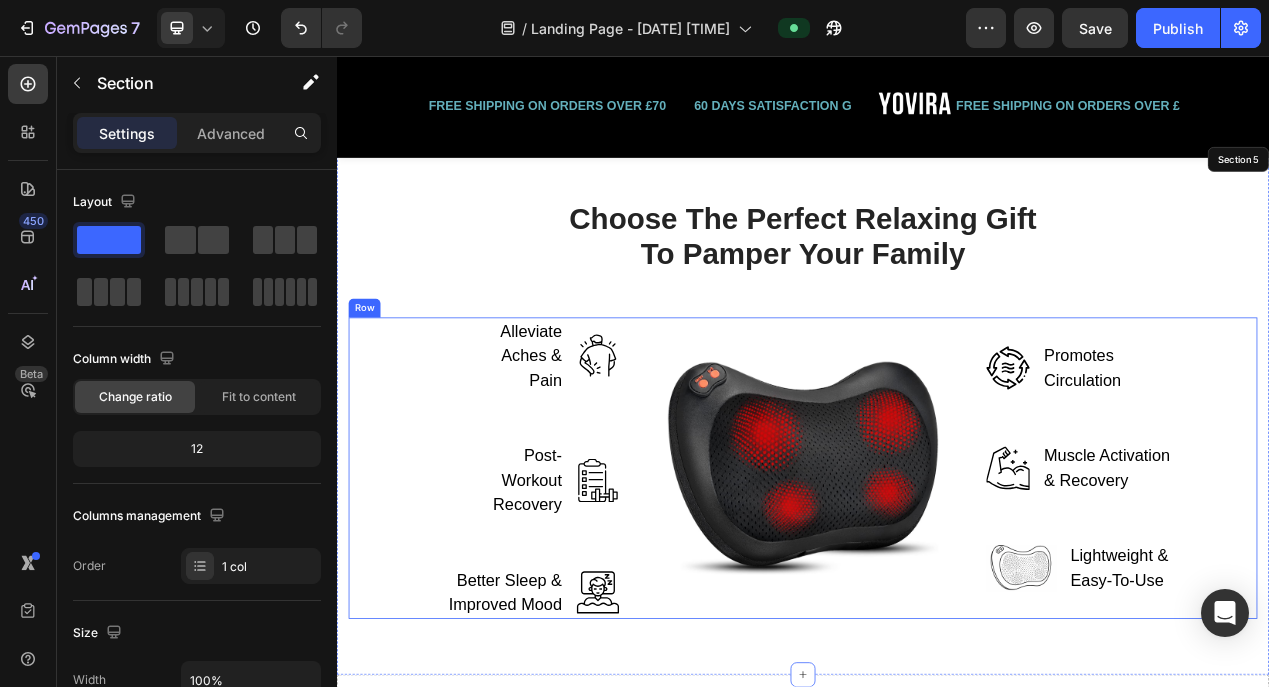 scroll, scrollTop: 3194, scrollLeft: 0, axis: vertical 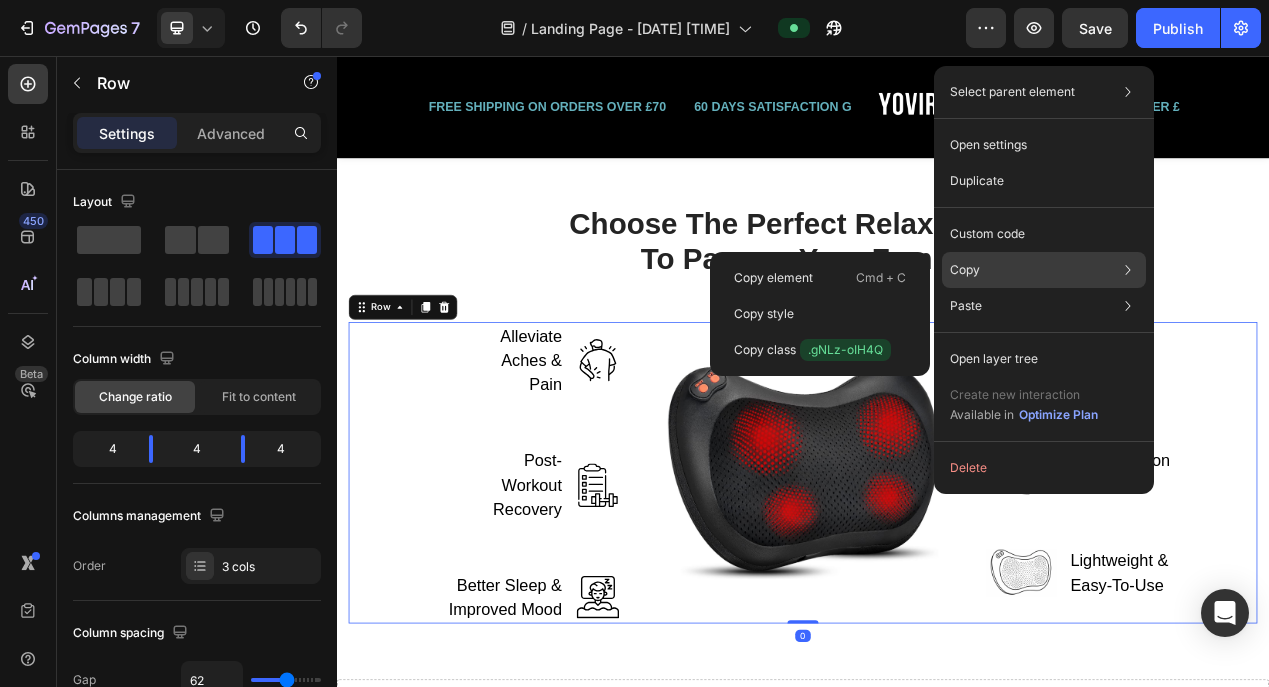 click on "Copy Copy element  Cmd + C Copy style  Copy class  .gNLz-oIH4Q" 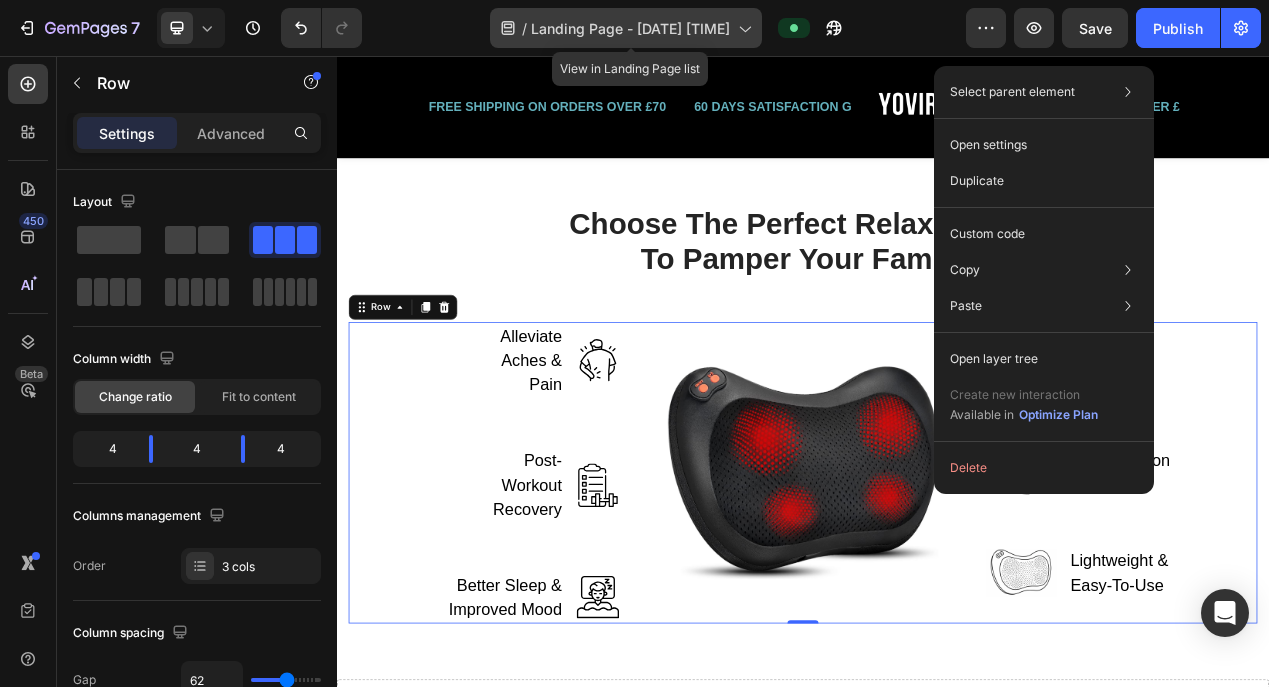 click 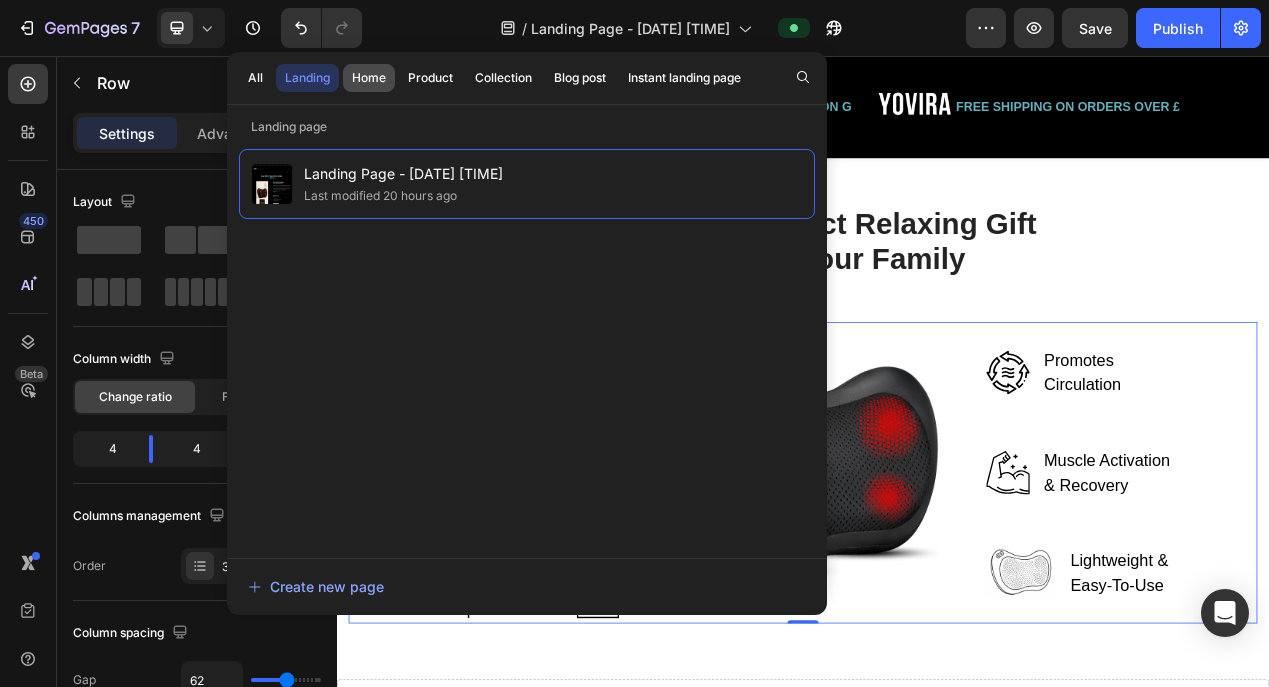 click on "Home" at bounding box center (369, 78) 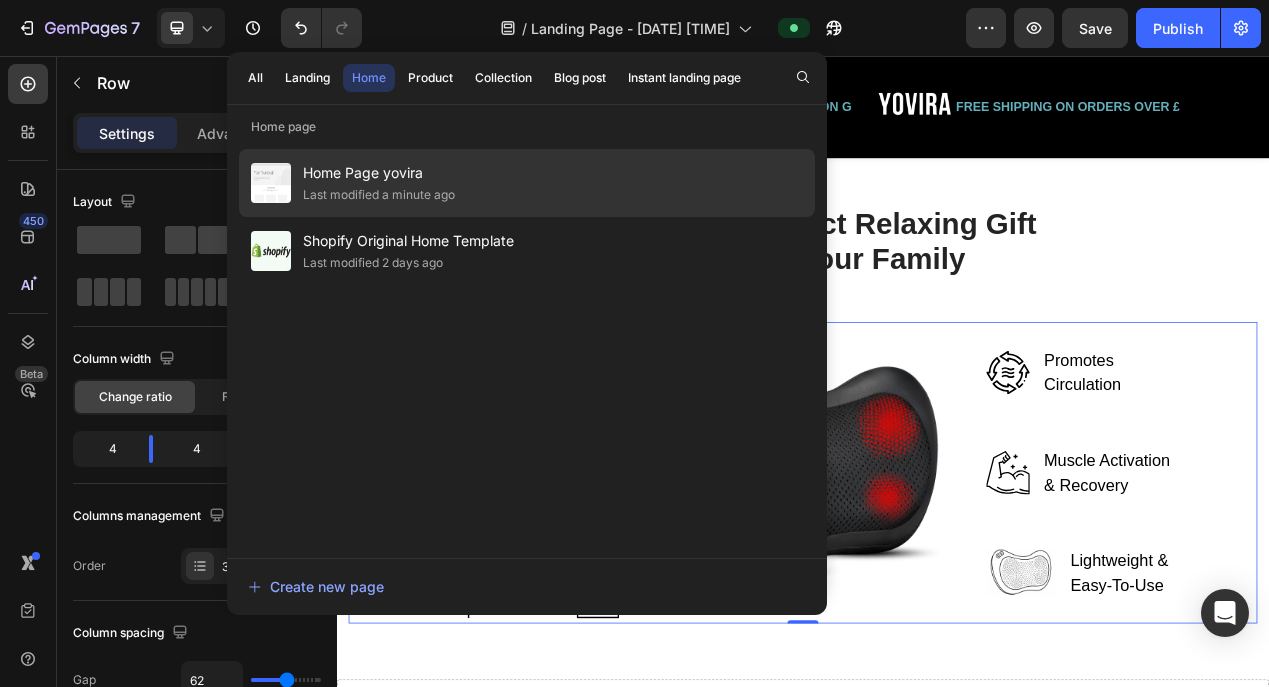 click on "Home Page yovira Last modified a minute ago" 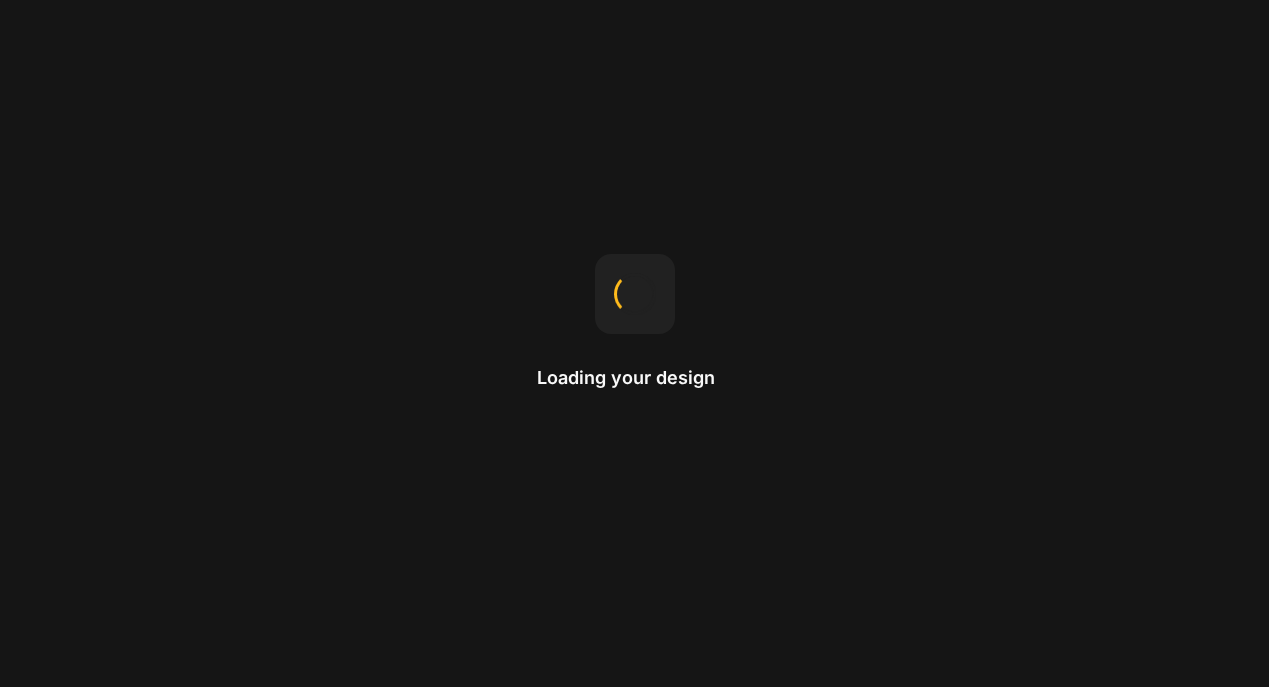 scroll, scrollTop: 0, scrollLeft: 0, axis: both 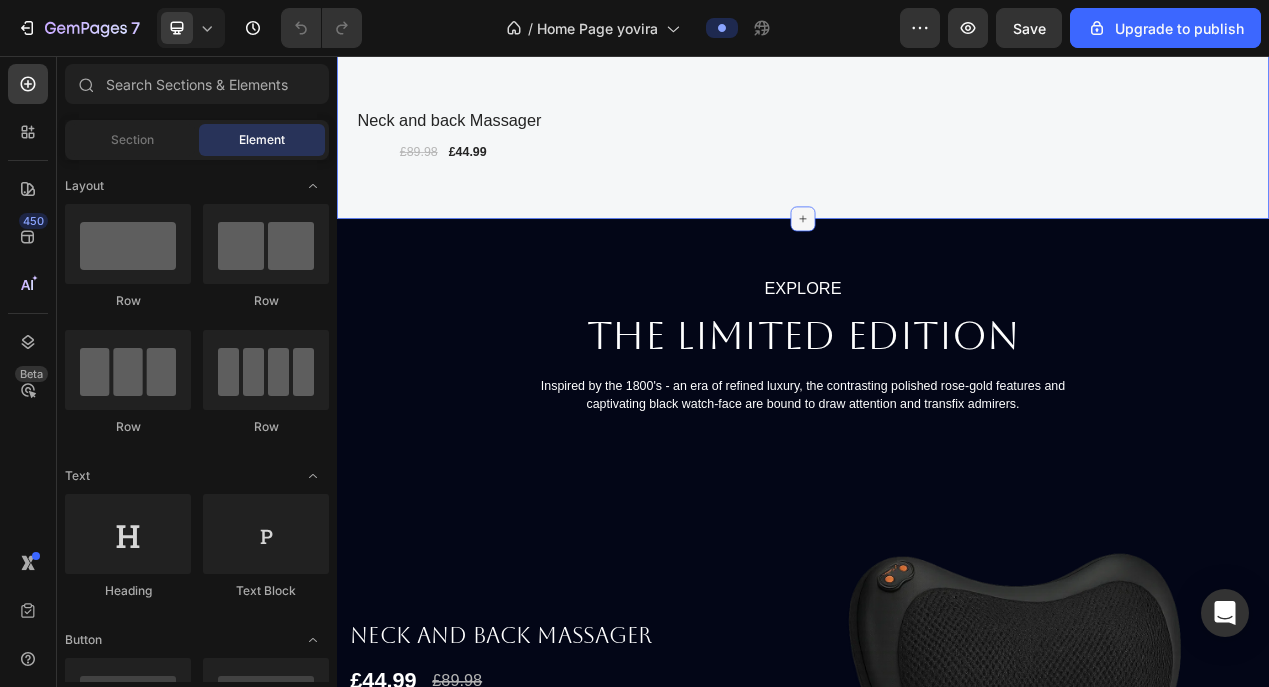 click 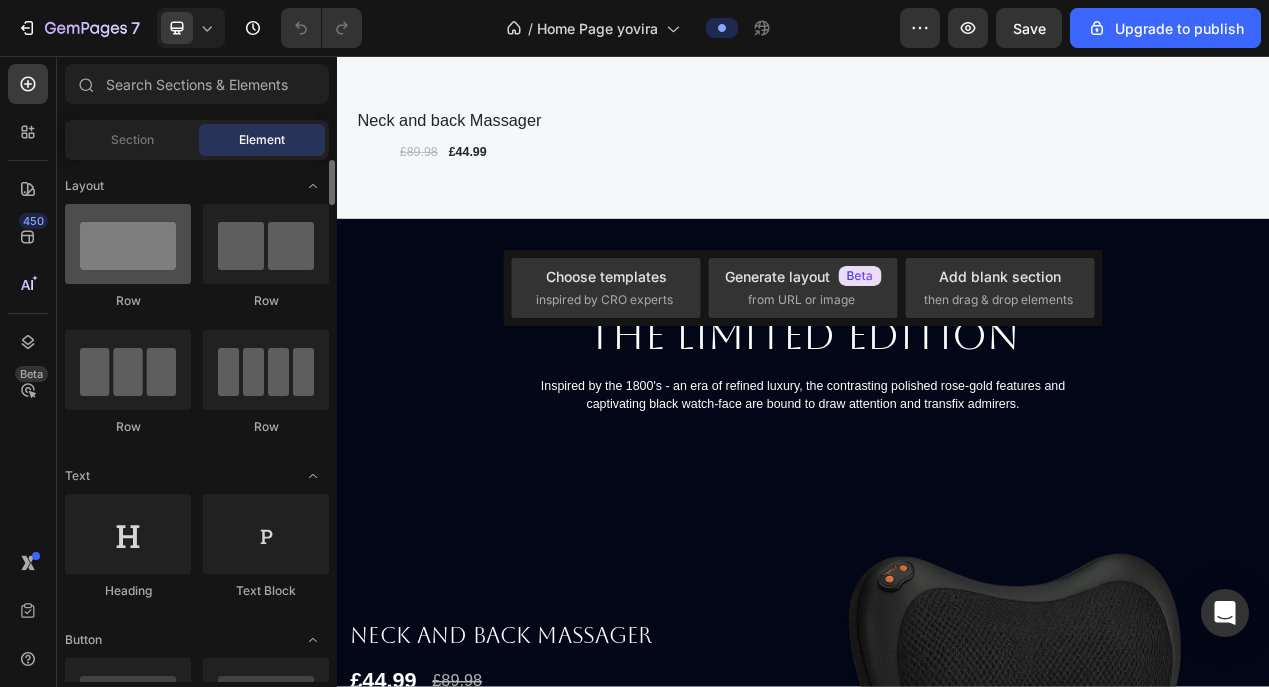 click at bounding box center [128, 244] 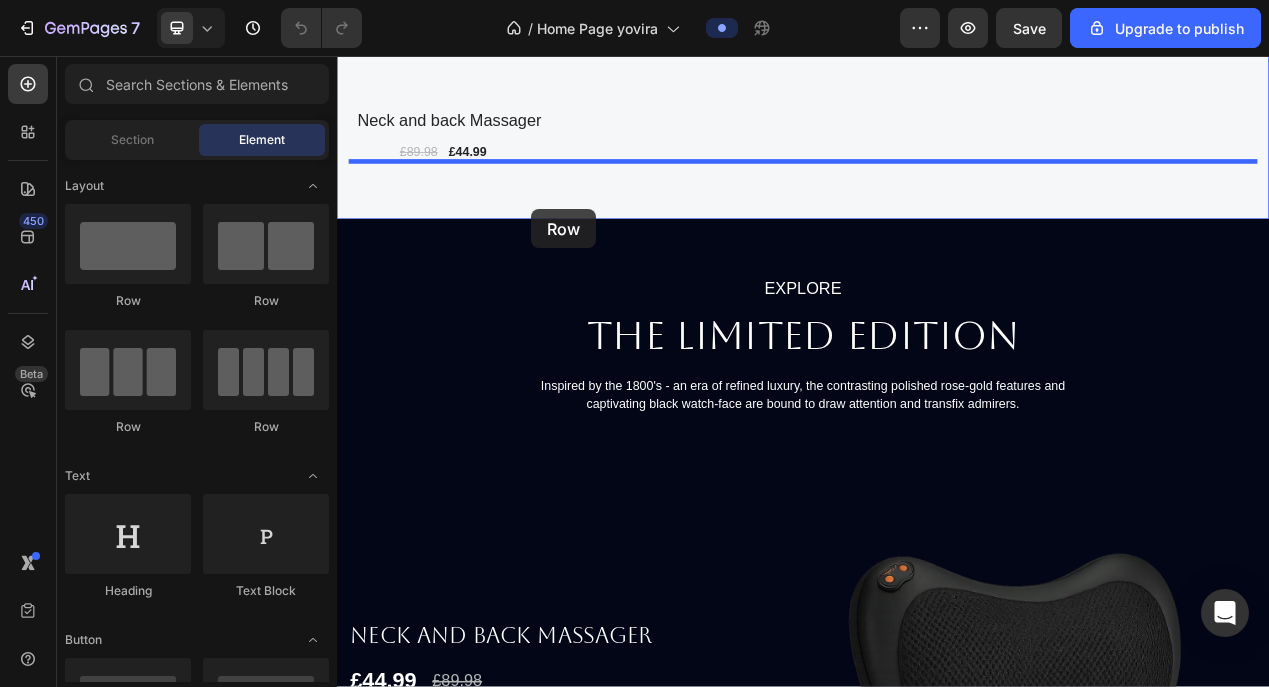 drag, startPoint x: 498, startPoint y: 301, endPoint x: 587, endPoint y: 253, distance: 101.118744 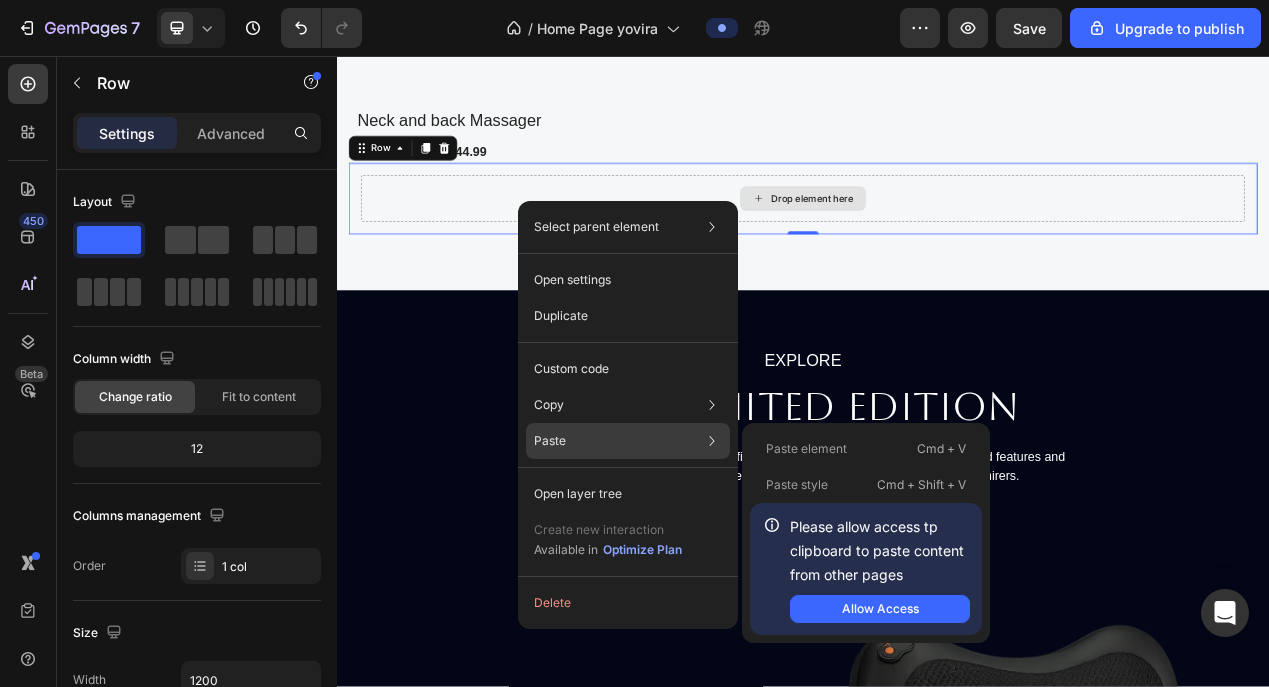 click on "Paste Paste element  Cmd + V Paste style  Cmd + Shift + V  Please allow access tp clipboard to paste content from other pages  Allow Access" 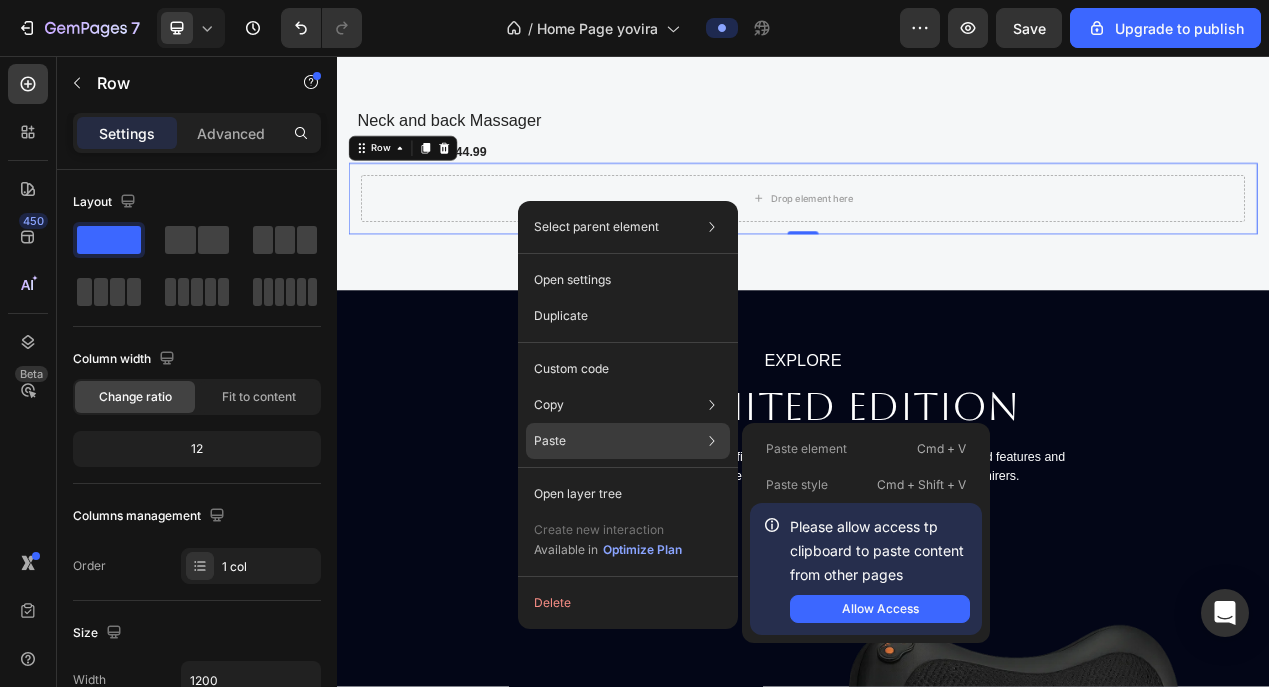 click on "Paste Paste element  Cmd + V Paste style  Cmd + Shift + V  Please allow access tp clipboard to paste content from other pages  Allow Access" 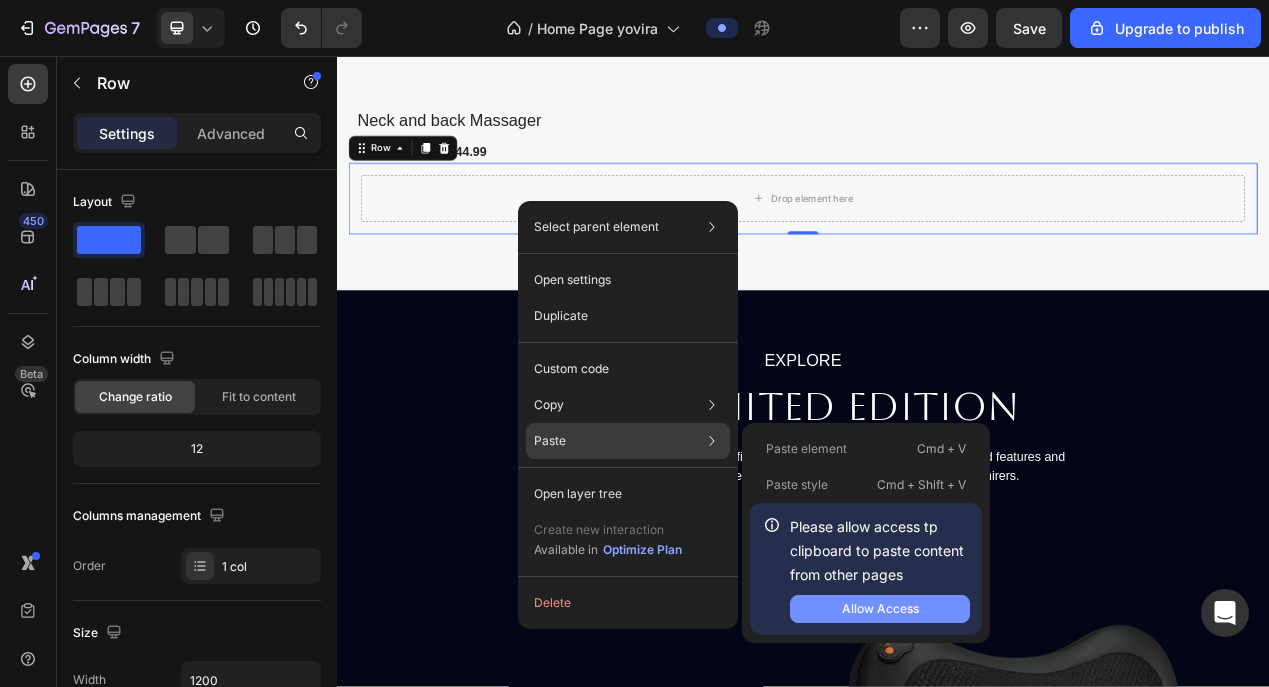 click on "Allow Access" at bounding box center [880, 609] 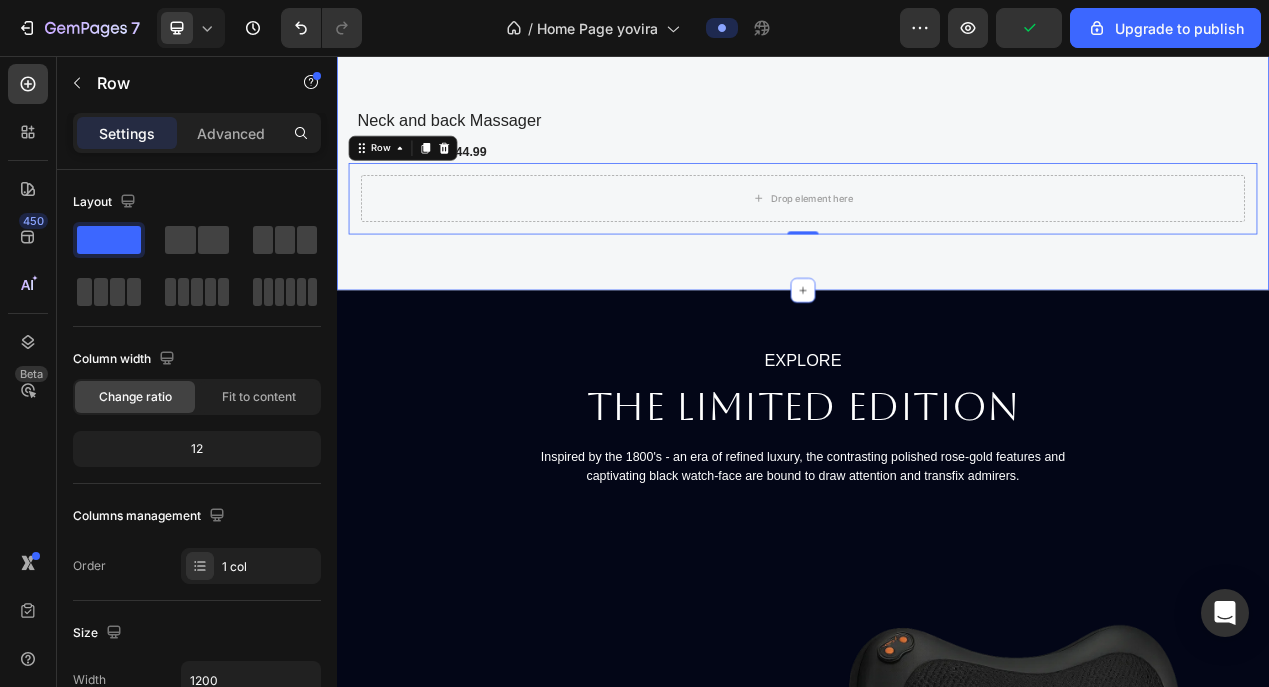 scroll, scrollTop: 1500, scrollLeft: 0, axis: vertical 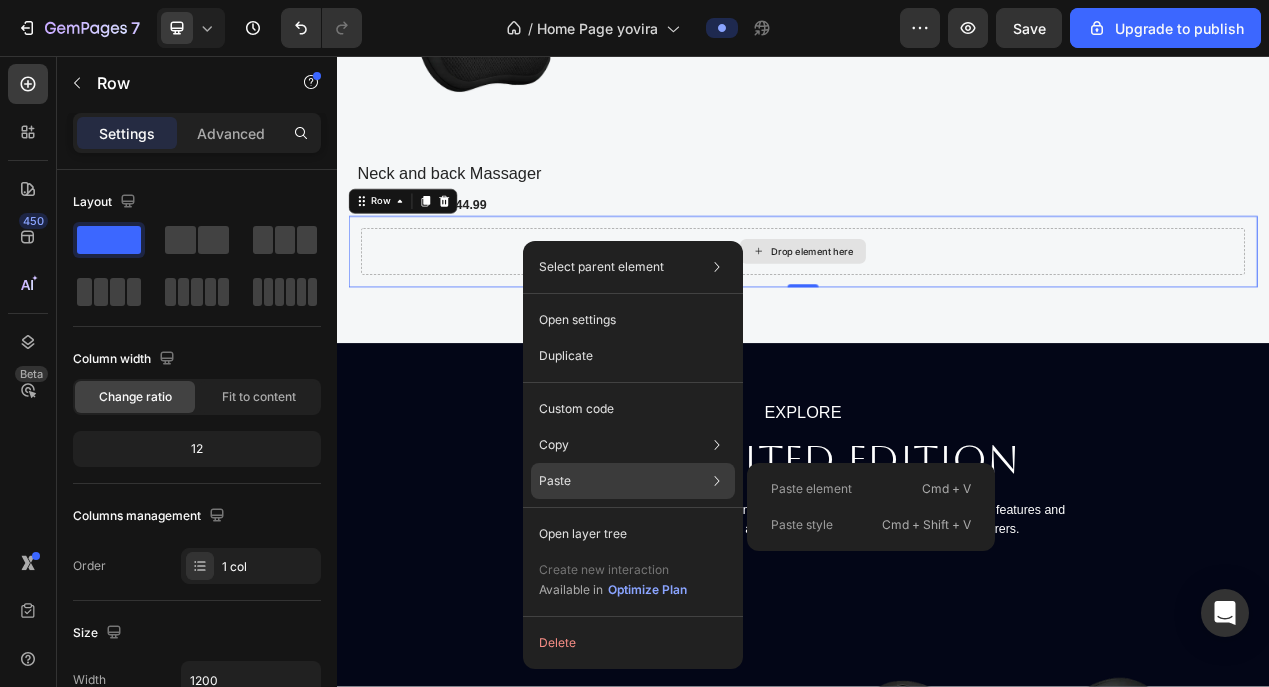 click on "Paste Paste element  Cmd + V Paste style  Cmd + Shift + V" 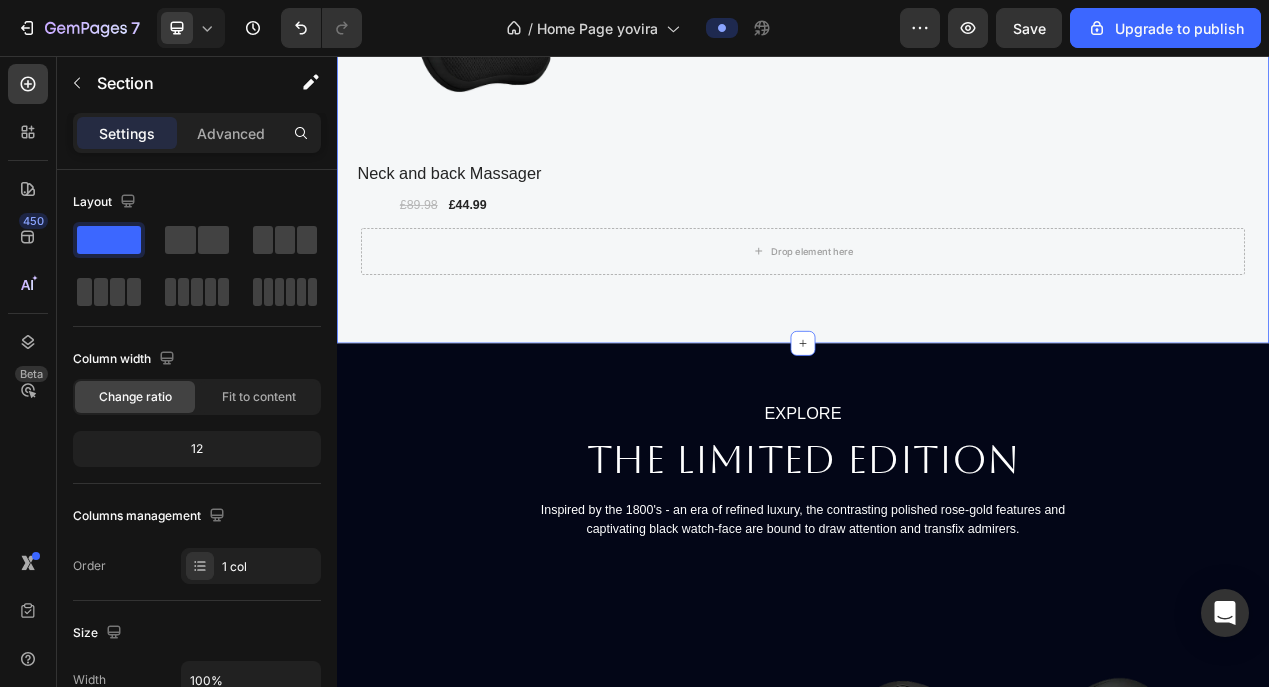 click on "A TOP-OF-LINE yovira massager Text block Our shop best seller Heading (P) Images Neck and back Massager (P) Title £89.98 (P) Price (P) Price £44.99 (P) Price (P) Price Row Row Product List Product List Row
Drop element here Row   0 Section 3" at bounding box center [937, -24] 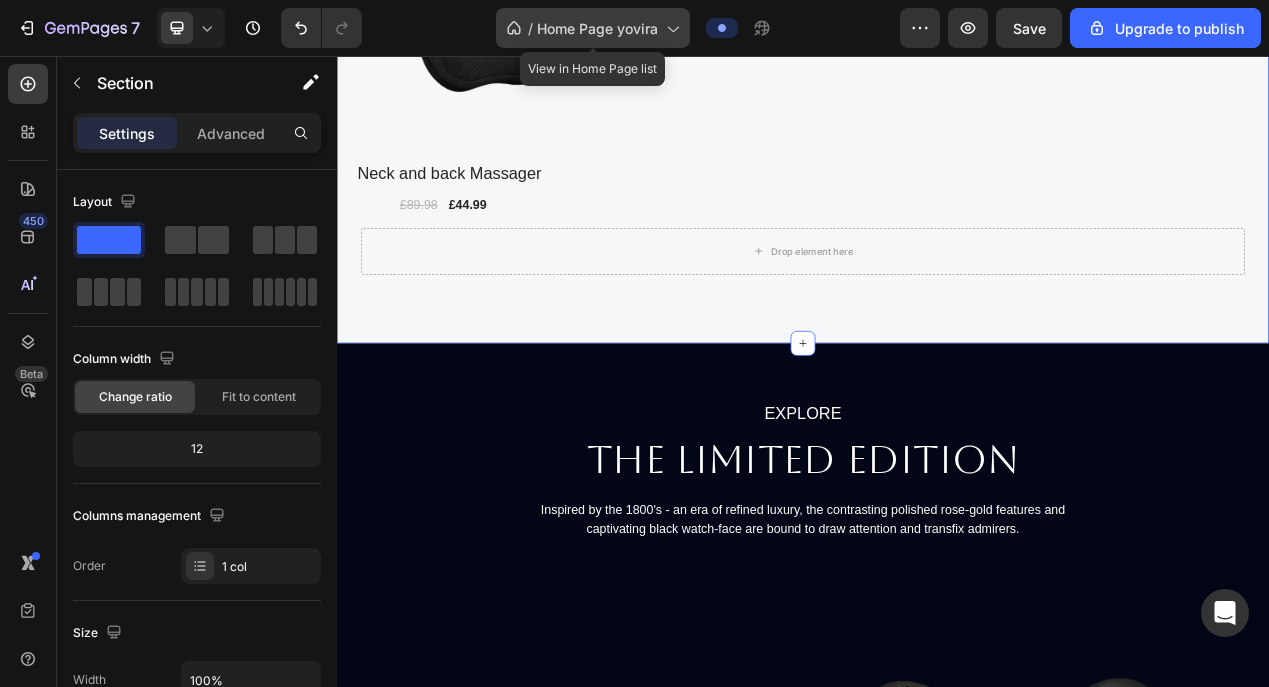 click on "/  Home Page yovira" 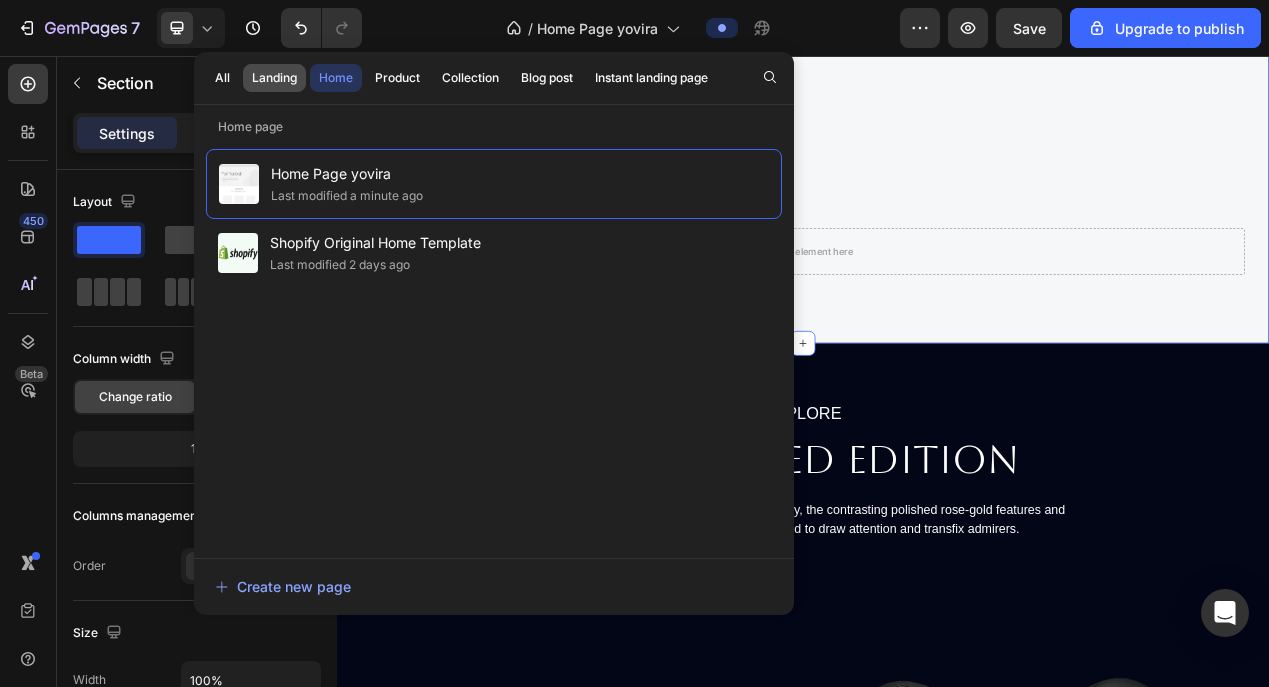 click on "Landing" at bounding box center [274, 78] 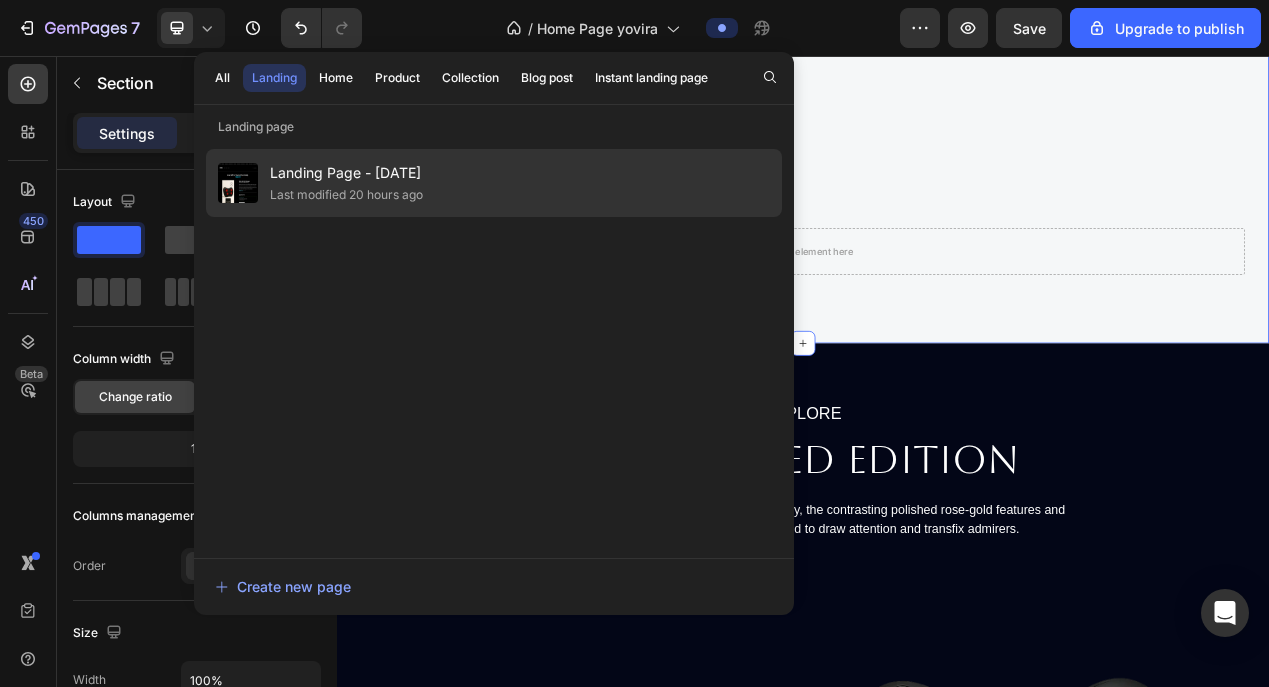 click on "Landing Page - Jul 30, 16:19:38 Last modified 20 hours ago" 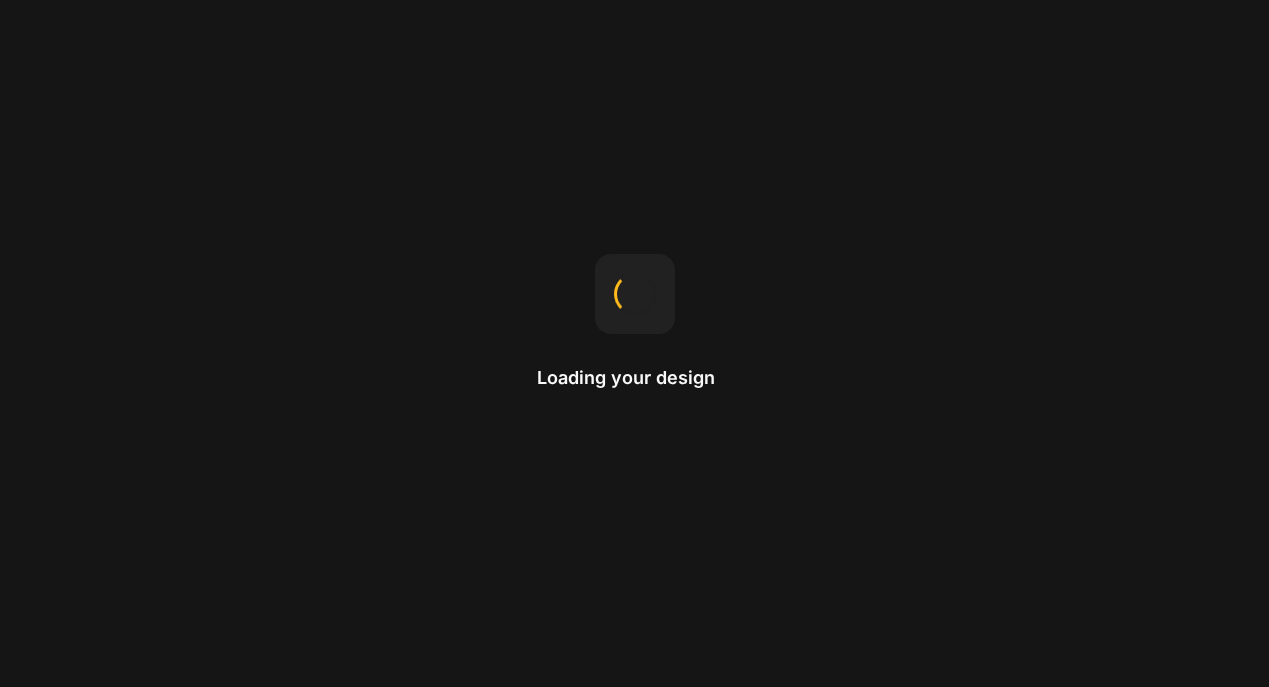 scroll, scrollTop: 0, scrollLeft: 0, axis: both 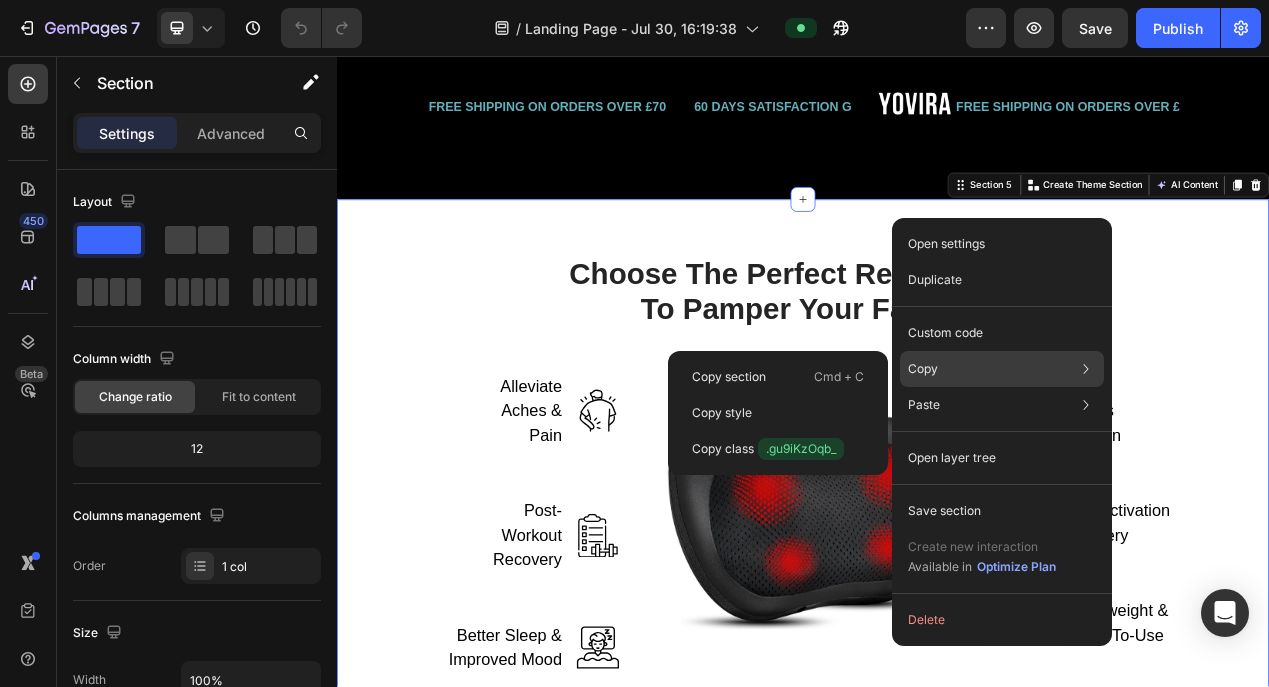 click on "Copy Copy section  Cmd + C Copy style  Copy class  .gu9iKzOqb_" 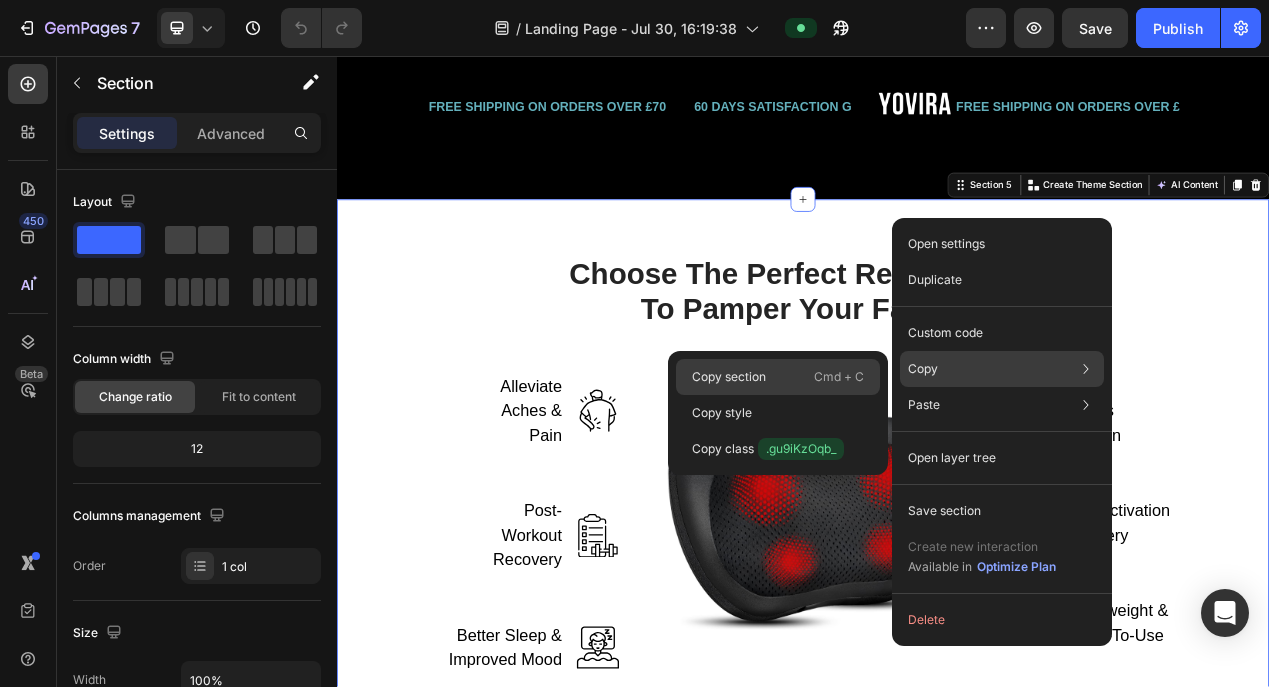 click on "Cmd + C" at bounding box center [839, 377] 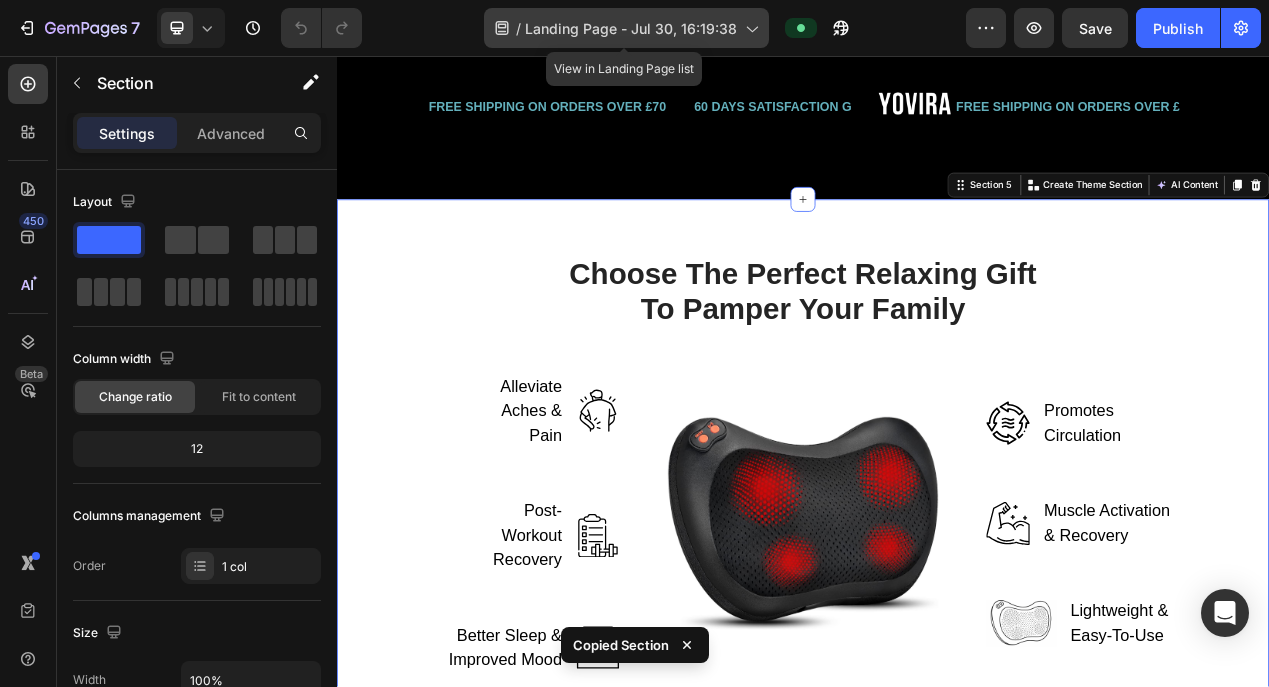 click on "Landing Page - Jul 30, 16:19:38" at bounding box center [631, 28] 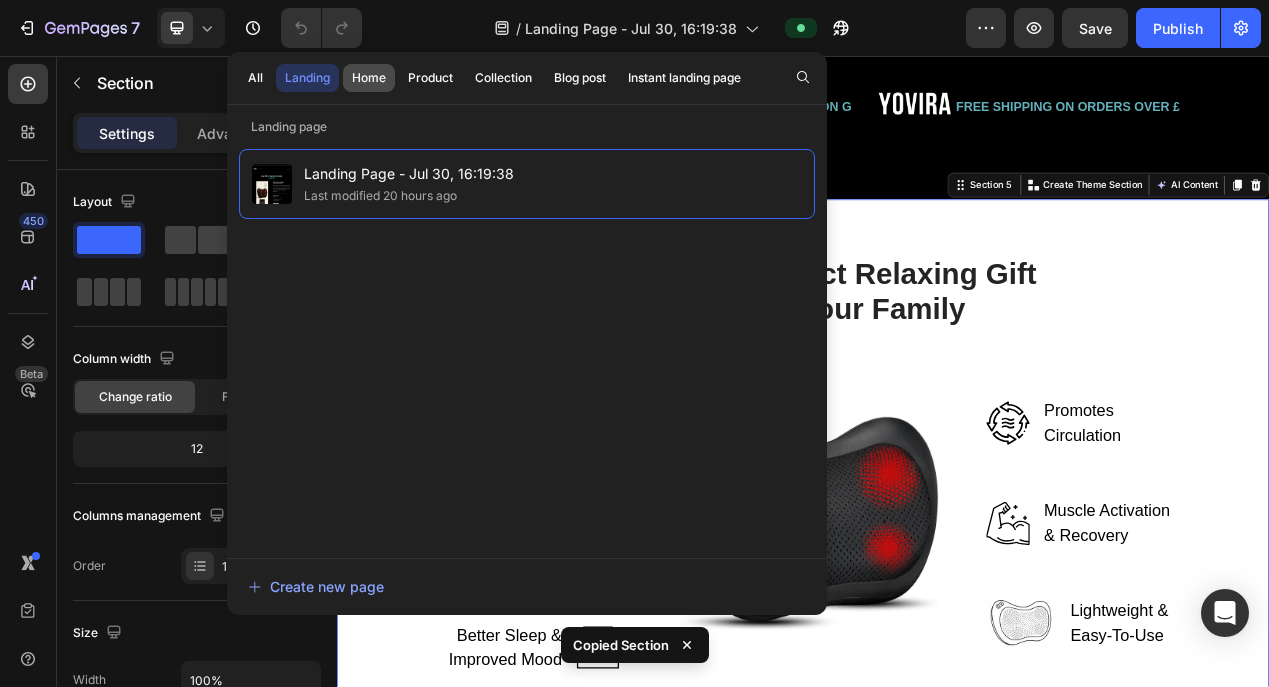 click on "Home" at bounding box center [369, 78] 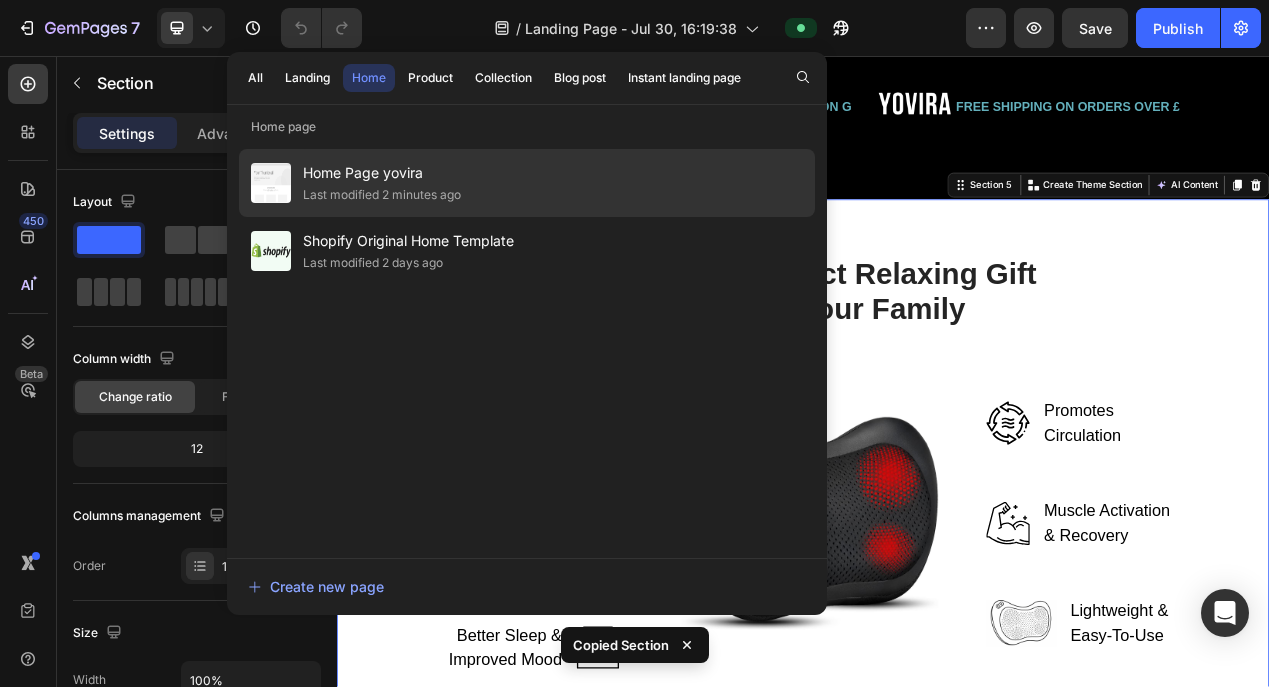 click on "Last modified 2 minutes ago" 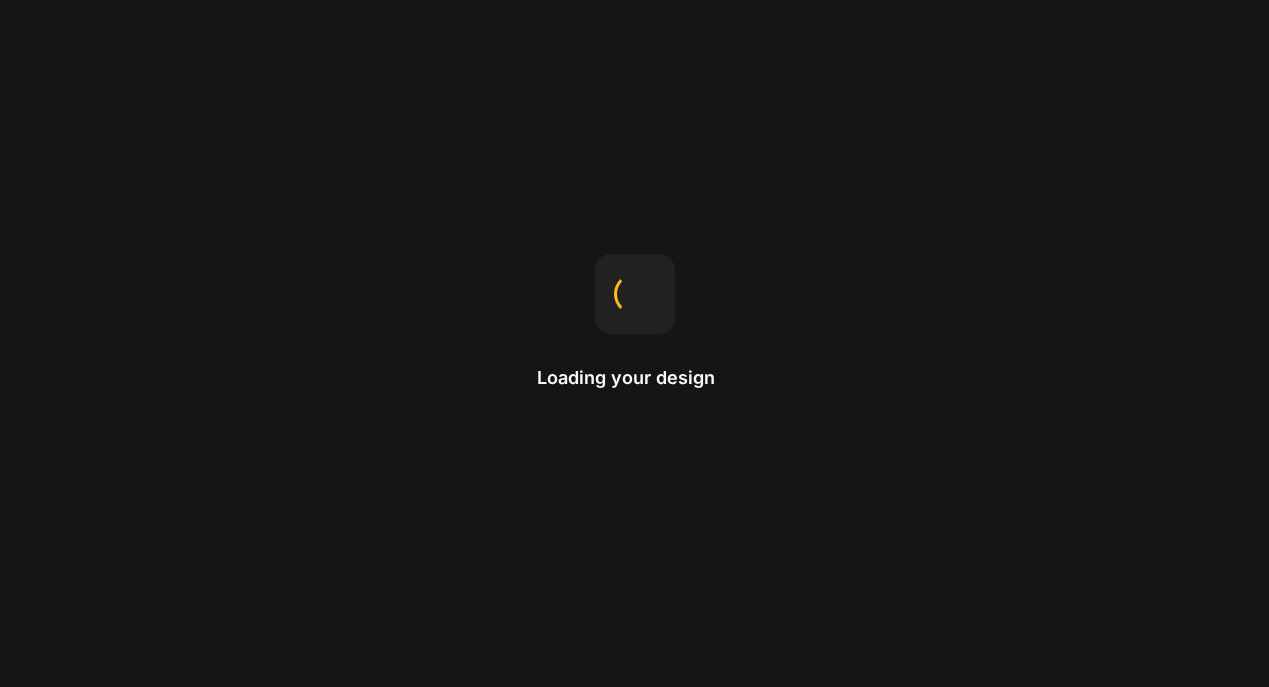 scroll, scrollTop: 0, scrollLeft: 0, axis: both 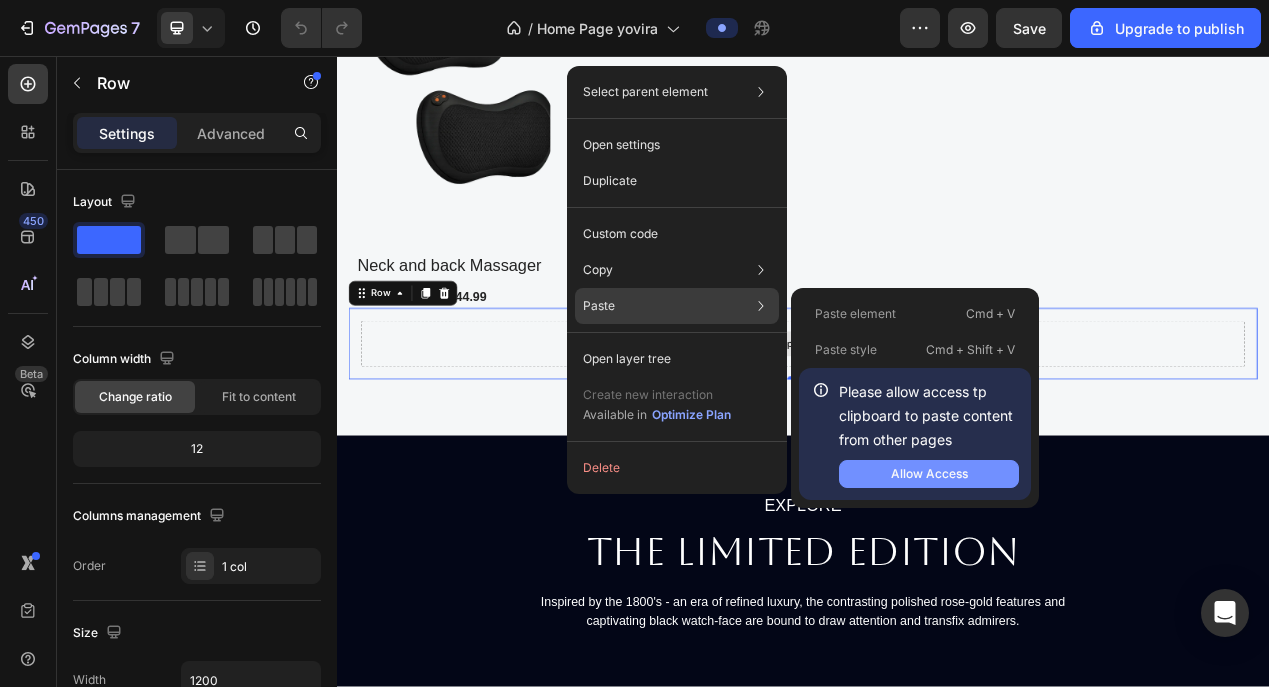 click on "Allow Access" at bounding box center (929, 474) 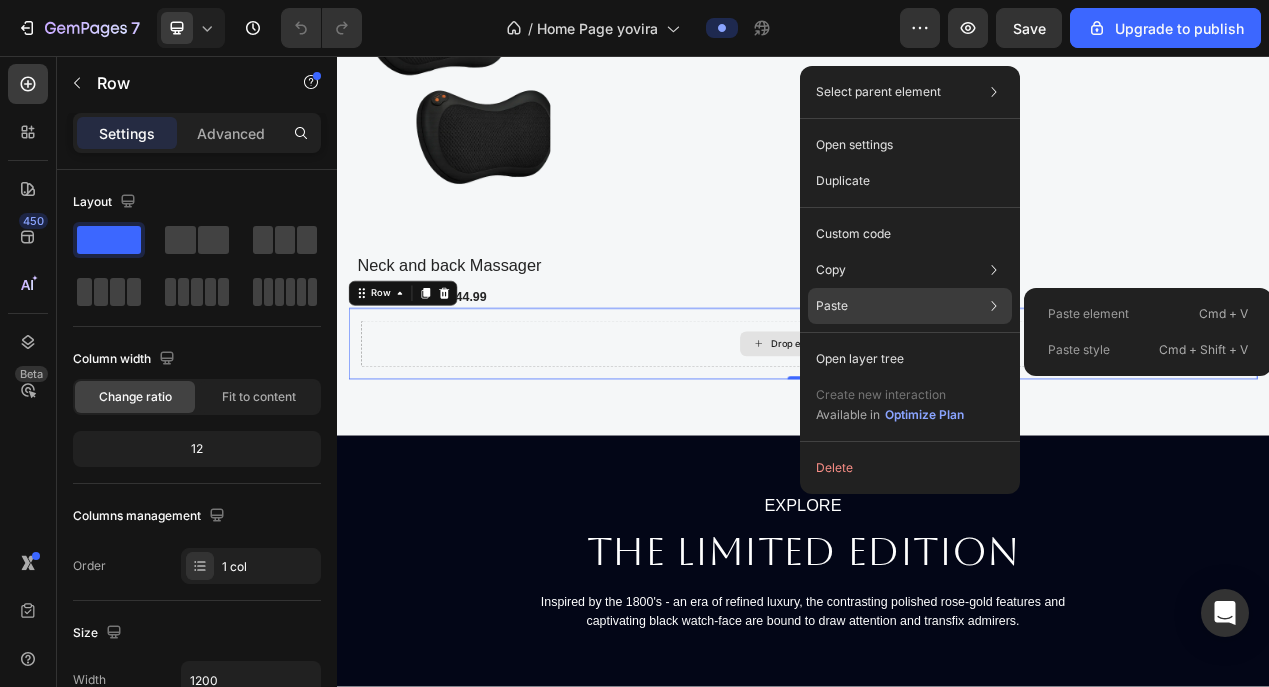 click on "Paste Paste element  Cmd + V Paste style  Cmd + Shift + V" 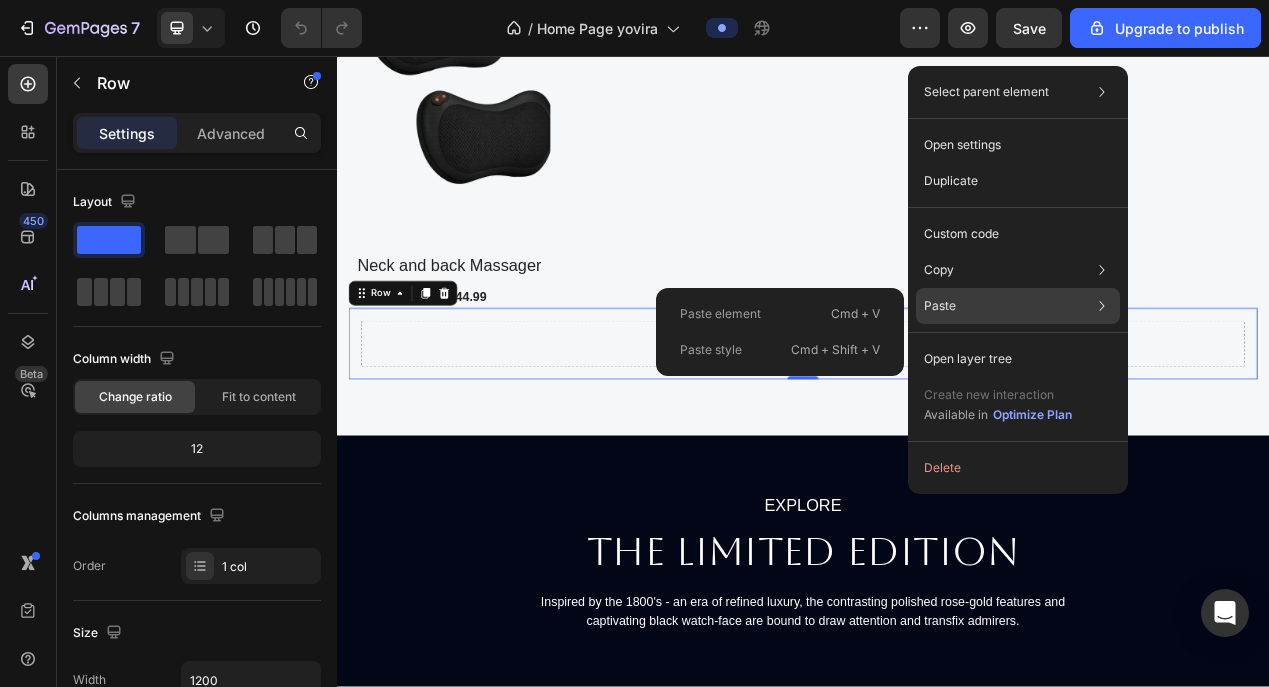 click on "Cmd + V" at bounding box center [855, 314] 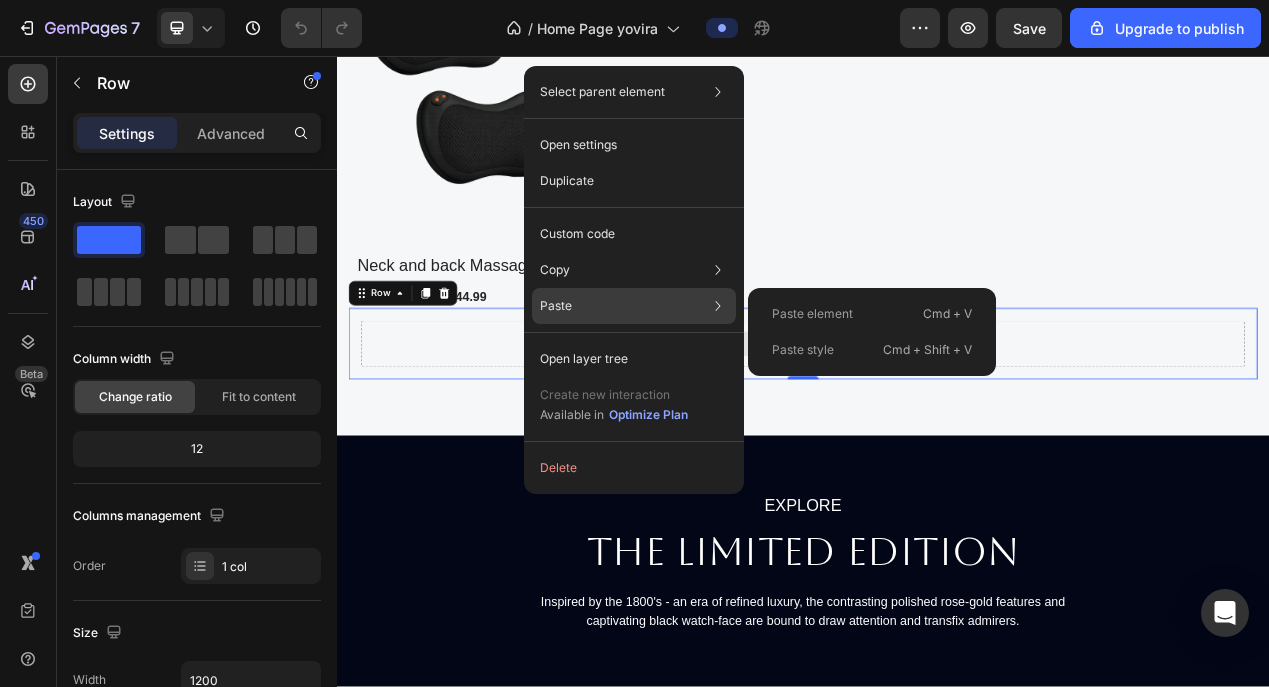 click 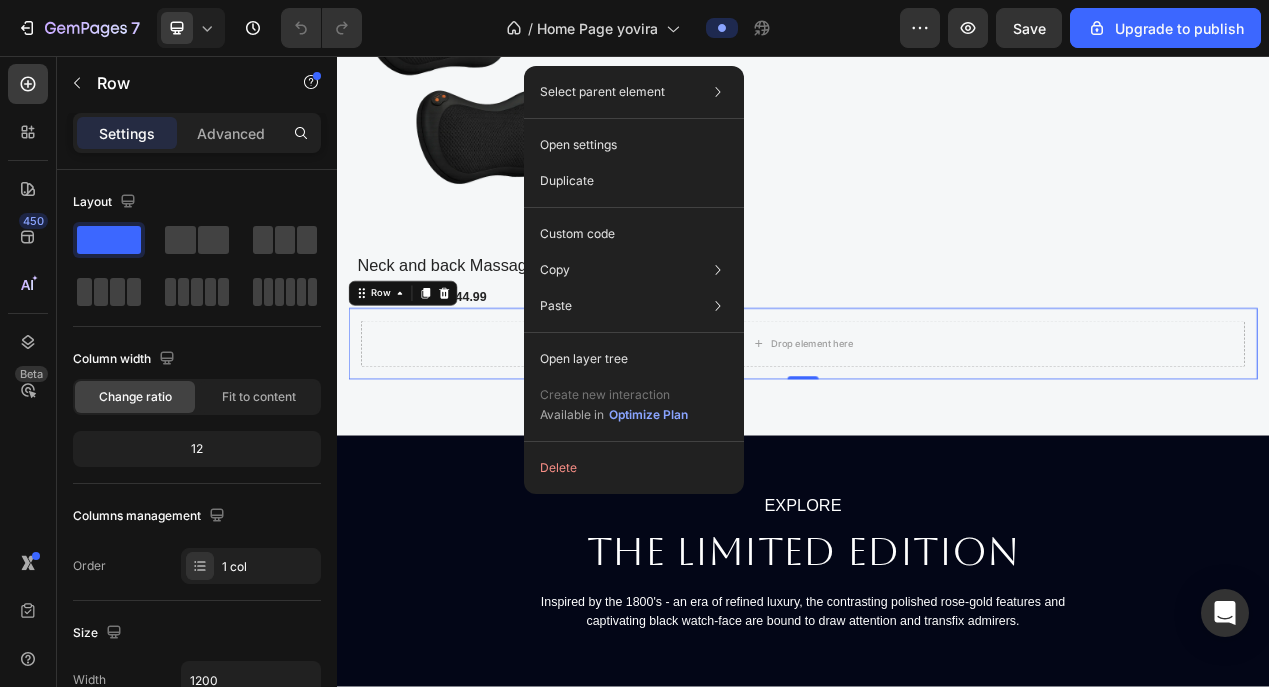 click on "Drop element here Row   0" at bounding box center (937, 427) 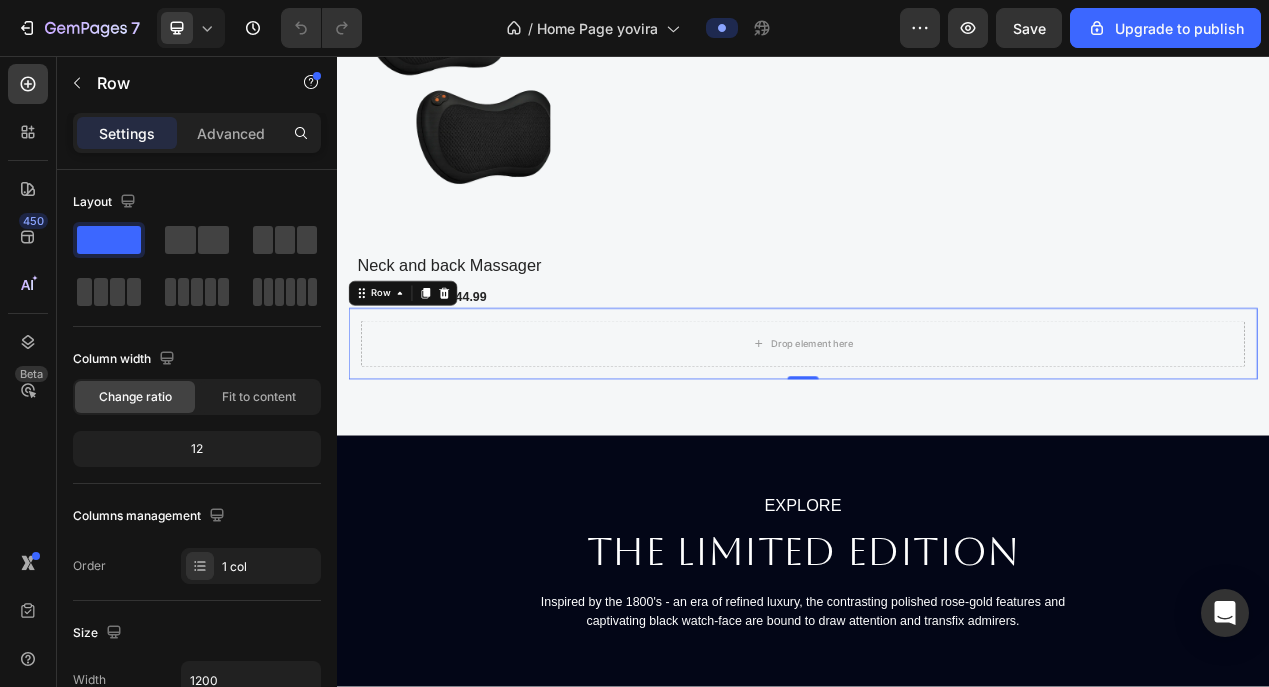 click on "Drop element here Row   0" at bounding box center [937, 427] 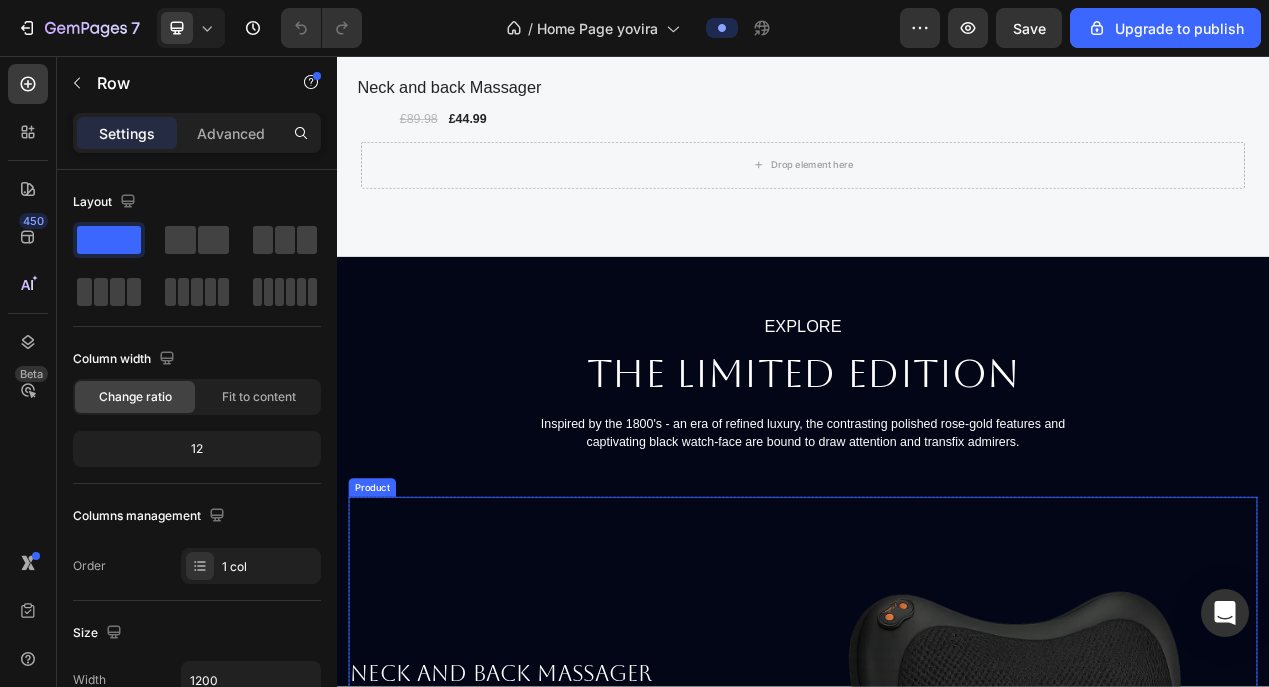 scroll, scrollTop: 1551, scrollLeft: 0, axis: vertical 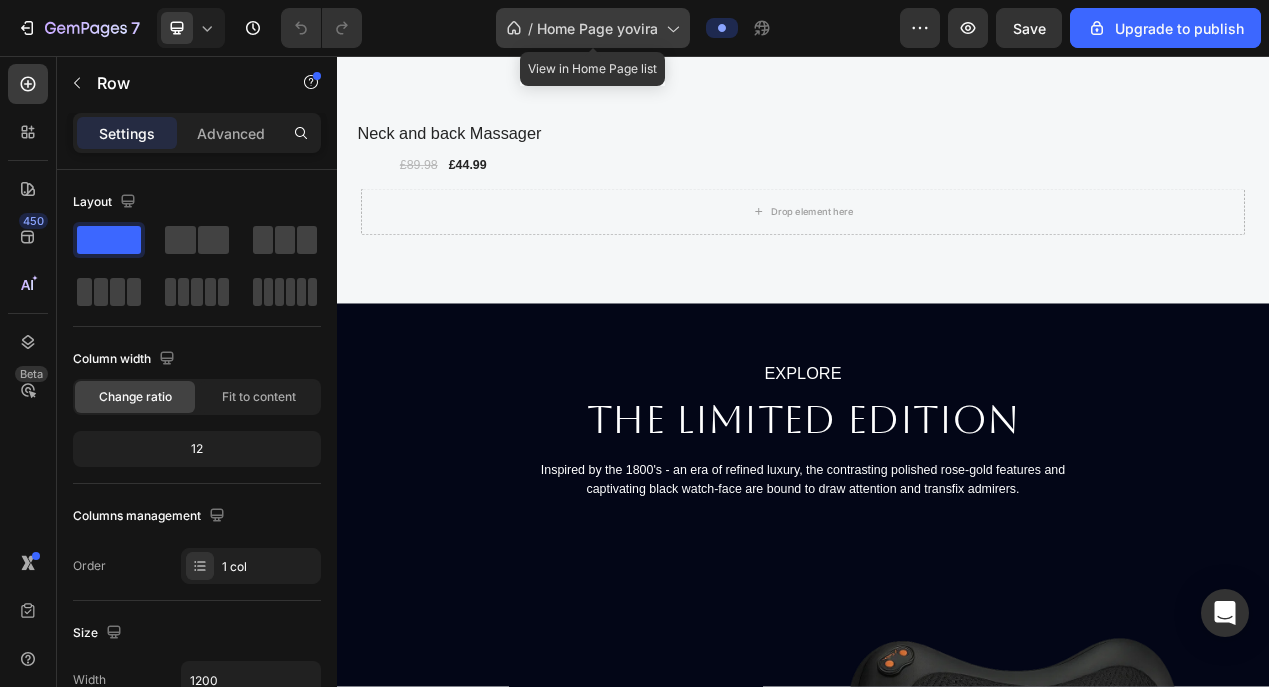 click 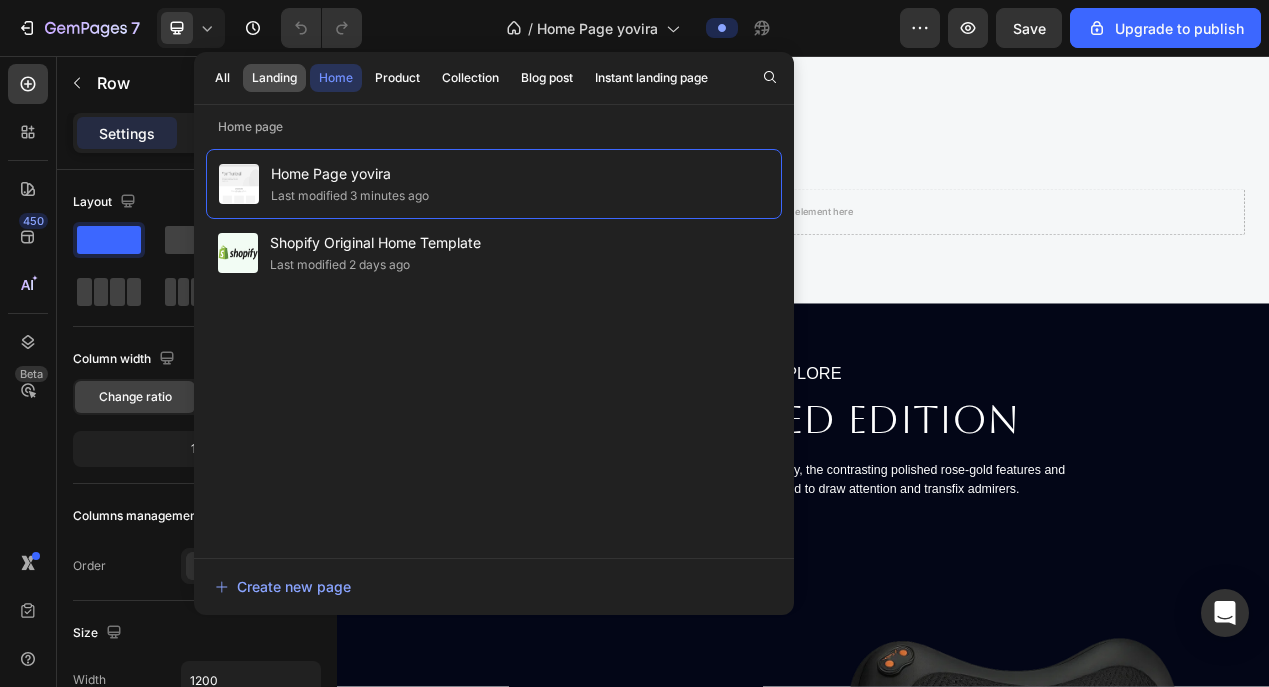 click on "Landing" at bounding box center (274, 78) 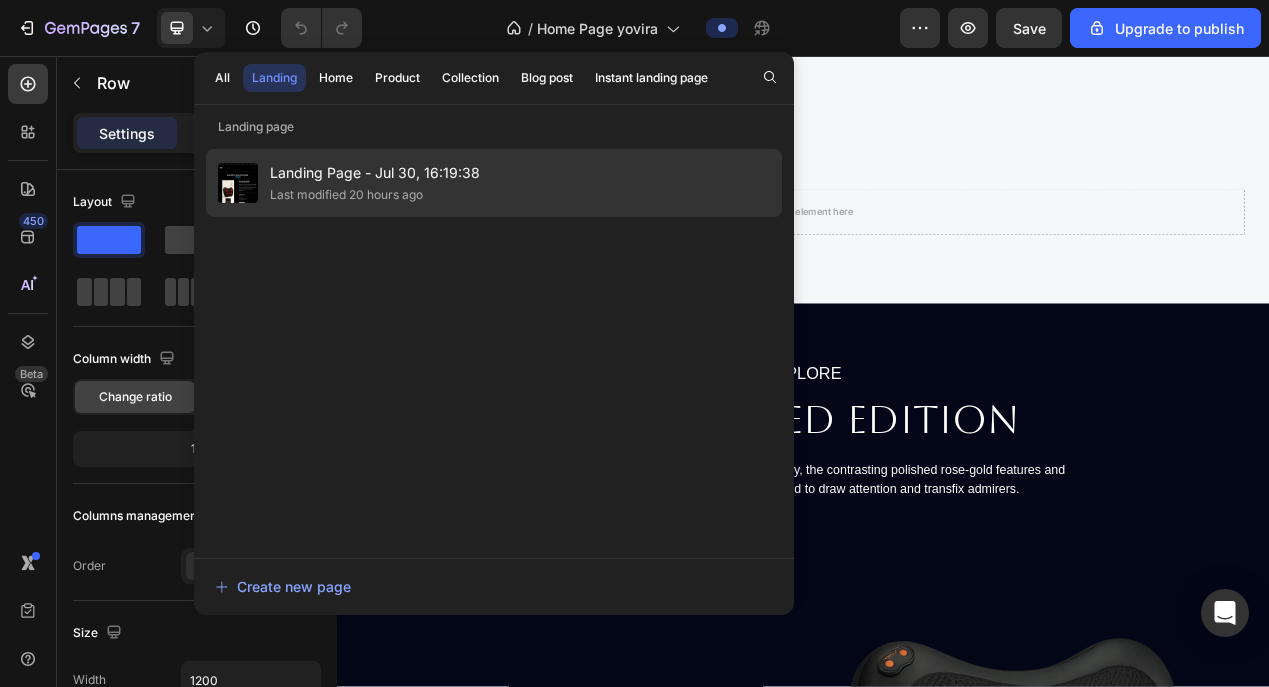 click on "Last modified 20 hours ago" 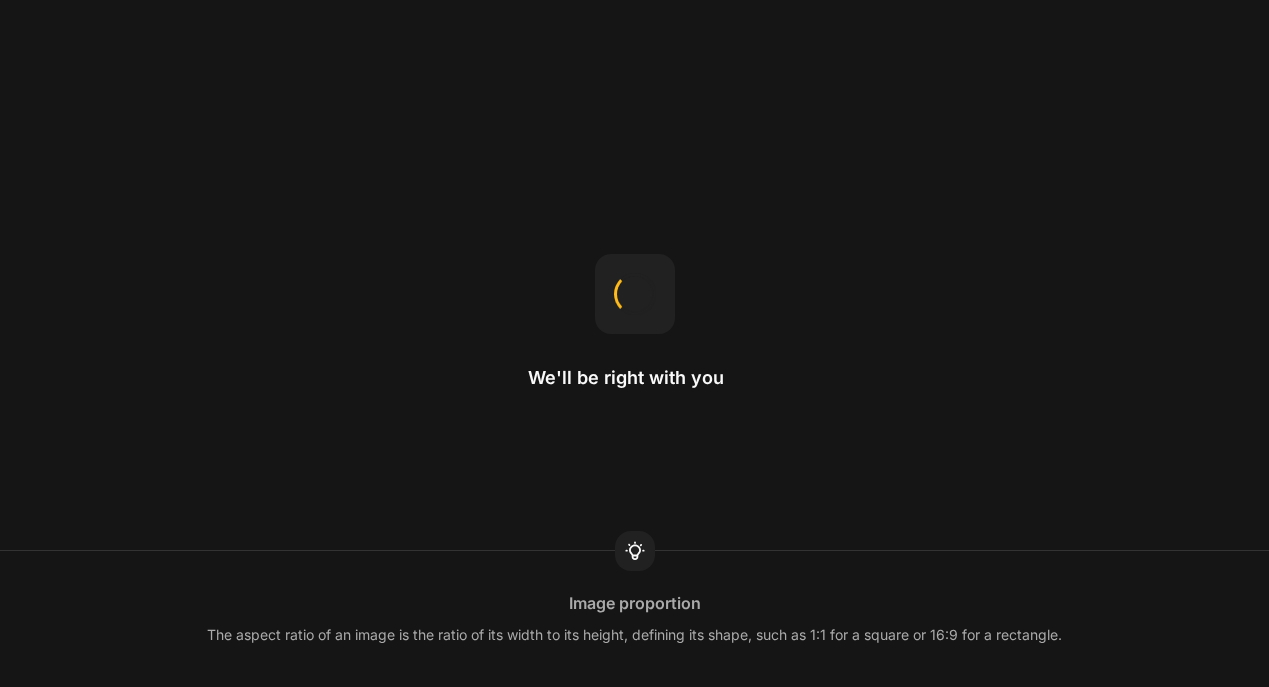 scroll, scrollTop: 0, scrollLeft: 0, axis: both 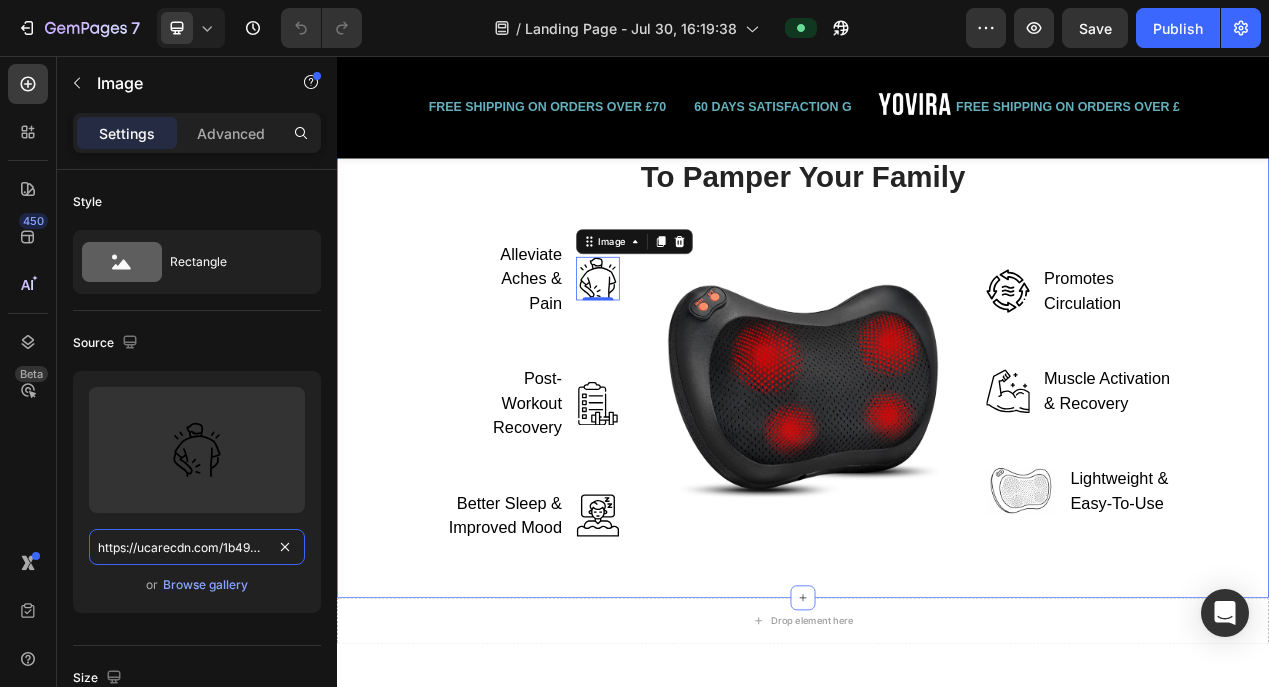 drag, startPoint x: 436, startPoint y: 604, endPoint x: 440, endPoint y: 693, distance: 89.08984 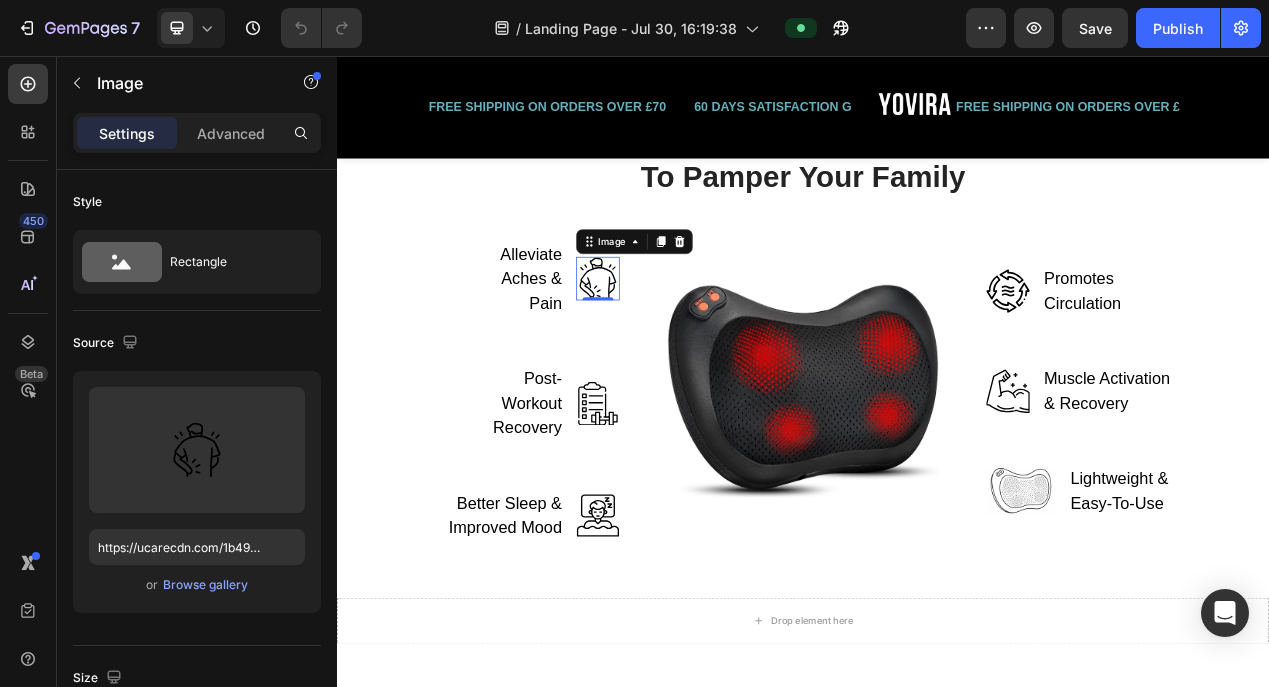 click 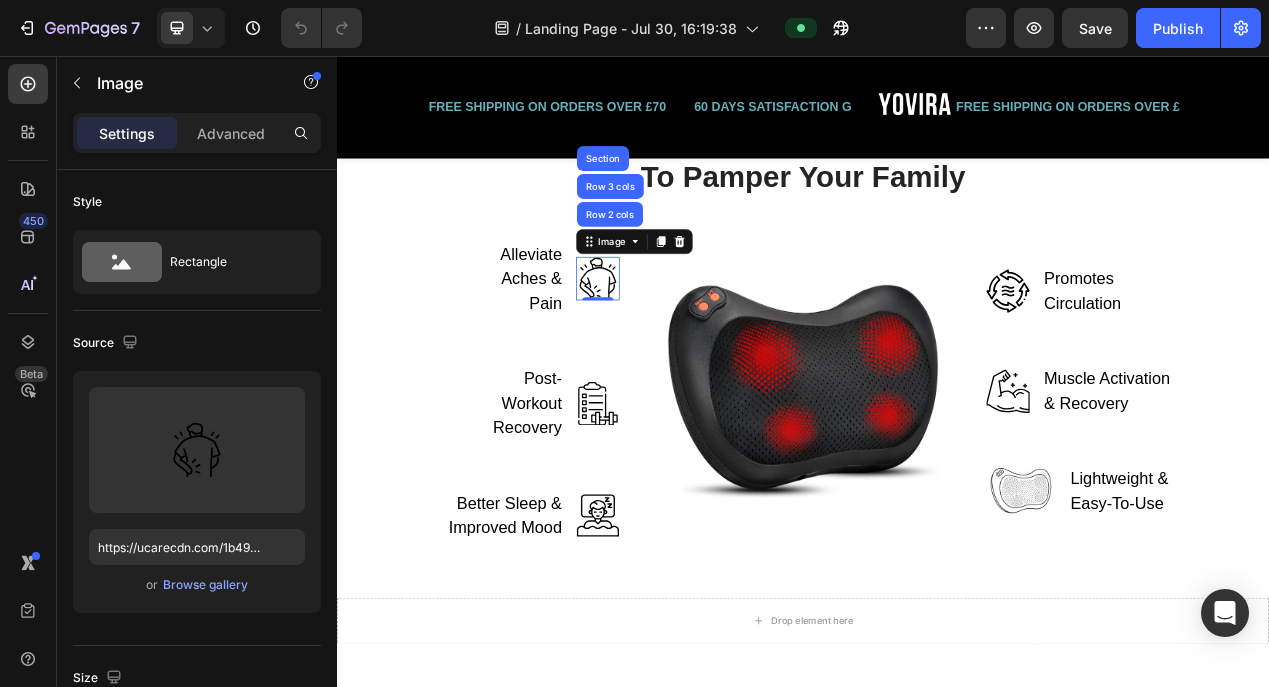 click 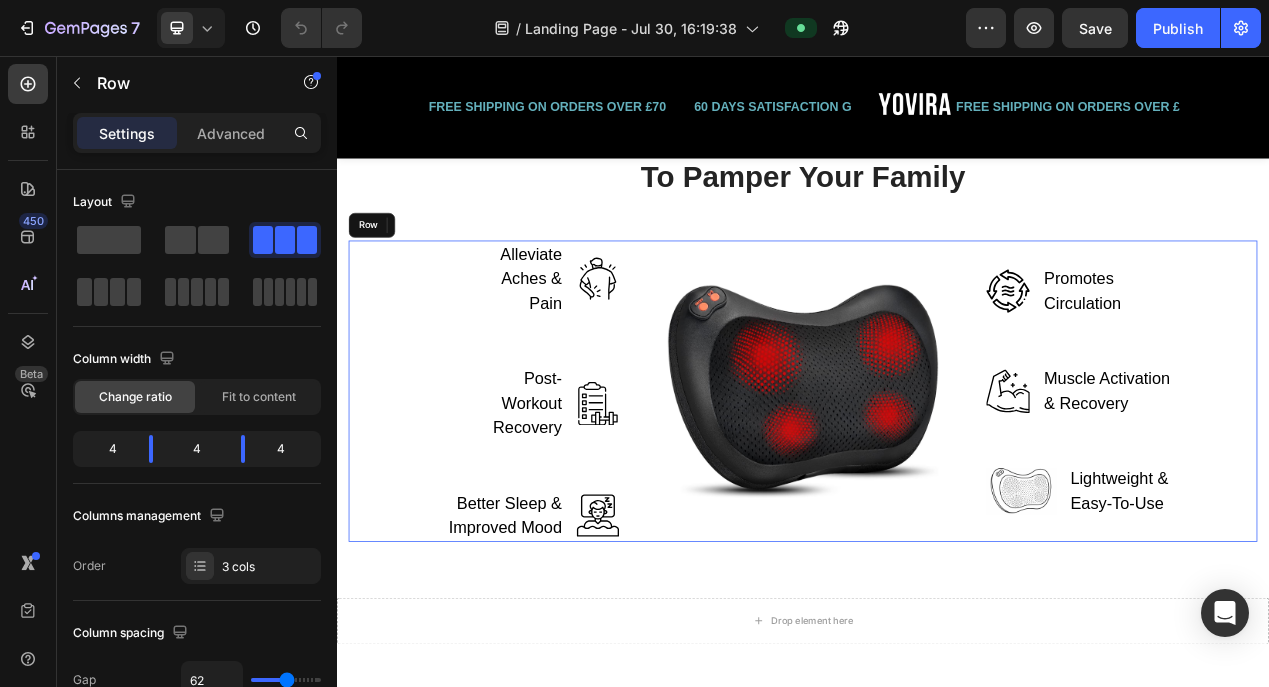 click on "Alleviate Aches & Pain Text block Image   0 Row Post-Workout Recovery Text block Image Row Better Sleep & Improved Mood Text block Image Row" at bounding box center [526, 488] 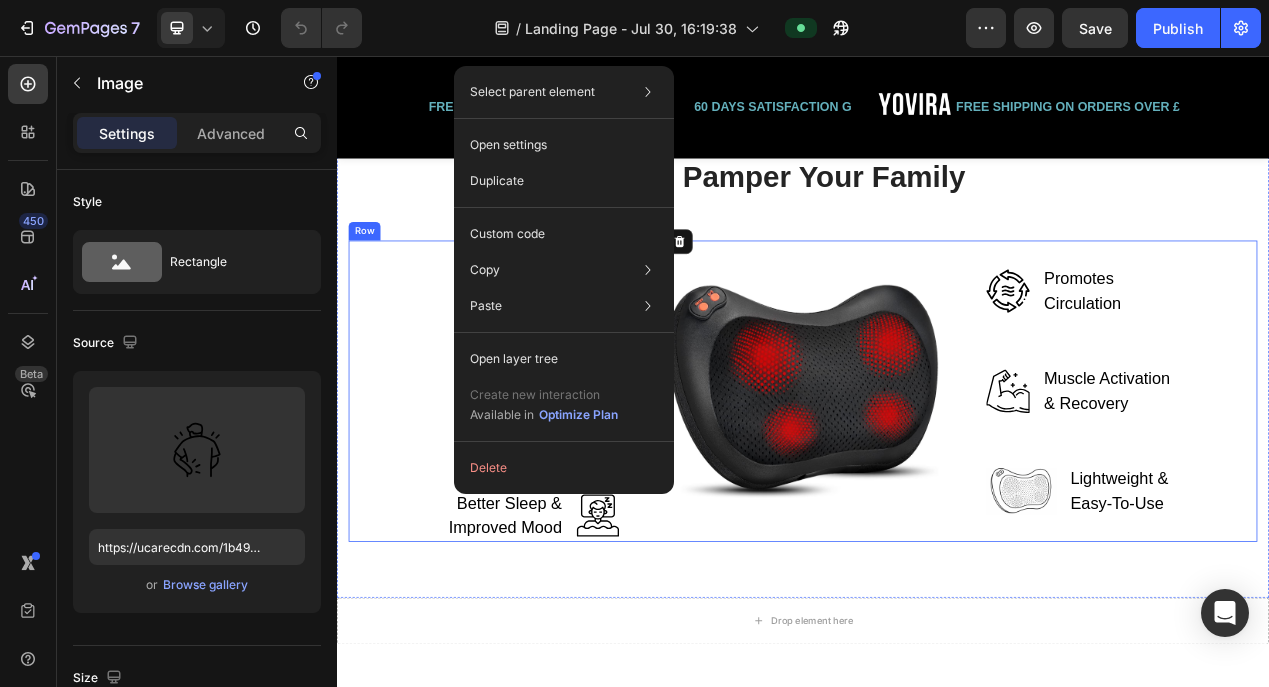 click on "Alleviate Aches & Pain Text block Image   0 Row Post-Workout Recovery Text block Image Row Better Sleep & Improved Mood Text block Image Row" at bounding box center (526, 488) 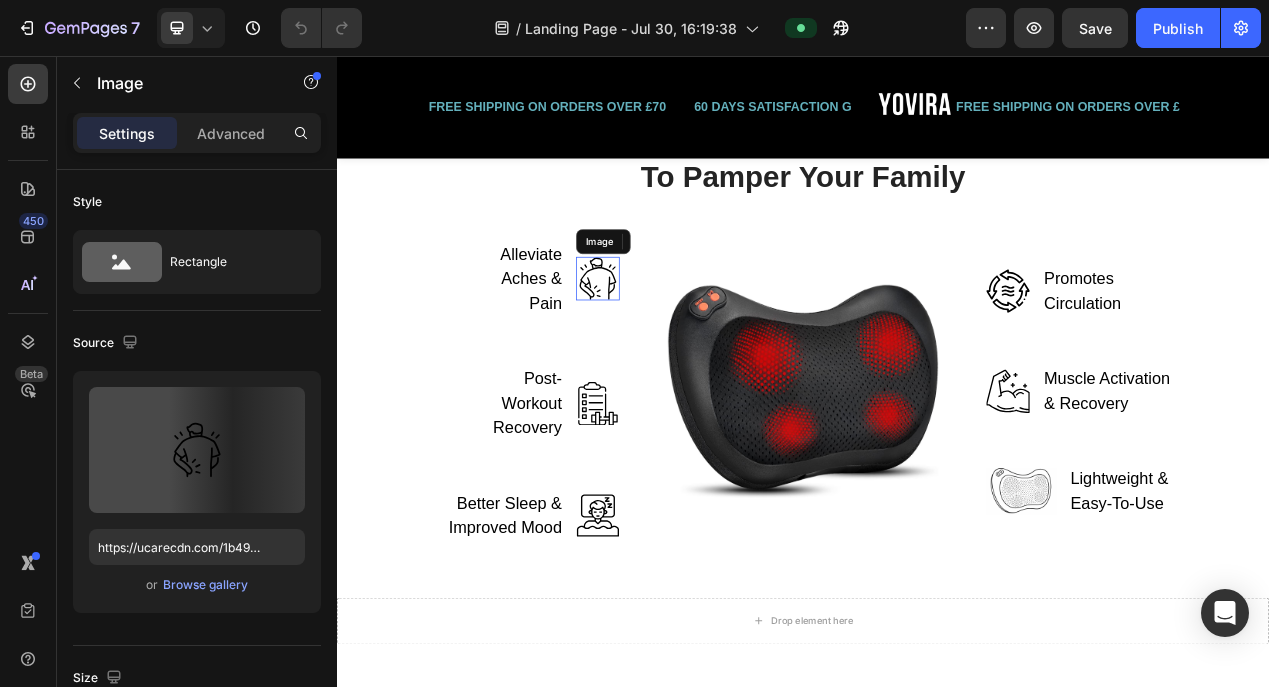 click at bounding box center [673, 343] 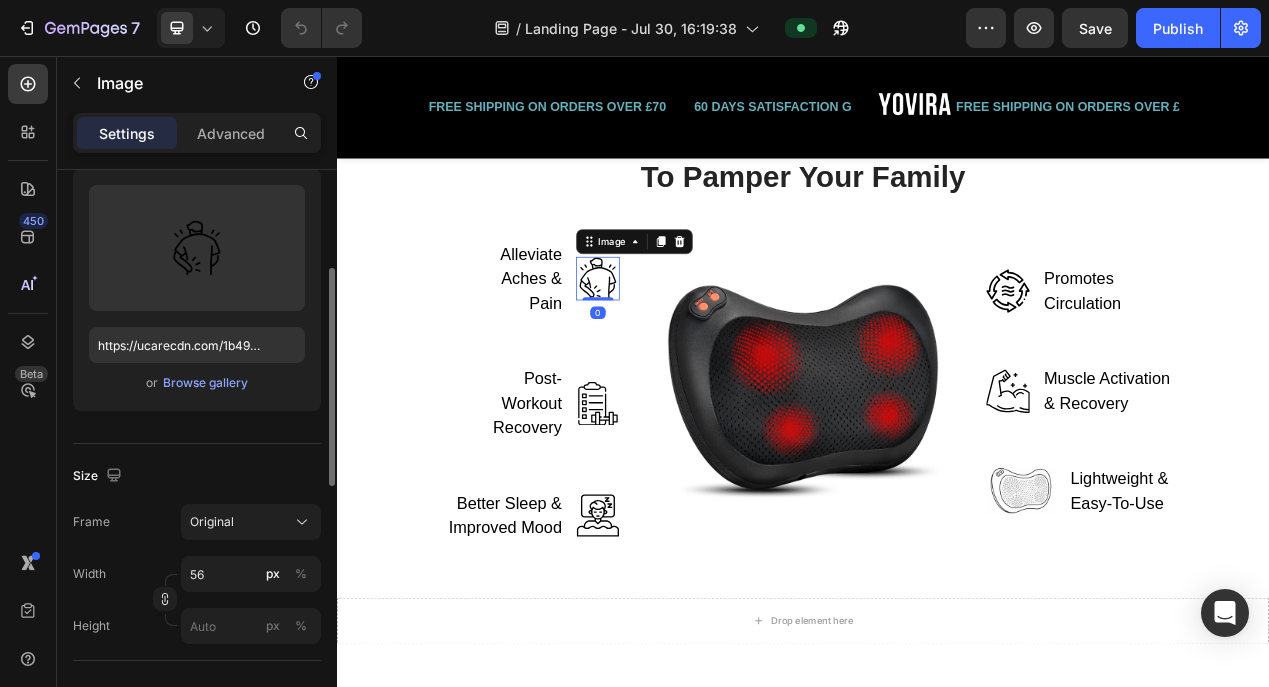 scroll, scrollTop: 220, scrollLeft: 0, axis: vertical 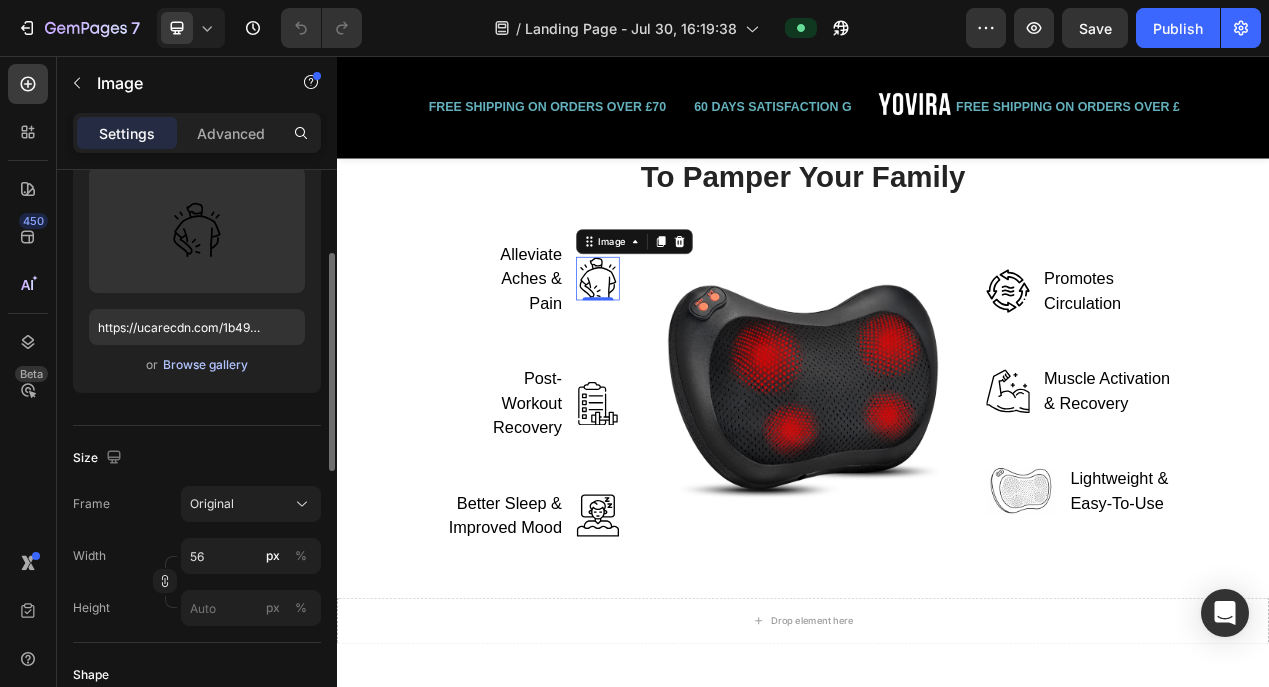 click on "Browse gallery" at bounding box center [205, 365] 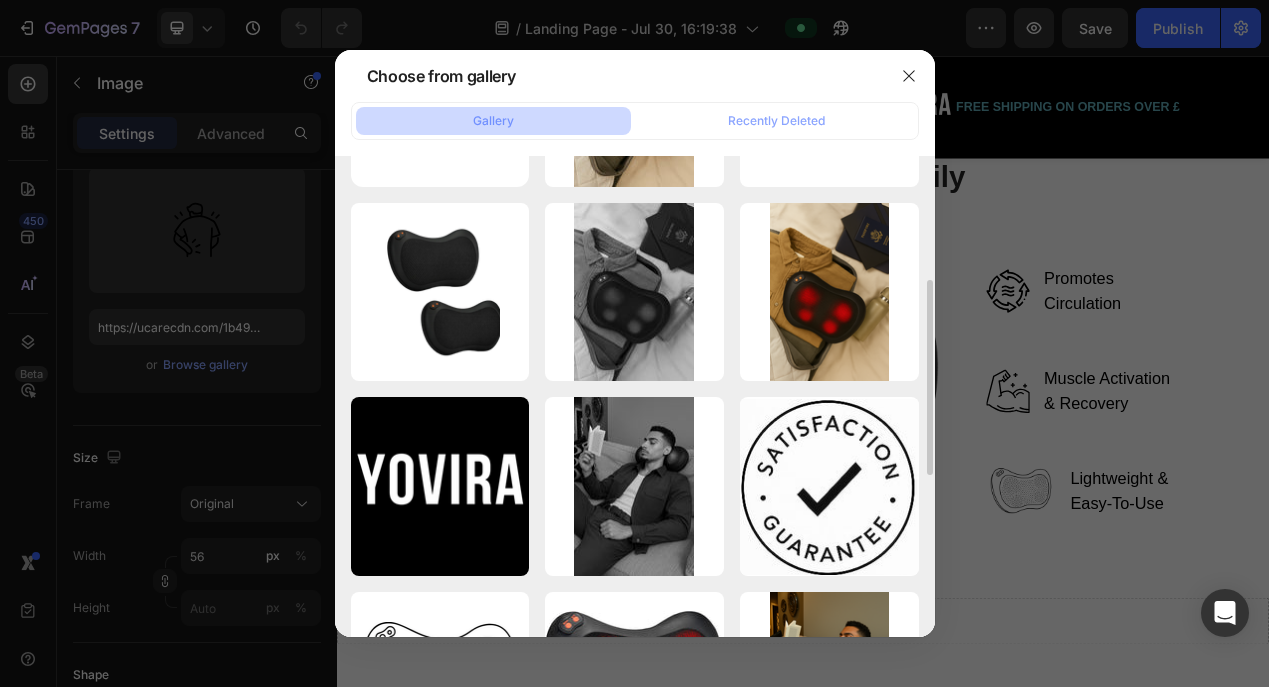 scroll, scrollTop: 0, scrollLeft: 0, axis: both 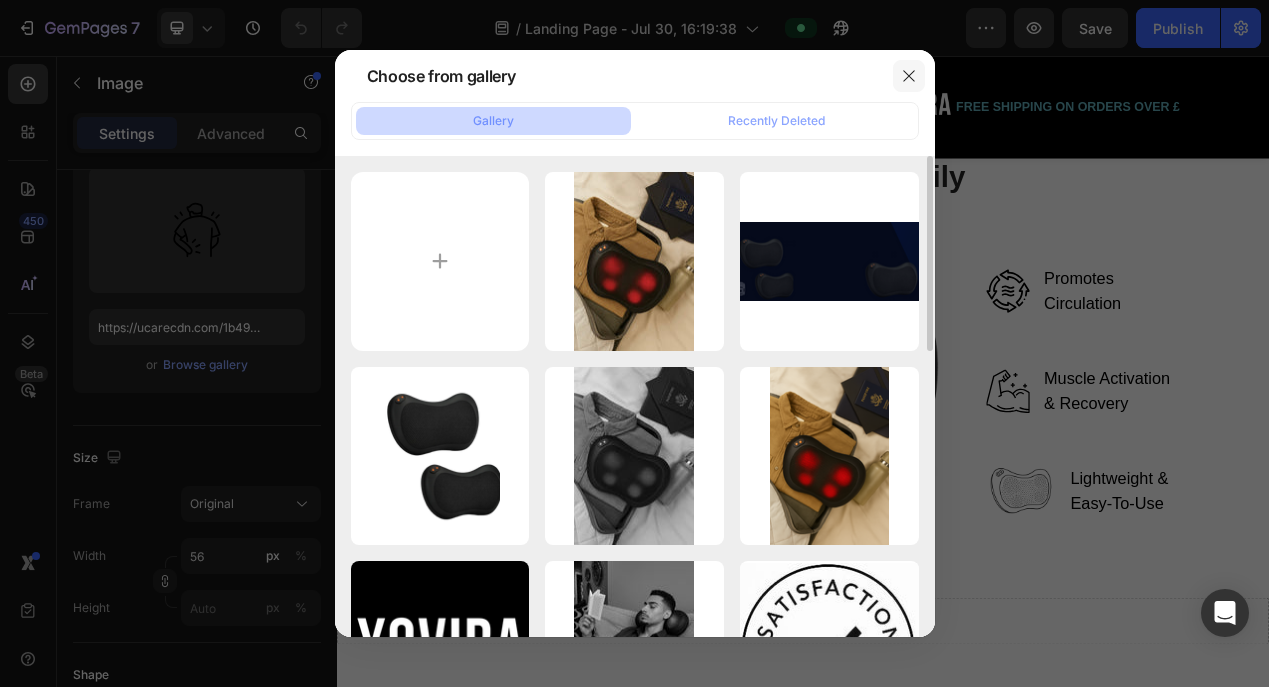 click 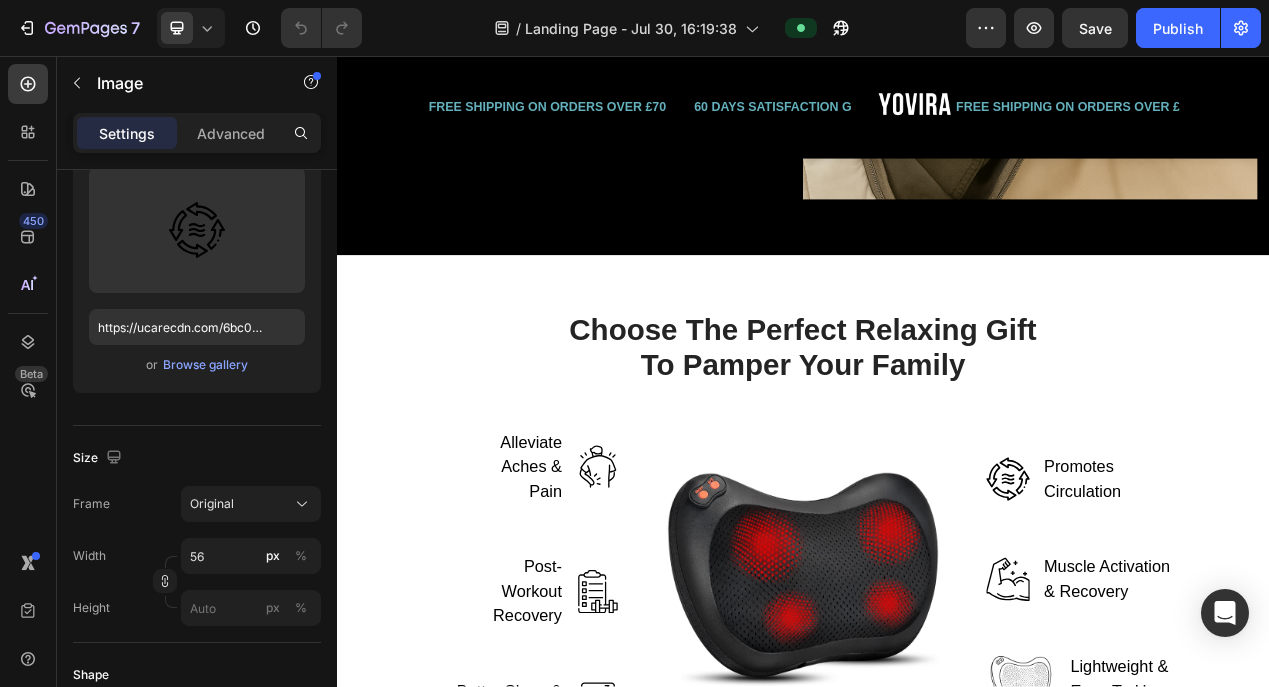 scroll, scrollTop: 3857, scrollLeft: 0, axis: vertical 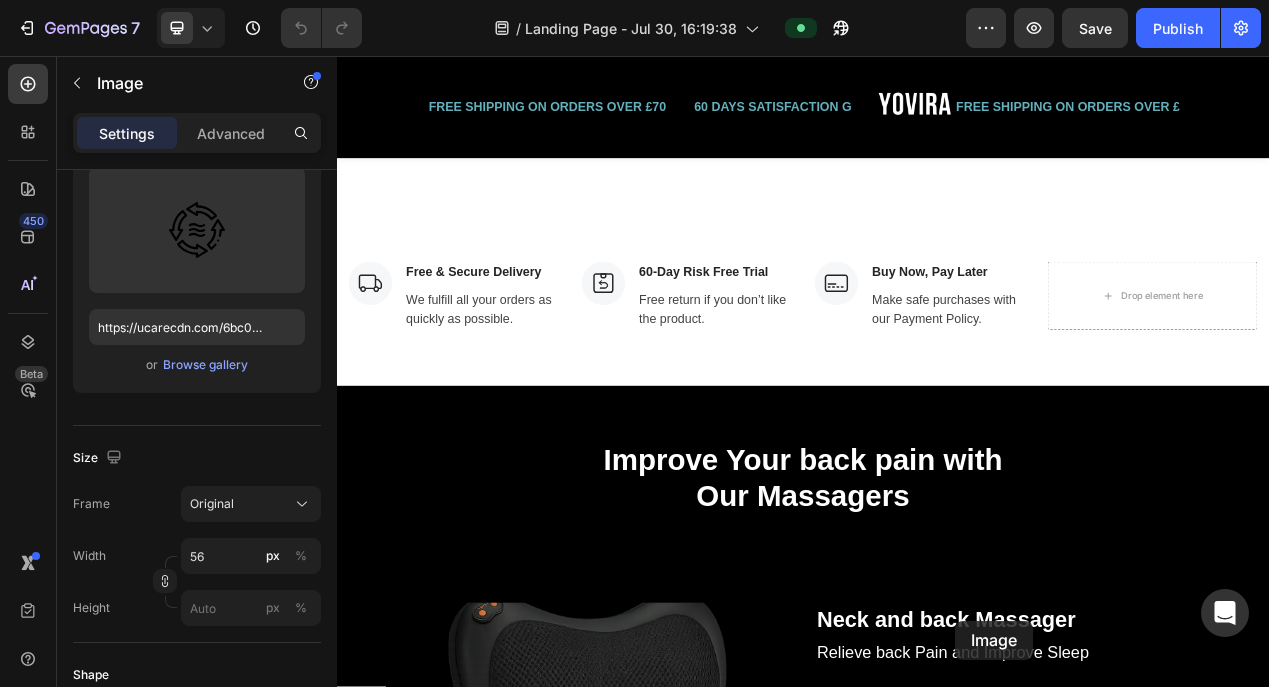 drag, startPoint x: 1200, startPoint y: 351, endPoint x: 1144, endPoint y: 607, distance: 262.05344 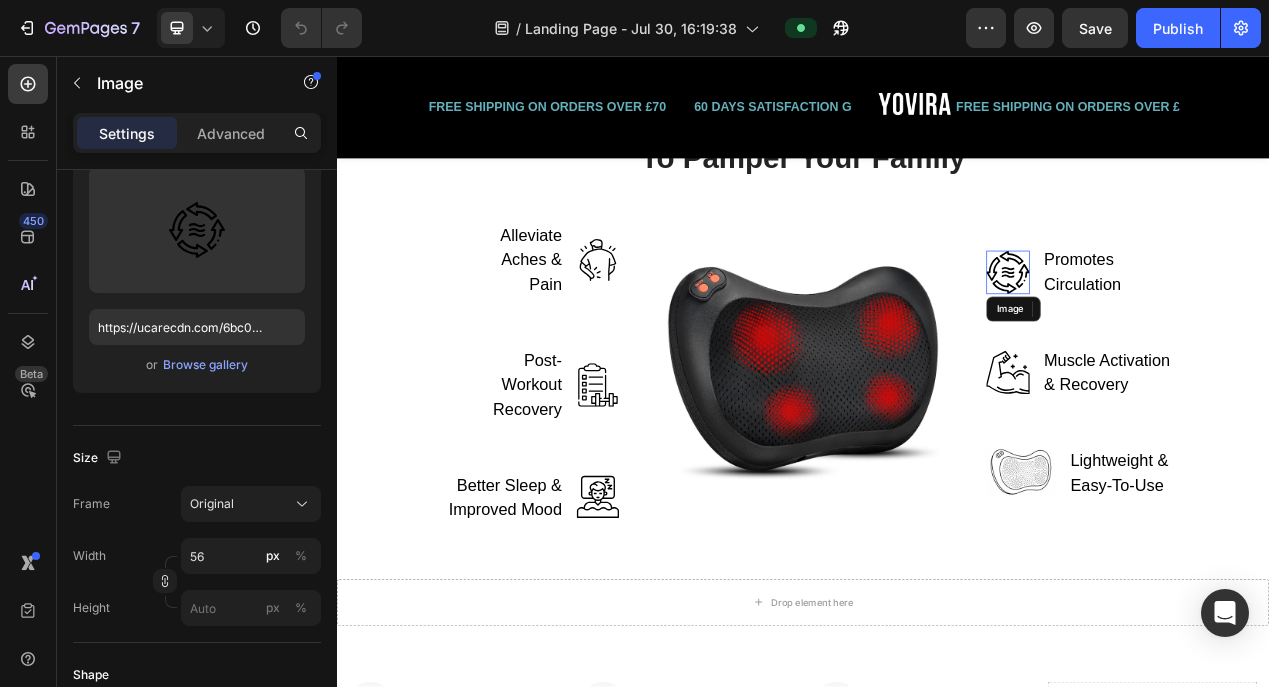 scroll, scrollTop: 3301, scrollLeft: 0, axis: vertical 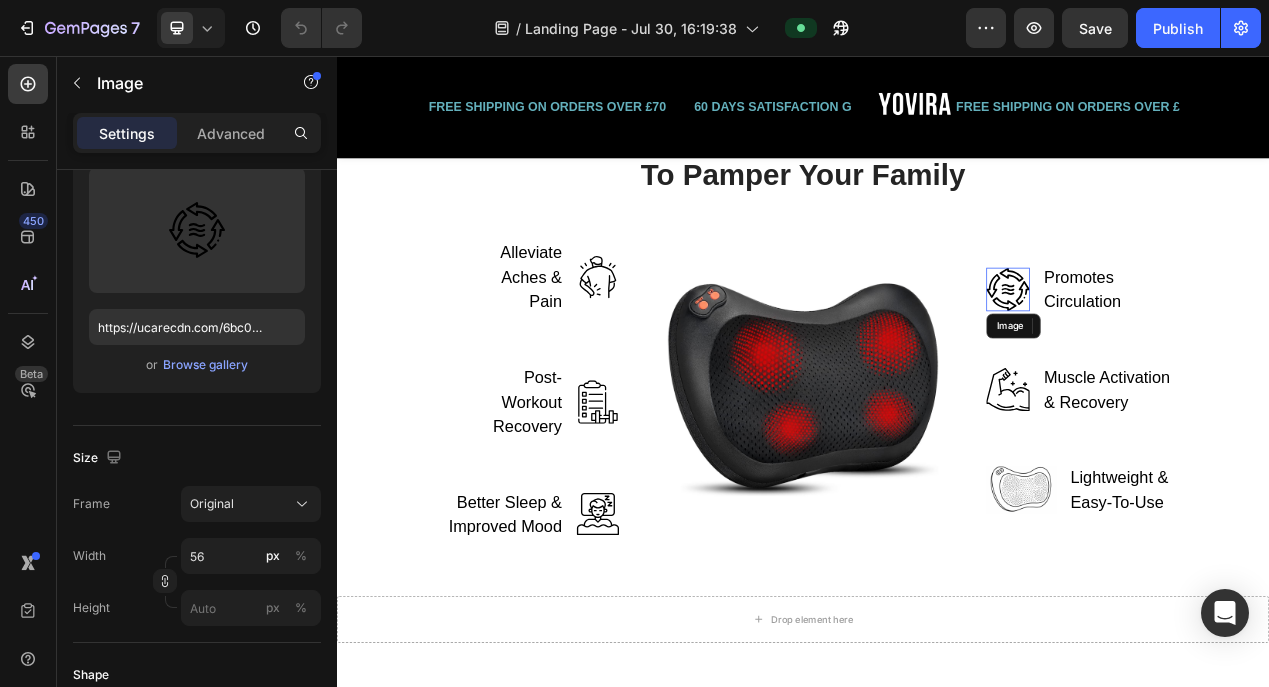 click at bounding box center (1201, 357) 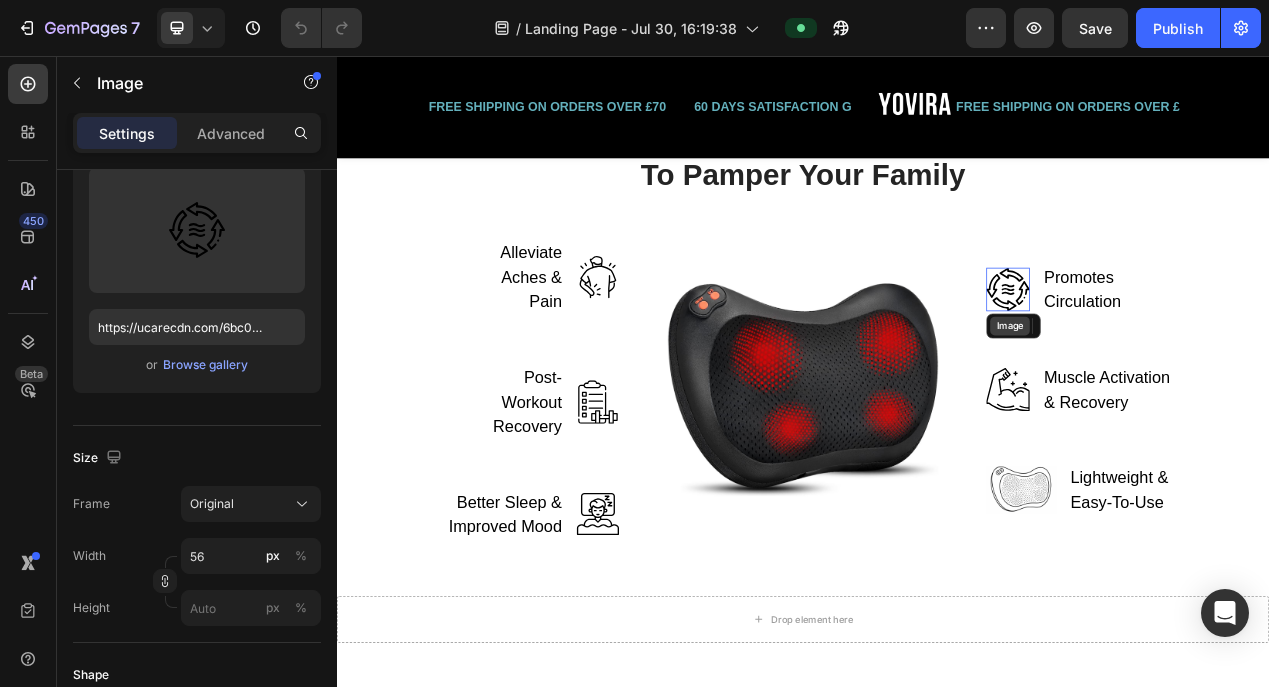 click on "Image" at bounding box center [1203, 404] 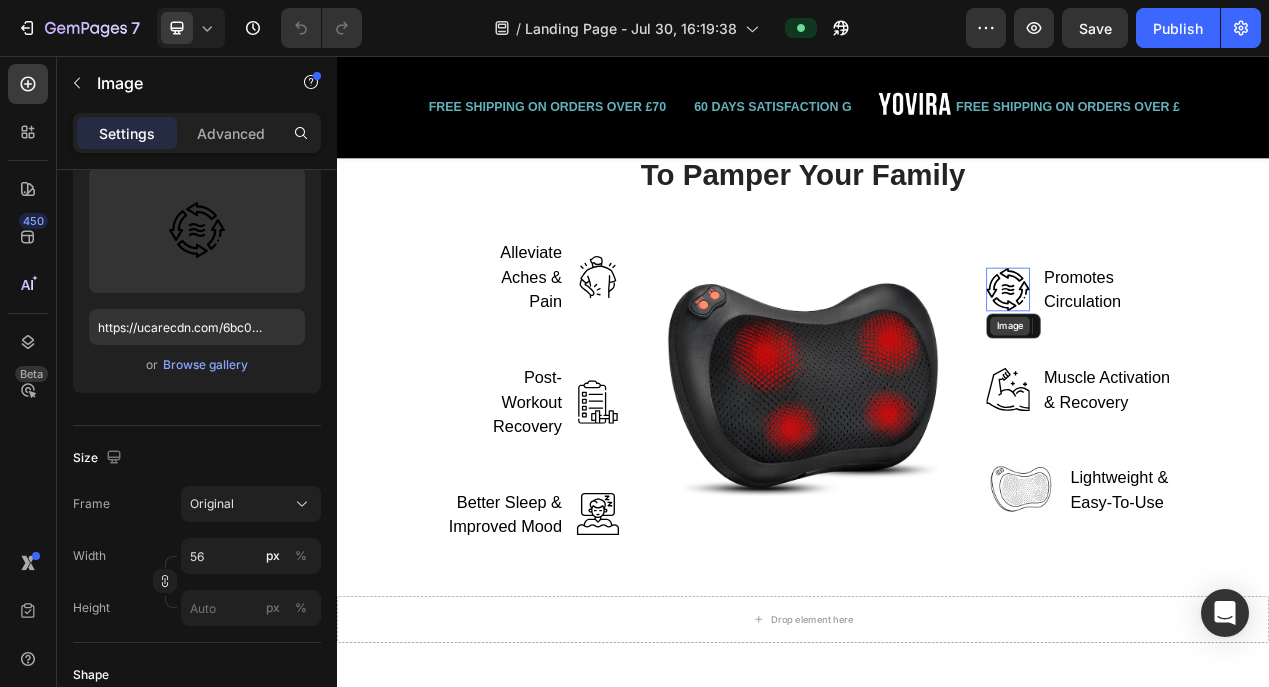 click on "Image" at bounding box center [1203, 404] 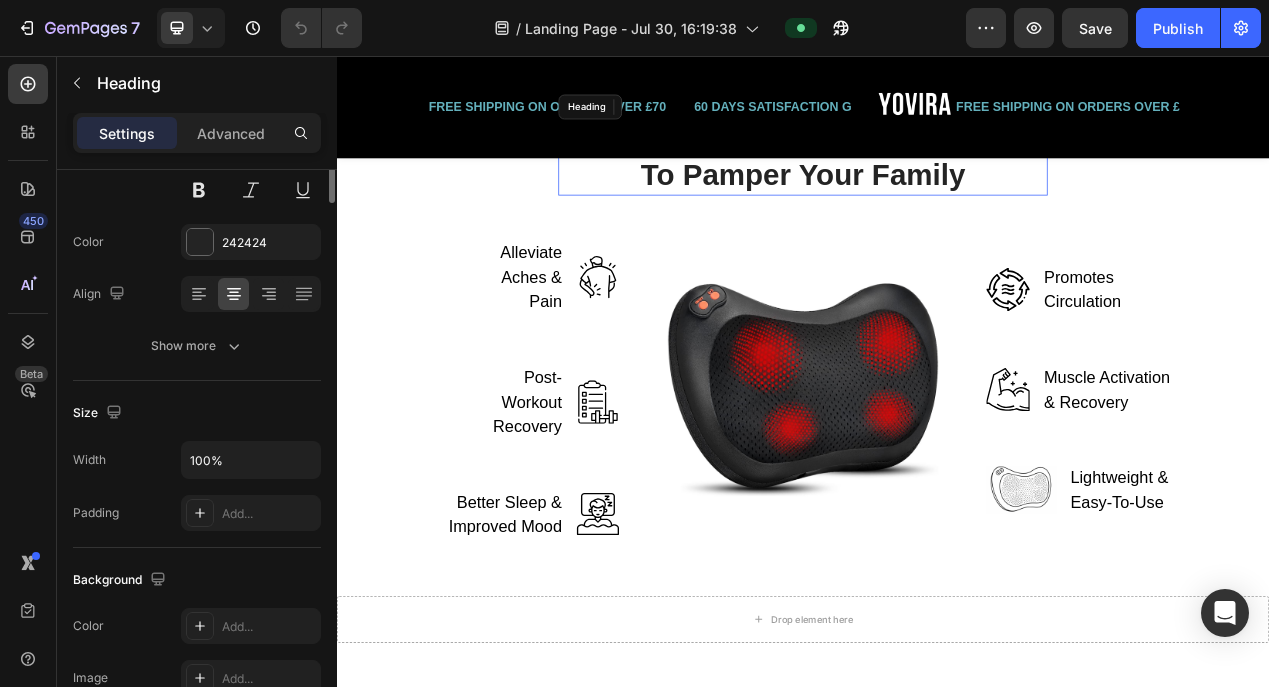 click on "Choose The Perfect Relaxing Gift To Pamper Your Family Heading Row Alleviate Aches & Pain Text block Image Row Post-Workout Recovery Text block Image Row Better Sleep & Improved Mood Text block Image Row Image Image Promotes Circulation Text block Row Image Muscle Activation & Recovery Text block Row Image Lightweight & Easy-To-Use Text block Row Row" at bounding box center (937, 410) 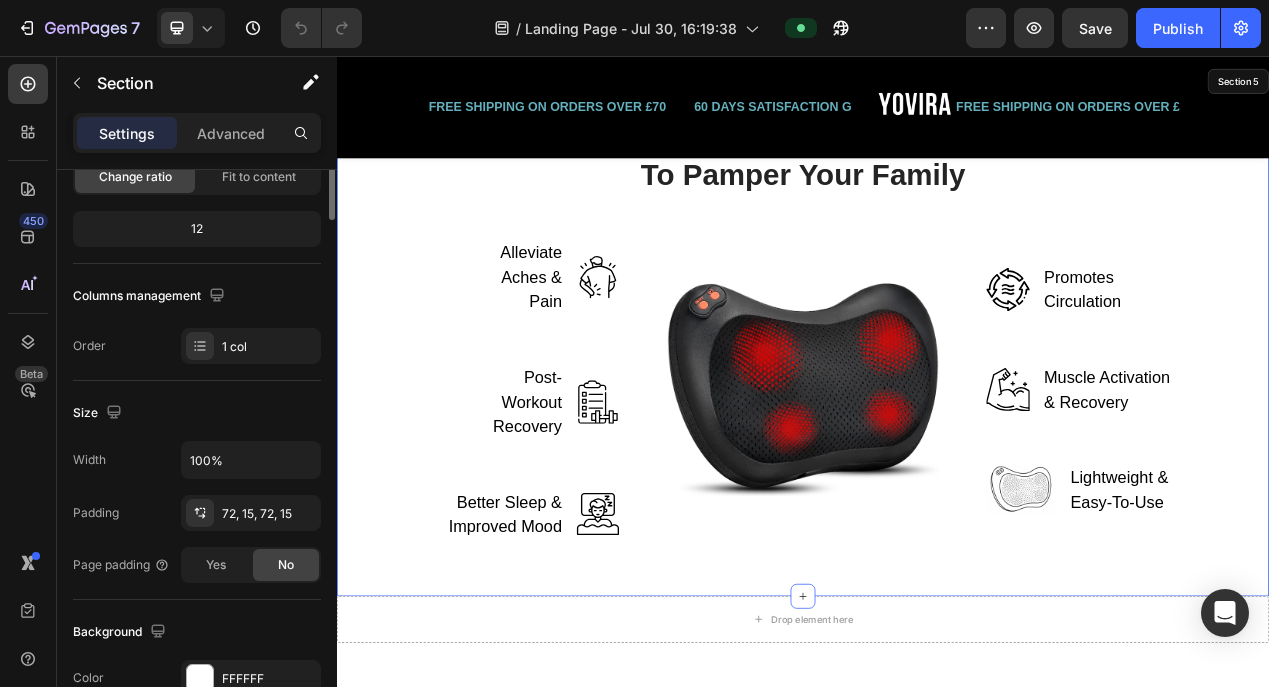 scroll, scrollTop: 0, scrollLeft: 0, axis: both 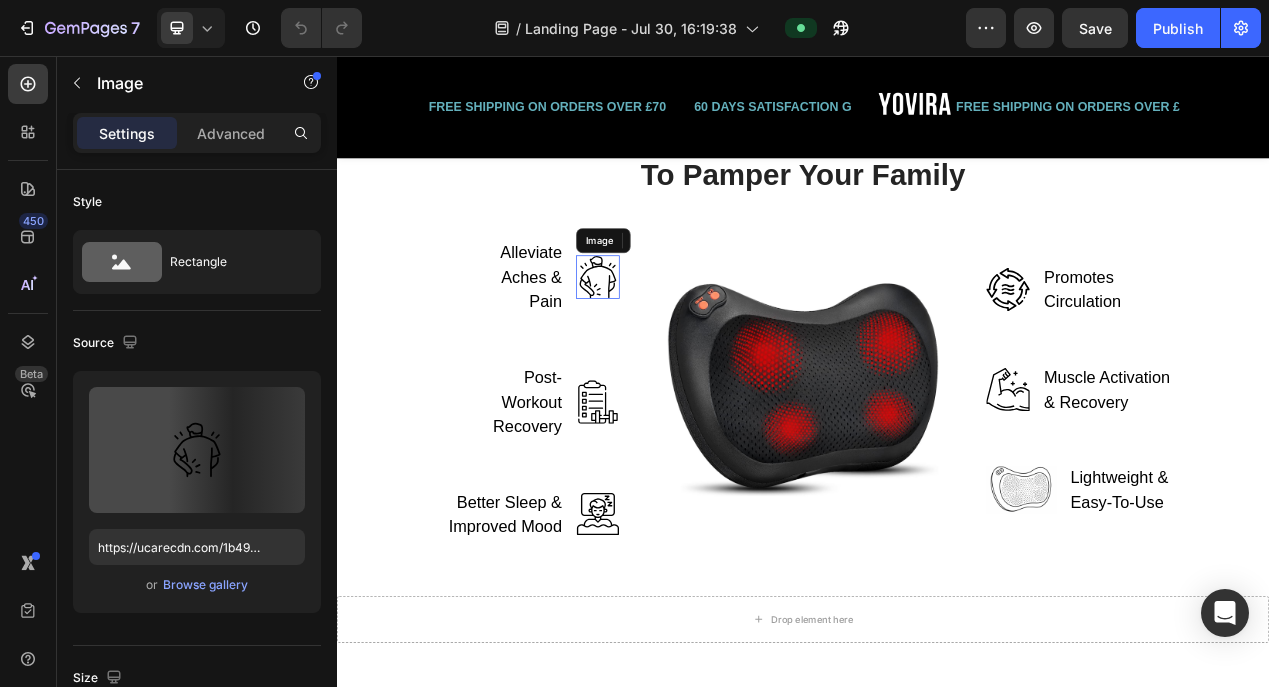 click at bounding box center [673, 341] 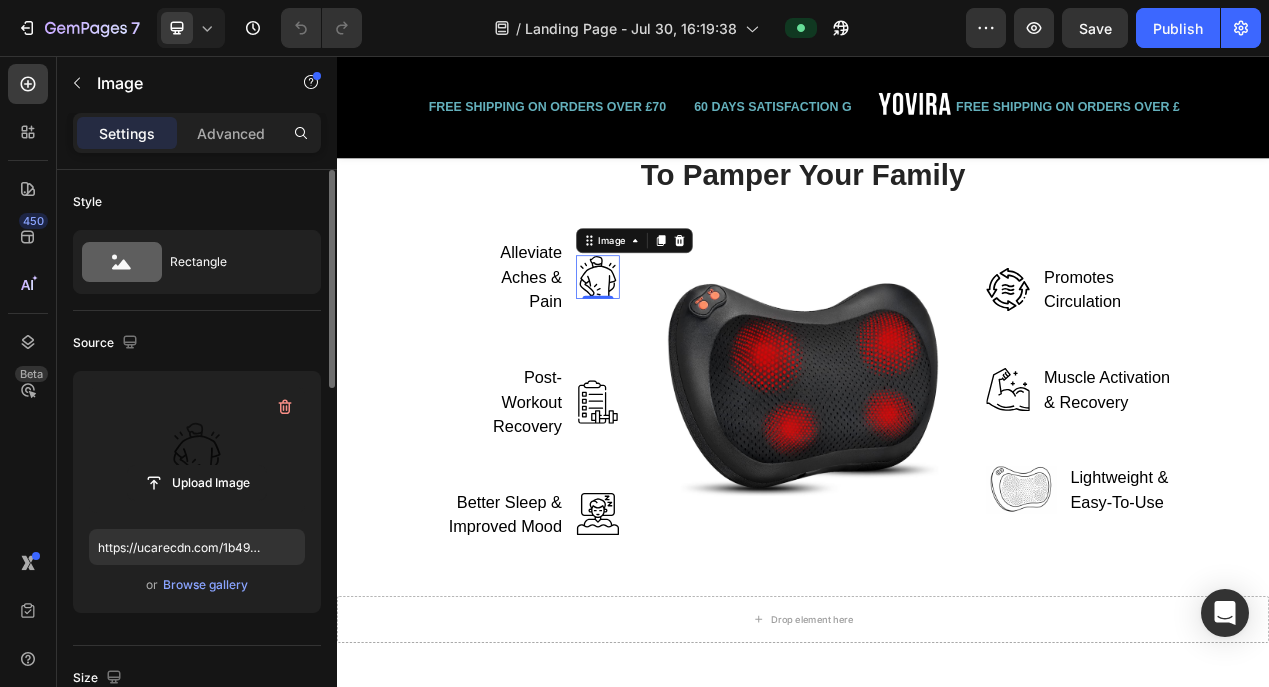 click at bounding box center (197, 450) 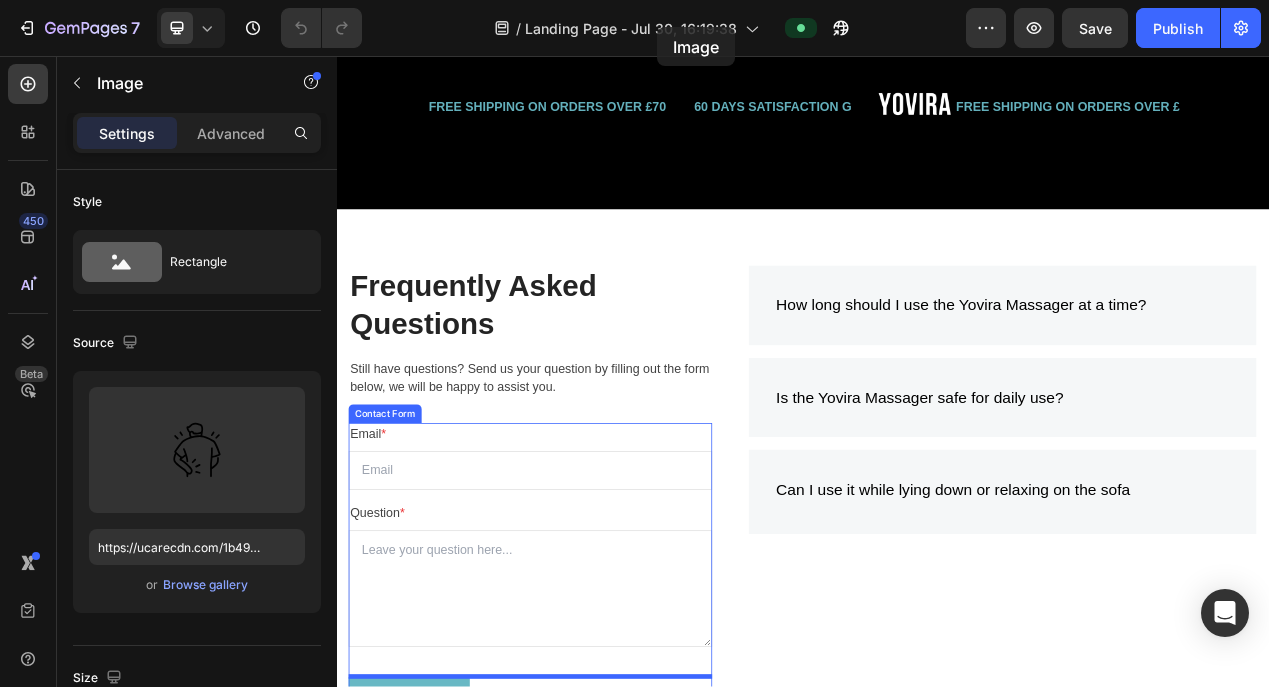 scroll, scrollTop: 5224, scrollLeft: 0, axis: vertical 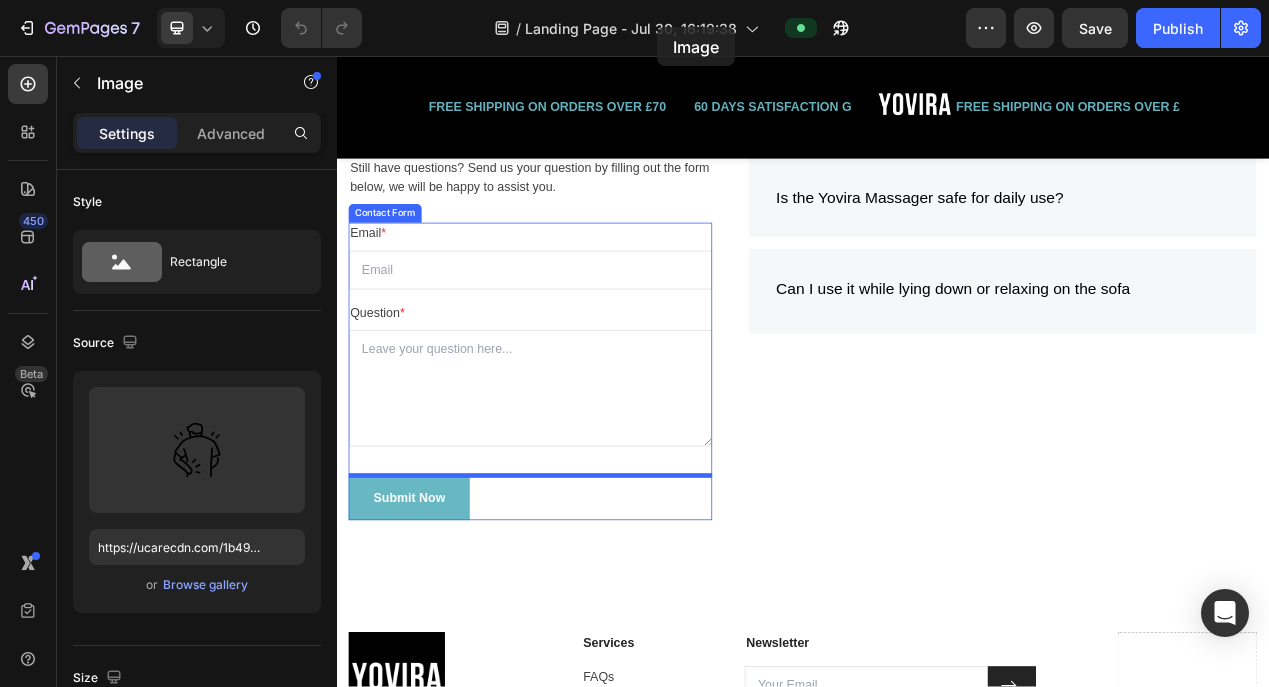 drag, startPoint x: 673, startPoint y: 346, endPoint x: 763, endPoint y: -5, distance: 362.3548 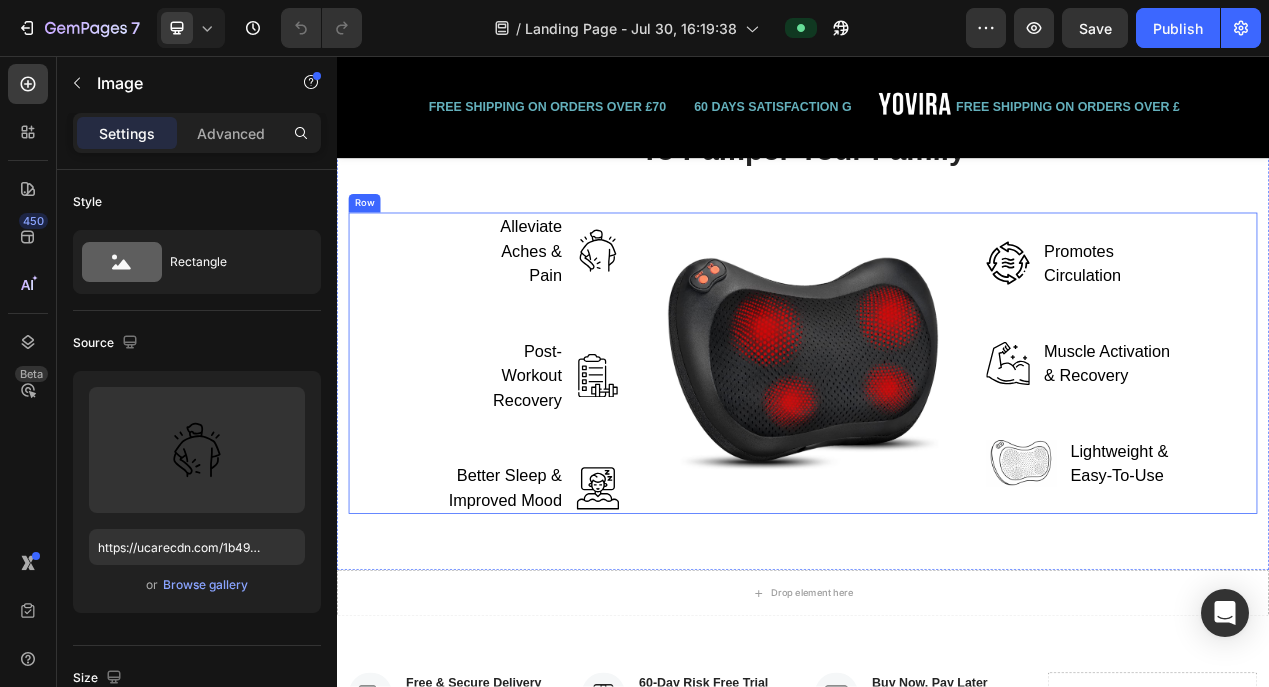 scroll, scrollTop: 3362, scrollLeft: 0, axis: vertical 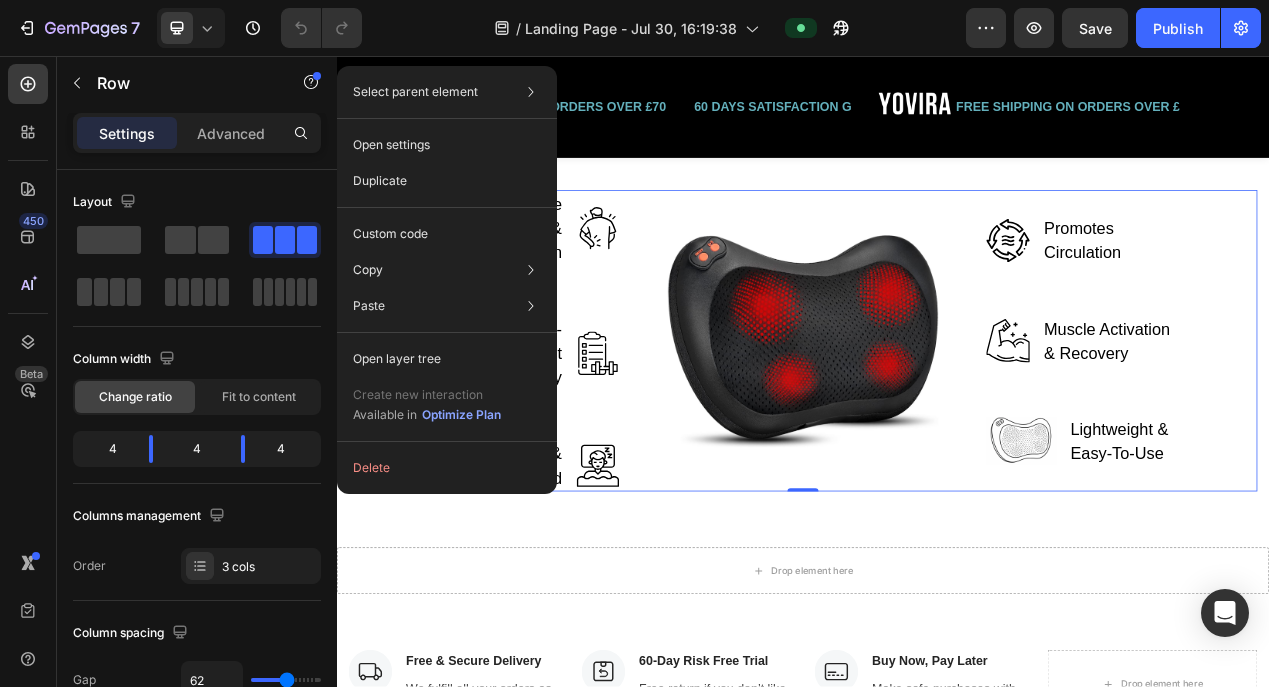 click on "Custom code" 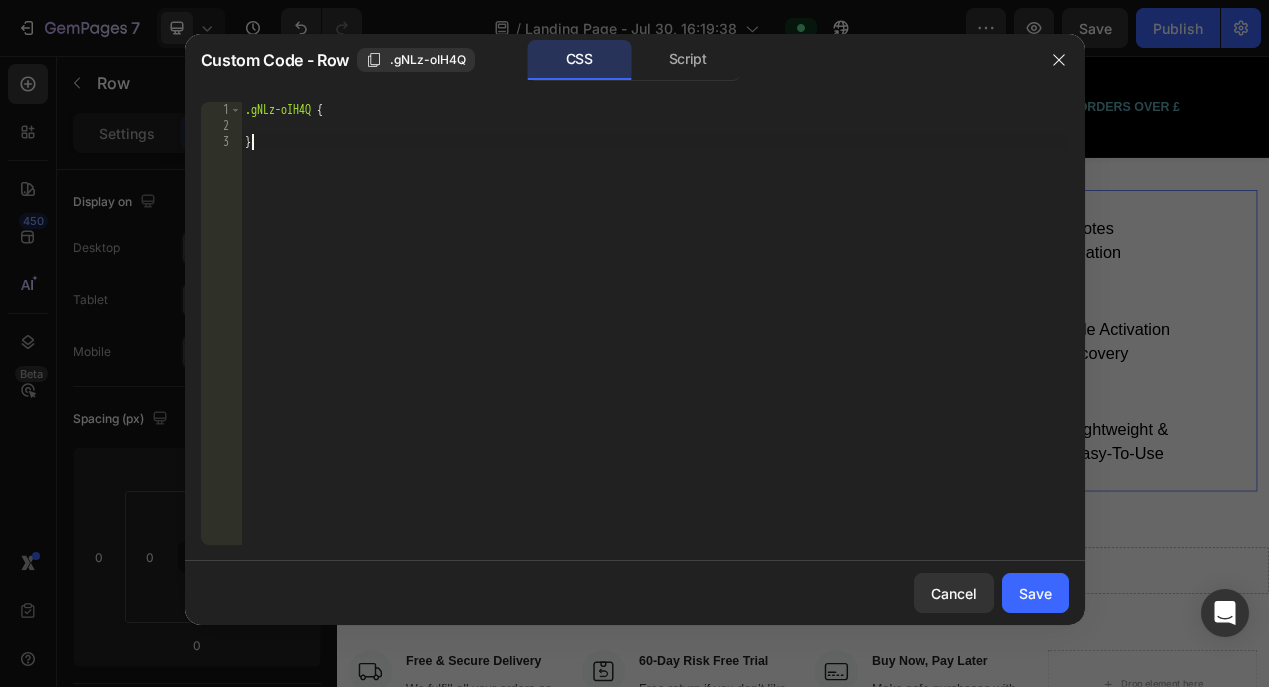 click on ".gNLz-oIH4Q   { }" at bounding box center (655, 339) 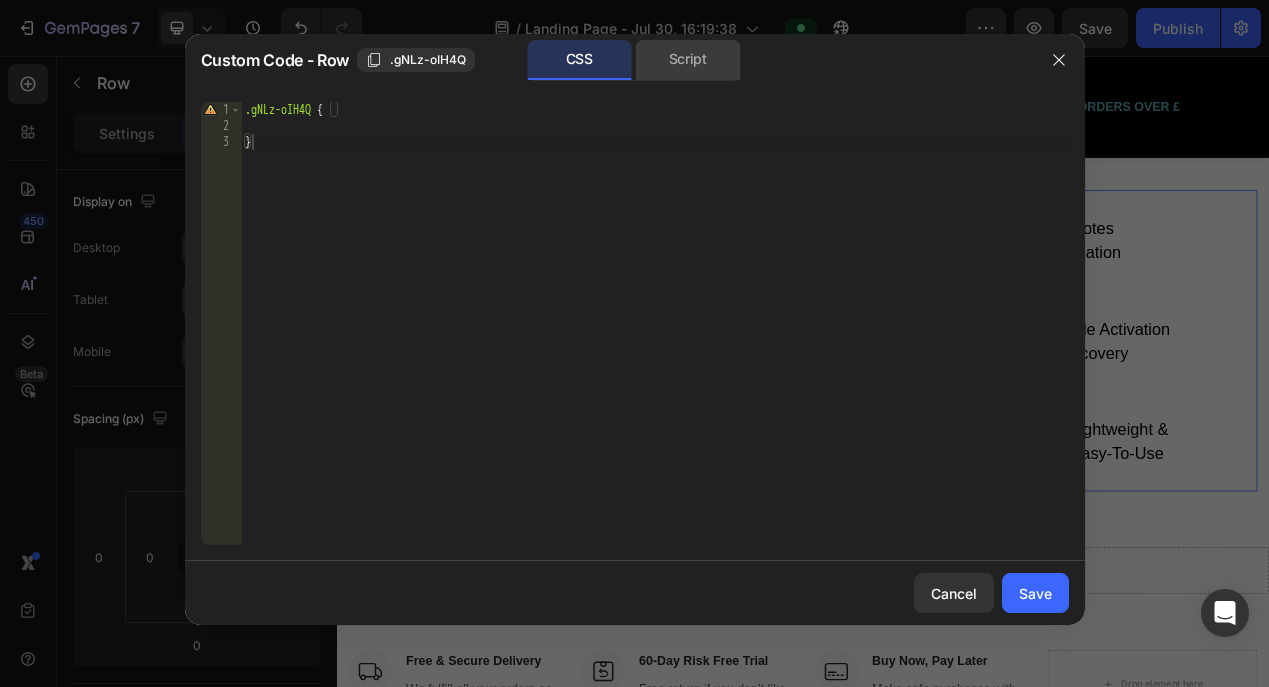 click on "Script" 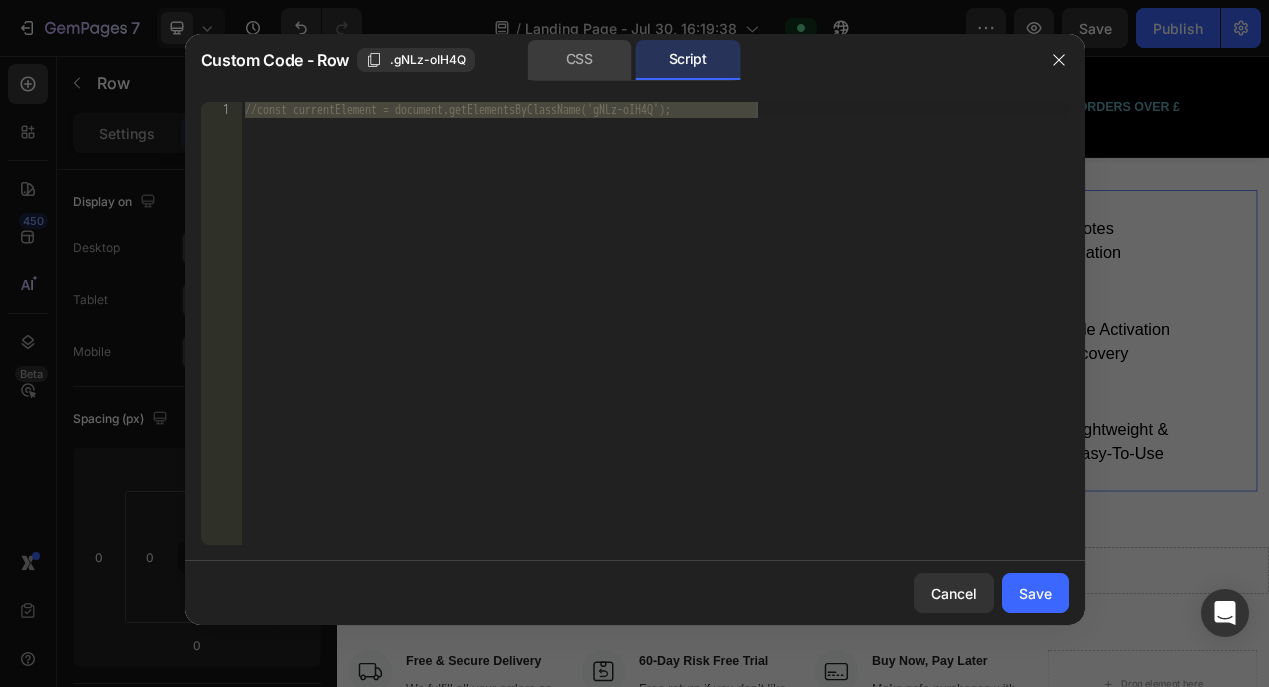click on "CSS" 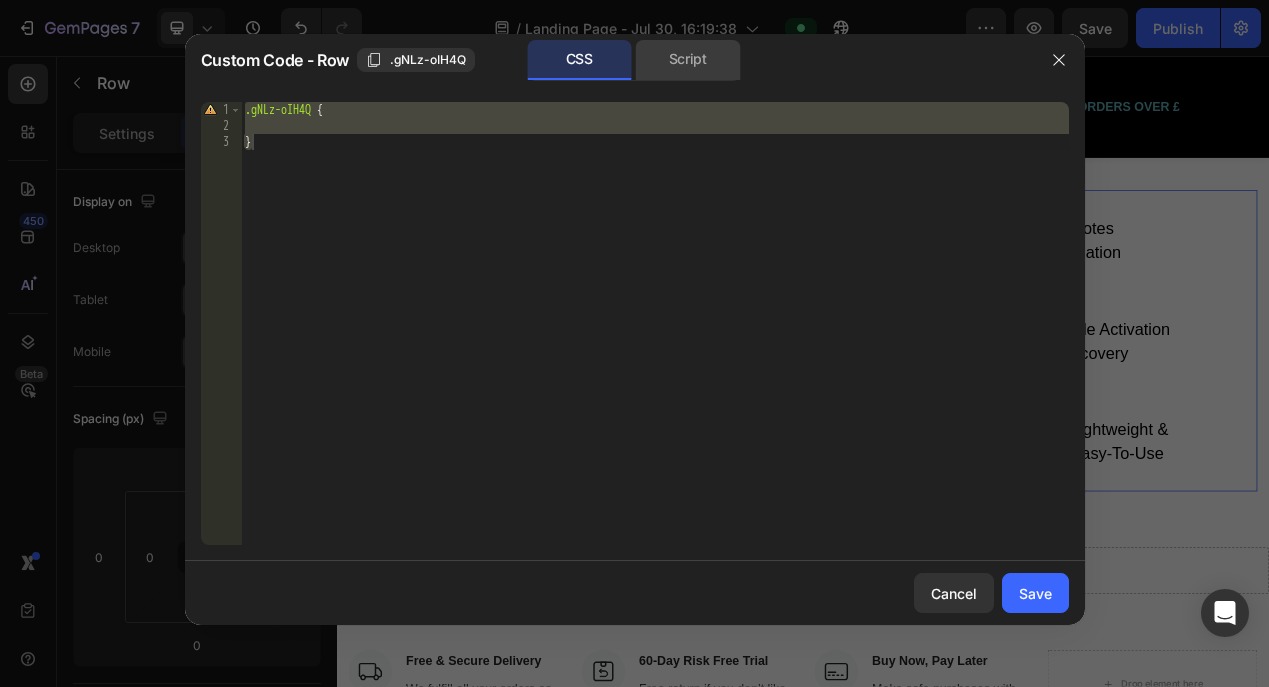 click on "Script" 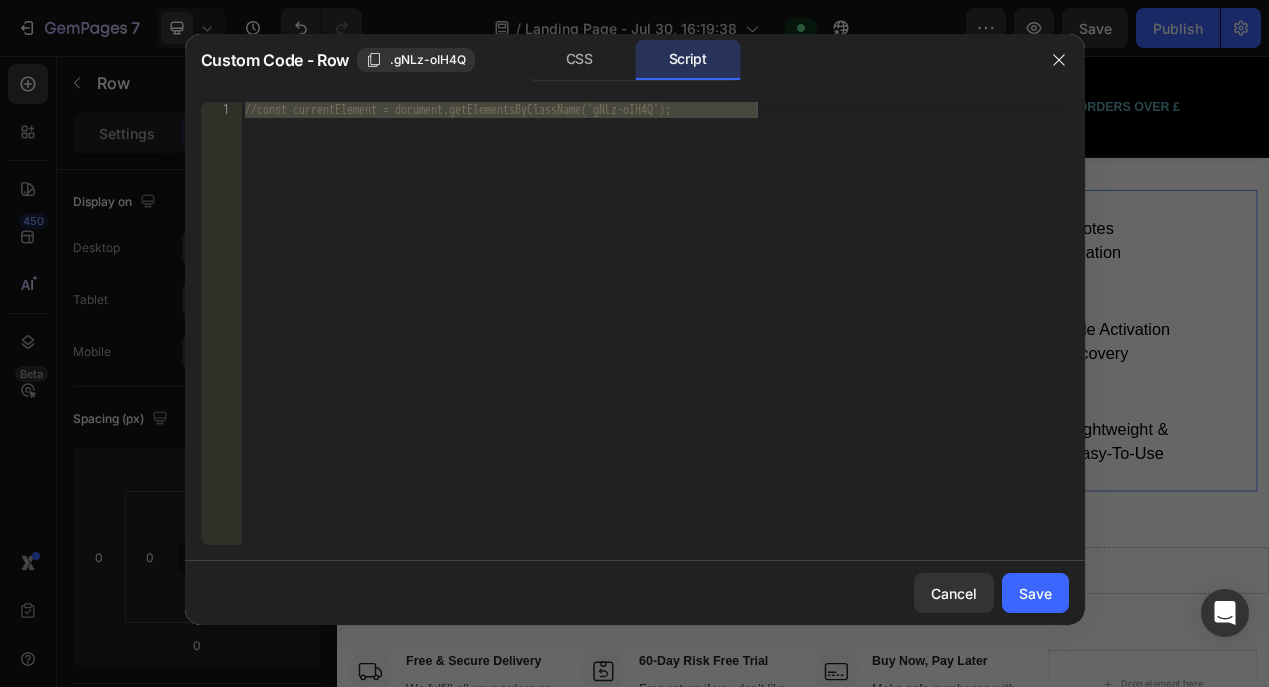 type on "//const currentElement = document.getElementsByClassName('gNLz-oIH4Q');" 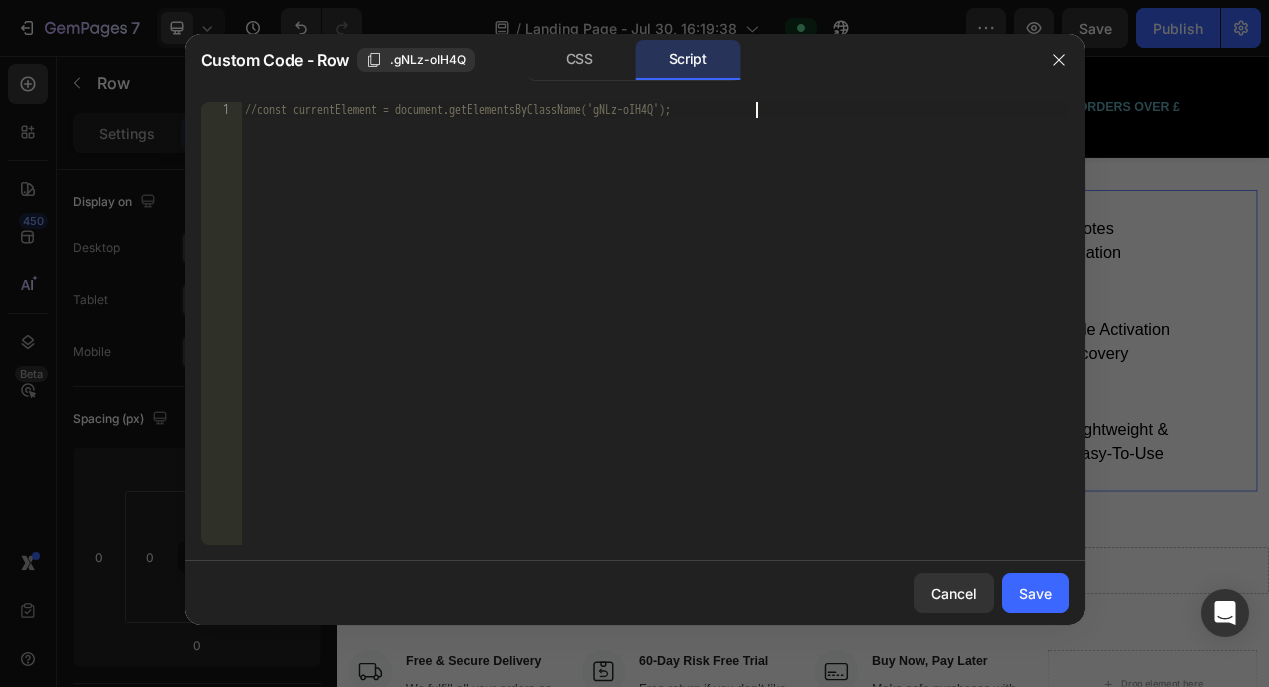 drag, startPoint x: 781, startPoint y: 125, endPoint x: 583, endPoint y: 126, distance: 198.00252 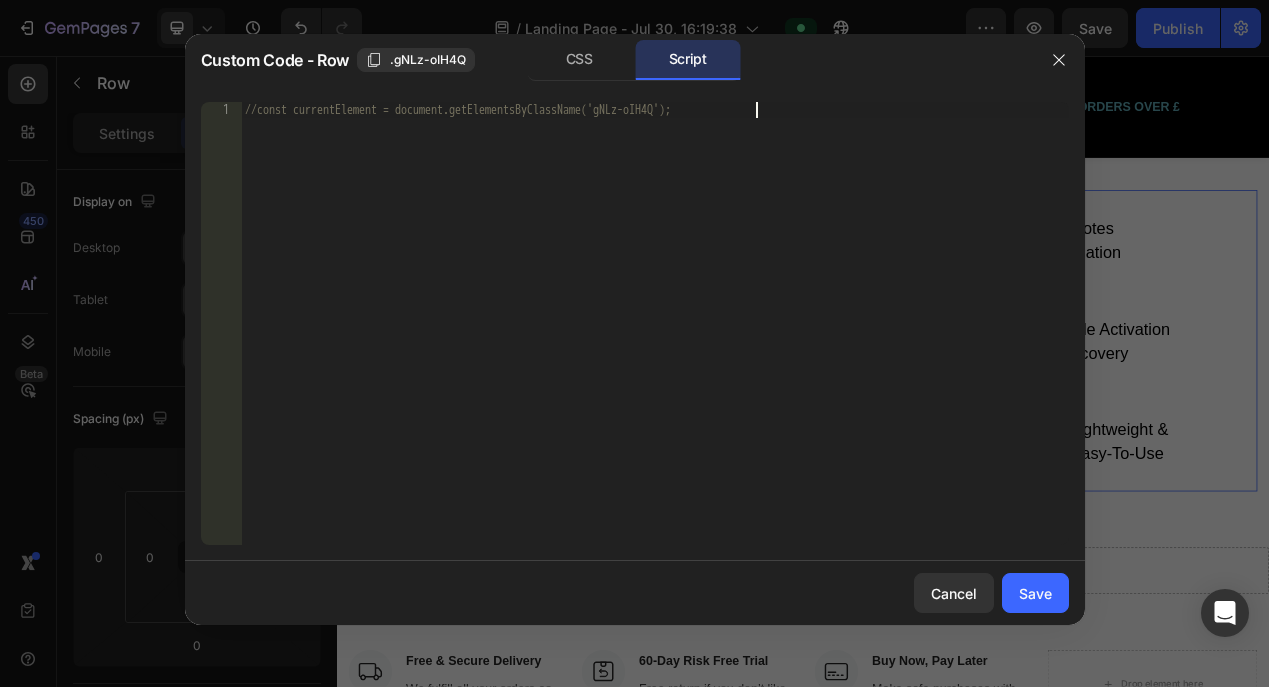 click on "//const currentElement = document.getElementsByClassName('gNLz-oIH4Q');" at bounding box center (655, 339) 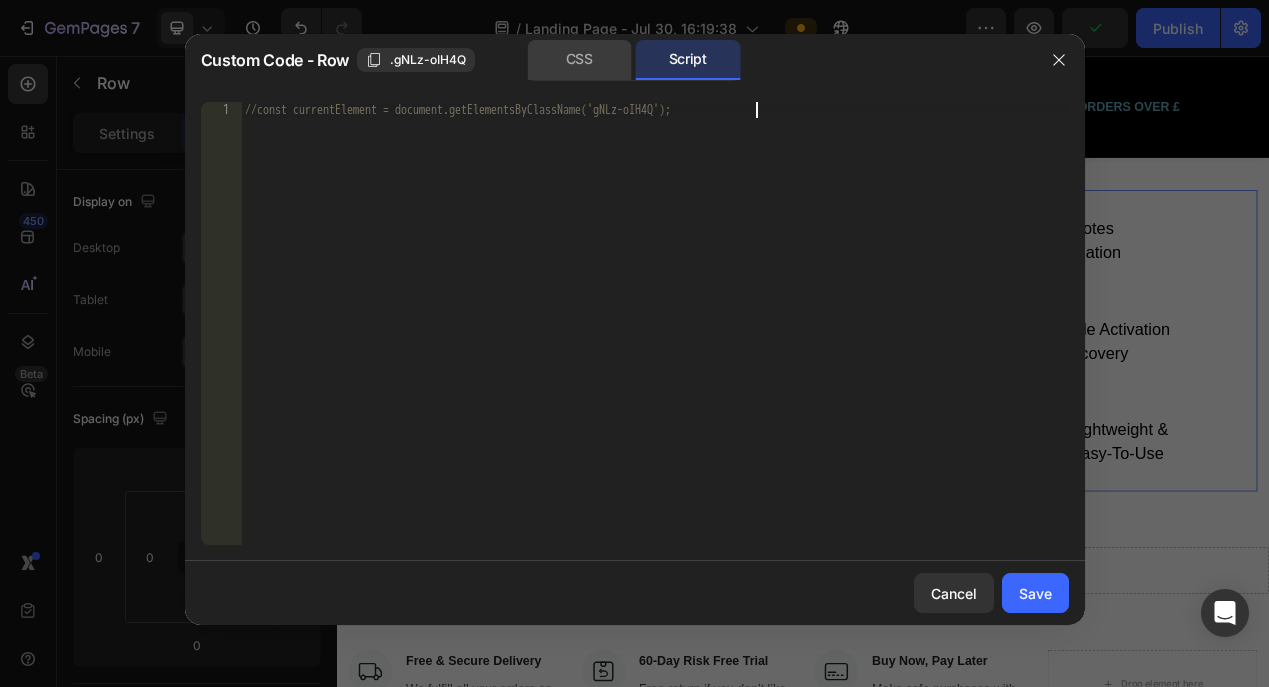 click on "CSS" 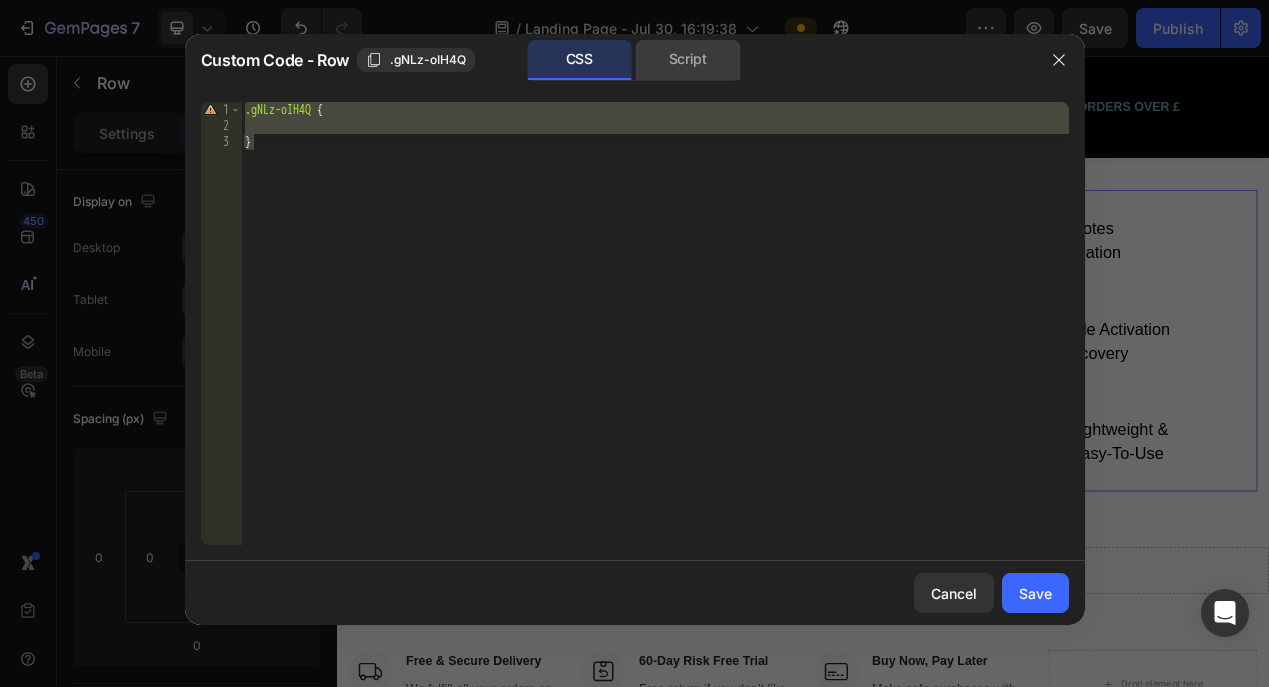 click on "Script" 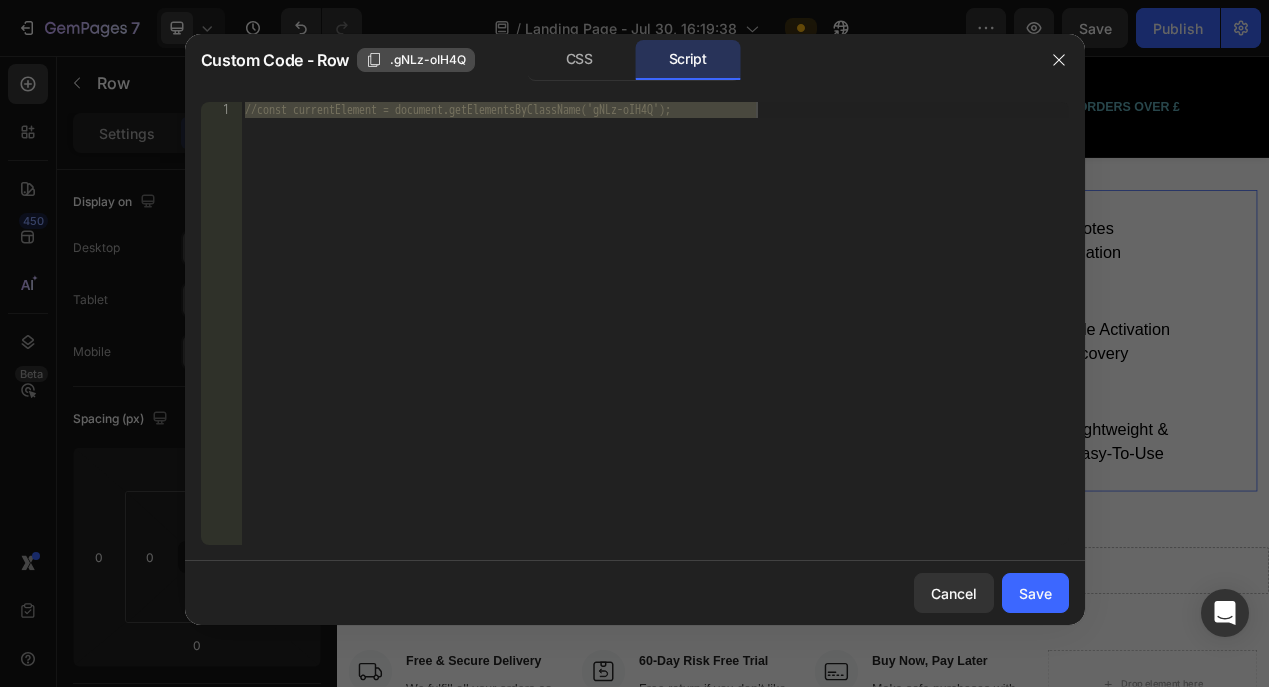 click 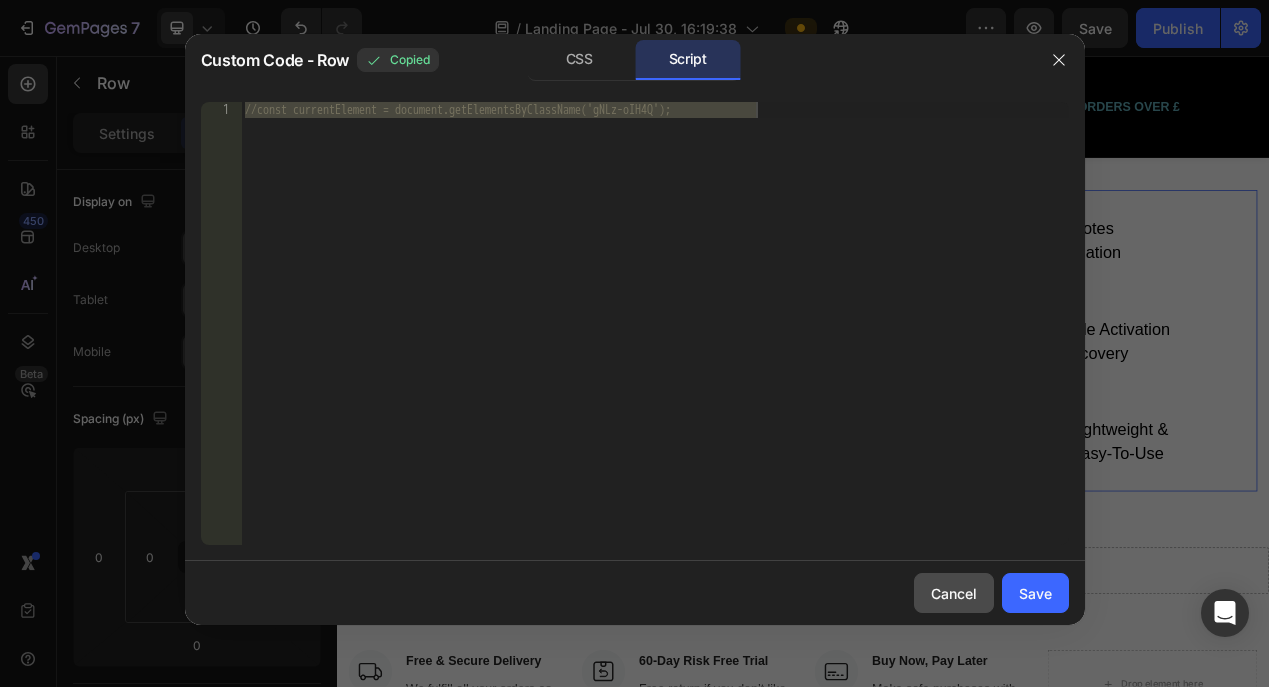 click on "Cancel" at bounding box center (954, 593) 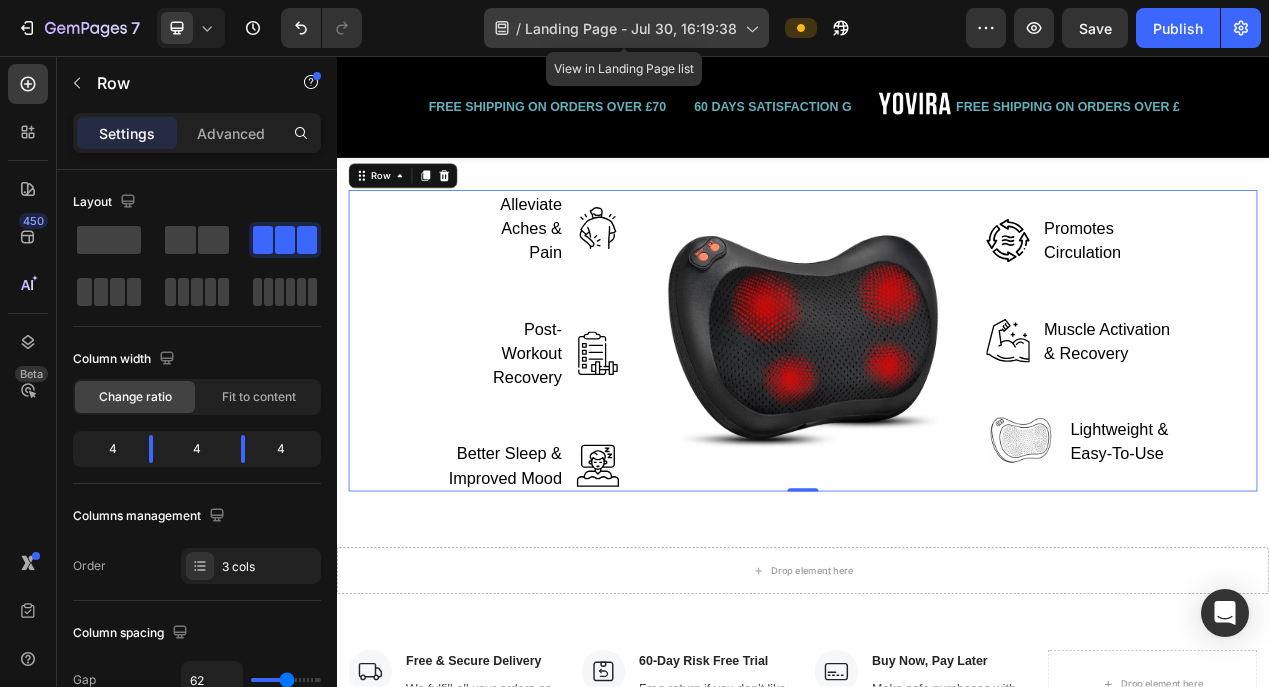 click on "Landing Page - Jul 30, 16:19:38" at bounding box center [631, 28] 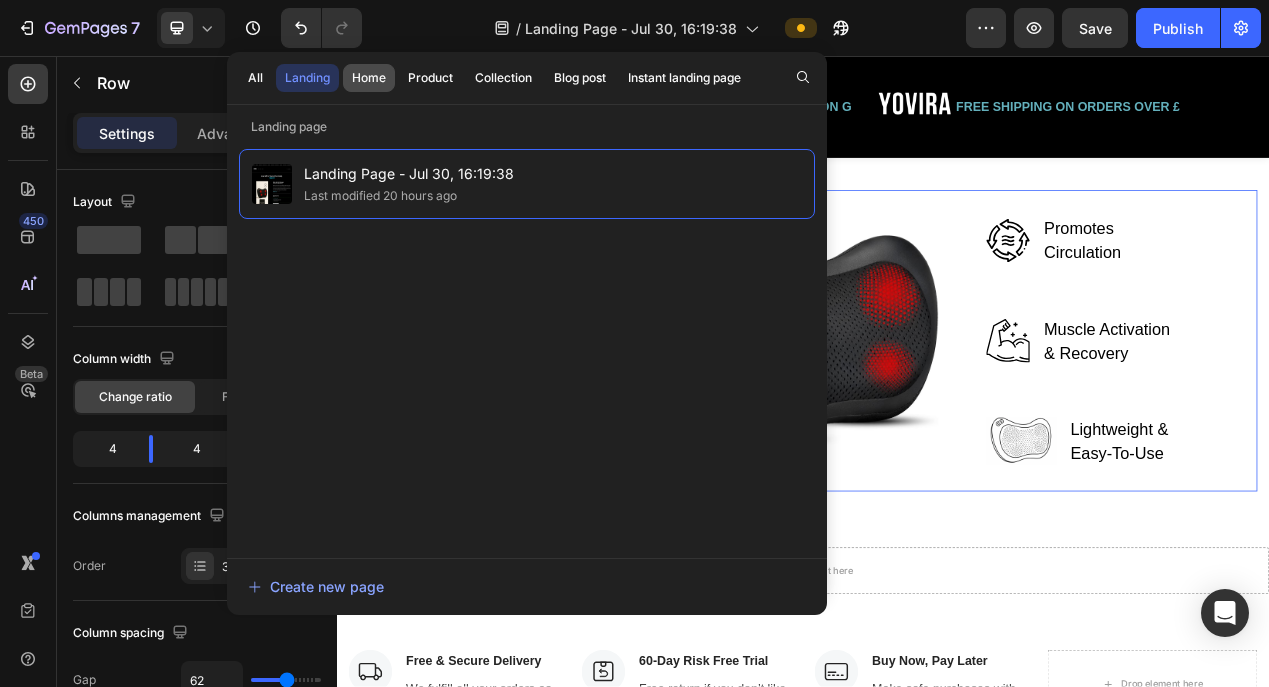 click on "Home" at bounding box center [369, 78] 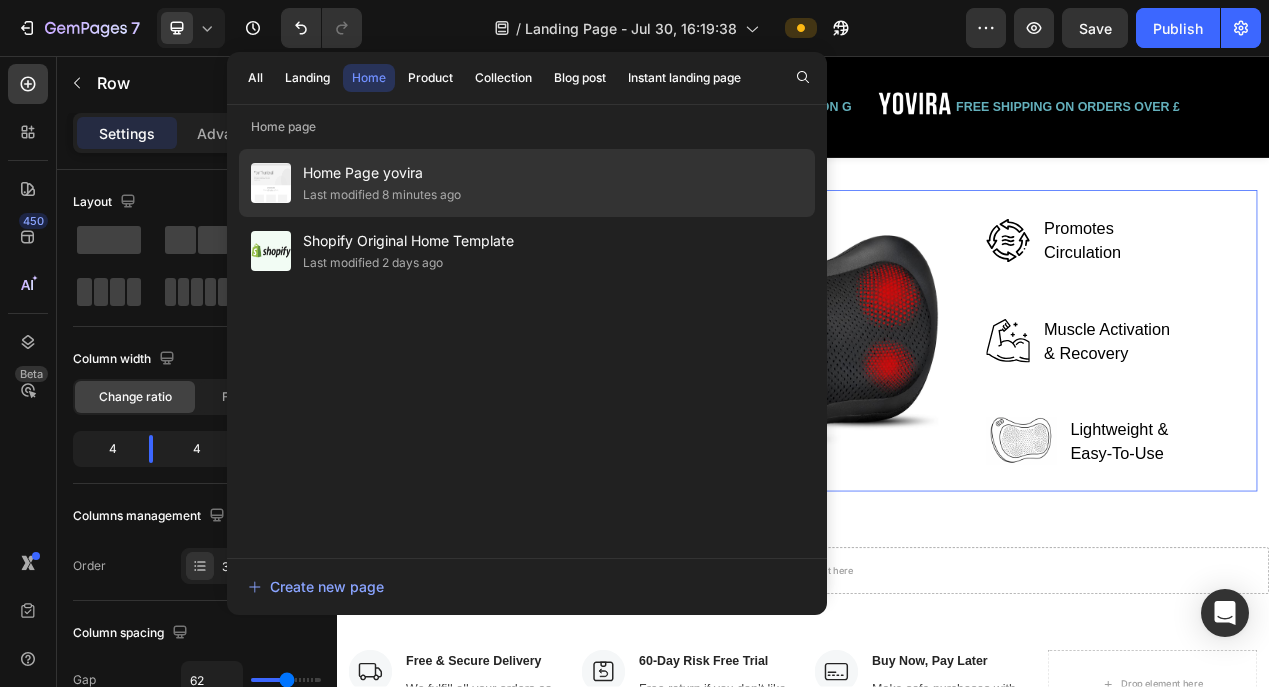 click on "Last modified 8 minutes ago" 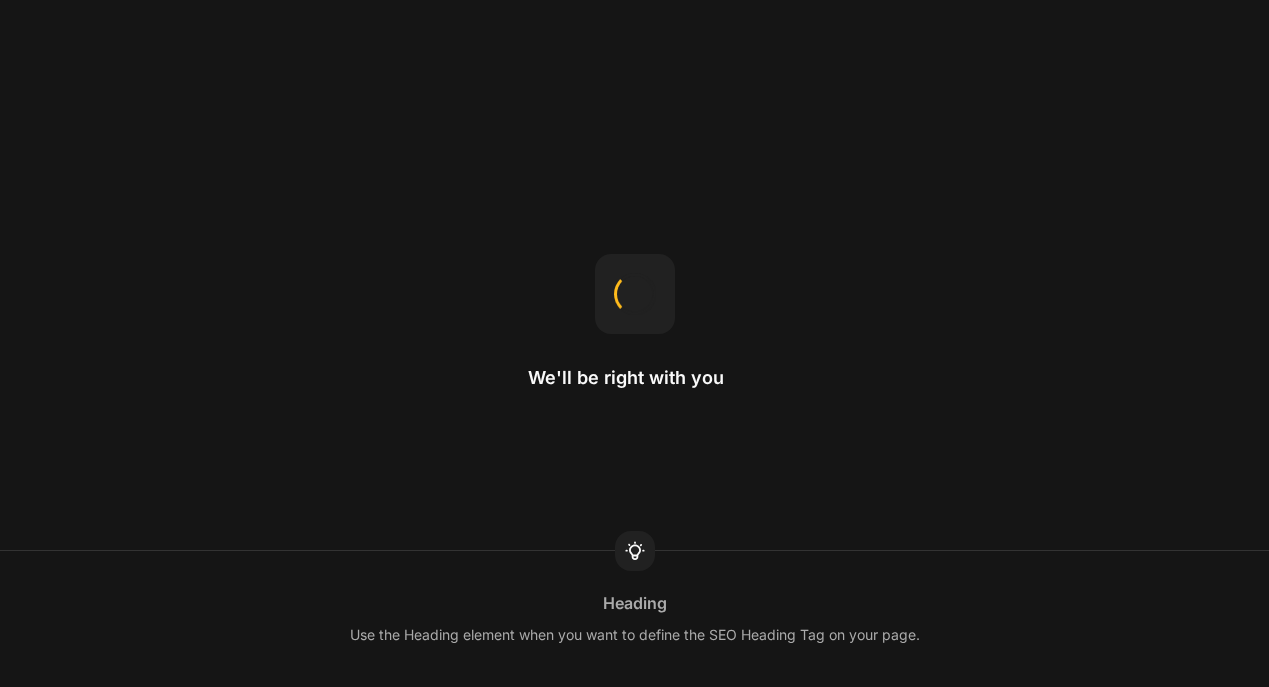 scroll, scrollTop: 0, scrollLeft: 0, axis: both 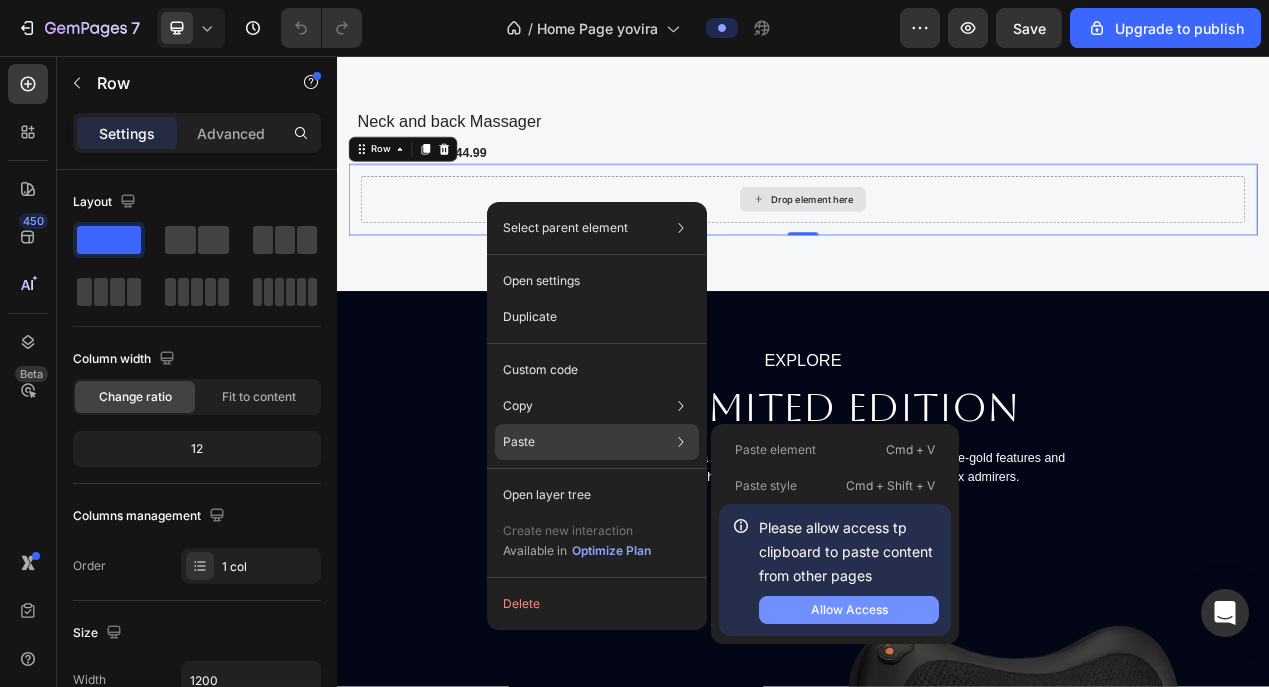 click on "Allow Access" at bounding box center (849, 610) 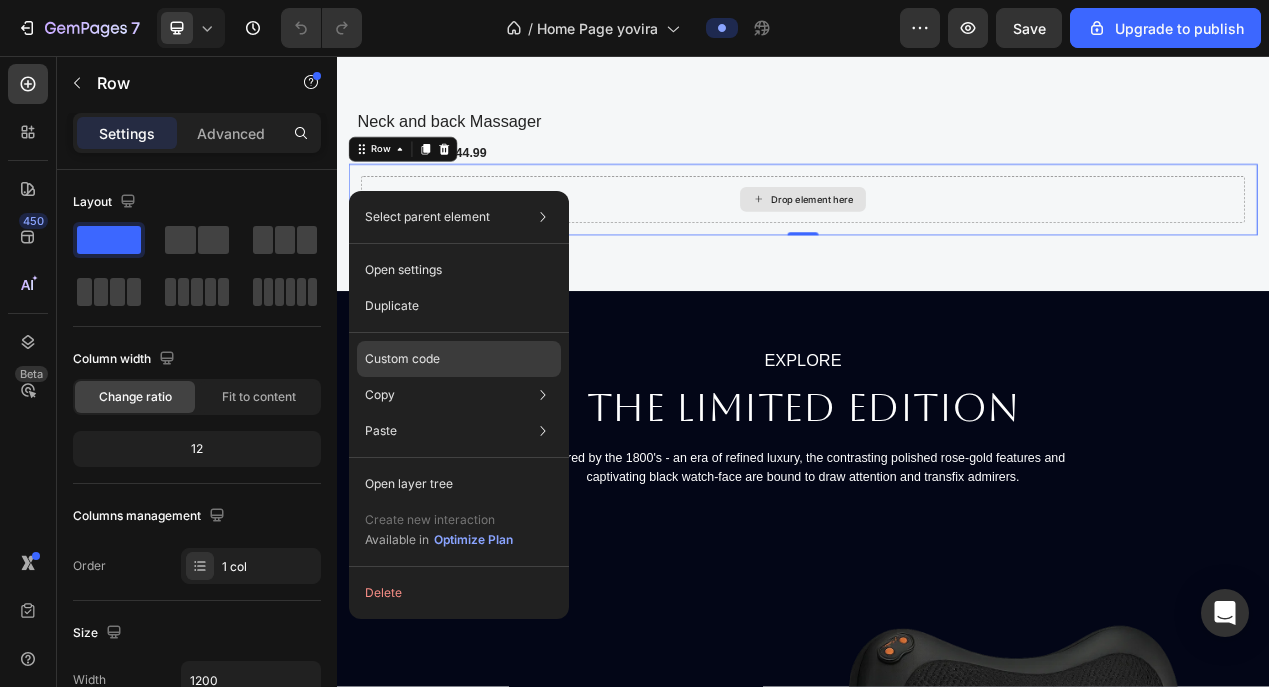 click on "Custom code" 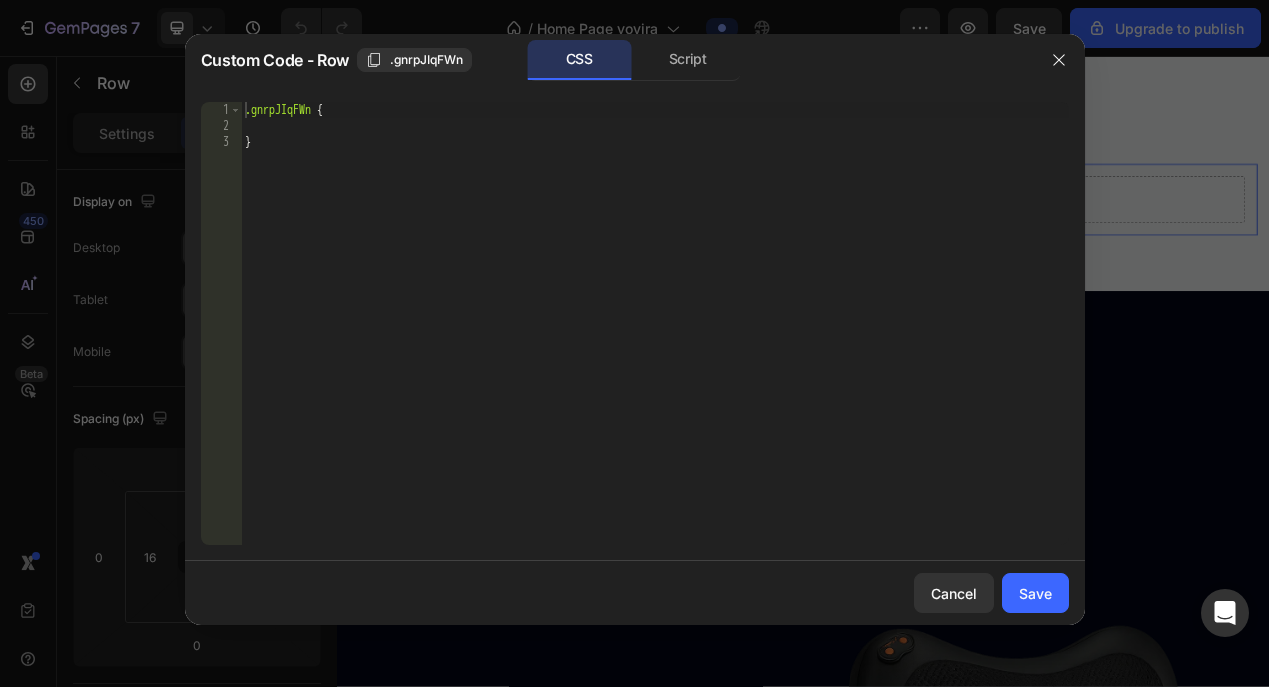 type on "}" 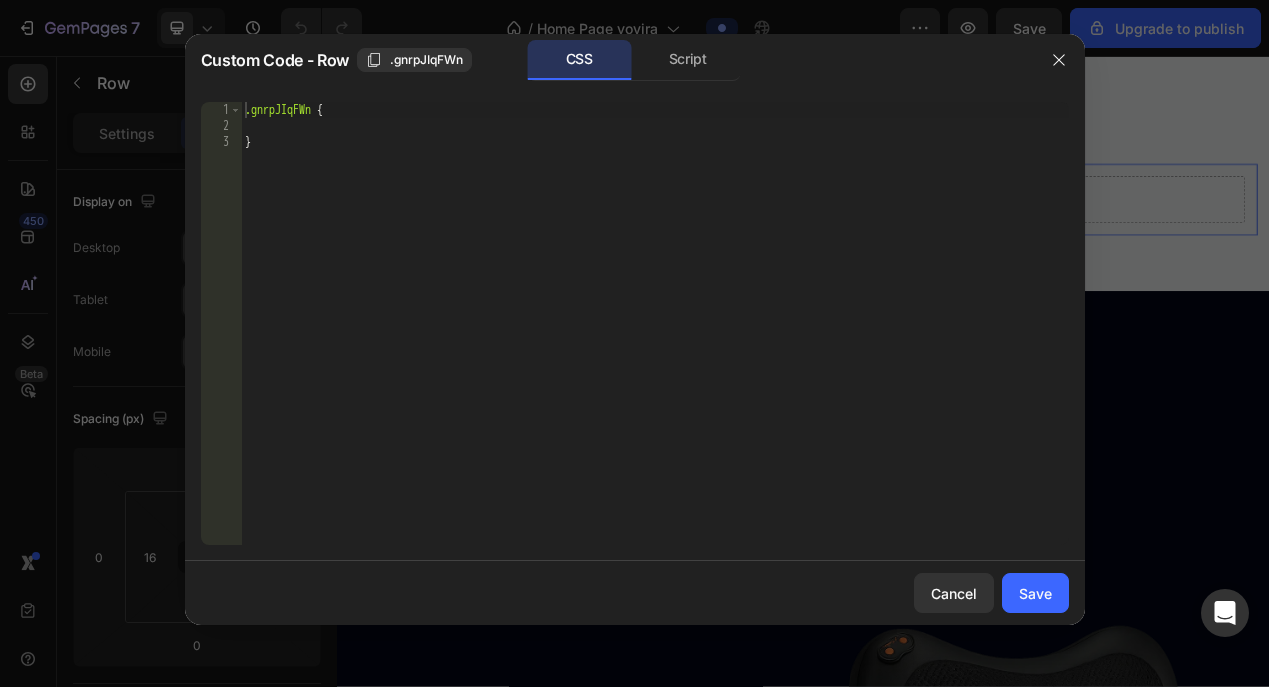 click on ".gnrpJIqFWn   { }" at bounding box center (655, 339) 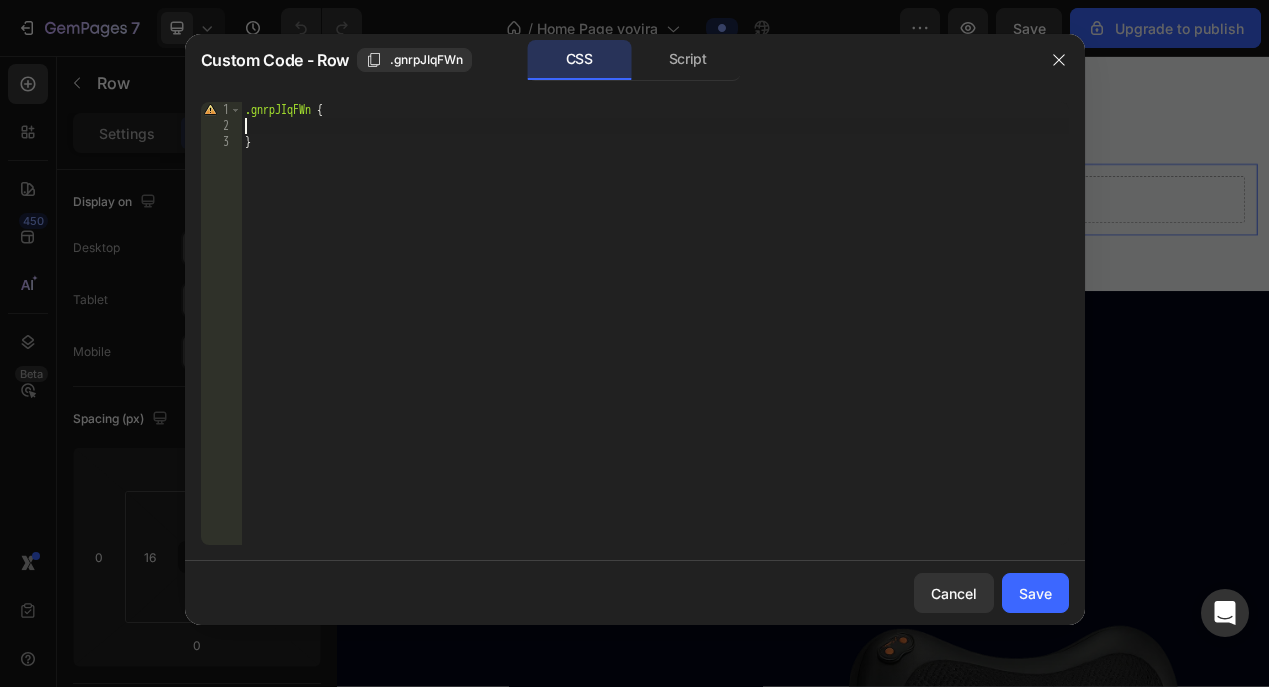click on ".gnrpJIqFWn   { }" at bounding box center [655, 339] 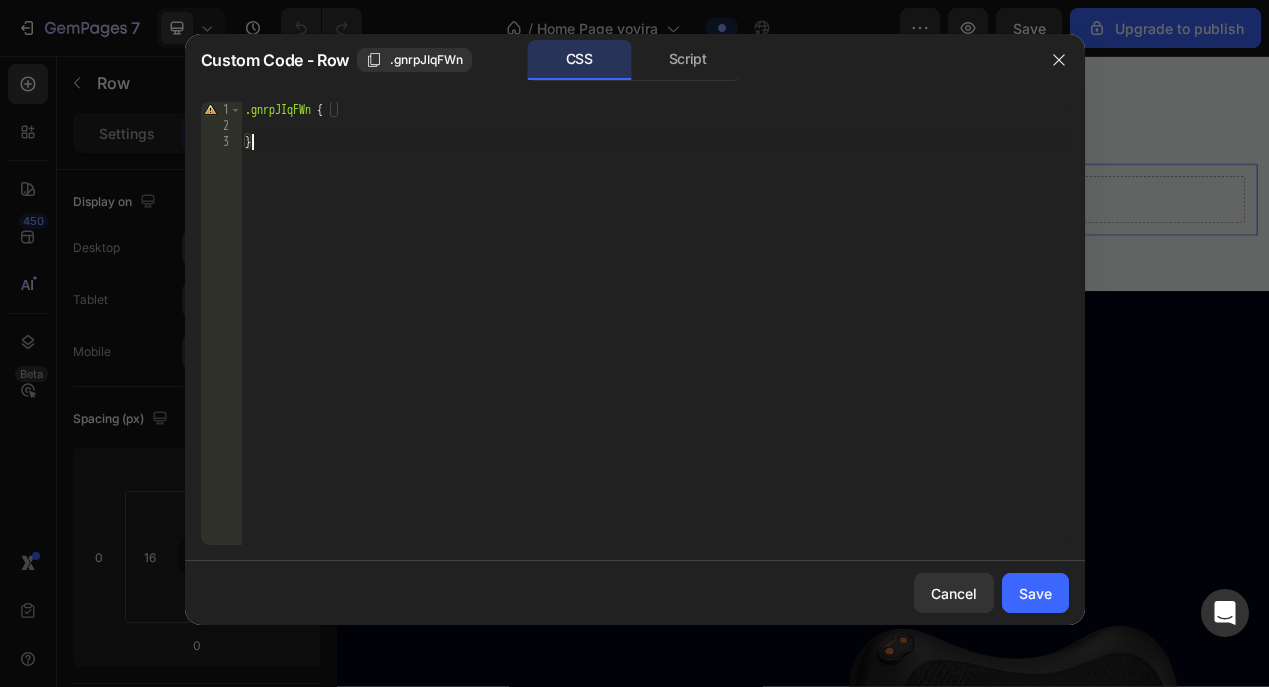 paste on ".gNLz-oIH4Q" 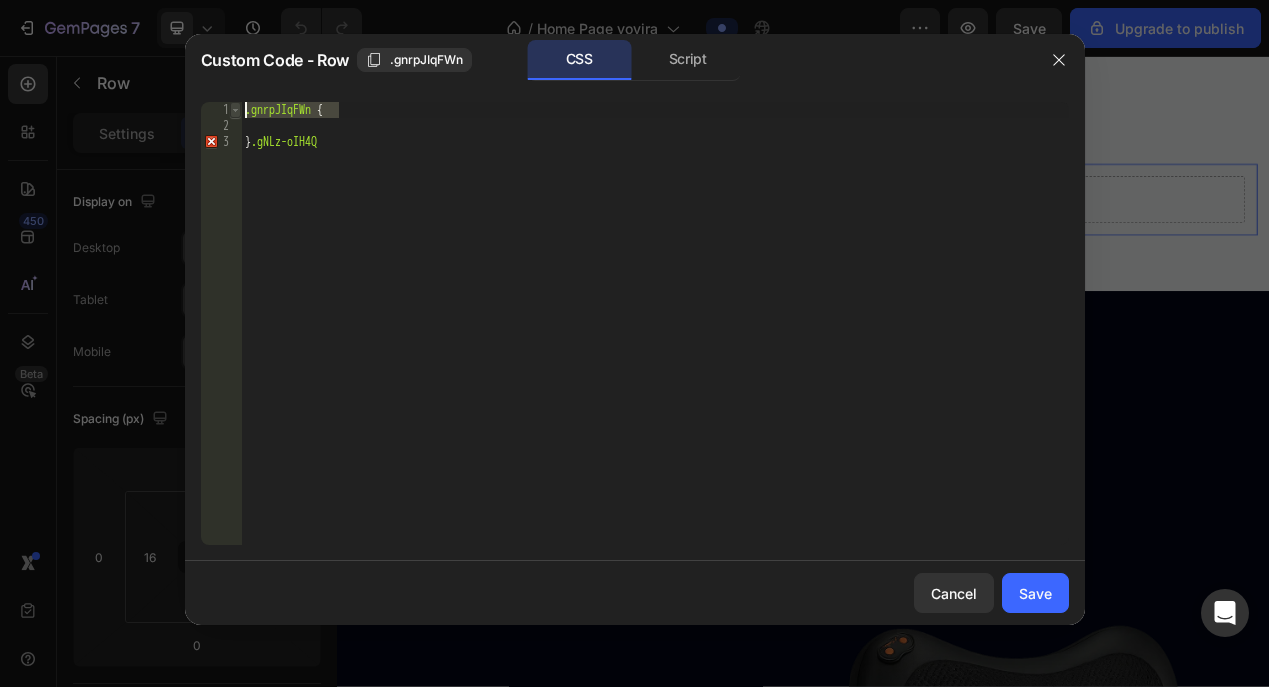 drag, startPoint x: 360, startPoint y: 112, endPoint x: 231, endPoint y: 114, distance: 129.0155 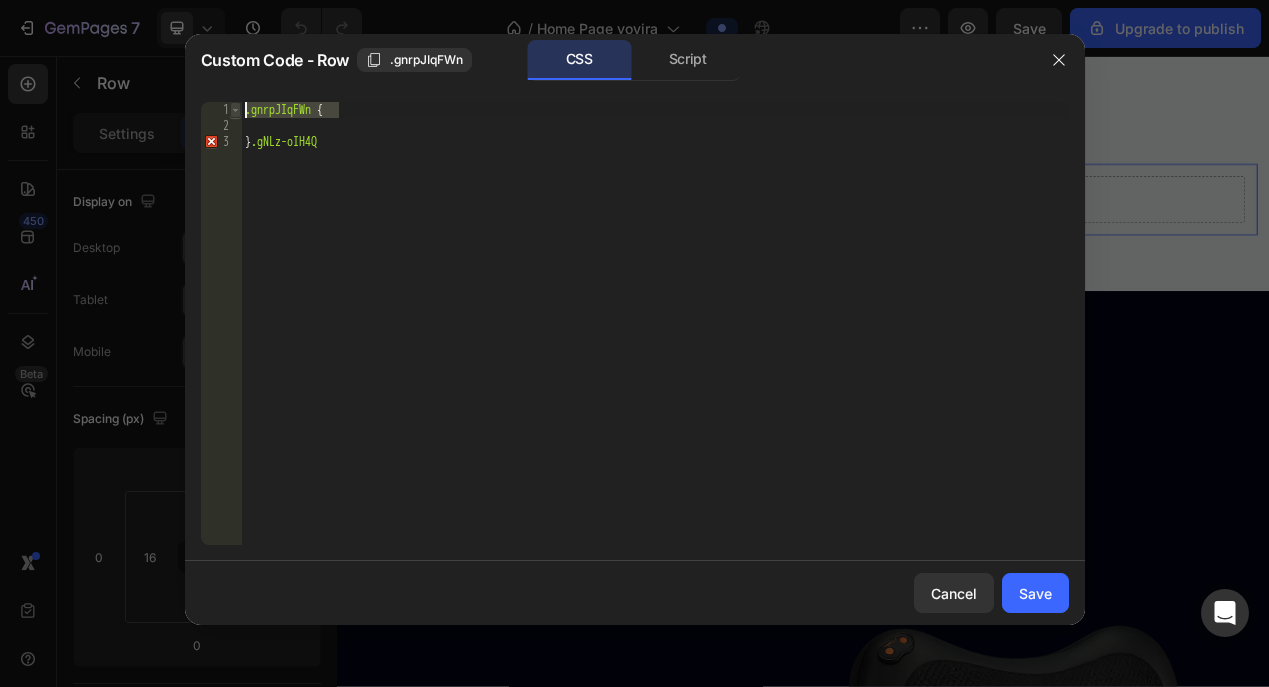 type on ".gnrpJIqFWn {" 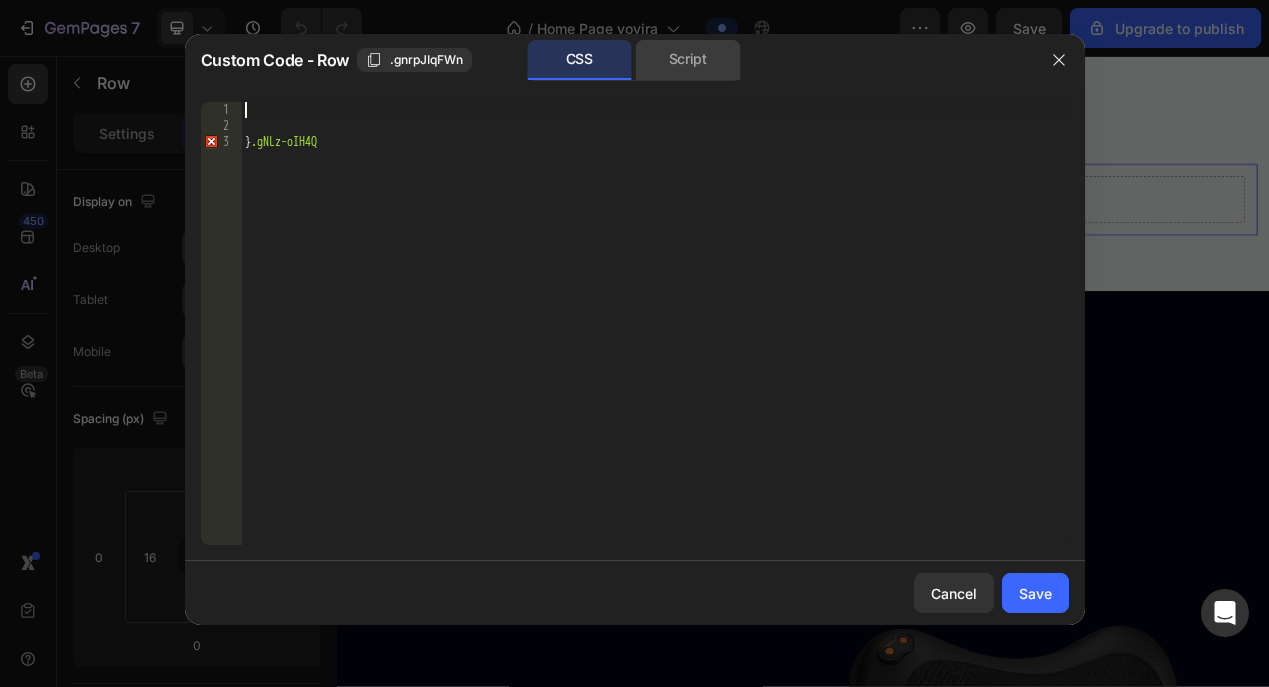click on "Script" 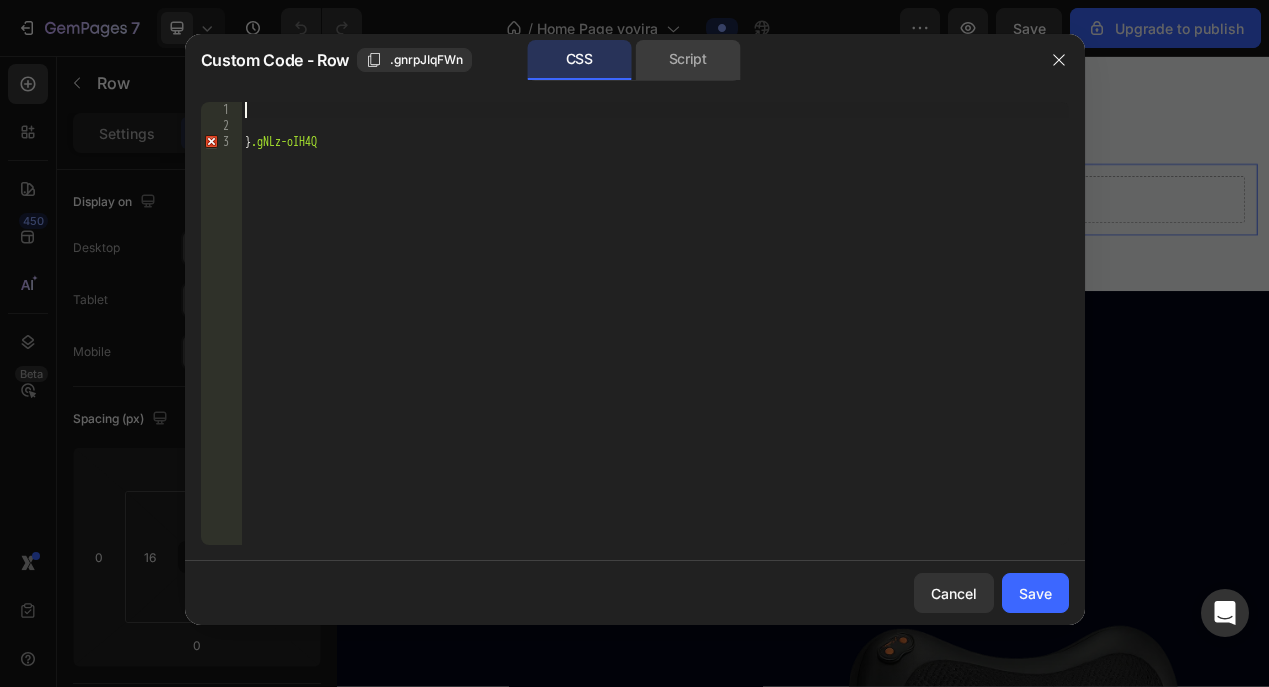 type on "//const currentElement = document.getElementsByClassName('gnrpJIqFWn');" 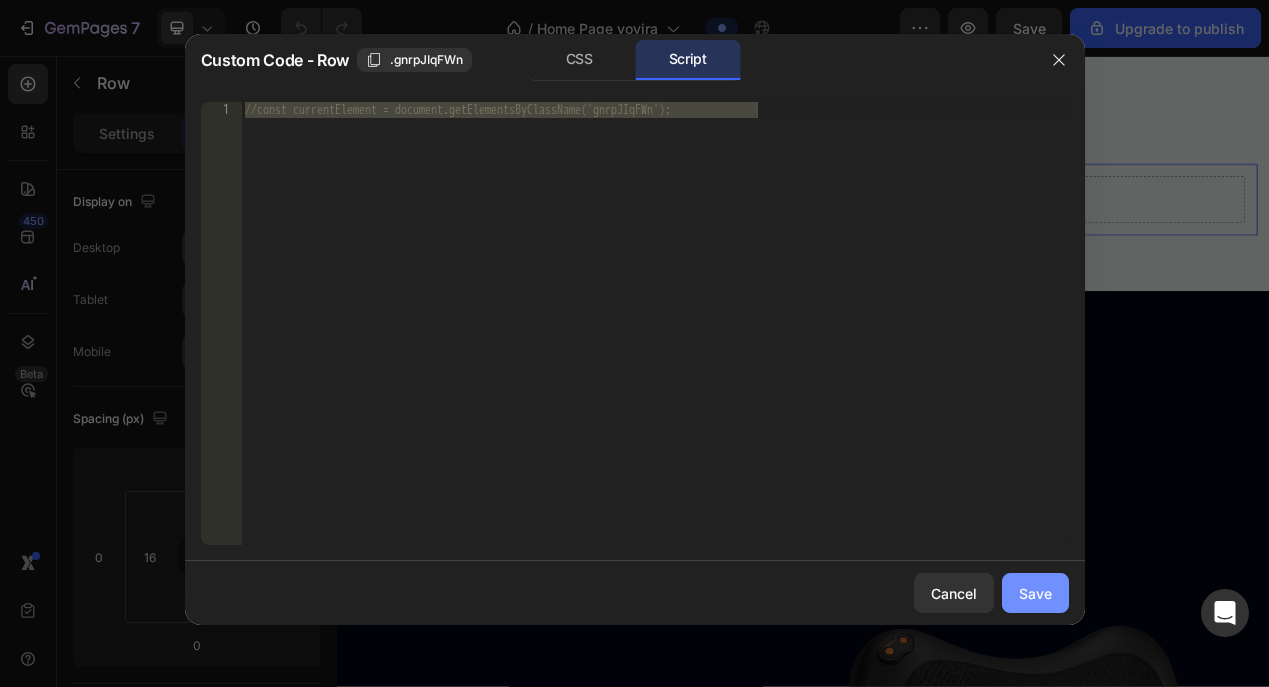 click on "Save" at bounding box center (1035, 593) 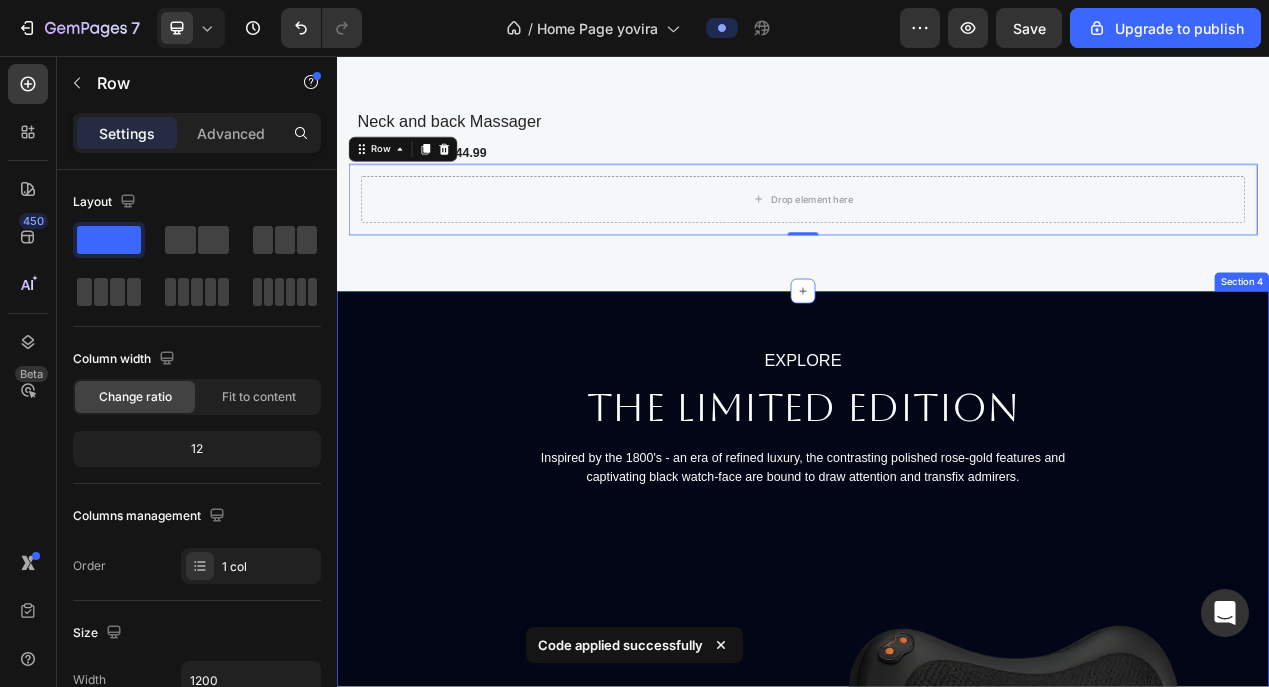 scroll, scrollTop: 1515, scrollLeft: 0, axis: vertical 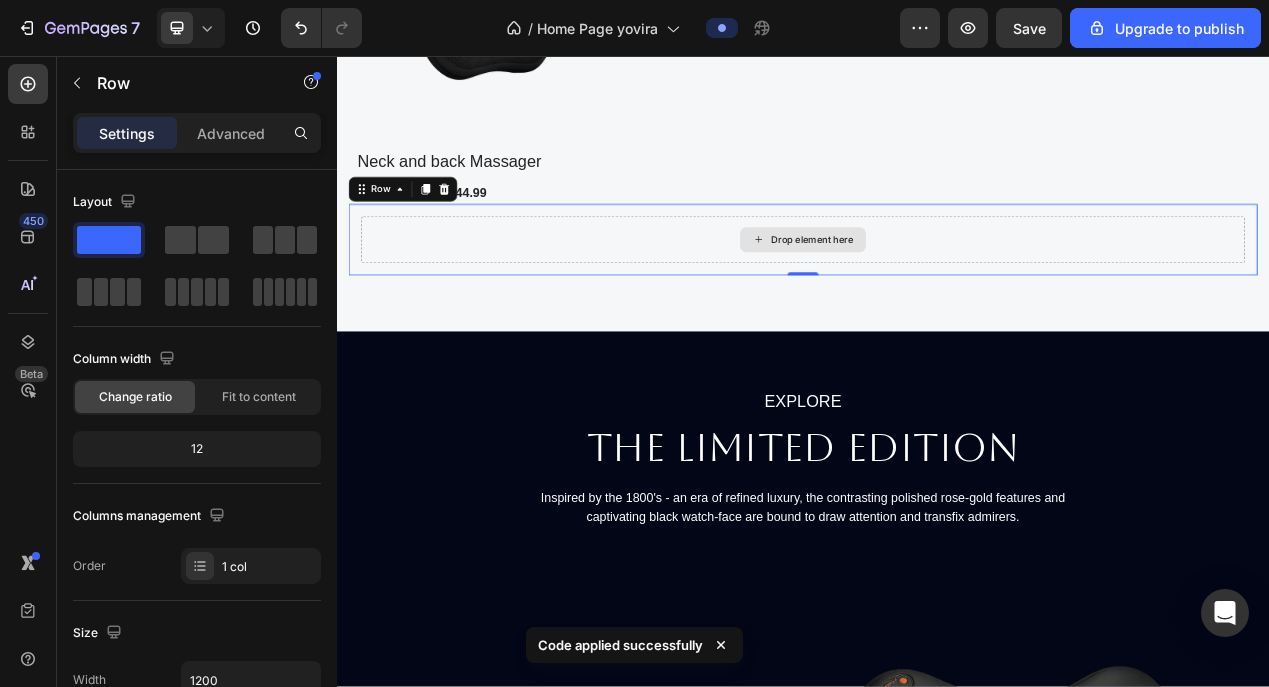 click on "Drop element here" at bounding box center (937, 293) 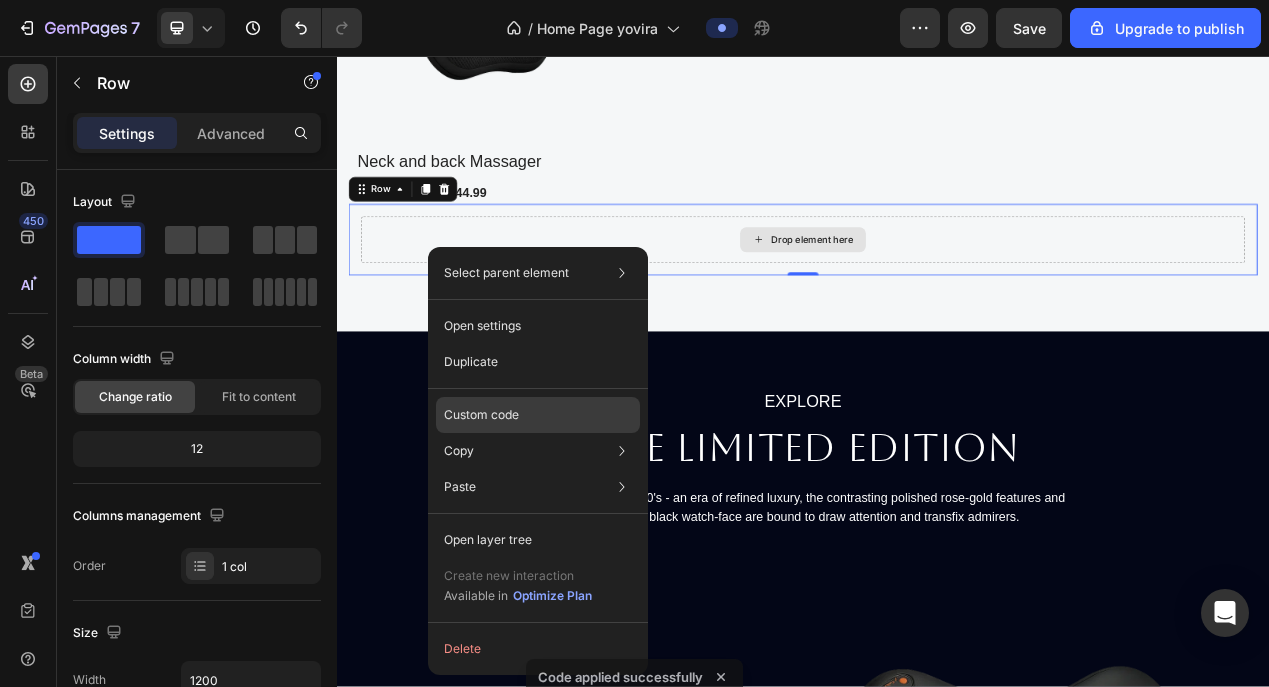 click on "Custom code" 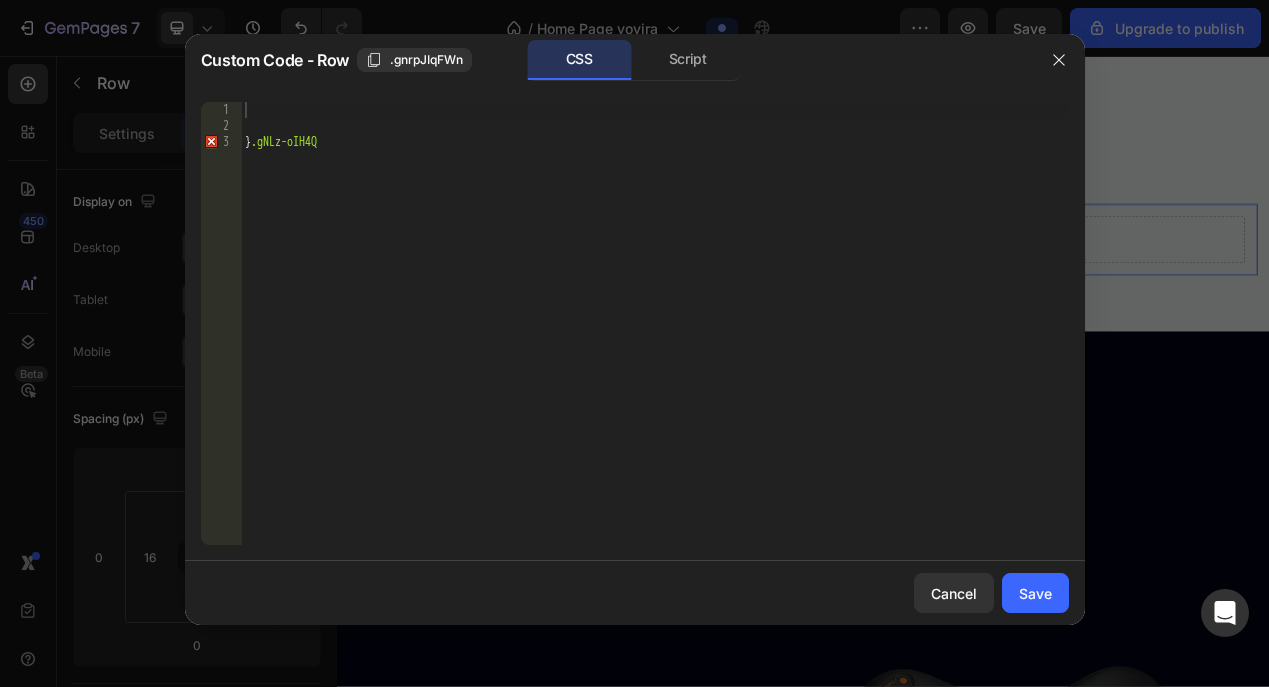 type on "}.gNLz-oIH4Q" 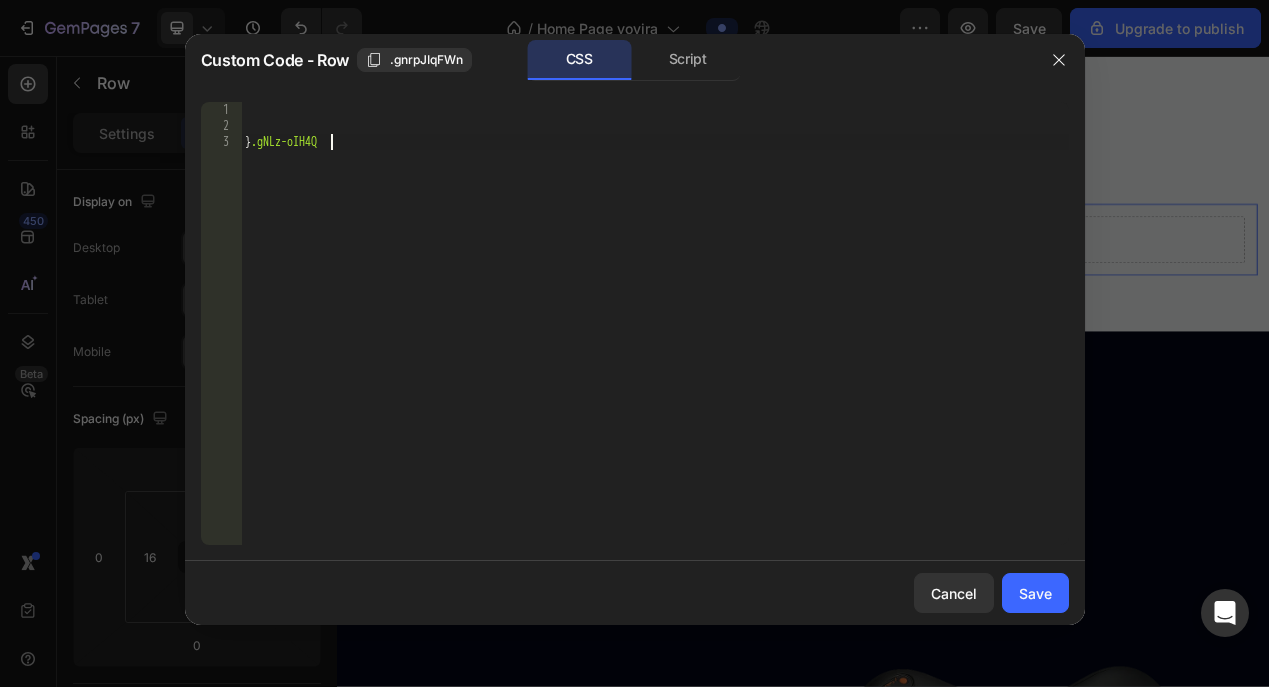 click on "} .gNLz-oIH4Q" at bounding box center (655, 339) 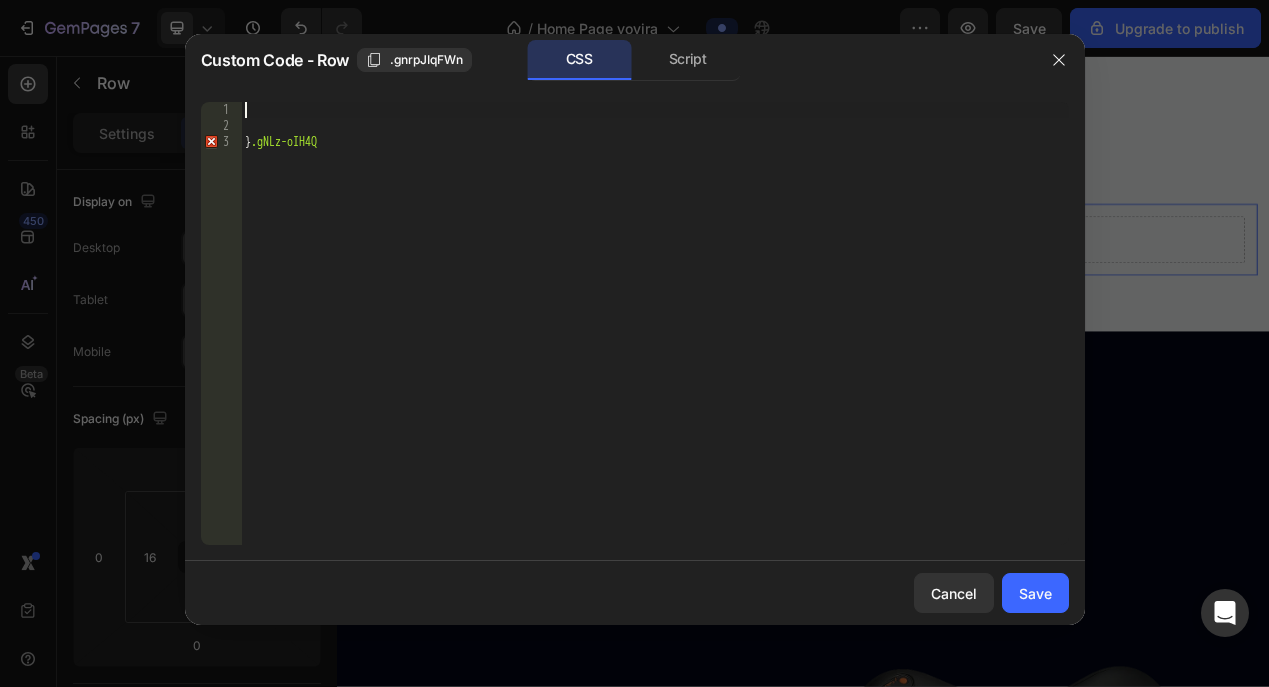 click on "} .gNLz-oIH4Q" at bounding box center (655, 339) 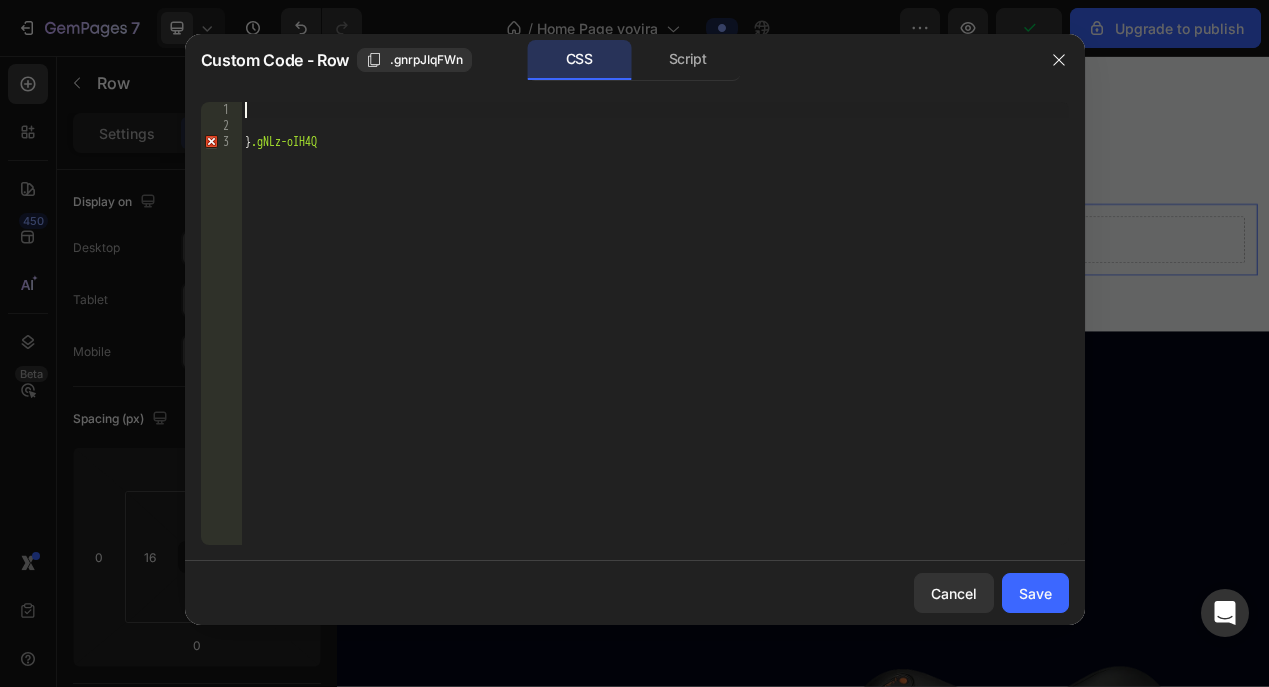 paste on ".gNLz-oIH4Q" 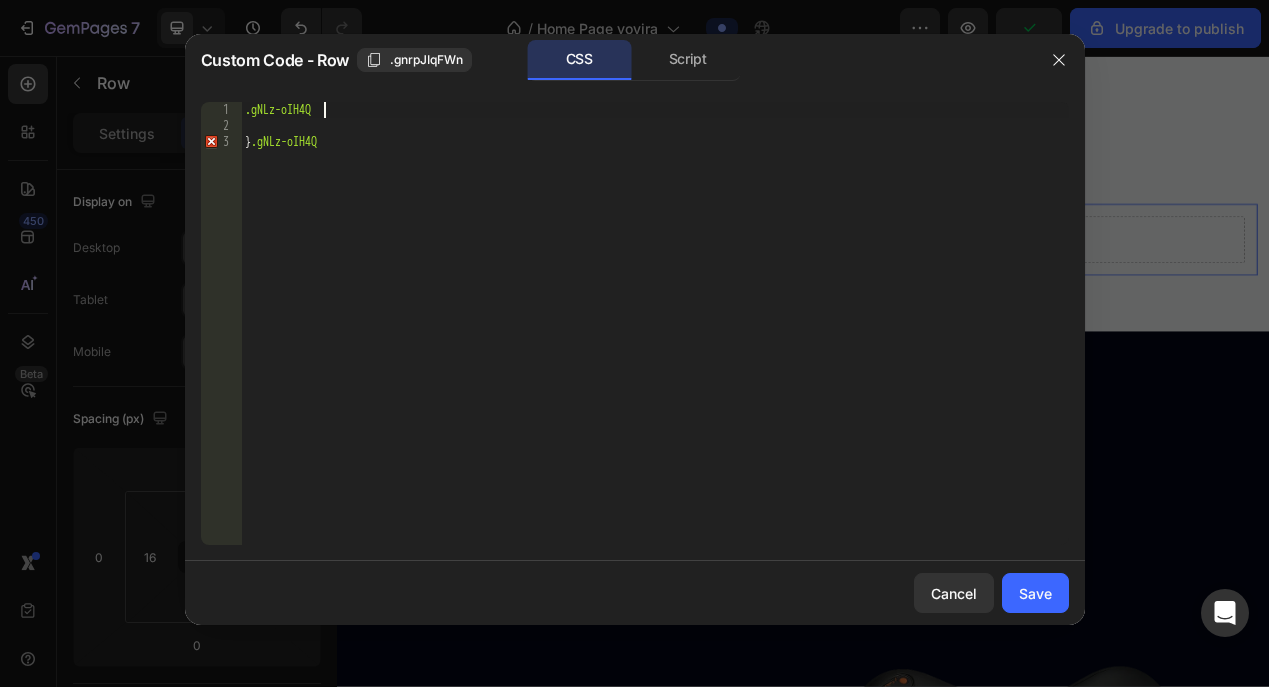 click on ".gNLz-oIH4Q } .gNLz-oIH4Q" at bounding box center [655, 339] 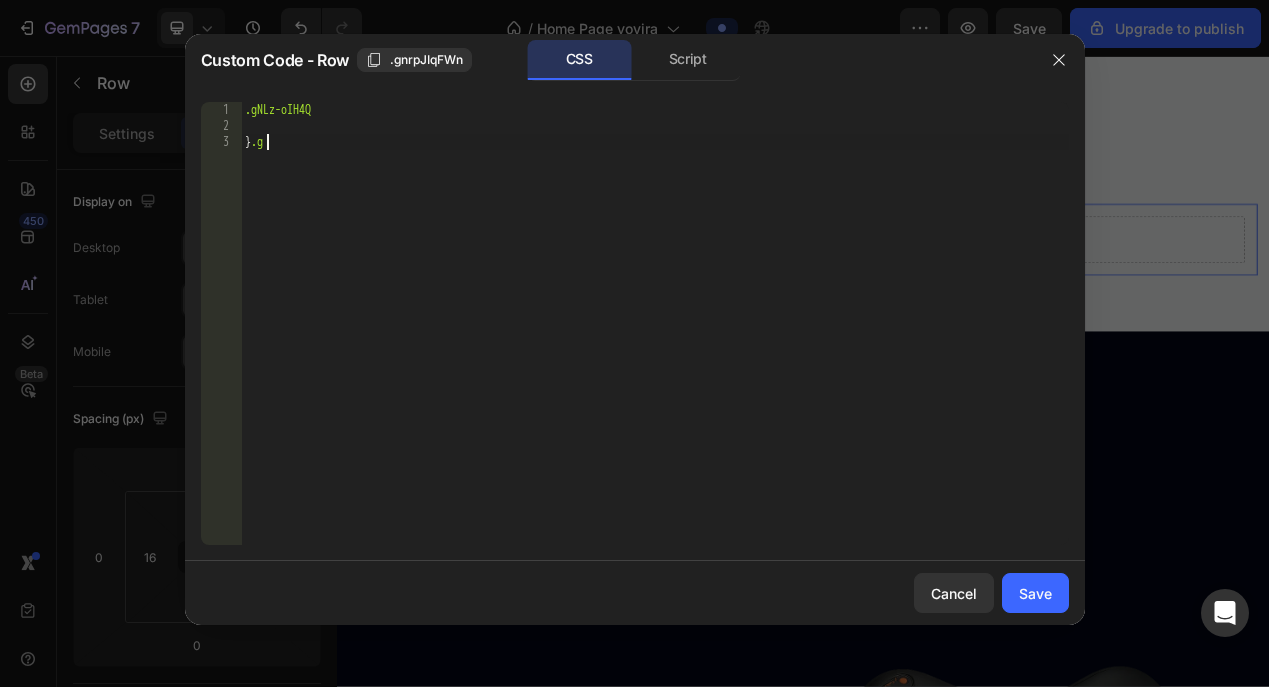 type on "}" 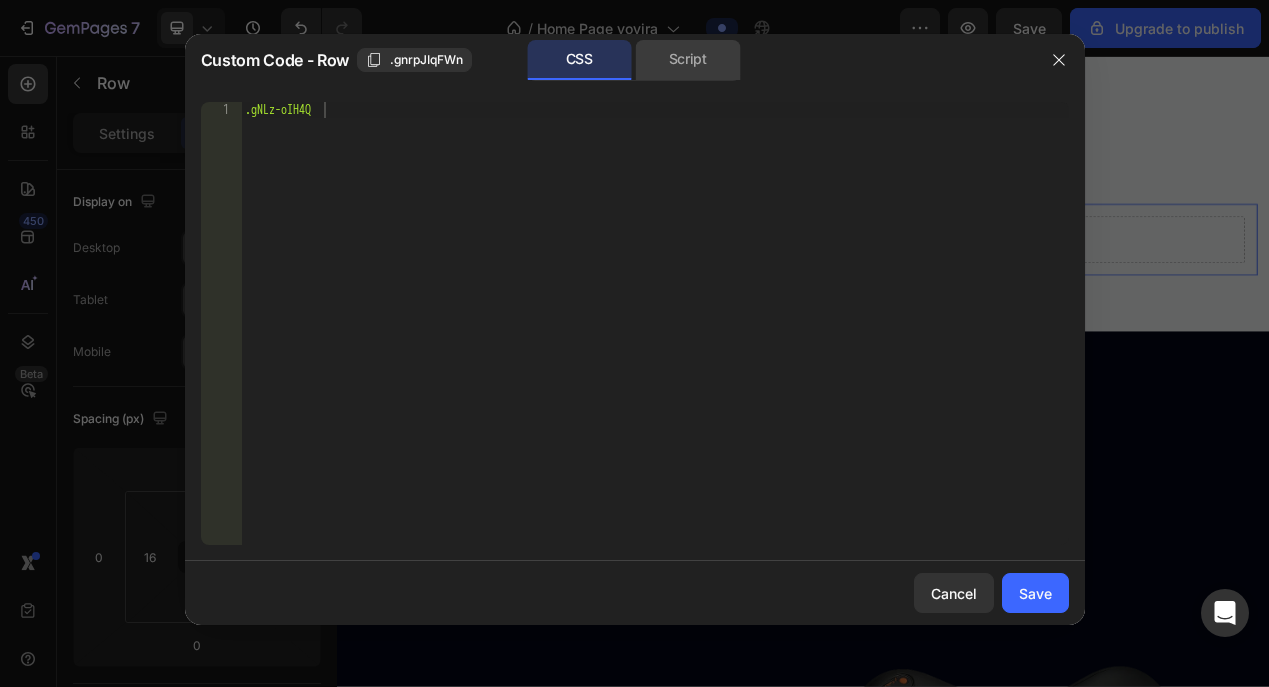 click on "Script" 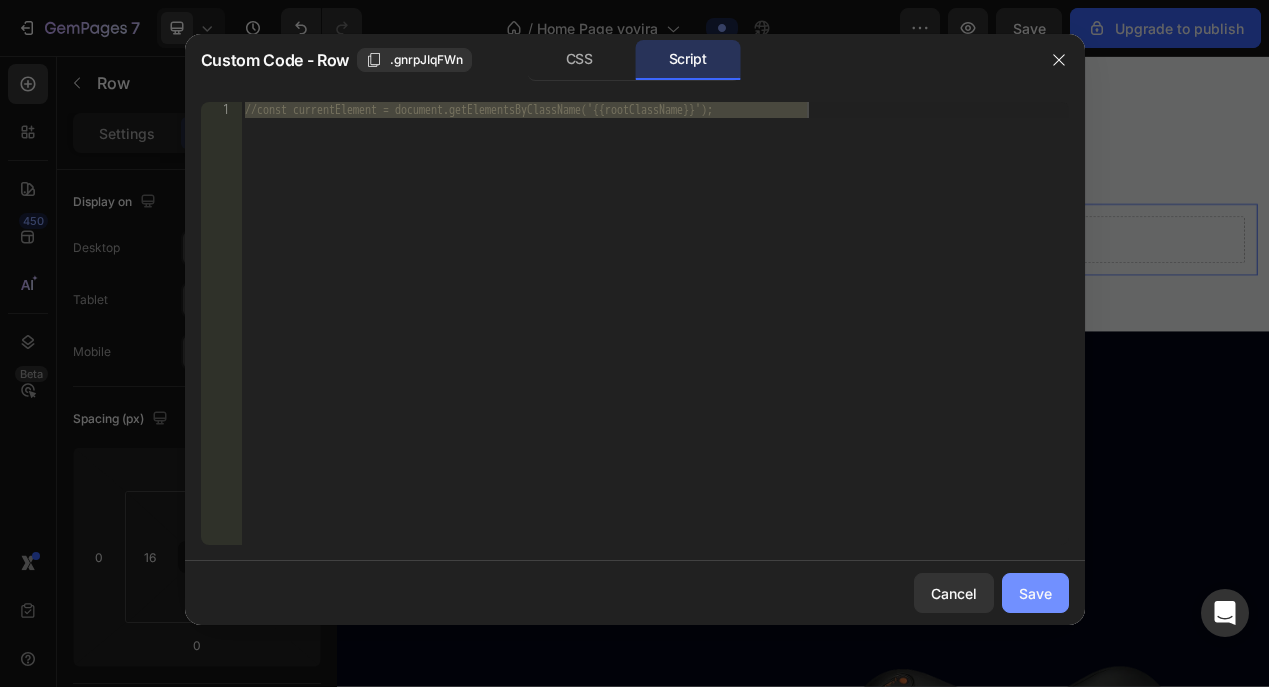 click on "Save" at bounding box center [1035, 593] 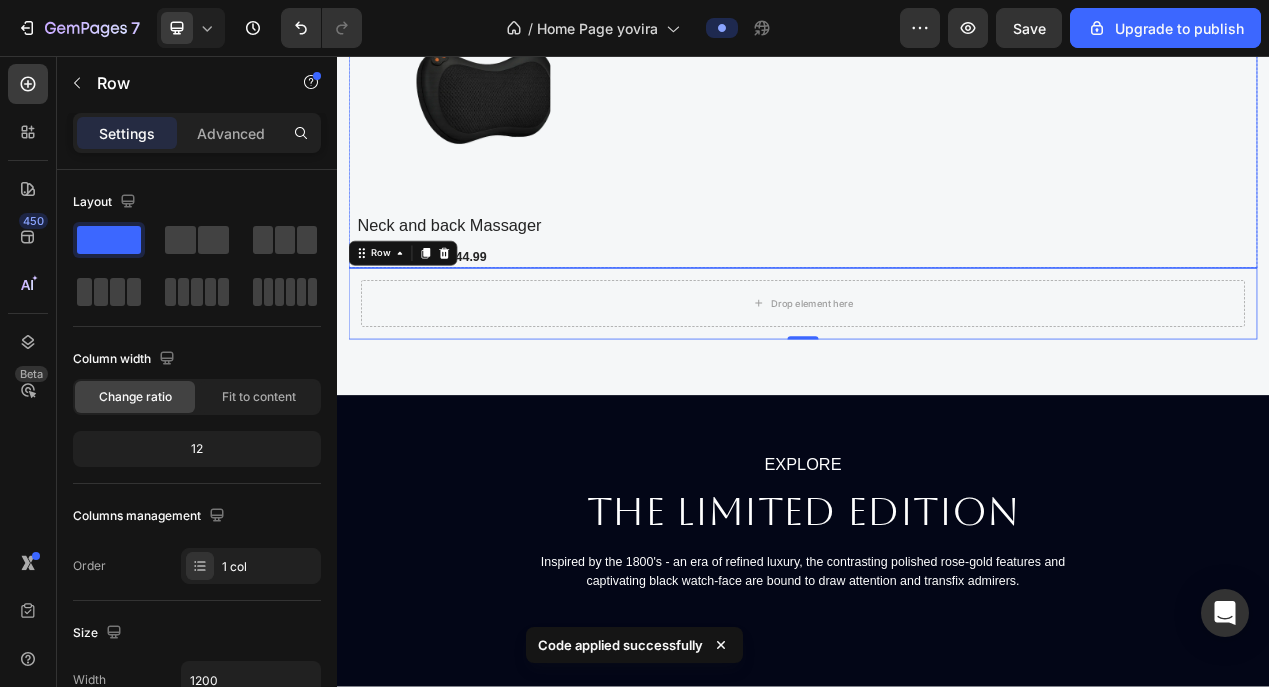 scroll, scrollTop: 1431, scrollLeft: 0, axis: vertical 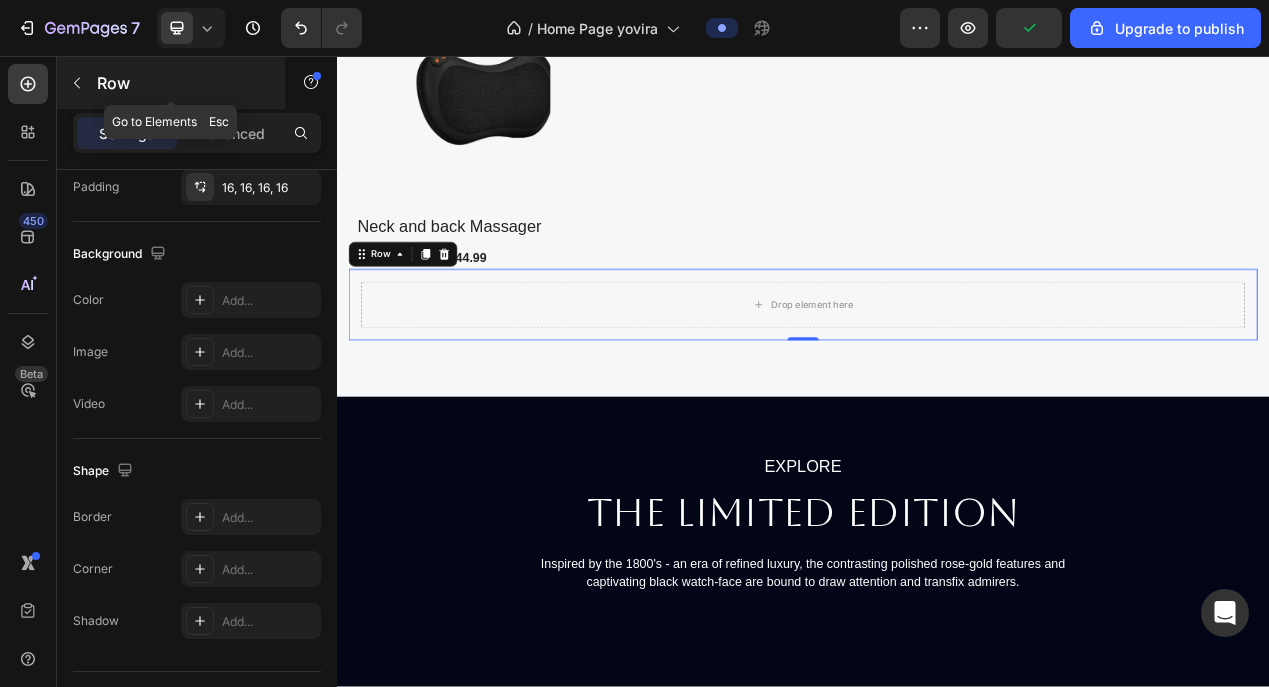 click 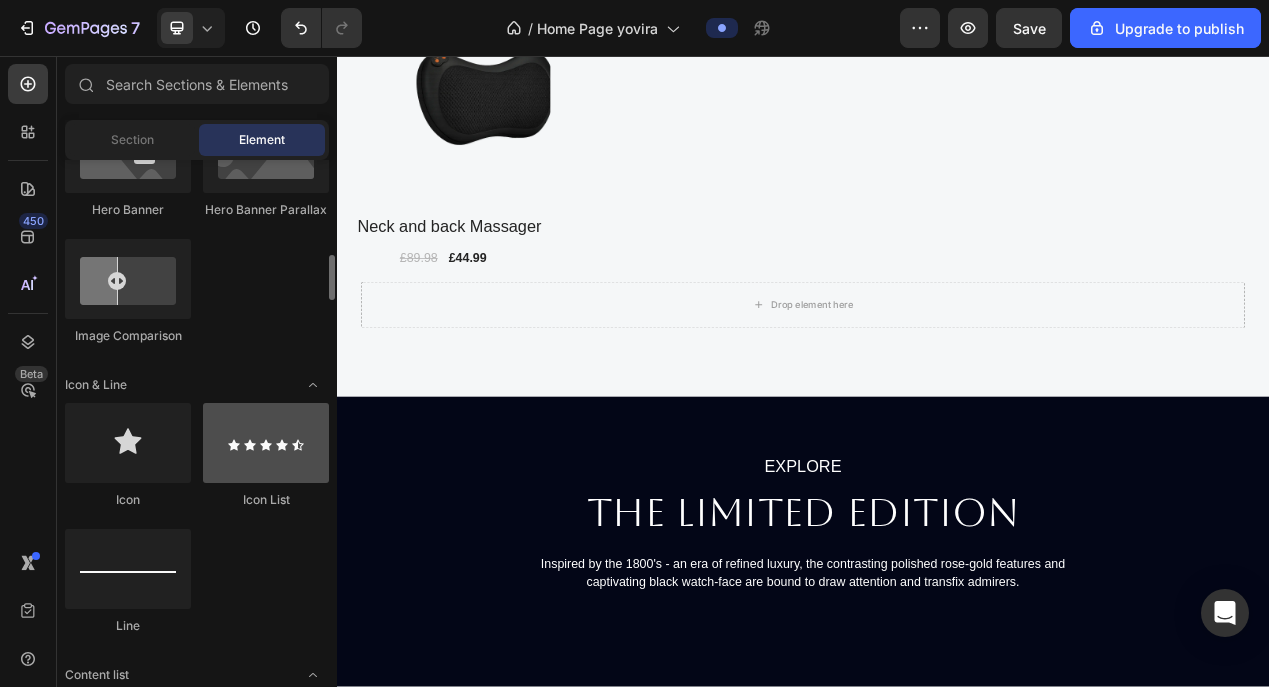 scroll, scrollTop: 1085, scrollLeft: 0, axis: vertical 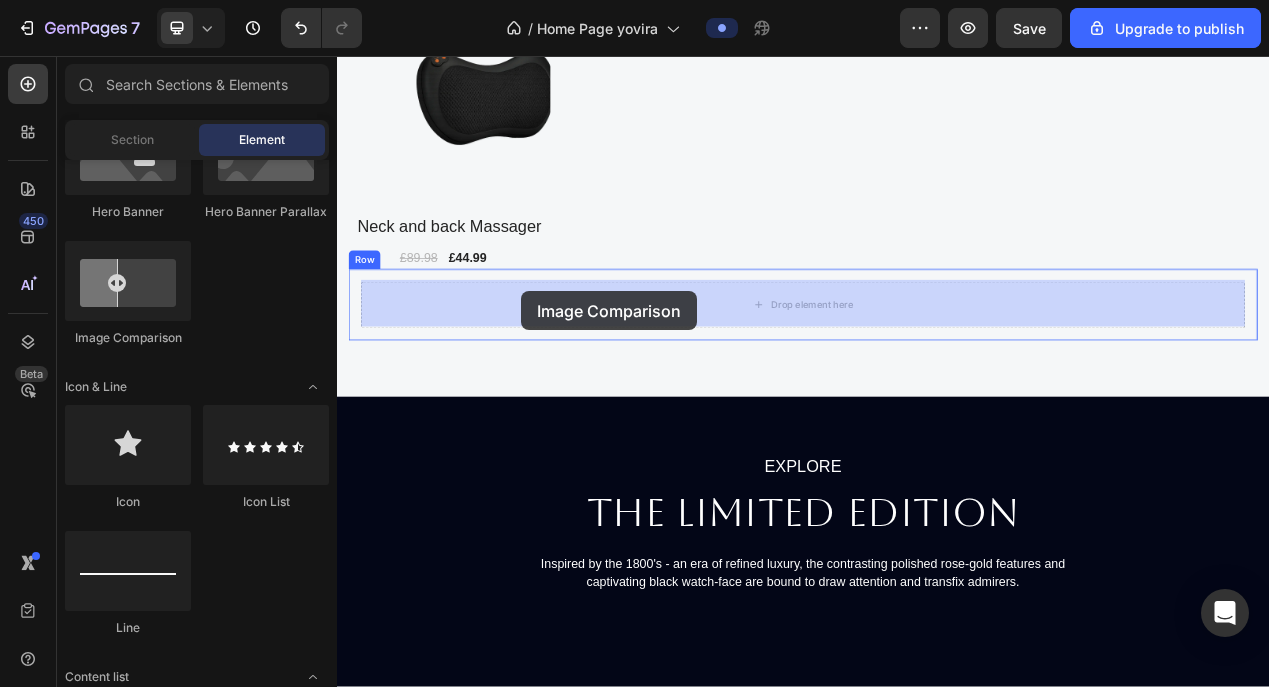 drag, startPoint x: 463, startPoint y: 348, endPoint x: 573, endPoint y: 355, distance: 110.2225 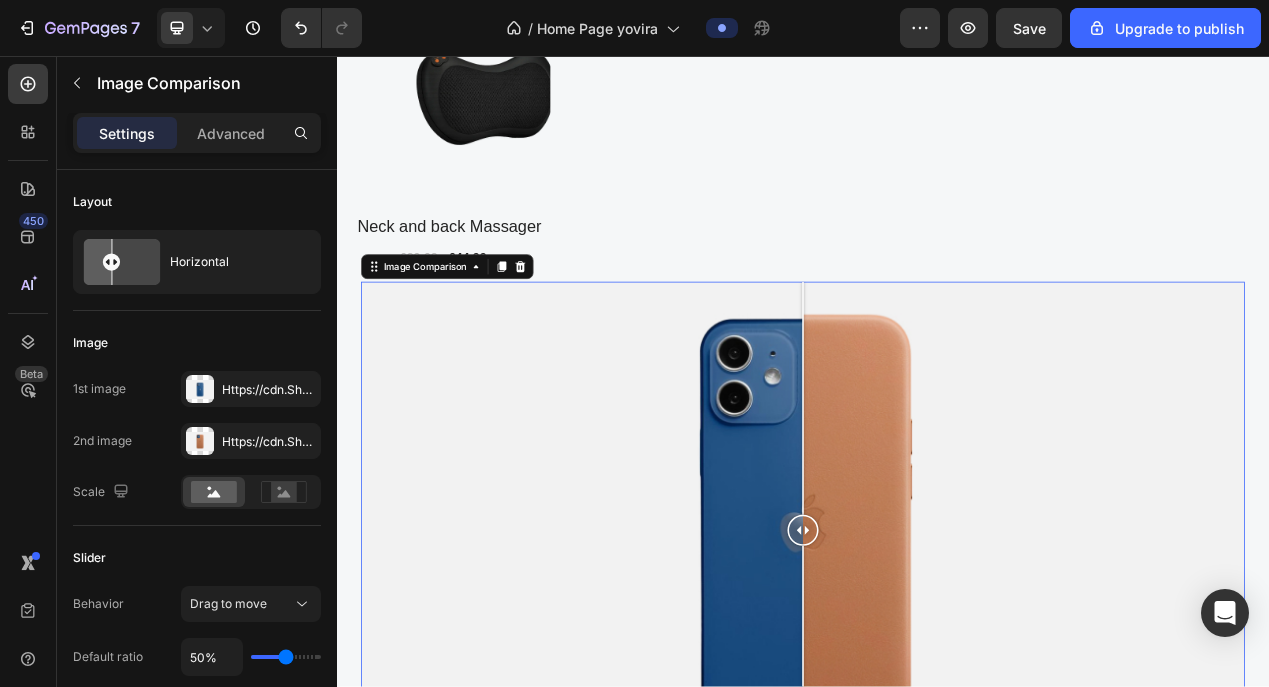 scroll, scrollTop: 1607, scrollLeft: 0, axis: vertical 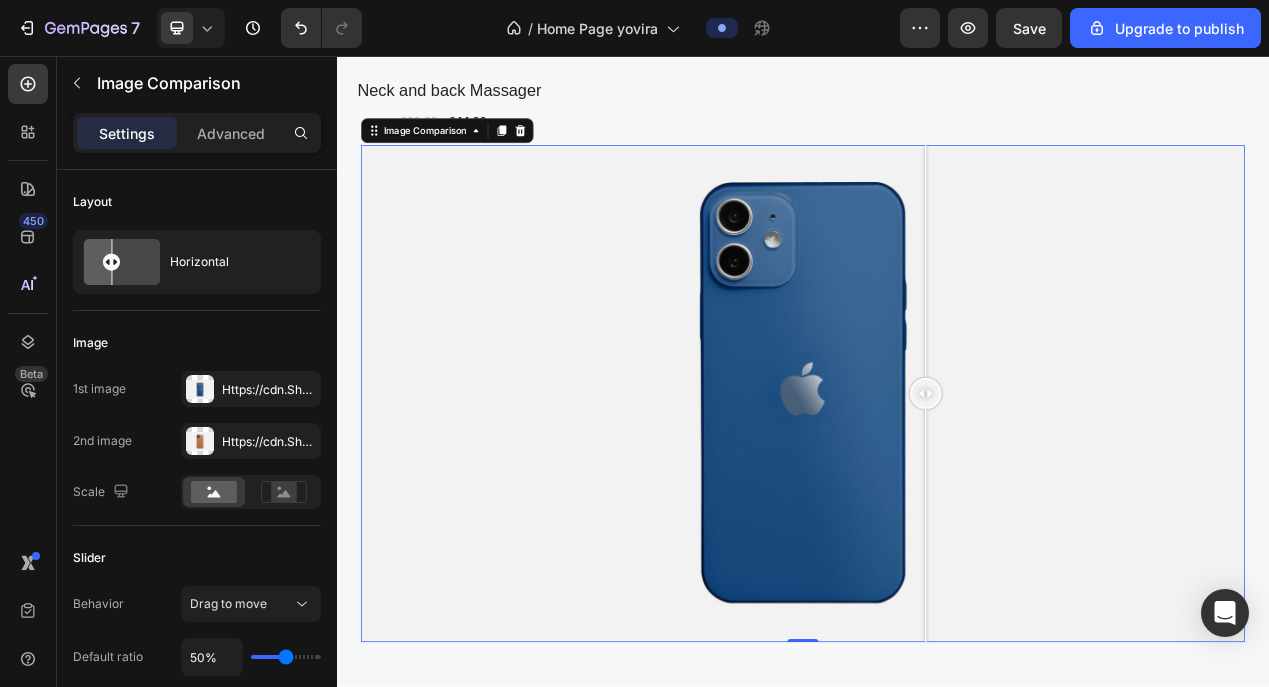drag, startPoint x: 943, startPoint y: 483, endPoint x: 1095, endPoint y: 586, distance: 183.61101 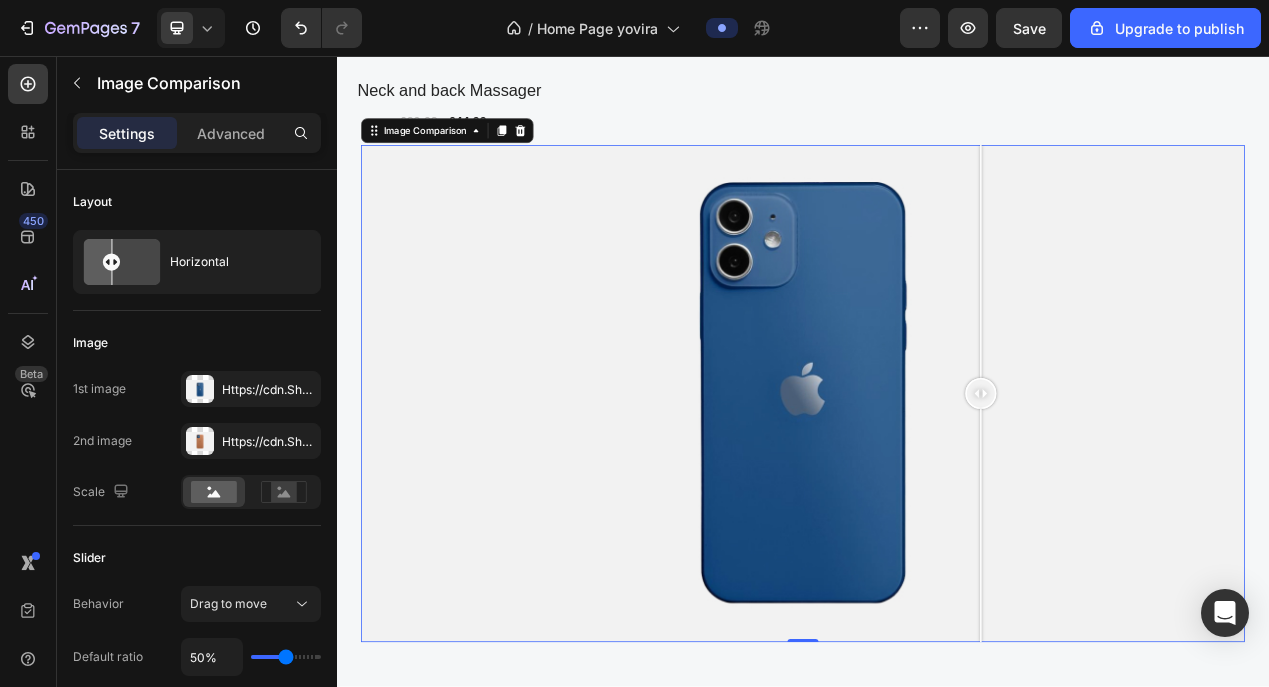 drag, startPoint x: 1104, startPoint y: 498, endPoint x: 1116, endPoint y: 460, distance: 39.849716 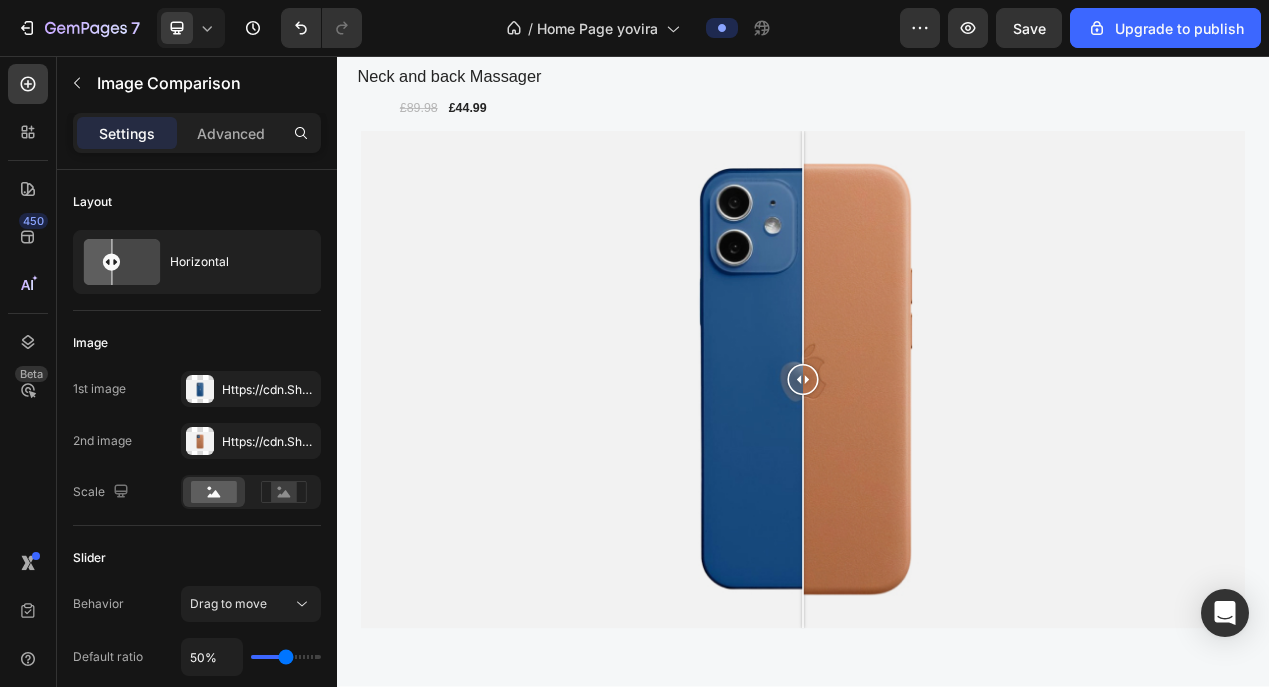 scroll, scrollTop: 1650, scrollLeft: 0, axis: vertical 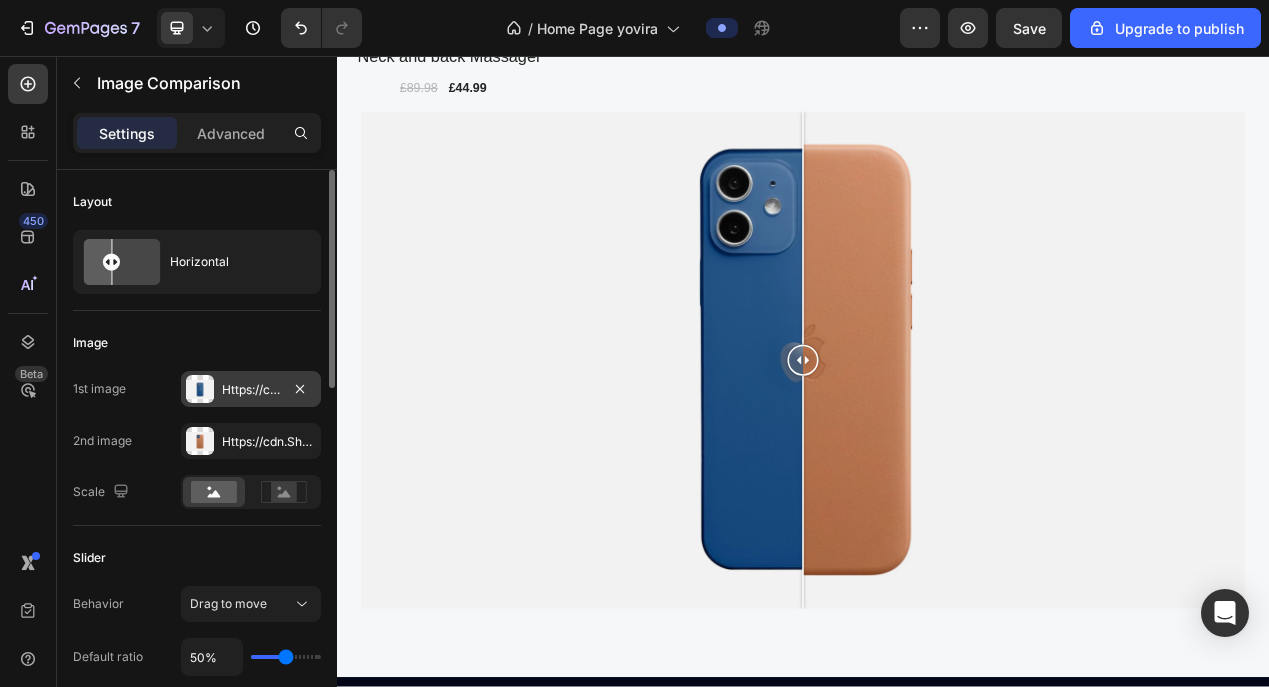 click on "Https://cdn.Shopify.Com/s/files/1/2005/9307/files/image_compare_before.Png" at bounding box center [251, 390] 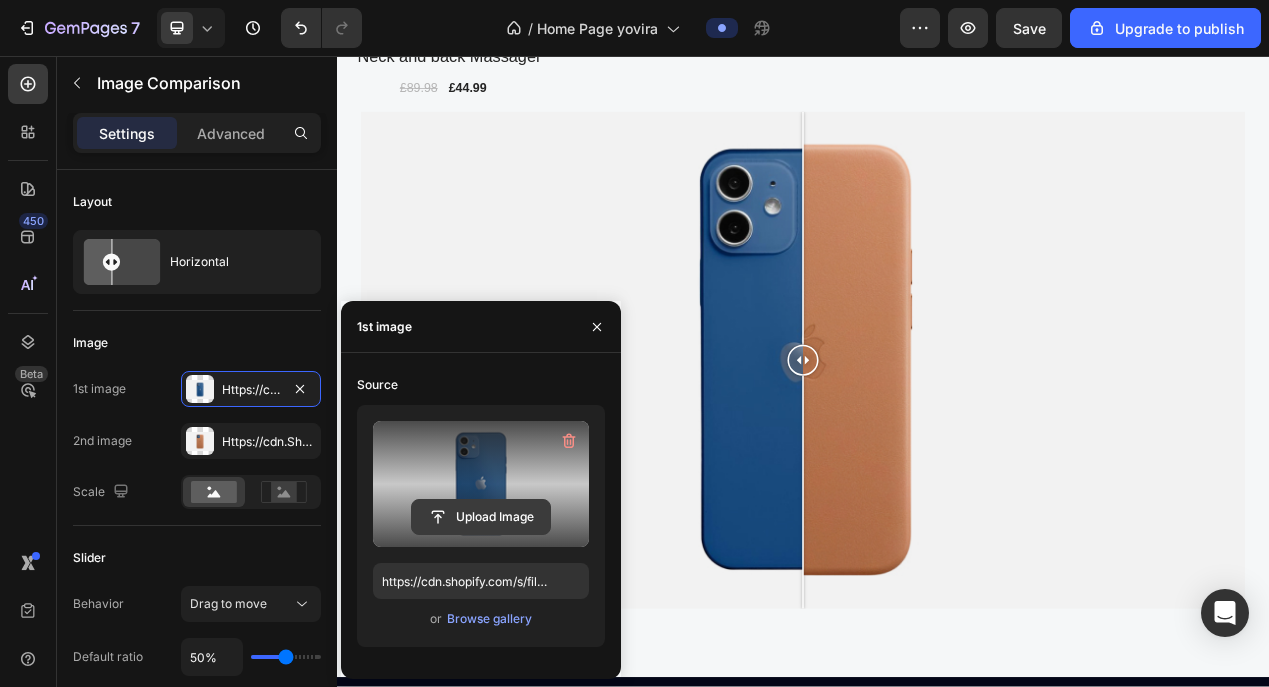 click 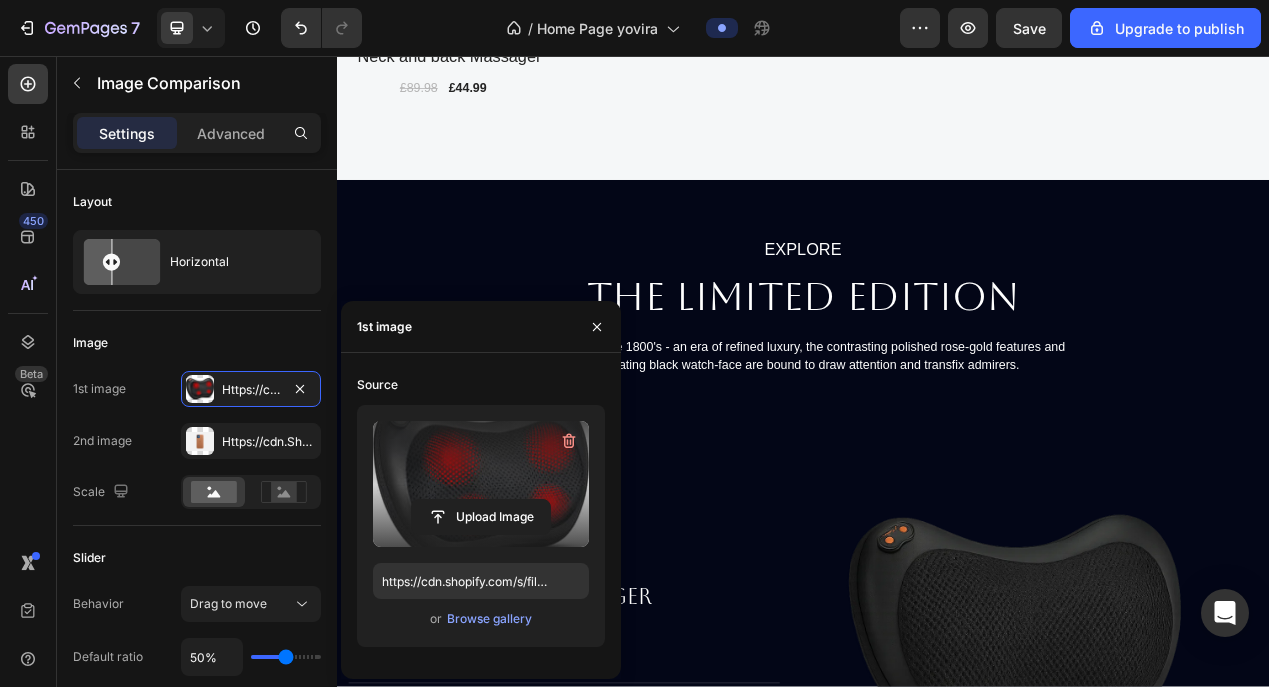 type on "https://cdn.shopify.com/s/files/1/0951/5974/6890/files/gempages_577738469959271186-3231ea63-3977-4486-aeae-b3790c1dfad1.jpg" 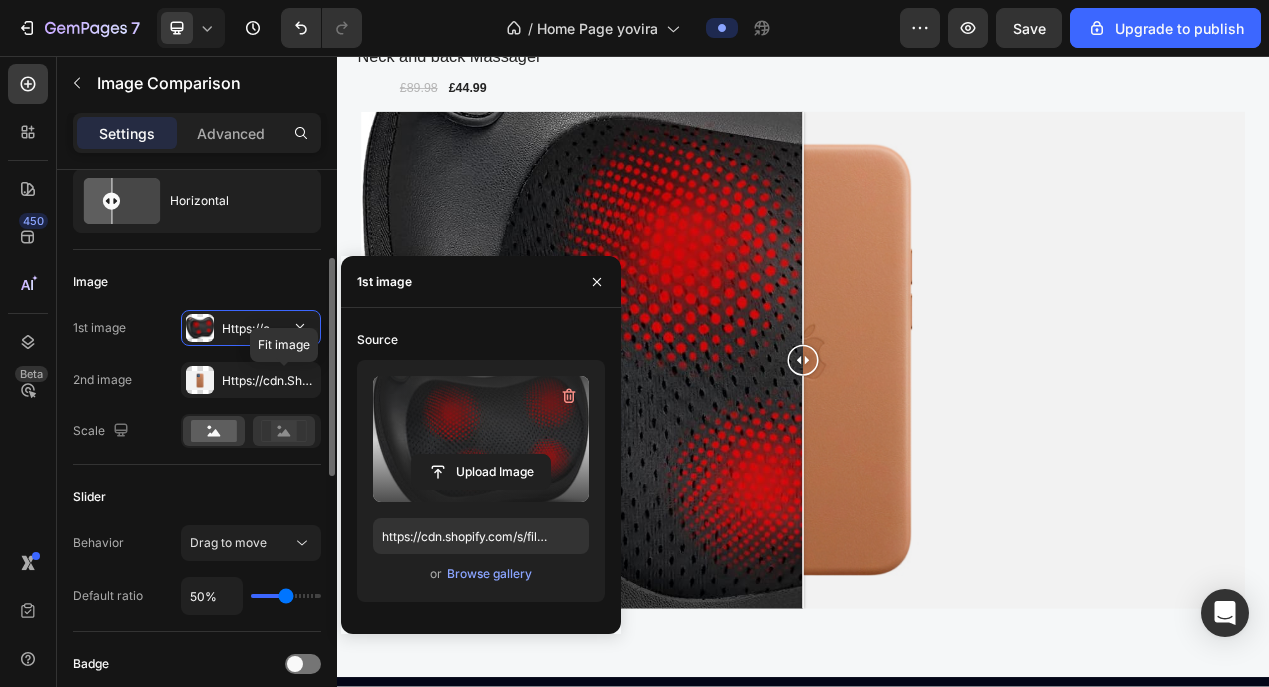scroll, scrollTop: 110, scrollLeft: 0, axis: vertical 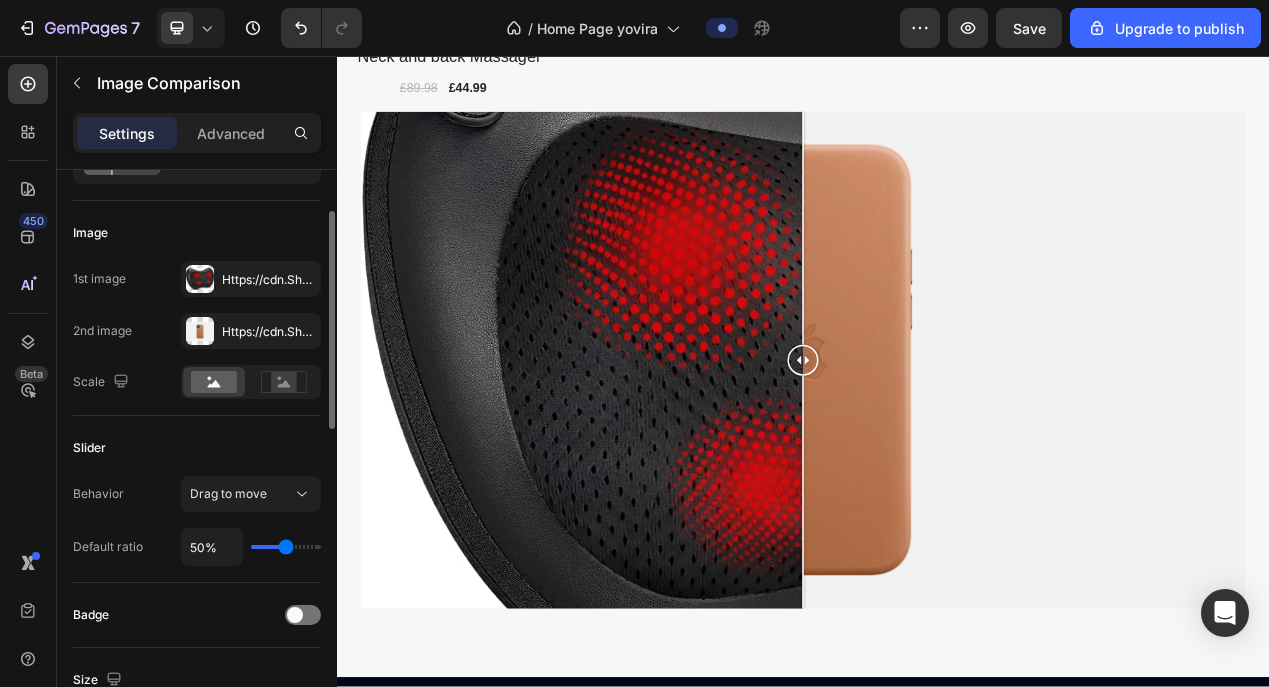 type on "42%" 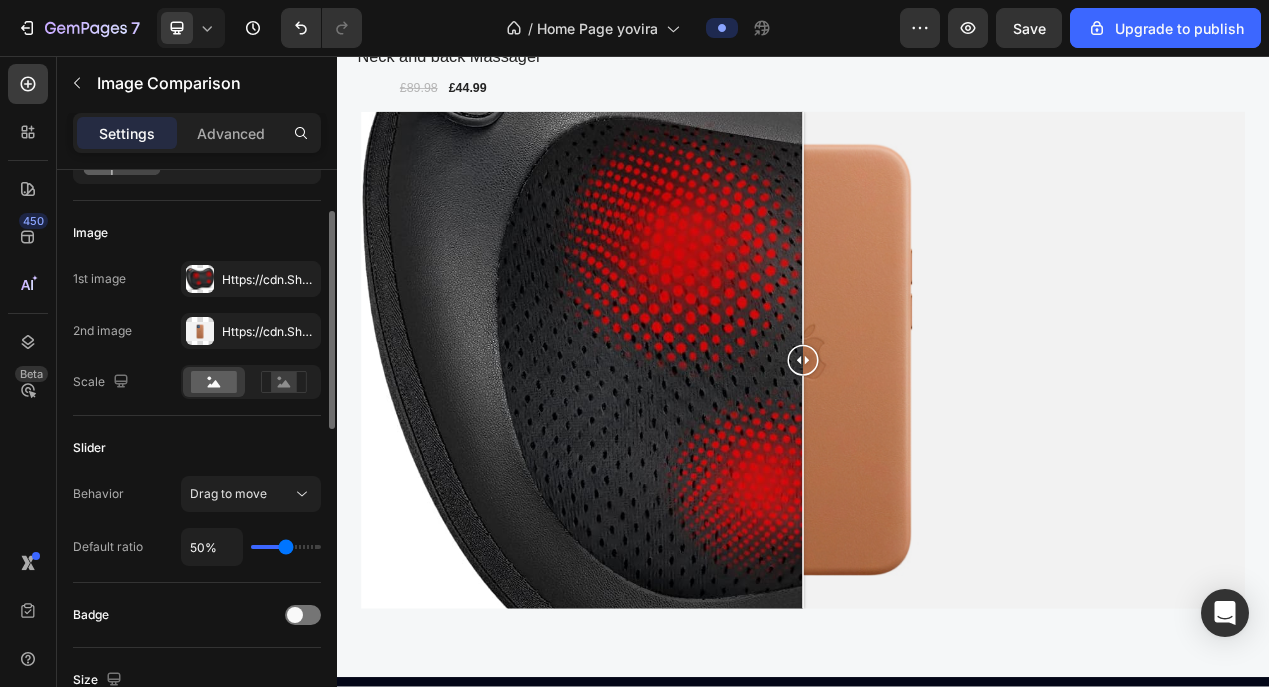 type on "42" 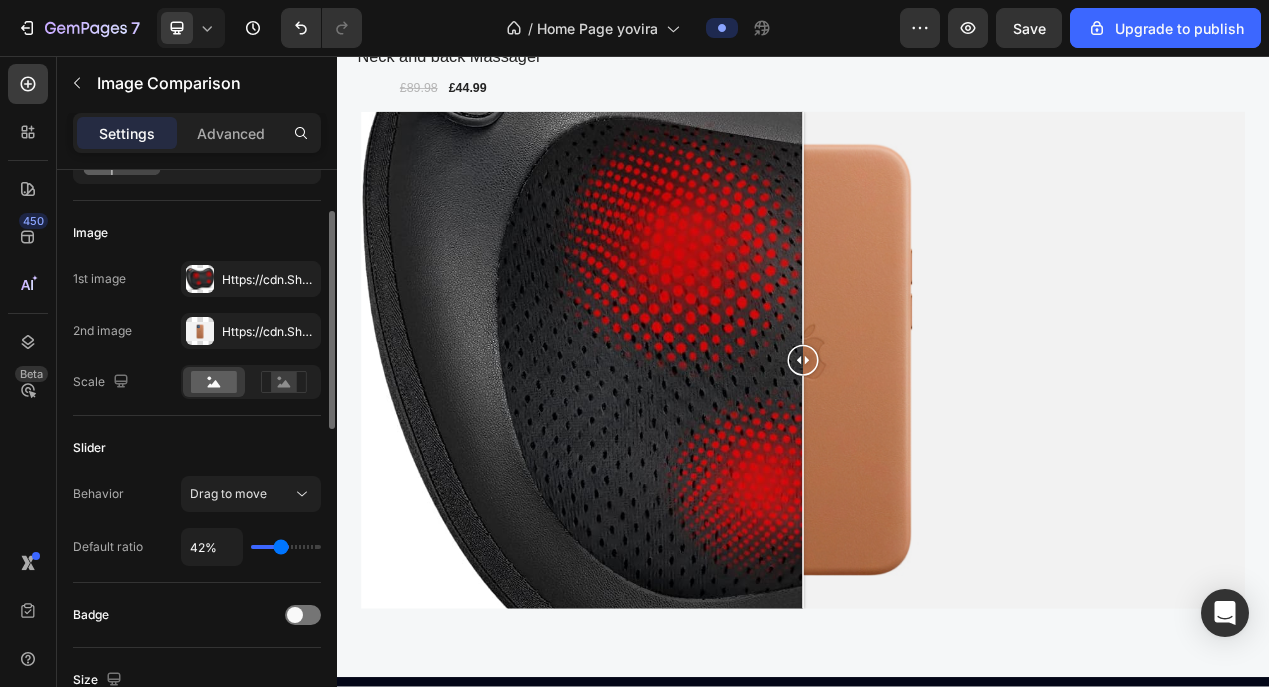 type on "40%" 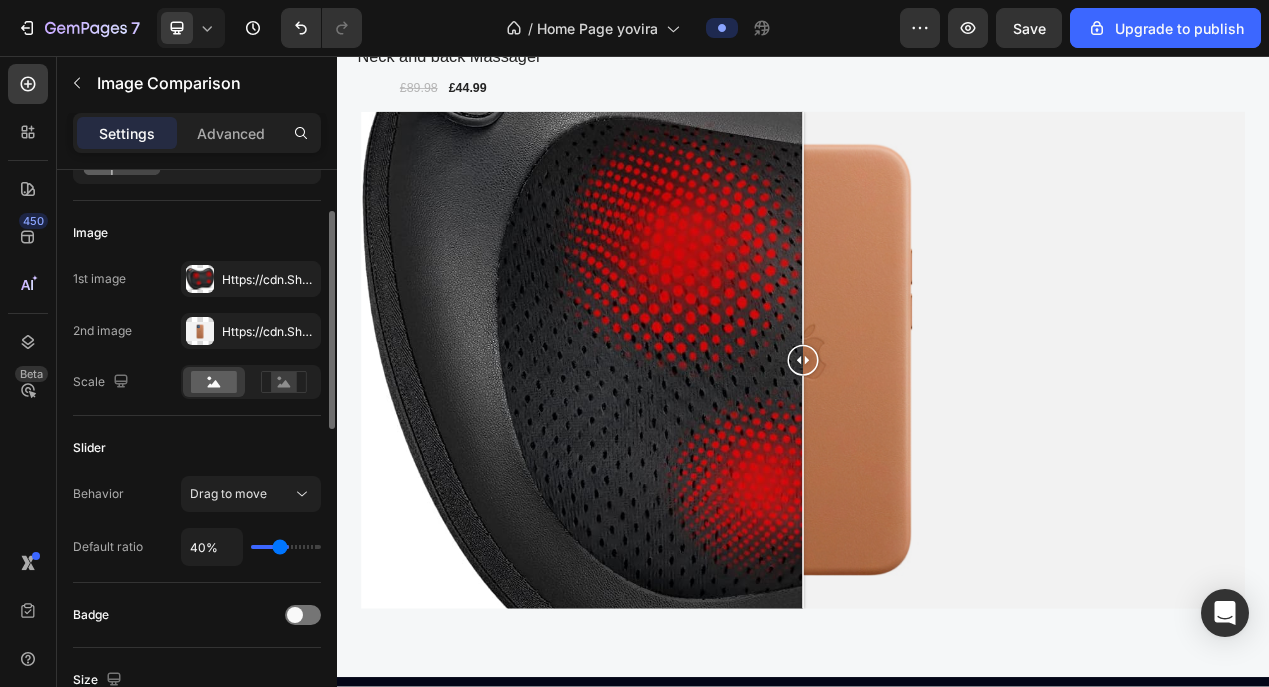 type on "35%" 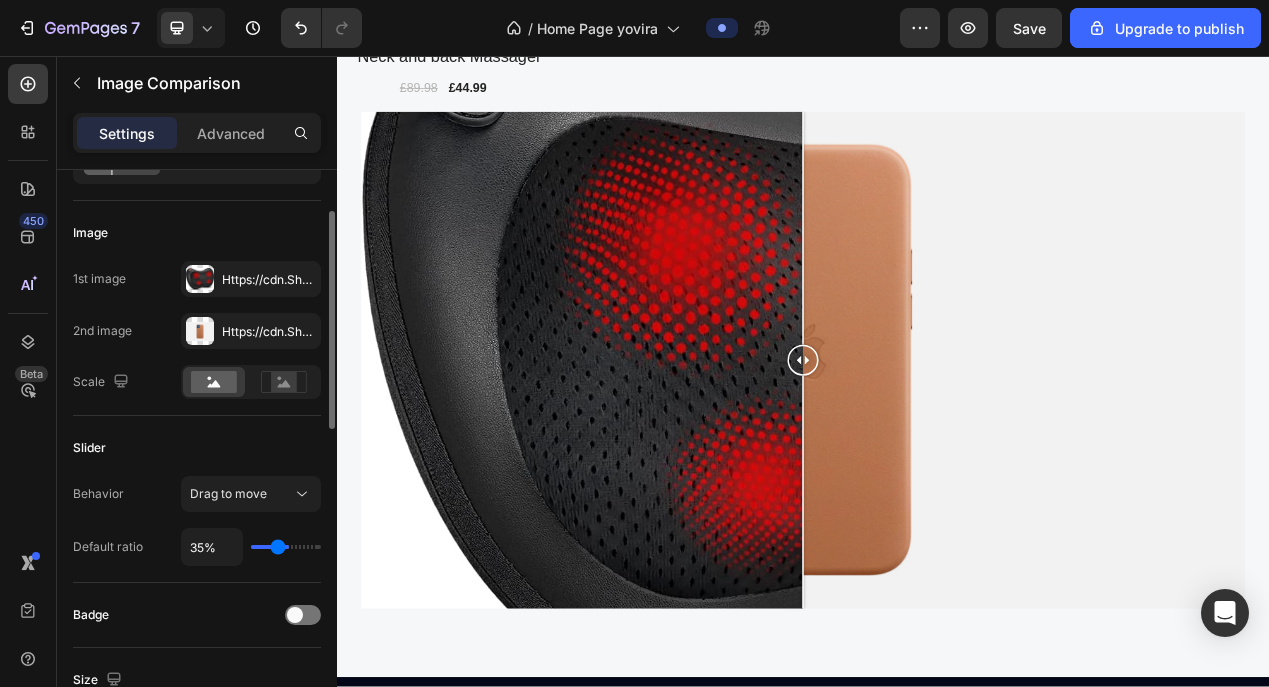 type on "26%" 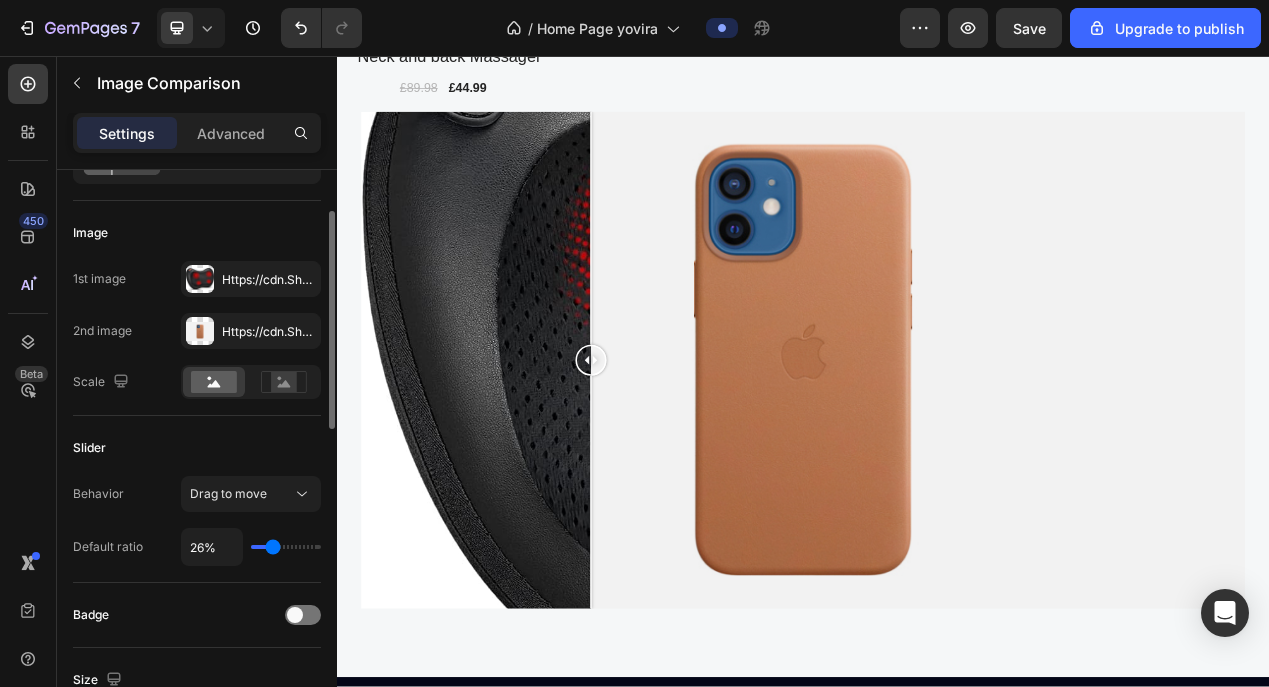 type on "28%" 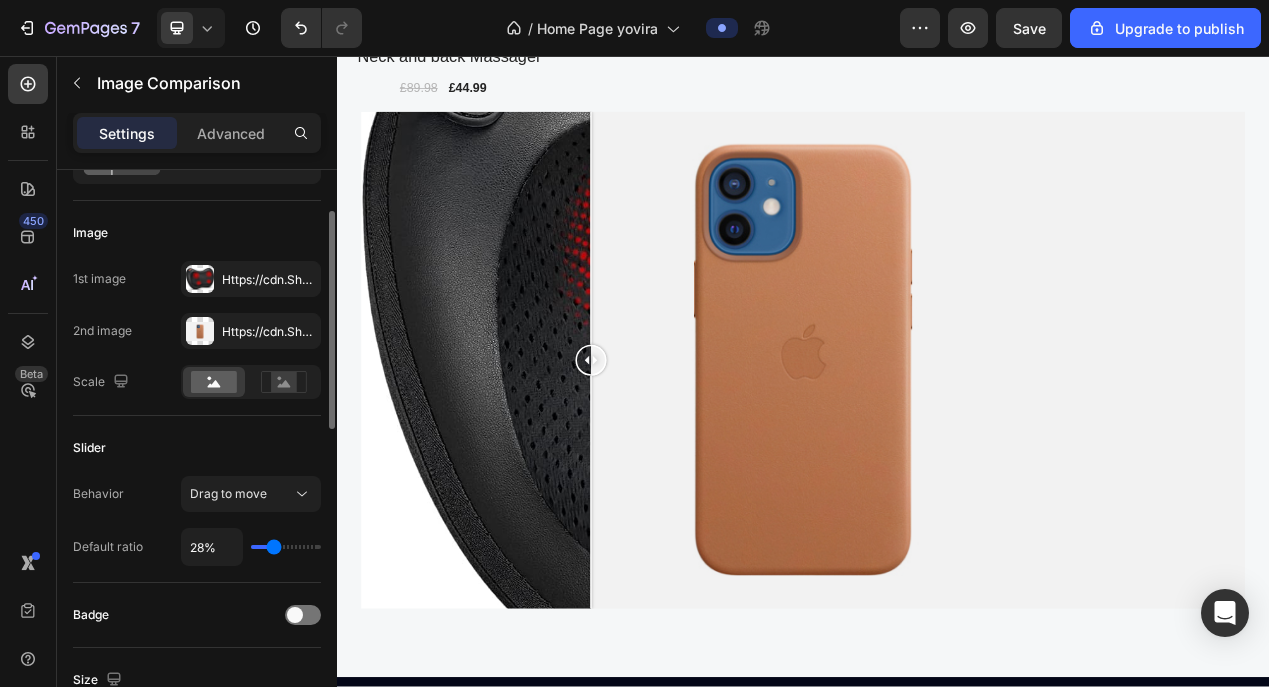type on "31%" 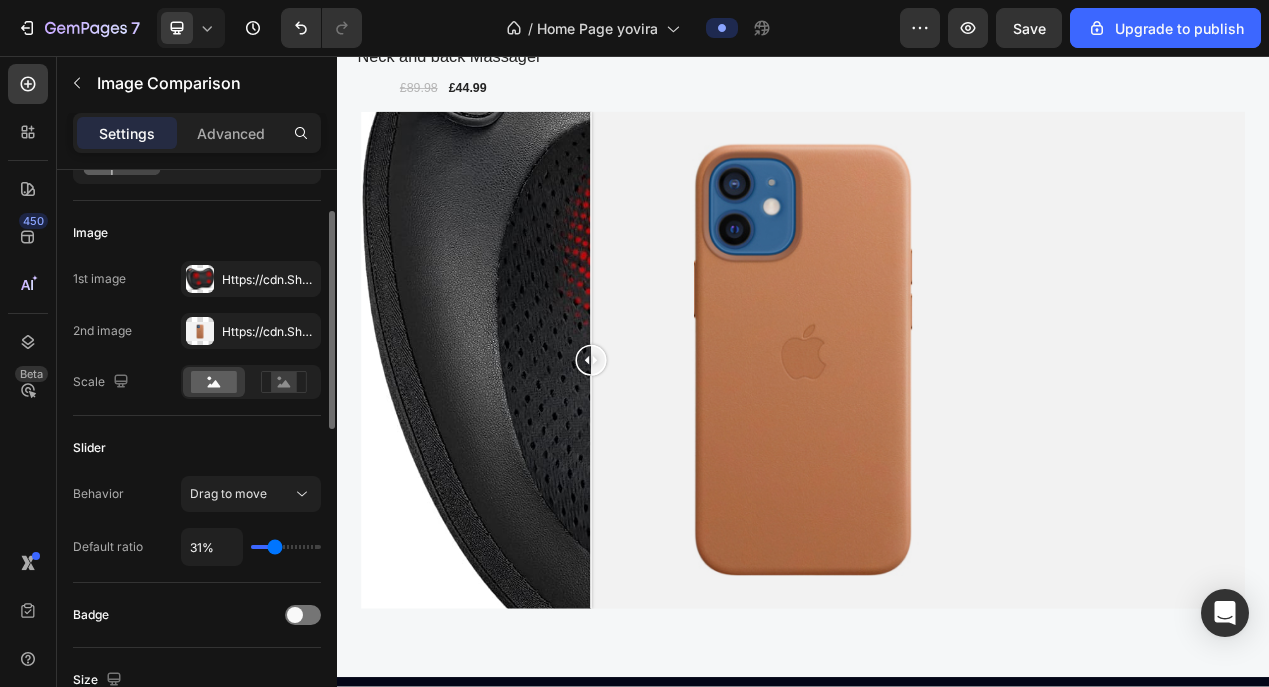type on "38%" 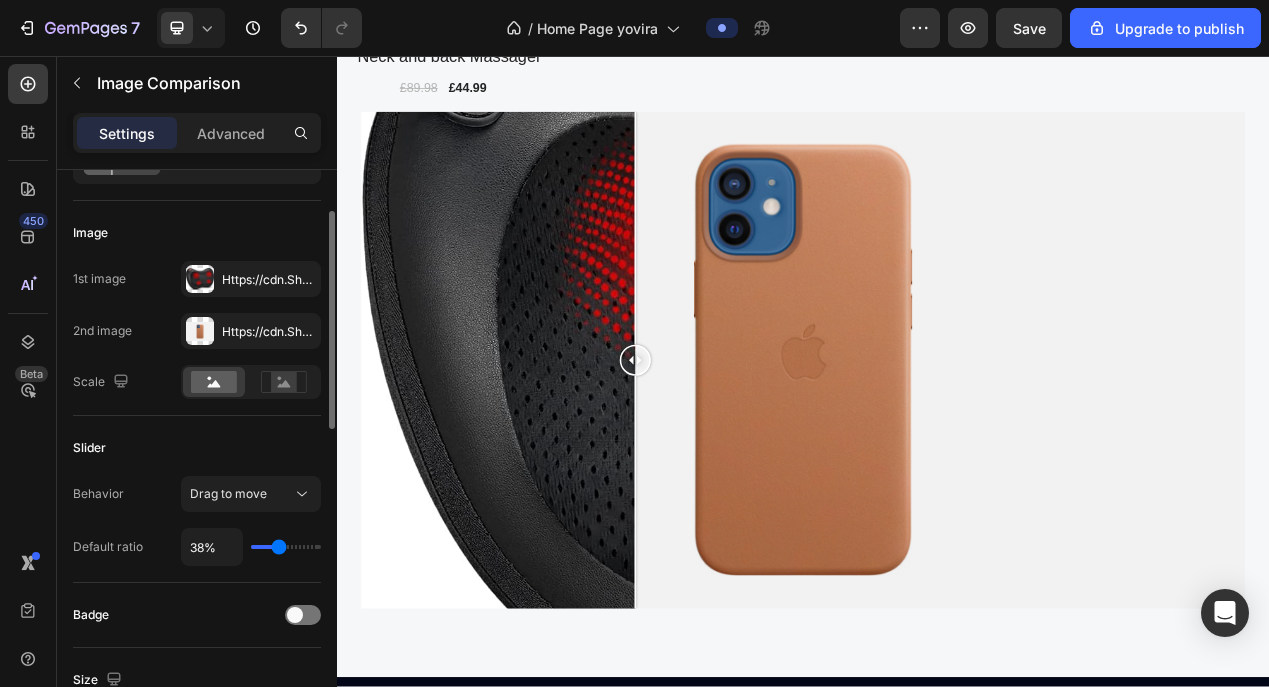 type on "45%" 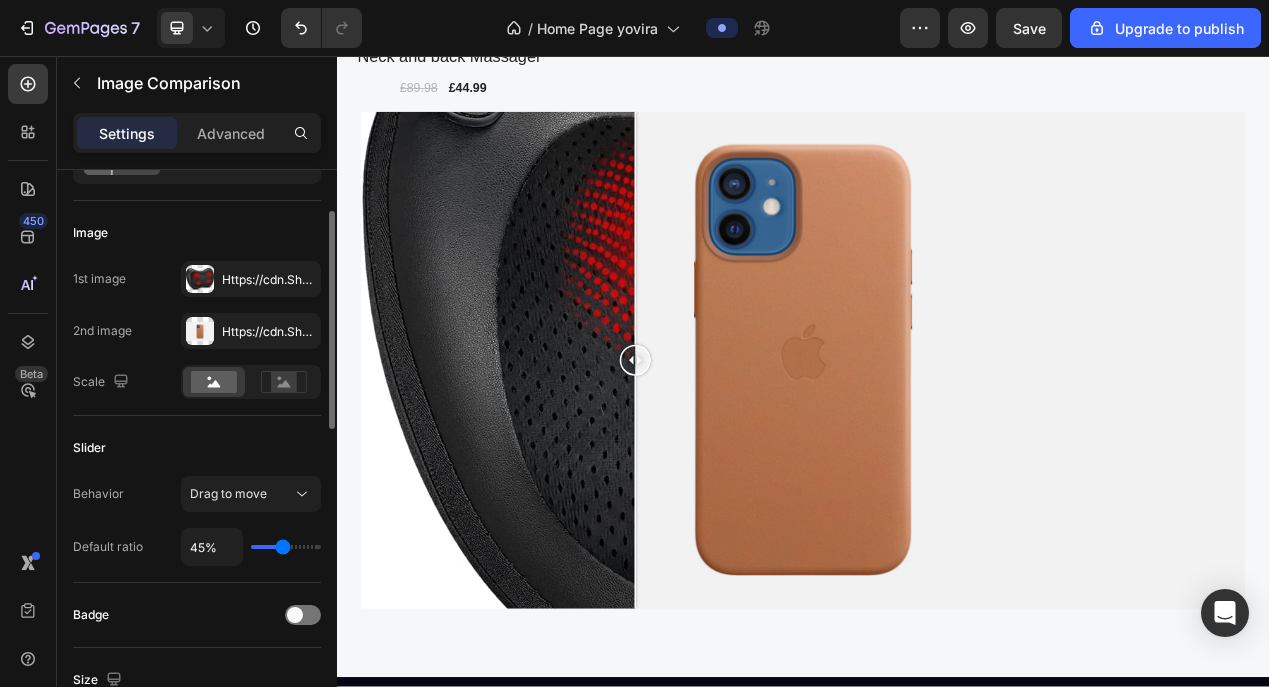 type on "61%" 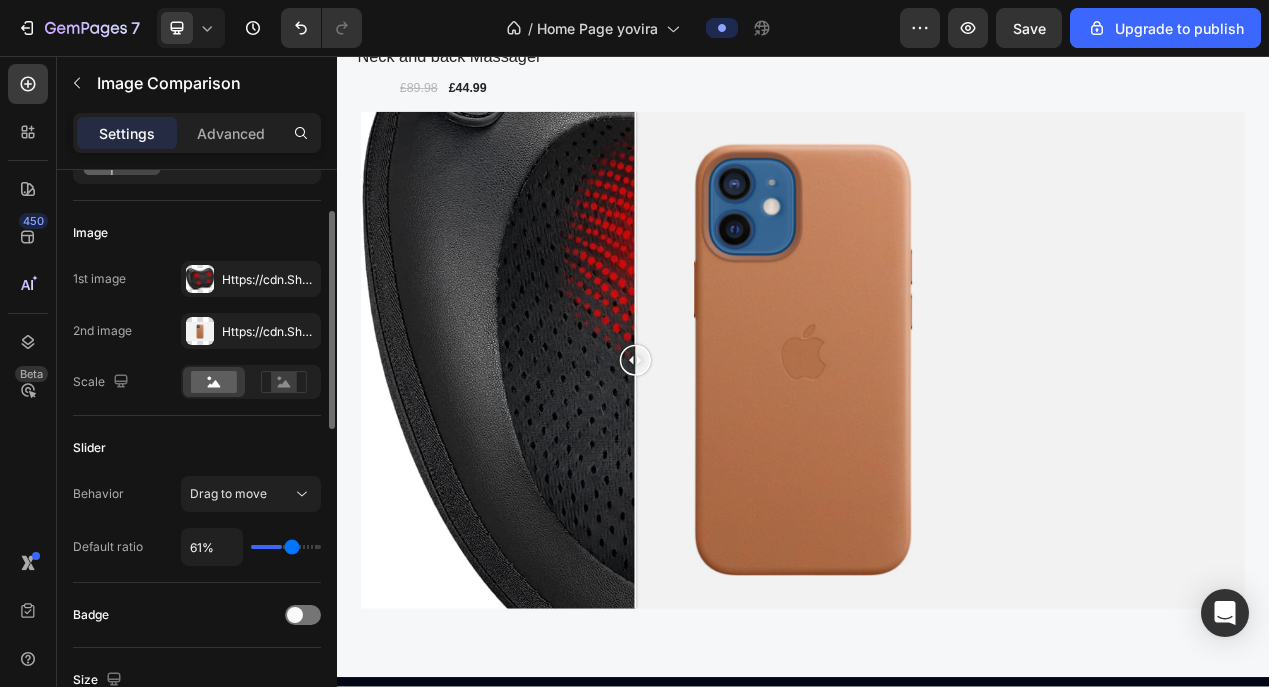 type on "64%" 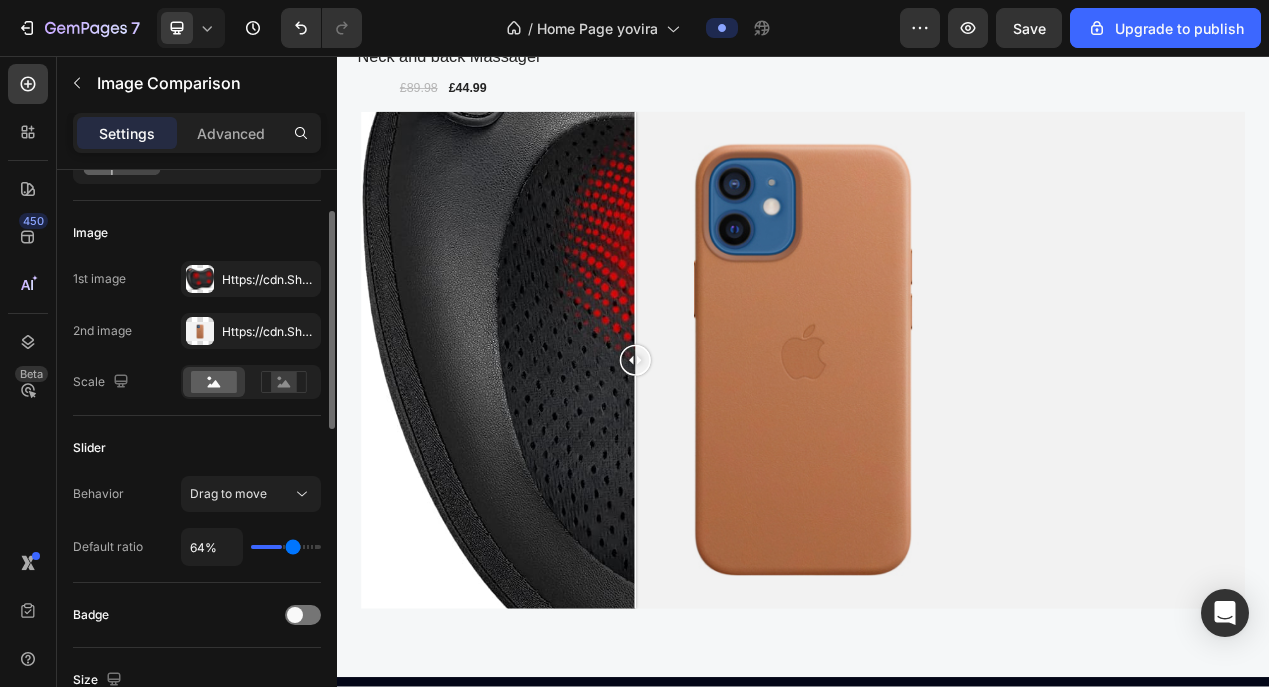 type on "66%" 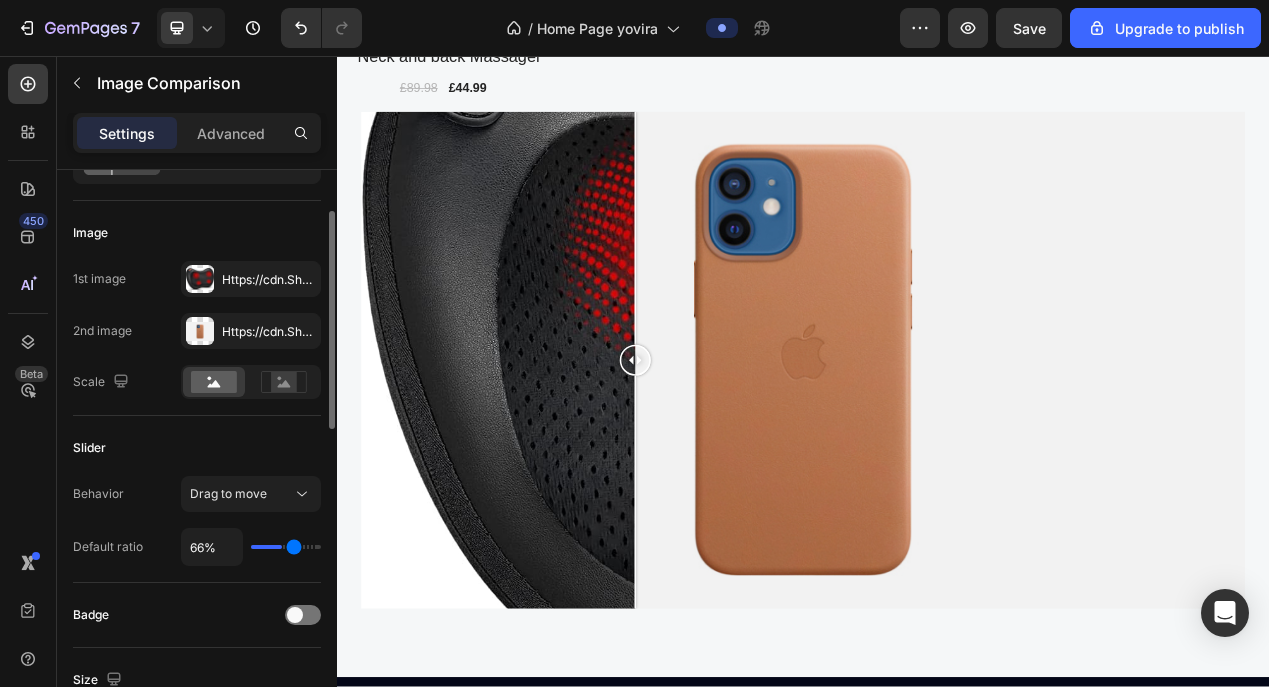 type on "68%" 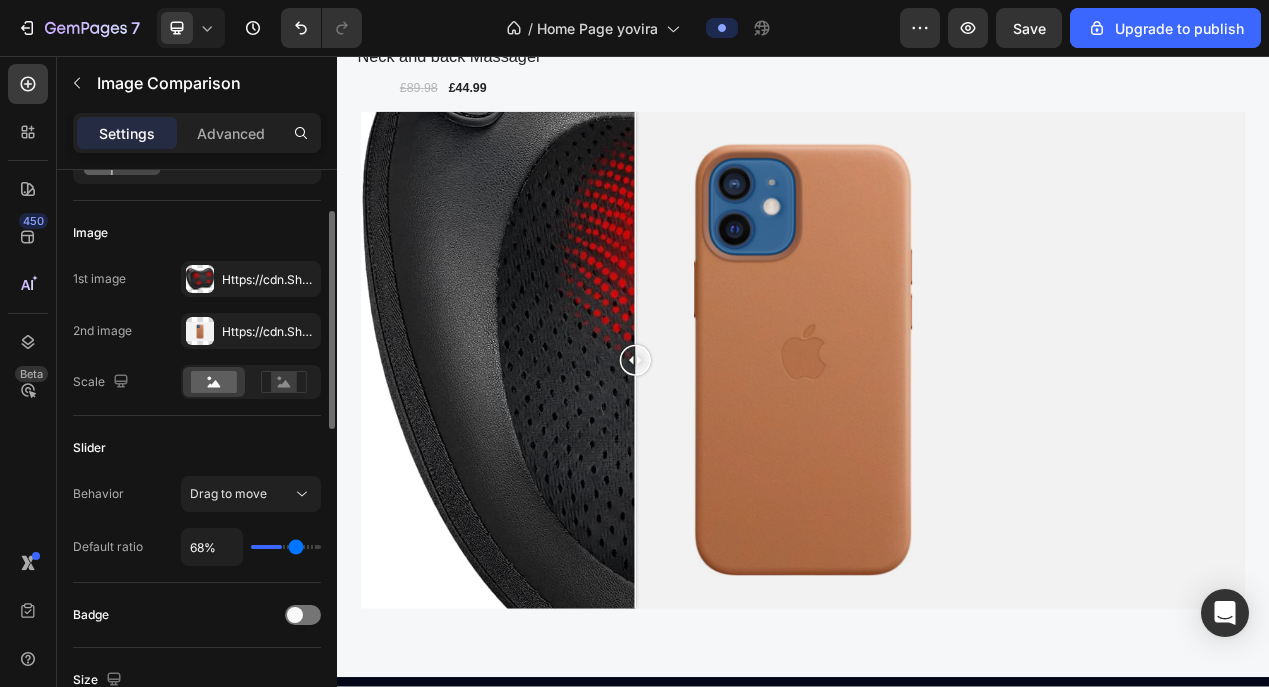 type on "70%" 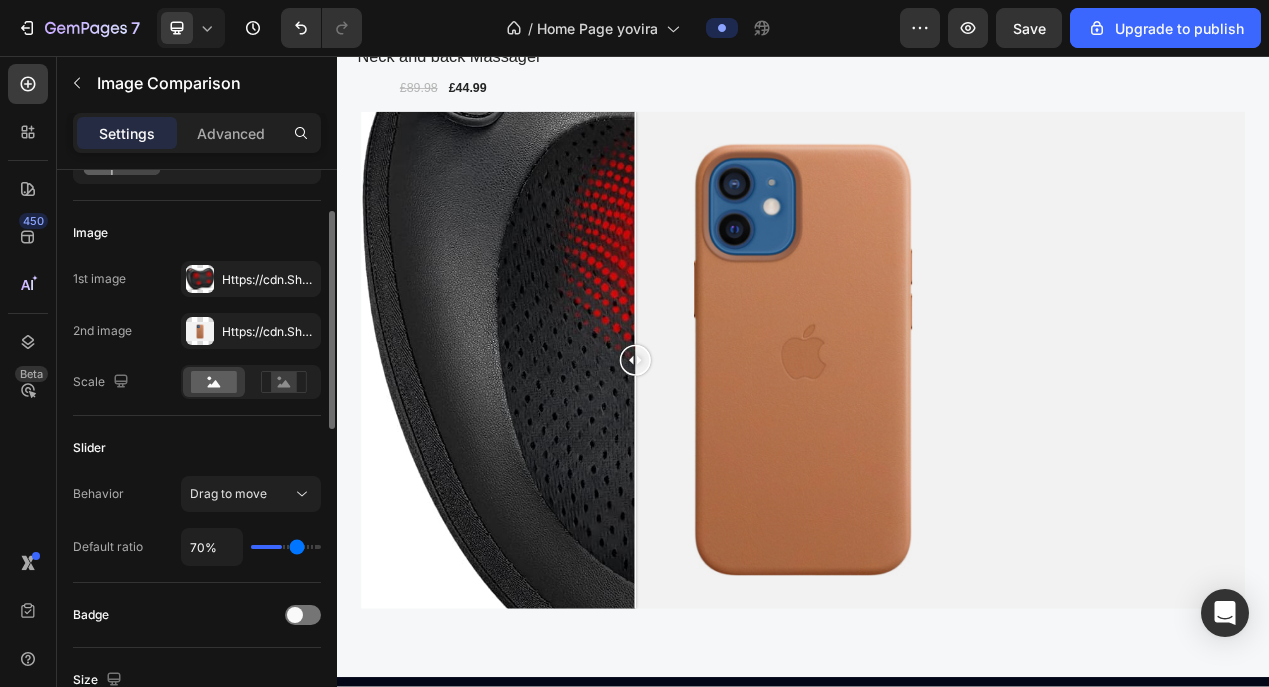 type on "73%" 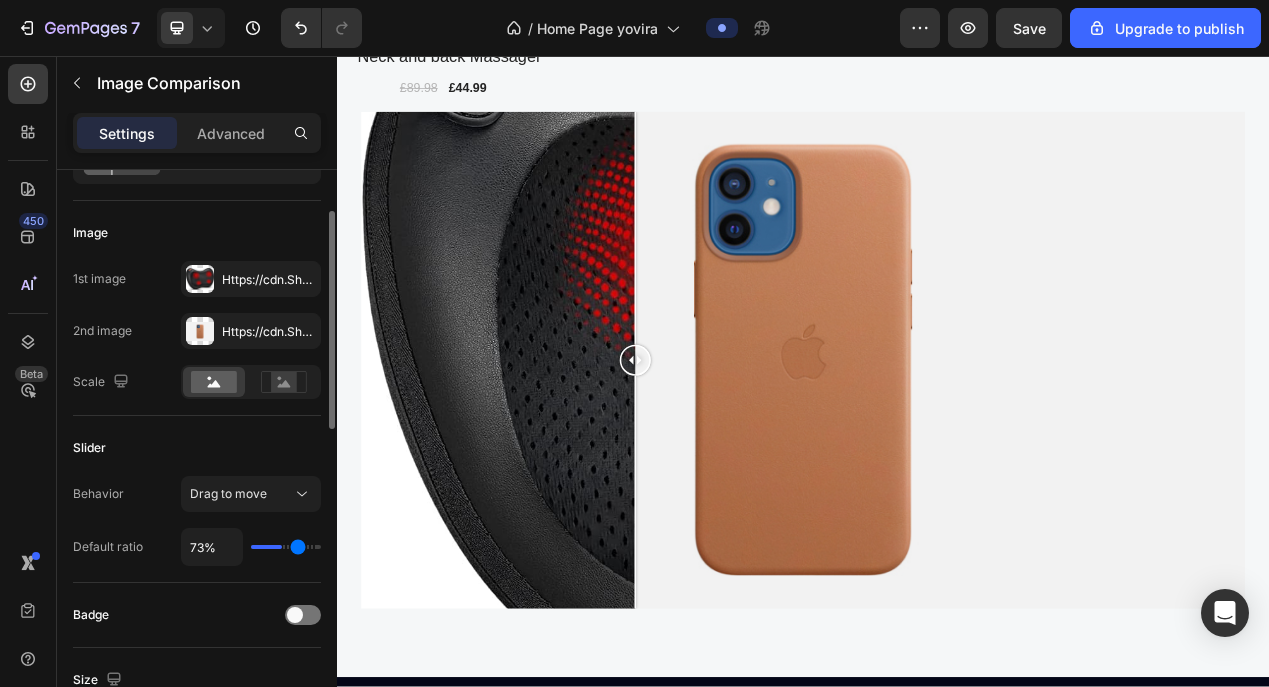type on "77%" 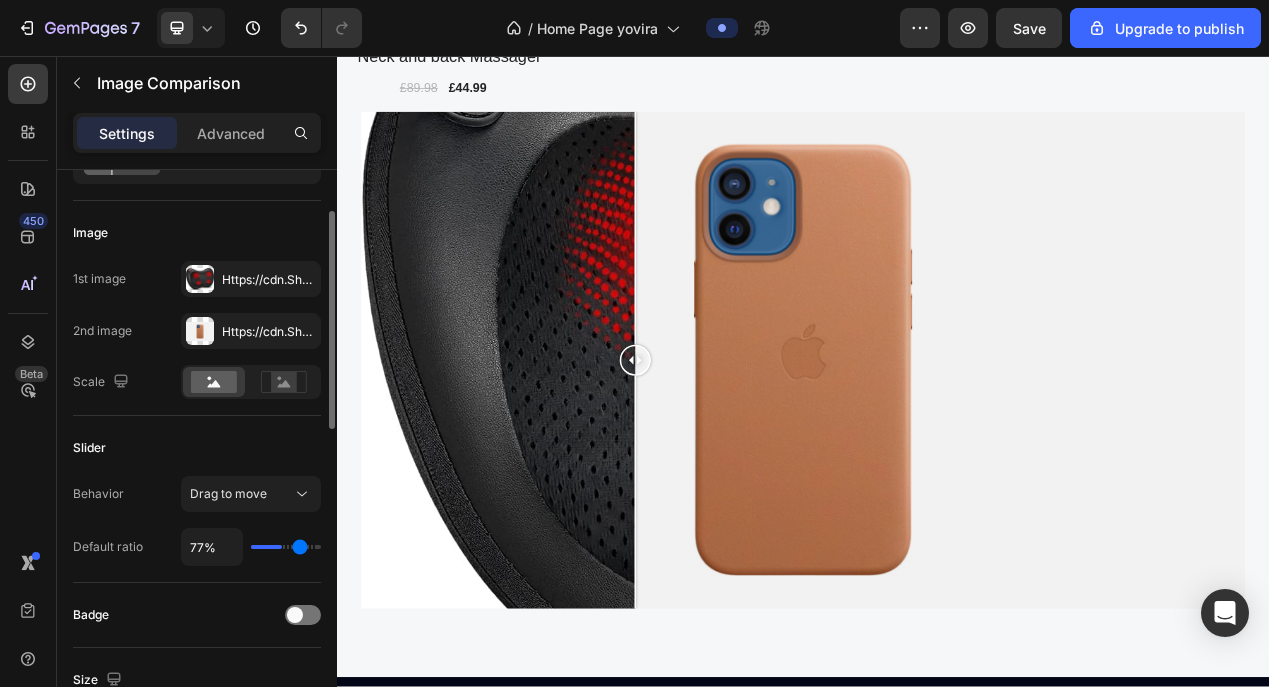type on "90%" 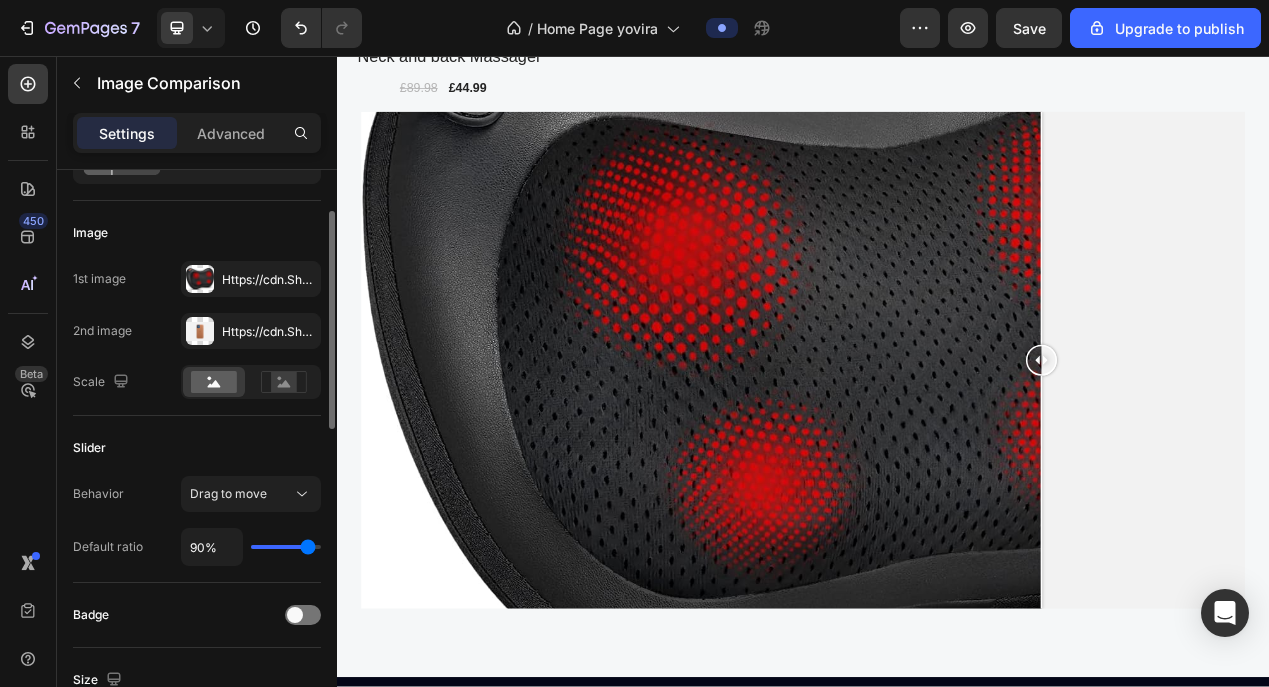 type on "92%" 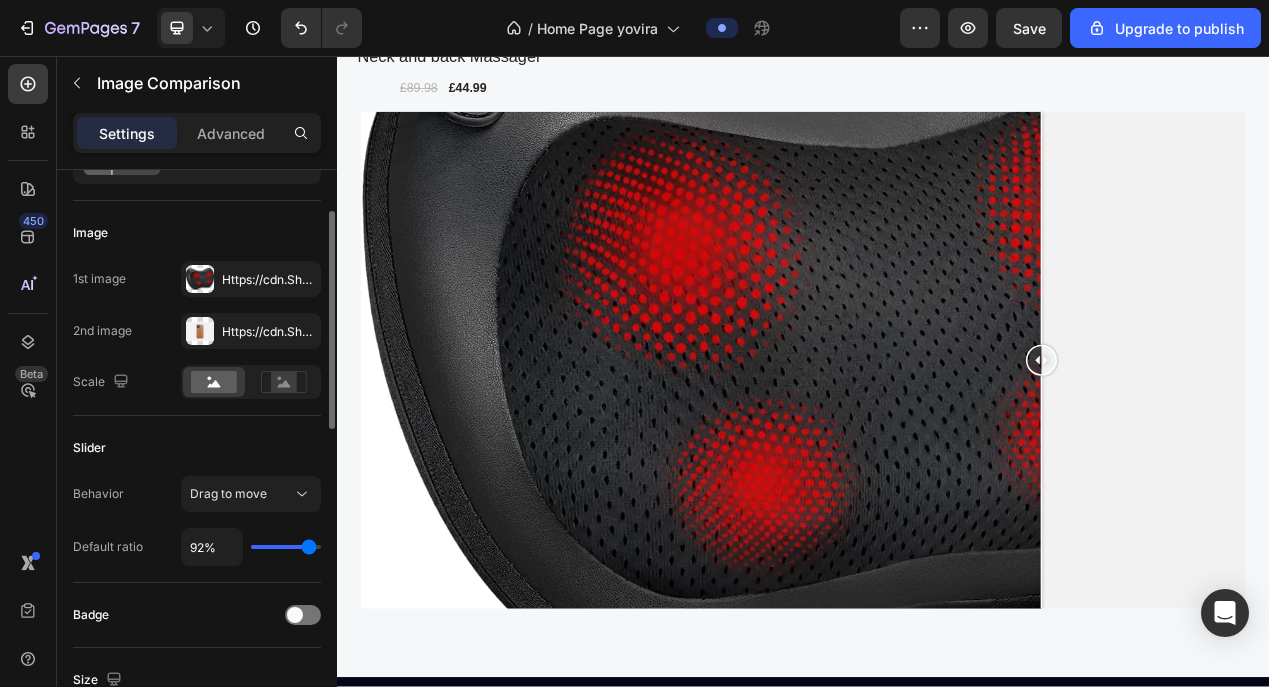 type on "94%" 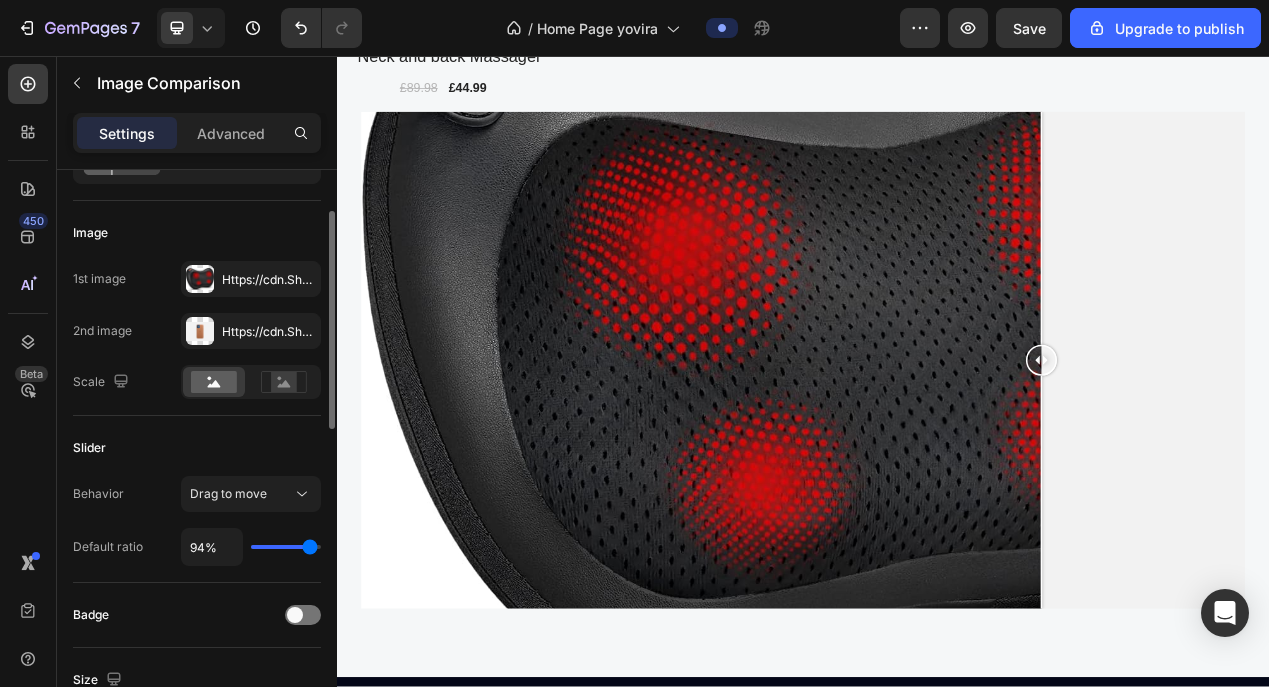 type on "96%" 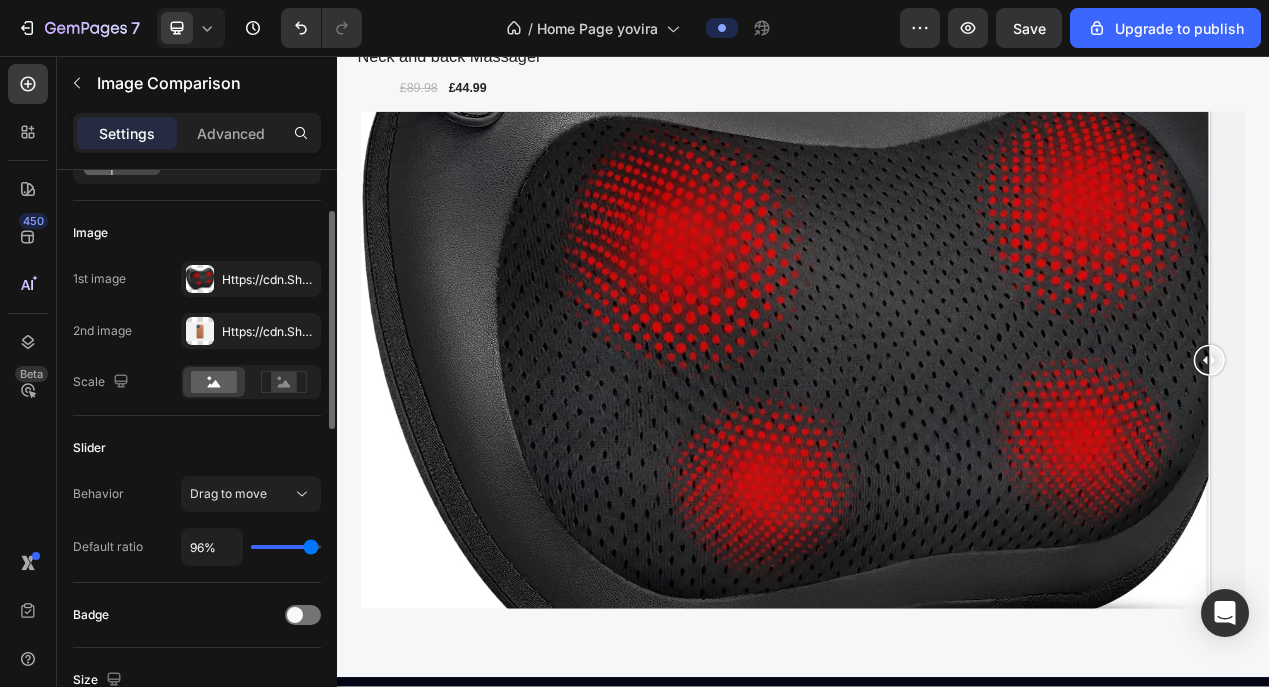 type on "94%" 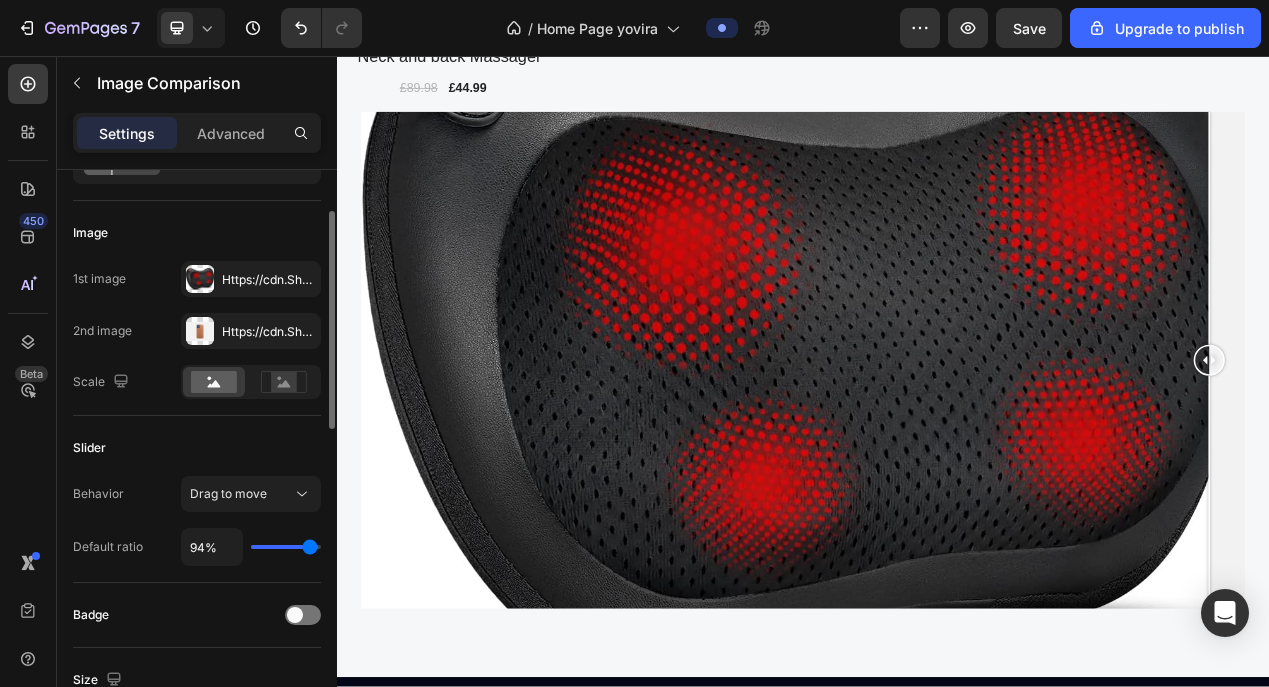 type on "92%" 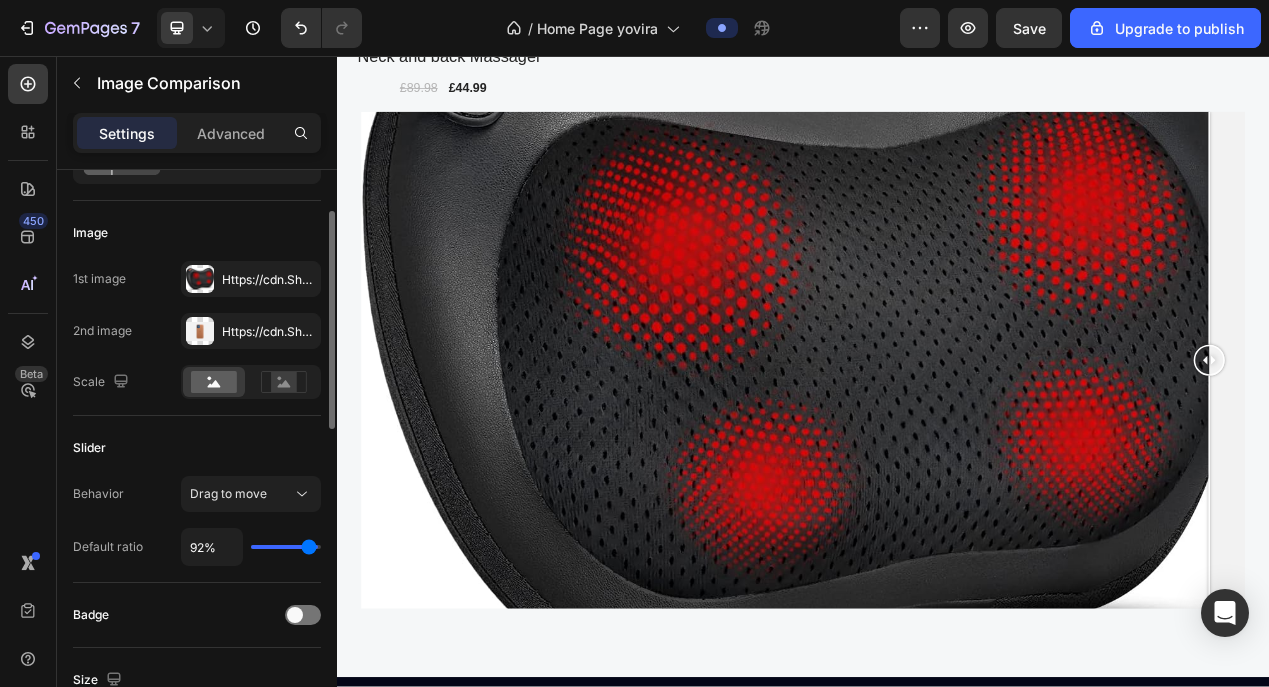type on "89%" 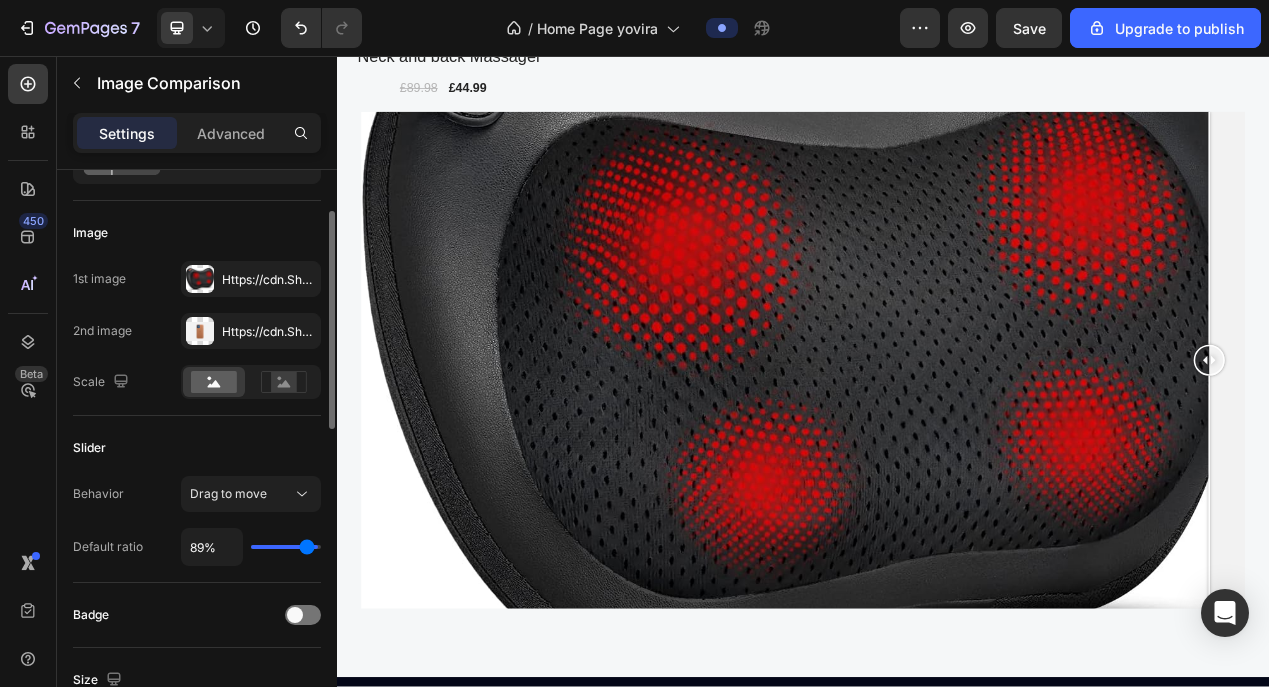 type on "80%" 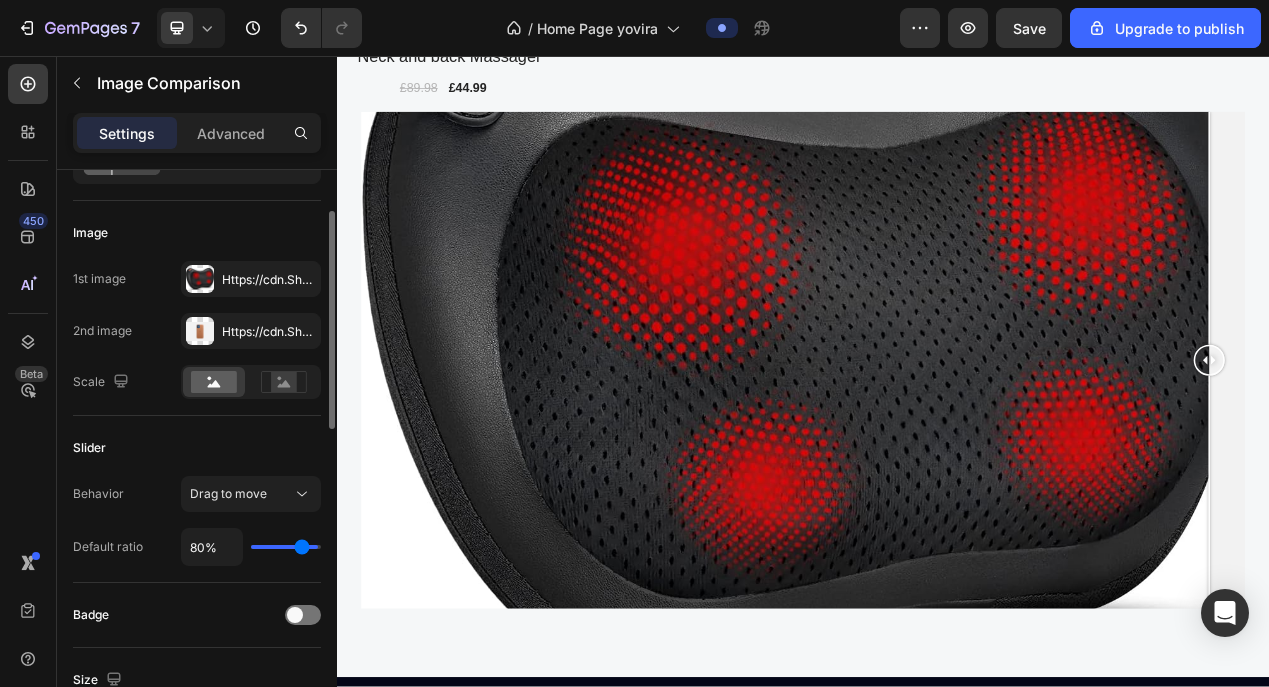 type on "75%" 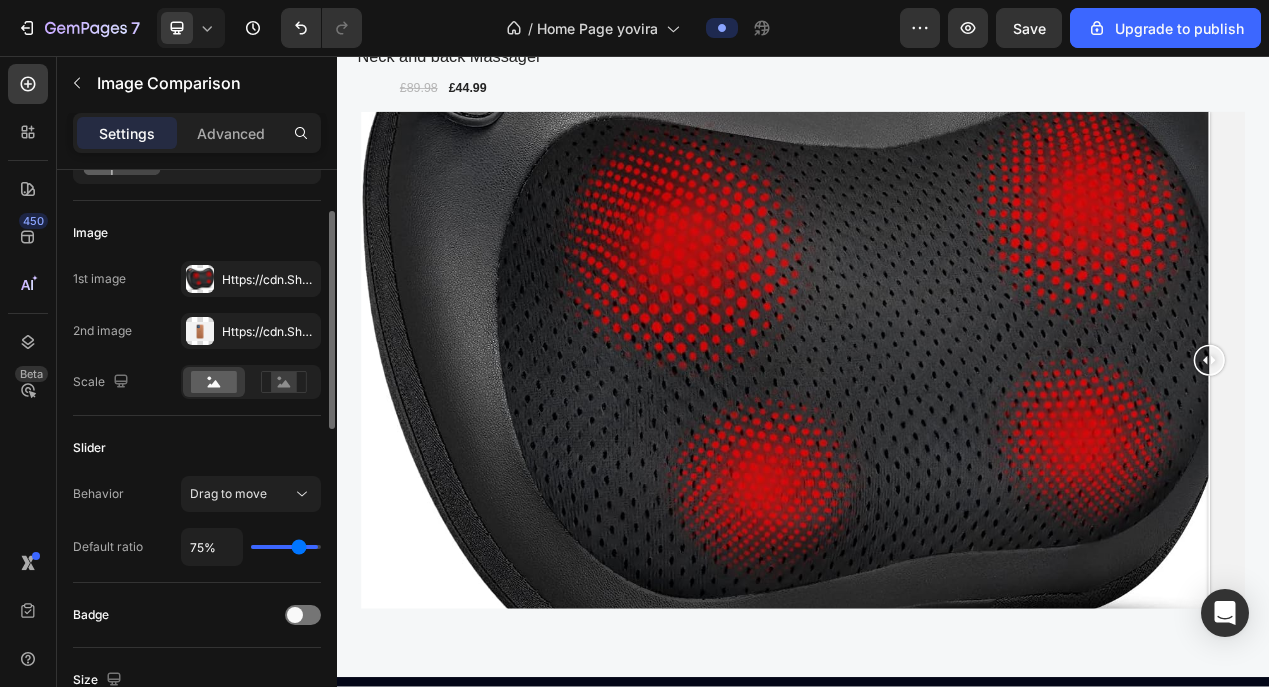 type on "68%" 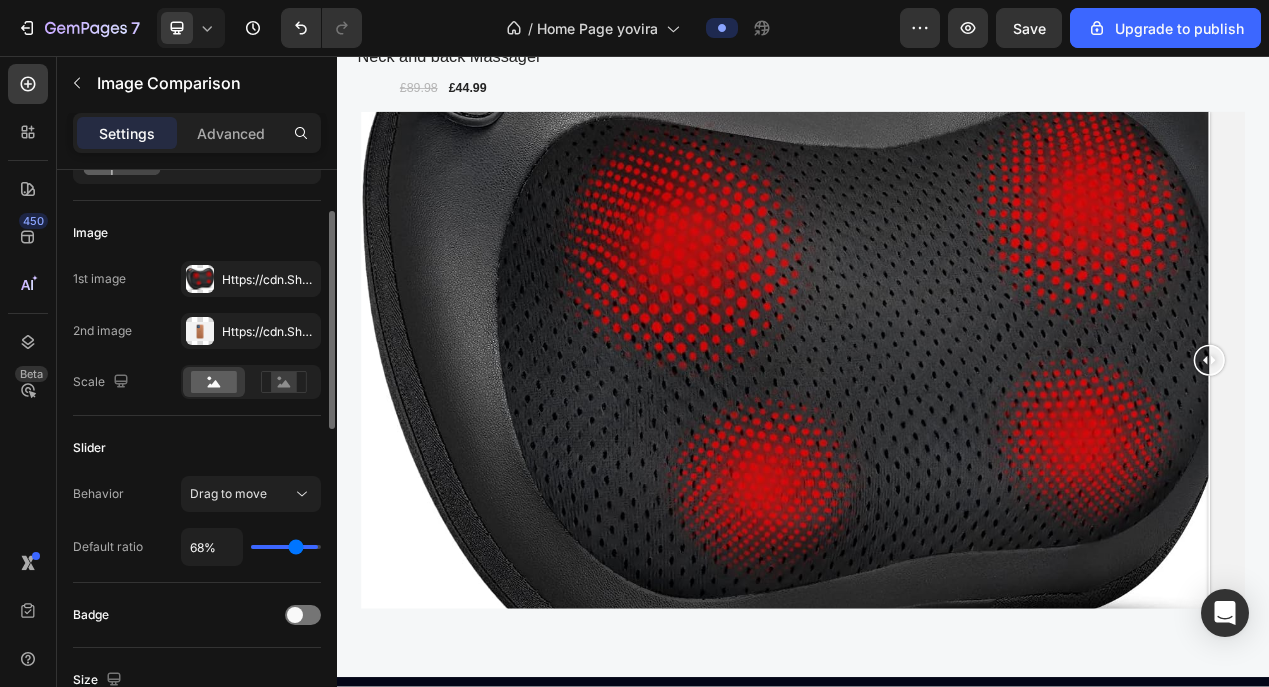 type on "56%" 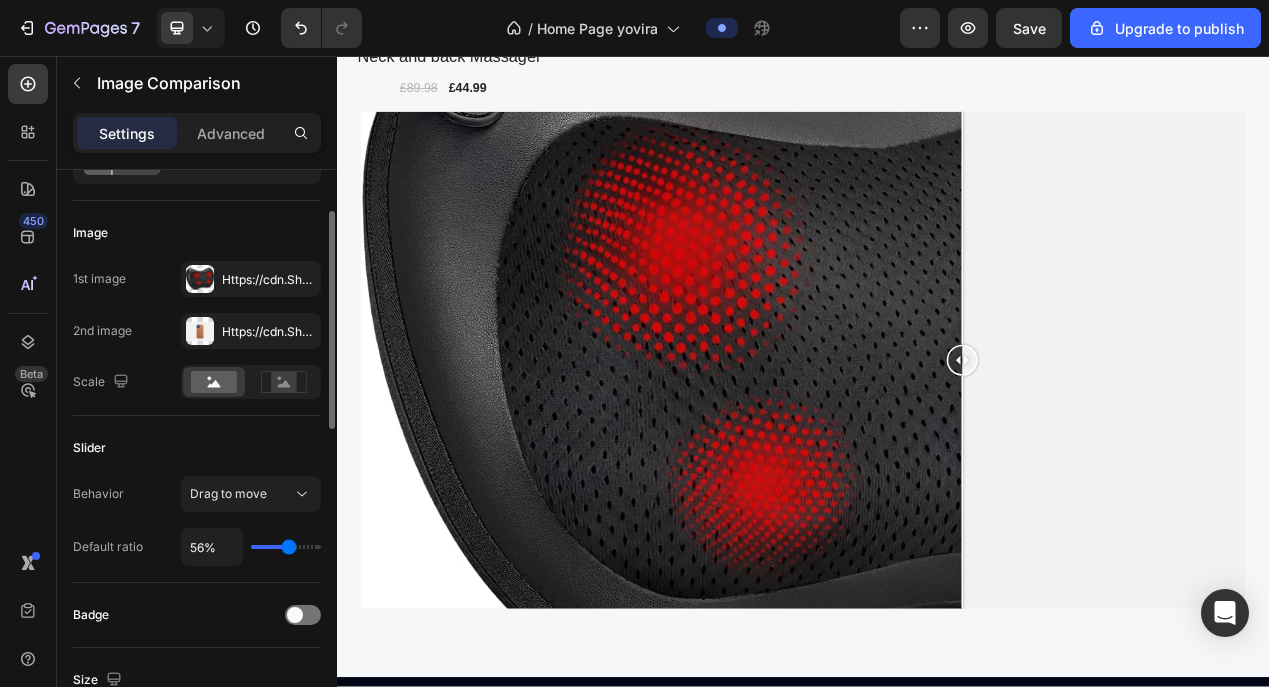type on "49%" 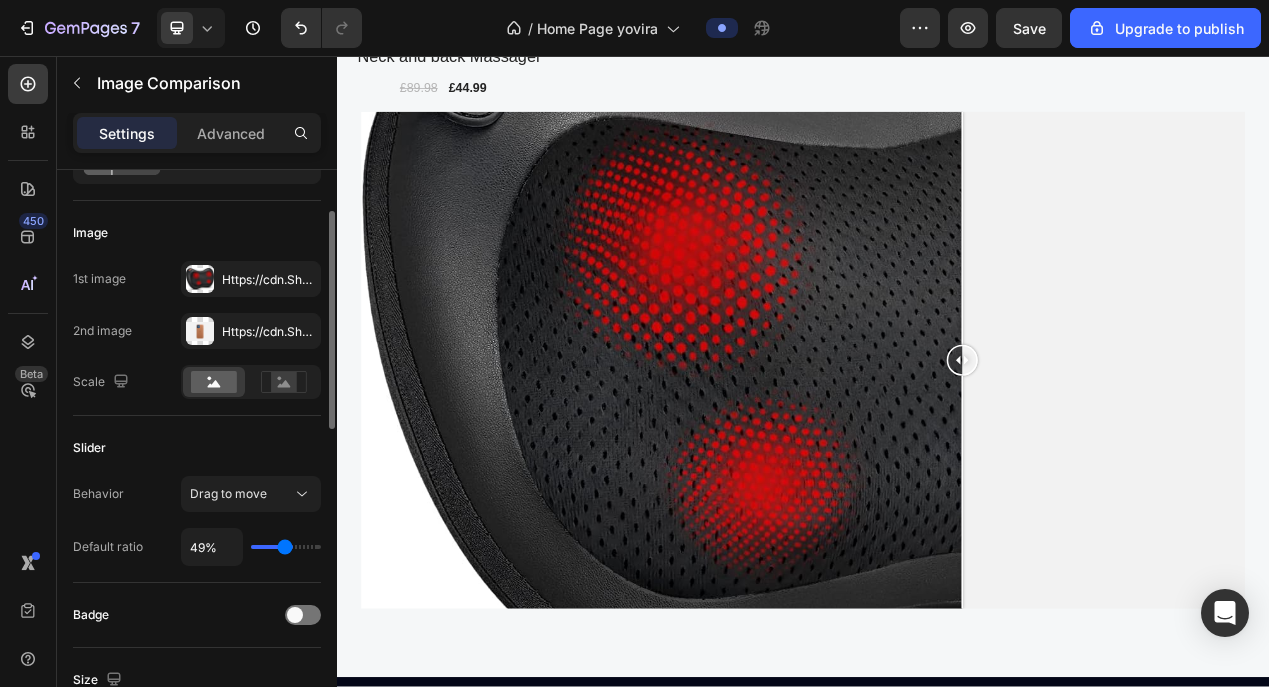 type on "47%" 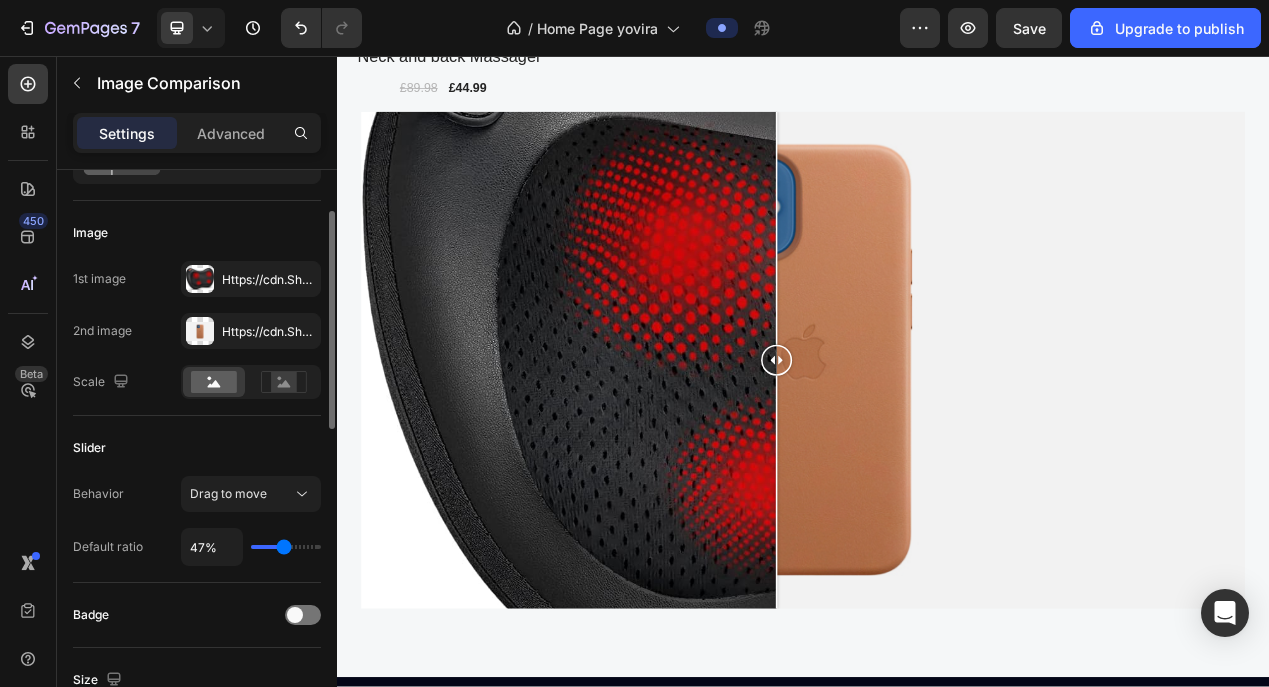 type on "45%" 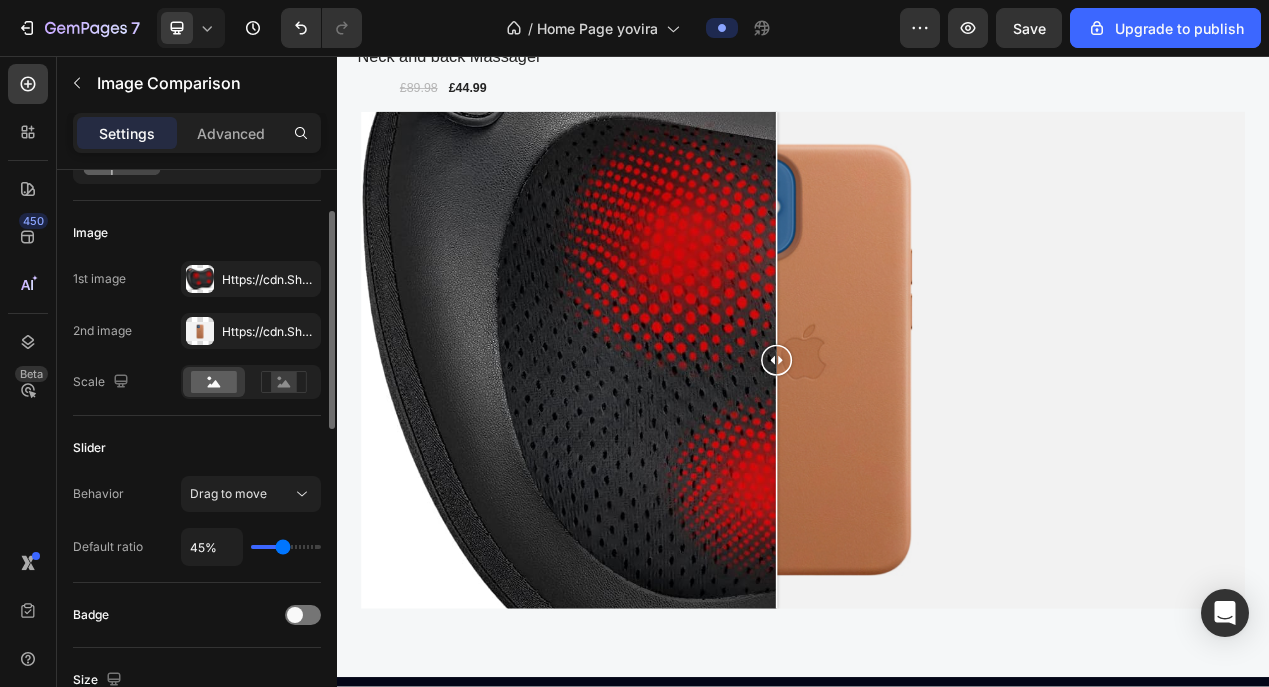 type on "44%" 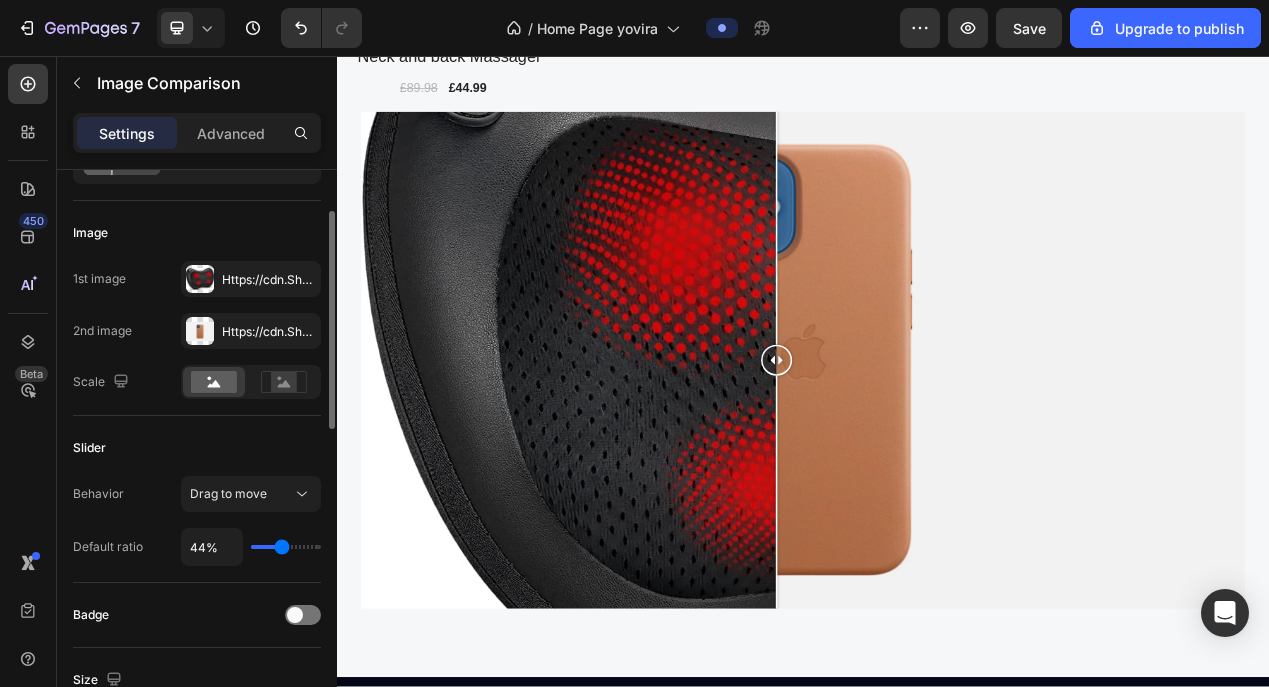 type on "42%" 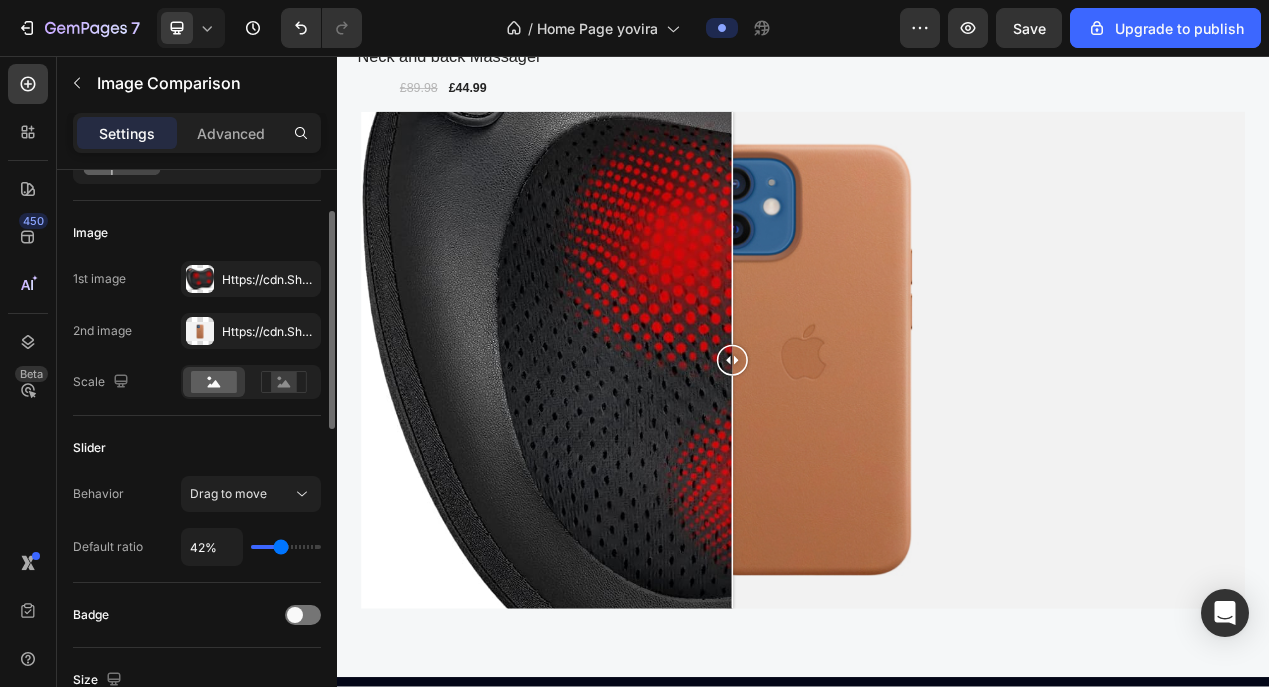type on "40%" 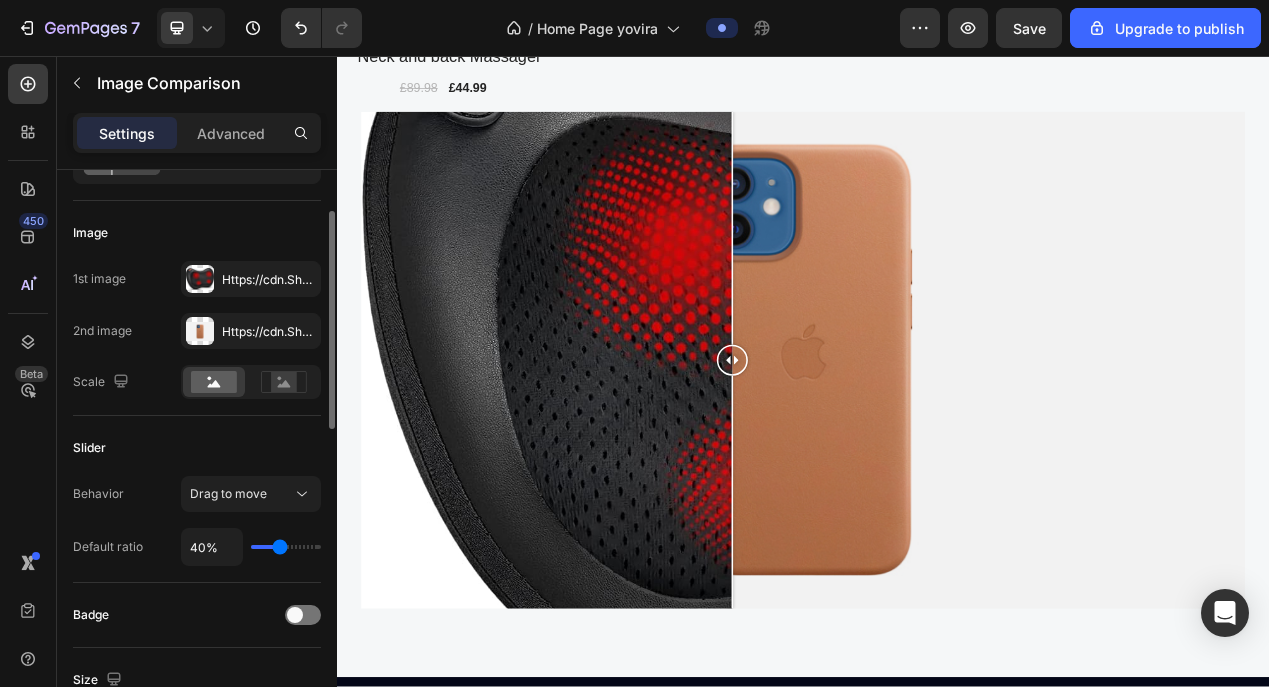 type on "38%" 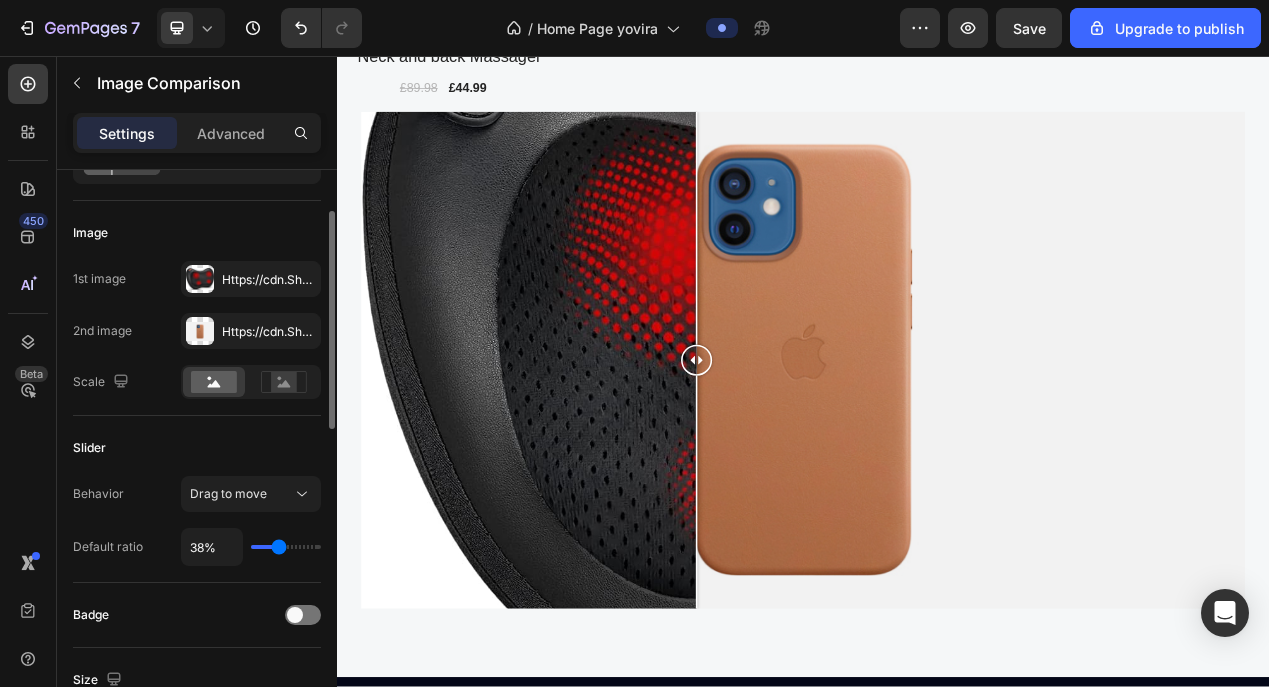type on "40%" 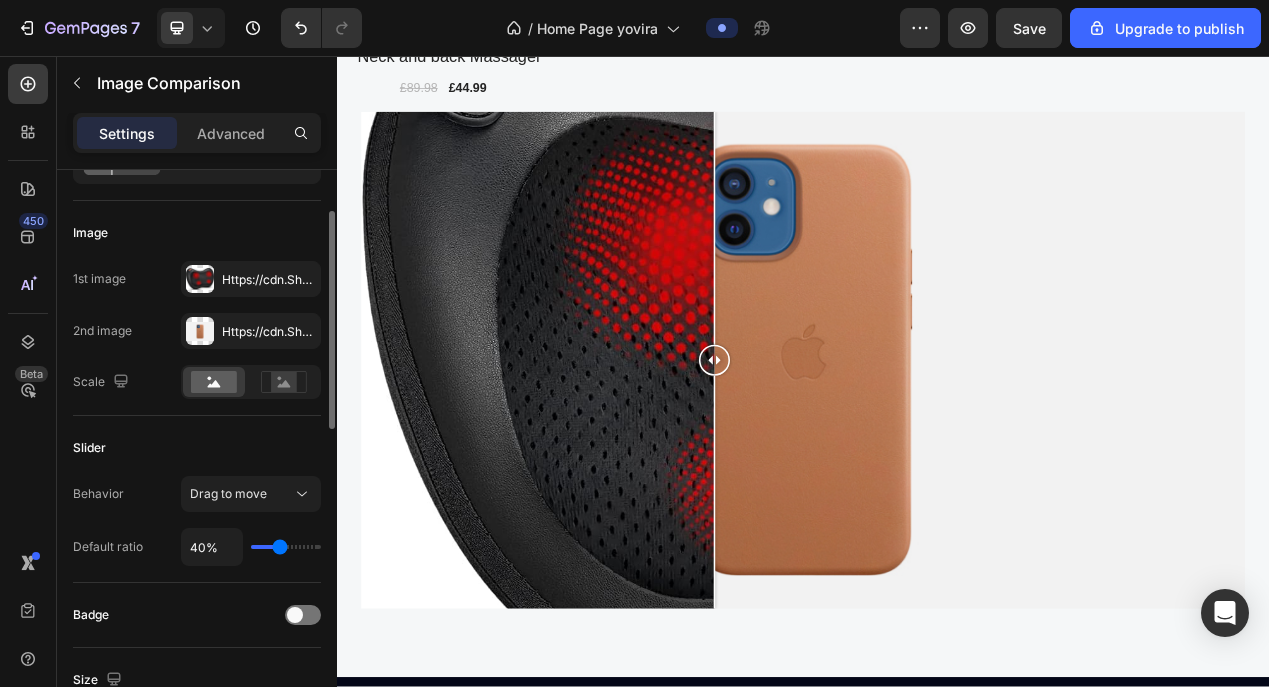 type on "42%" 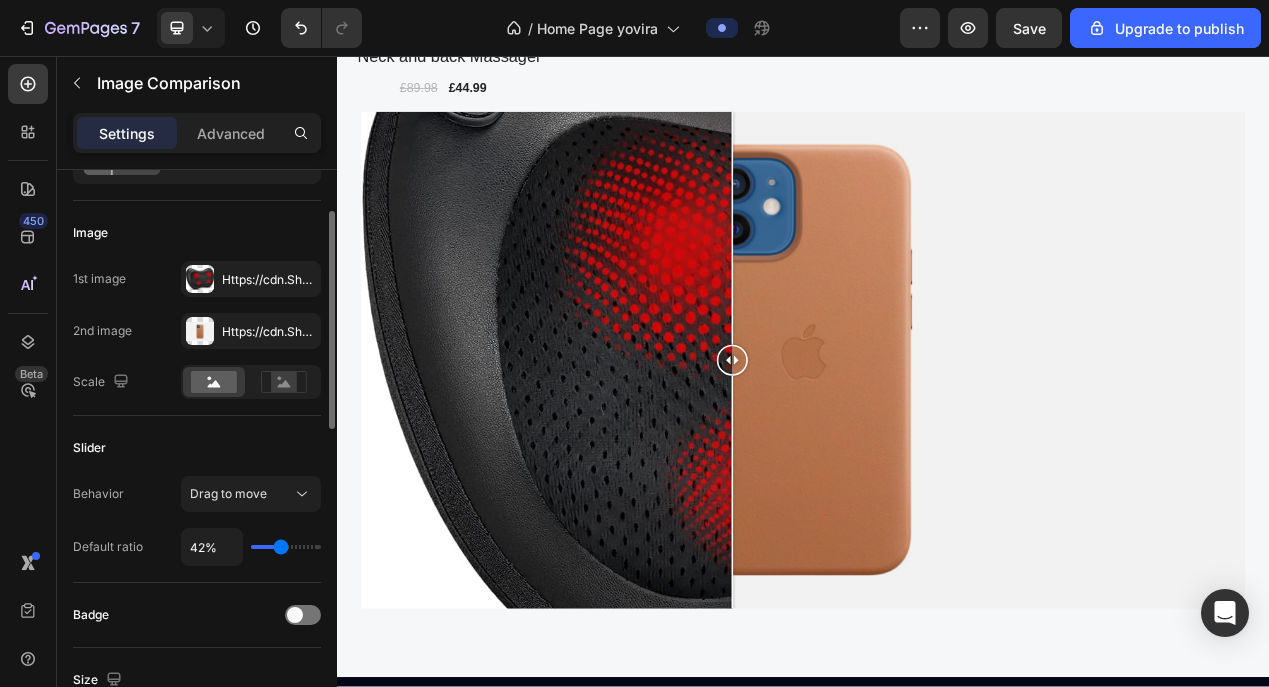 type on "44%" 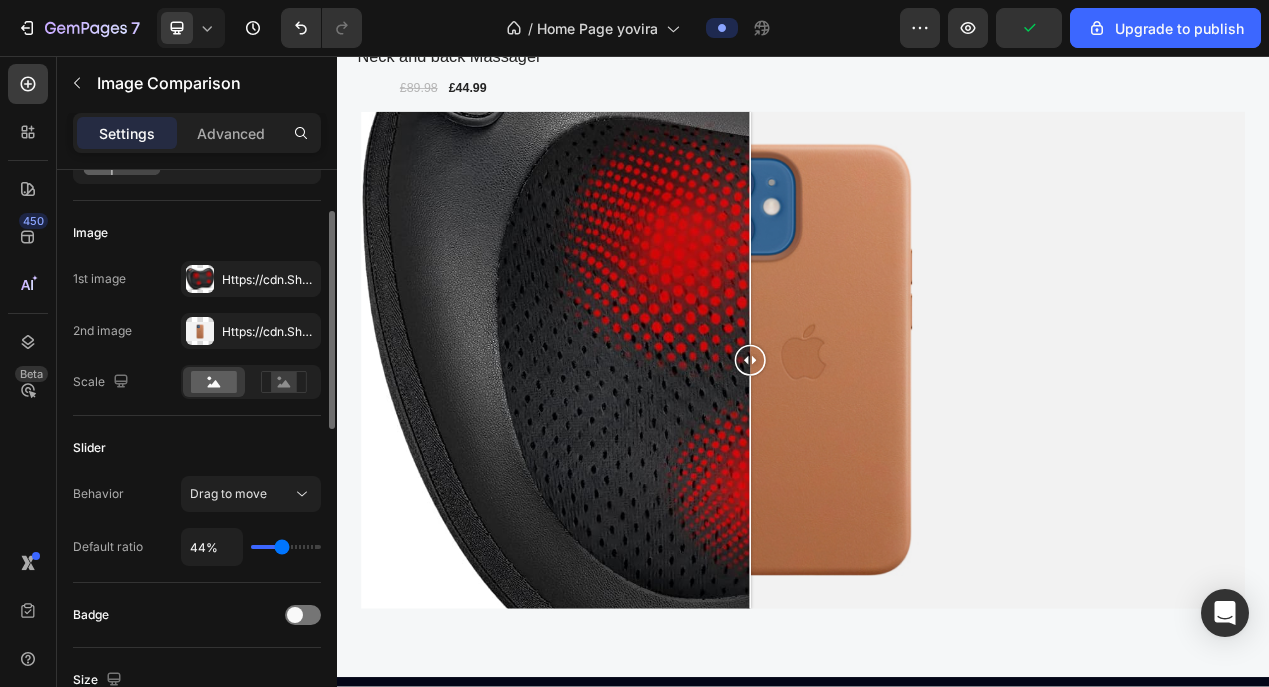 type on "45%" 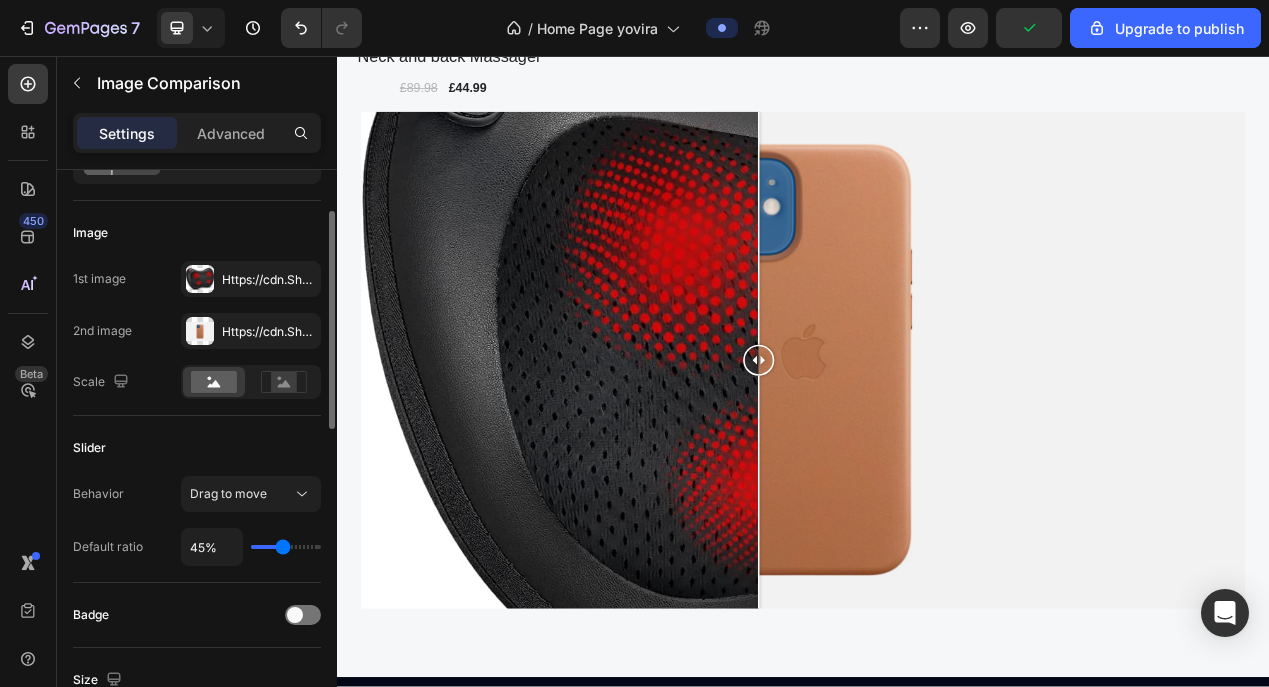 type on "47%" 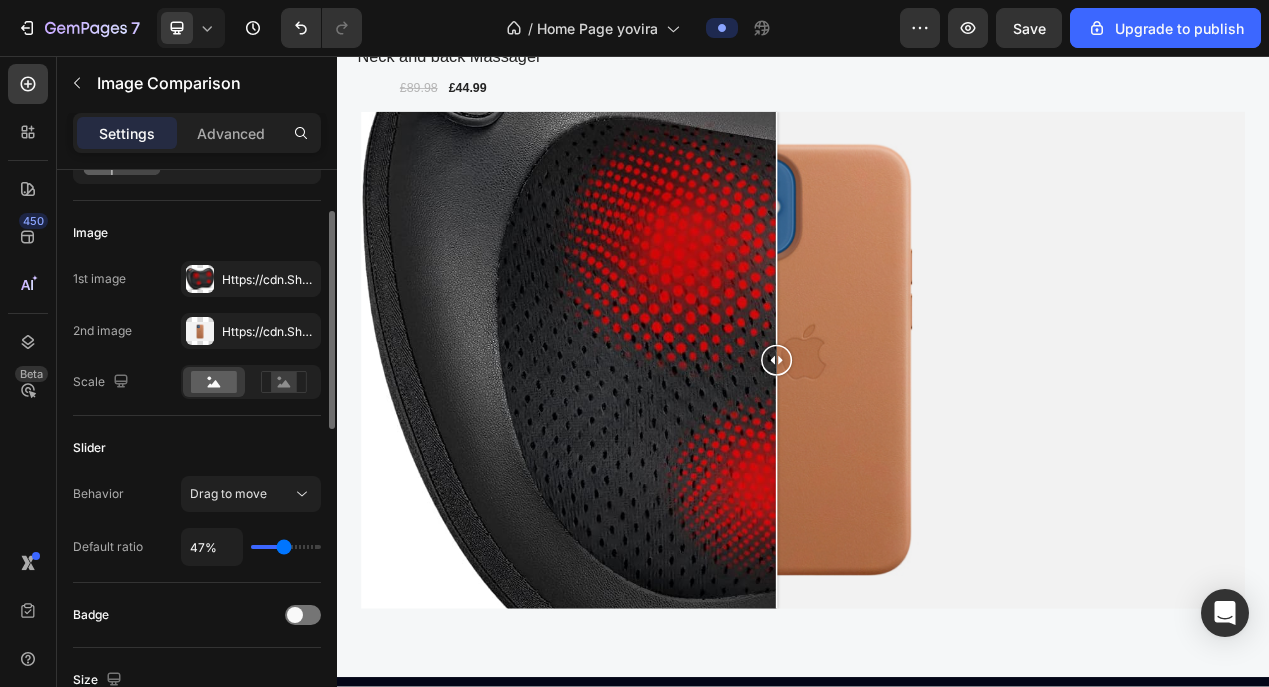 type on "49%" 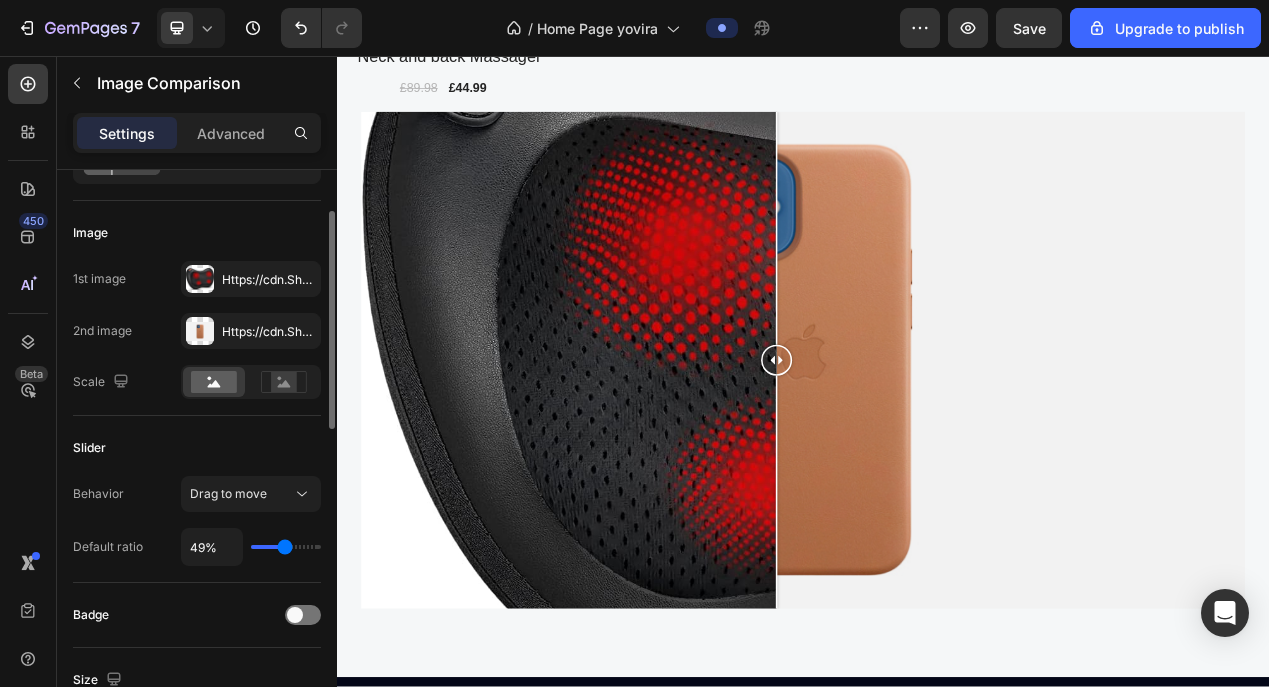 type on "51%" 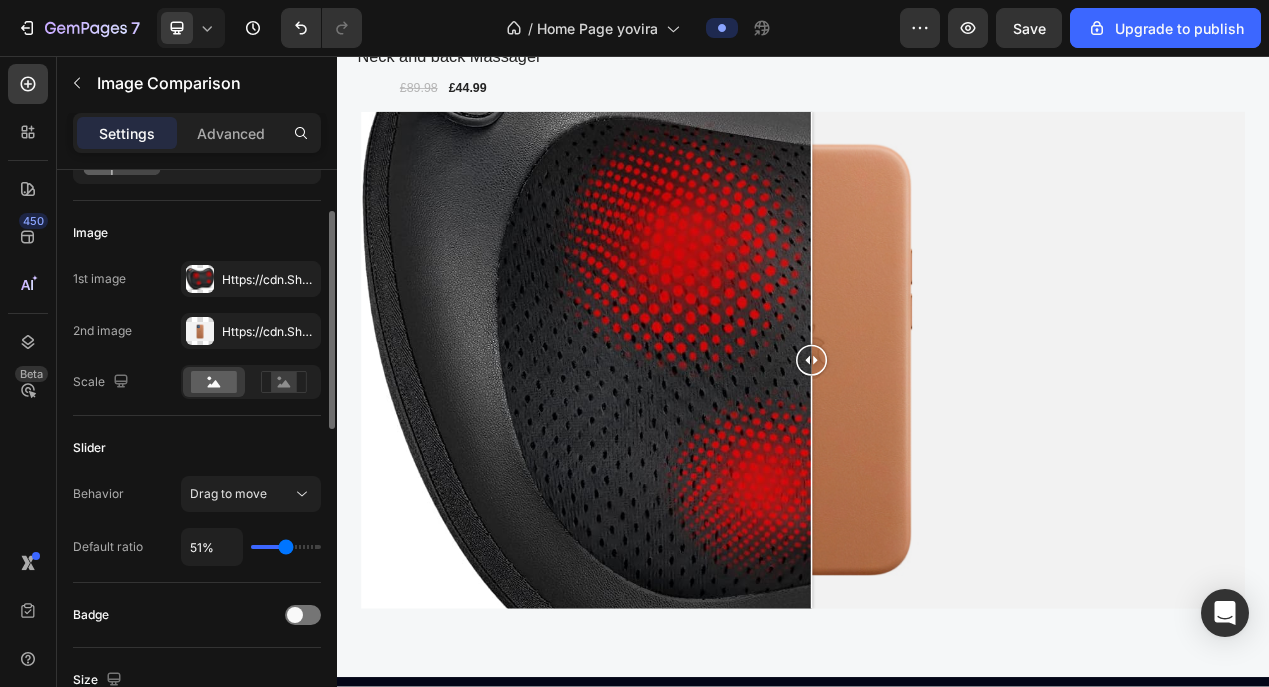 type on "49%" 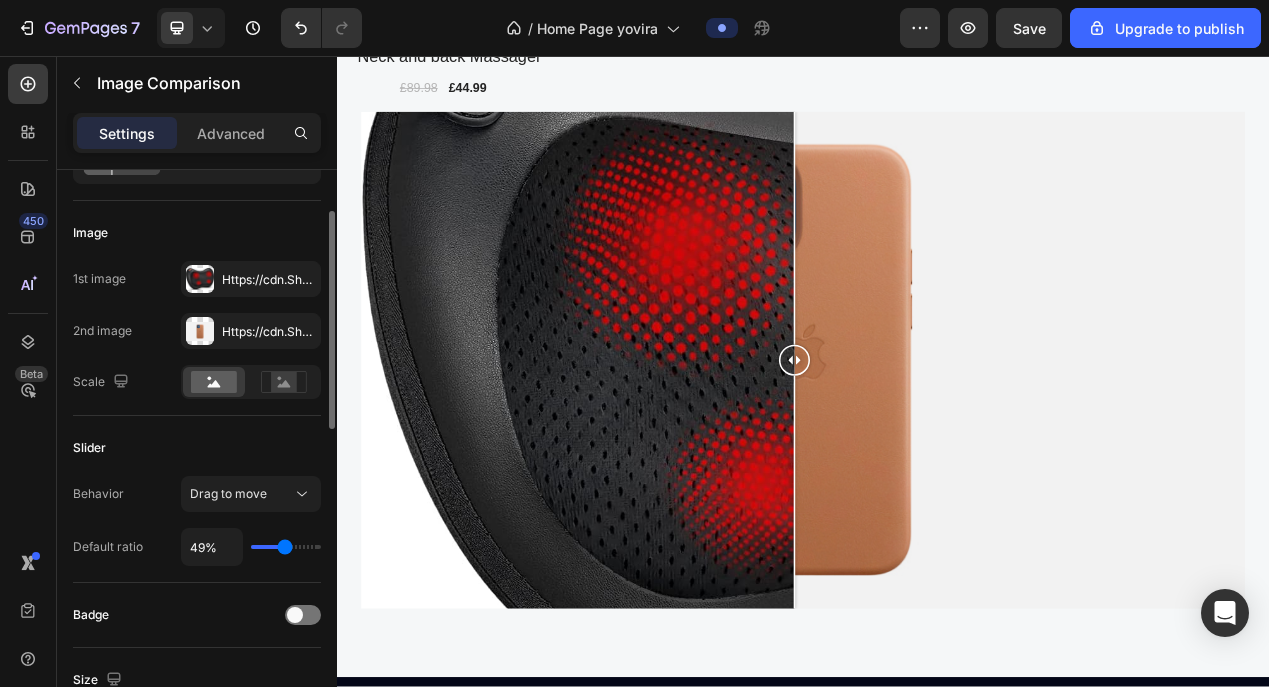 type on "51%" 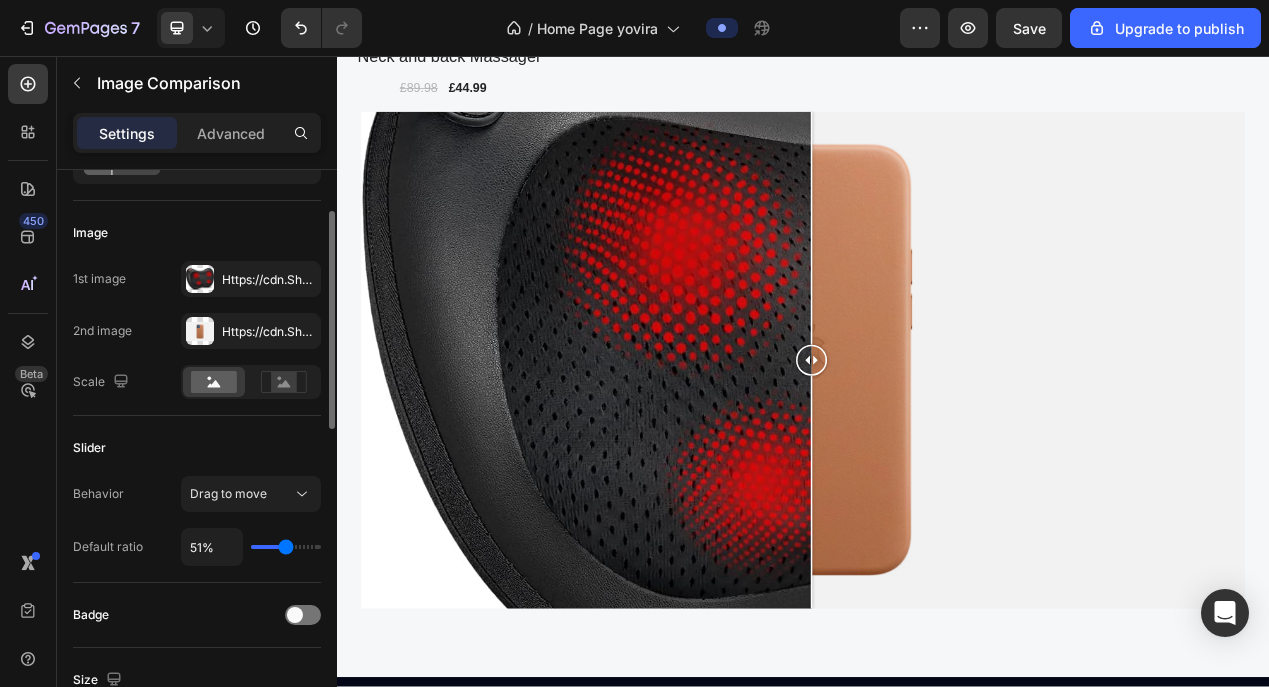type on "49%" 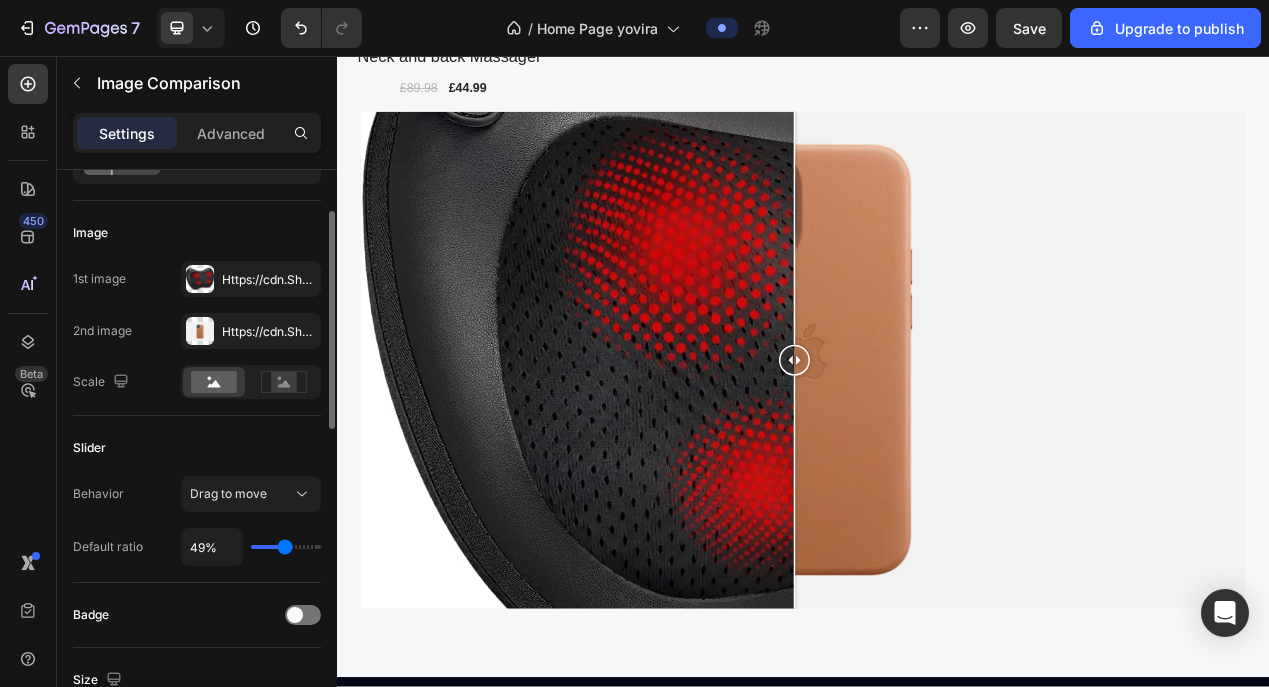 type on "51%" 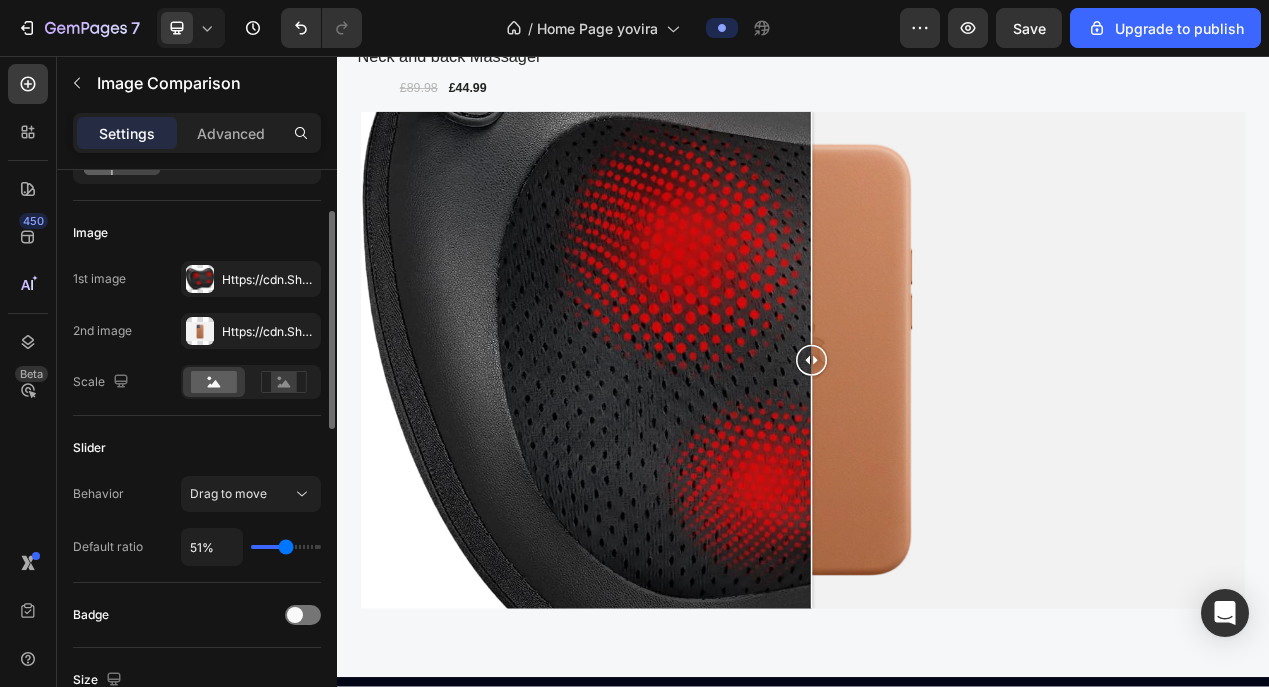 type on "51" 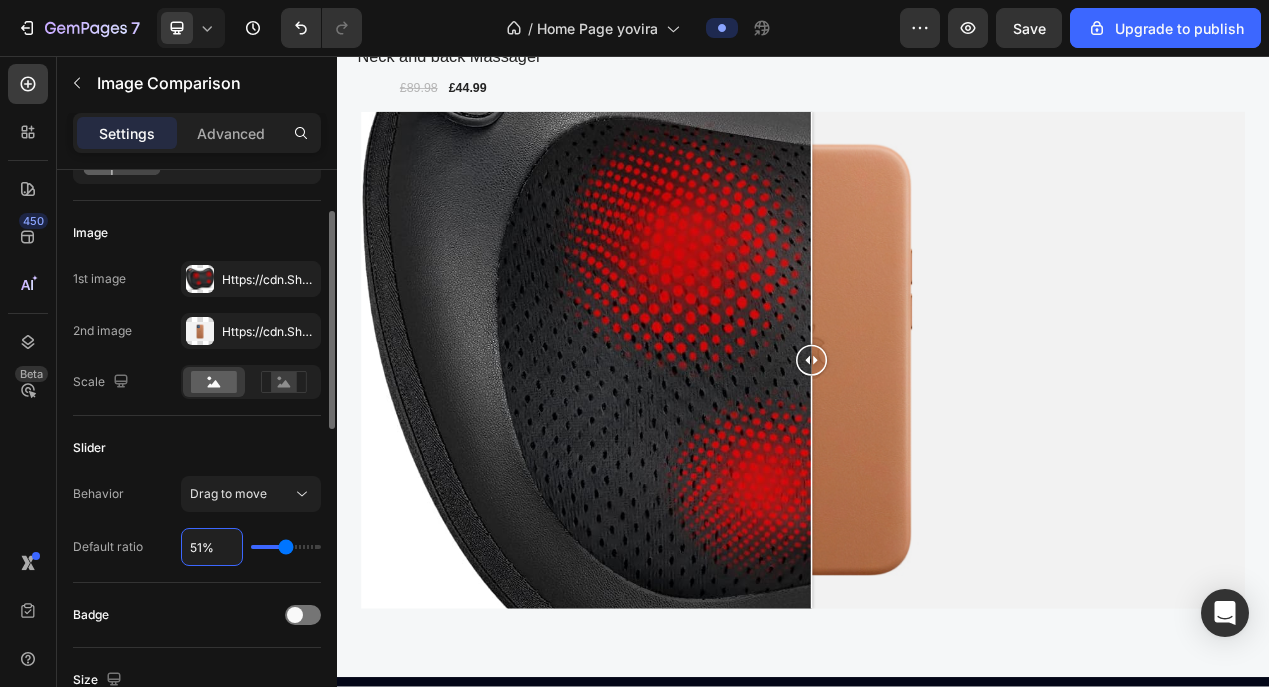 click on "51%" at bounding box center (212, 547) 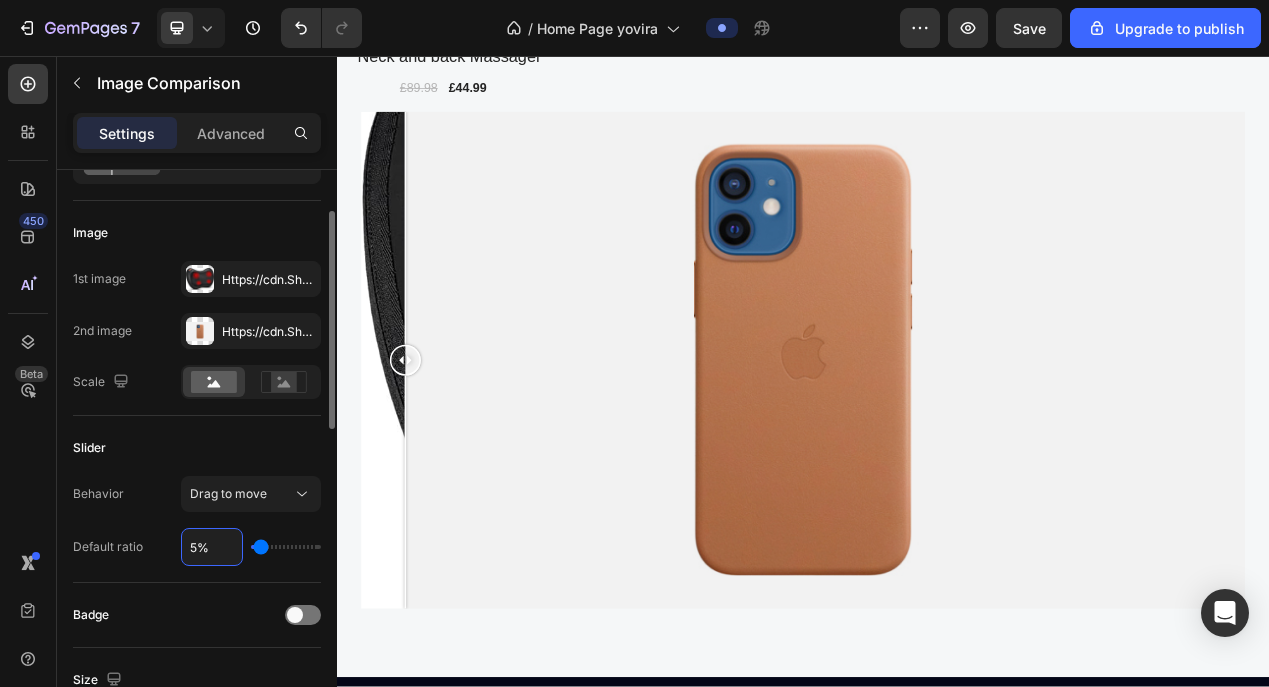 type on "50%" 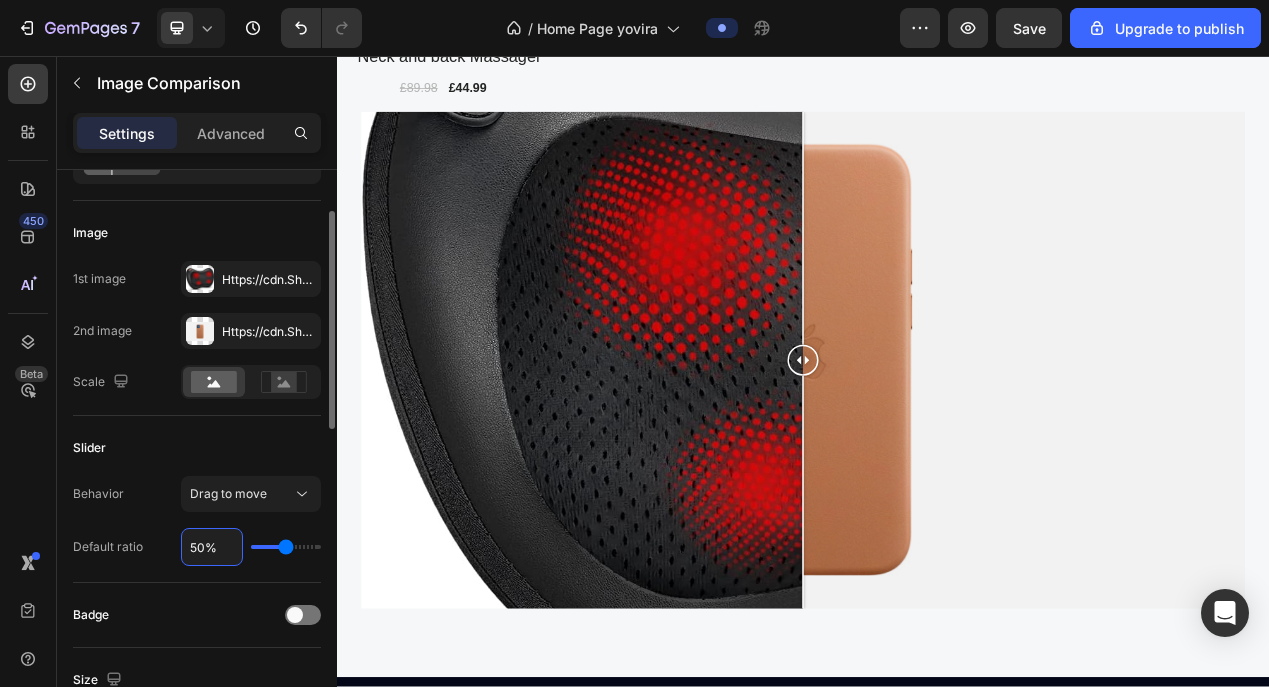 type on "50%" 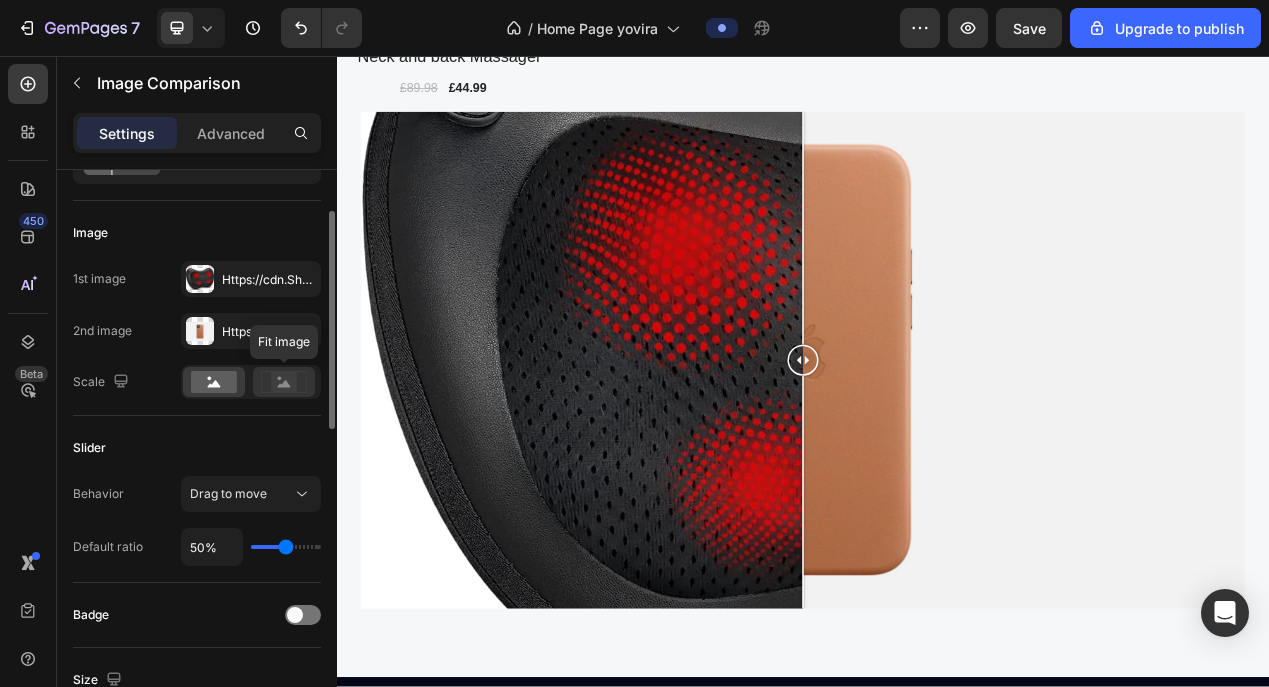 click 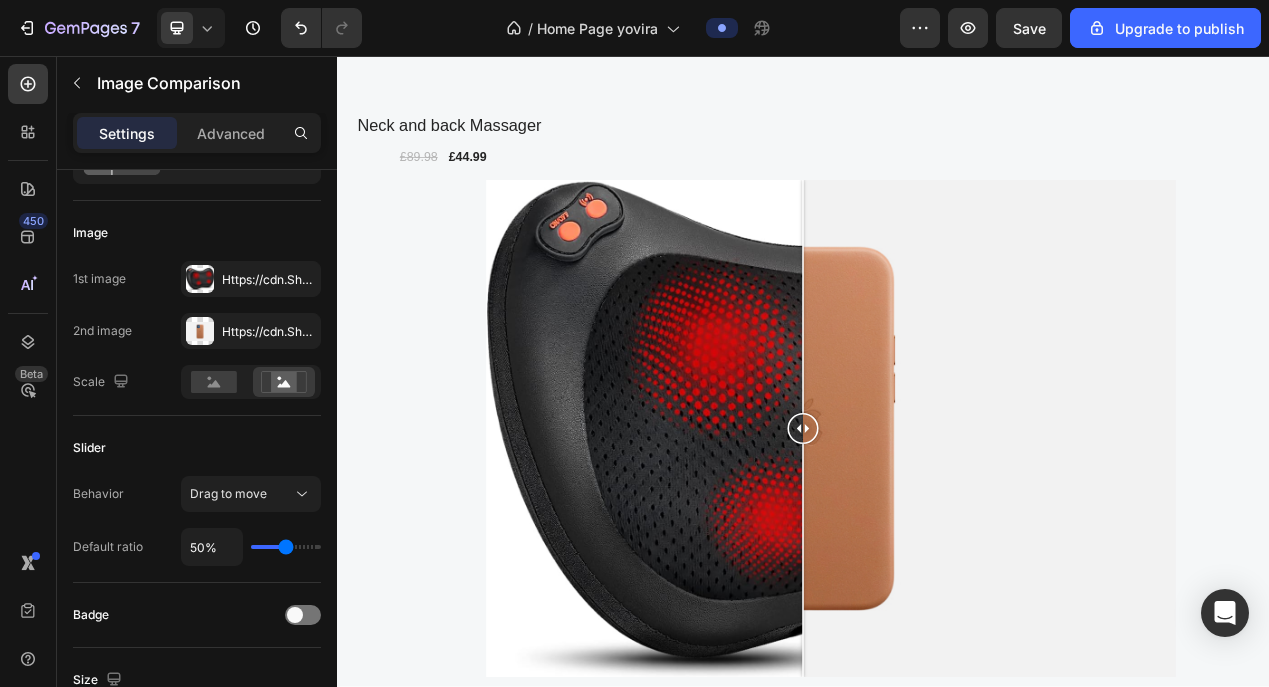 scroll, scrollTop: 1565, scrollLeft: 0, axis: vertical 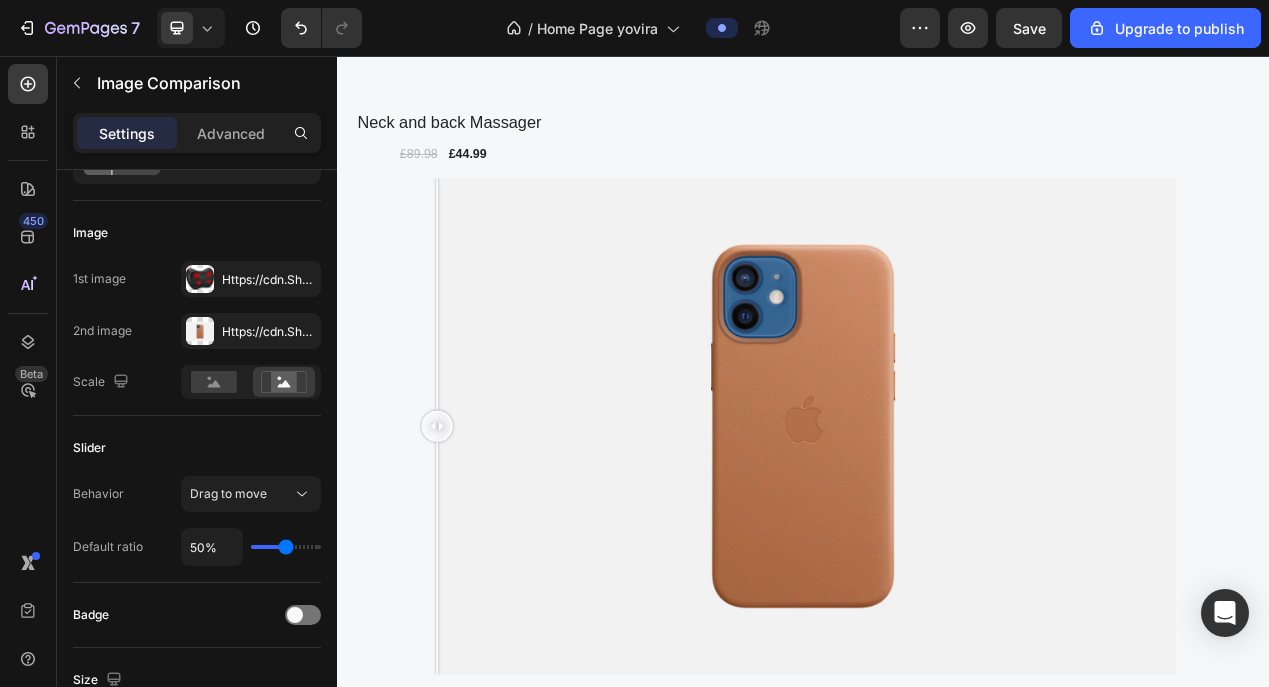 click at bounding box center [937, 533] 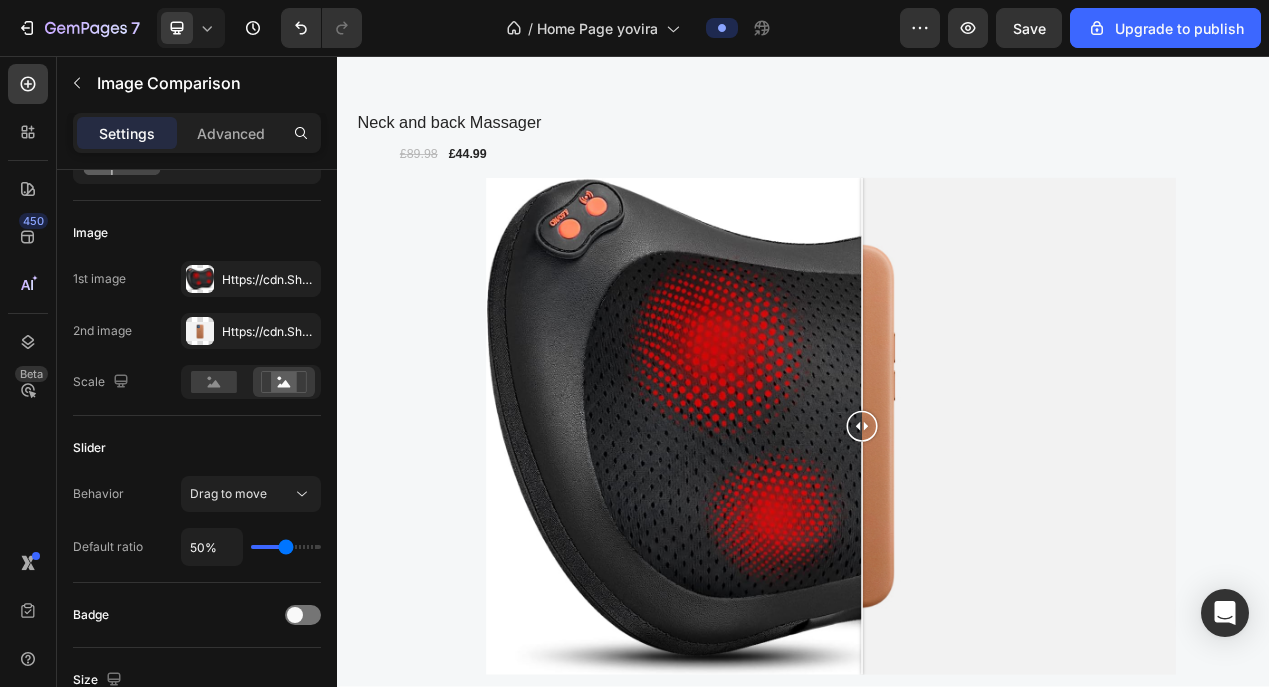 drag, startPoint x: 462, startPoint y: 297, endPoint x: 1013, endPoint y: 316, distance: 551.3275 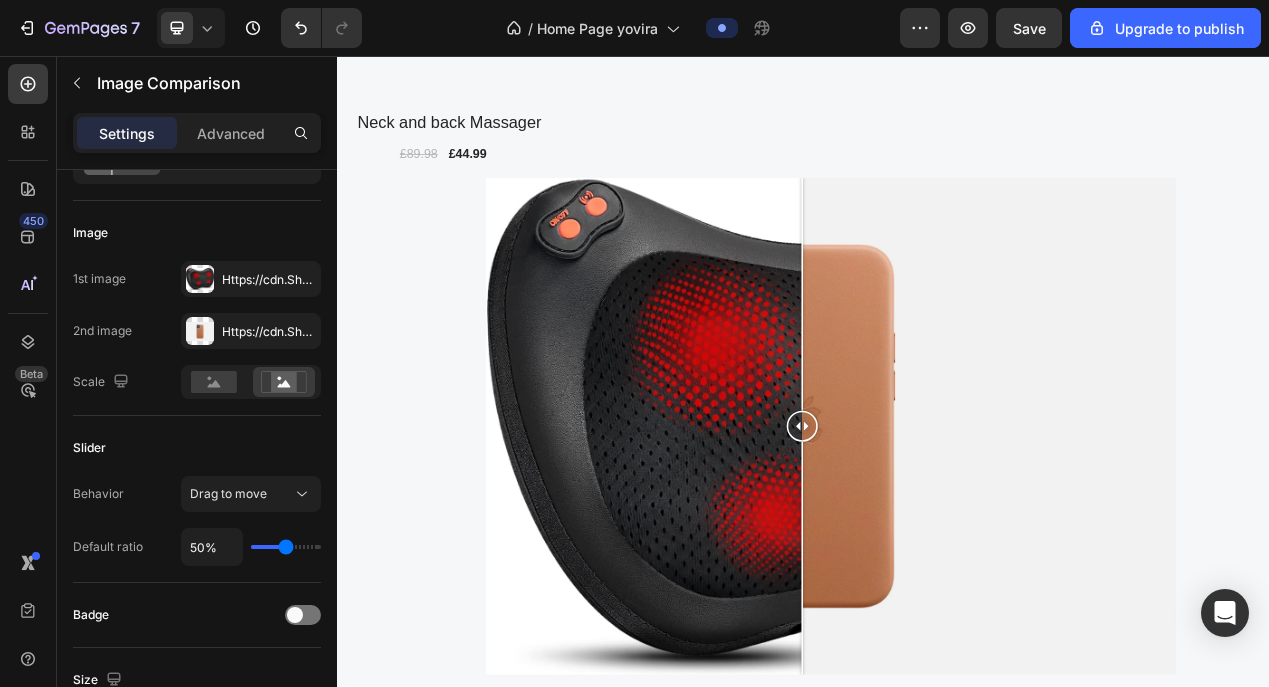 drag, startPoint x: 1013, startPoint y: 316, endPoint x: 936, endPoint y: 355, distance: 86.313385 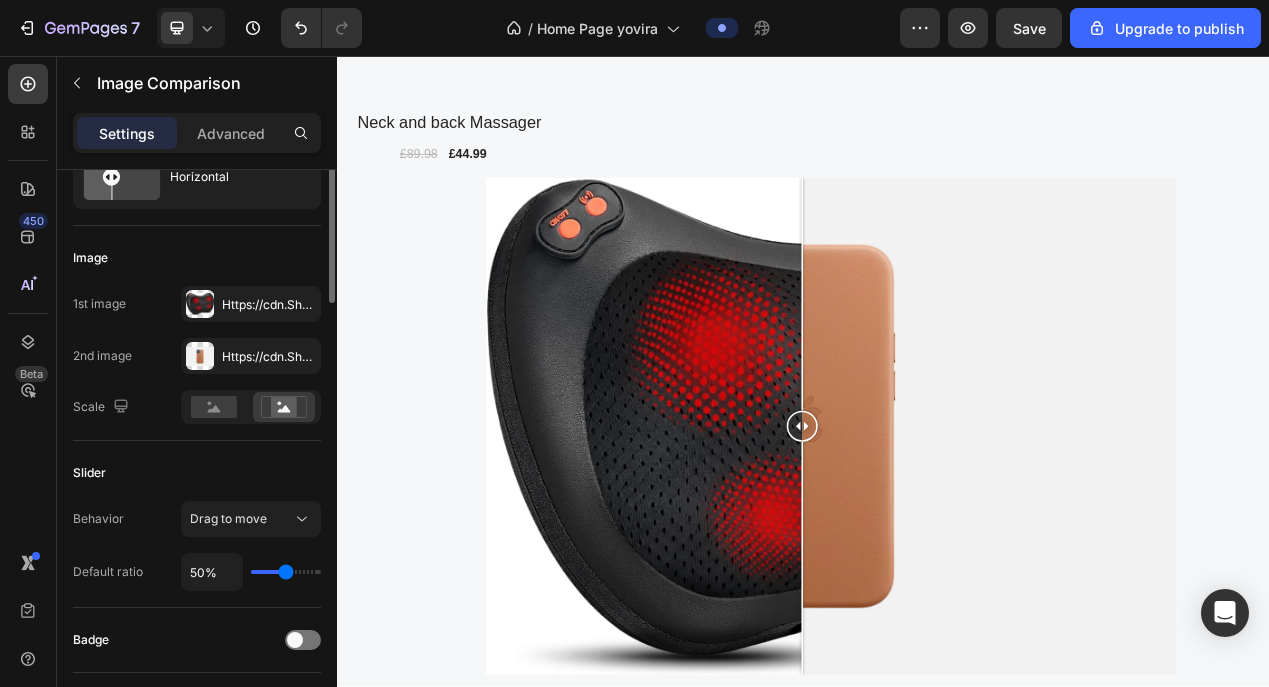 scroll, scrollTop: 0, scrollLeft: 0, axis: both 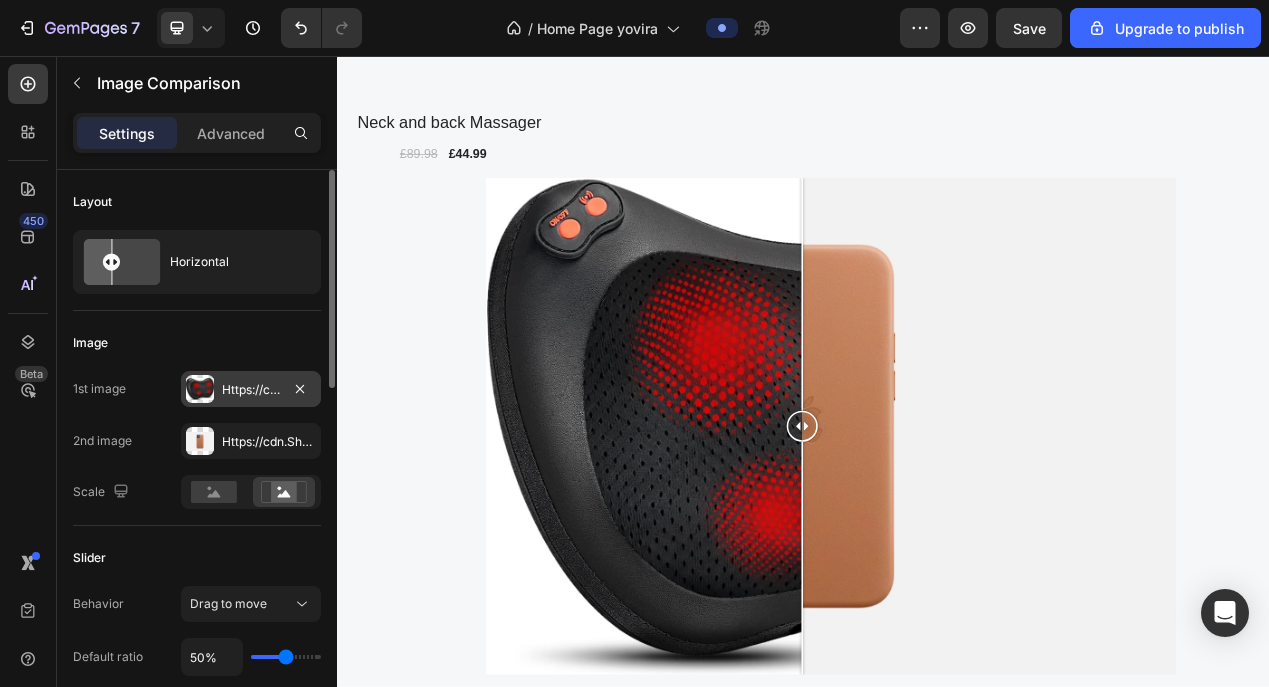 click on "Https://cdn.Shopify.Com/s/files/1/0951/5974/6890/files/gempages_577738469959271186-3231ea63-3977-4486-aeae-b3790c1dfad1.Jpg" at bounding box center [251, 390] 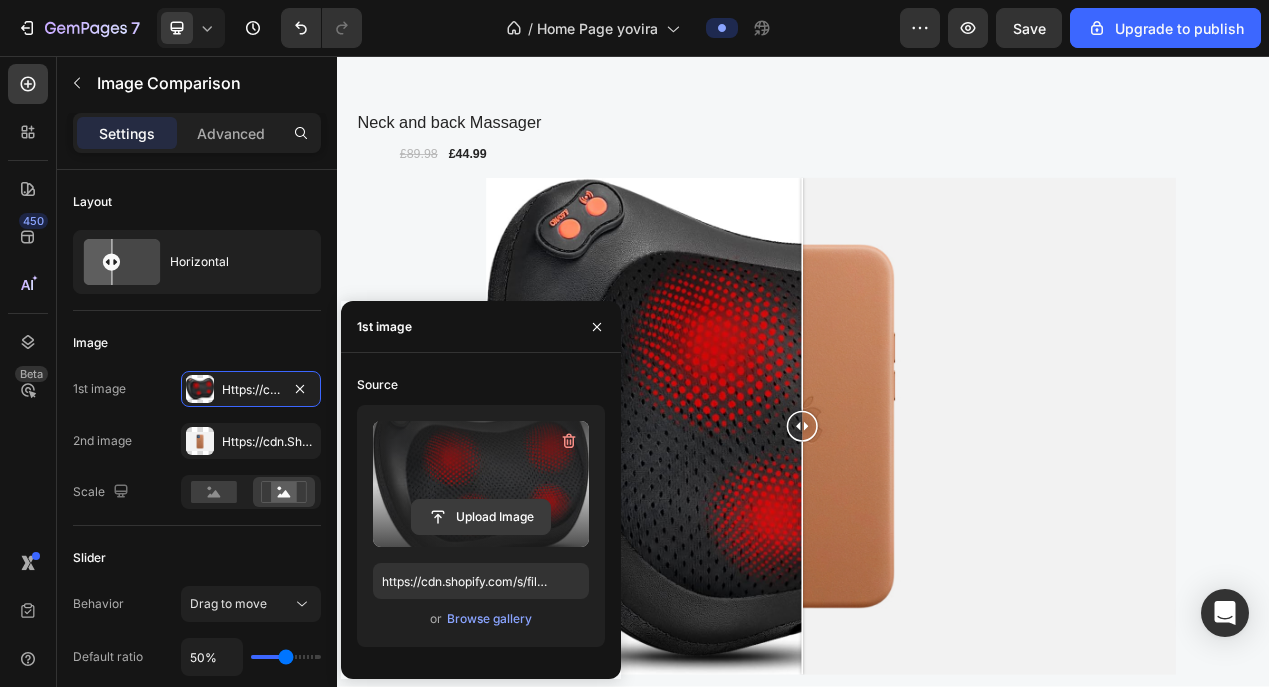 click 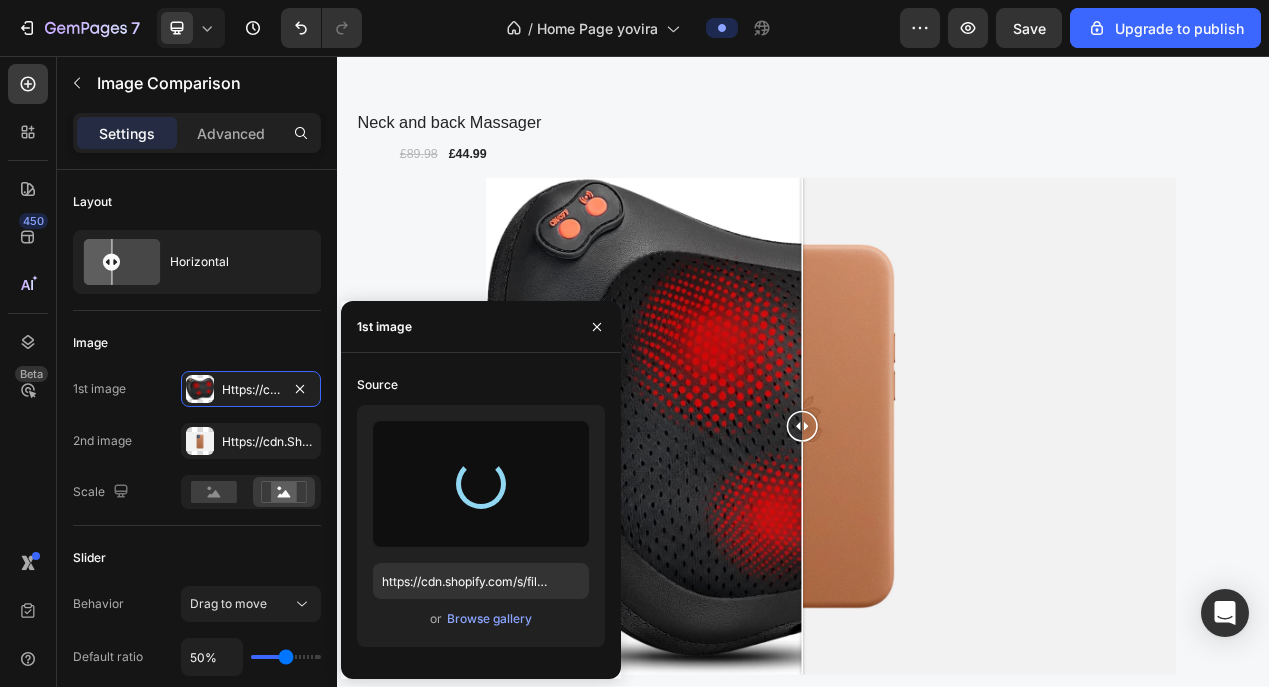 type on "https://cdn.shopify.com/s/files/1/0951/5974/6890/files/gempages_577738469959271186-832aeb97-312a-4845-a3f6-21d007bc6853.png" 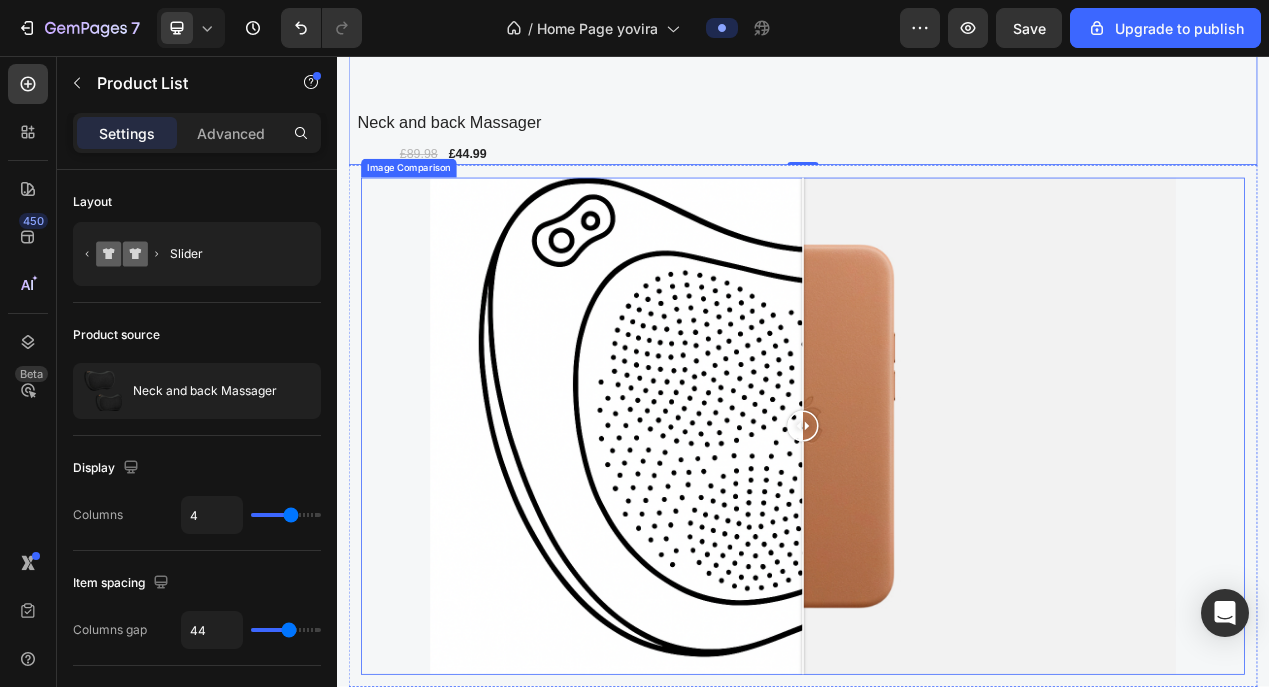 click at bounding box center [937, 533] 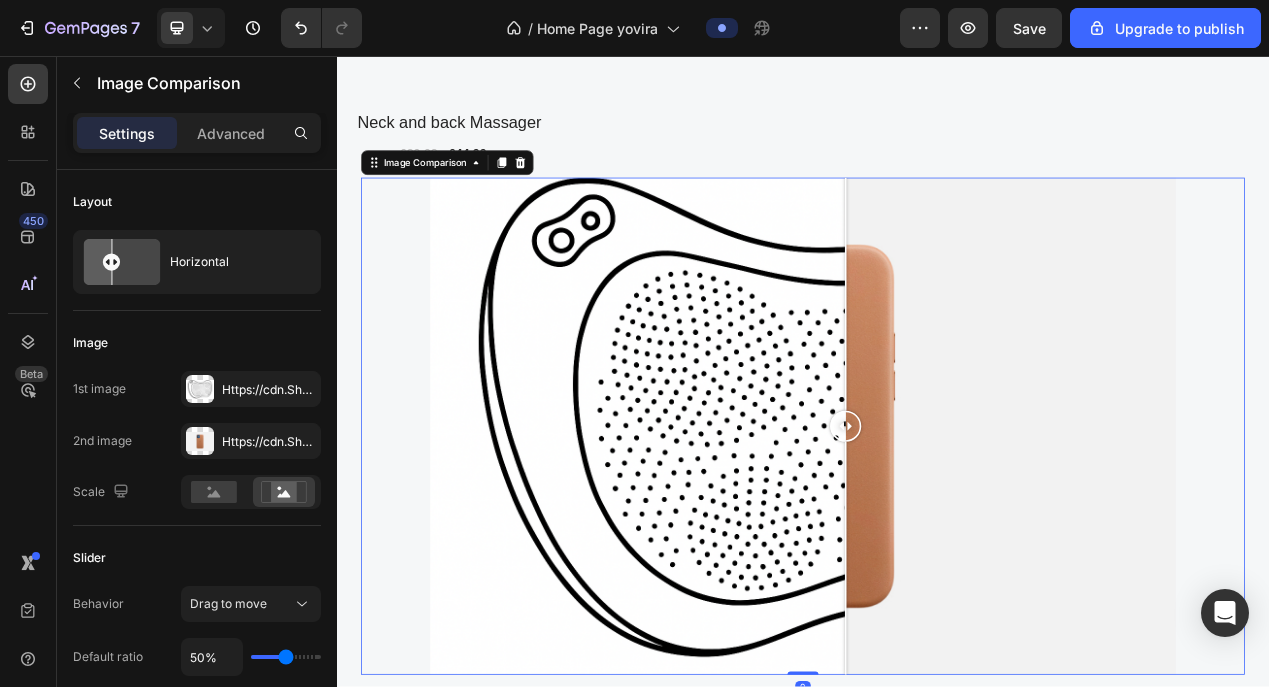 click at bounding box center (937, 533) 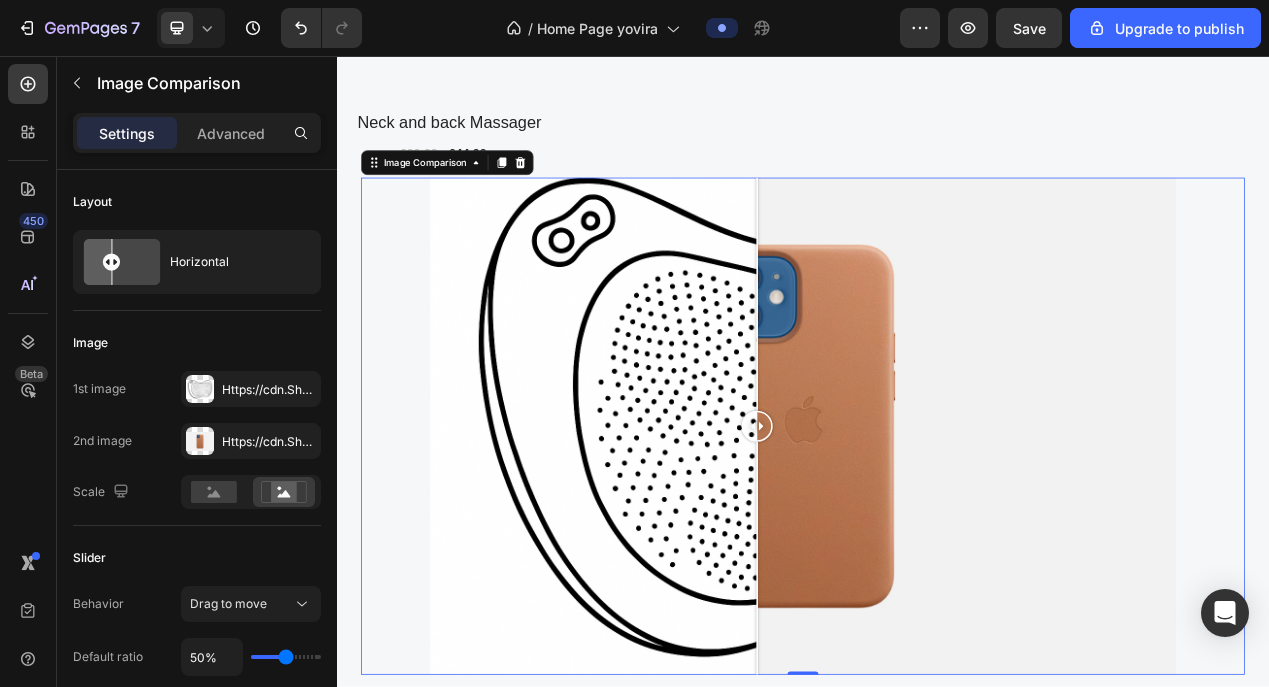 drag, startPoint x: 1061, startPoint y: 352, endPoint x: 878, endPoint y: 365, distance: 183.46117 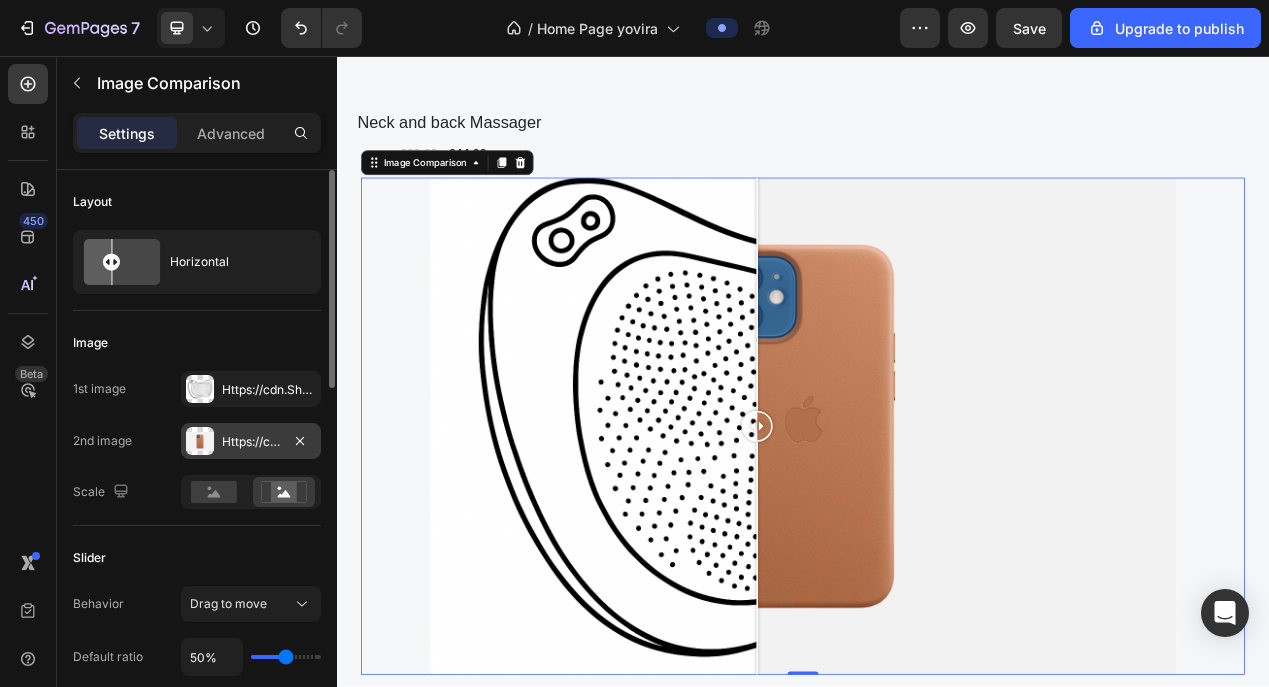click on "Https://cdn.Shopify.Com/s/files/1/2005/9307/files/image_compare_after.Png" at bounding box center [251, 442] 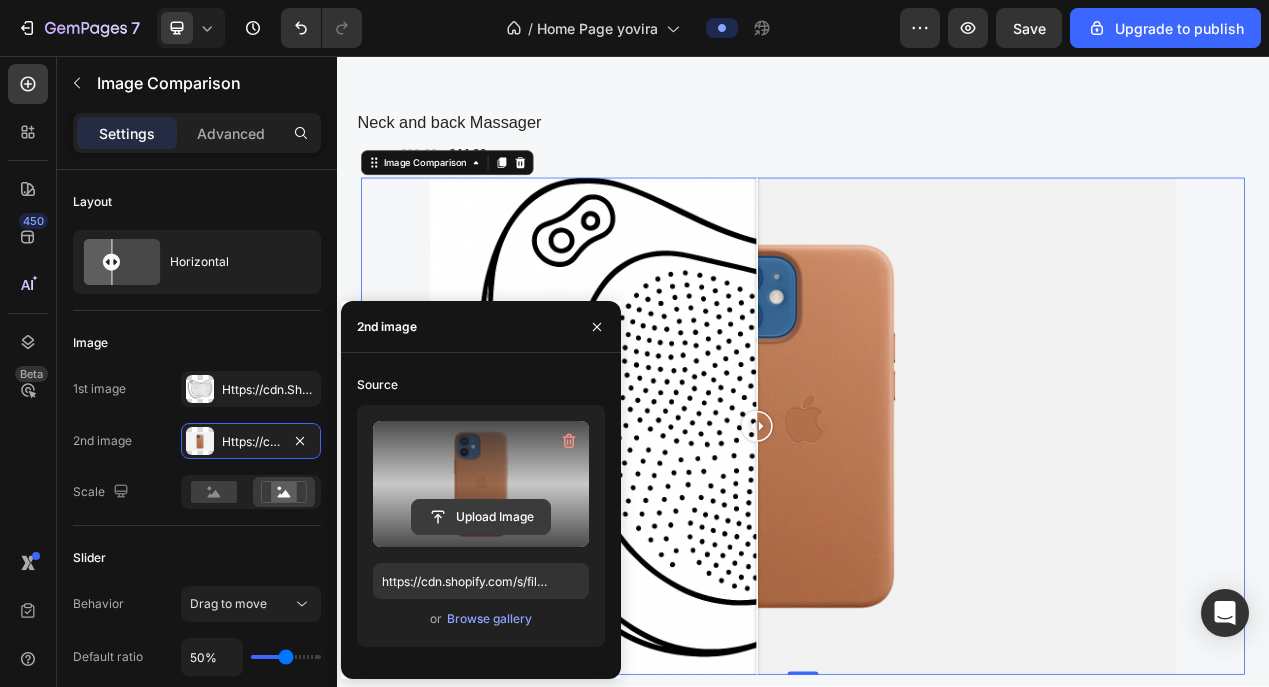 click 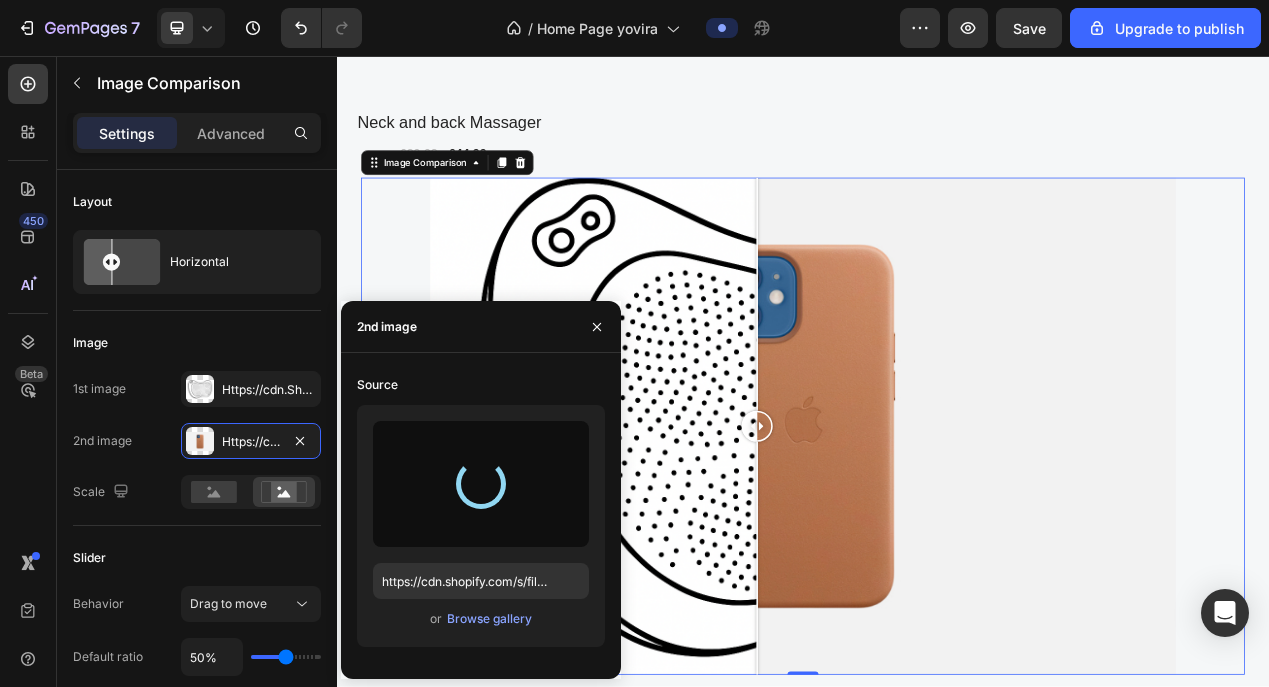 type on "https://cdn.shopify.com/s/files/1/0951/5974/6890/files/gempages_577738469959271186-e7707c72-b748-44b3-9f9d-adc0e391c4af.webp" 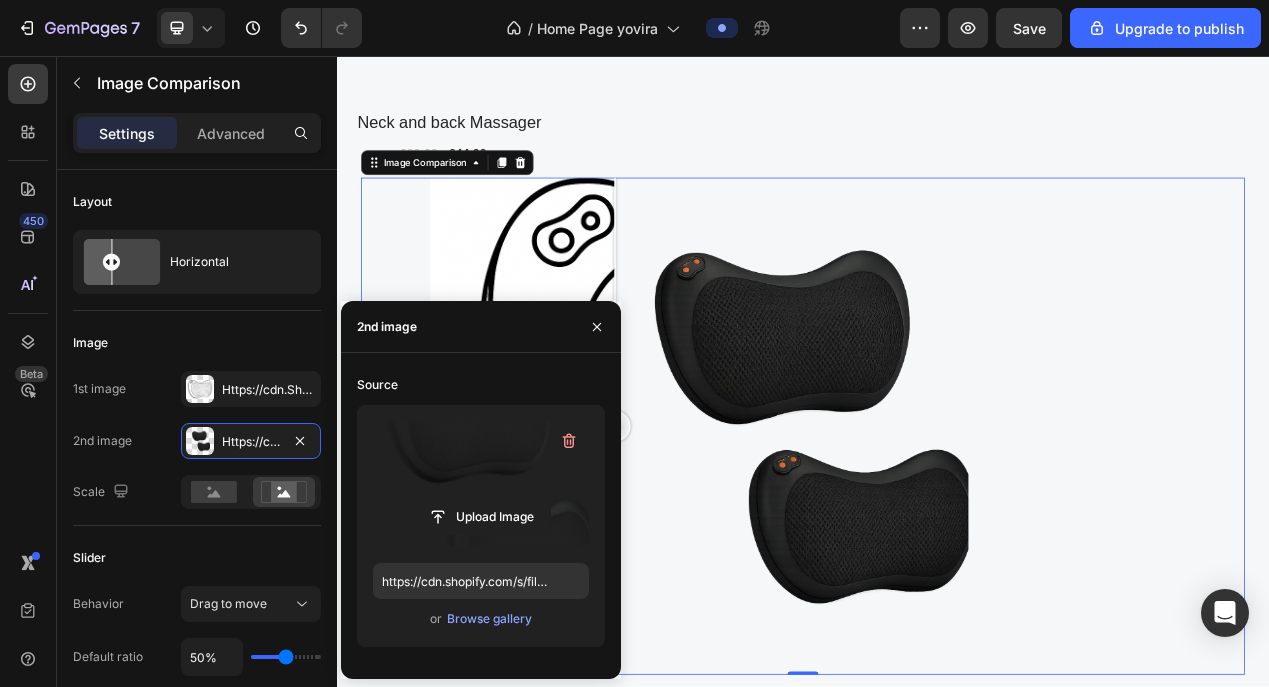 drag, startPoint x: 609, startPoint y: 488, endPoint x: 494, endPoint y: 439, distance: 125.004 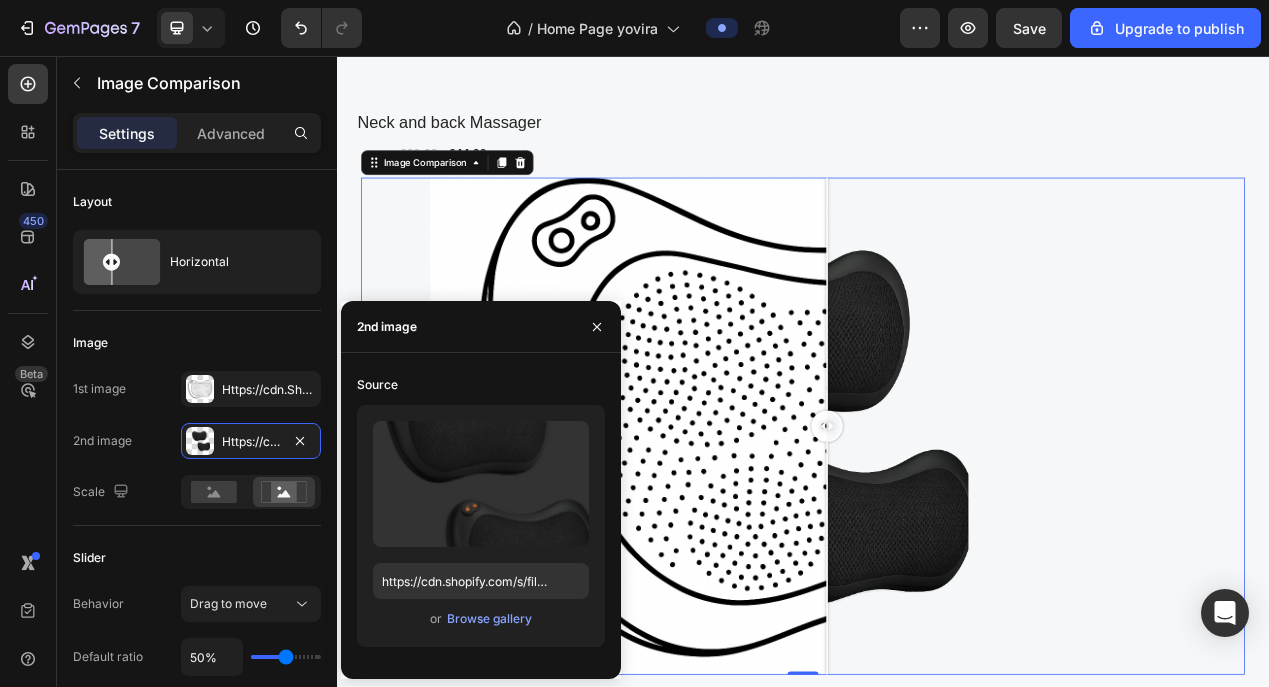 click at bounding box center (968, 363) 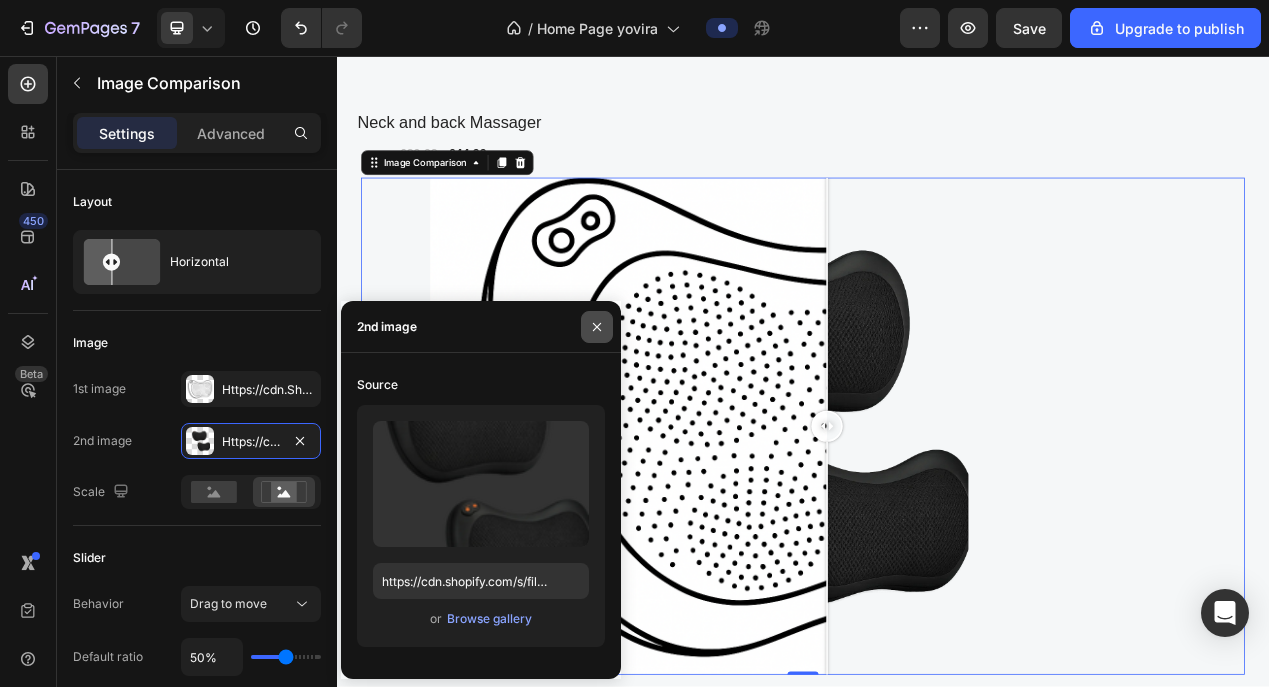 click at bounding box center [597, 327] 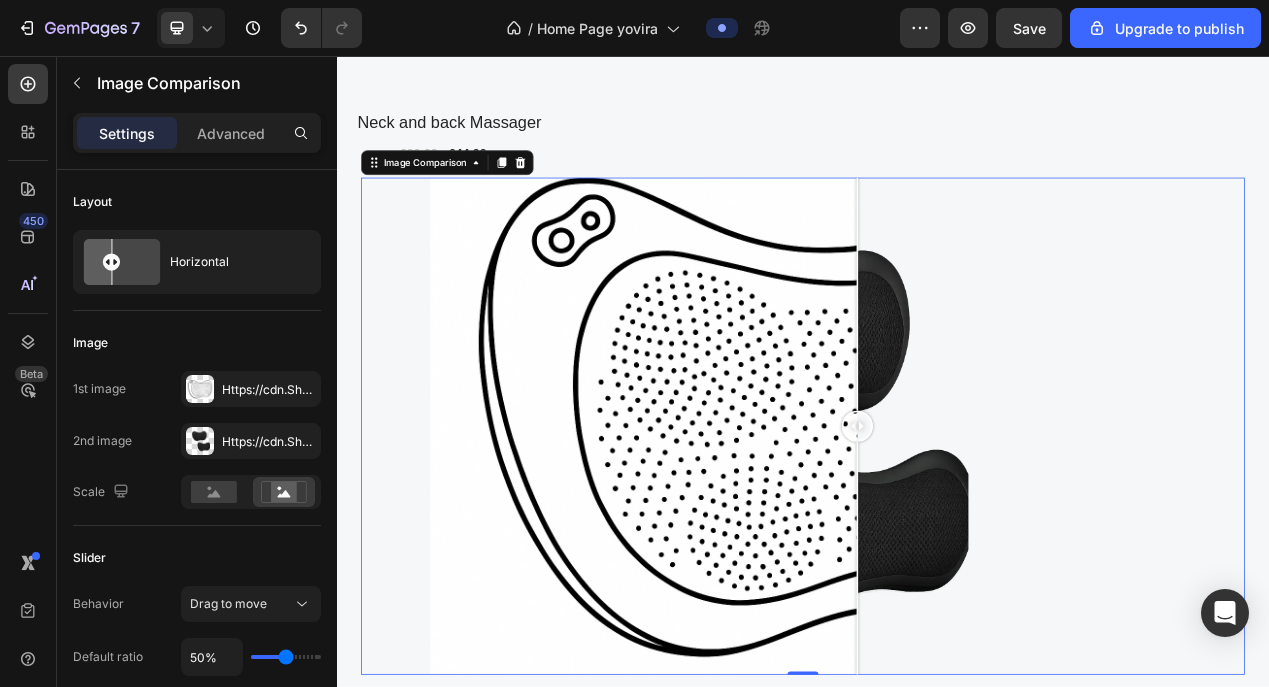 drag, startPoint x: 965, startPoint y: 531, endPoint x: 1005, endPoint y: 494, distance: 54.48853 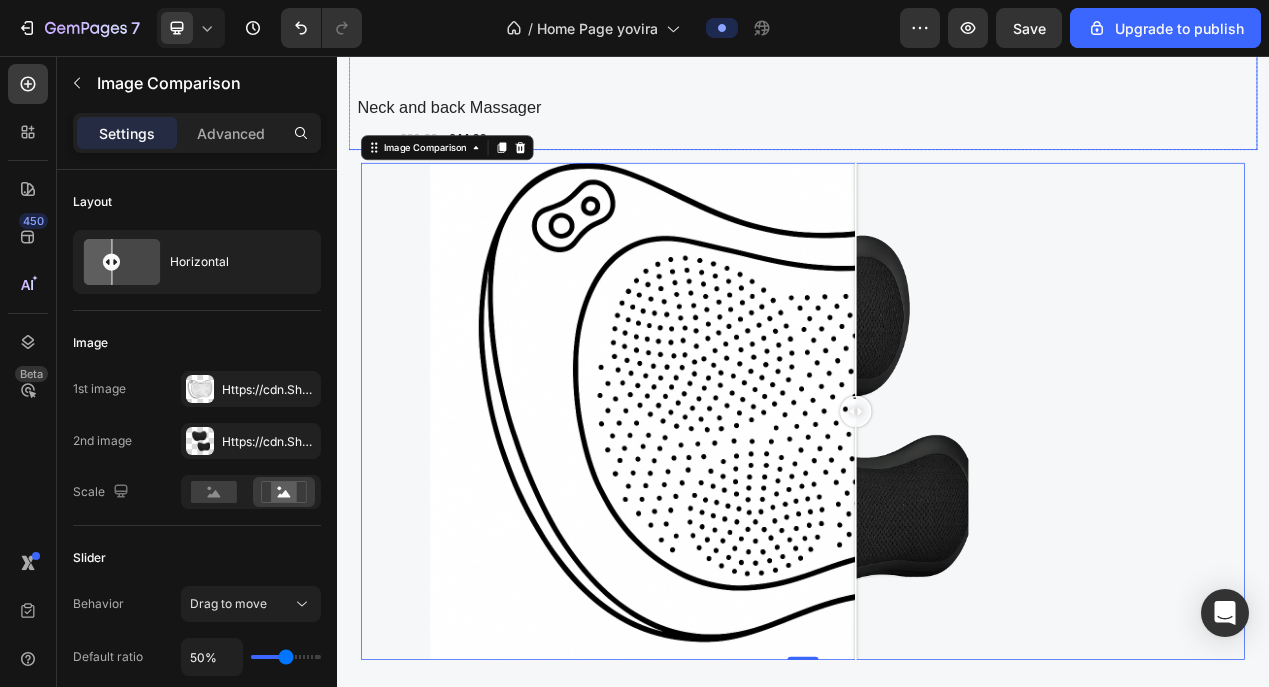 scroll, scrollTop: 1748, scrollLeft: 0, axis: vertical 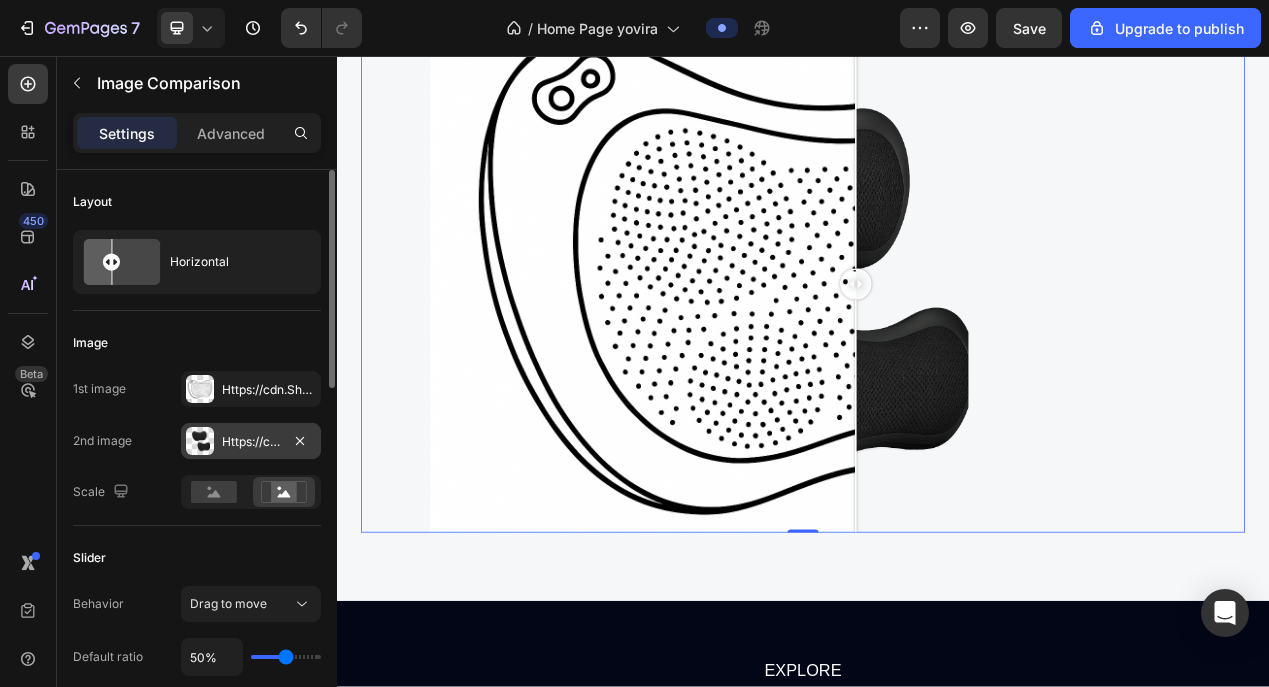click on "Https://cdn.Shopify.Com/s/files/1/0951/5974/6890/files/gempages_577738469959271186-e7707c72-b748-44b3-9f9d-adc0e391c4af.Webp" at bounding box center (251, 442) 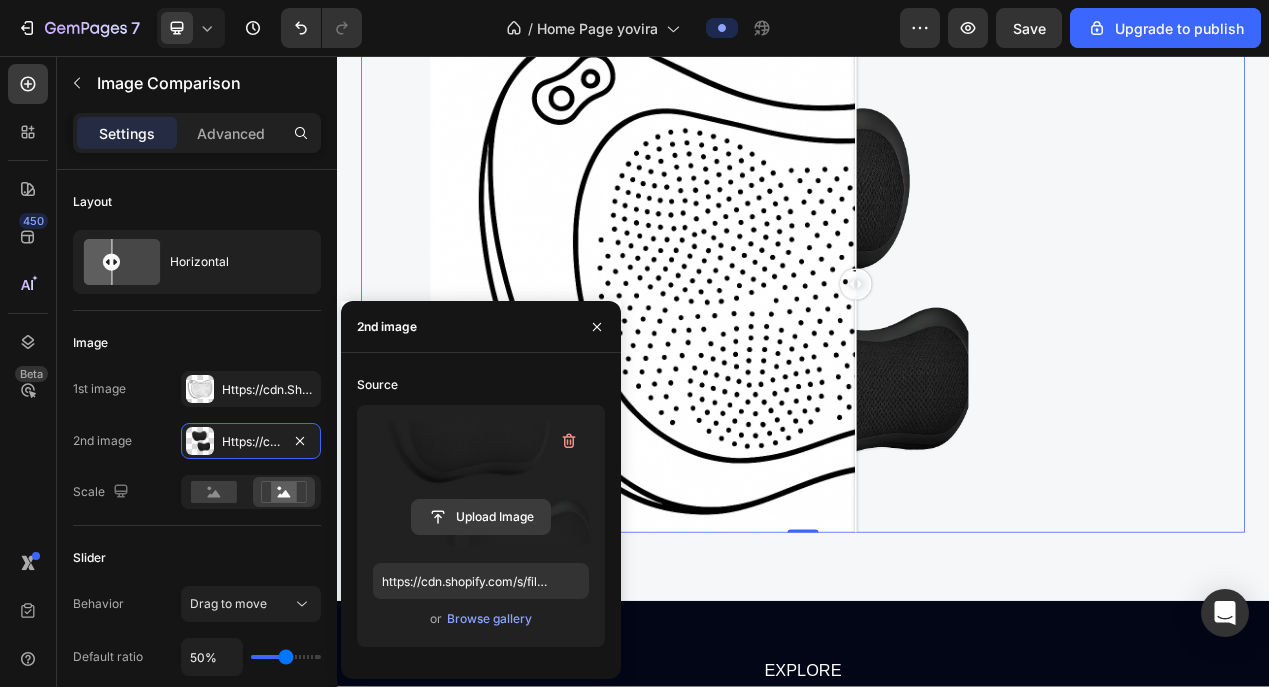 click 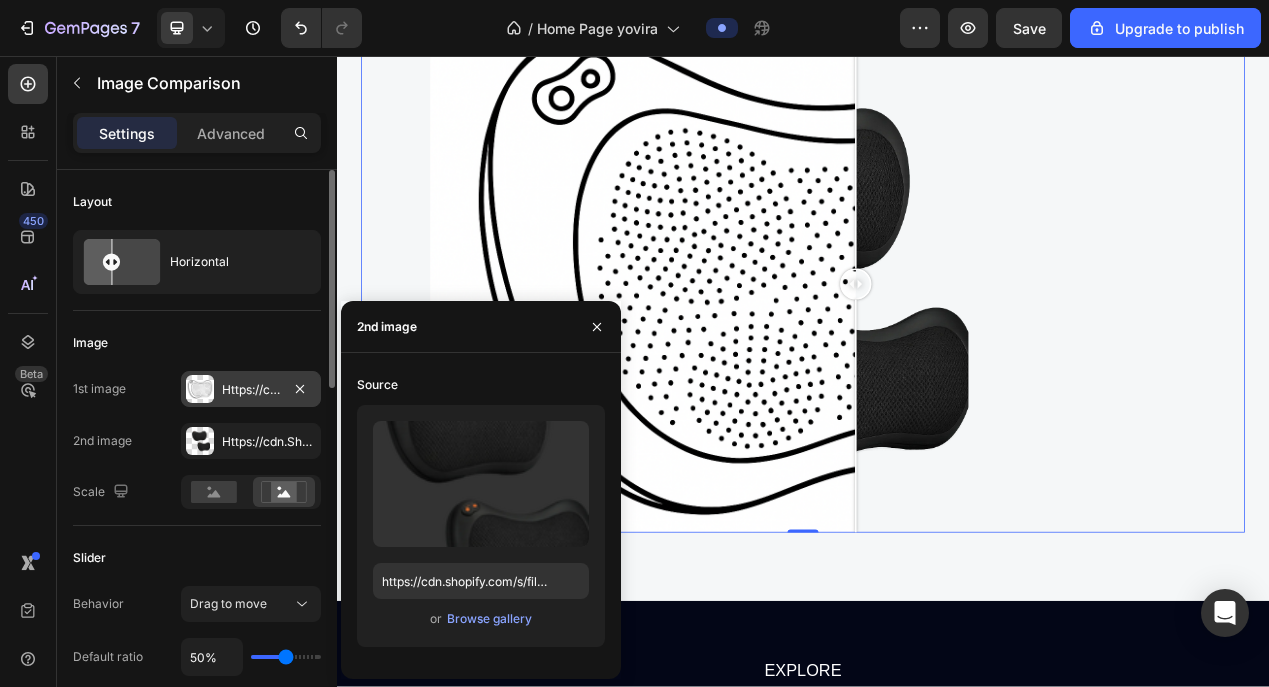 click on "Https://cdn.Shopify.Com/s/files/1/0951/5974/6890/files/gempages_577738469959271186-832aeb97-312a-4845-a3f6-21d007bc6853.Png" at bounding box center [251, 389] 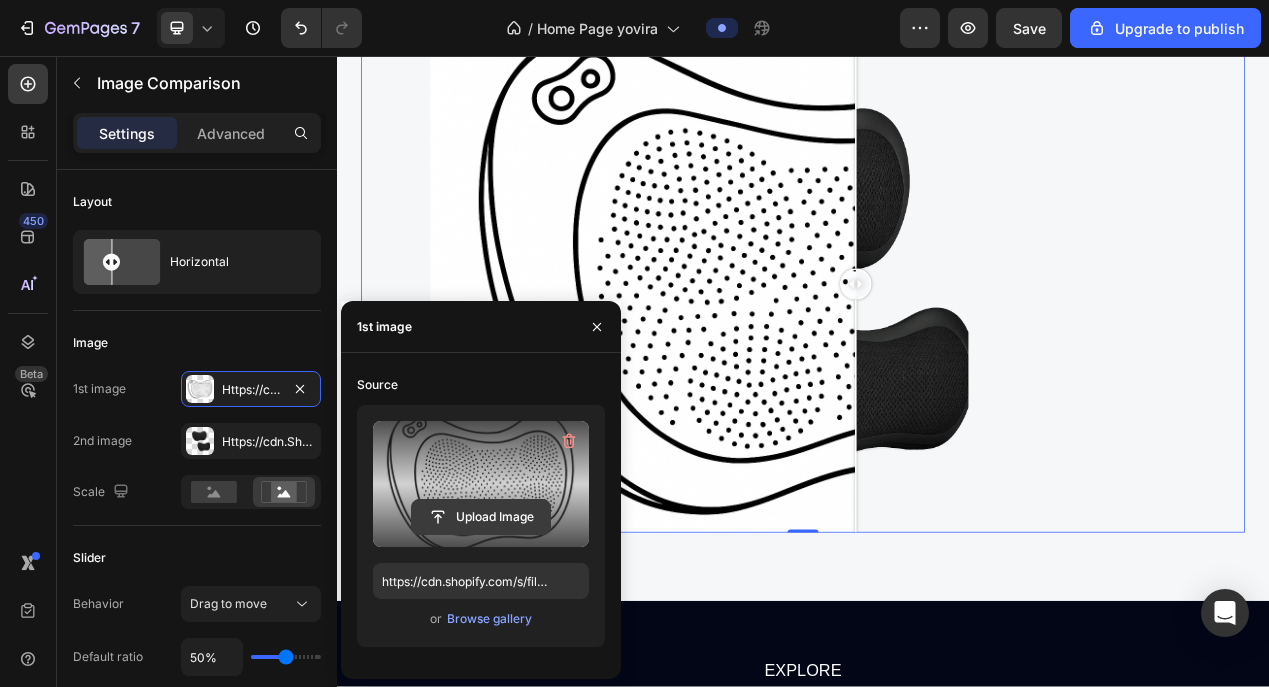 click 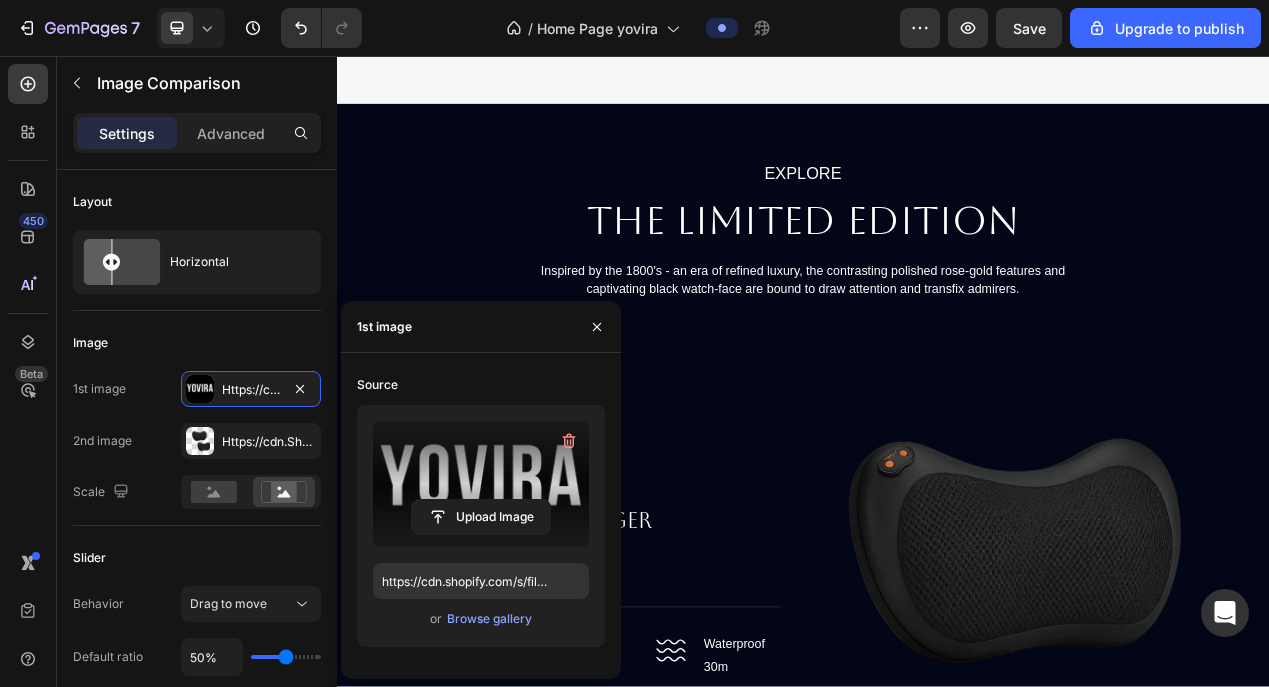 type on "https://cdn.shopify.com/s/files/1/0951/5974/6890/files/gempages_577738469959271186-cdb2551a-142e-4626-a45b-54d00db22950.png" 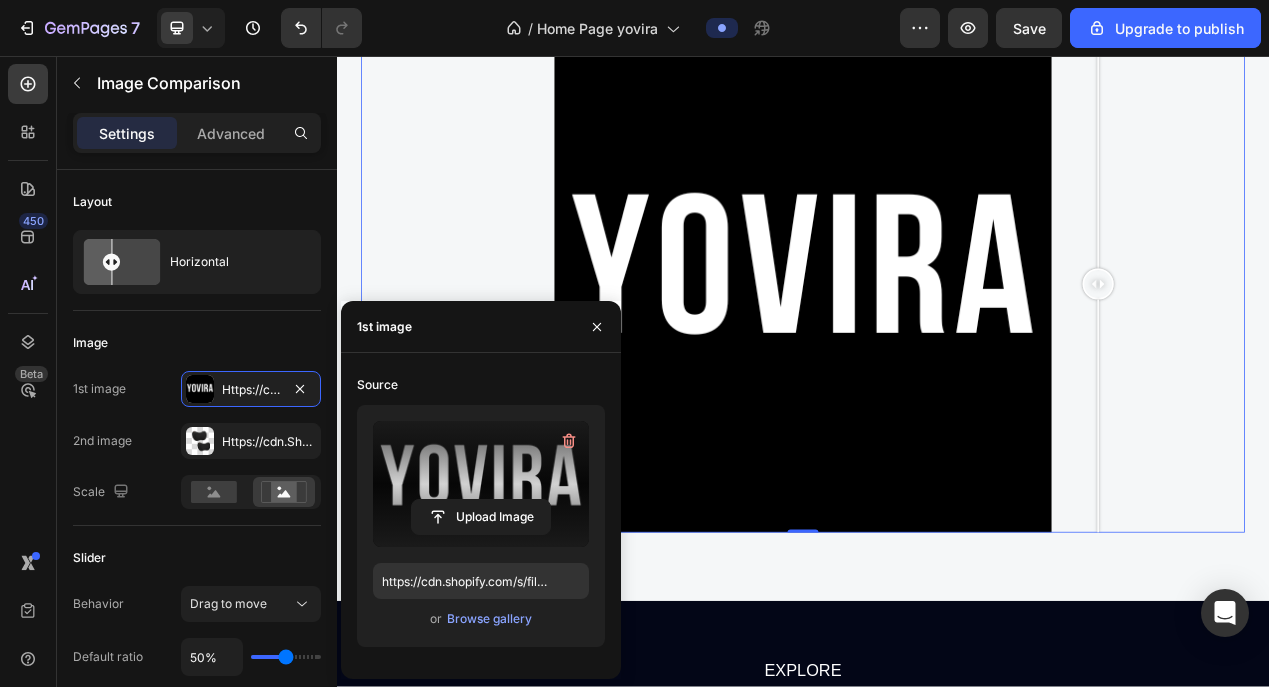 drag, startPoint x: 947, startPoint y: 341, endPoint x: 1317, endPoint y: 359, distance: 370.4376 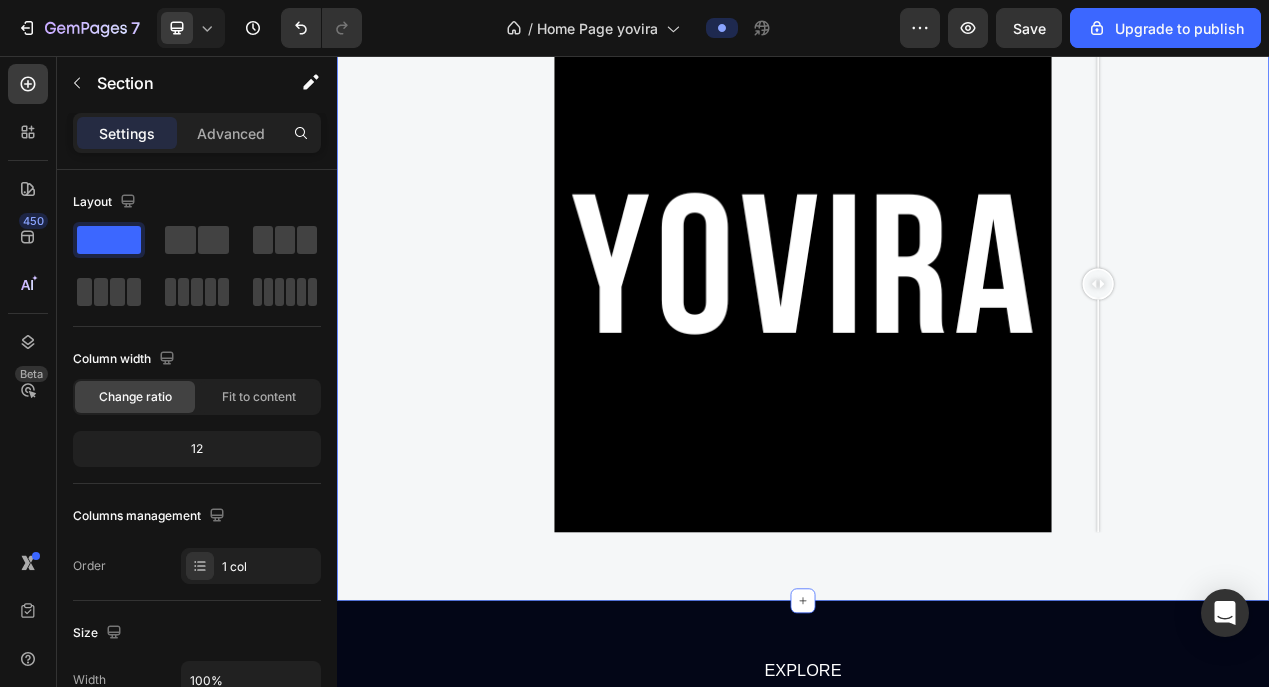 click on "A TOP-OF-LINE yovira massager Text block Our shop best seller Heading (P) Images Neck and back Massager (P) Title £89.98 (P) Price (P) Price £44.99 (P) Price (P) Price Row Row Product List Product List Row Image Comparison   0 Row Section 3" at bounding box center (937, 18) 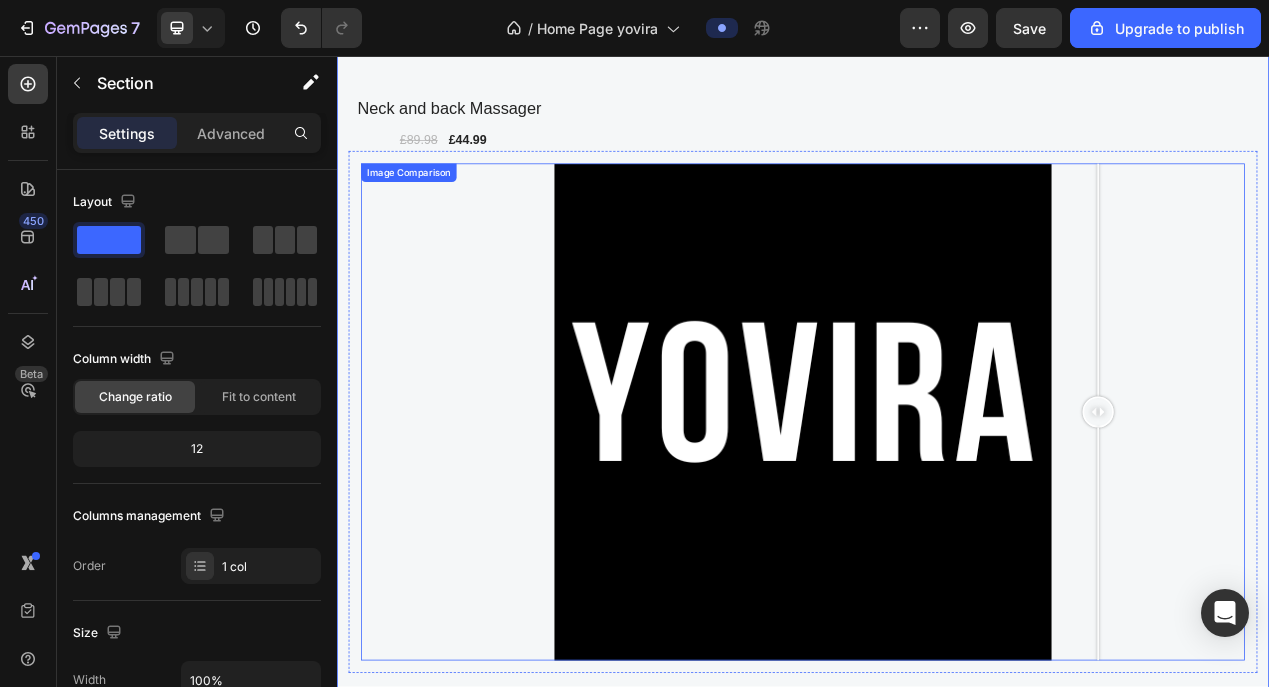 scroll, scrollTop: 1582, scrollLeft: 0, axis: vertical 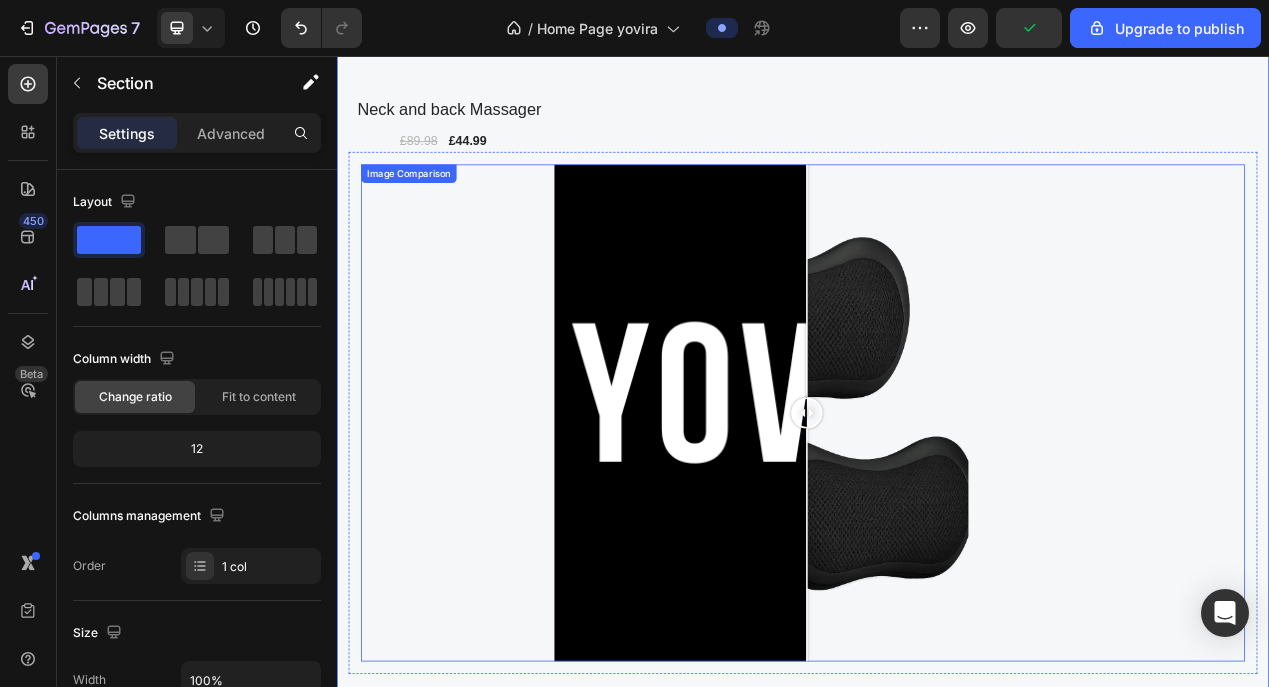 drag, startPoint x: 1319, startPoint y: 522, endPoint x: 943, endPoint y: 541, distance: 376.47974 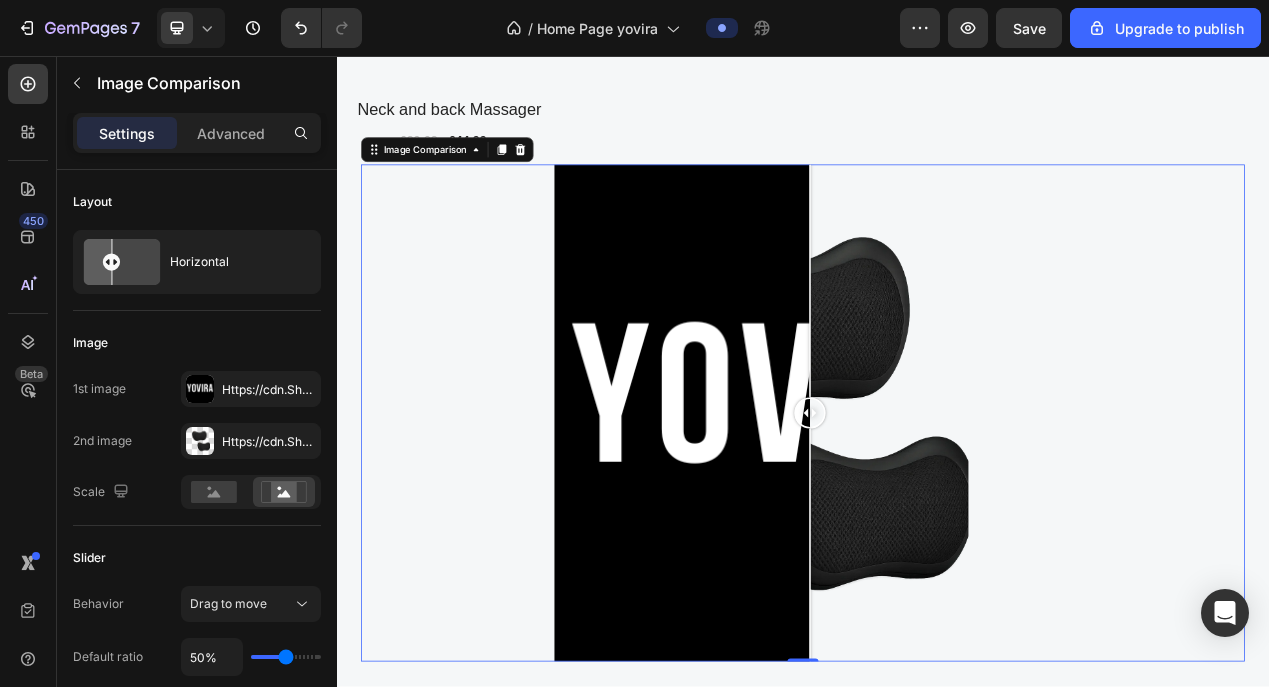 drag, startPoint x: 942, startPoint y: 516, endPoint x: 949, endPoint y: 549, distance: 33.734257 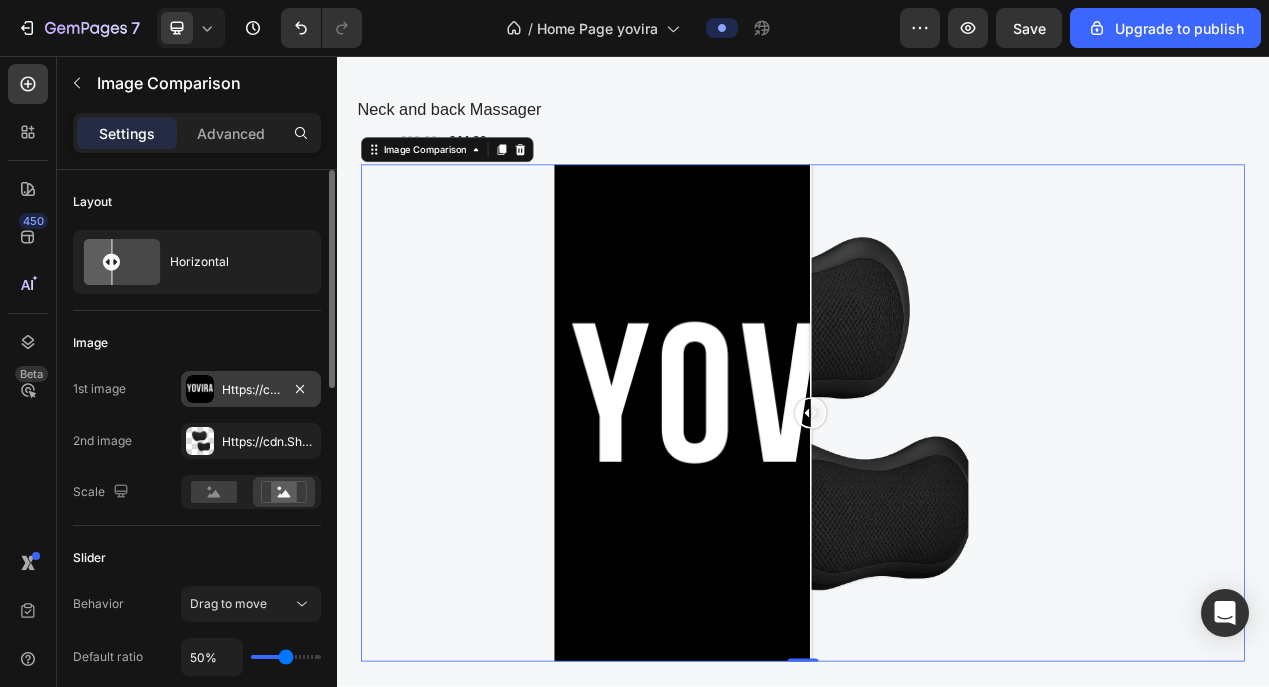 click on "Https://cdn.Shopify.Com/s/files/1/0951/5974/6890/files/gempages_577738469959271186-cdb2551a-142e-4626-a45b-54d00db22950.Png" at bounding box center [251, 390] 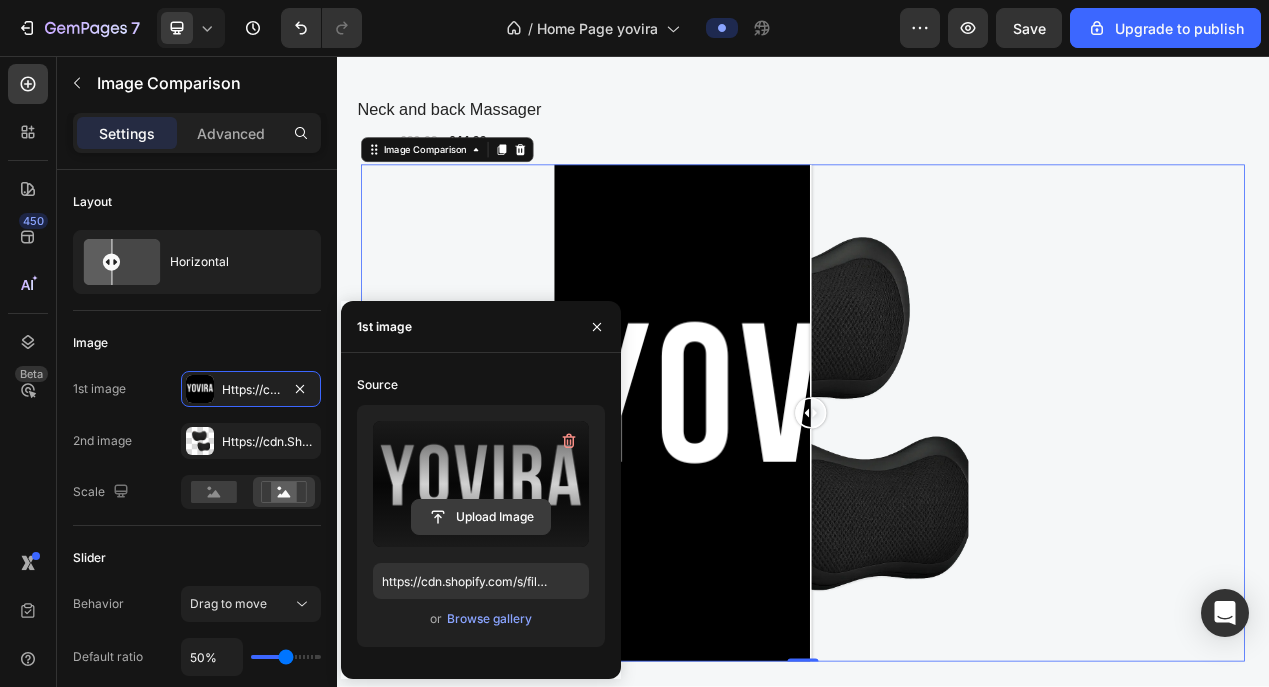 click 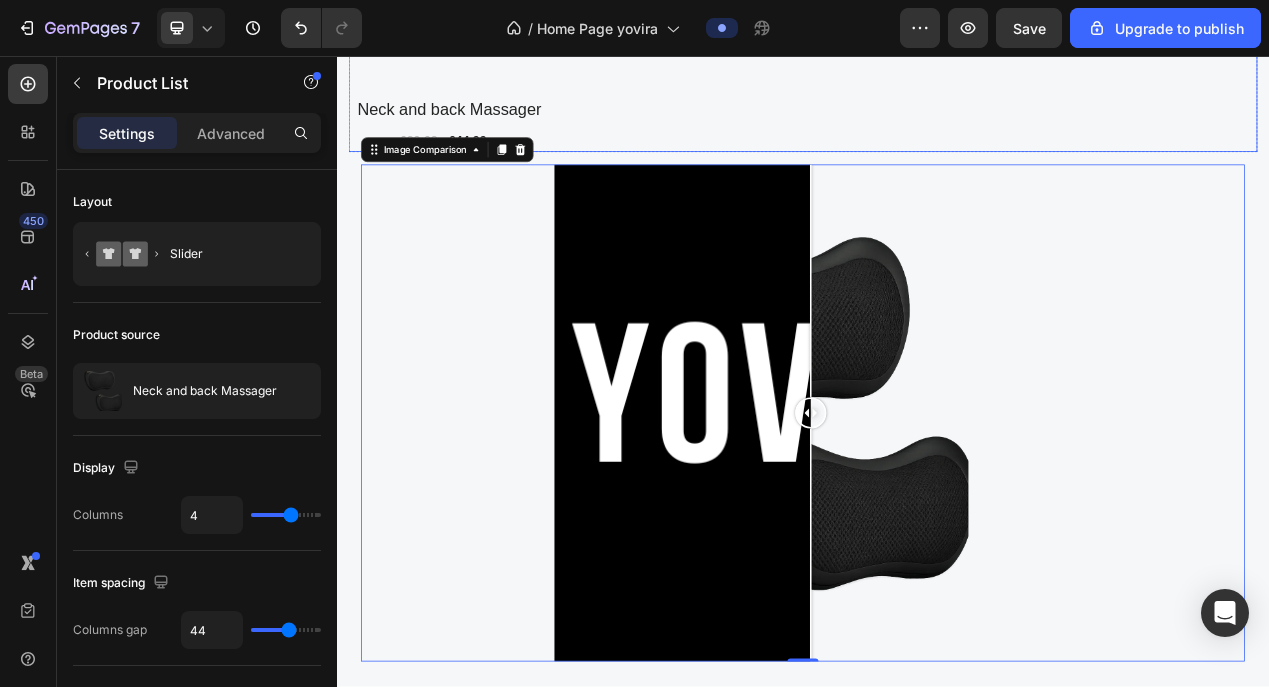 click on "(P) Images Neck and back Massager (P) Title £89.98 (P) Price (P) Price £44.99 (P) Price (P) Price Row Row Product List" at bounding box center (937, -67) 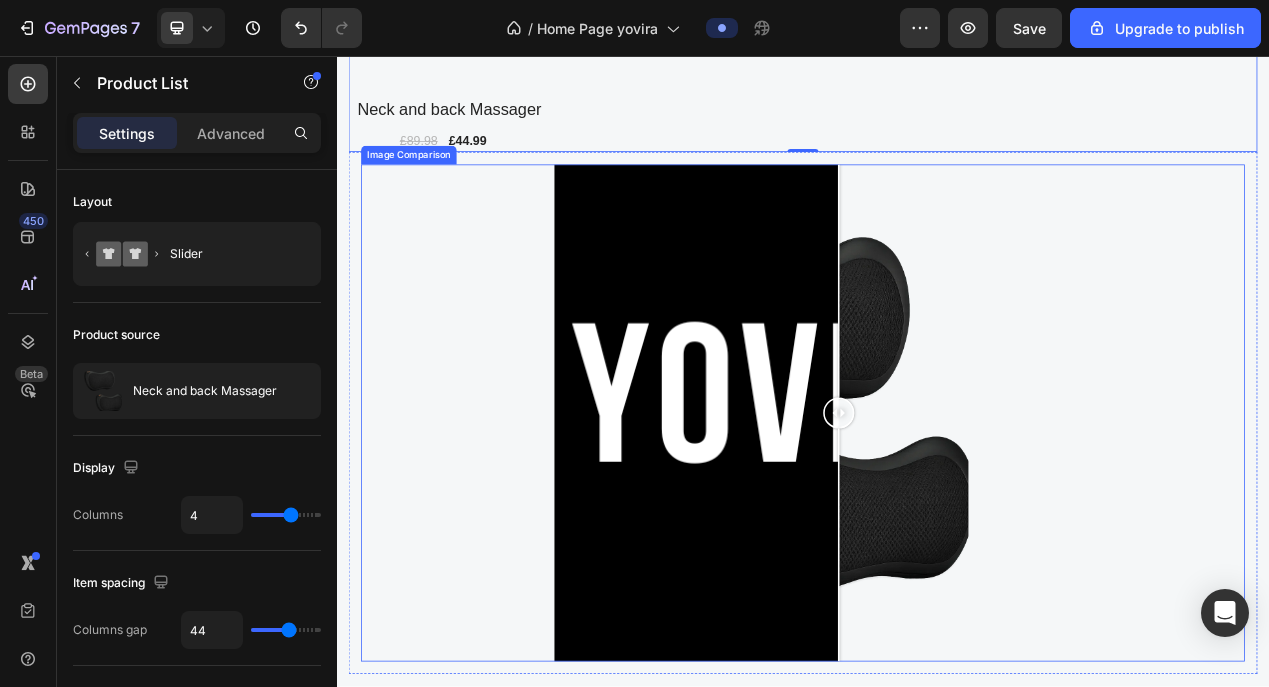 drag, startPoint x: 949, startPoint y: 517, endPoint x: 1003, endPoint y: 543, distance: 59.933296 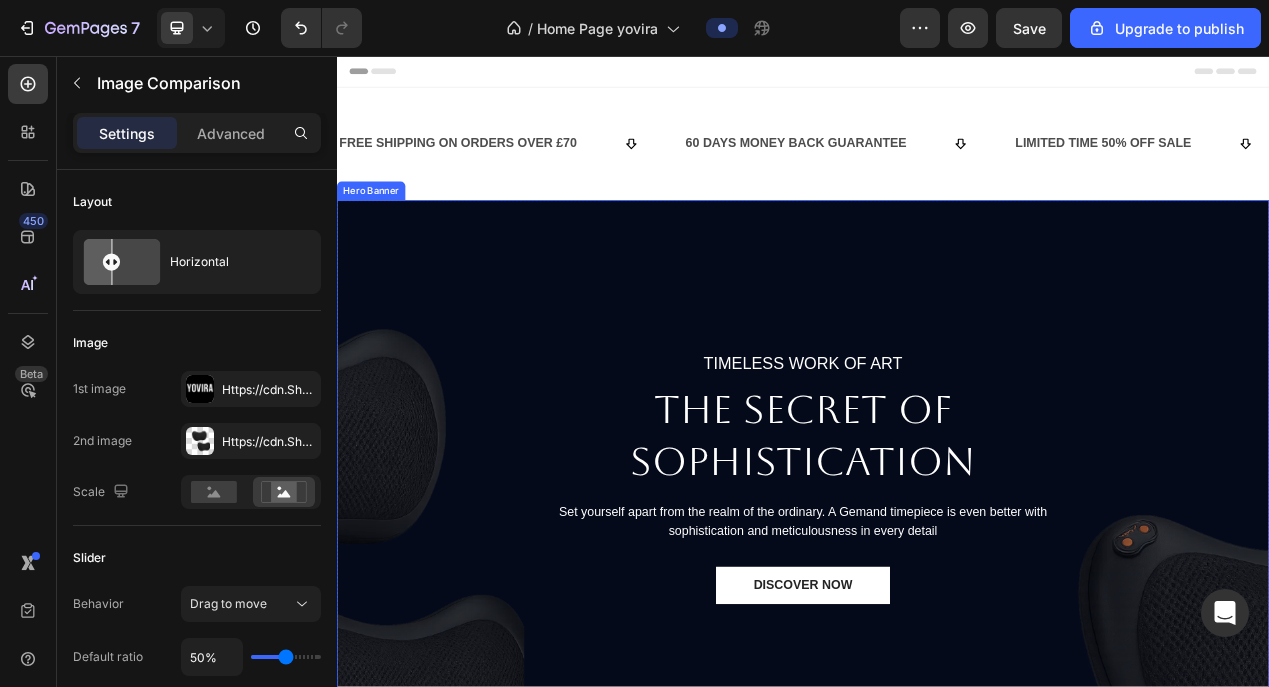 scroll, scrollTop: 0, scrollLeft: 0, axis: both 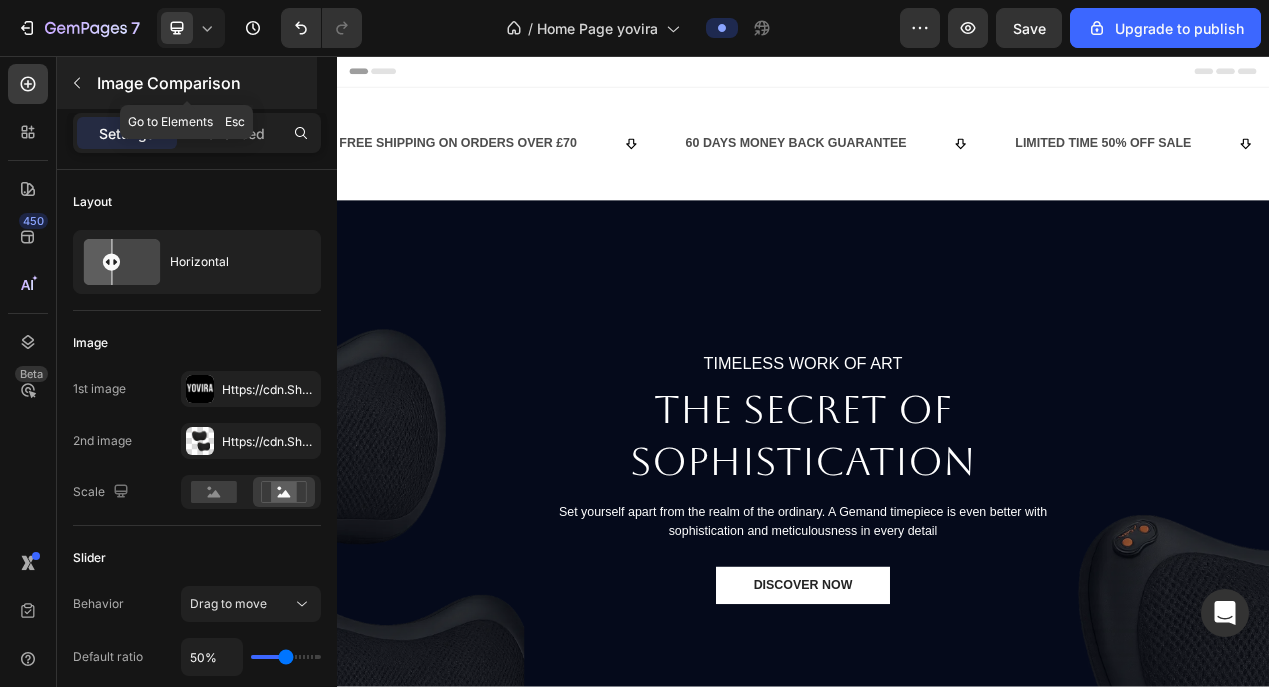 click 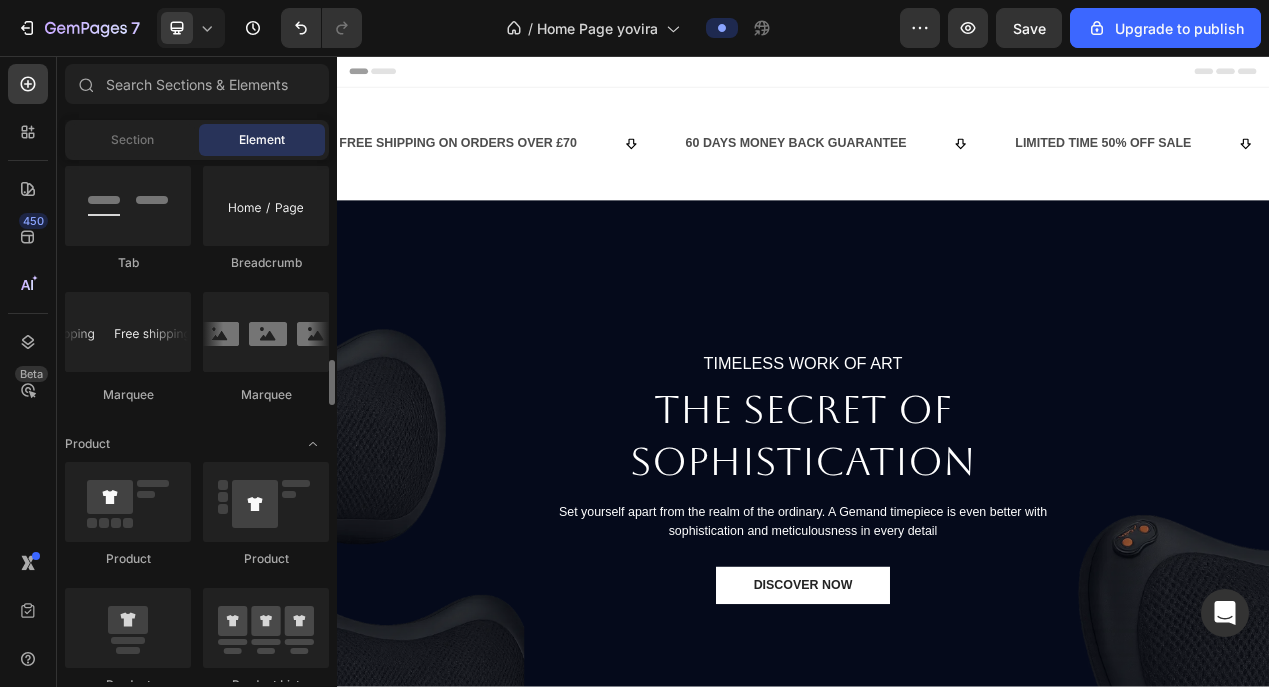 scroll, scrollTop: 2290, scrollLeft: 0, axis: vertical 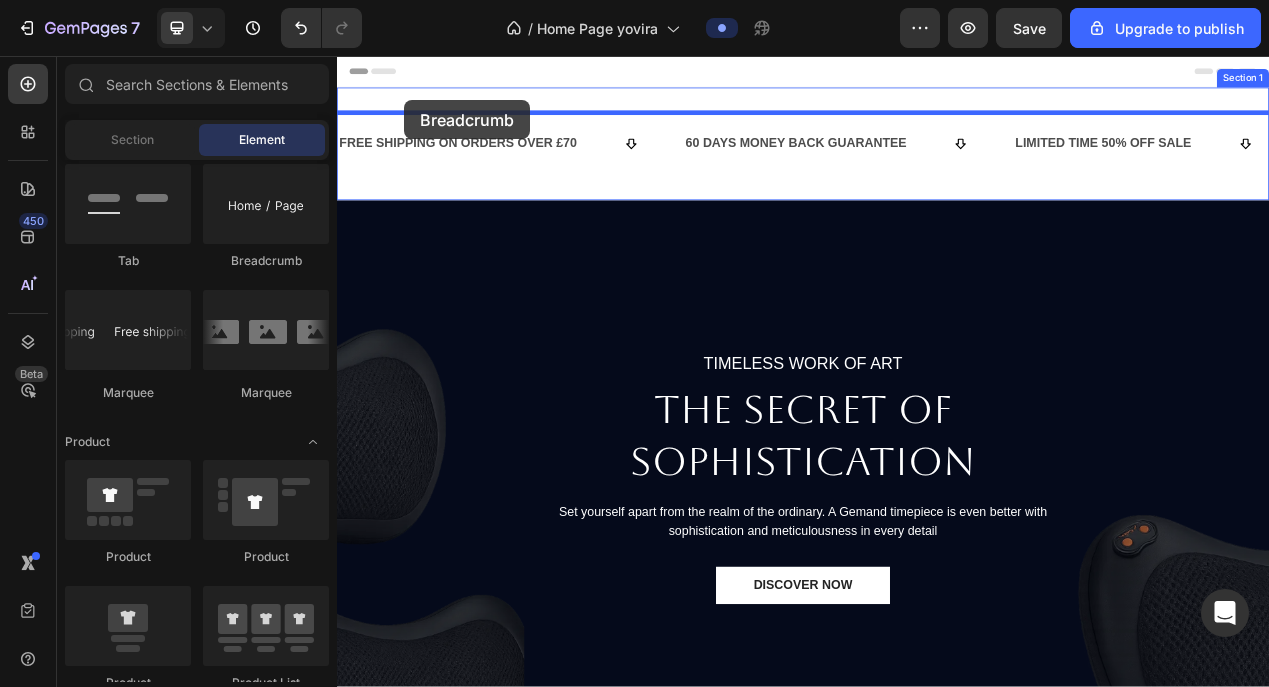 drag, startPoint x: 621, startPoint y: 263, endPoint x: 423, endPoint y: 113, distance: 248.4029 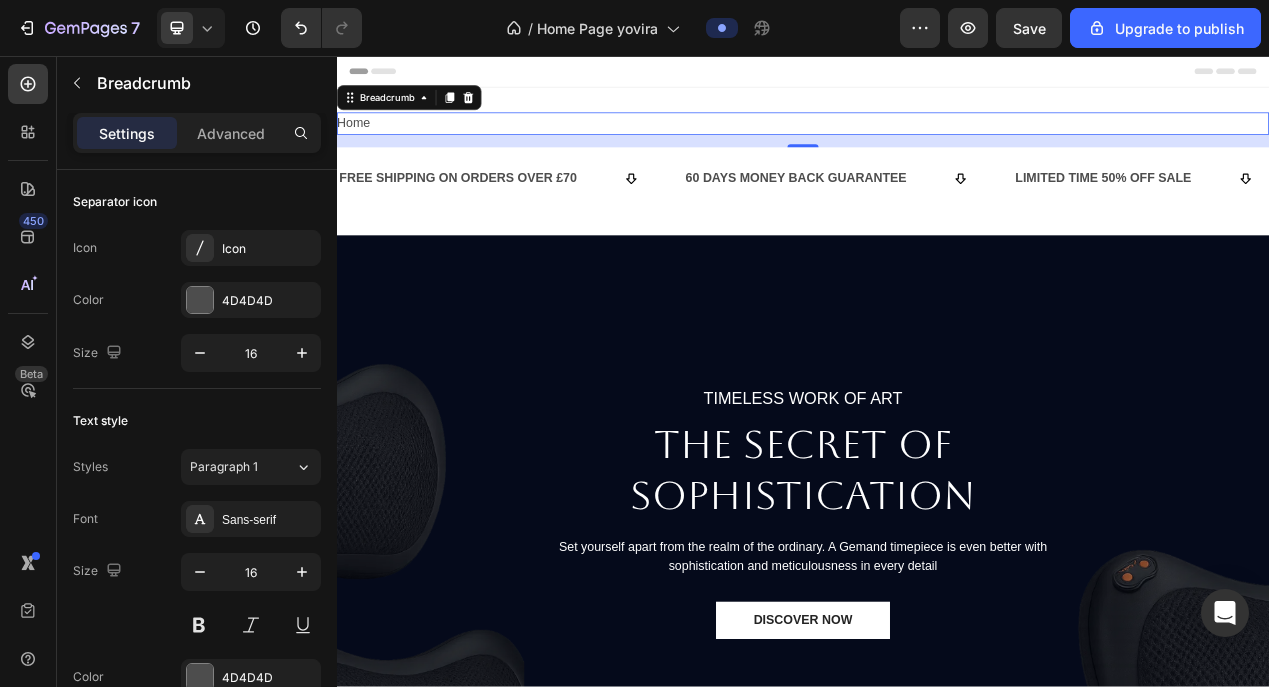 click on "Home" at bounding box center [937, 143] 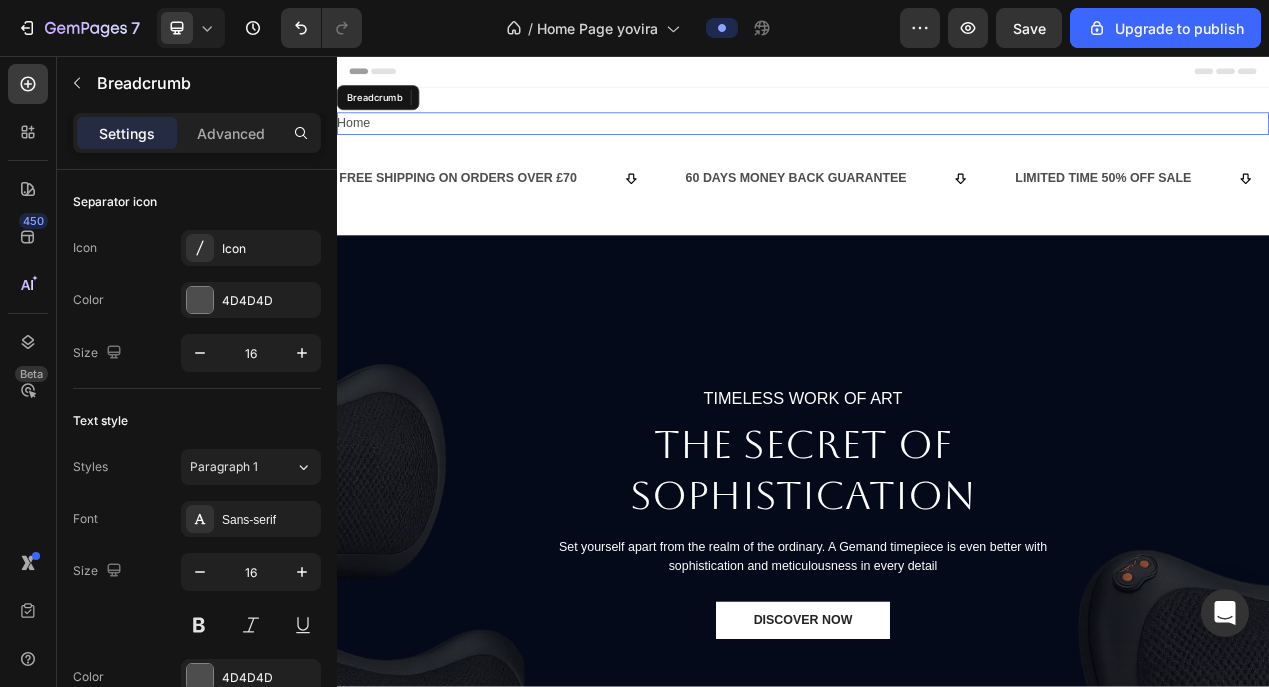 click on "Home" at bounding box center [937, 143] 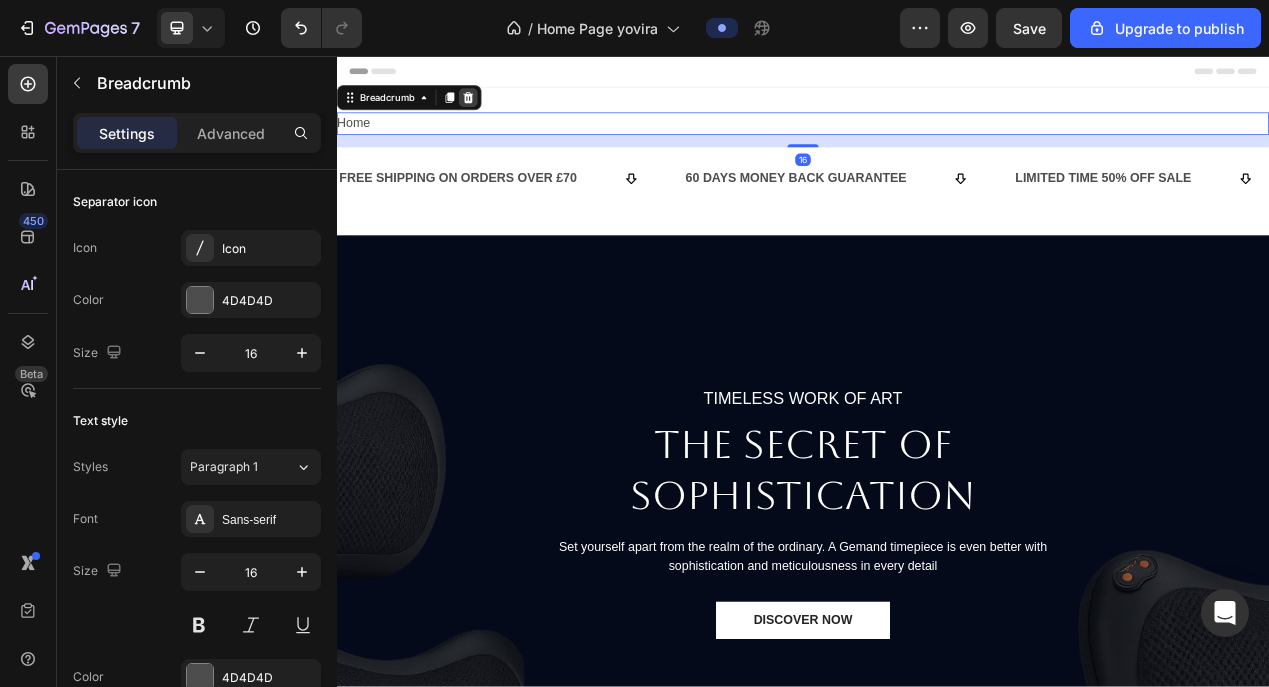 click 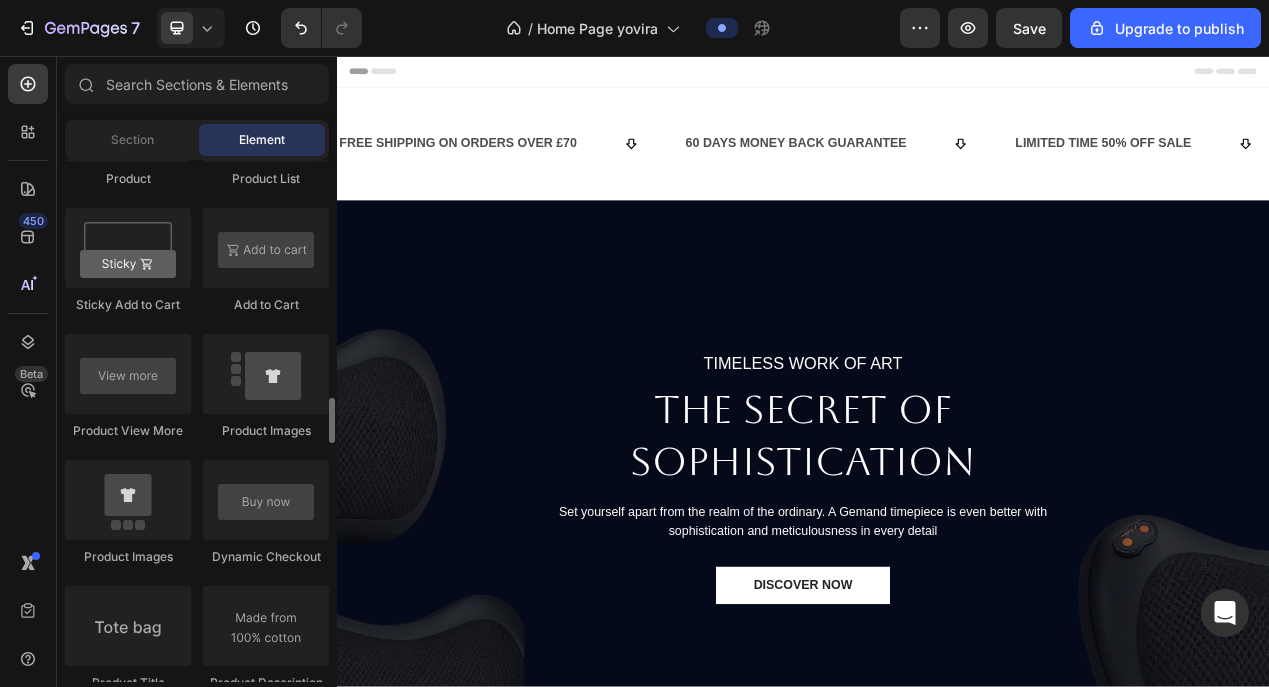 scroll, scrollTop: 2787, scrollLeft: 0, axis: vertical 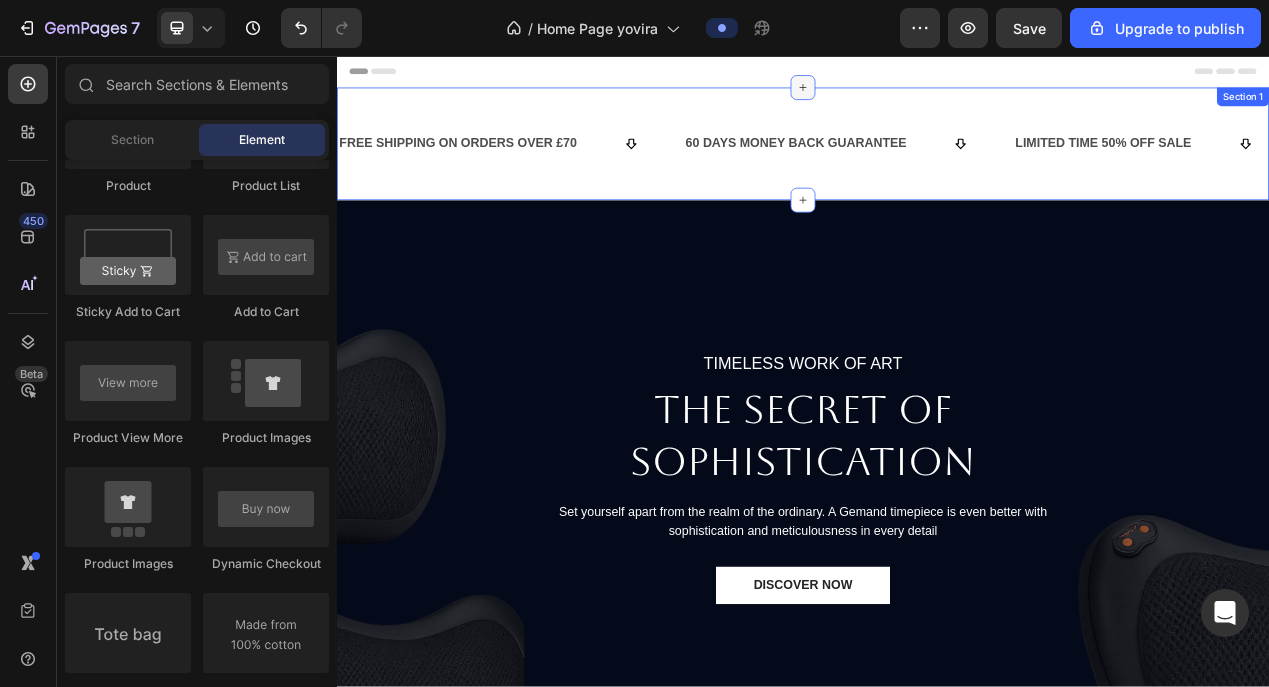 click 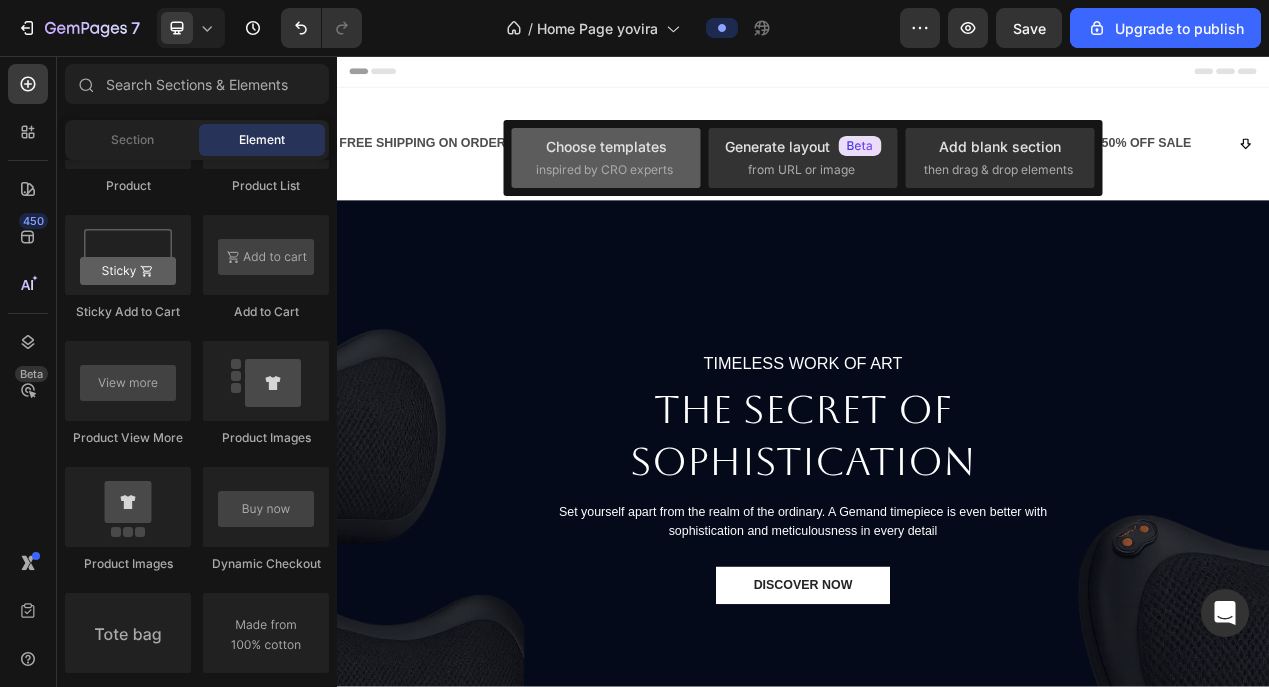 click on "Choose templates" at bounding box center (606, 146) 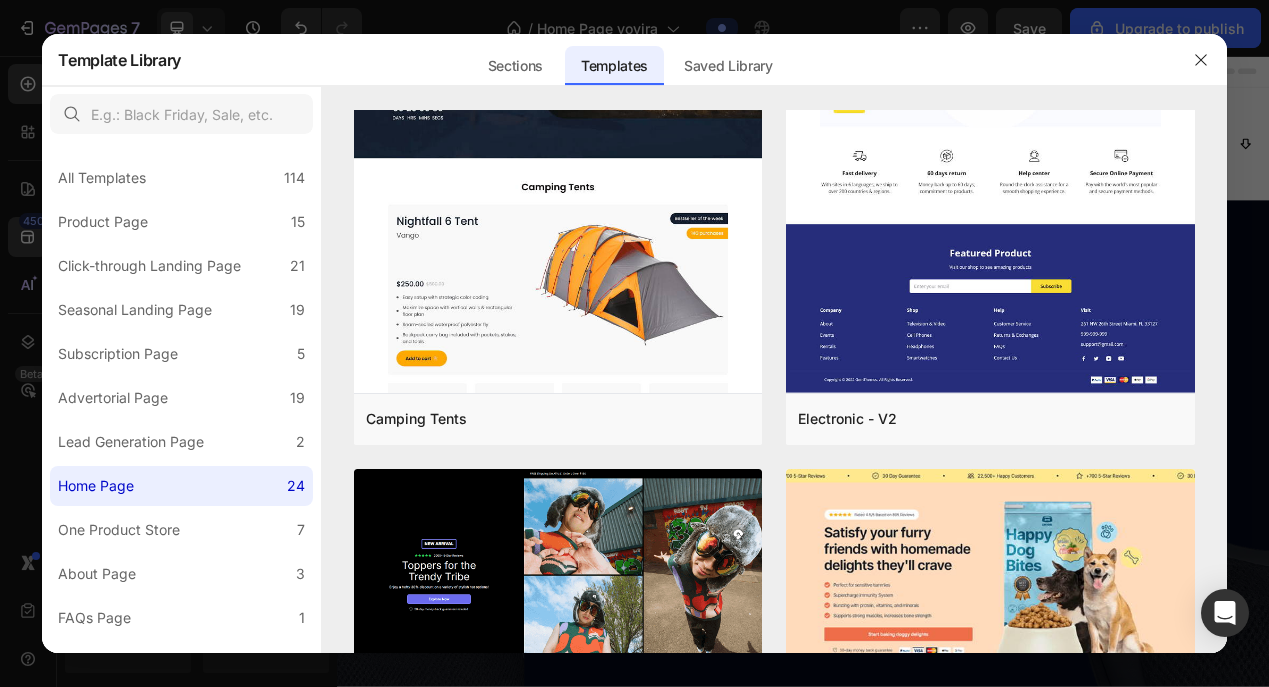 scroll, scrollTop: 1113, scrollLeft: 0, axis: vertical 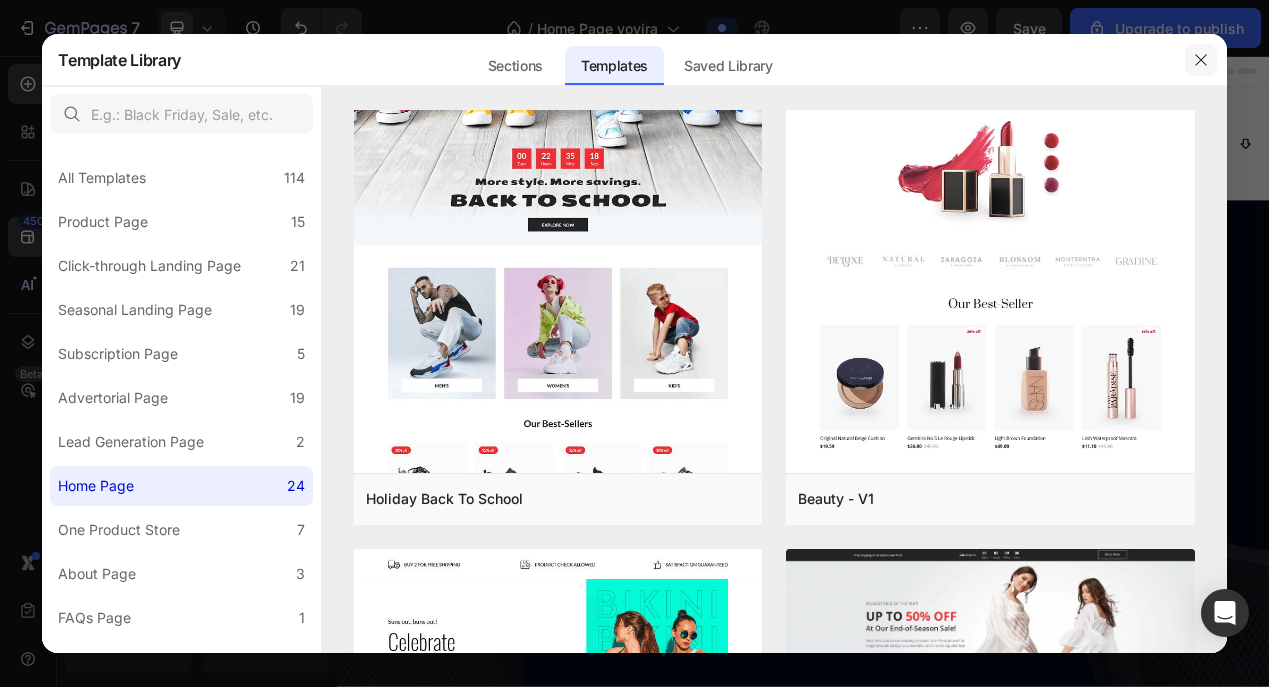 click 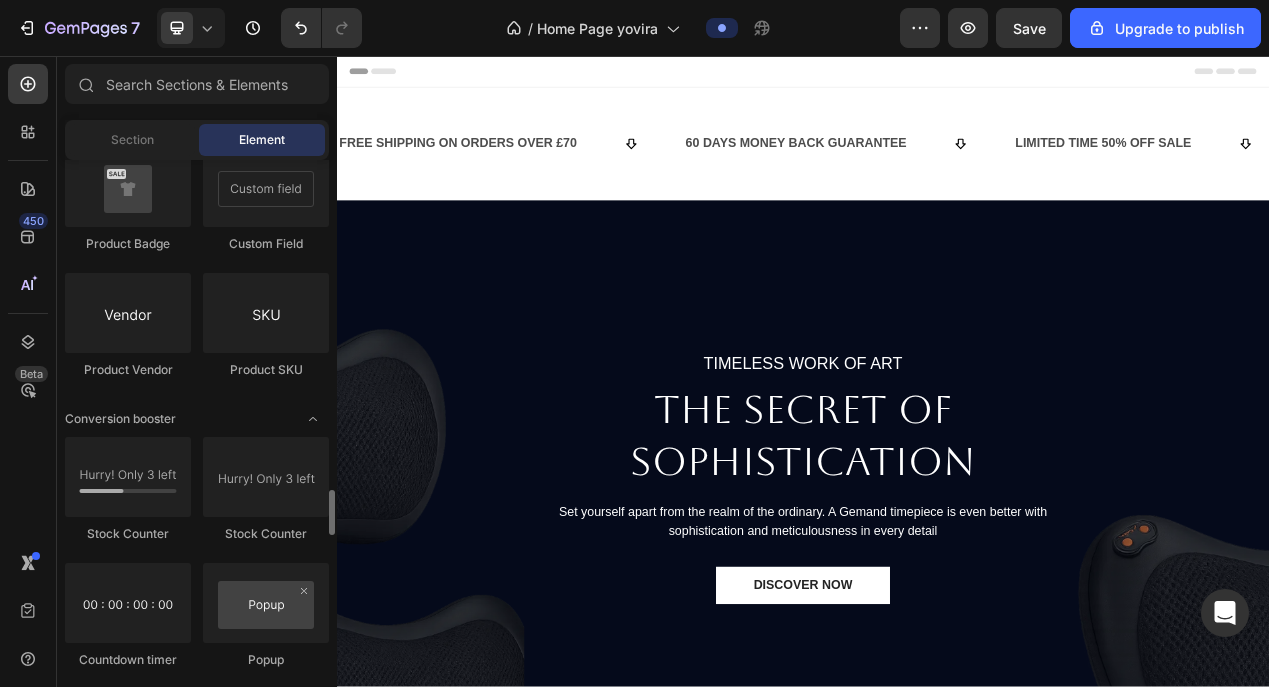 scroll, scrollTop: 3738, scrollLeft: 0, axis: vertical 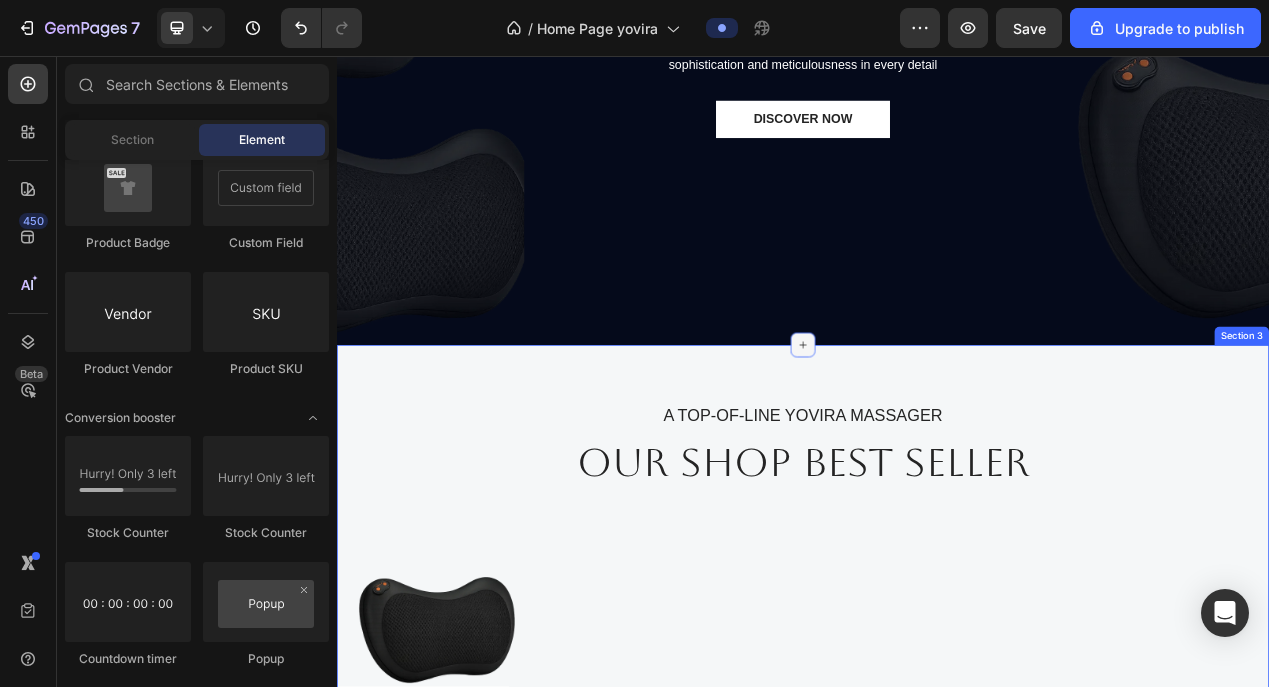 click 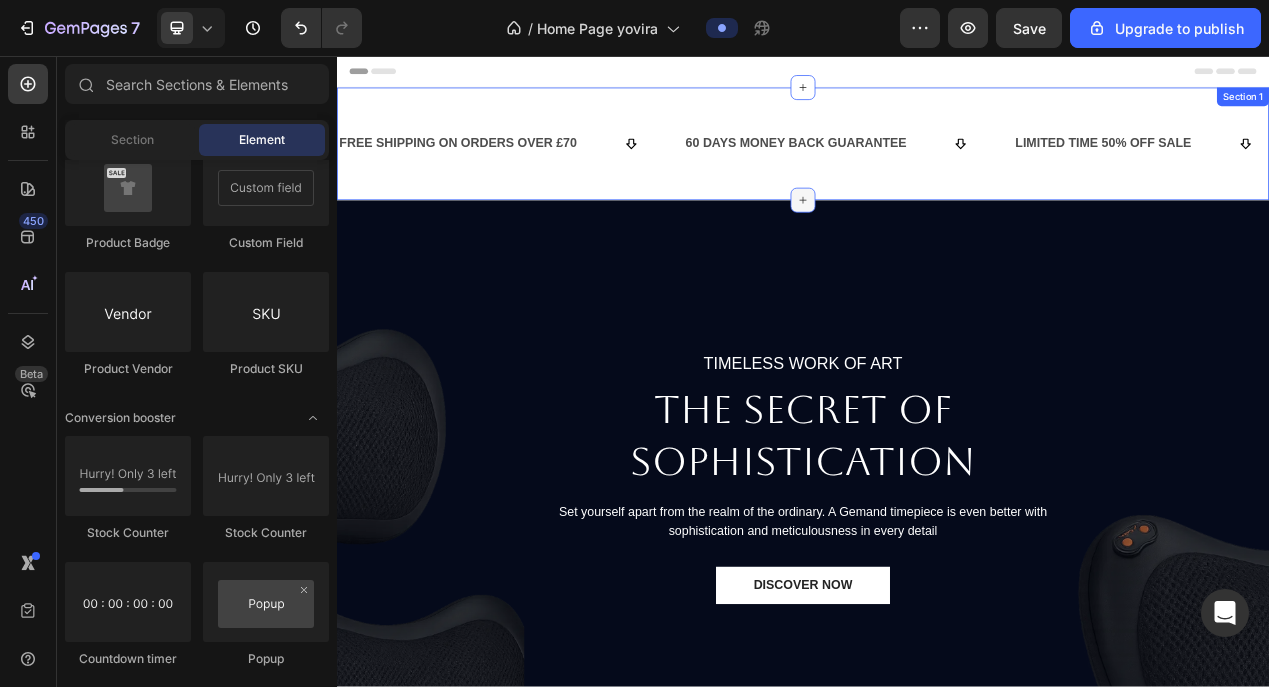 scroll, scrollTop: 0, scrollLeft: 0, axis: both 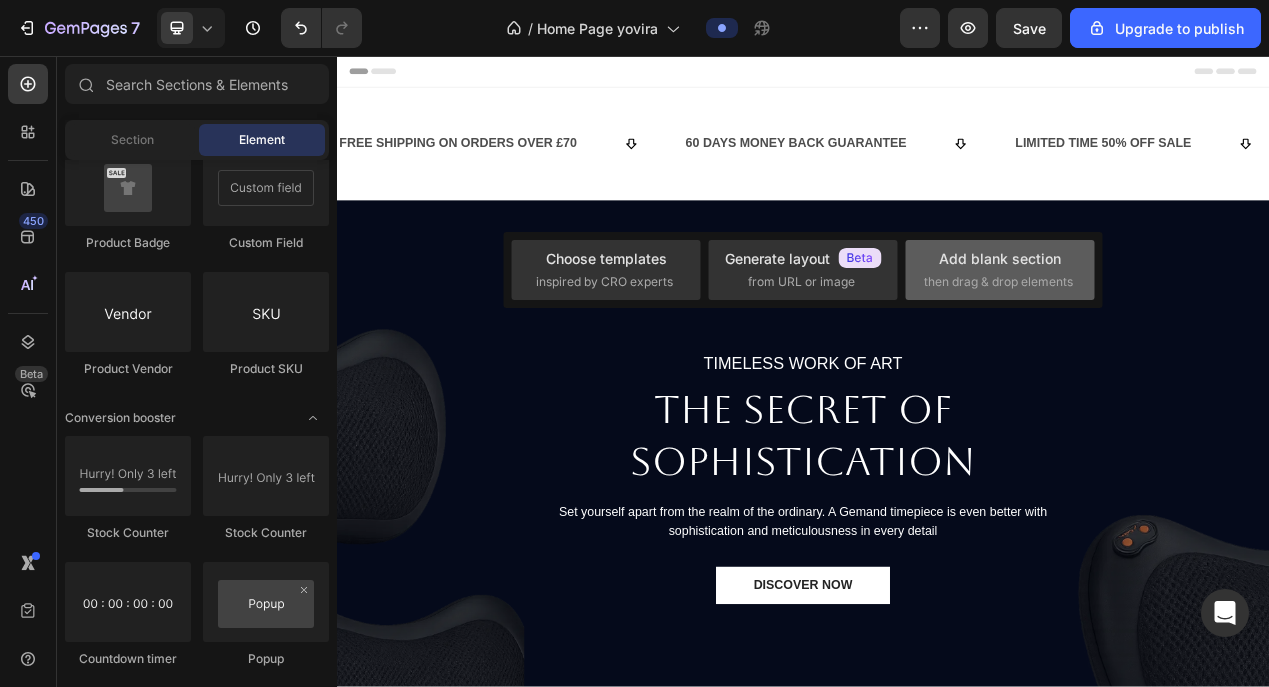 click on "then drag & drop elements" at bounding box center (998, 282) 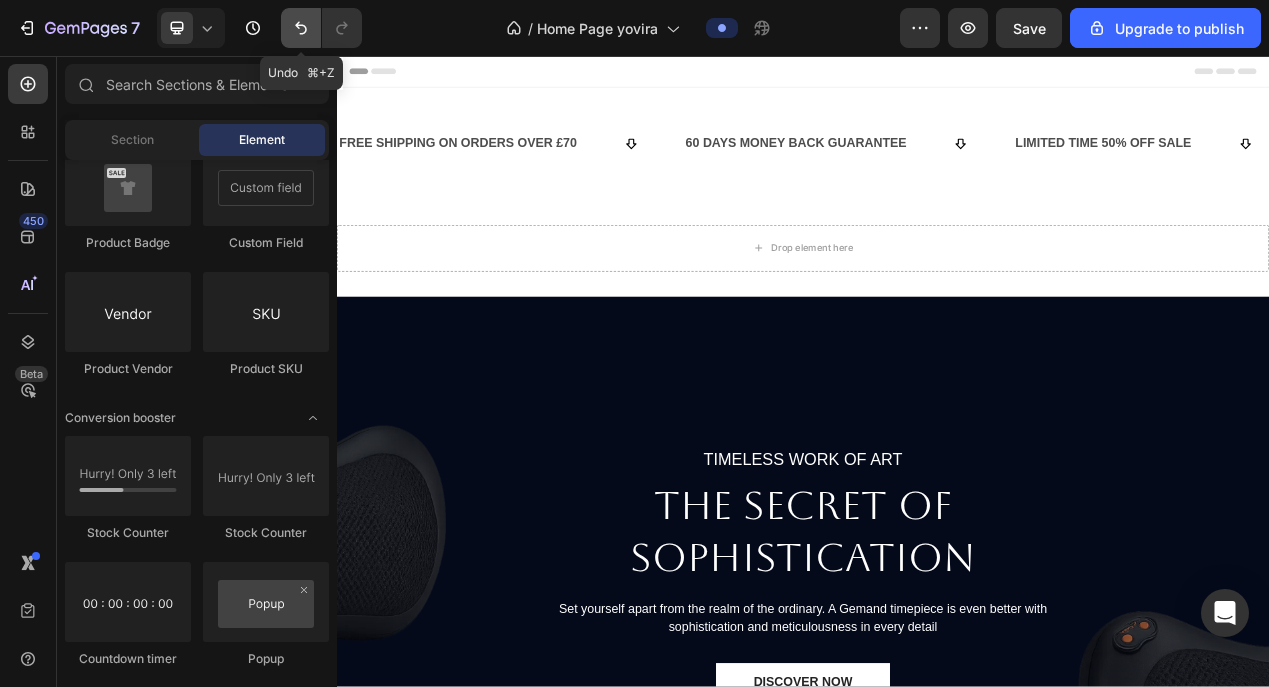 click 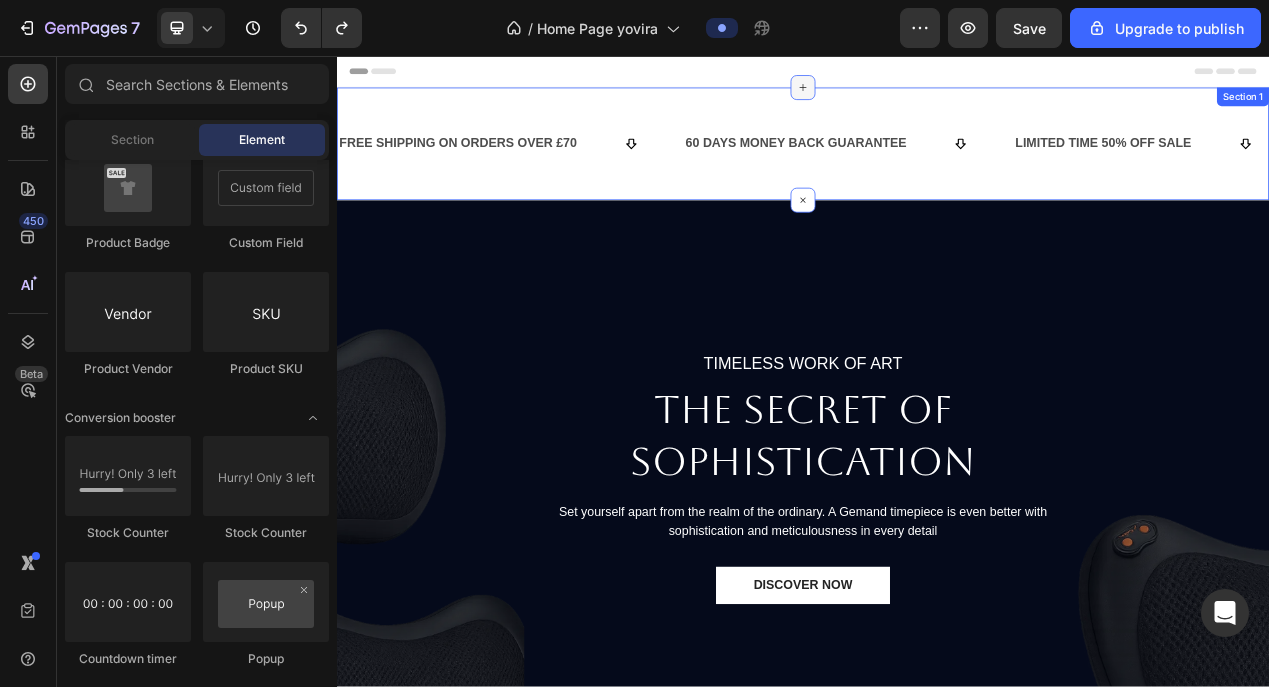 click 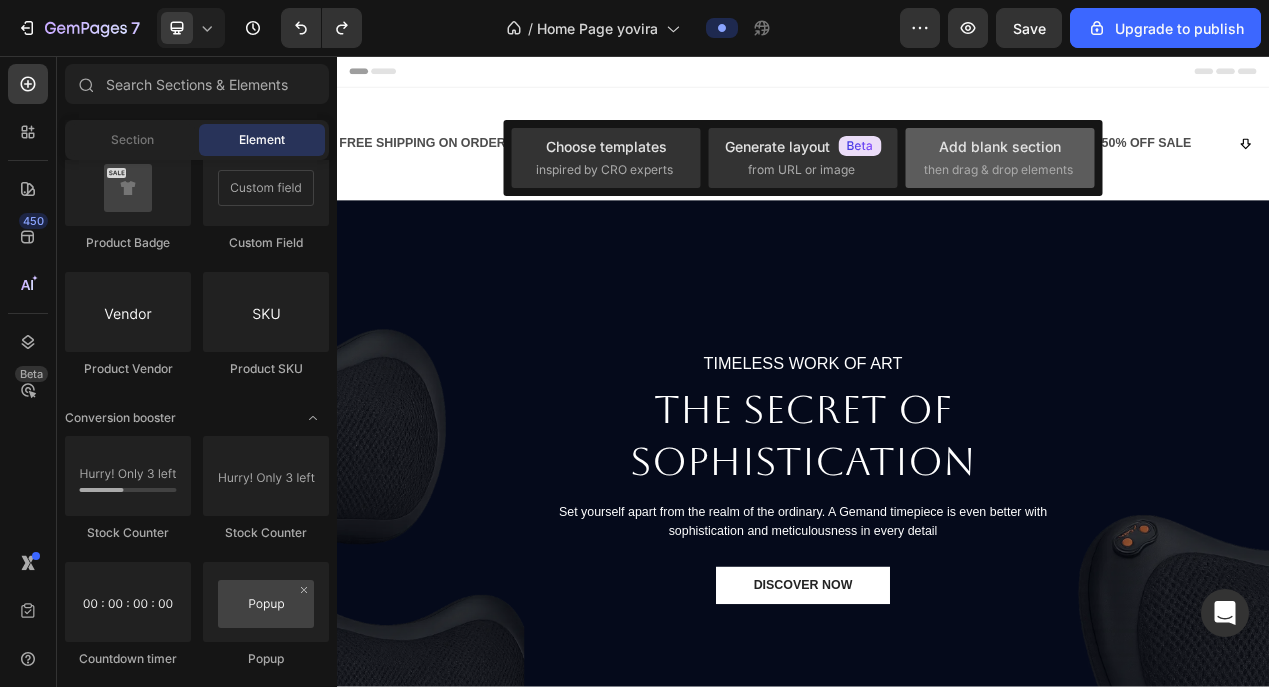 click on "then drag & drop elements" at bounding box center [998, 170] 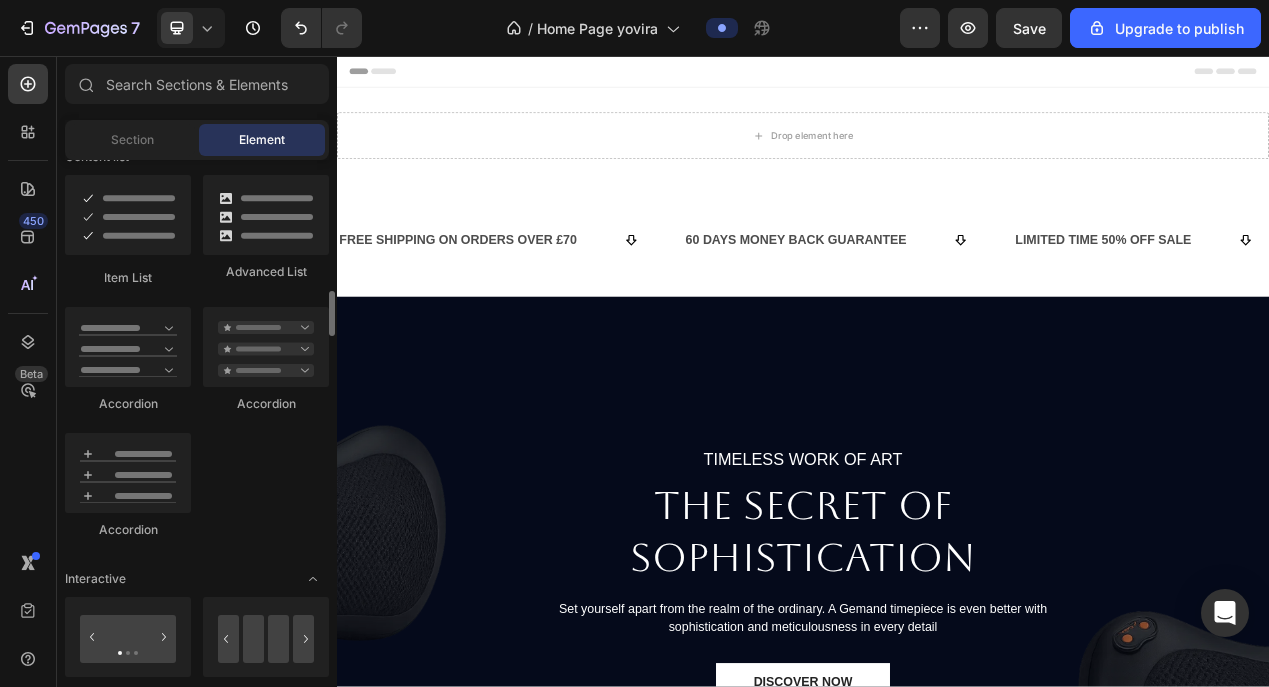 scroll, scrollTop: 1623, scrollLeft: 0, axis: vertical 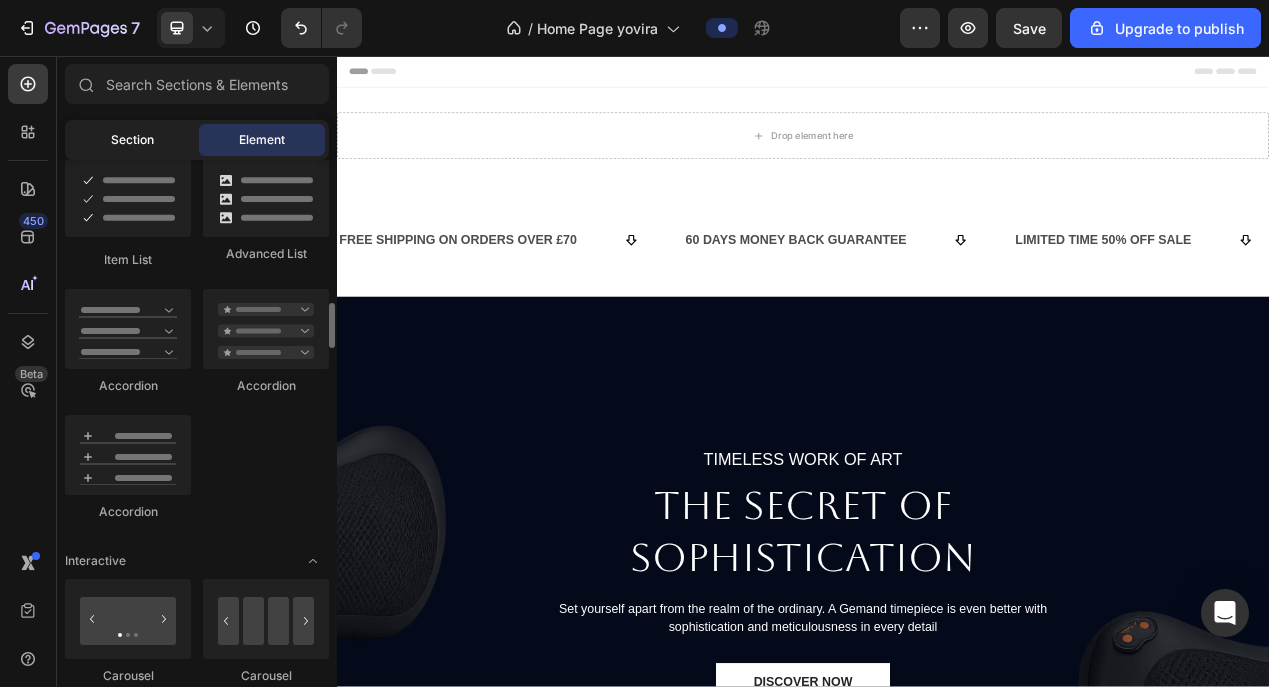 click on "Section" 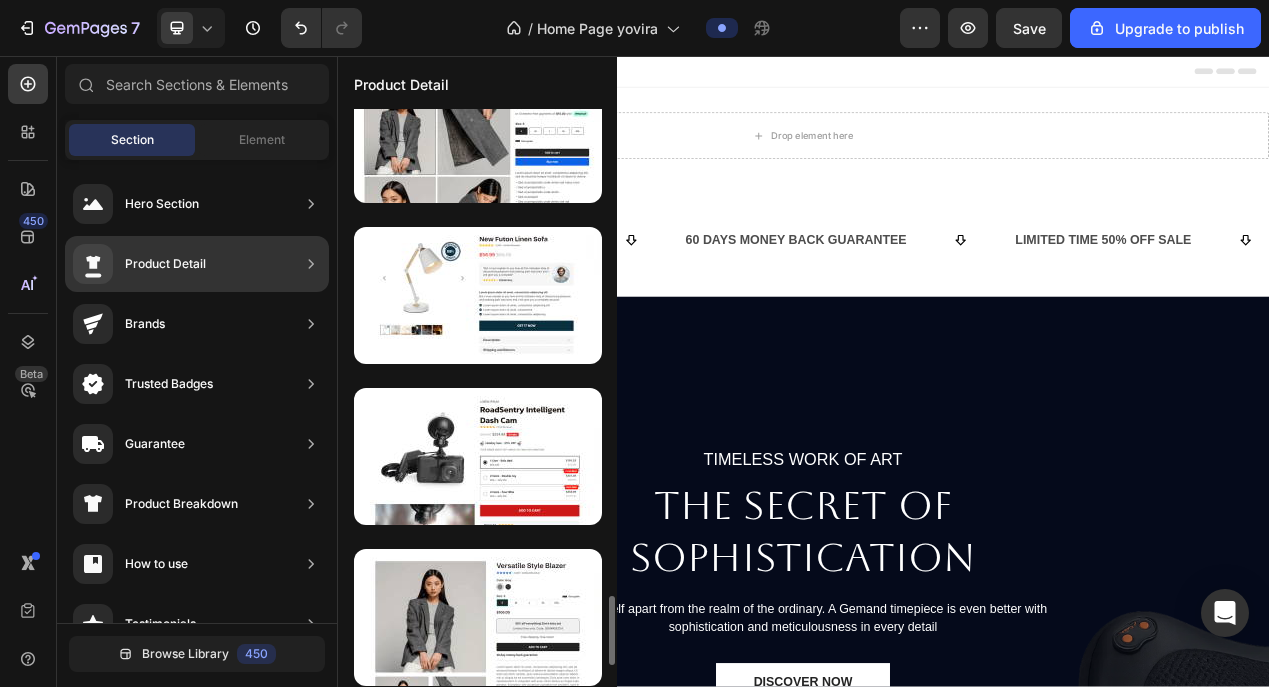 scroll, scrollTop: 216, scrollLeft: 0, axis: vertical 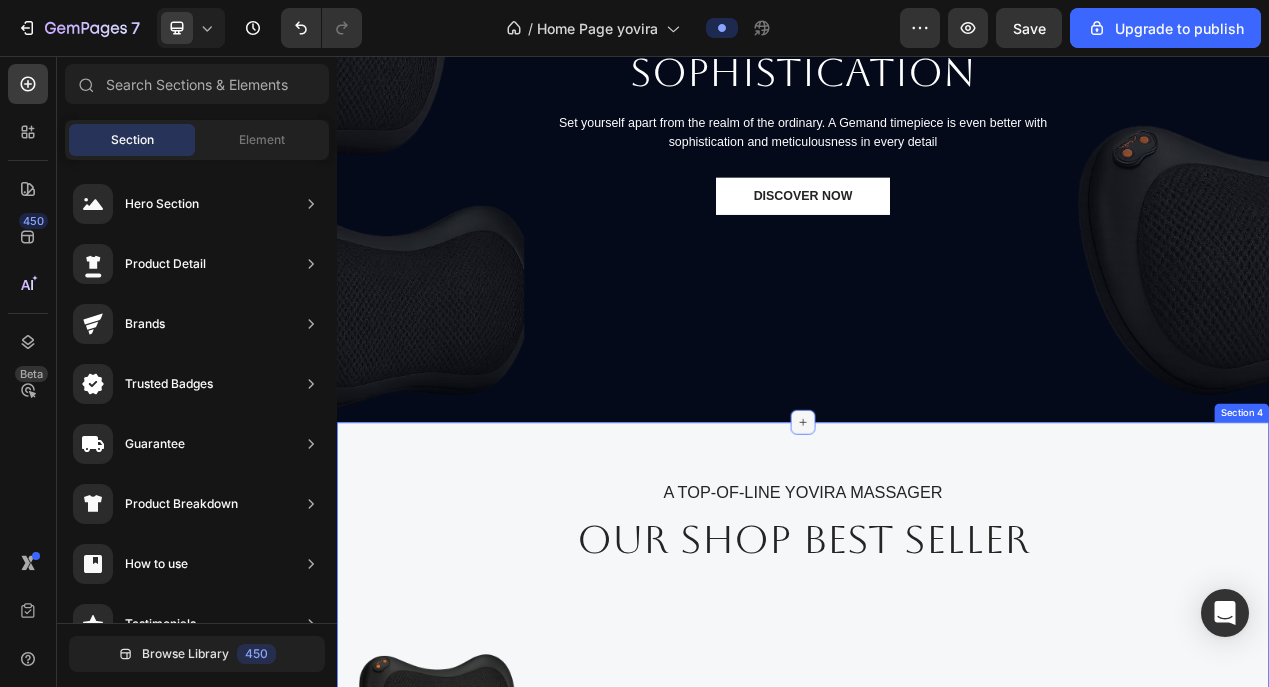 click 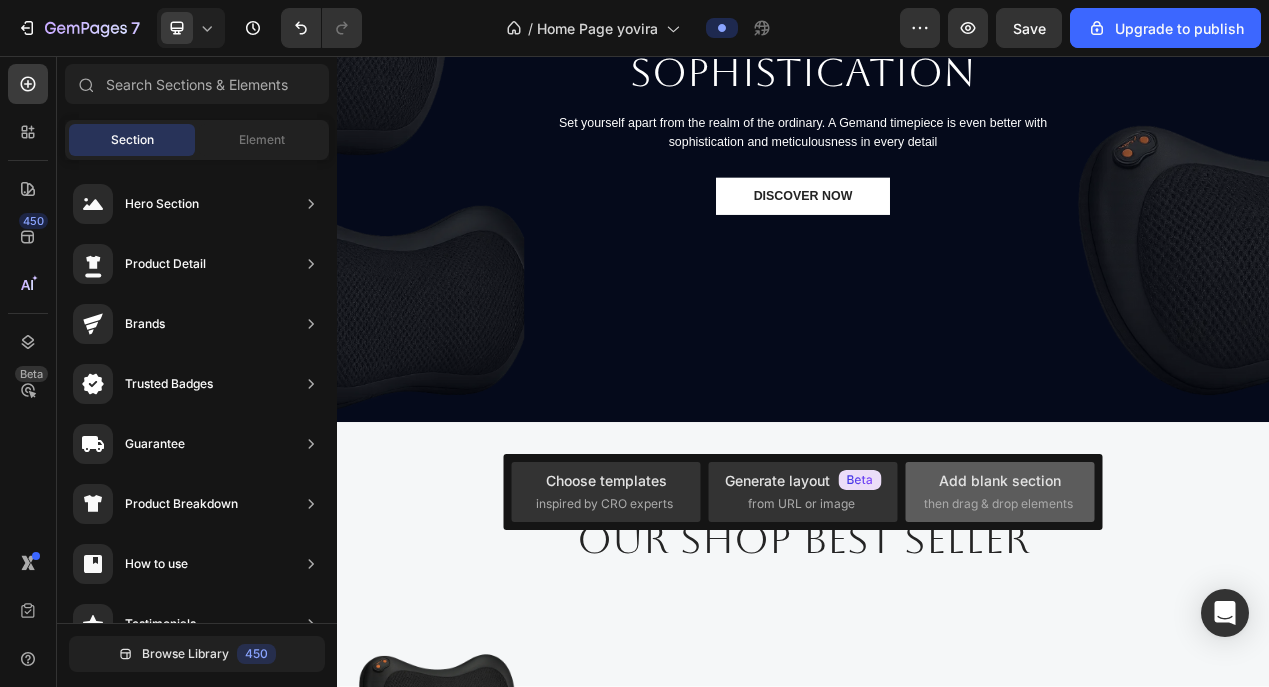 click on "Add blank section" at bounding box center [1000, 480] 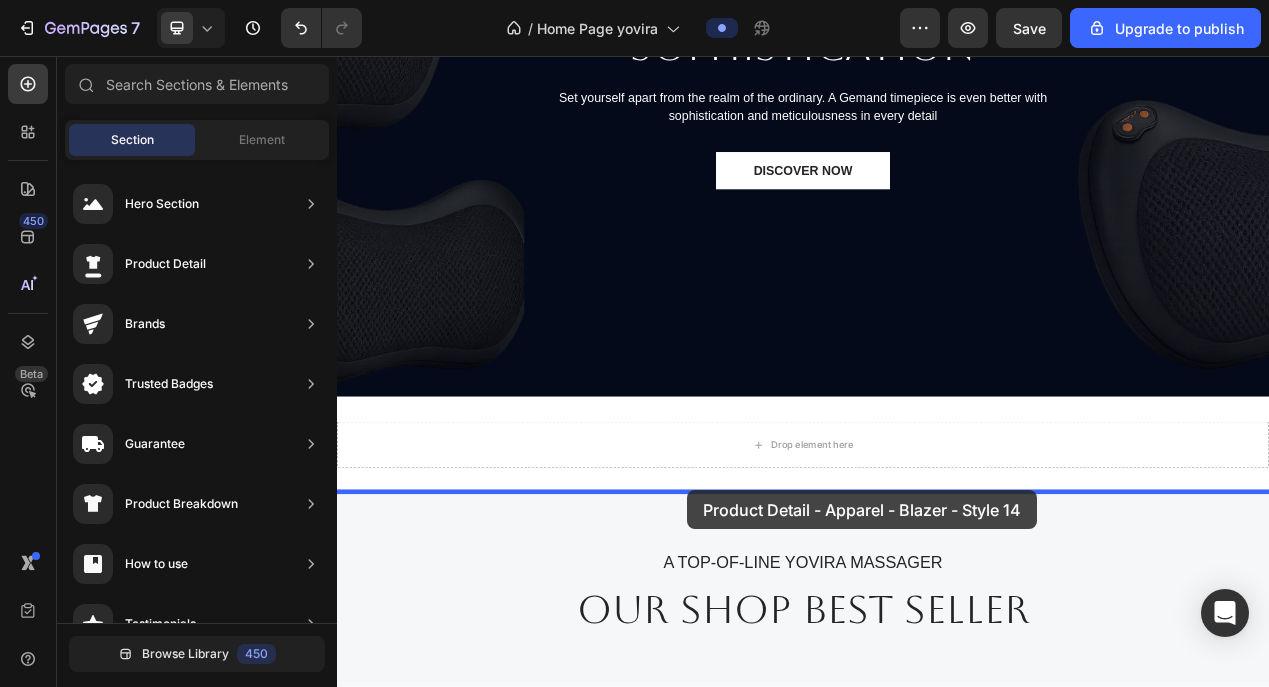 scroll, scrollTop: 663, scrollLeft: 0, axis: vertical 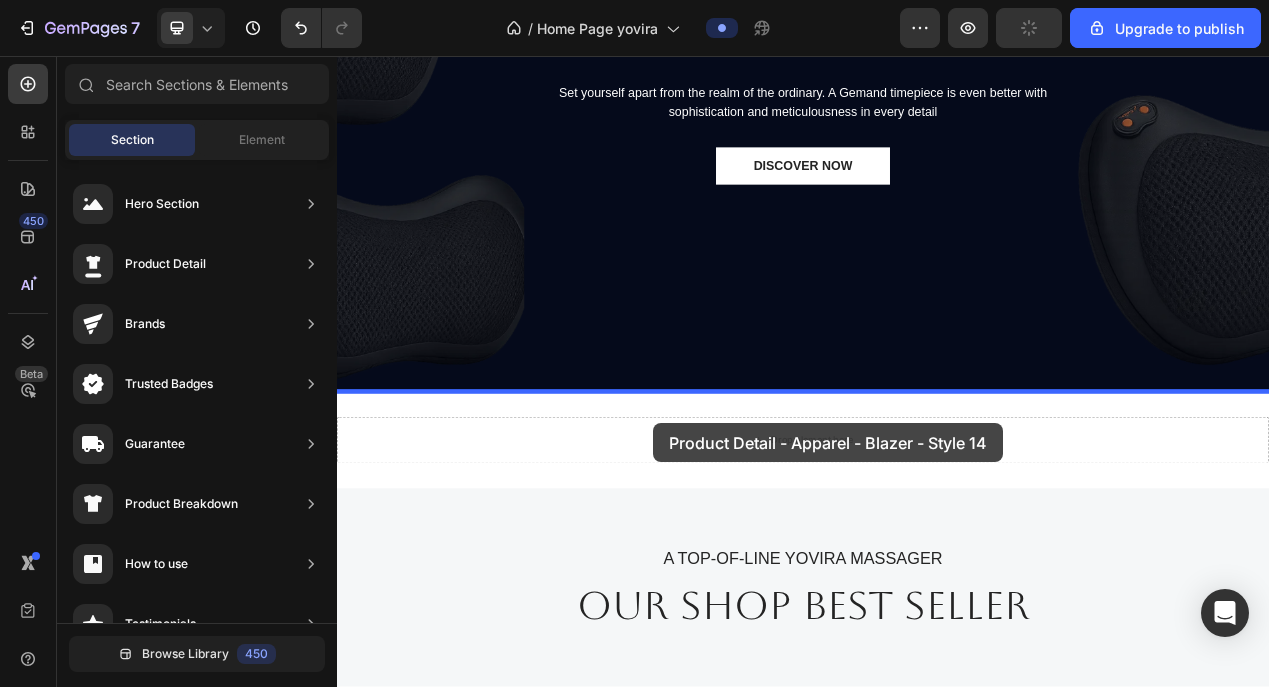 drag, startPoint x: 775, startPoint y: 279, endPoint x: 744, endPoint y: 529, distance: 251.91467 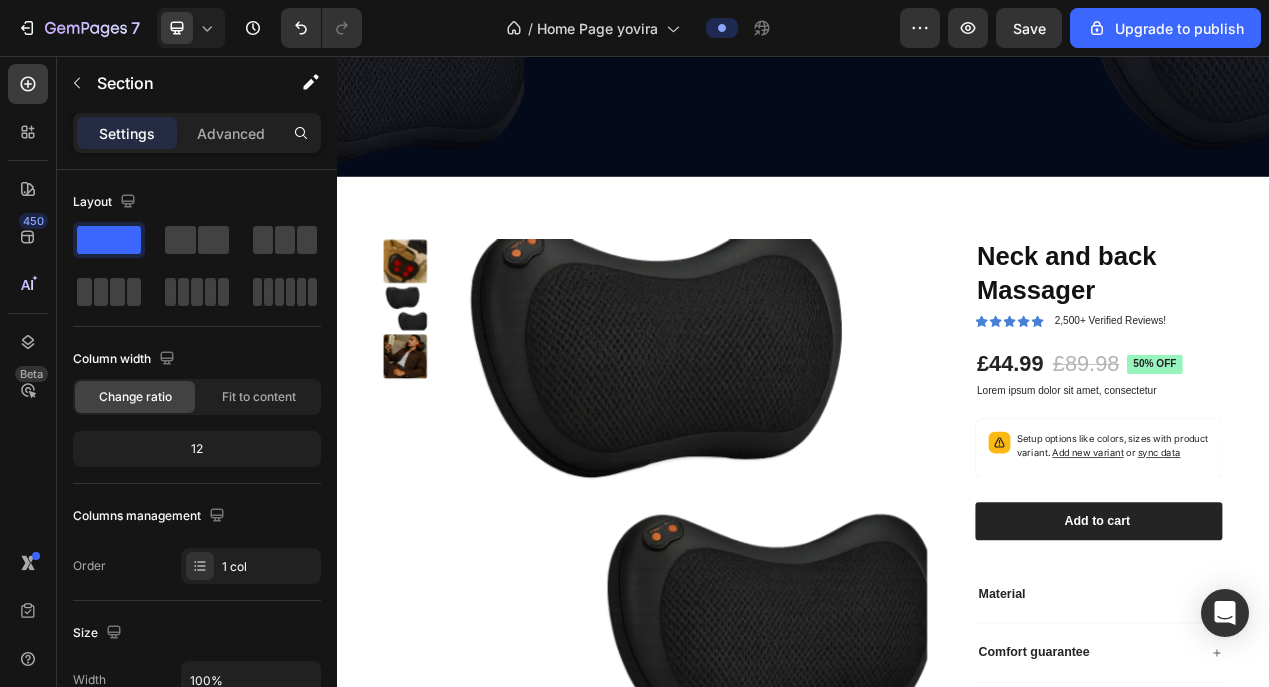 scroll, scrollTop: 923, scrollLeft: 0, axis: vertical 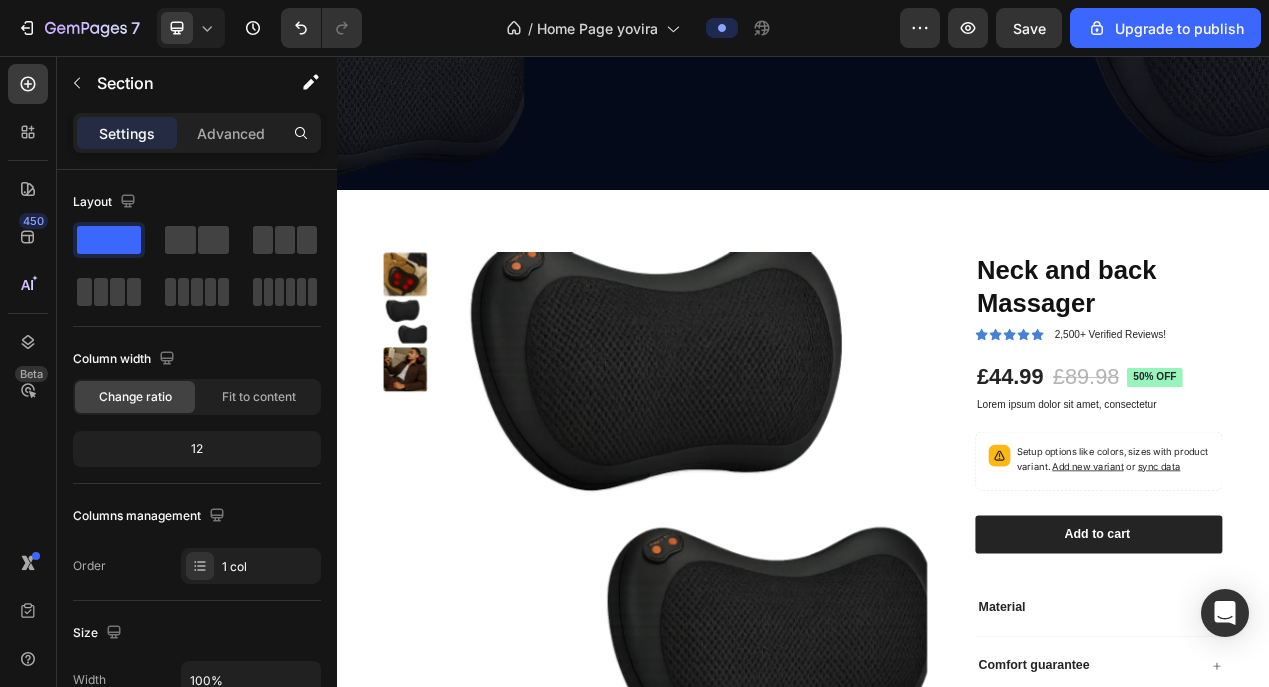 click on "Product Images Neck and back Massager Product Title Icon Icon Icon Icon Icon Icon List 2,500+ Verified Reviews! Text Block Row £44.99 Product Price Product Price £89.98 Product Price Product Price 50% off Product Badge Row Lorem ipsum dolor sit amet, consectetur  Text Block Setup options like colors, sizes with product variant.       Add new variant   or   sync data Product Variants & Swatches
1
Product Quantity Row Add to cart Add to Cart Row
Material
Comfort guarantee
Shipping Accordion Row Product Section 4" at bounding box center (937, 632) 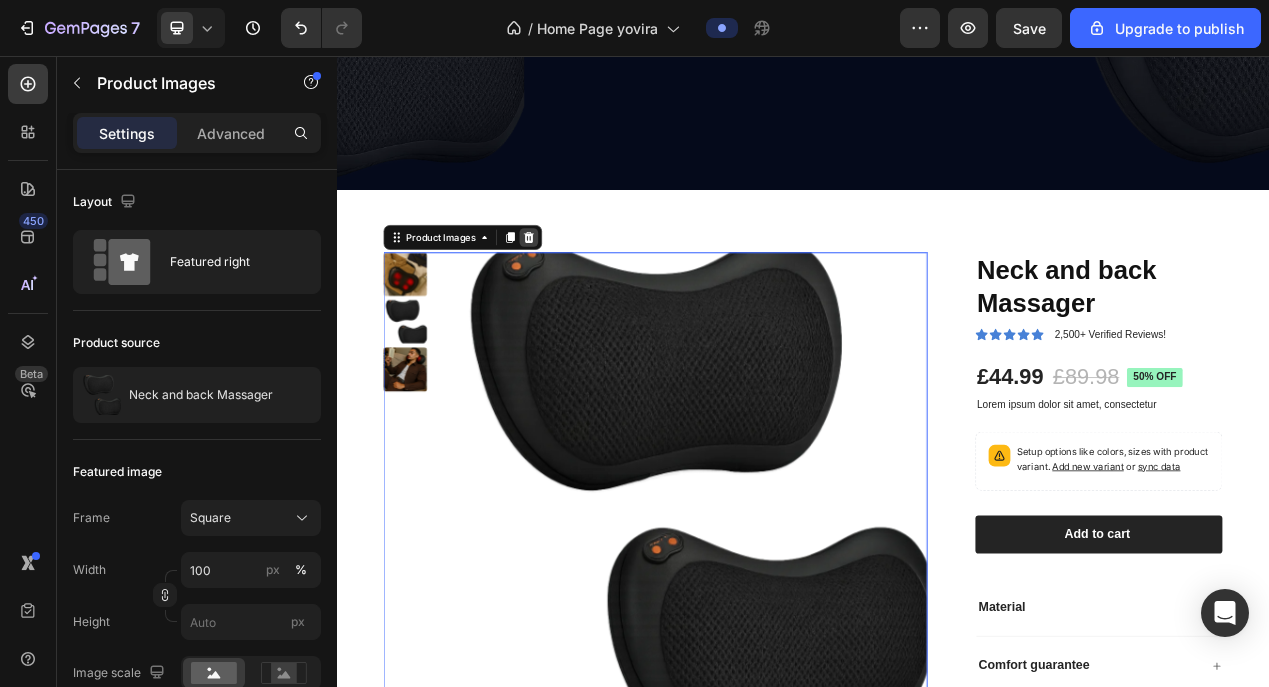 click 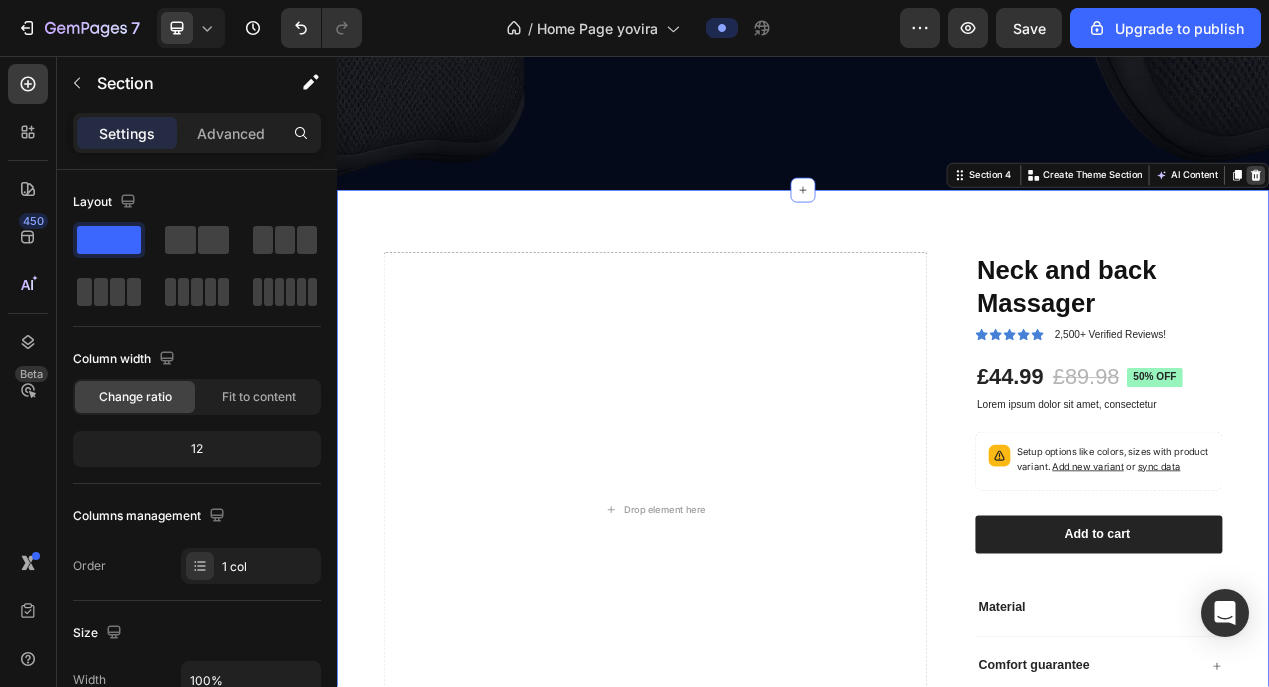 click 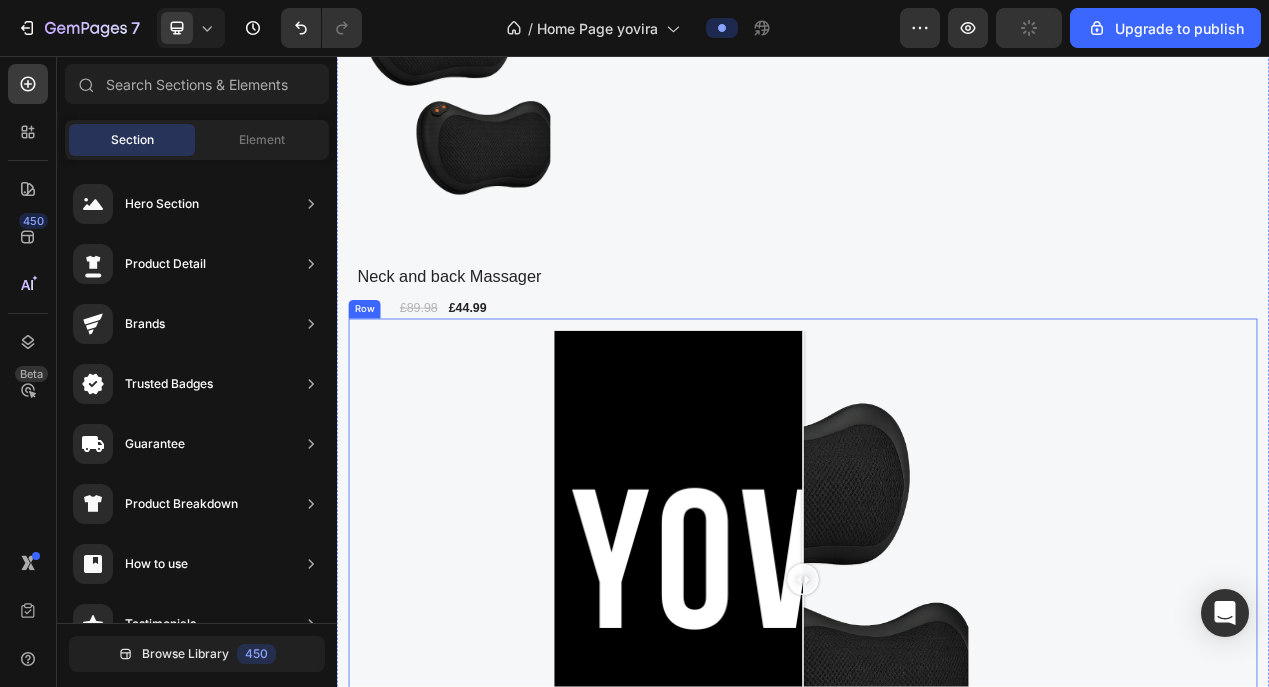 scroll, scrollTop: 1623, scrollLeft: 0, axis: vertical 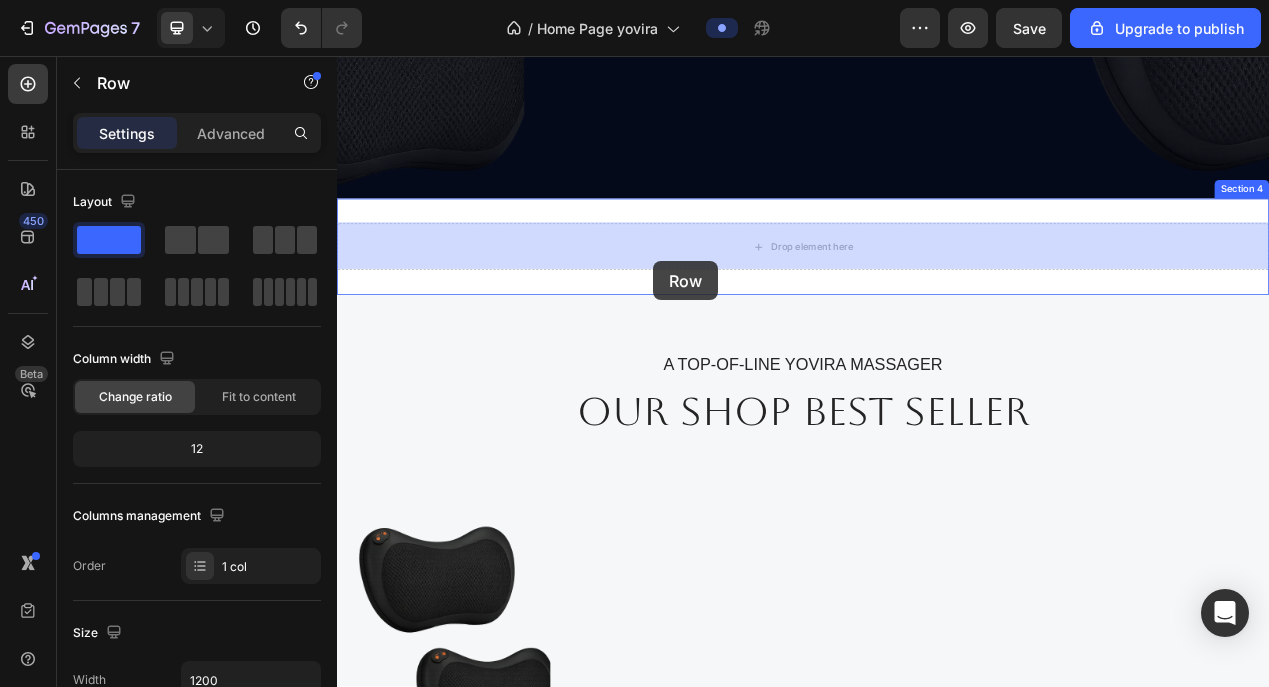 drag, startPoint x: 567, startPoint y: 388, endPoint x: 744, endPoint y: 316, distance: 191.08376 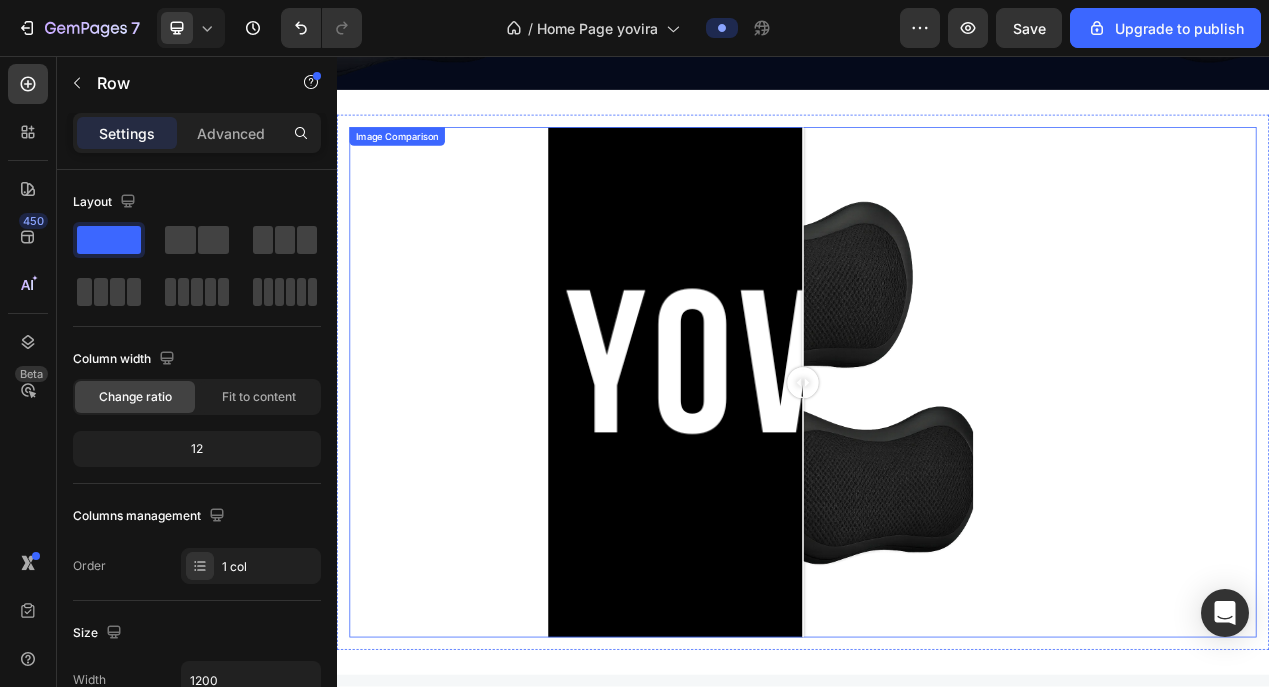 scroll, scrollTop: 644, scrollLeft: 0, axis: vertical 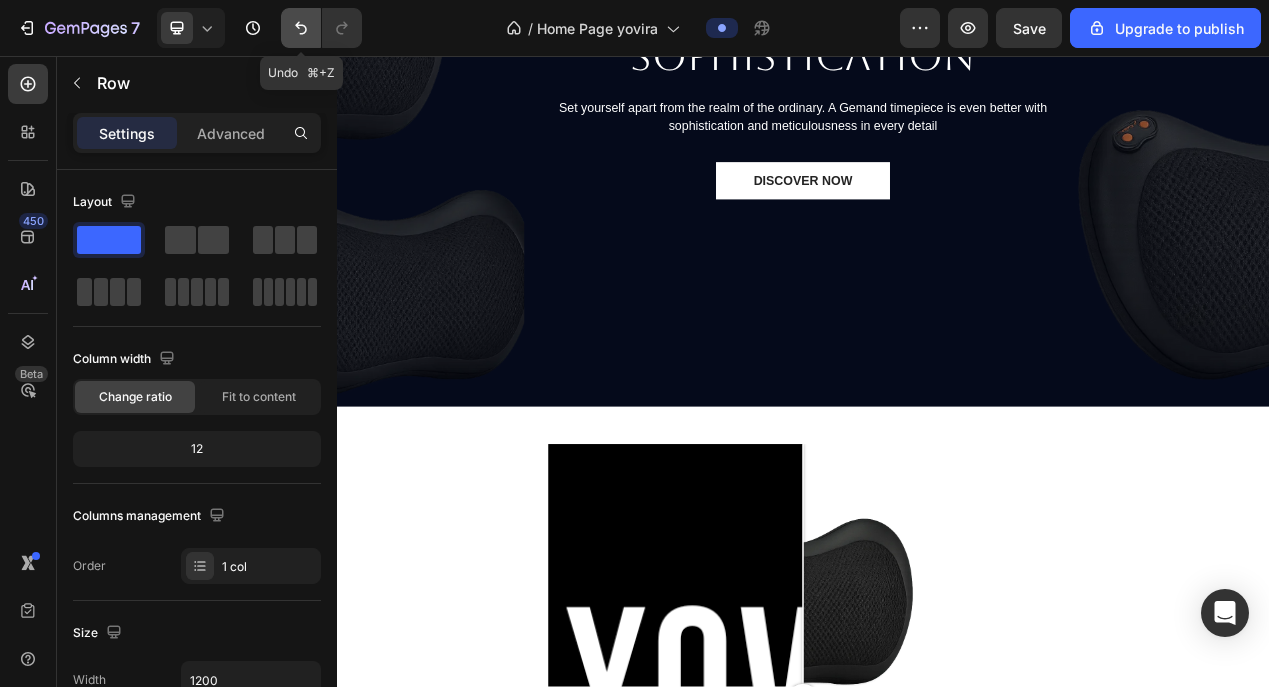 click 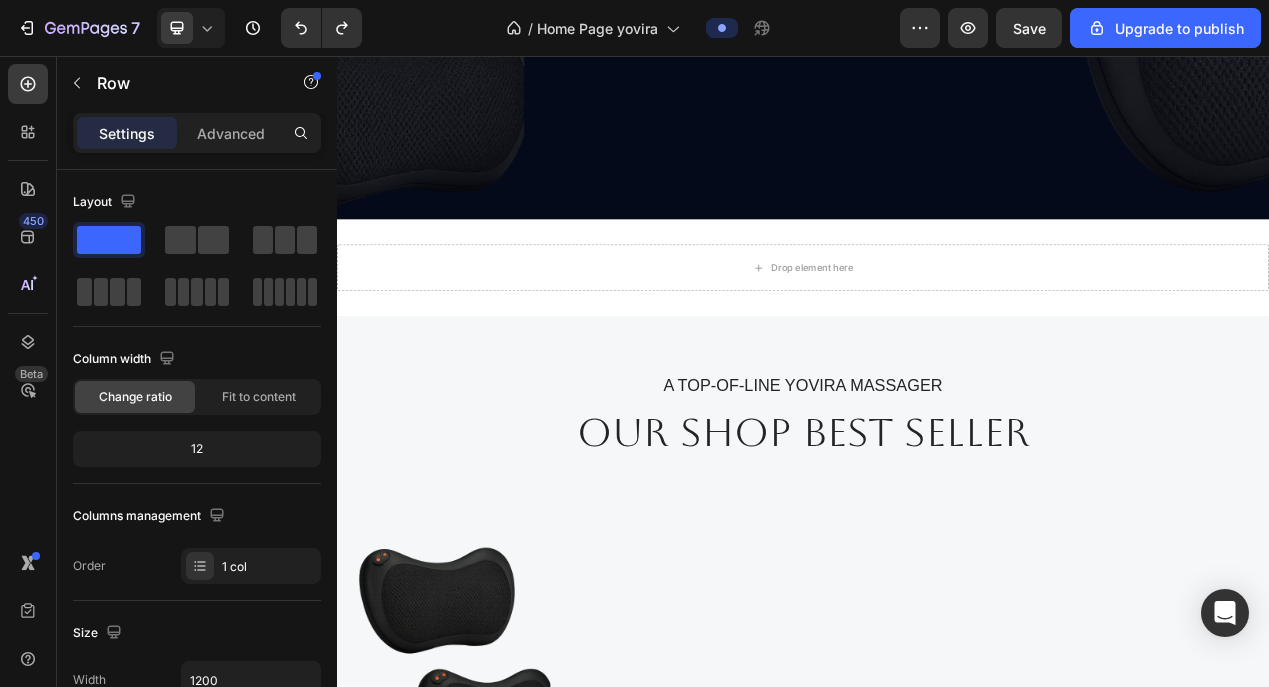 scroll, scrollTop: 989, scrollLeft: 0, axis: vertical 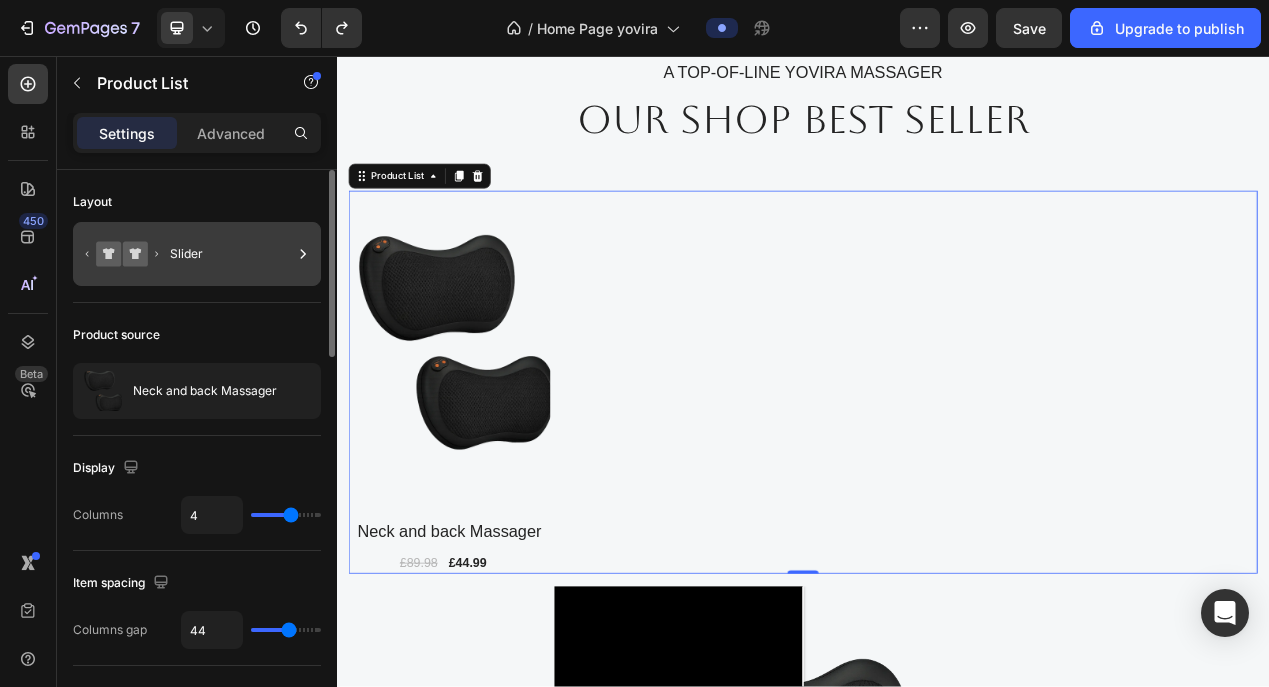 click 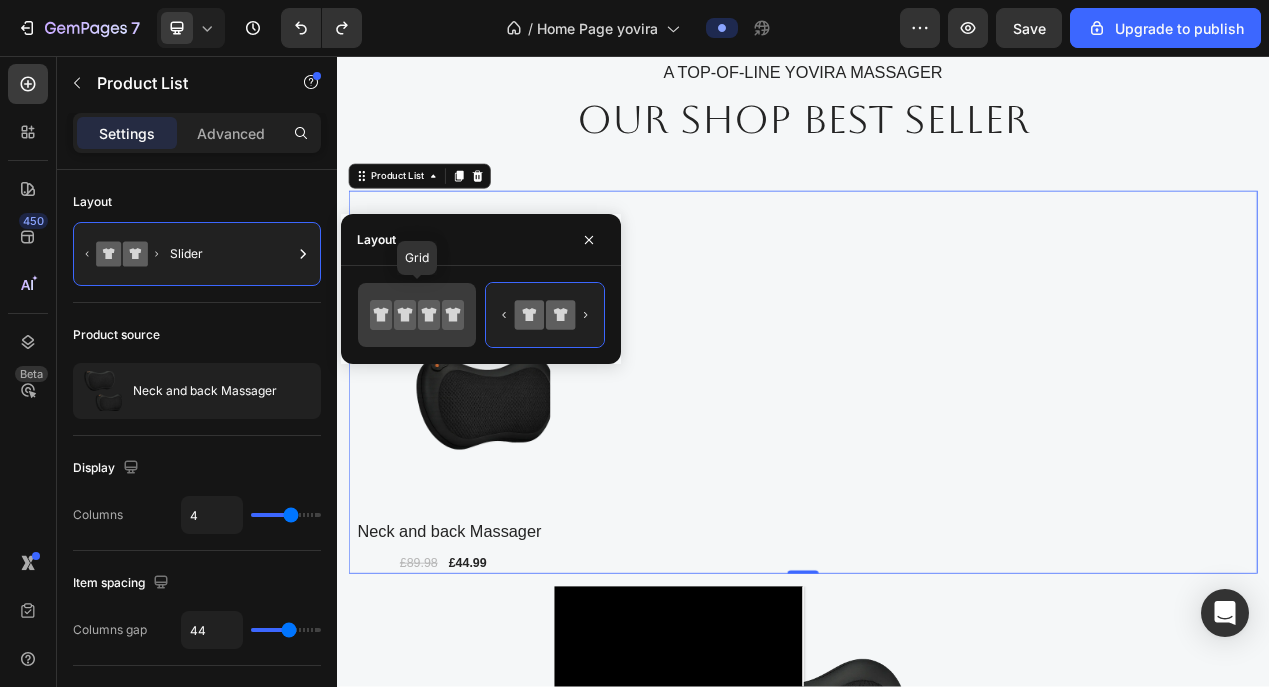 click 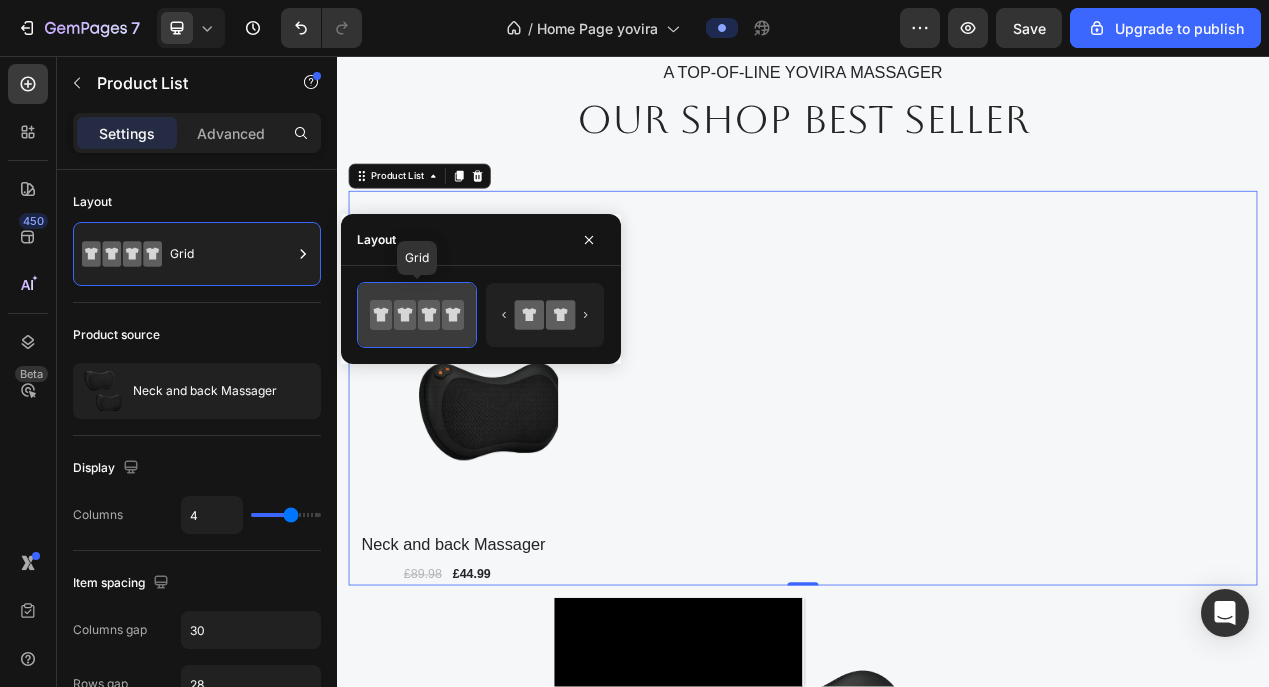 click 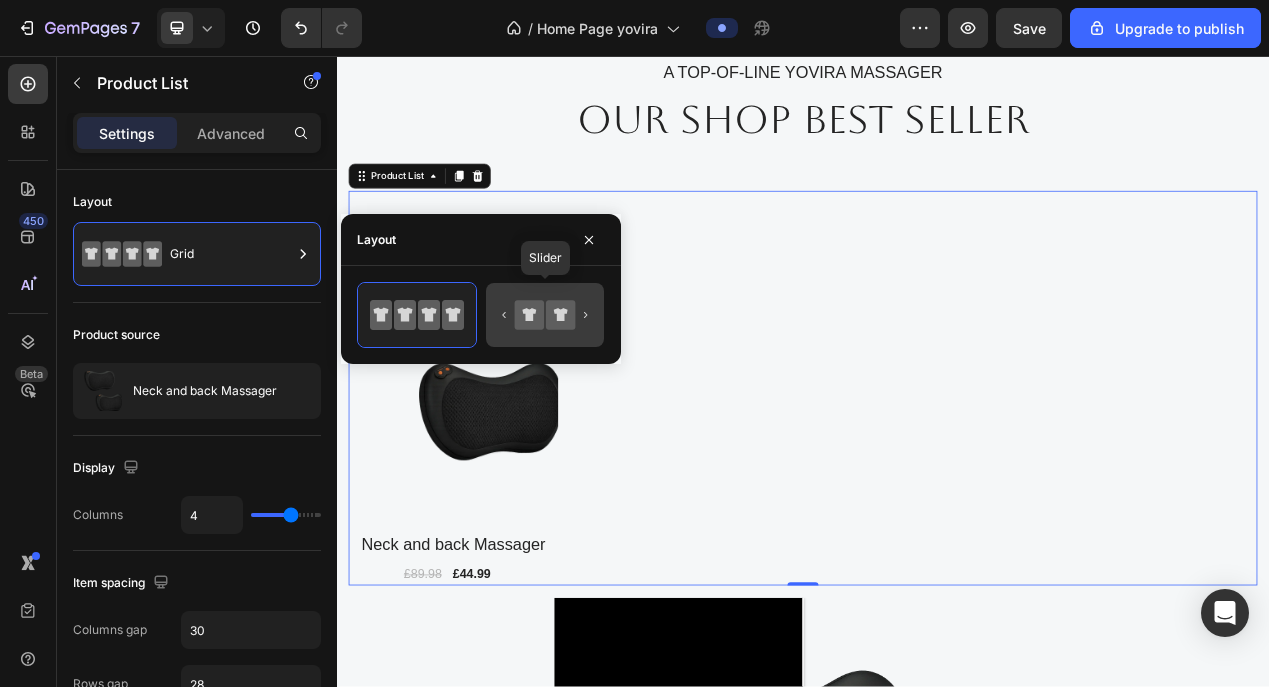 click 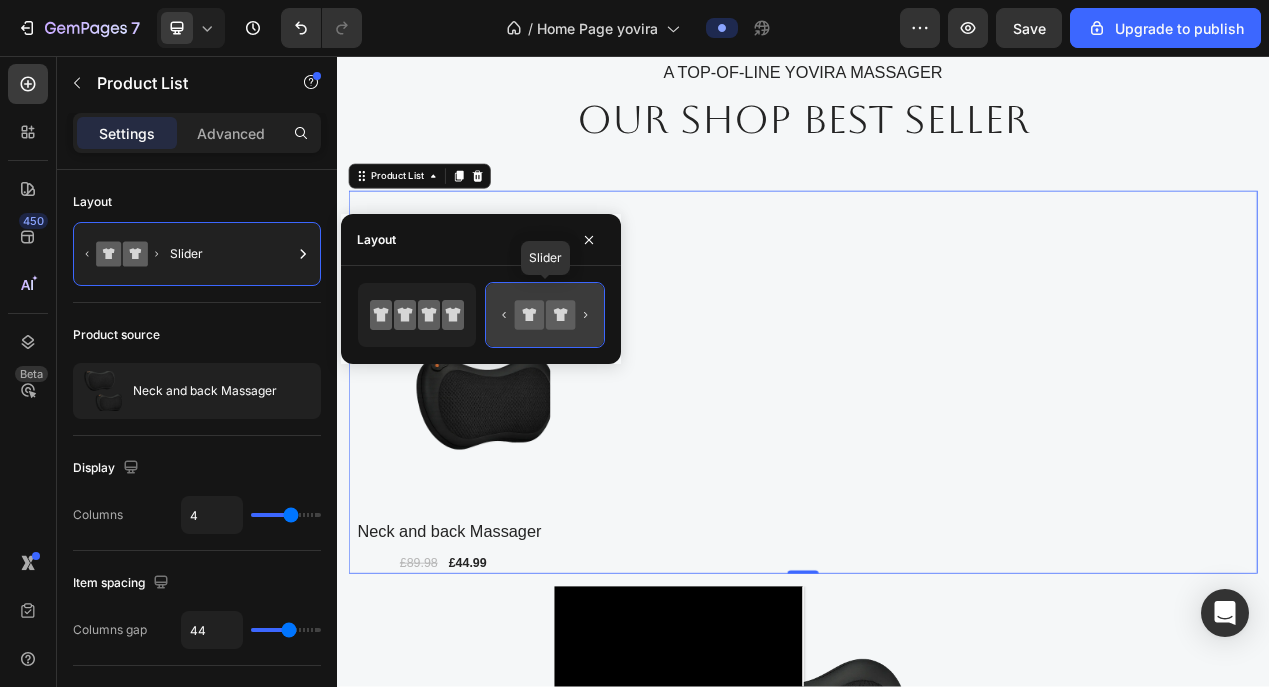 click 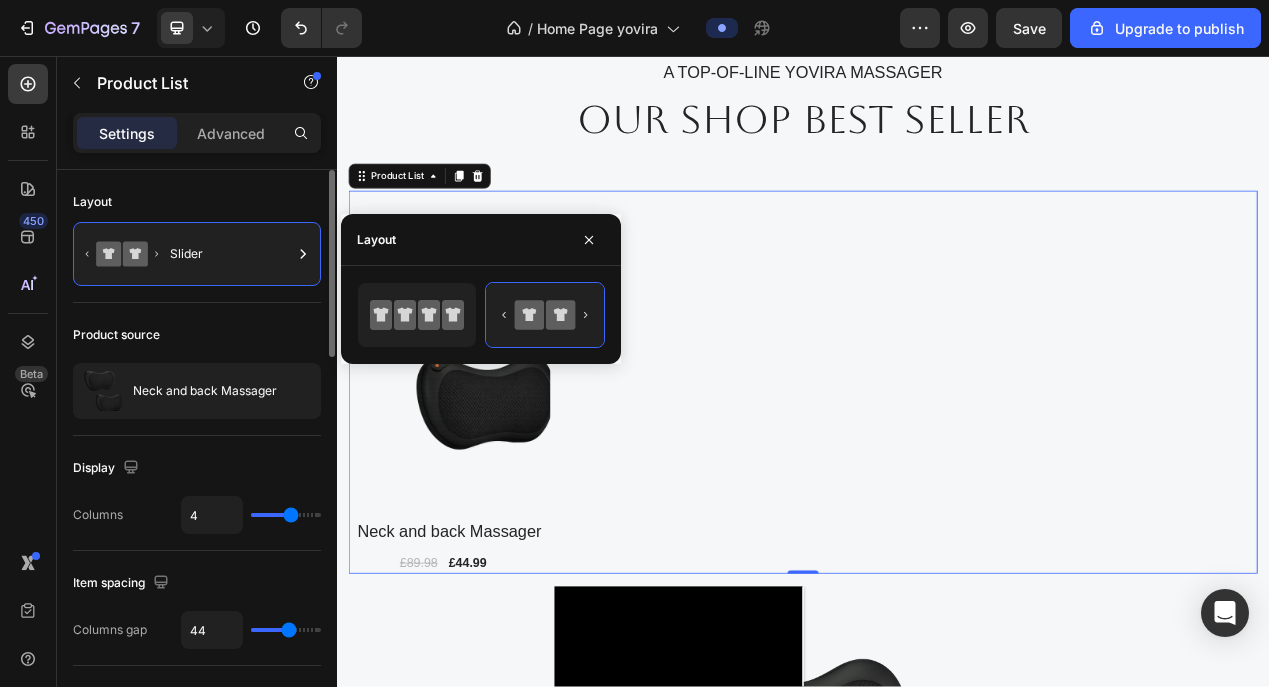 click on "Product source" at bounding box center [197, 335] 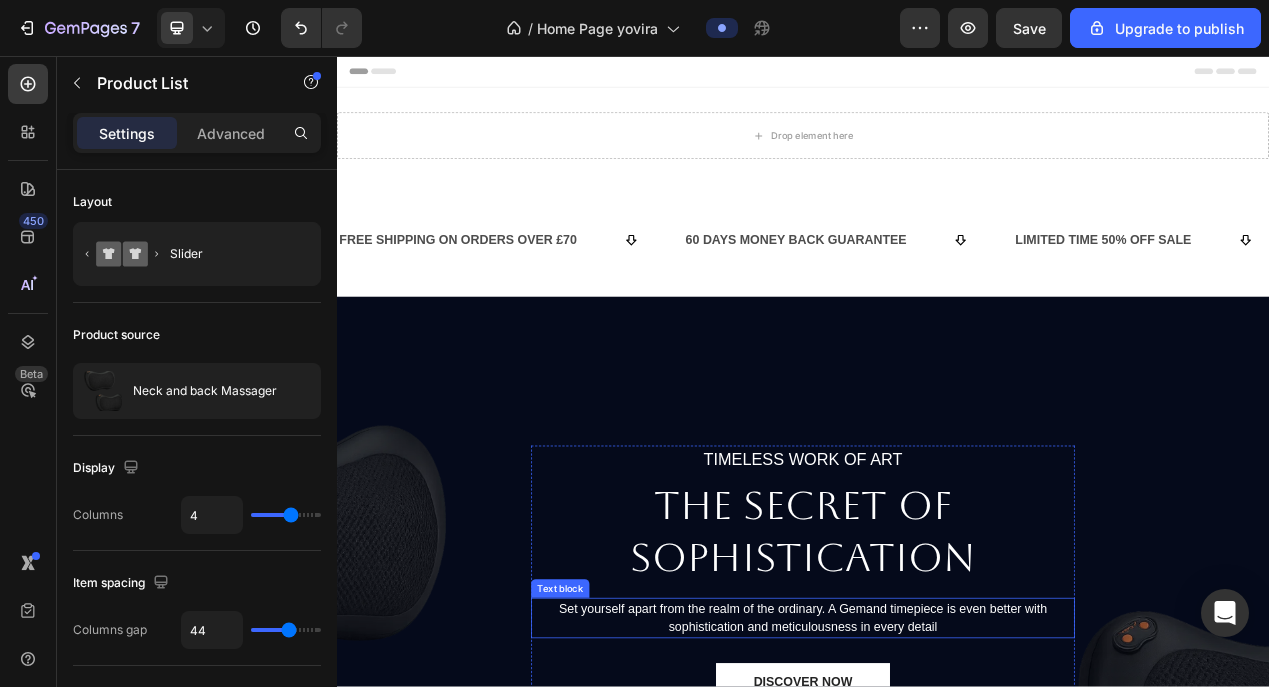 scroll, scrollTop: 0, scrollLeft: 0, axis: both 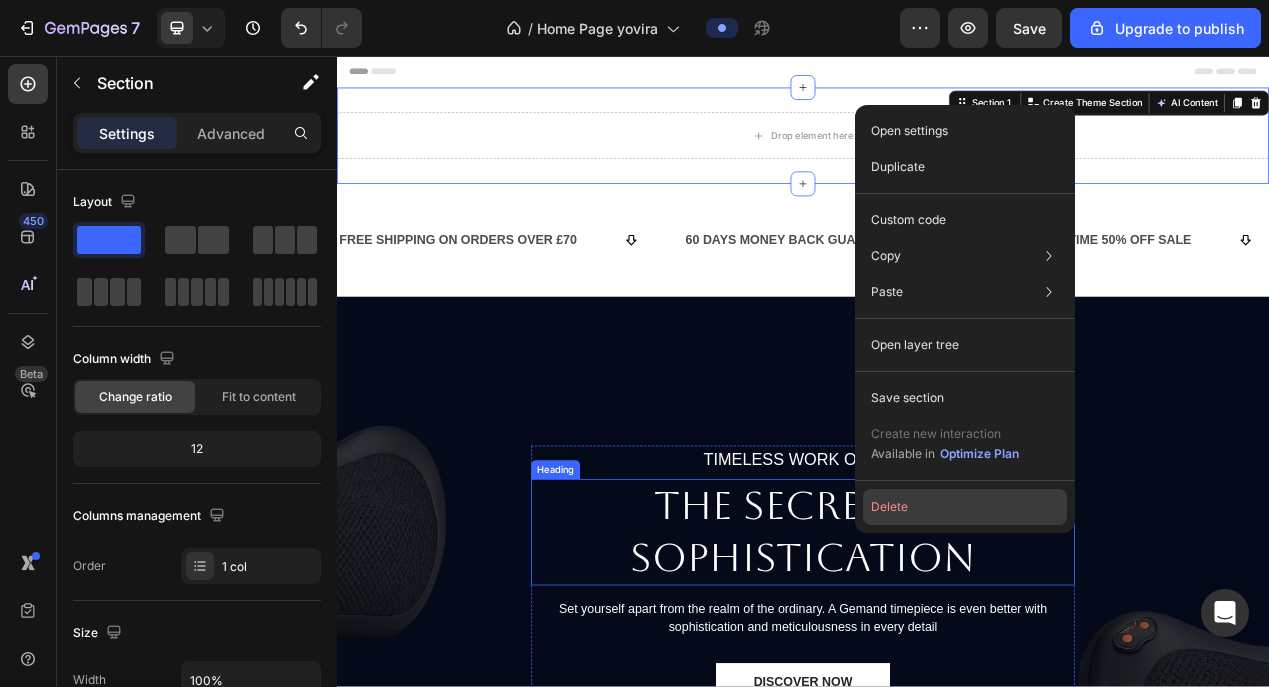 drag, startPoint x: 716, startPoint y: 569, endPoint x: 893, endPoint y: 498, distance: 190.7092 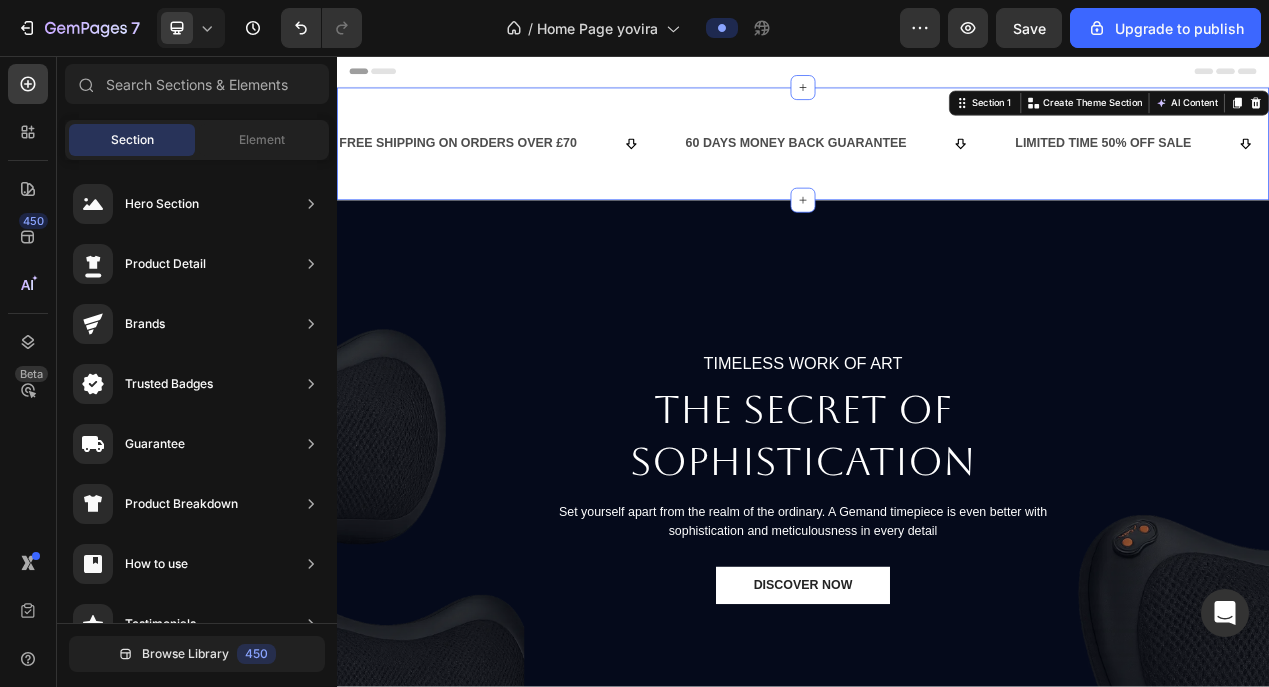 click on "Header" at bounding box center (937, 76) 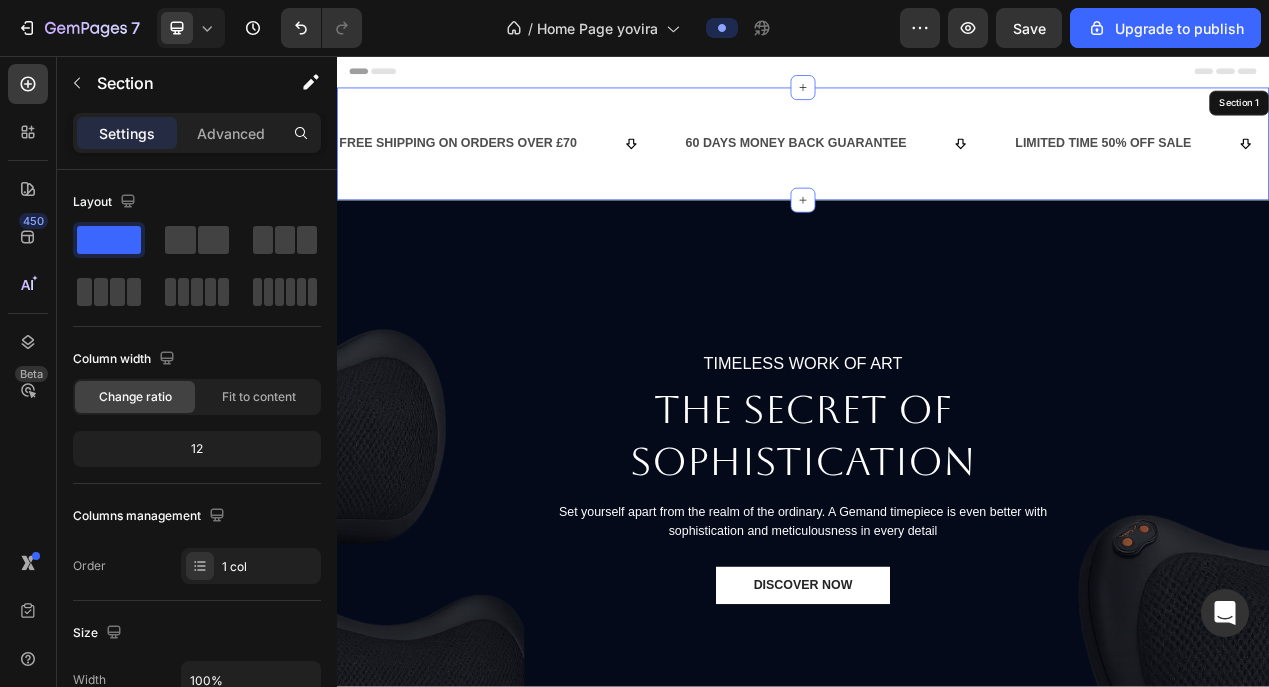 click on "FREE SHIPPING ON ORDERS OVER £70 Text Block
60 DAYS MONEY BACK GUARANTEE Text Block
LIMITED TIME 50% OFF SALE Text Block
FREE SHIPPING ON ORDERS OVER £70 Text Block
60 DAYS MONEY BACK GUARANTEE Text Block
LIMITED TIME 50% OFF SALE Text Block
Marquee Section 1" at bounding box center (937, 169) 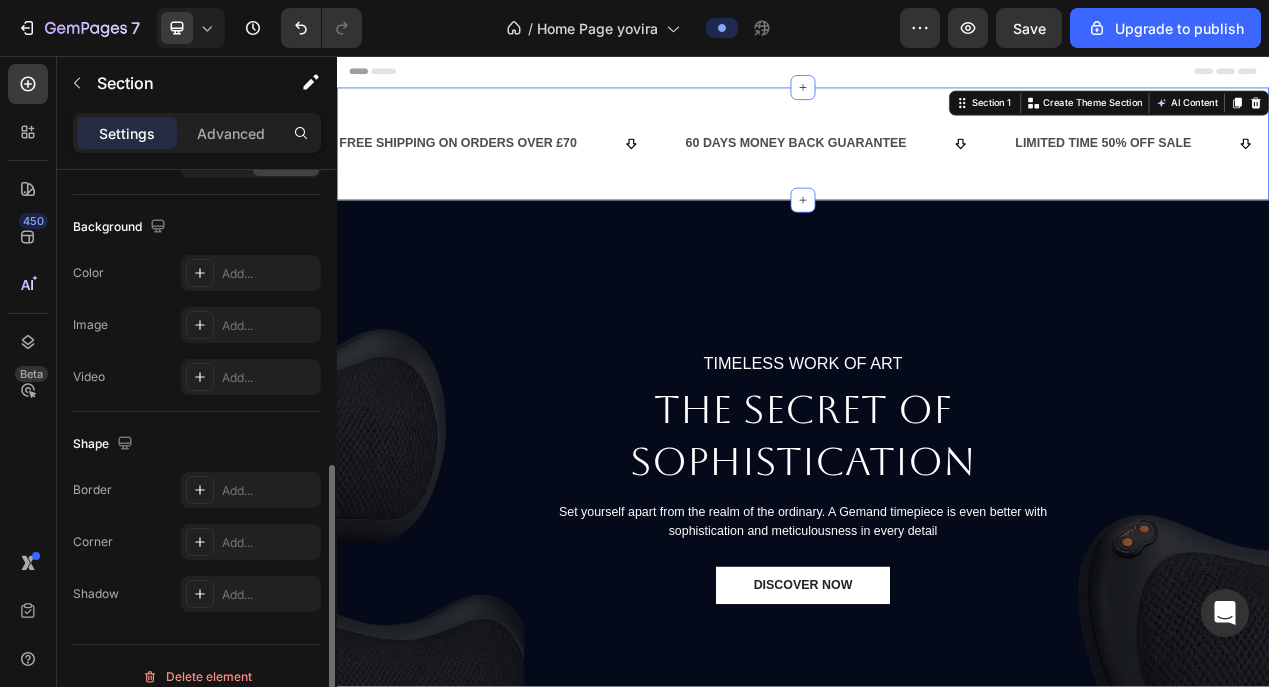 scroll, scrollTop: 646, scrollLeft: 0, axis: vertical 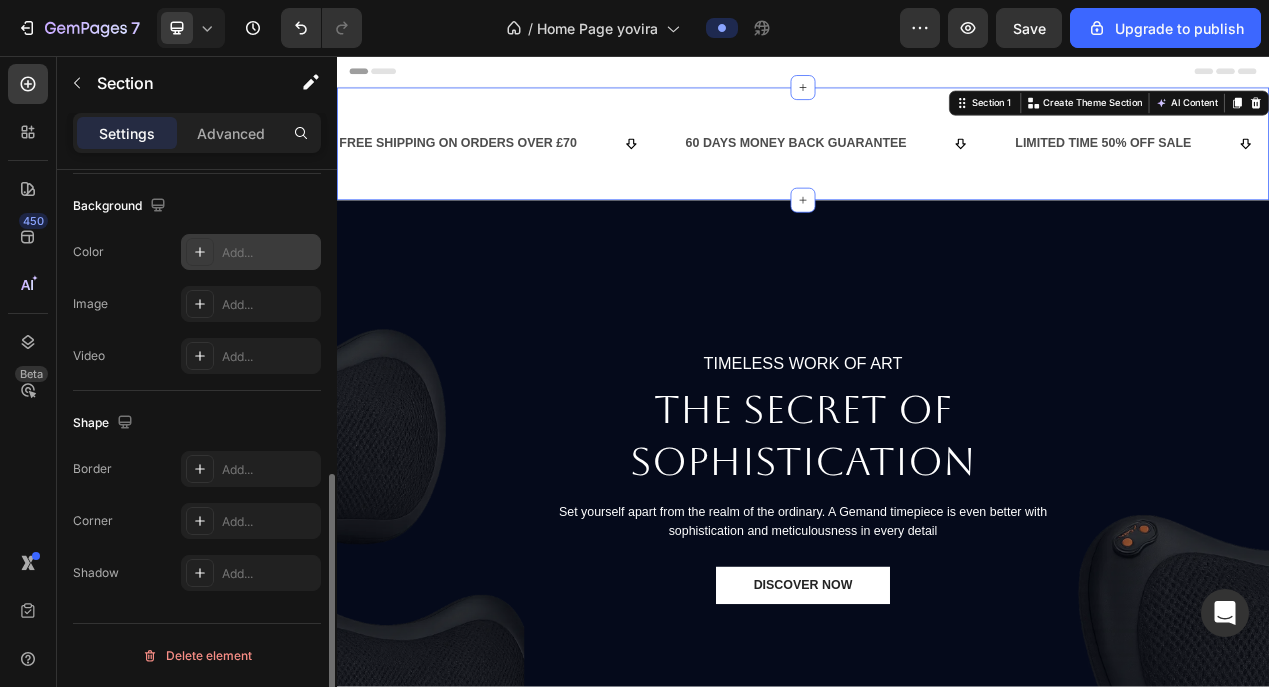 click on "Add..." at bounding box center (269, 253) 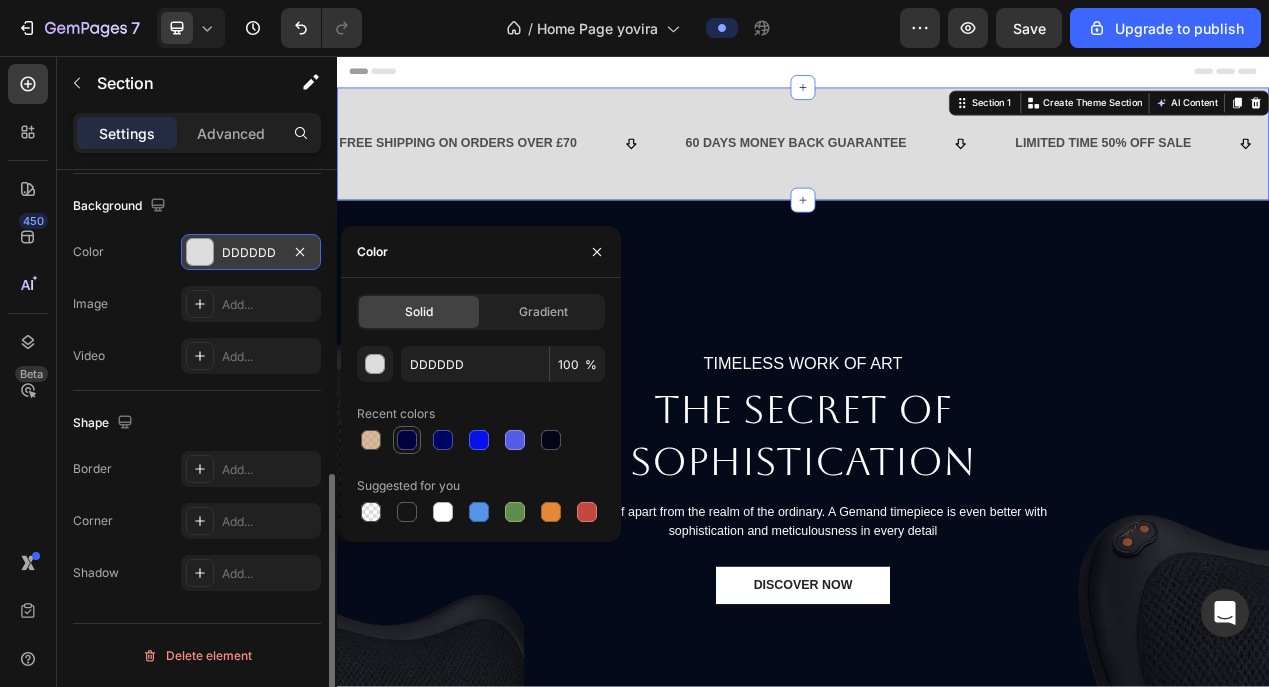 click at bounding box center [407, 440] 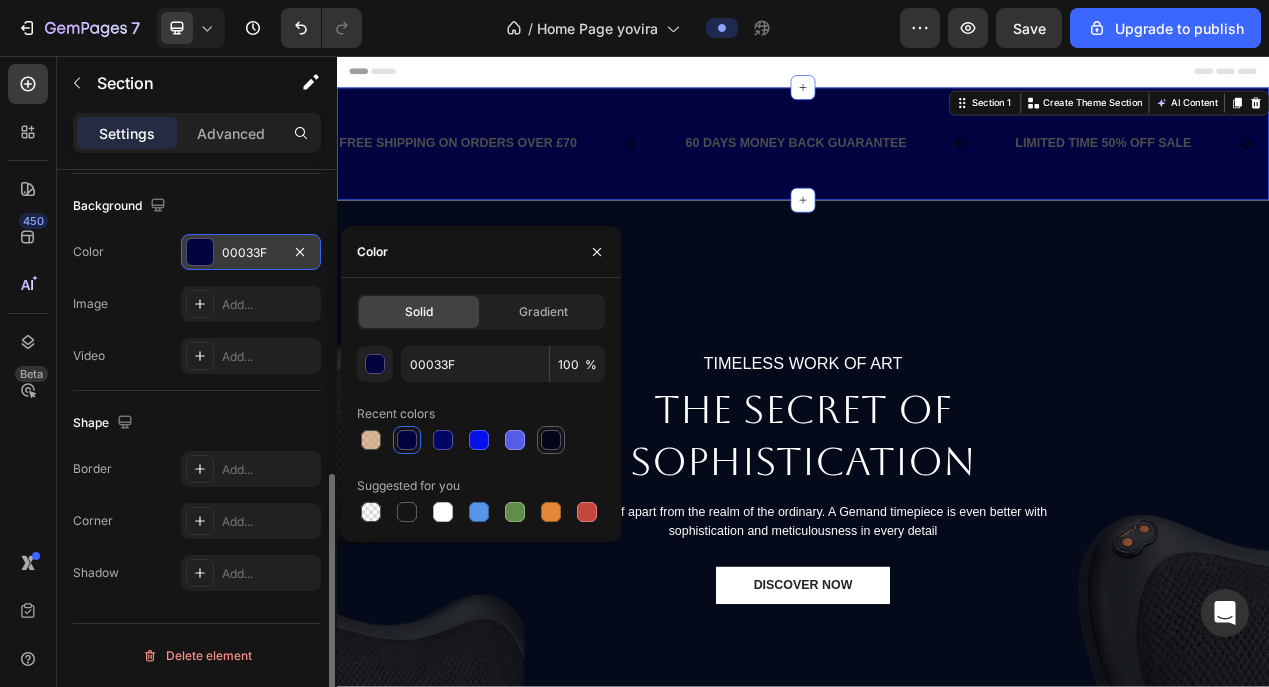 click at bounding box center (551, 440) 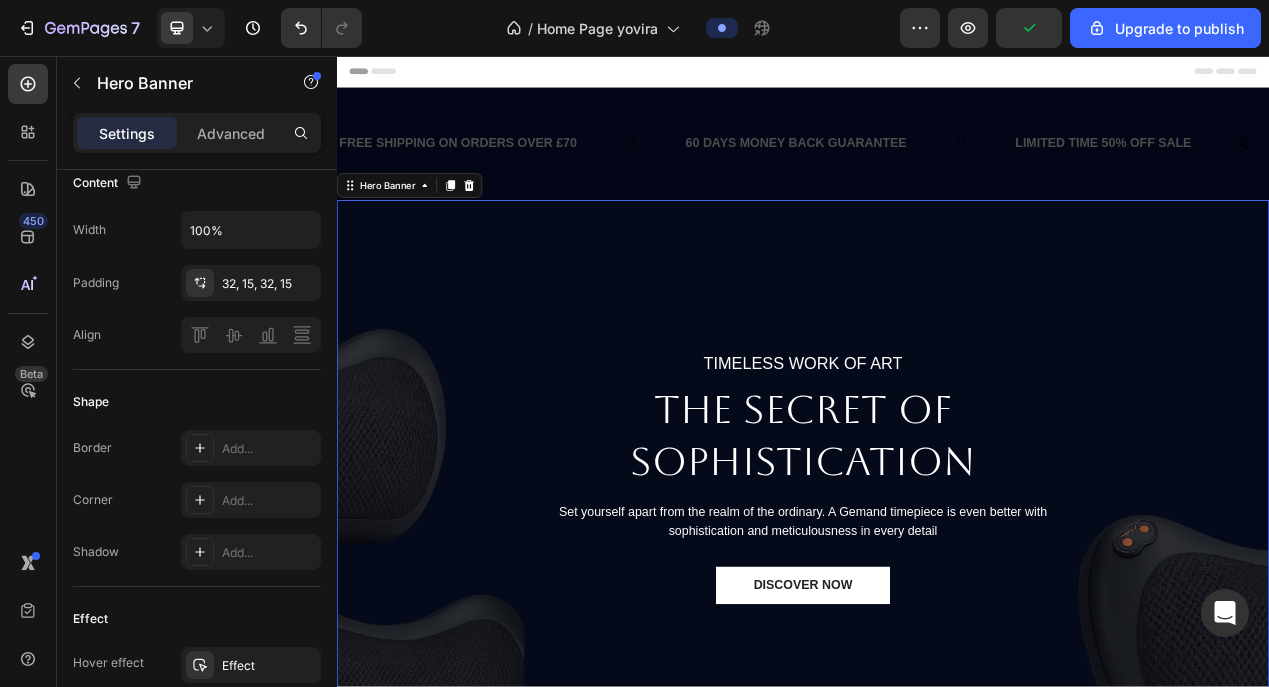 scroll, scrollTop: 0, scrollLeft: 0, axis: both 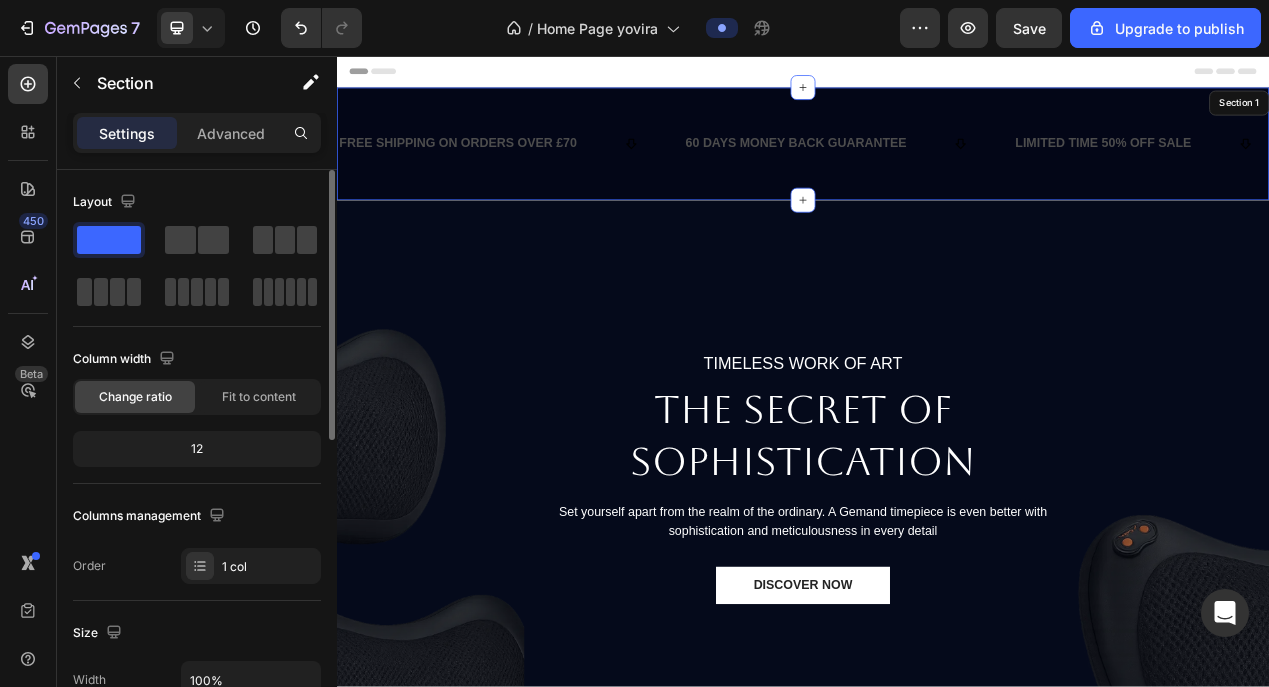 click on "FREE SHIPPING ON ORDERS OVER £70 Text Block
60 DAYS MONEY BACK GUARANTEE Text Block
LIMITED TIME 50% OFF SALE Text Block
FREE SHIPPING ON ORDERS OVER £70 Text Block
60 DAYS MONEY BACK GUARANTEE Text Block
LIMITED TIME 50% OFF SALE Text Block
Marquee Section 1" at bounding box center (937, 169) 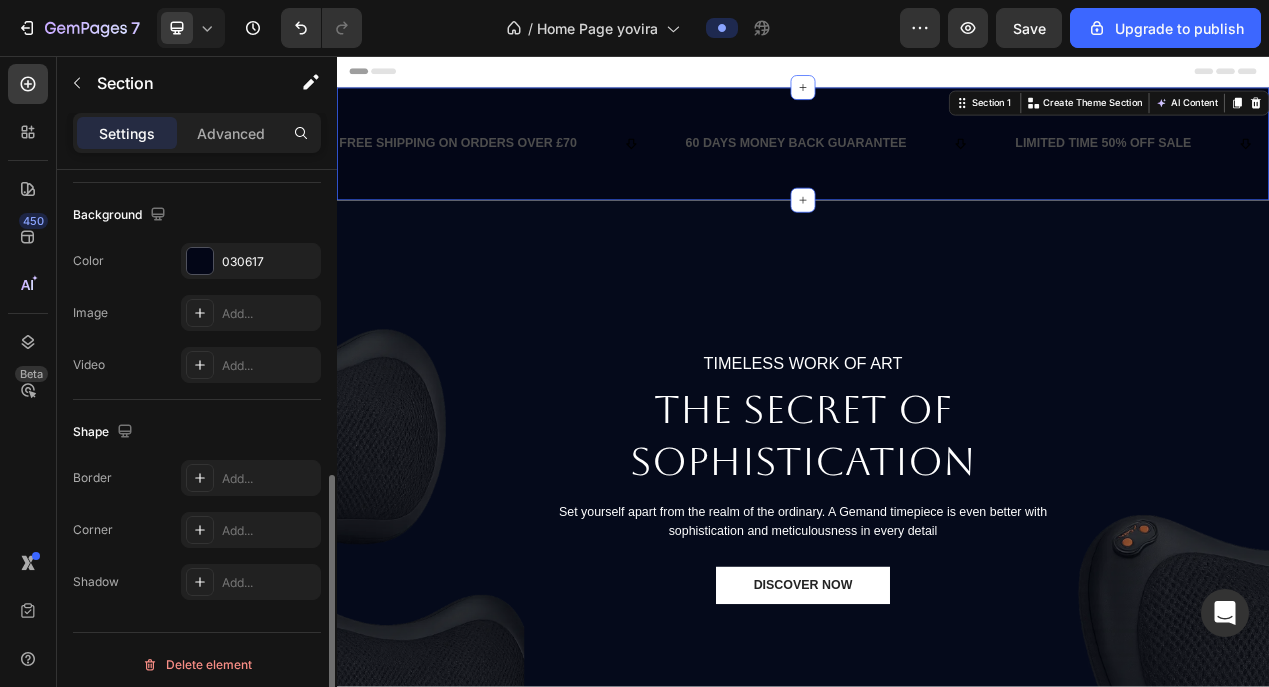 scroll, scrollTop: 636, scrollLeft: 0, axis: vertical 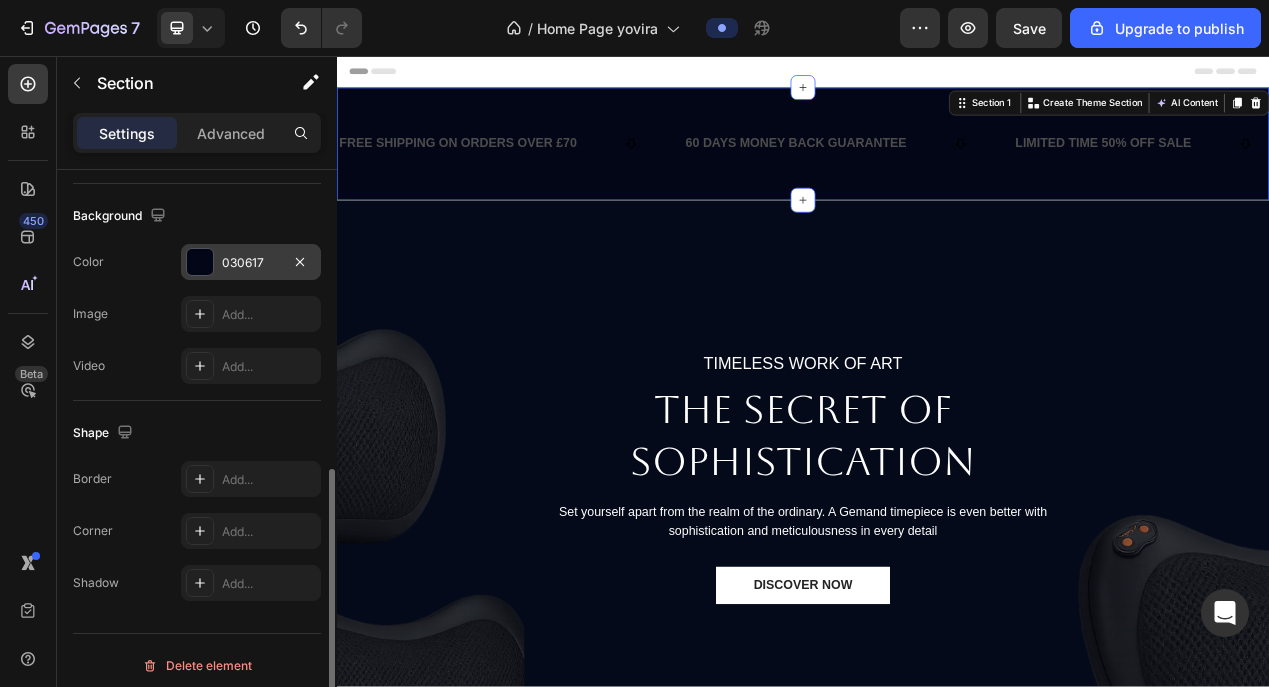 click on "030617" at bounding box center (251, 263) 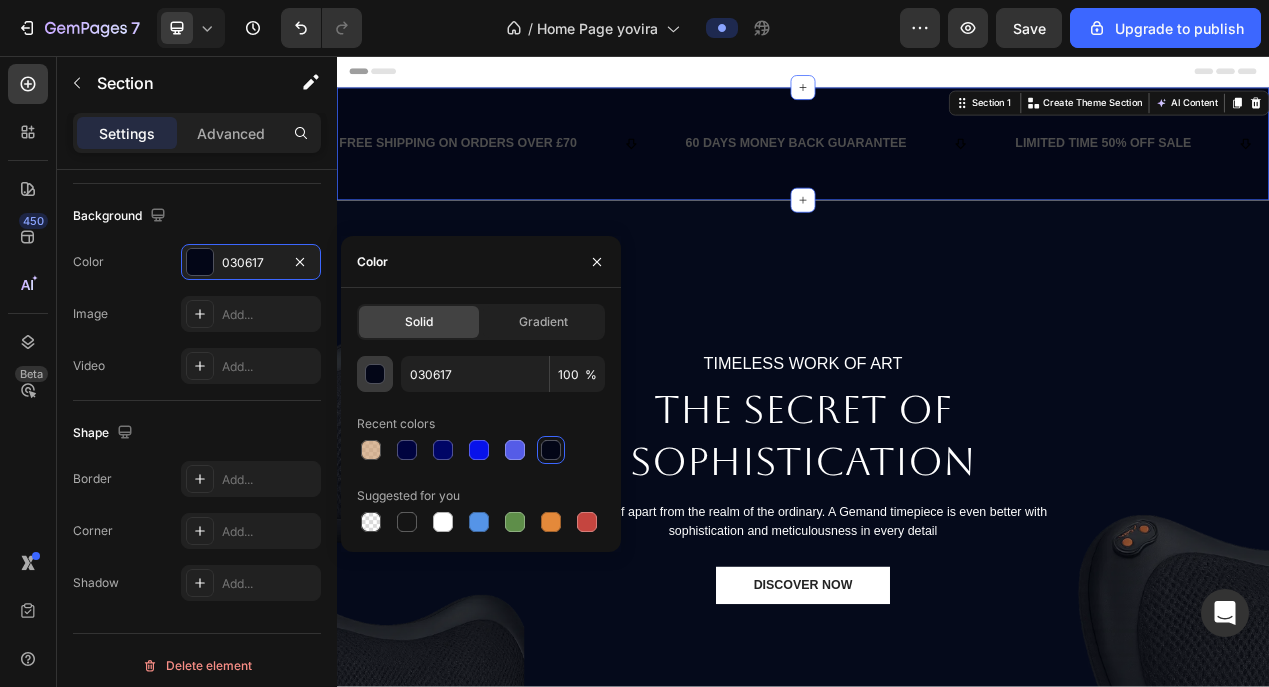 click at bounding box center [376, 375] 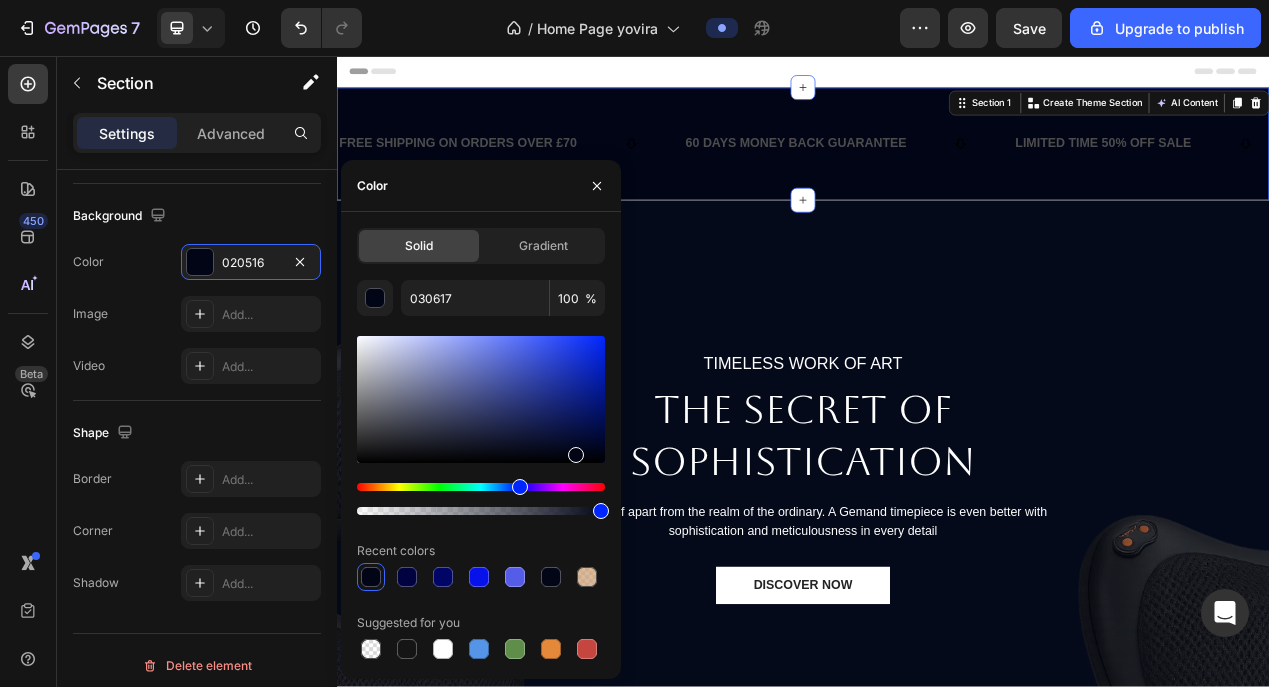 type on "020516" 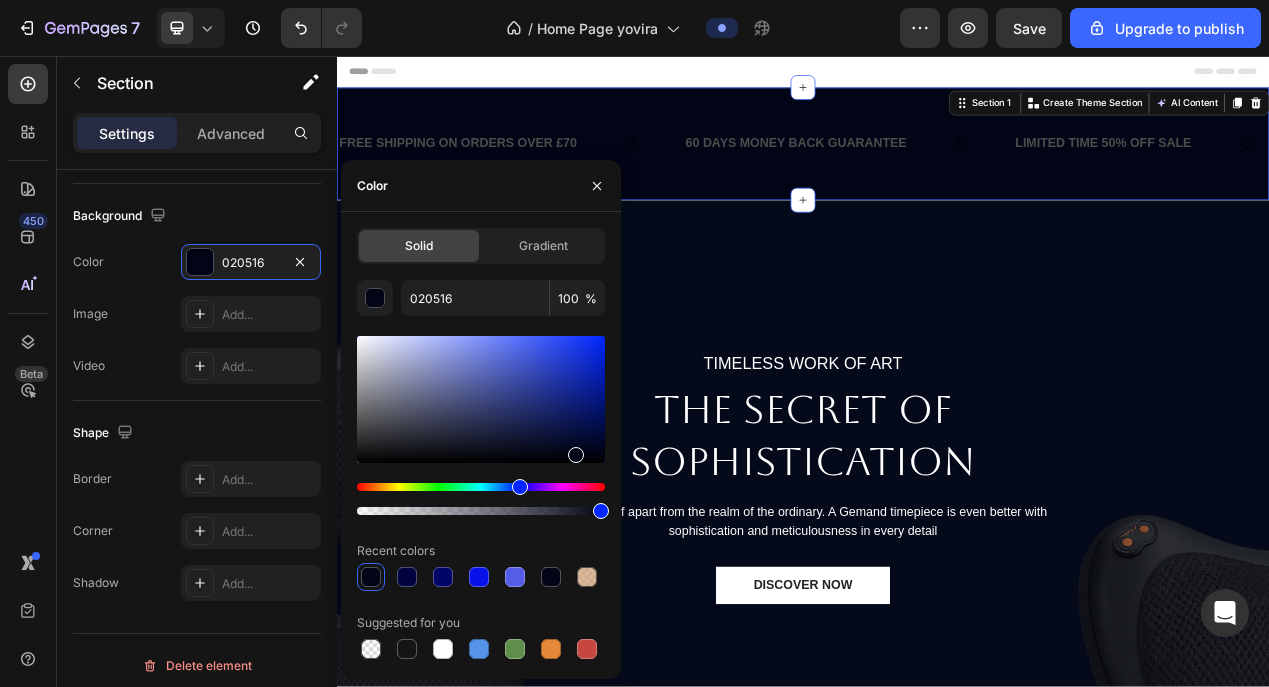 drag, startPoint x: 575, startPoint y: 461, endPoint x: 574, endPoint y: 451, distance: 10.049875 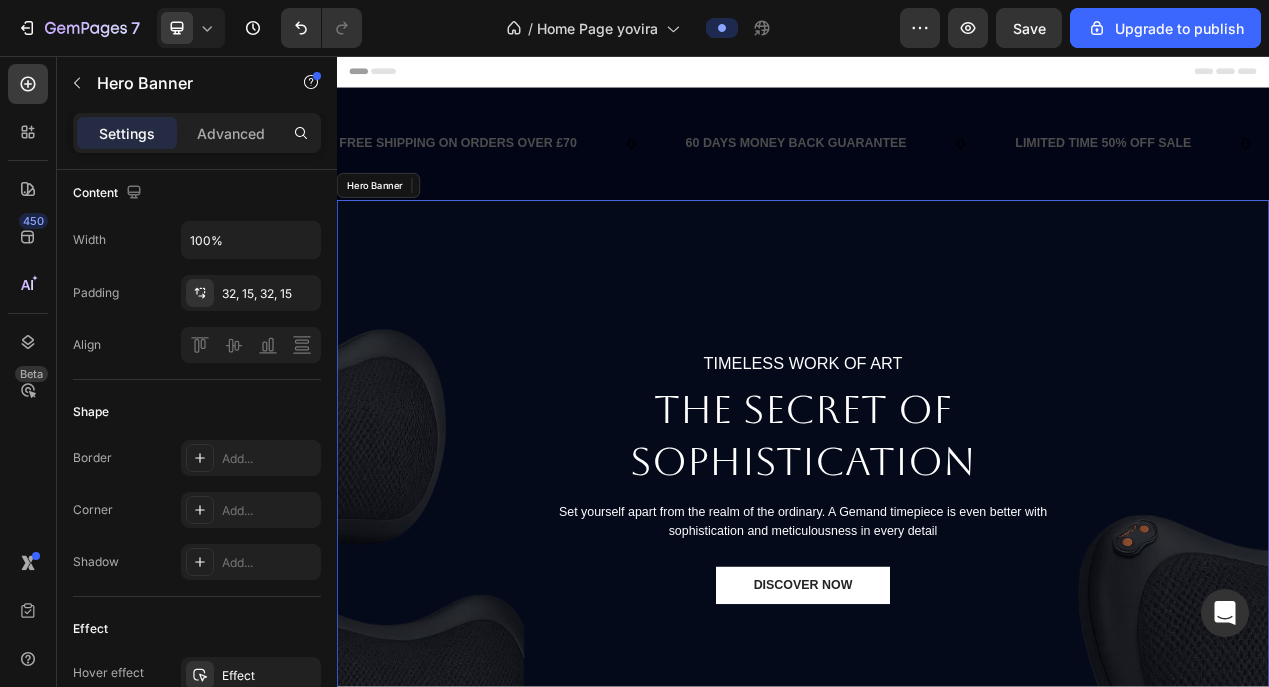 click on "TIMELESS WORK OF ART Text block The secret of Sophistication Heading Set yourself apart from the realm of the ordinary. A Gemand timepiece is even better with sophistication and meticulousness in every detail  Text block DISCOVER NOW Button Row" at bounding box center [937, 635] 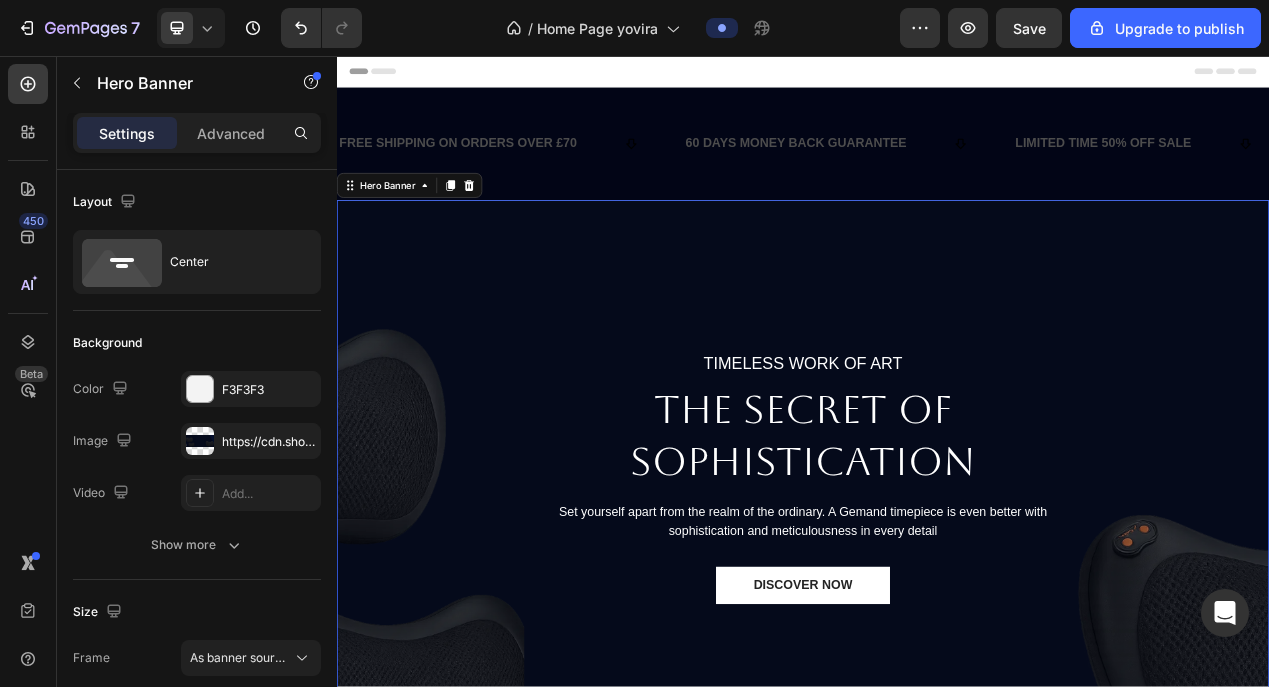 click on "Header" at bounding box center [937, 76] 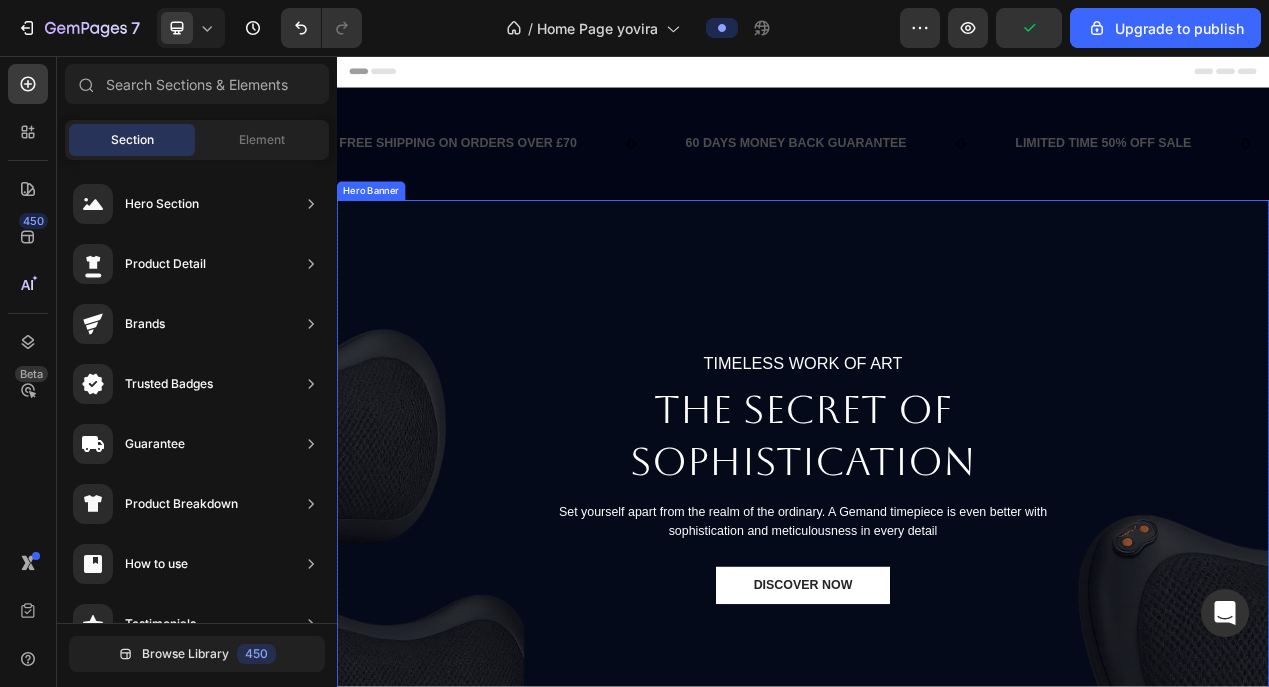 scroll, scrollTop: 0, scrollLeft: 0, axis: both 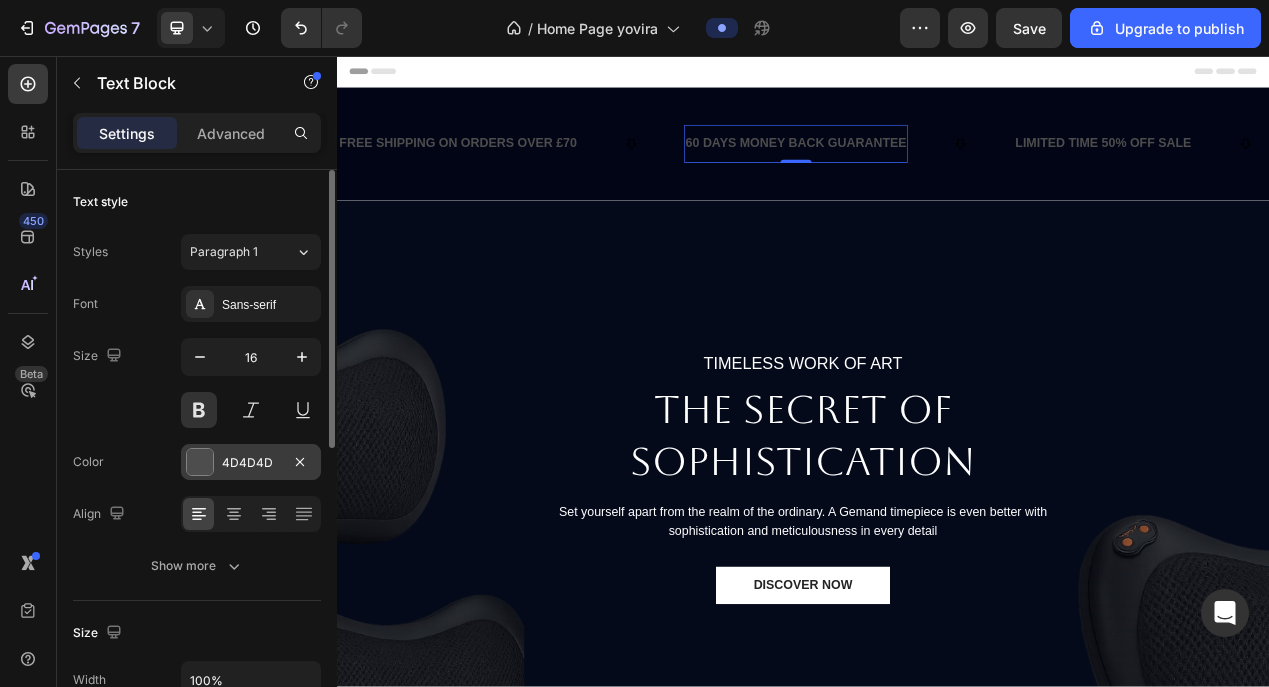click on "4D4D4D" at bounding box center [251, 463] 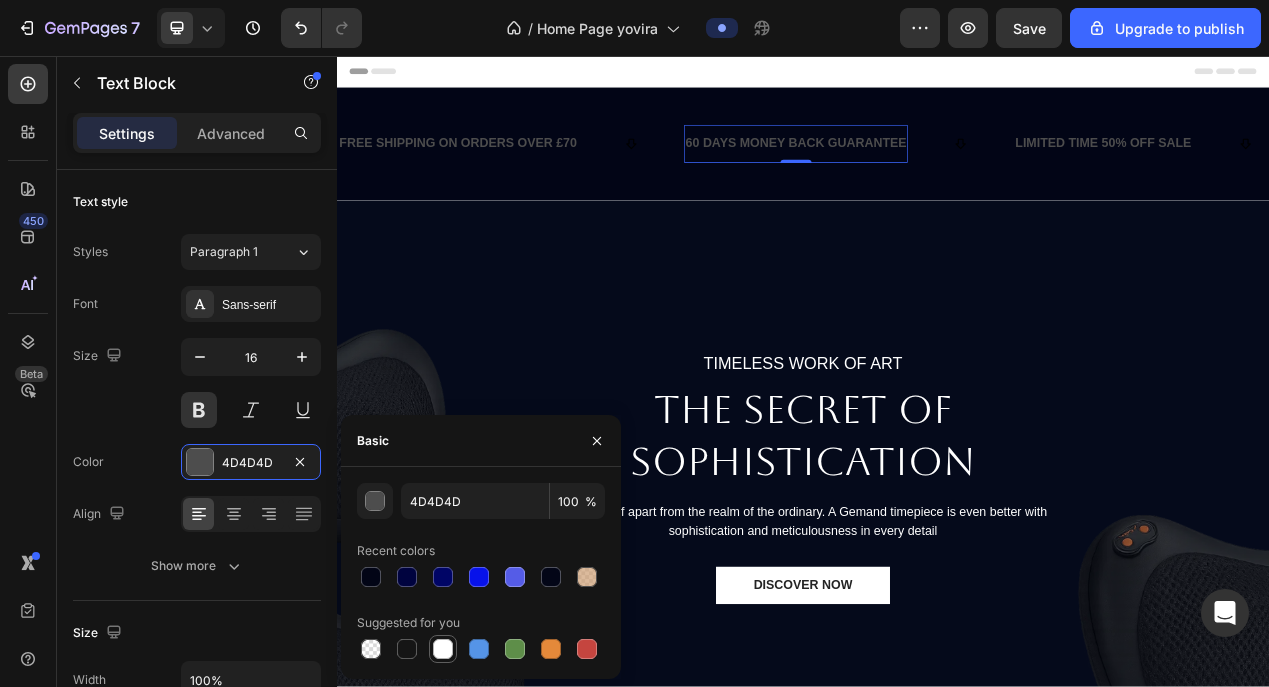 click at bounding box center [443, 649] 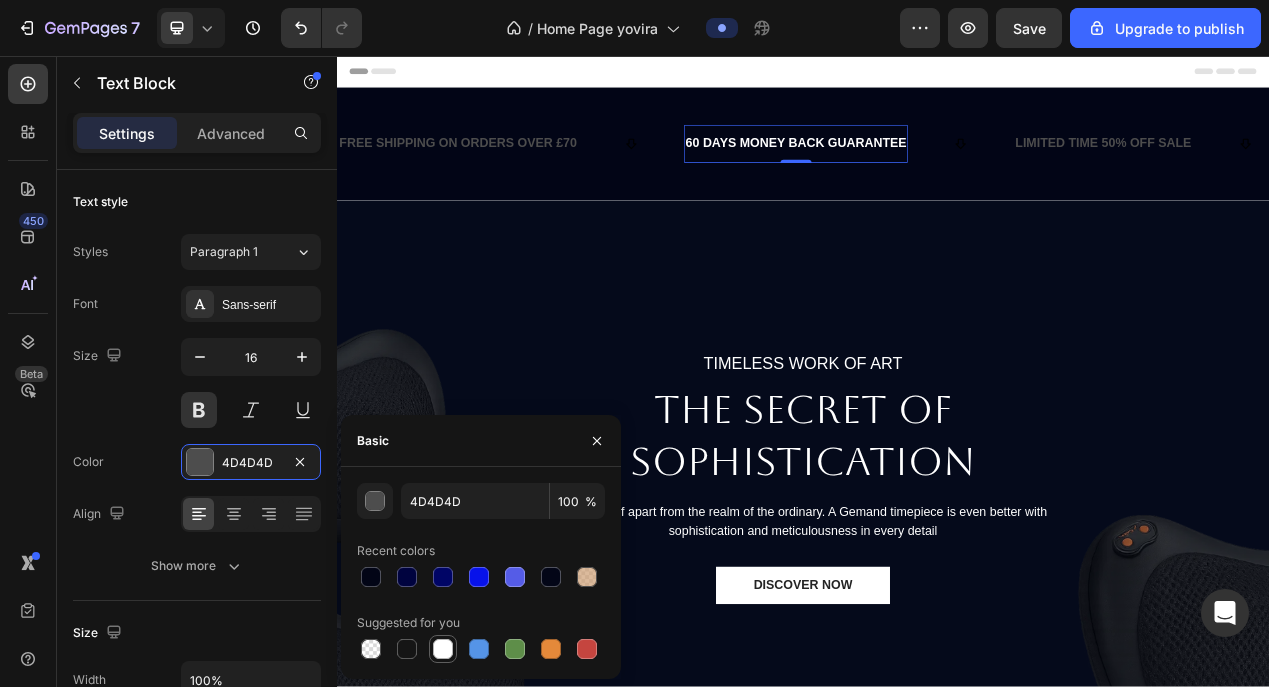 type on "FFFFFF" 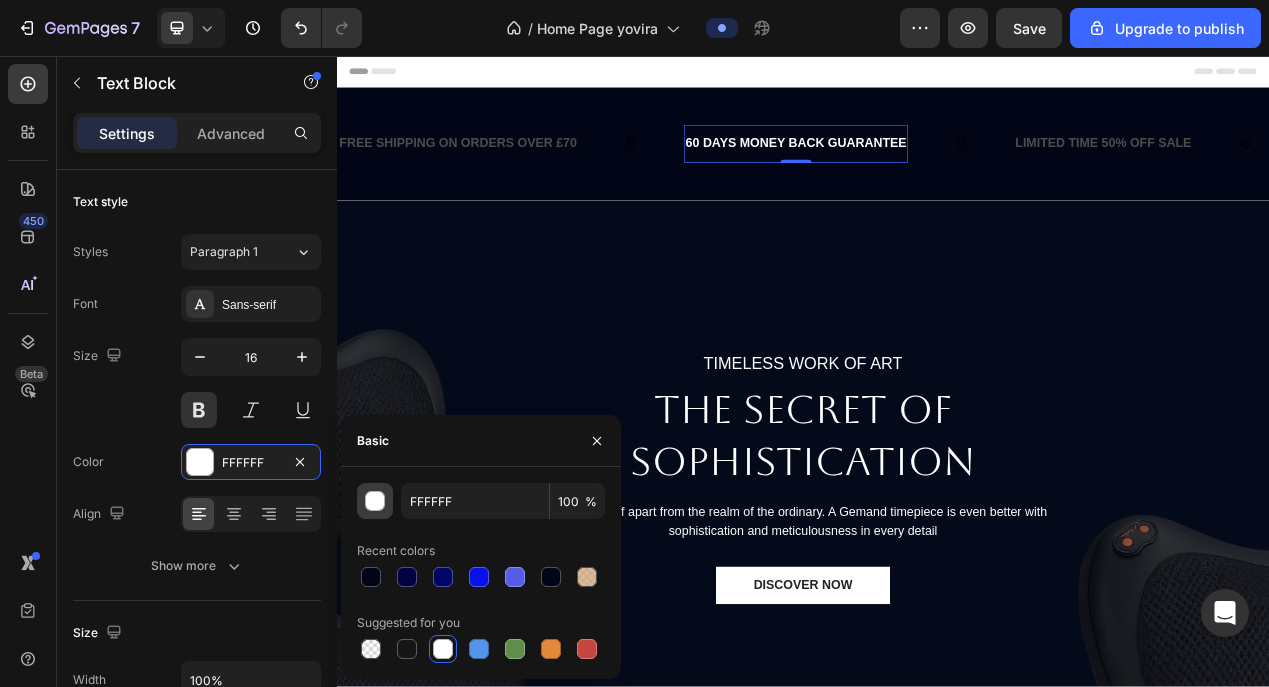 click at bounding box center (376, 502) 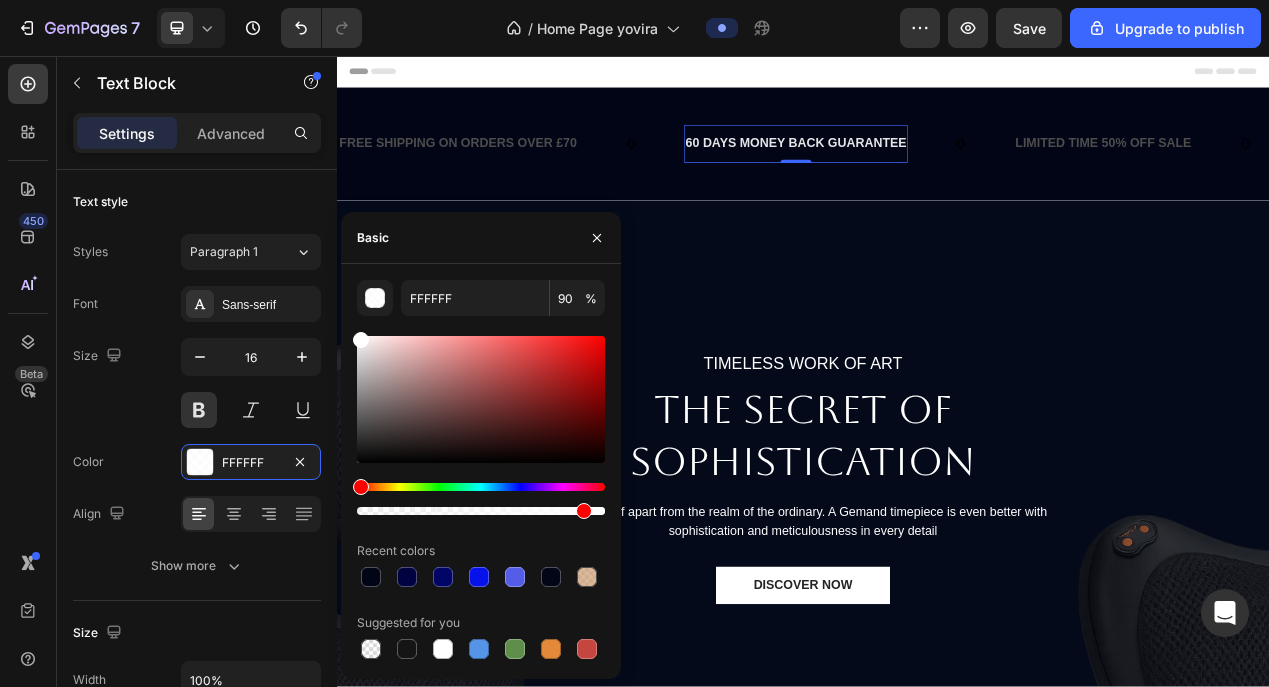 drag, startPoint x: 605, startPoint y: 508, endPoint x: 580, endPoint y: 513, distance: 25.495098 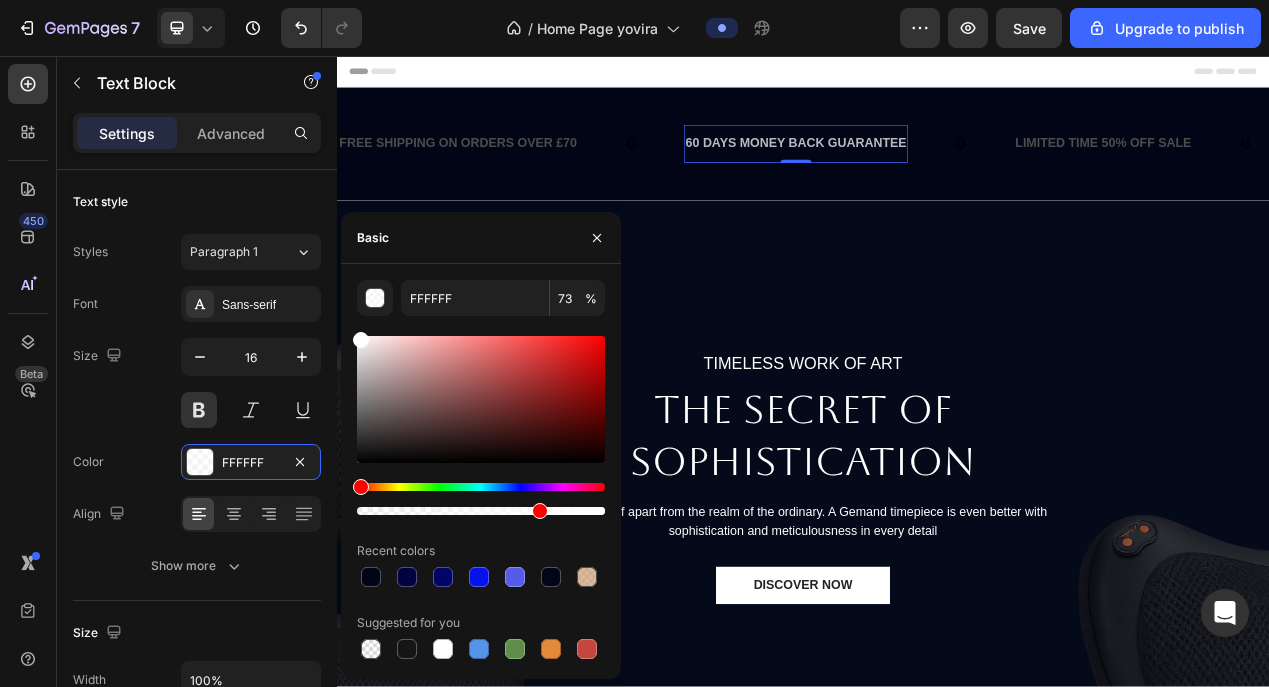 type on "72" 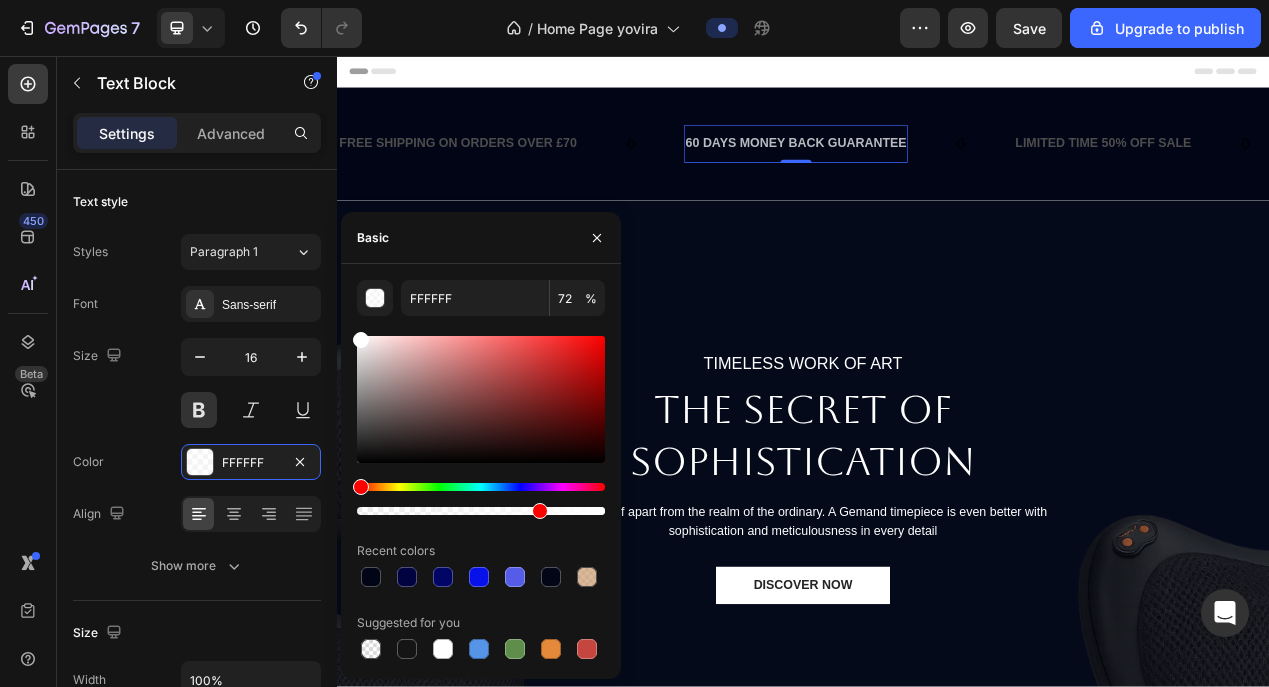 drag, startPoint x: 580, startPoint y: 513, endPoint x: 535, endPoint y: 516, distance: 45.099888 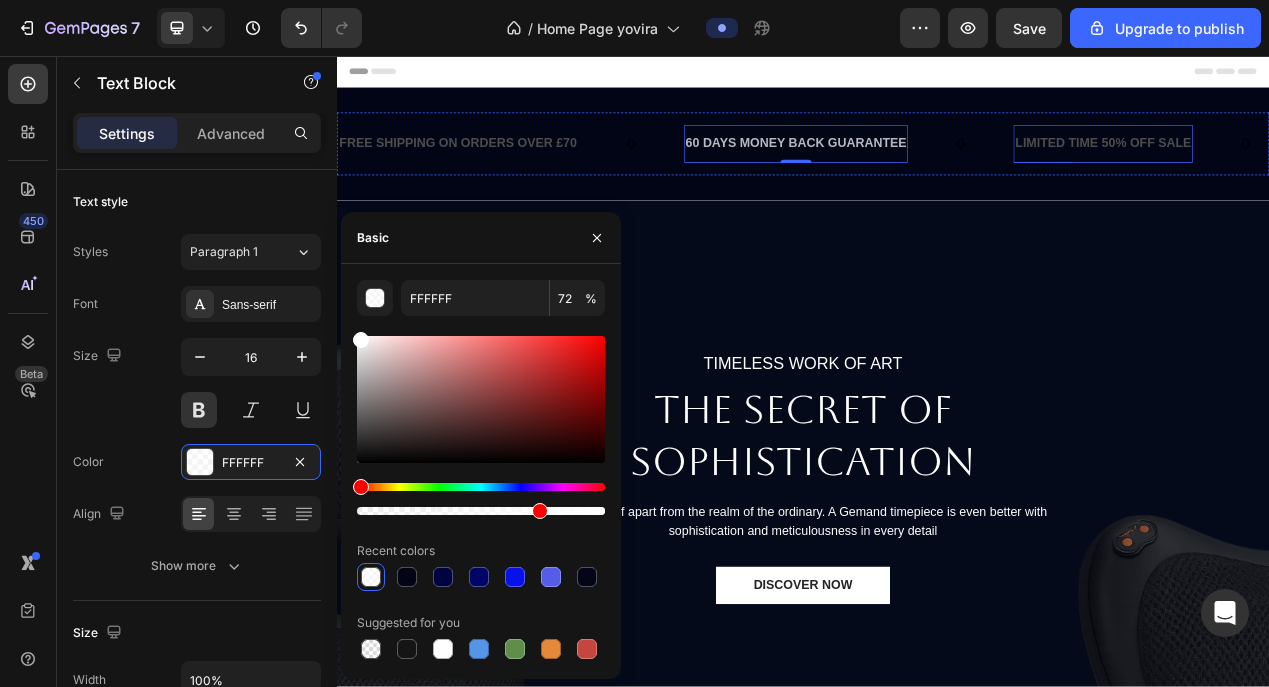 click on "LIMITED TIME 50% OFF SALE" at bounding box center (1323, 169) 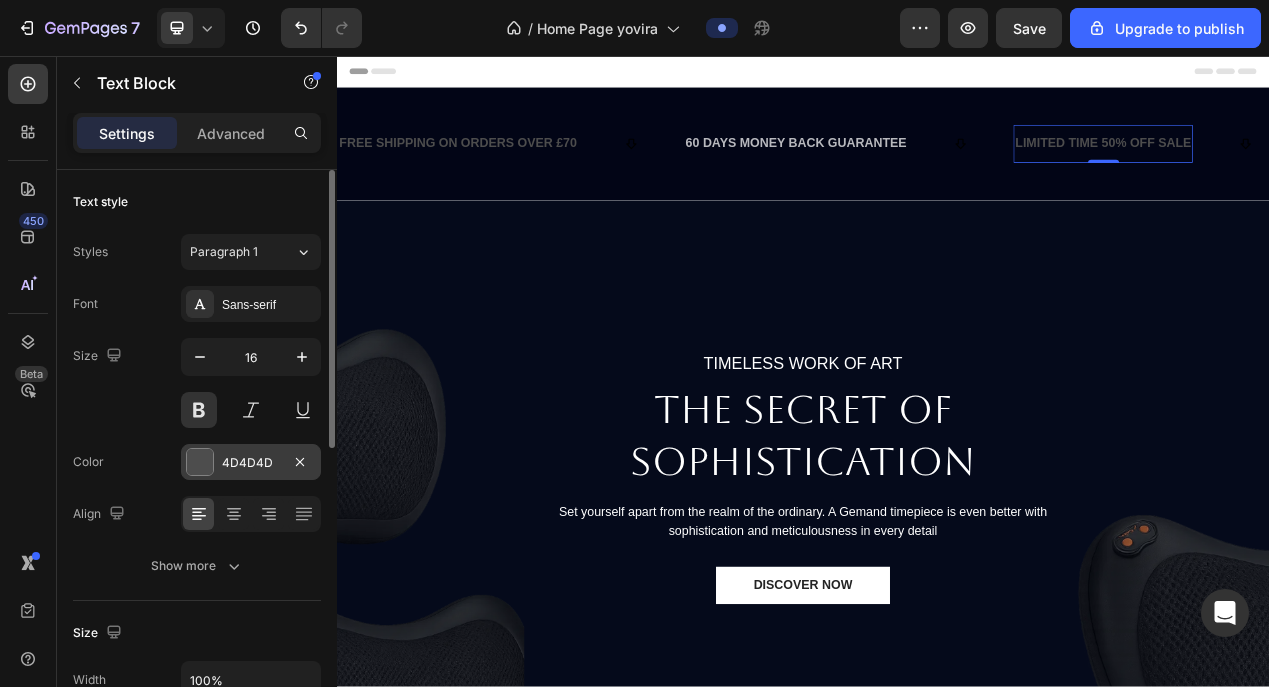 click on "4D4D4D" at bounding box center (251, 463) 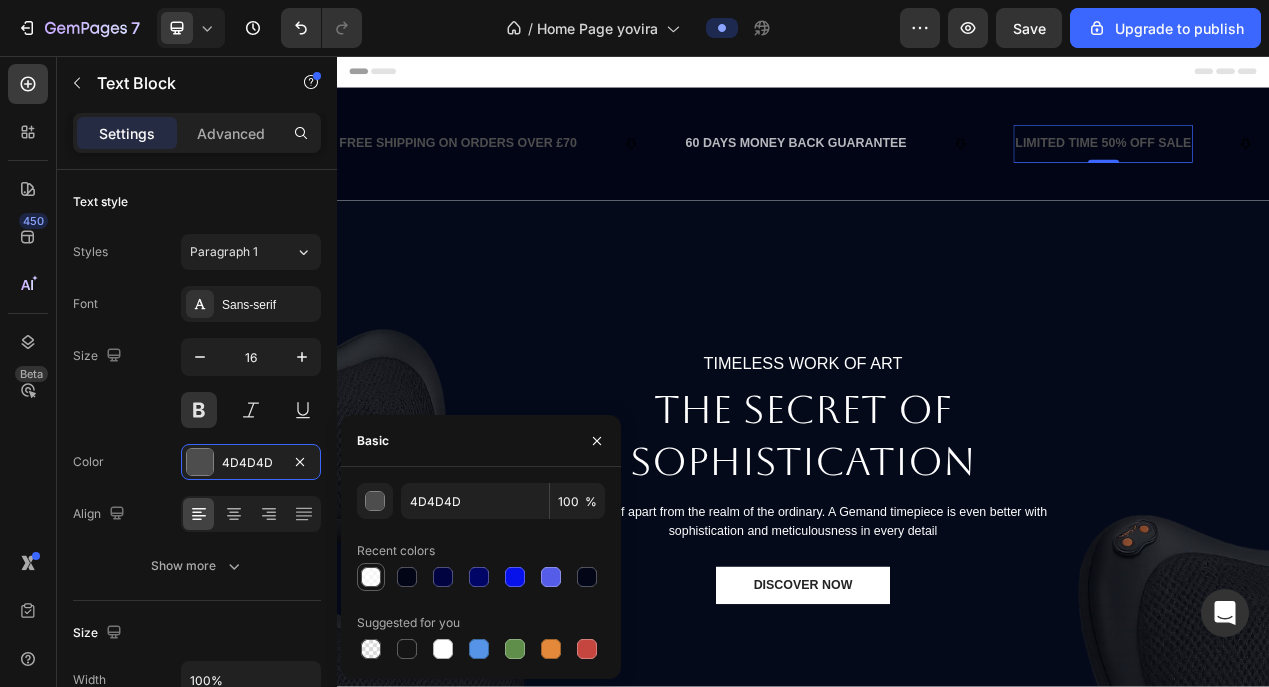 click at bounding box center (371, 577) 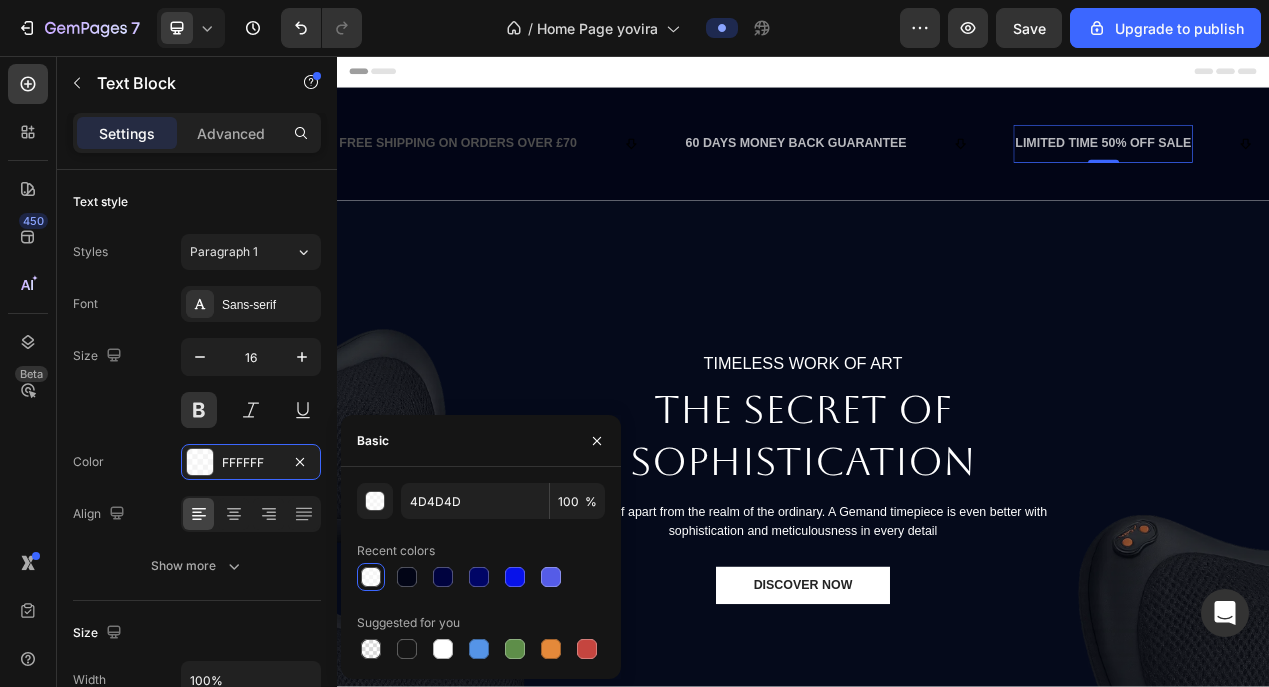 type on "FFFFFF" 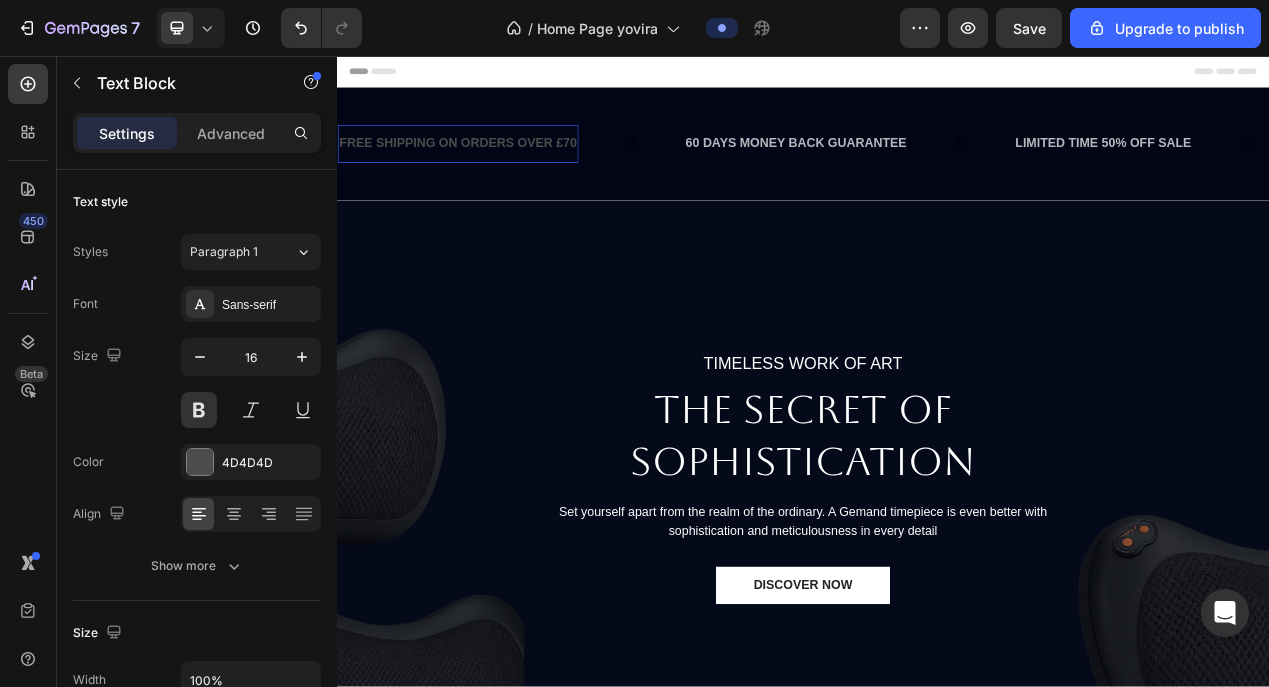 click on "FREE SHIPPING ON ORDERS OVER £70 Text Block" at bounding box center (493, 169) 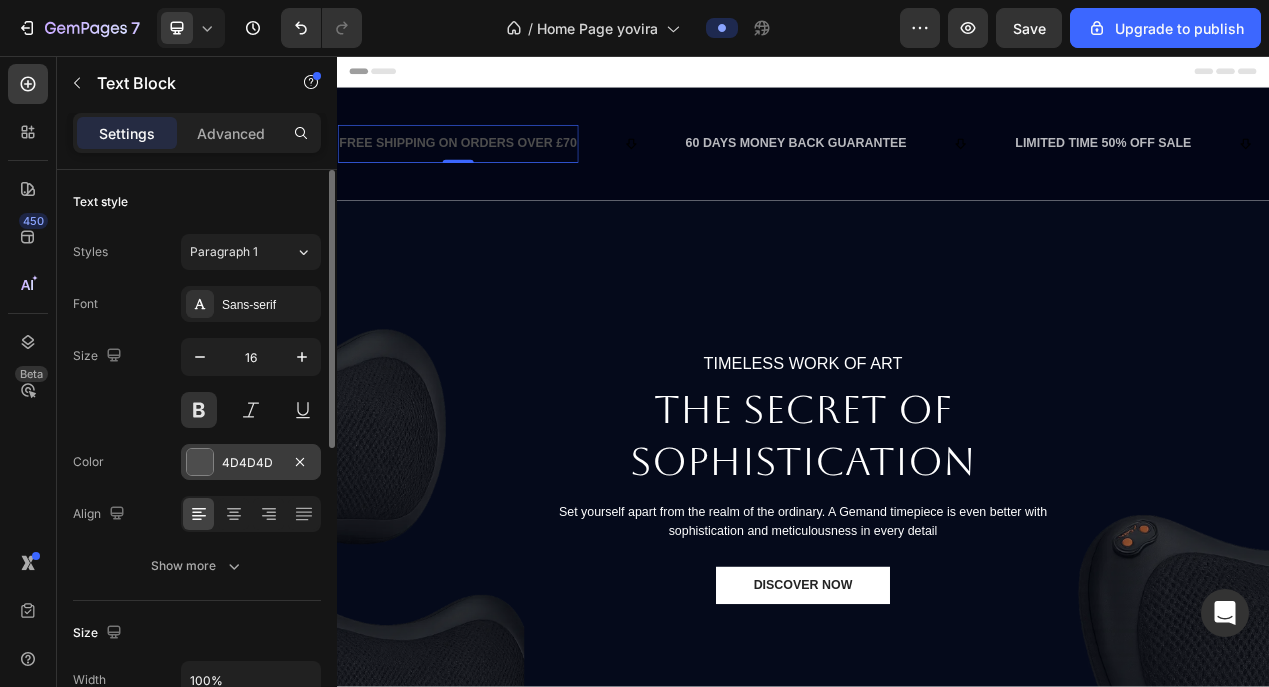 click on "4D4D4D" at bounding box center (251, 463) 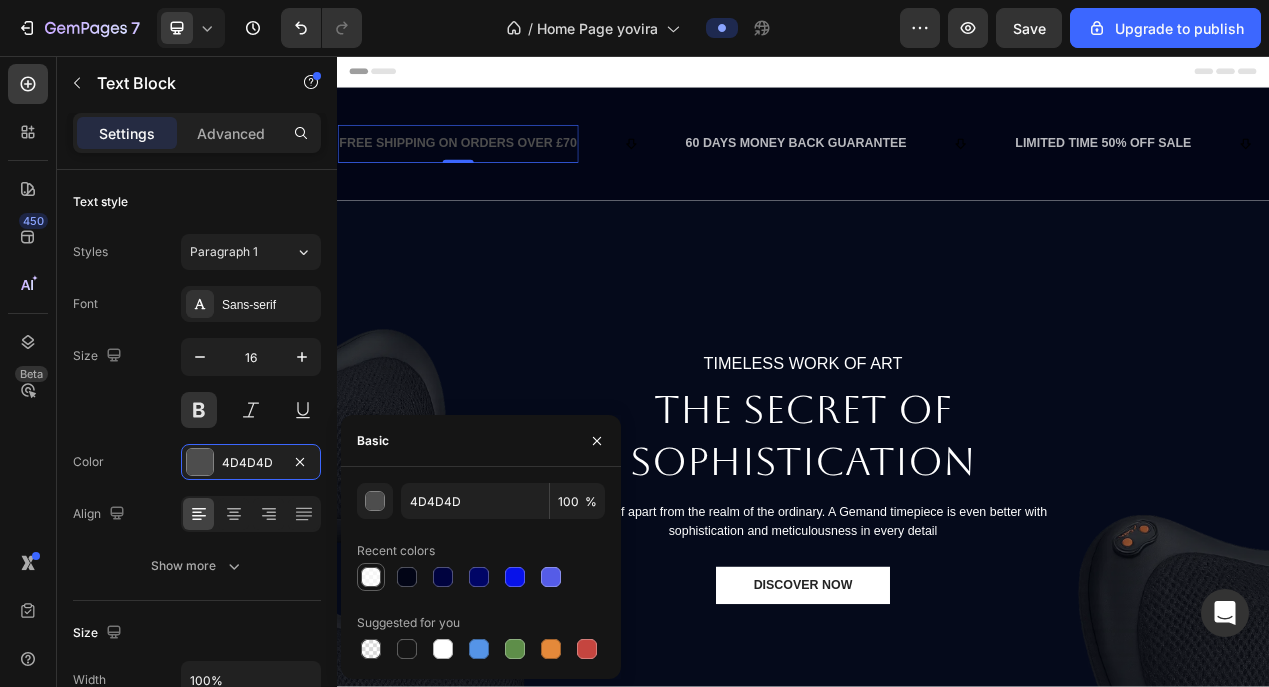 click at bounding box center [371, 577] 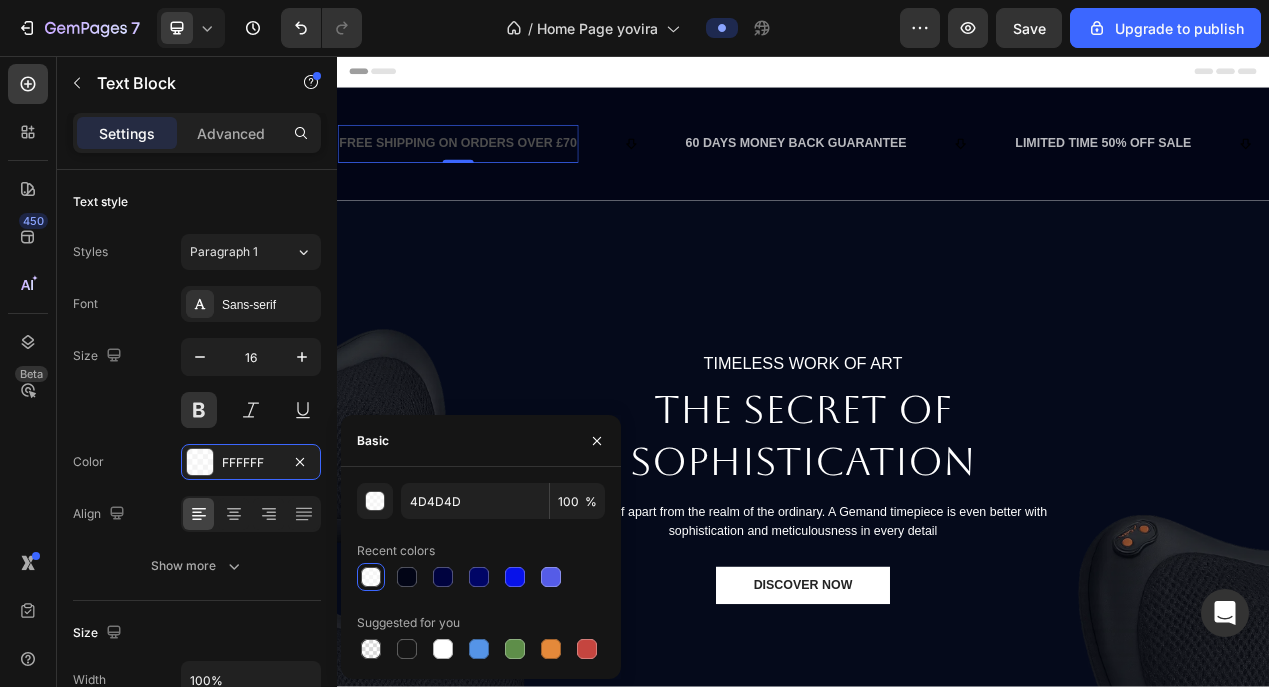 type on "FFFFFF" 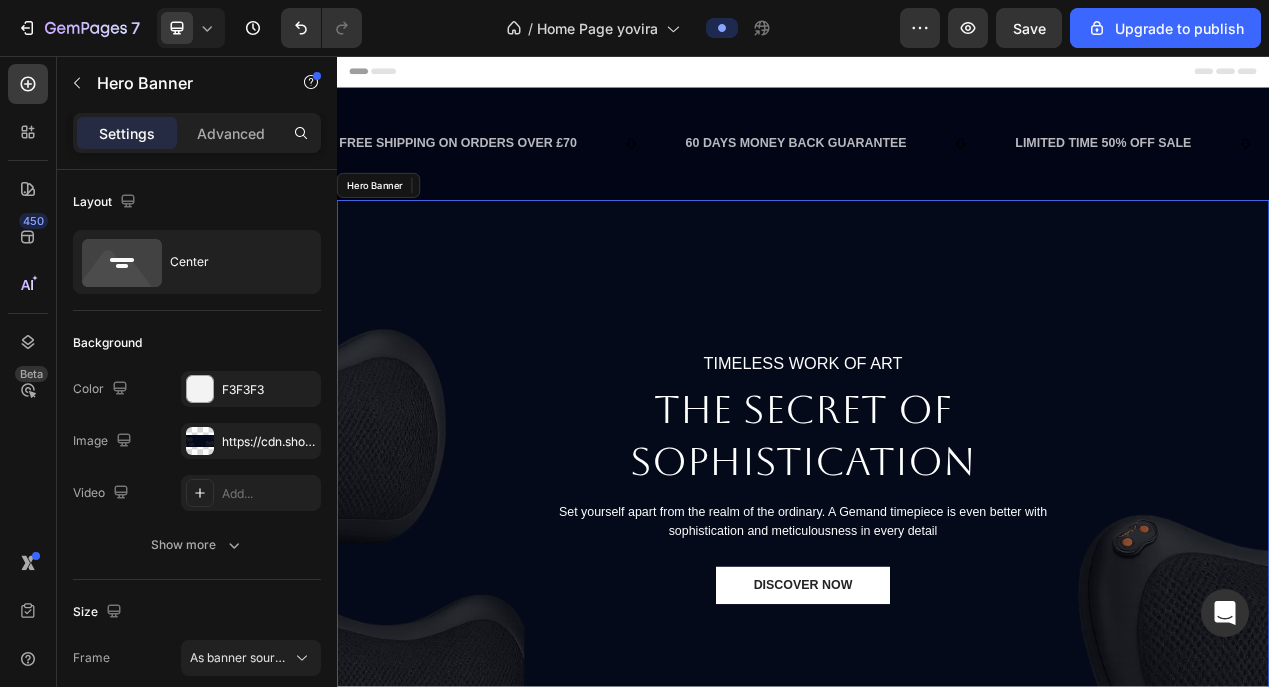 click on "TIMELESS WORK OF ART Text block The secret of Sophistication Heading Set yourself apart from the realm of the ordinary. A Gemand timepiece is even better with sophistication and meticulousness in every detail  Text block DISCOVER NOW Button Row" at bounding box center (937, 635) 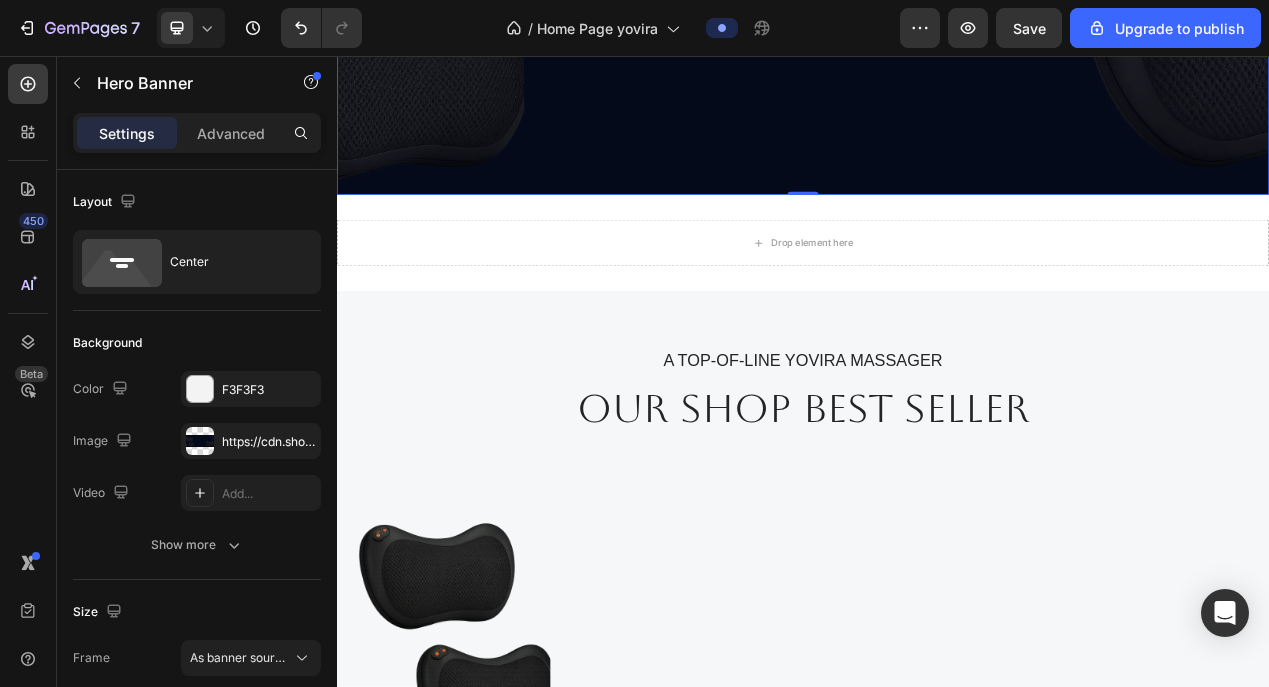 scroll, scrollTop: 794, scrollLeft: 0, axis: vertical 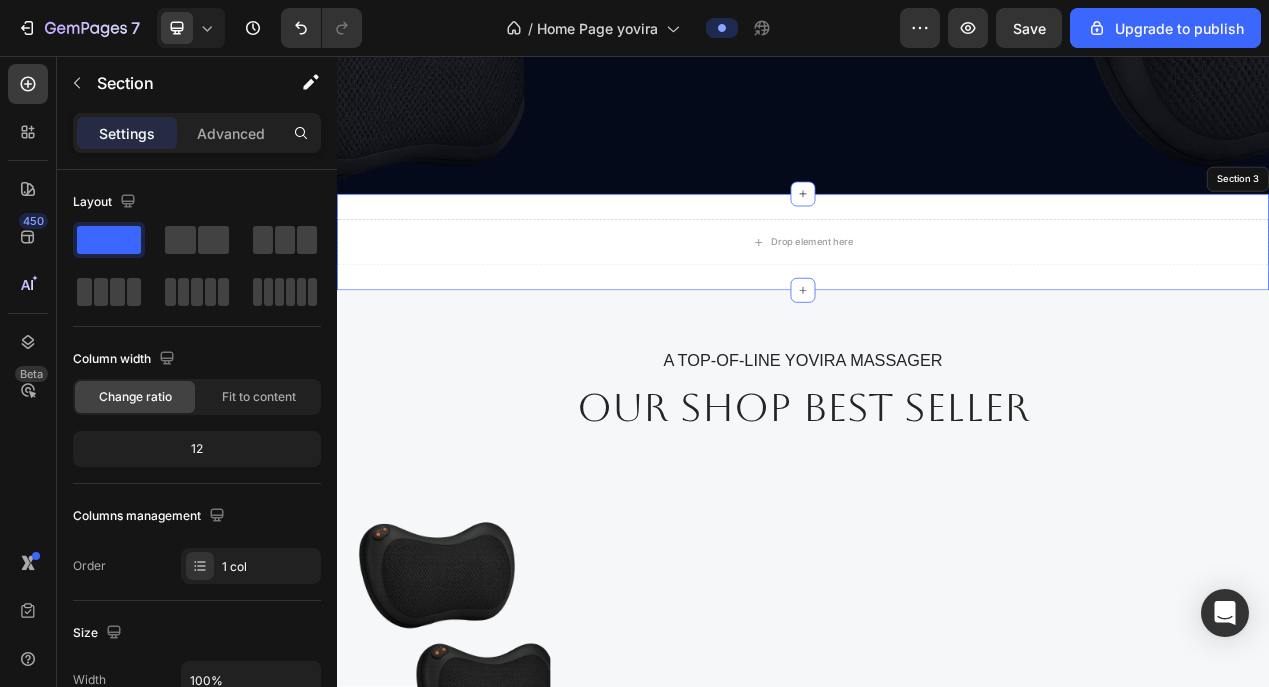 click on "Drop element here Section 3" at bounding box center (937, 296) 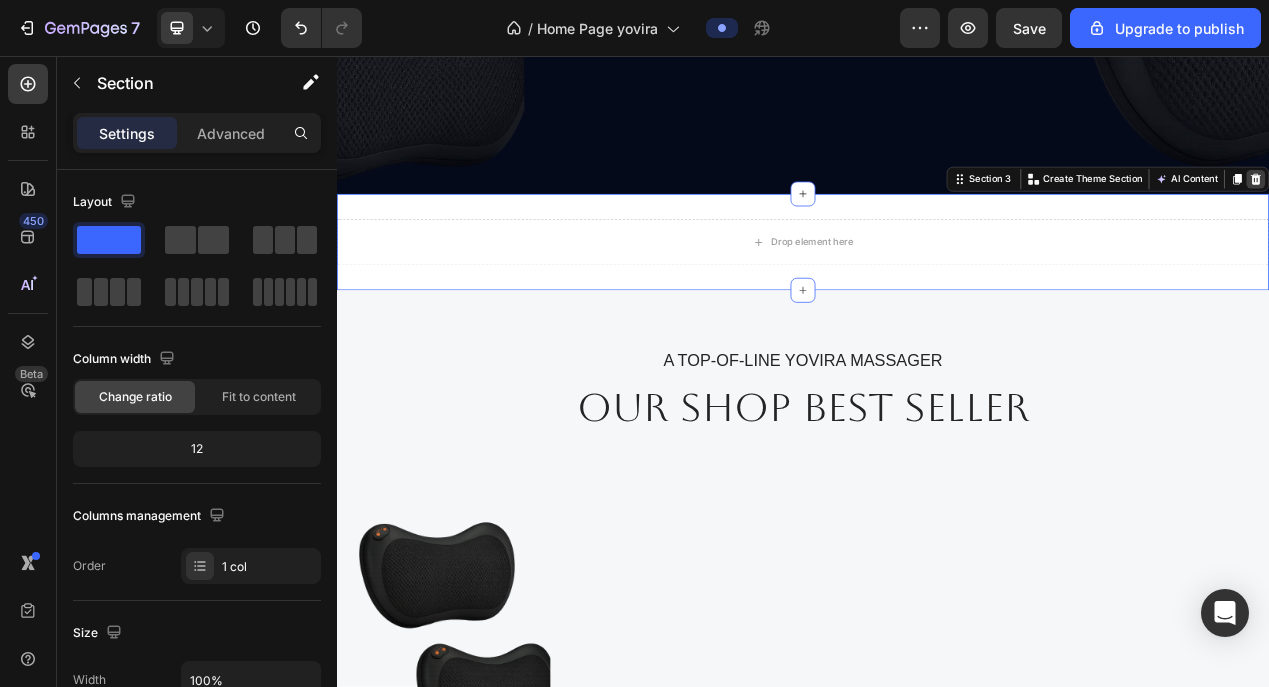 click at bounding box center [1520, 215] 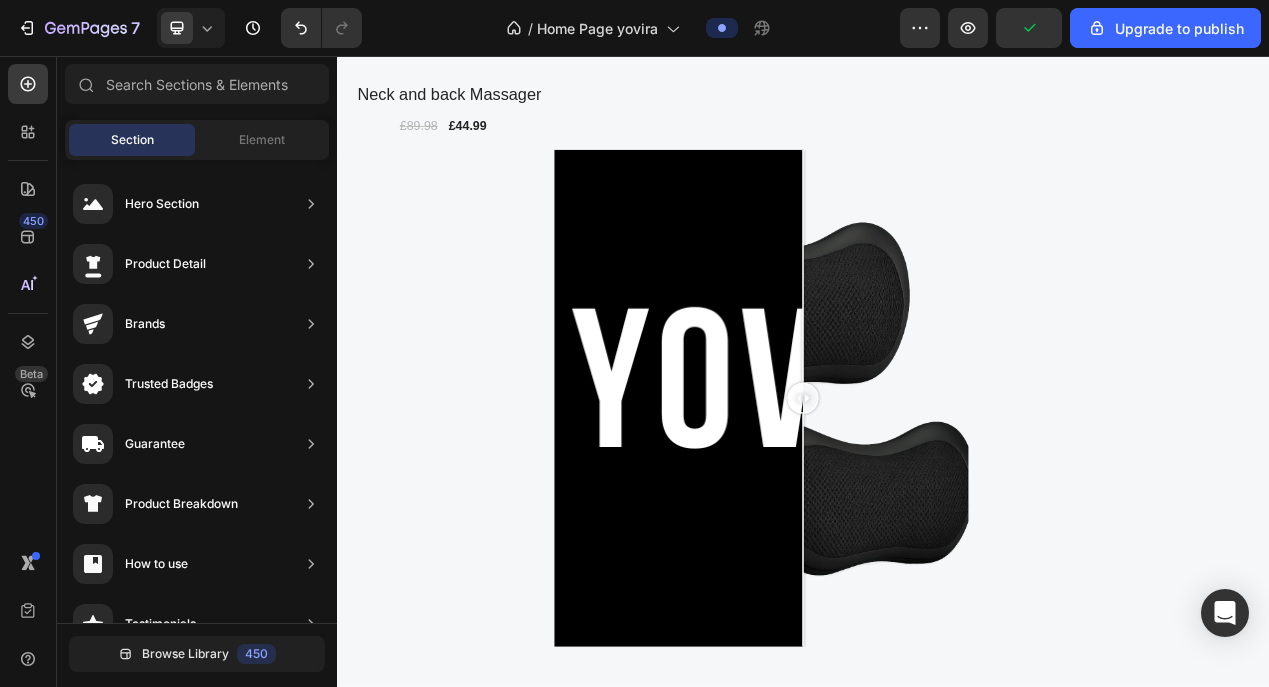 scroll, scrollTop: 1602, scrollLeft: 0, axis: vertical 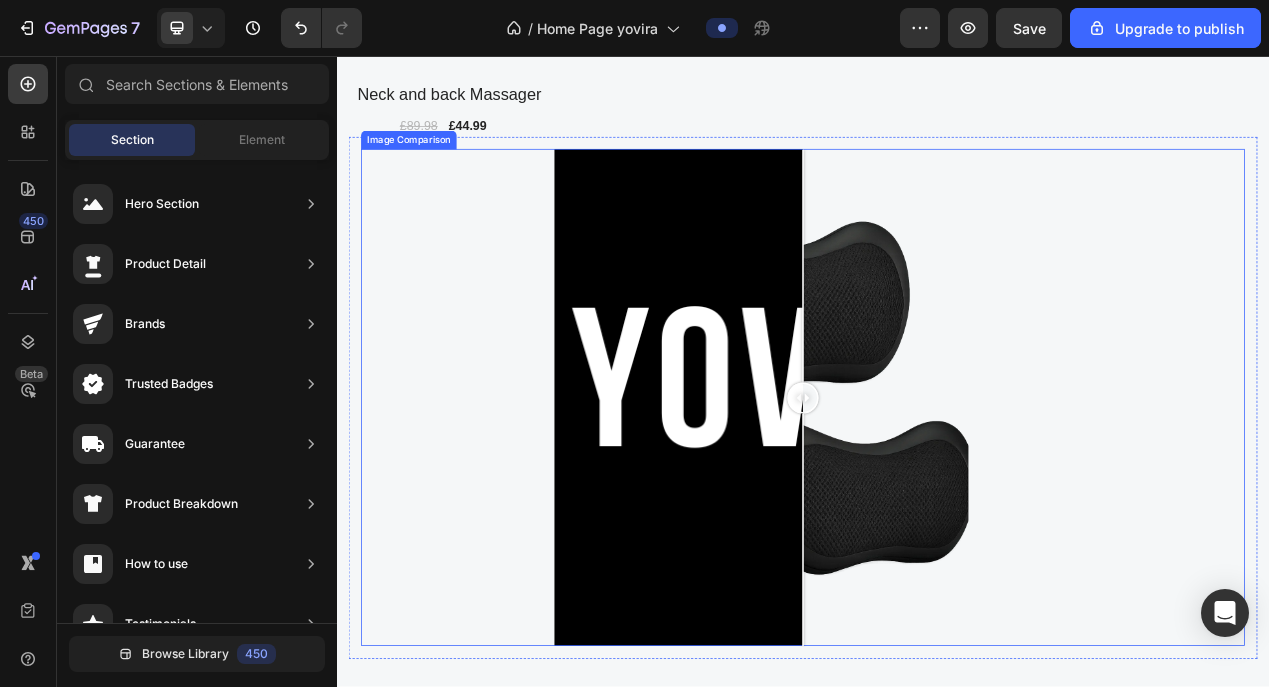 click at bounding box center (937, 496) 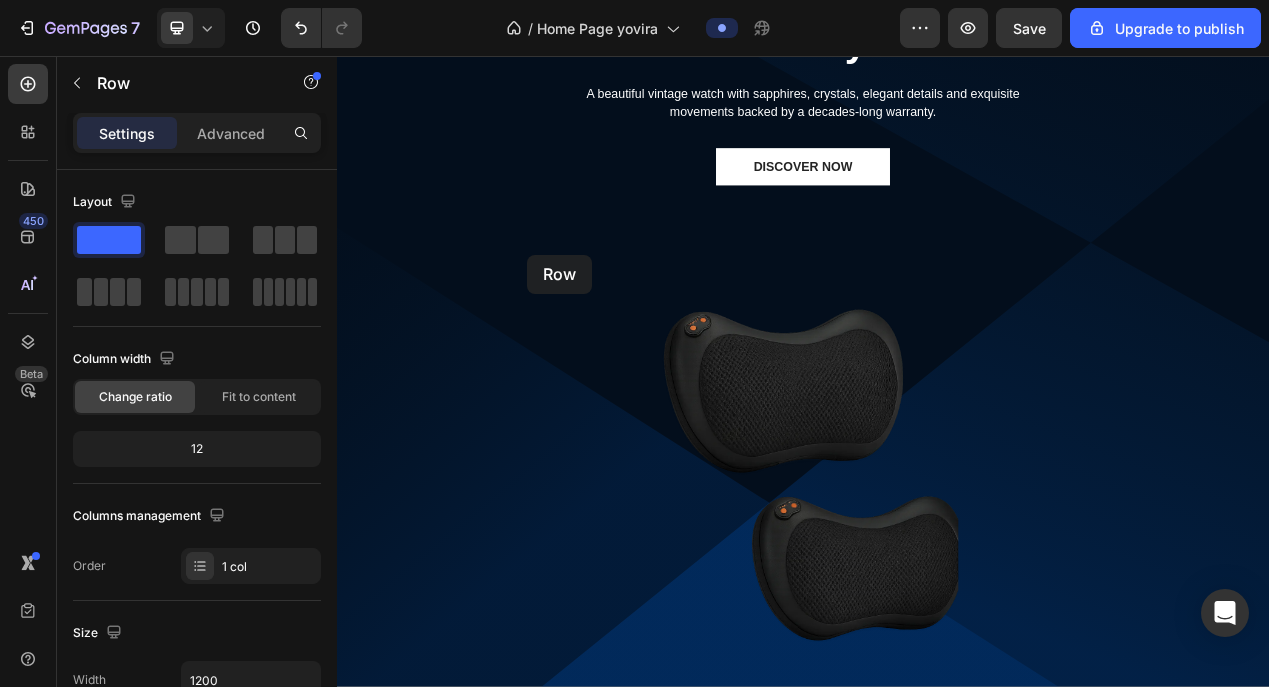 scroll, scrollTop: 5798, scrollLeft: 0, axis: vertical 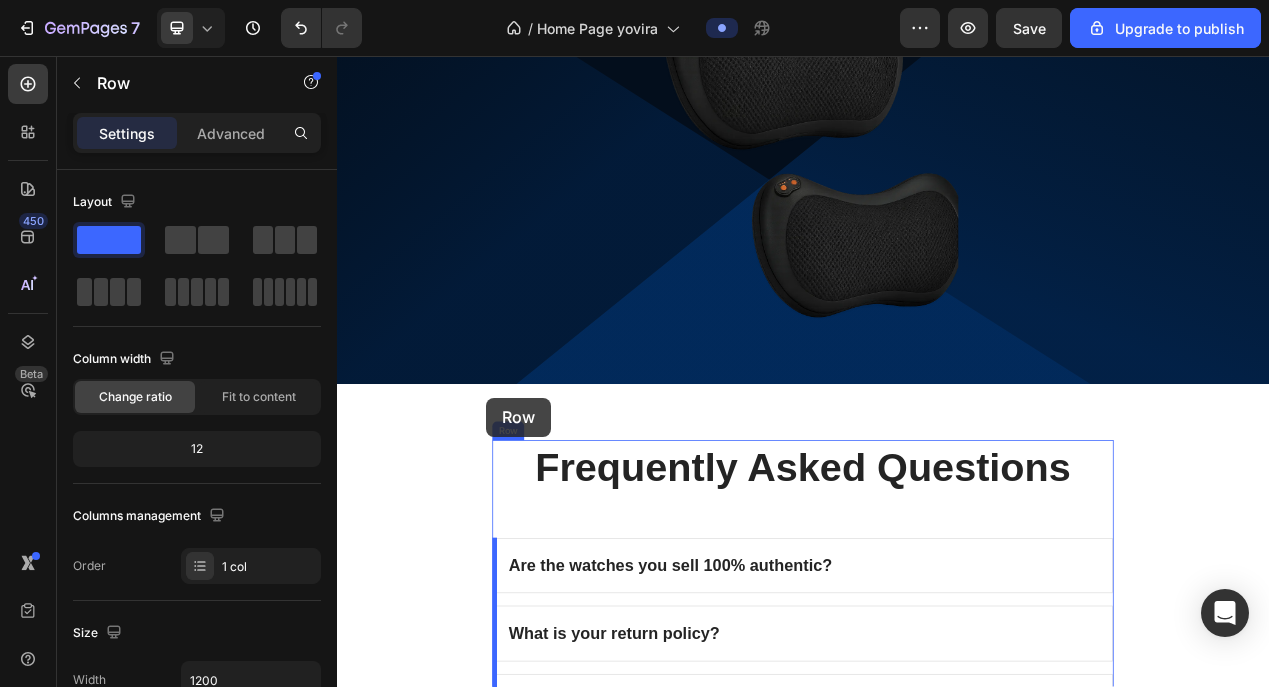 drag, startPoint x: 361, startPoint y: 165, endPoint x: 522, endPoint y: 482, distance: 355.54184 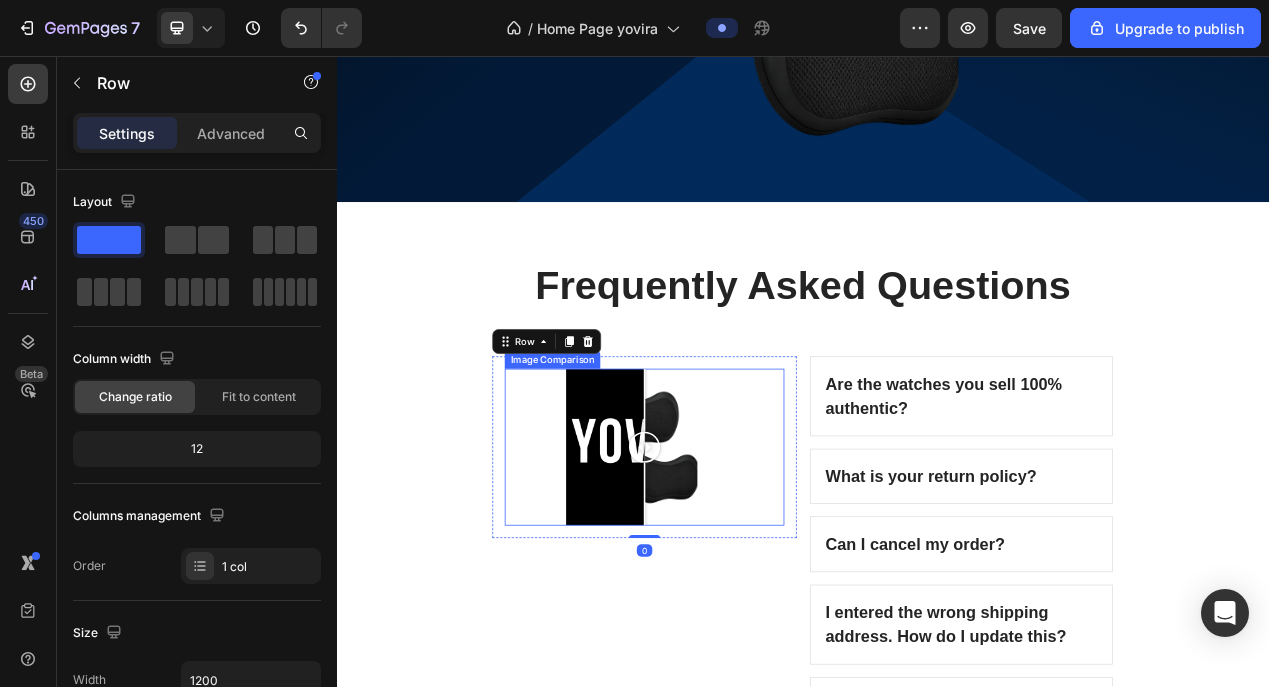 scroll, scrollTop: 6073, scrollLeft: 0, axis: vertical 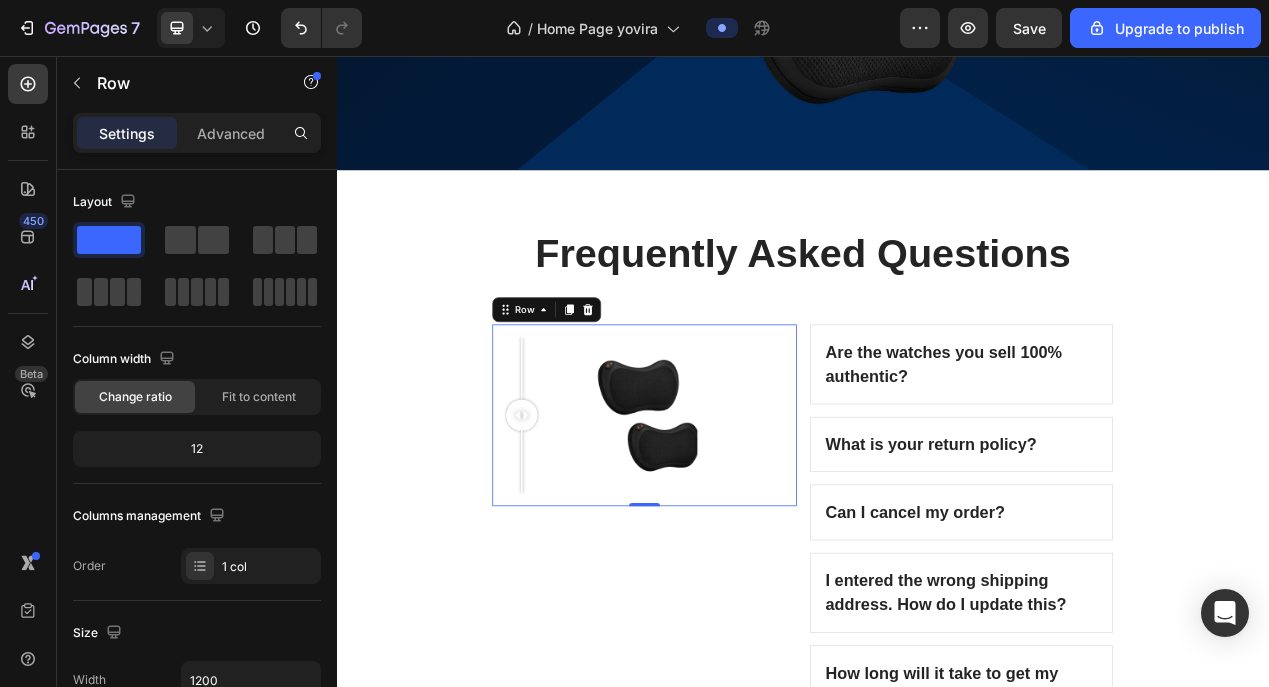drag, startPoint x: 728, startPoint y: 526, endPoint x: 538, endPoint y: 478, distance: 195.96939 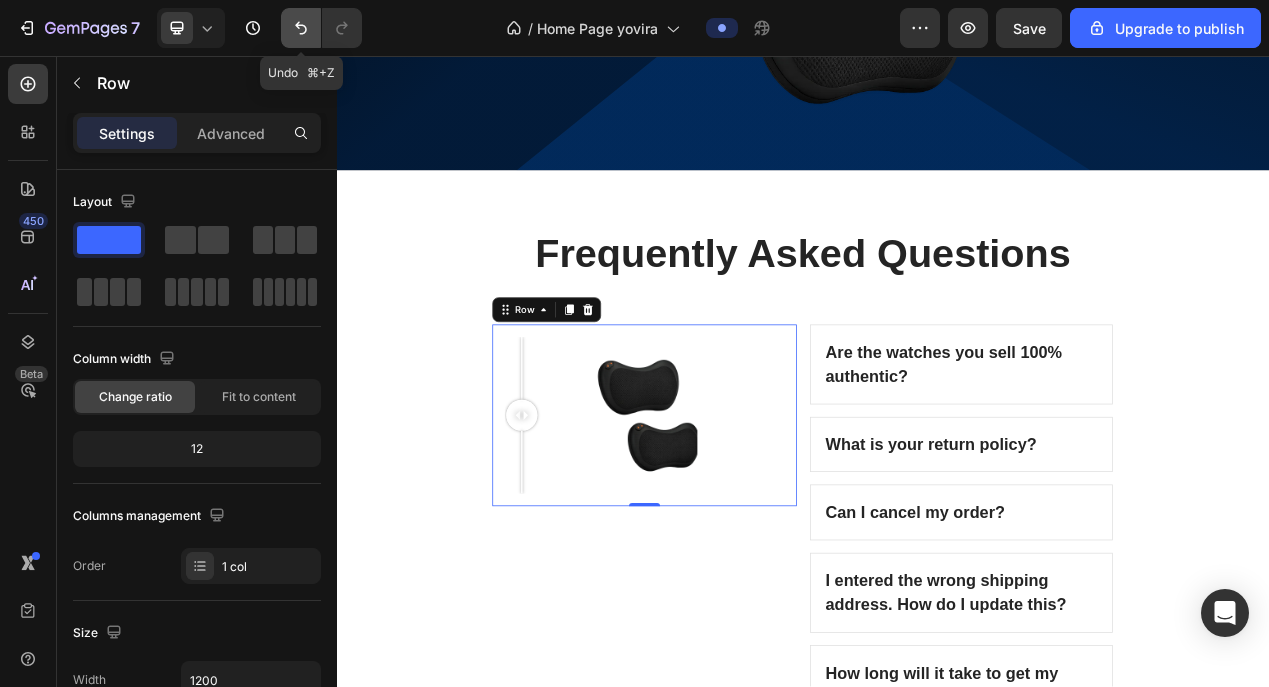click 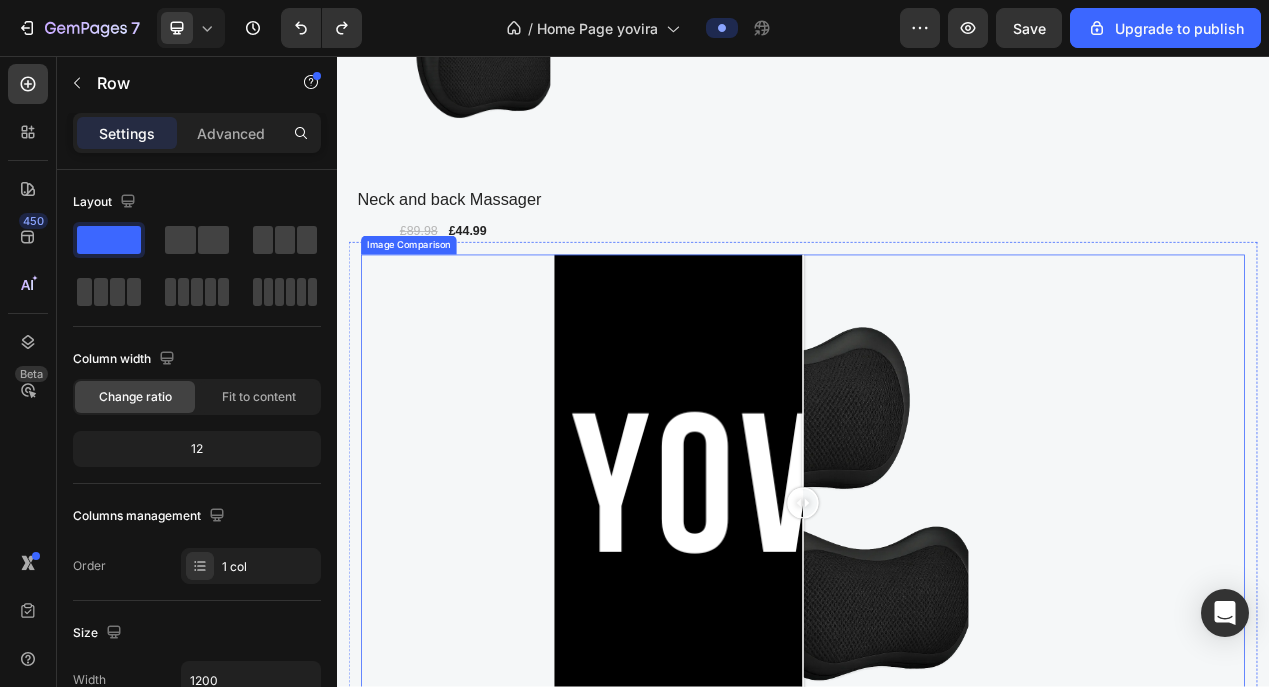 scroll, scrollTop: 1618, scrollLeft: 0, axis: vertical 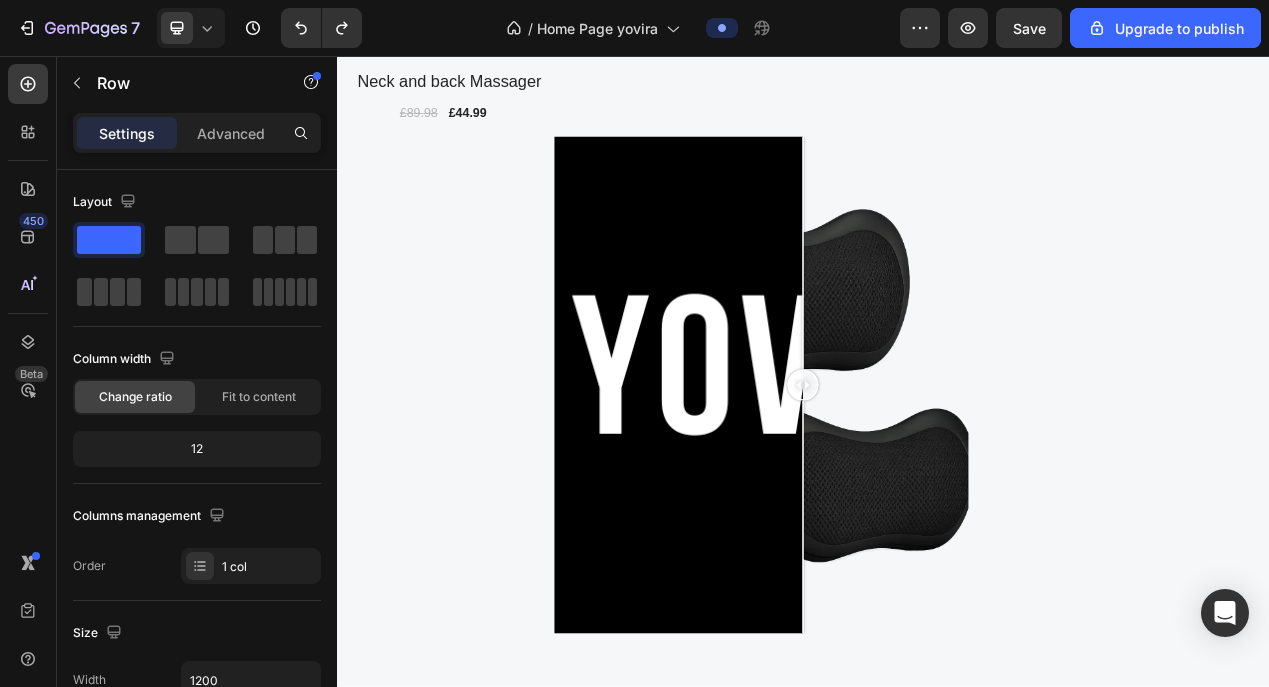 click on "Image Comparison Row" at bounding box center (937, 480) 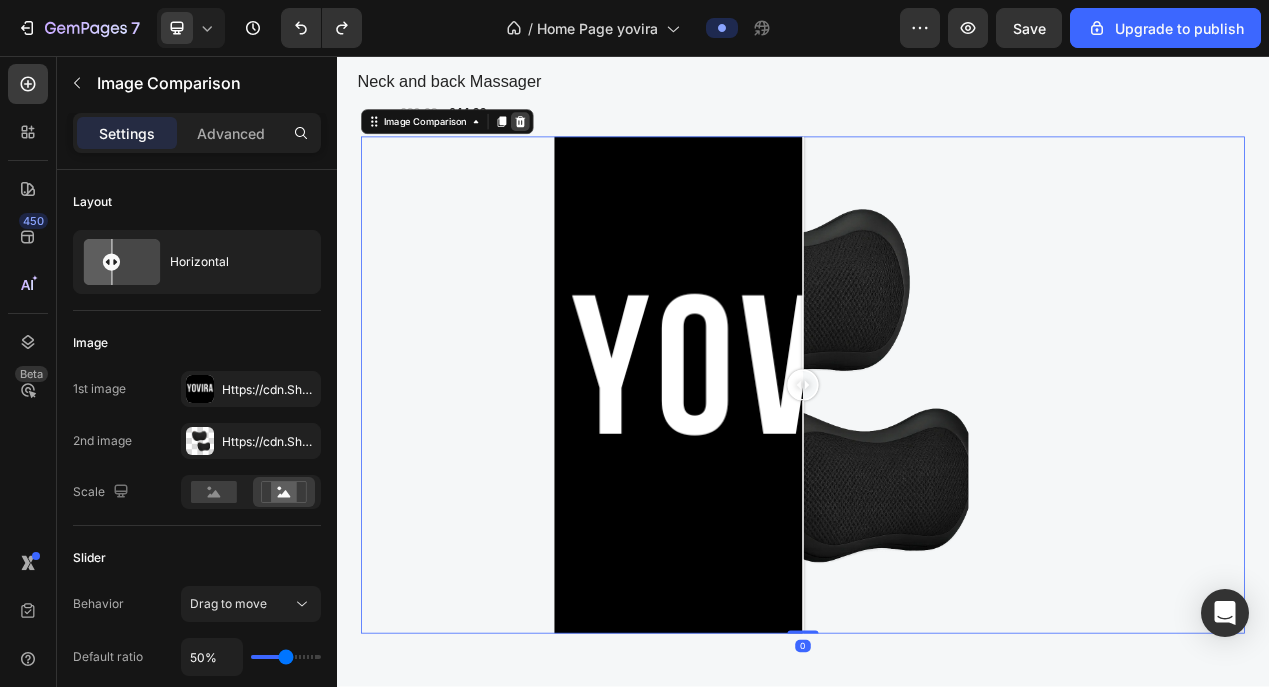 click 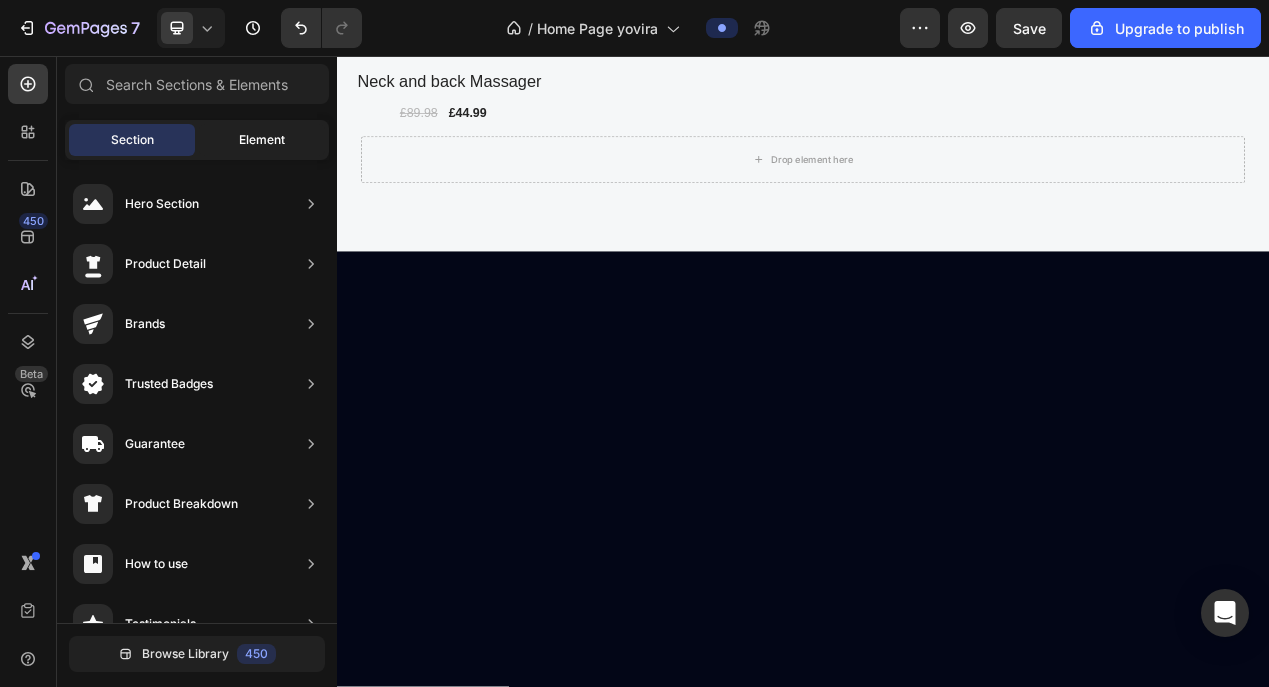 click on "Element" 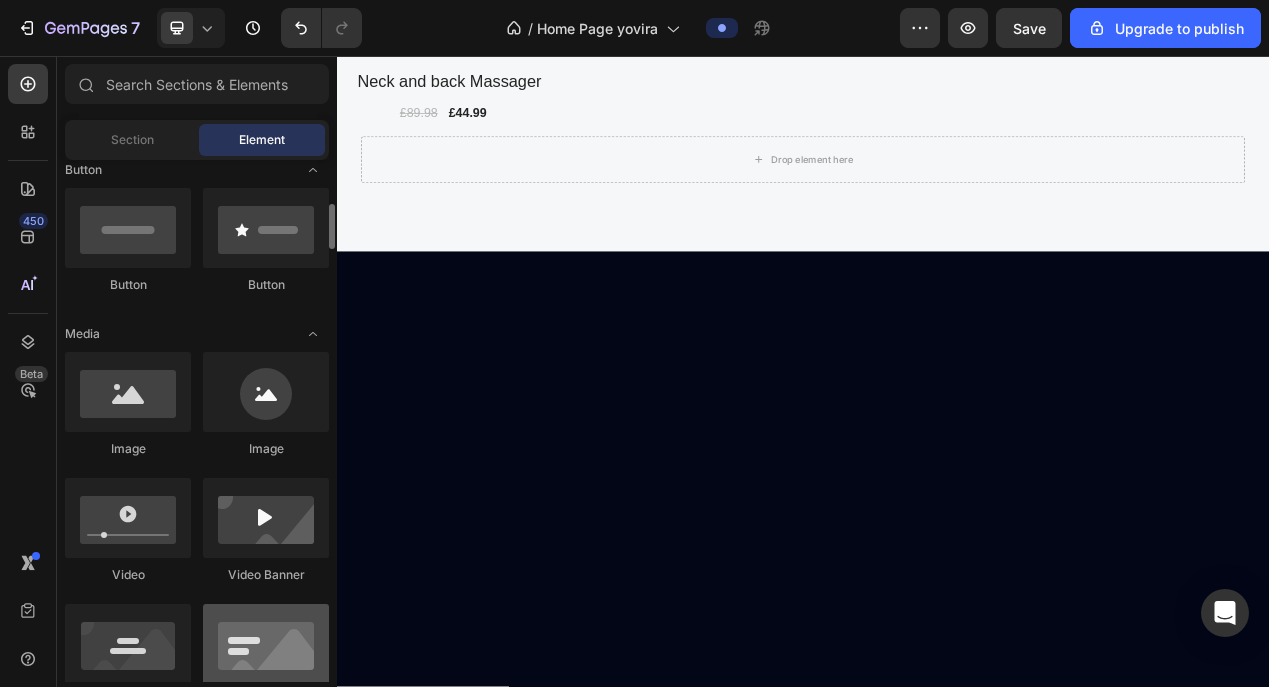 scroll, scrollTop: 467, scrollLeft: 0, axis: vertical 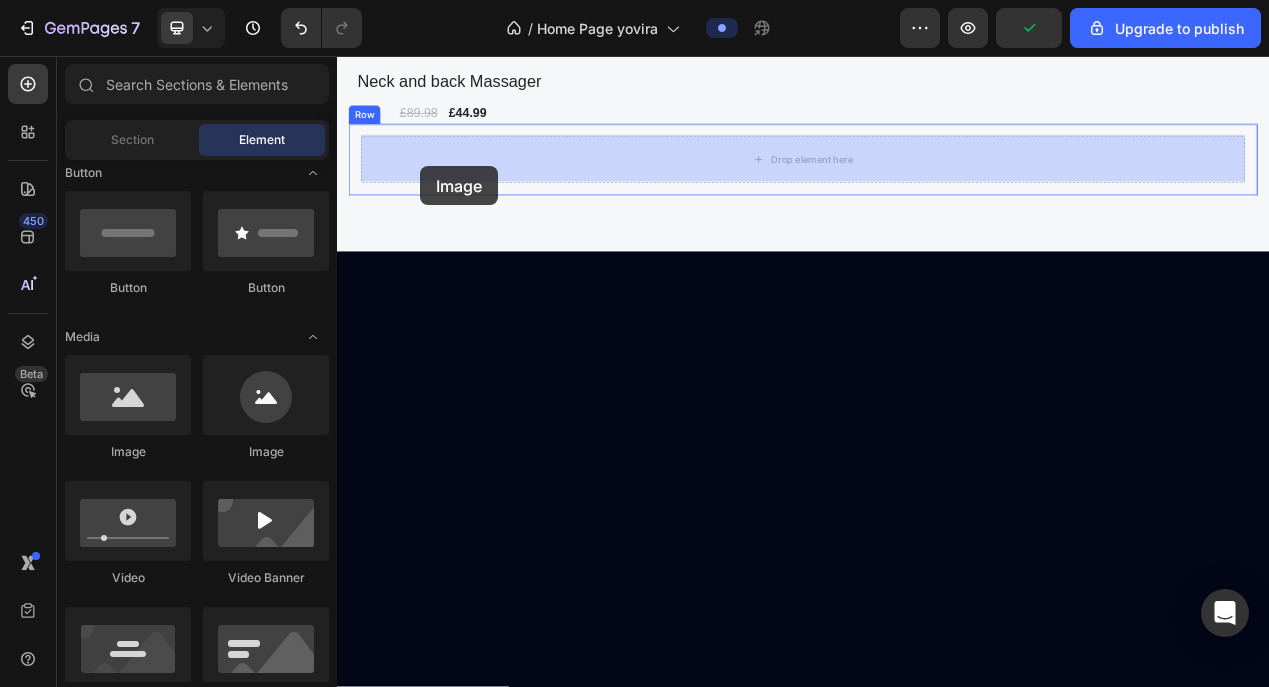drag, startPoint x: 456, startPoint y: 453, endPoint x: 444, endPoint y: 199, distance: 254.28331 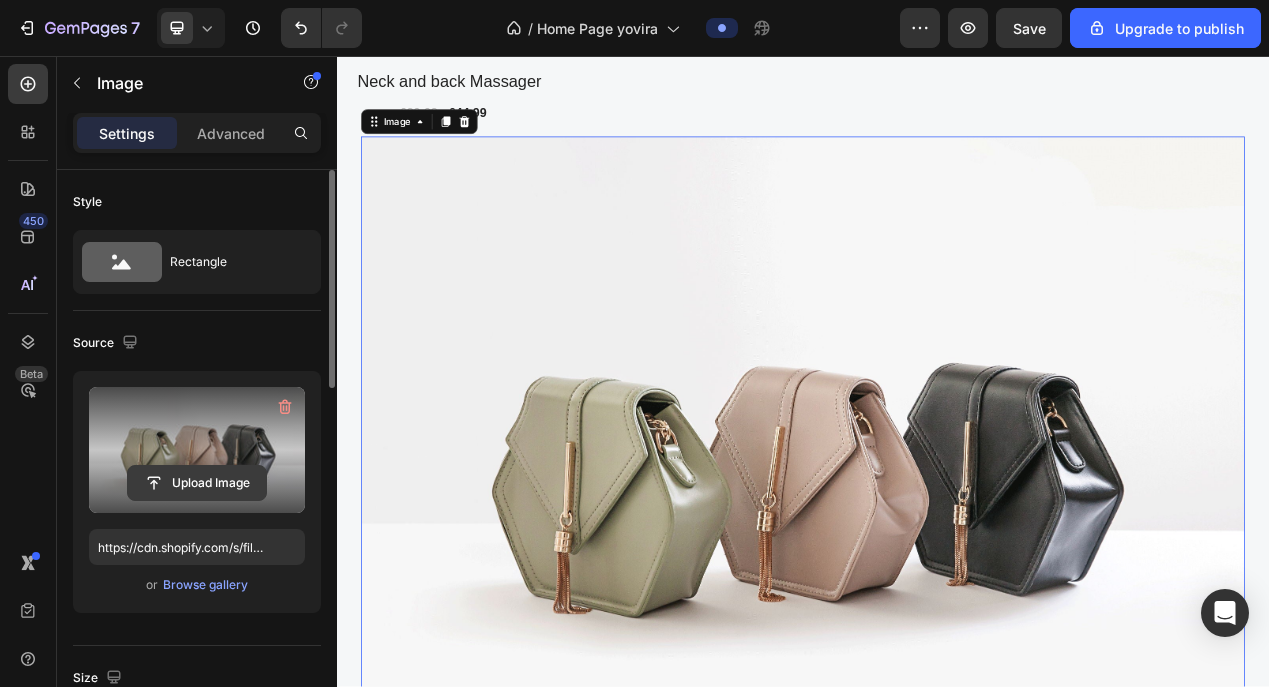click 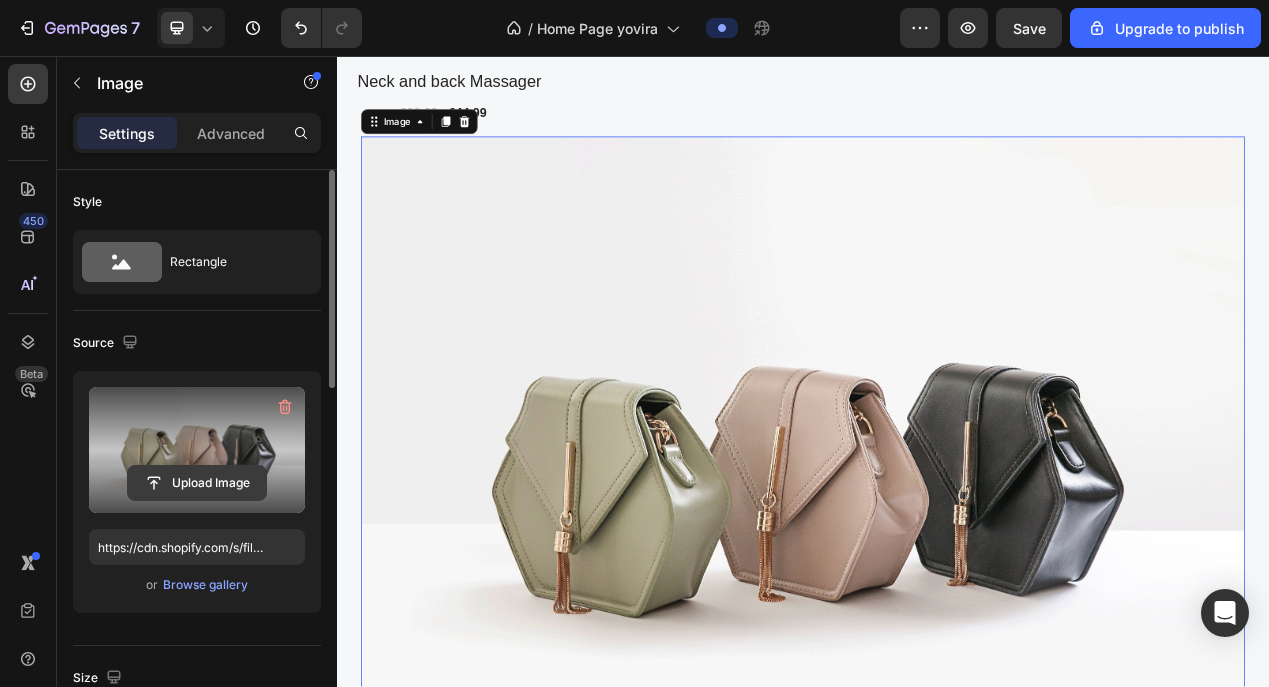 click 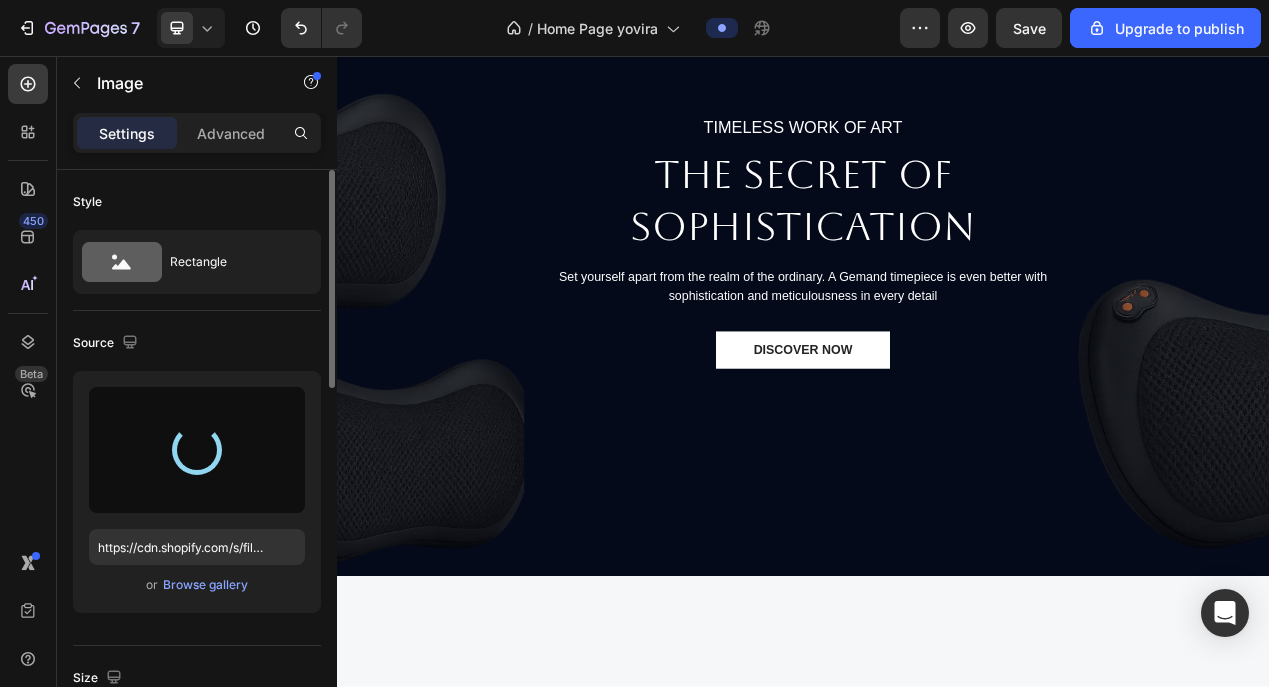 scroll, scrollTop: -2, scrollLeft: 0, axis: vertical 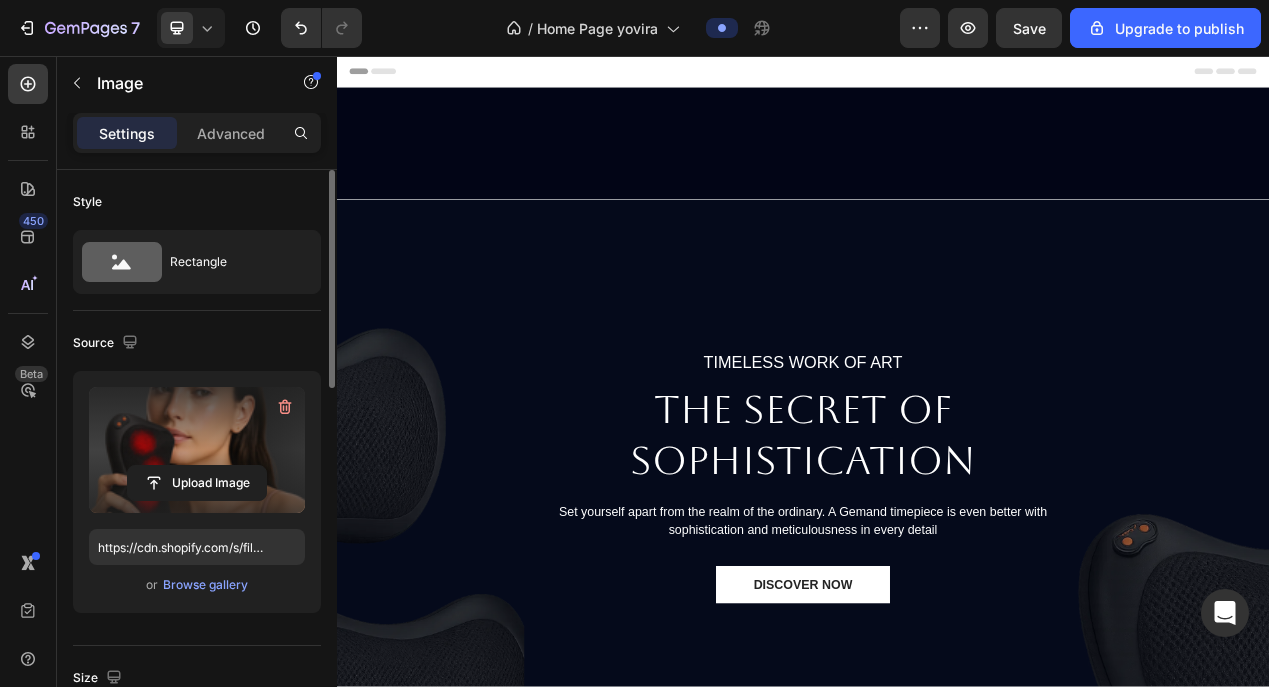 type on "https://cdn.shopify.com/s/files/1/0951/5974/6890/files/gempages_577738469959271186-720f29f4-70ee-4bcb-bc06-b4ab730938d4.webp" 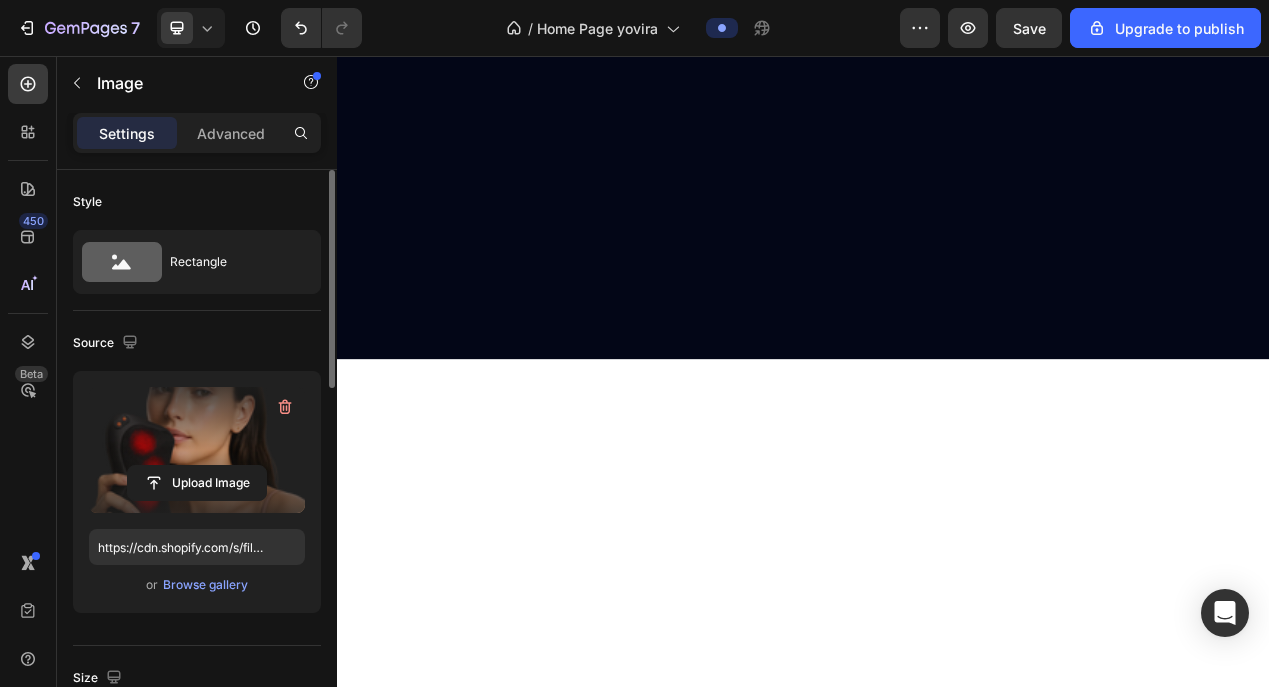 scroll, scrollTop: 2721, scrollLeft: 0, axis: vertical 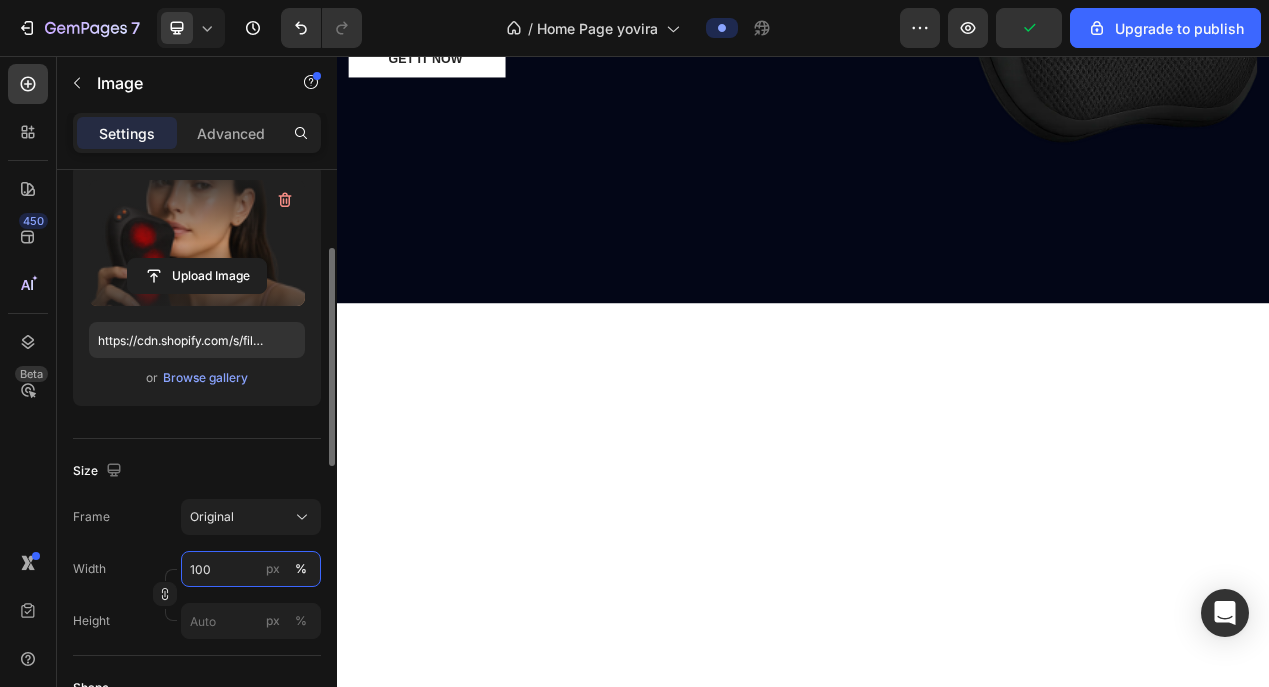 click on "100" at bounding box center (251, 569) 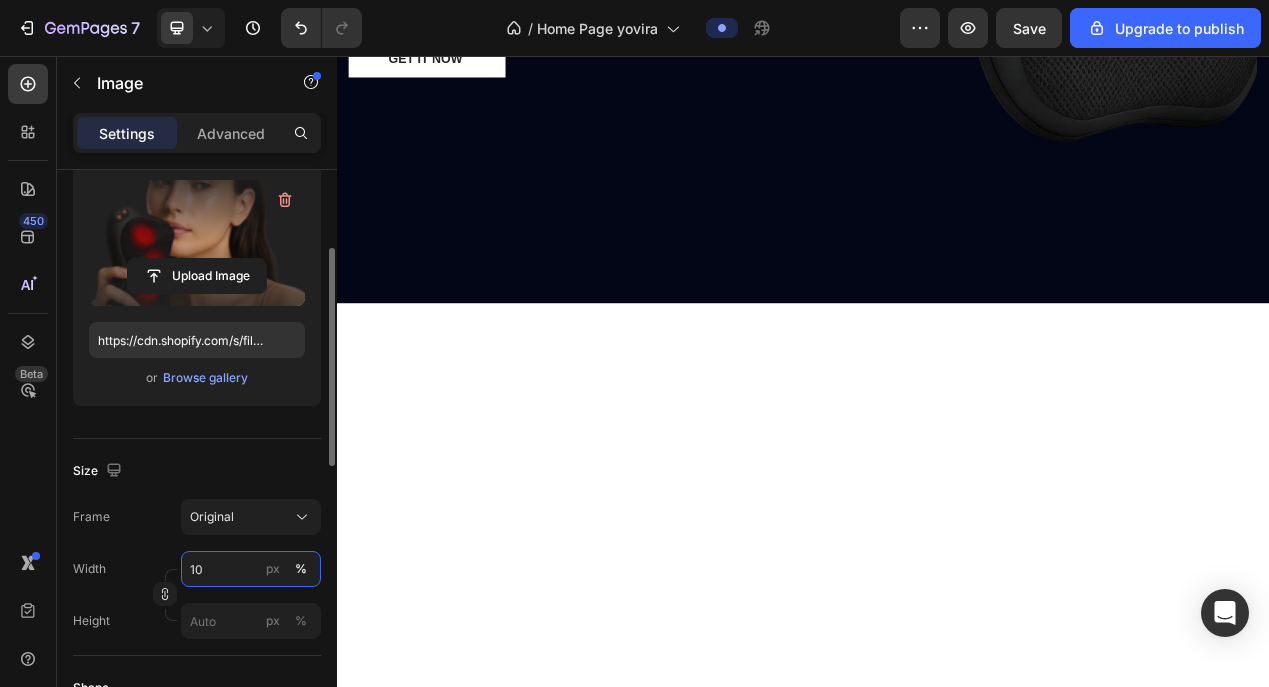 type on "1" 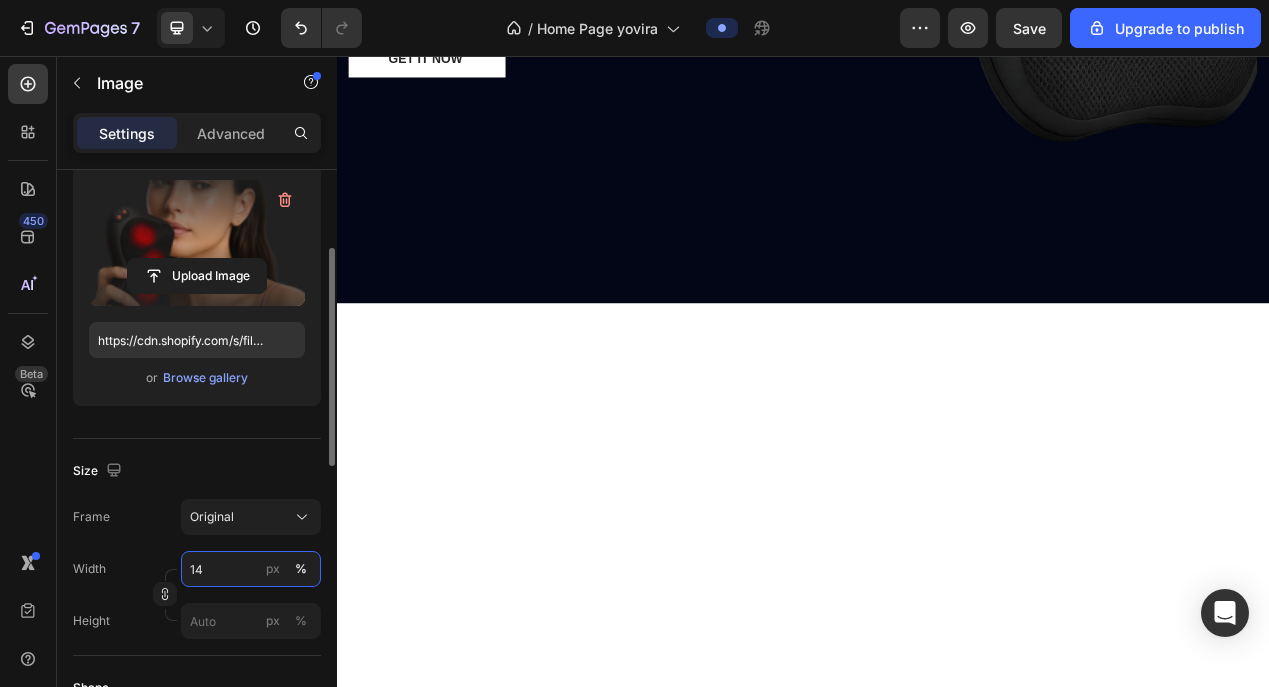 type on "1" 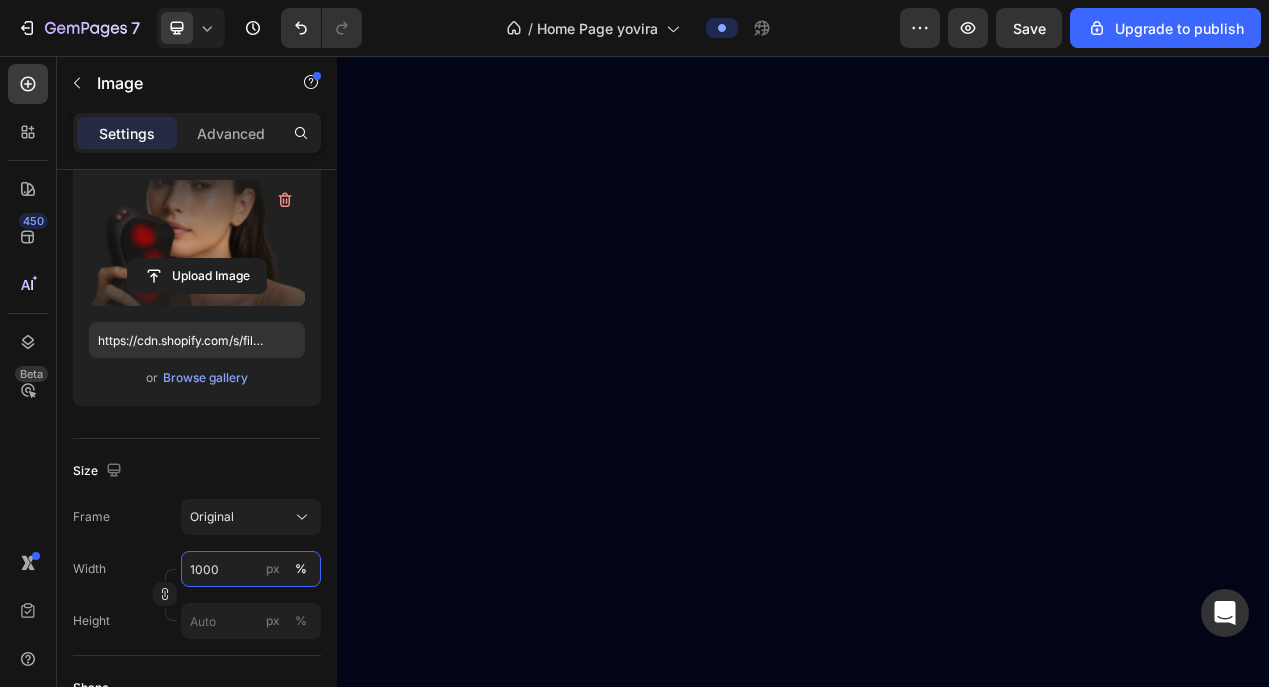 scroll, scrollTop: 1919, scrollLeft: 0, axis: vertical 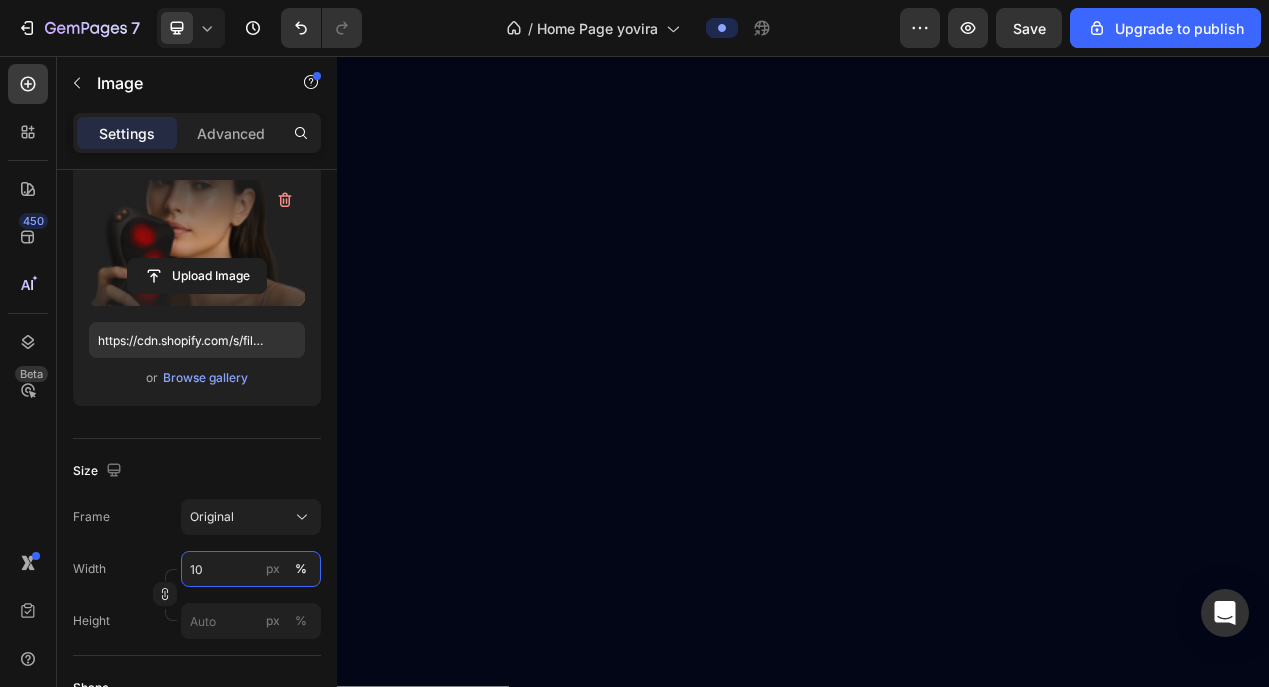 type on "1" 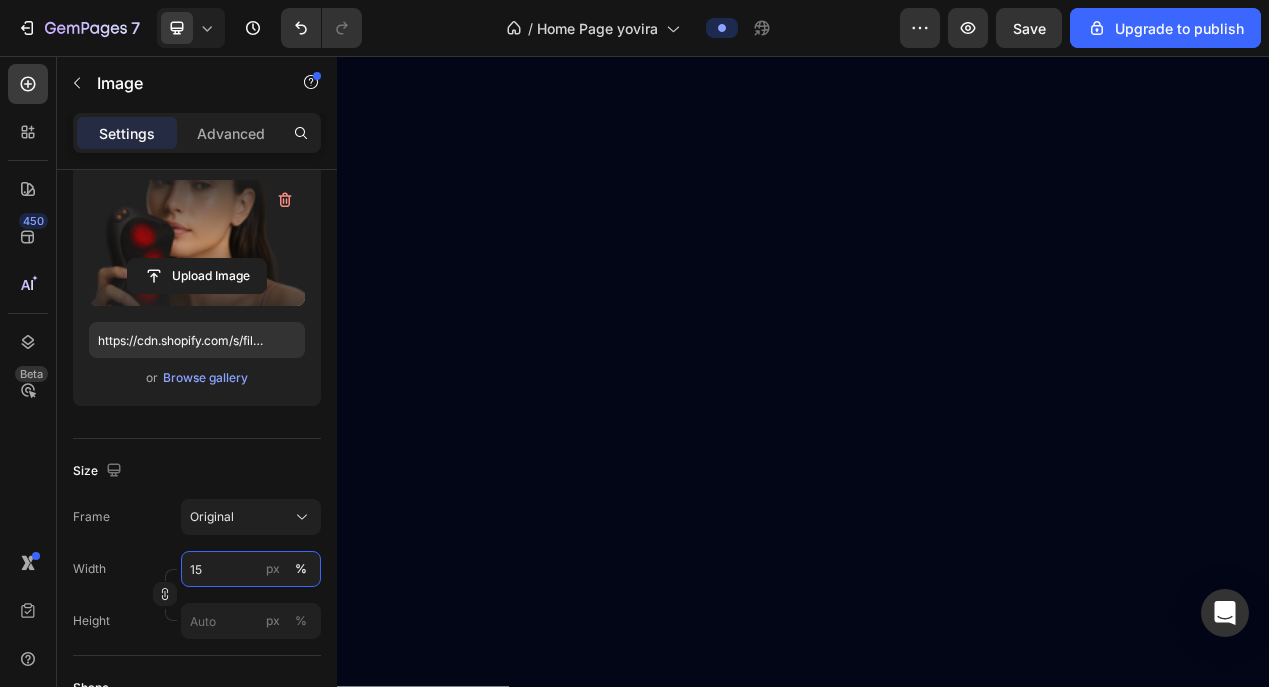 type on "1" 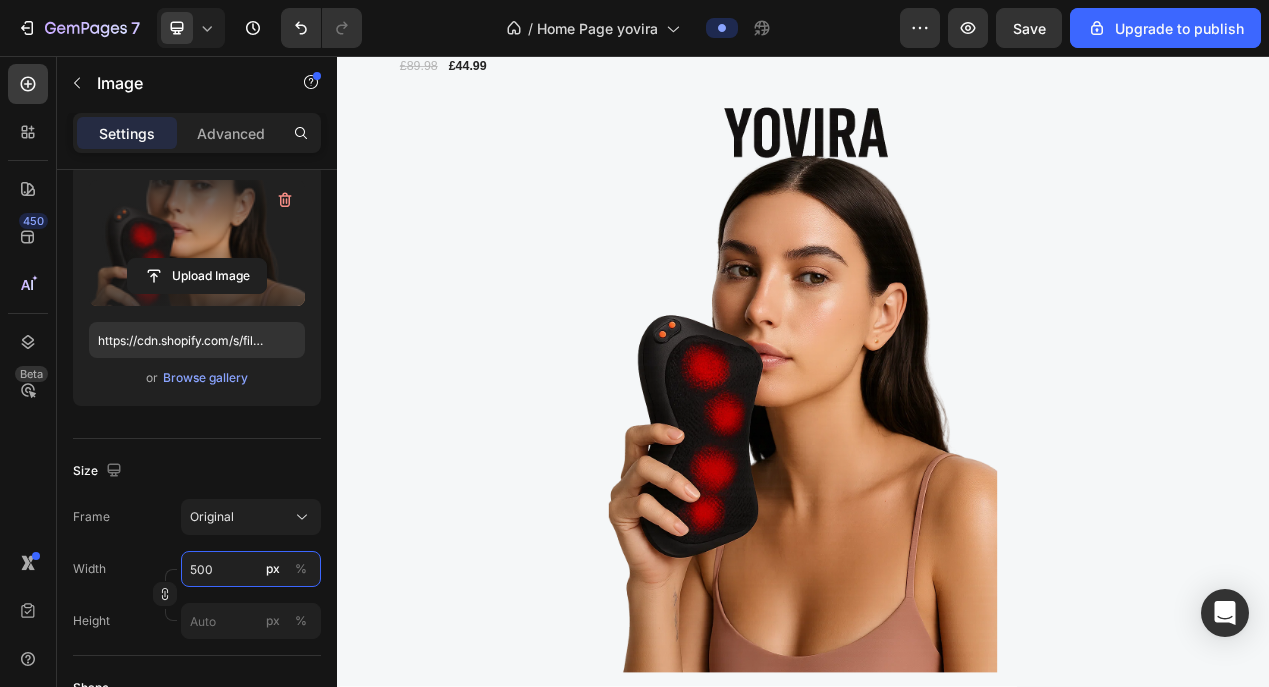 scroll, scrollTop: 1655, scrollLeft: 0, axis: vertical 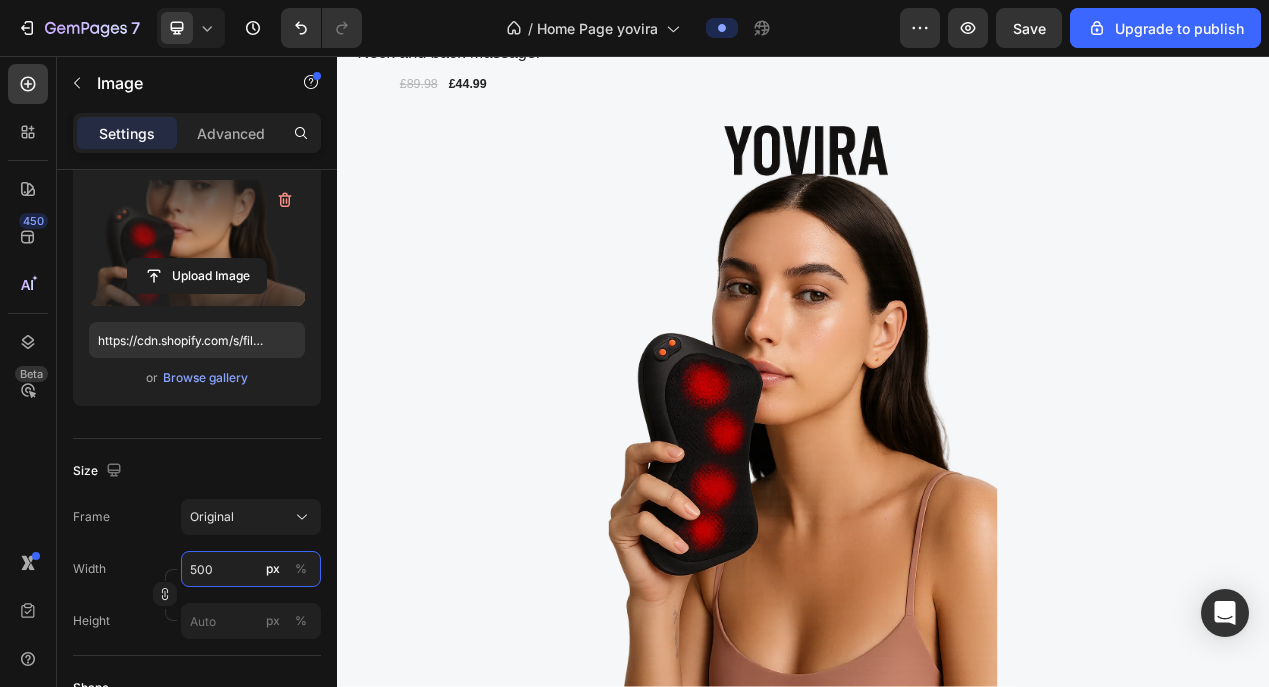 type on "500" 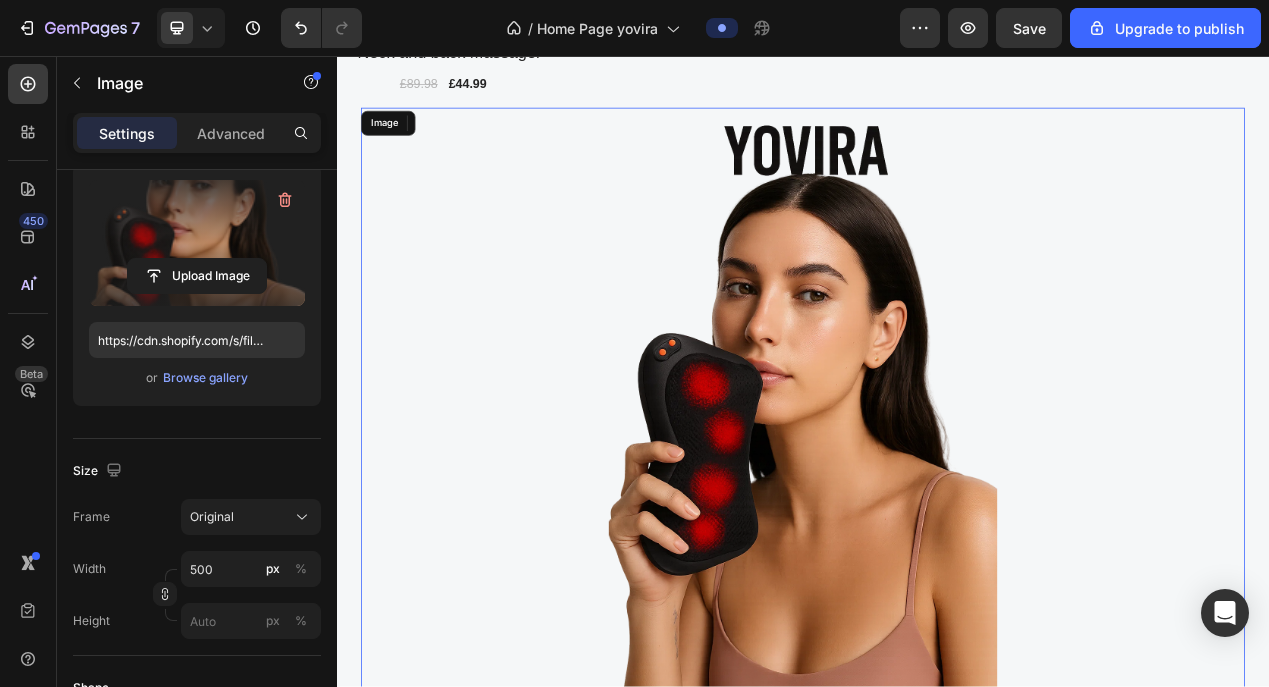 click at bounding box center (937, 498) 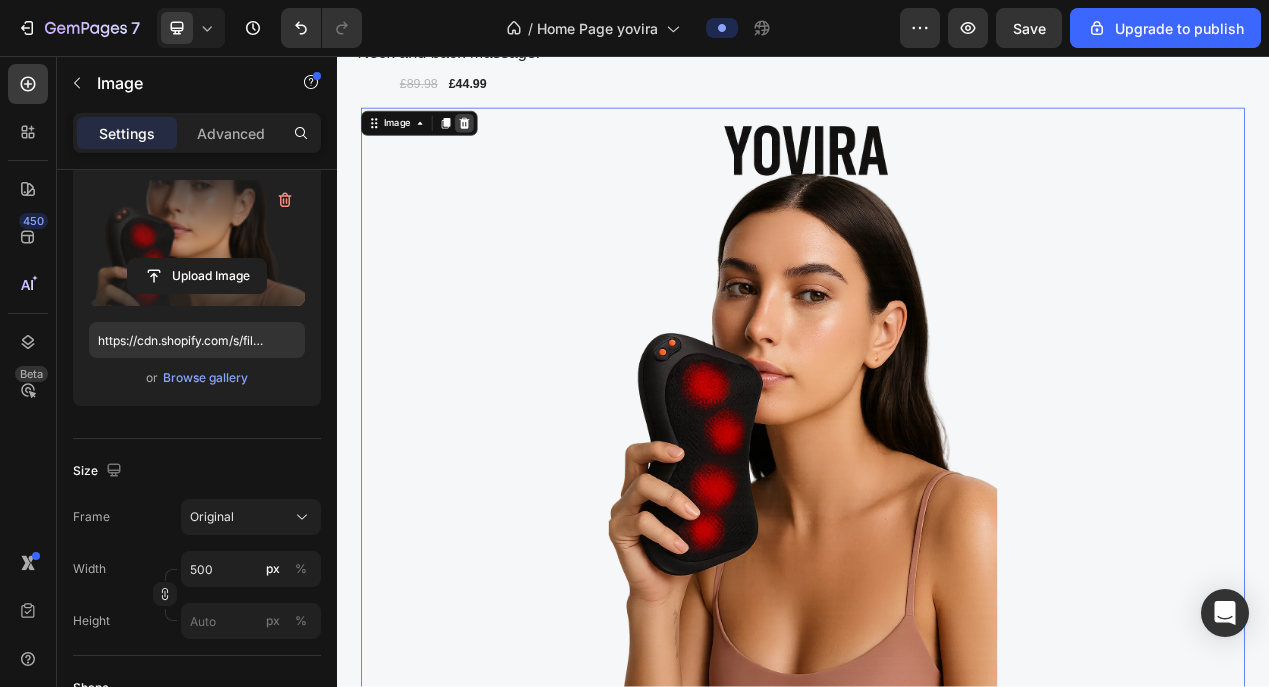 click 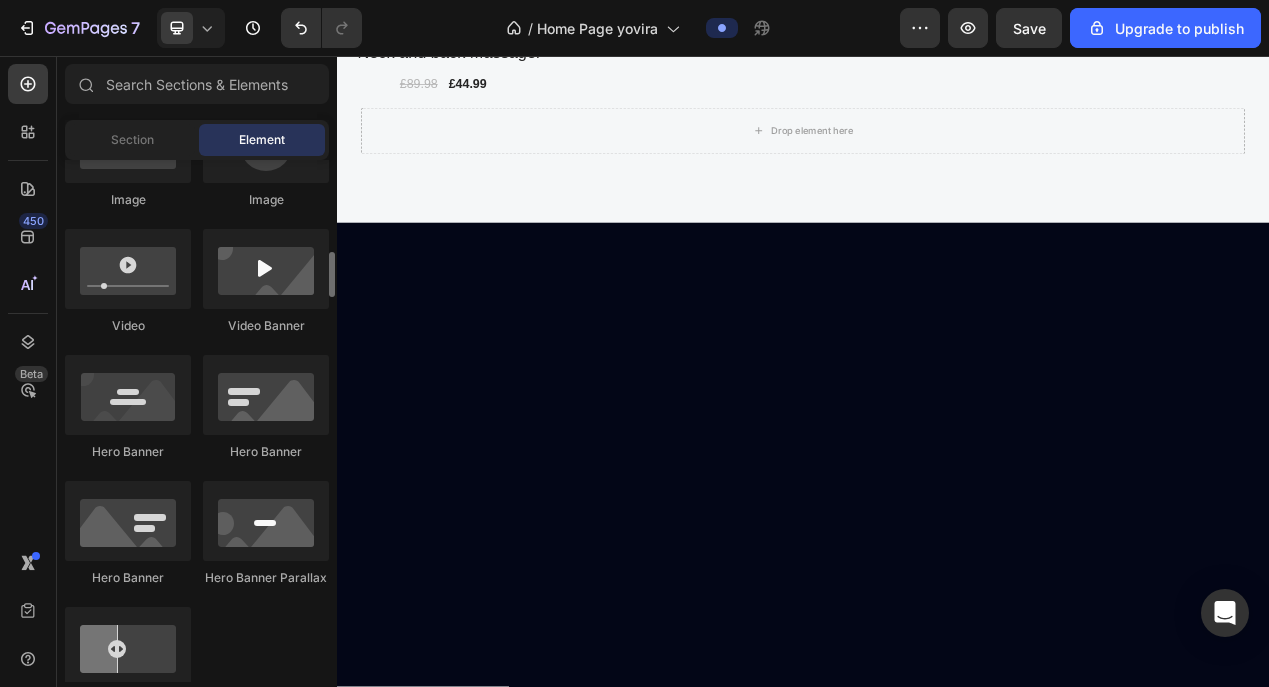 scroll, scrollTop: 791, scrollLeft: 0, axis: vertical 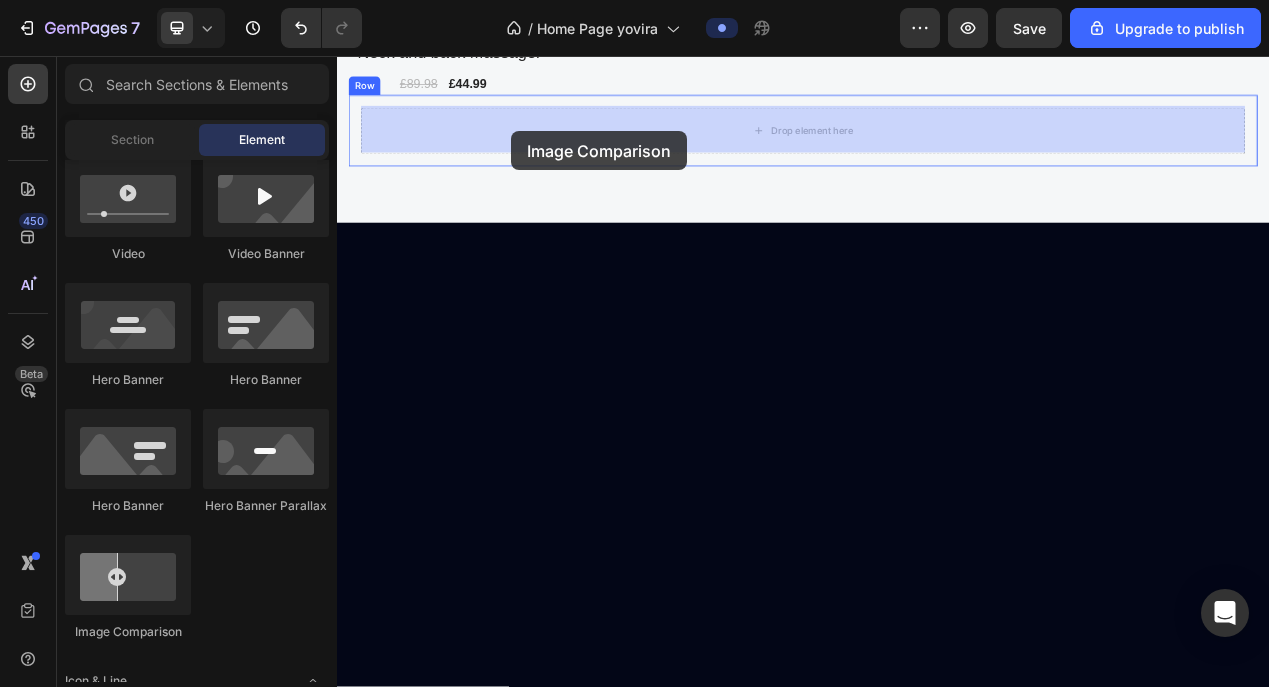 drag, startPoint x: 480, startPoint y: 645, endPoint x: 558, endPoint y: 153, distance: 498.14456 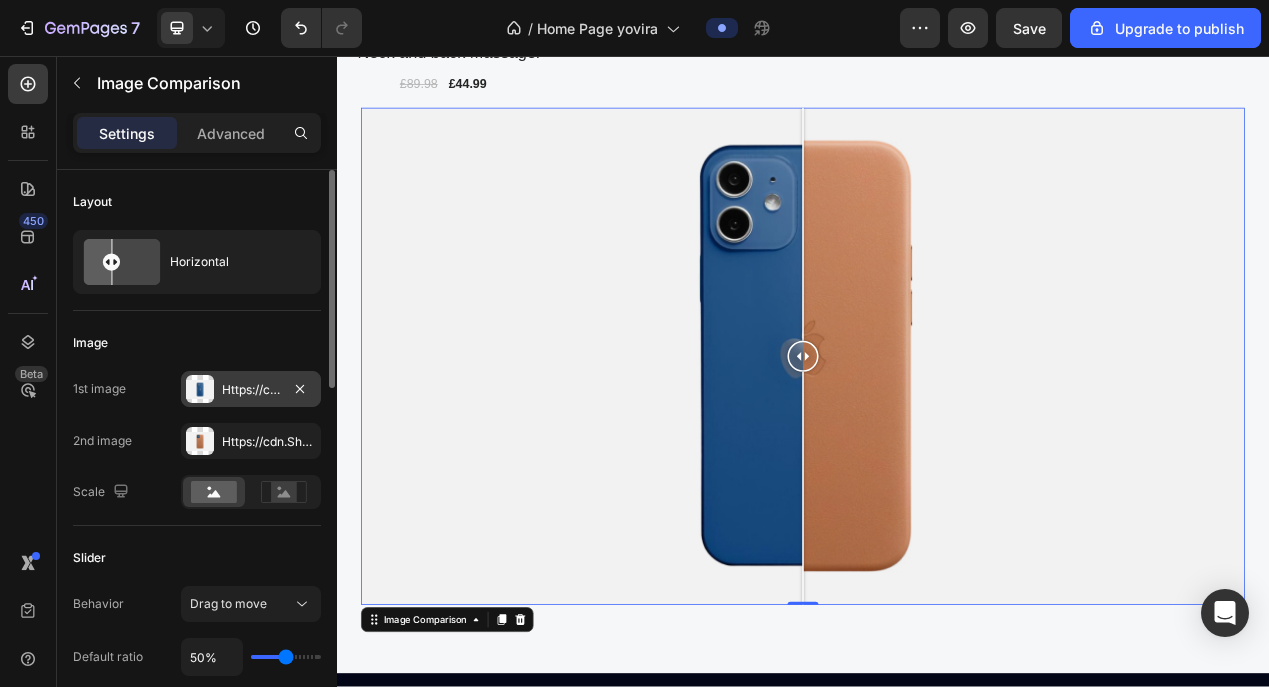 click on "Https://cdn.Shopify.Com/s/files/1/2005/9307/files/image_compare_before.Png" at bounding box center (251, 390) 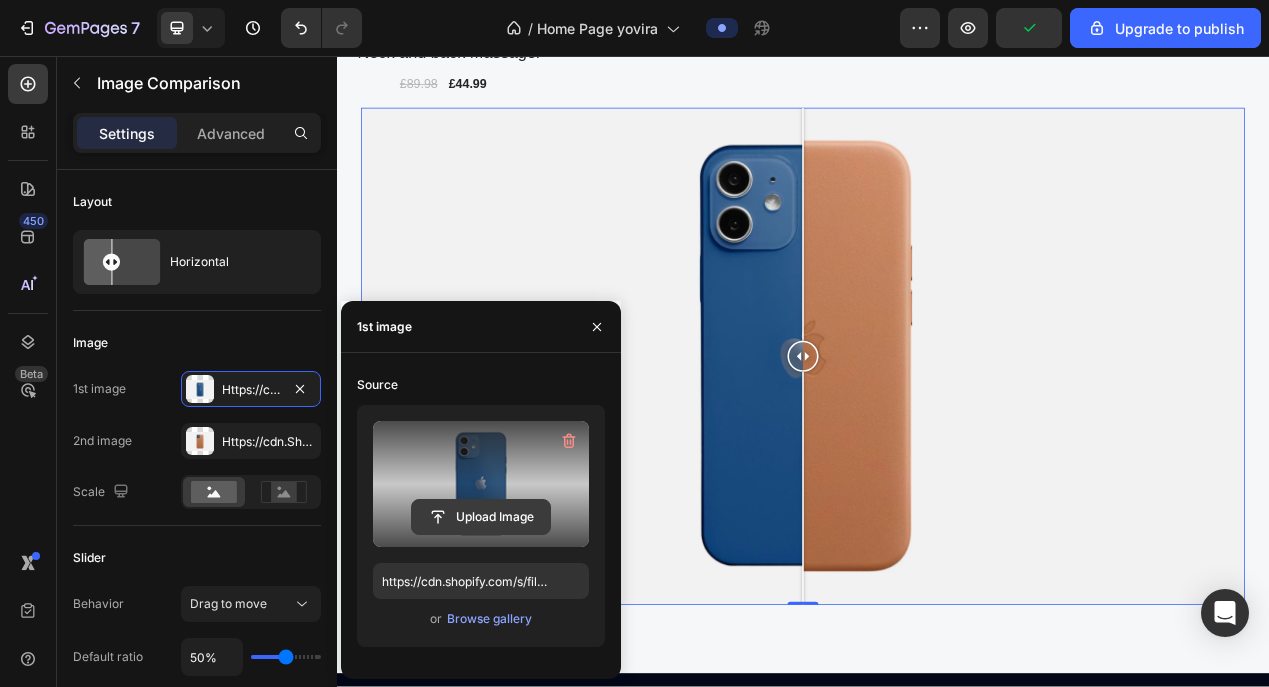 click 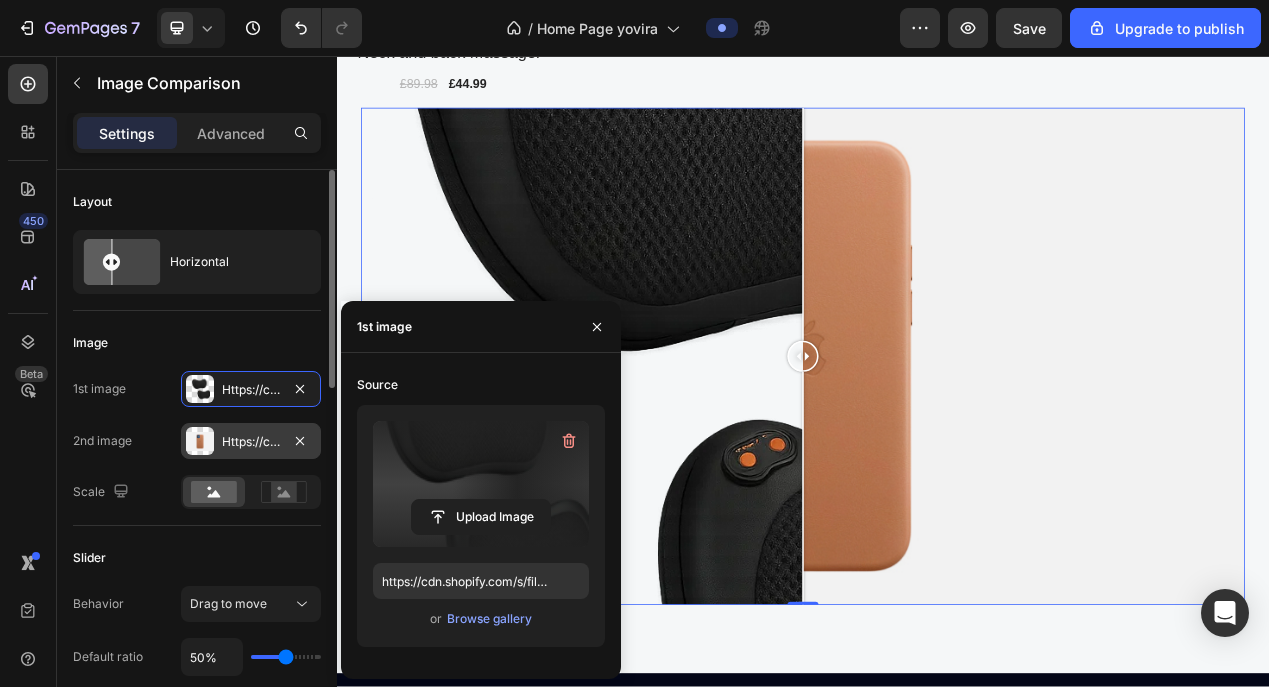 type on "https://cdn.shopify.com/s/files/1/0951/5974/6890/files/gempages_577738469959271186-e7707c72-b748-44b3-9f9d-adc0e391c4af.webp" 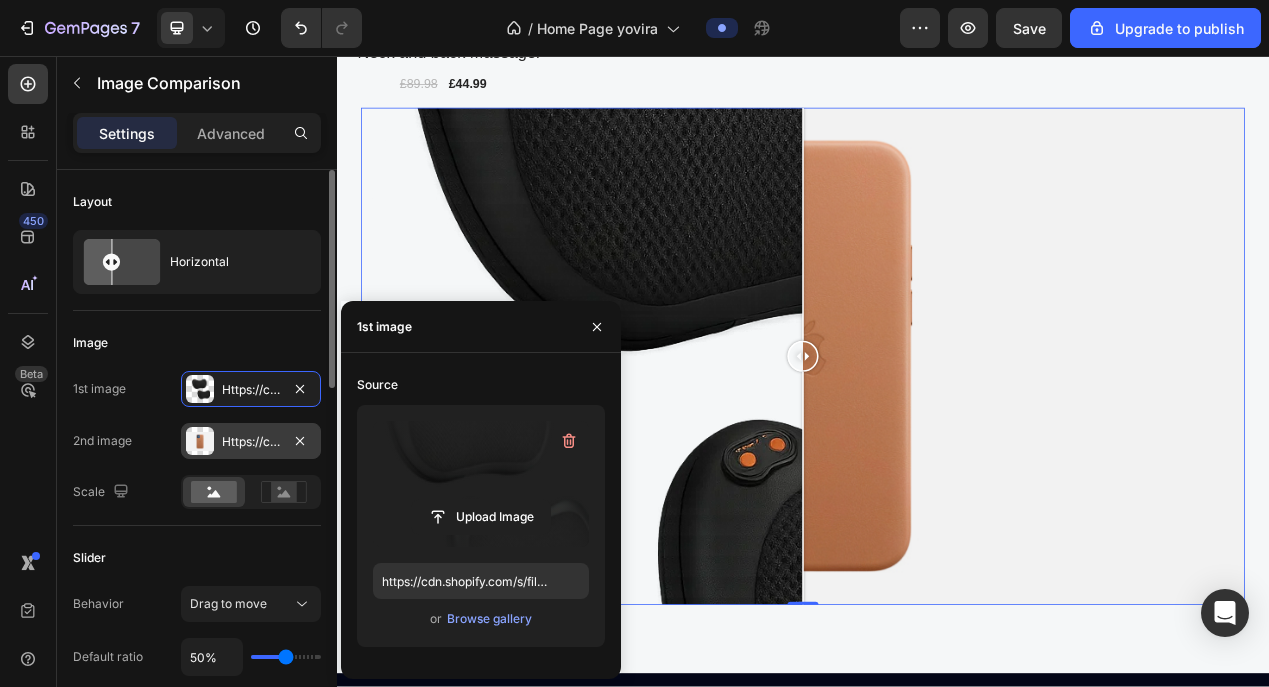click on "Https://cdn.Shopify.Com/s/files/1/2005/9307/files/image_compare_after.Png" at bounding box center (251, 442) 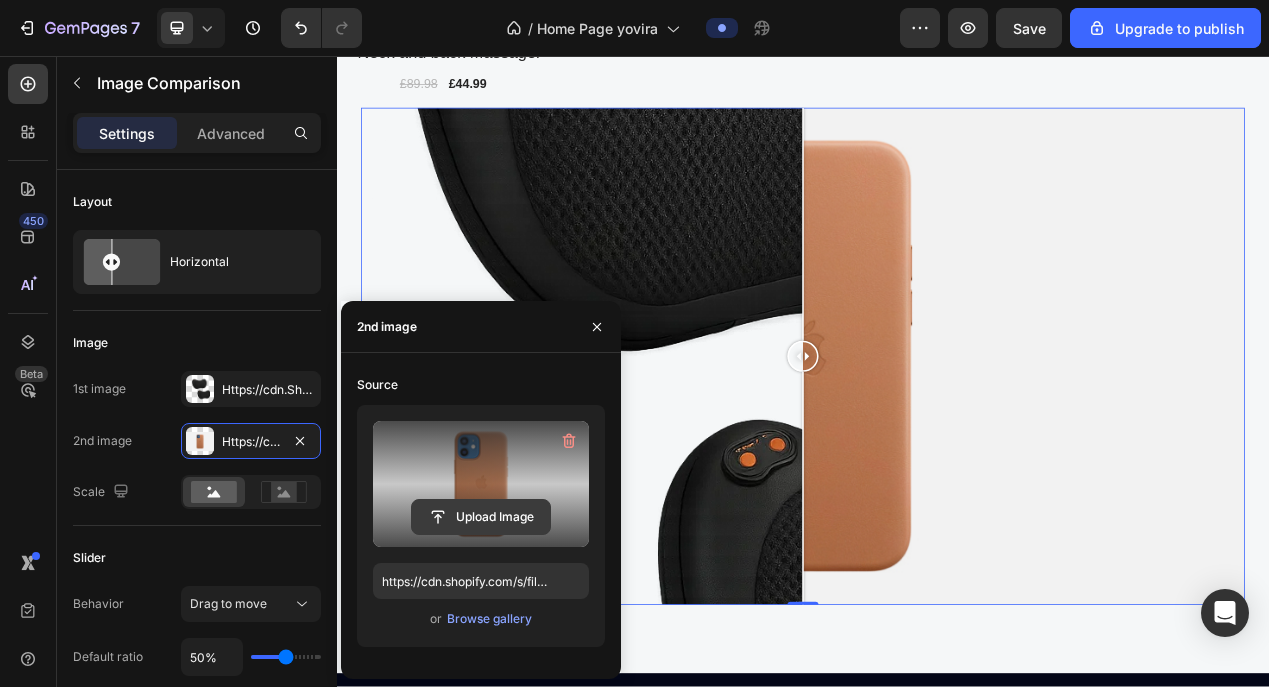 click 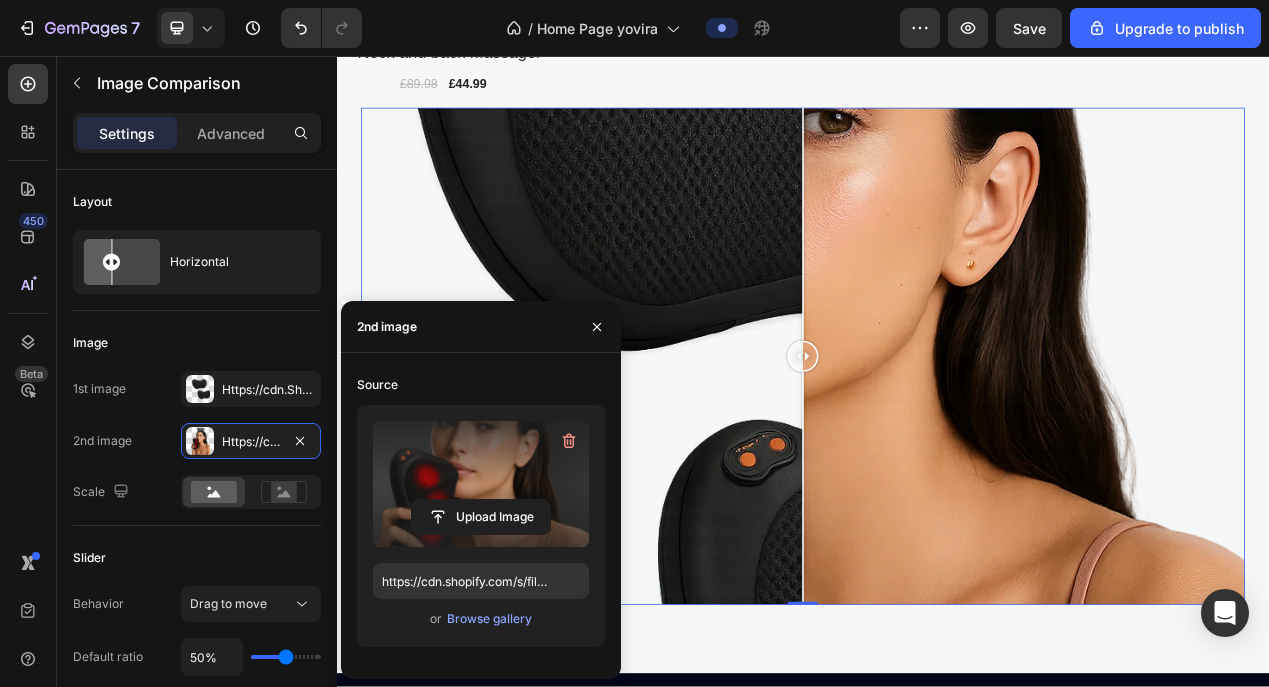 type on "https://cdn.shopify.com/s/files/1/0951/5974/6890/files/gempages_577738469959271186-720f29f4-70ee-4bcb-bc06-b4ab730938d4.webp" 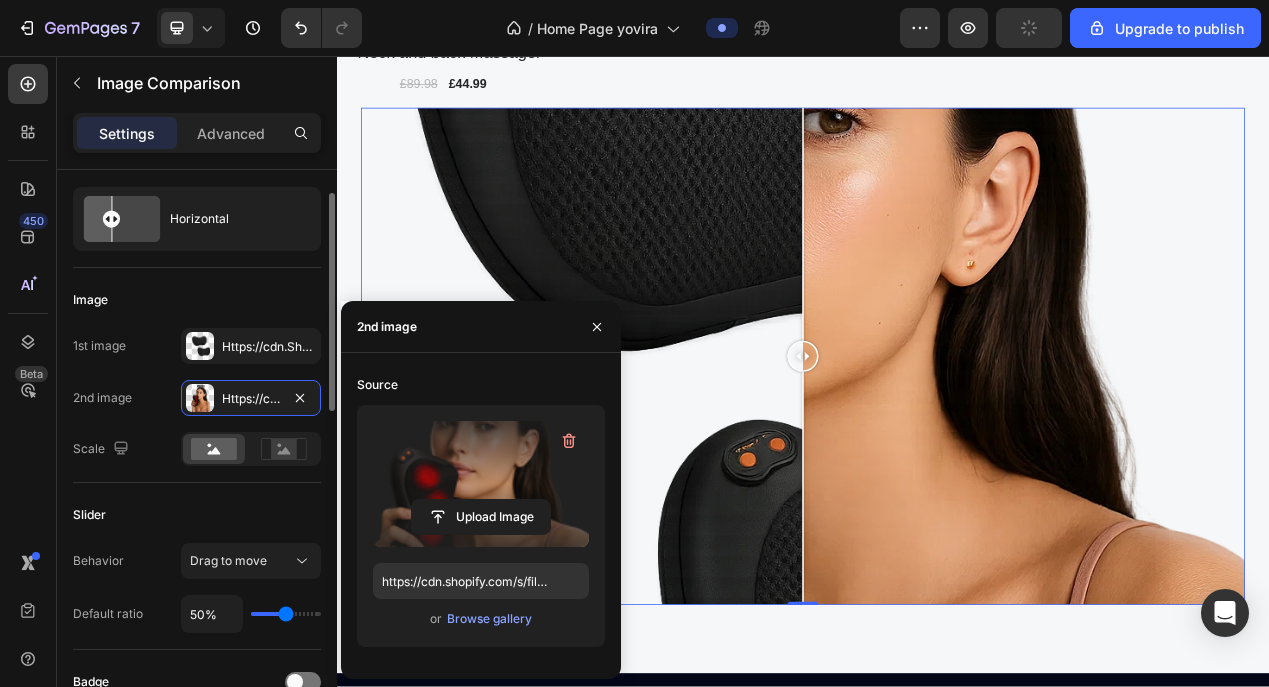 scroll, scrollTop: 63, scrollLeft: 0, axis: vertical 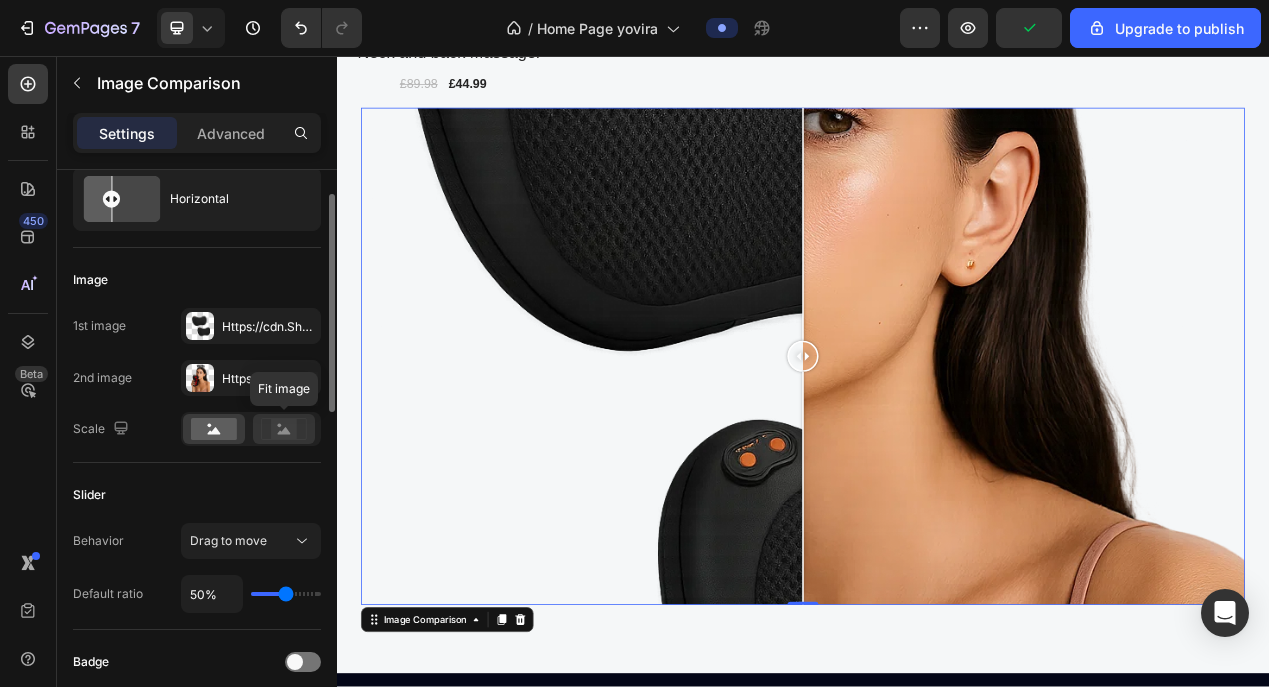 click 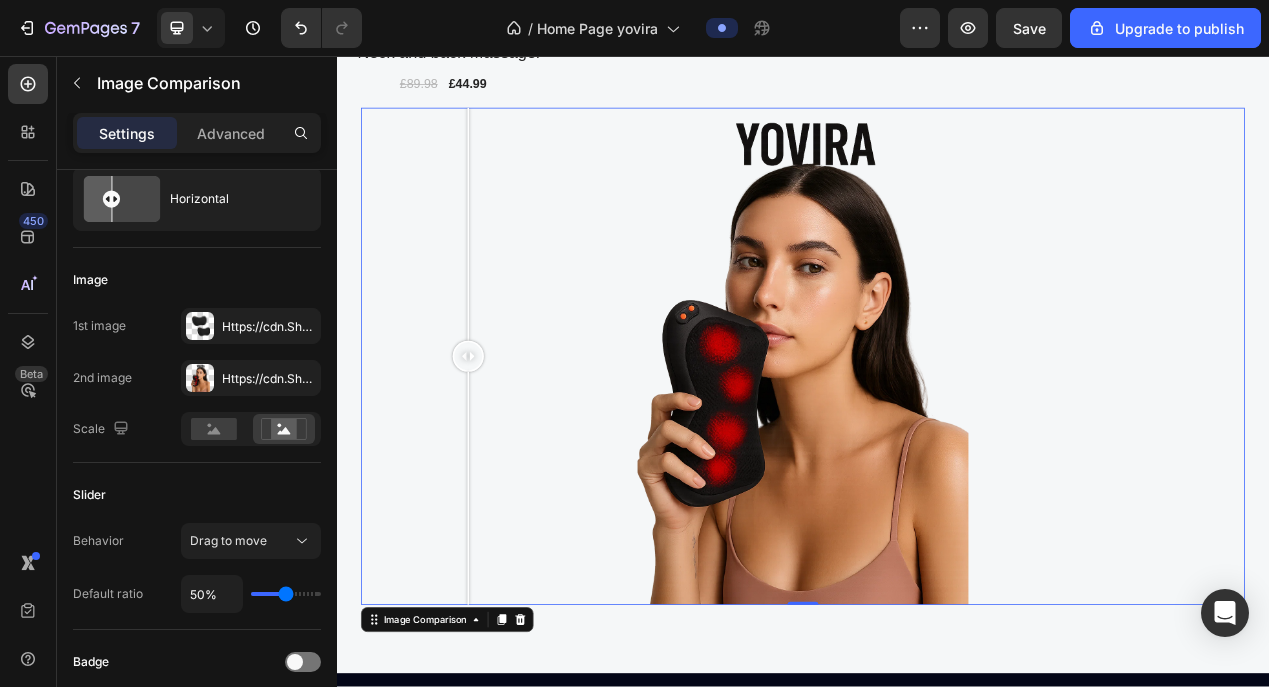 drag, startPoint x: 941, startPoint y: 437, endPoint x: 475, endPoint y: 422, distance: 466.24136 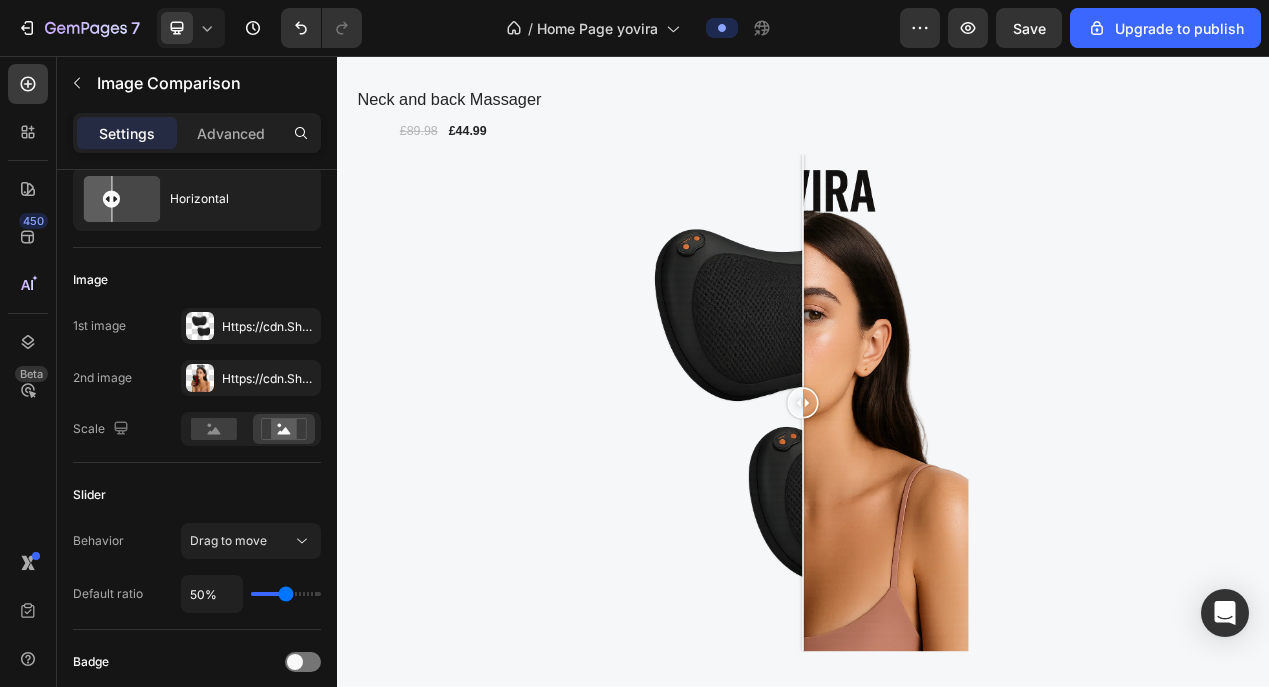scroll, scrollTop: 1599, scrollLeft: 0, axis: vertical 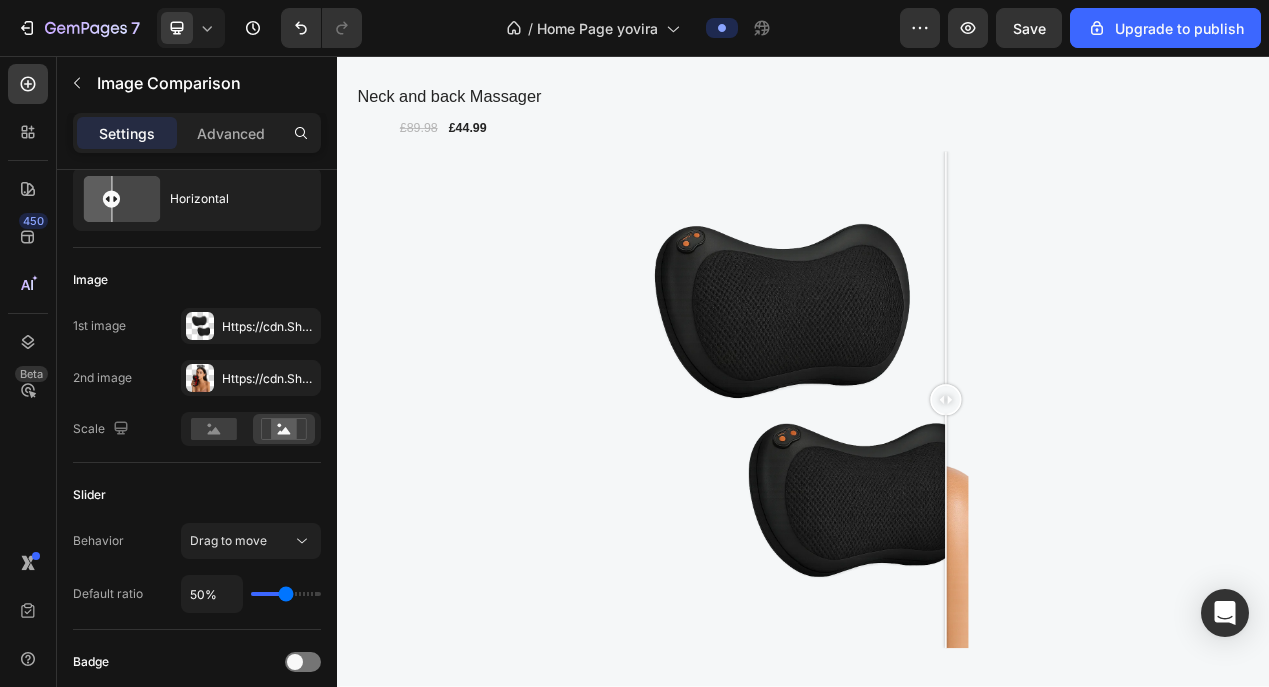 drag, startPoint x: 938, startPoint y: 498, endPoint x: 1113, endPoint y: 566, distance: 187.74718 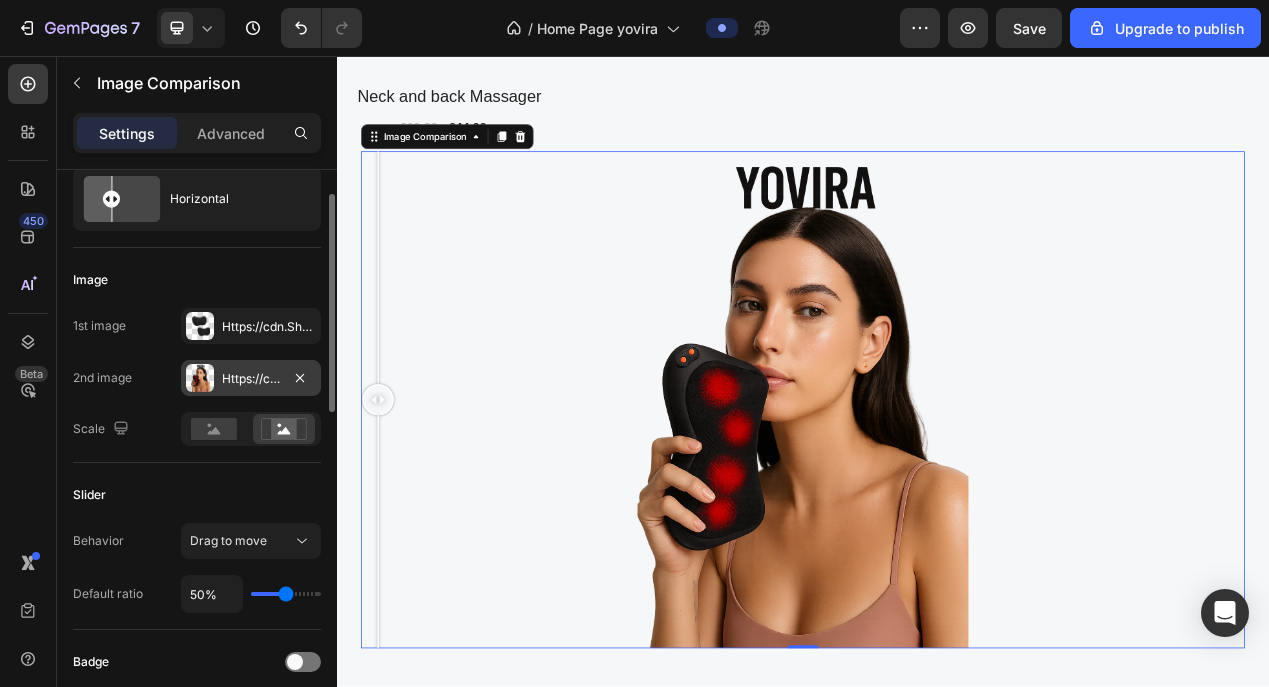 drag, startPoint x: 773, startPoint y: 430, endPoint x: 221, endPoint y: 389, distance: 553.52057 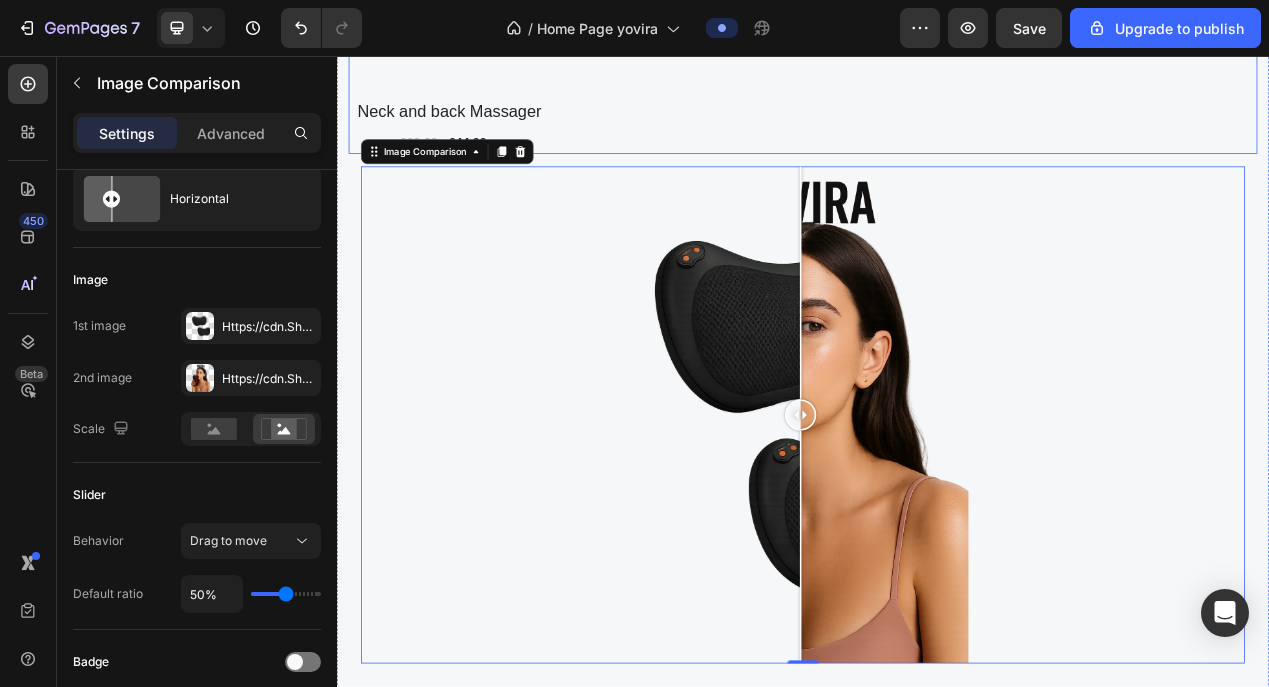 scroll, scrollTop: 1753, scrollLeft: 0, axis: vertical 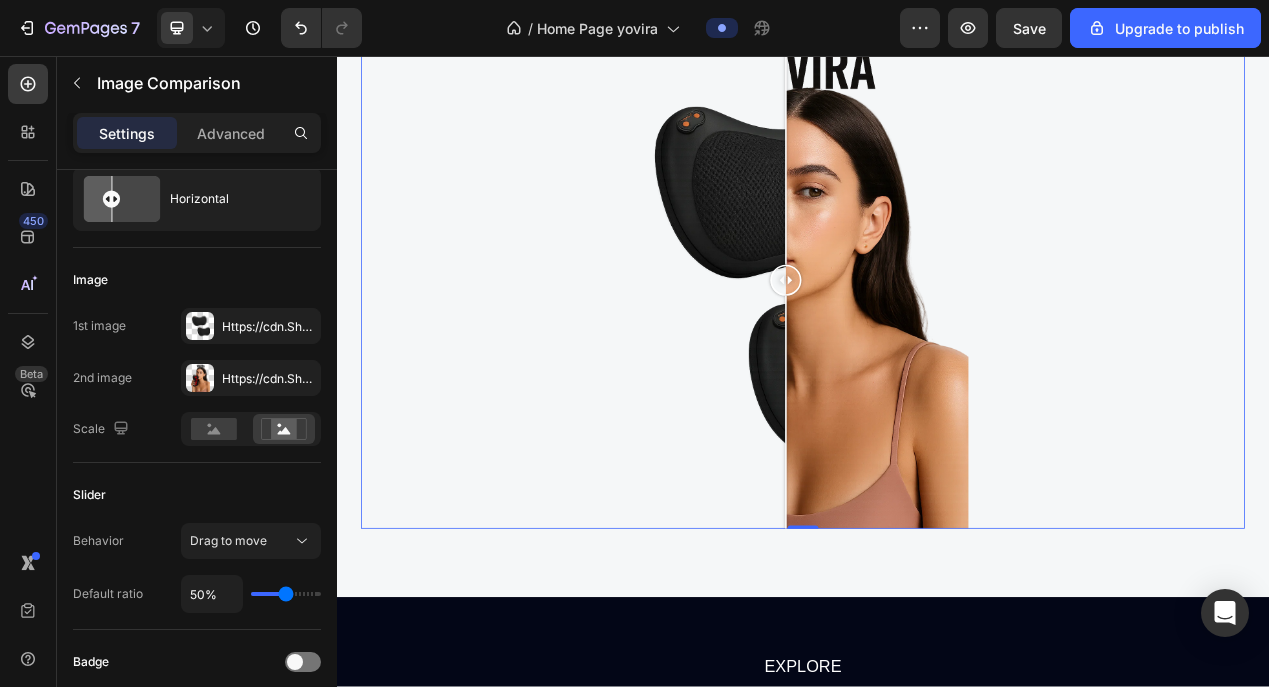 click at bounding box center (915, 345) 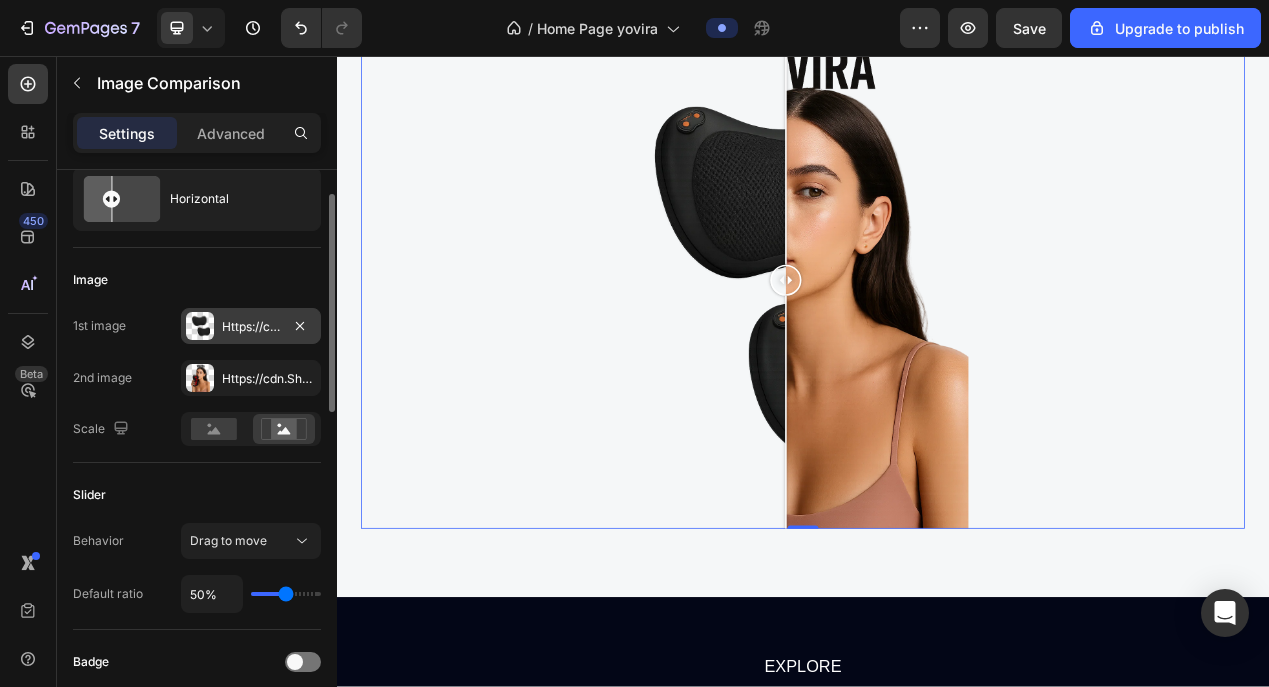 click on "Https://cdn.Shopify.Com/s/files/1/0951/5974/6890/files/gempages_577738469959271186-e7707c72-b748-44b3-9f9d-adc0e391c4af.Webp" at bounding box center [251, 327] 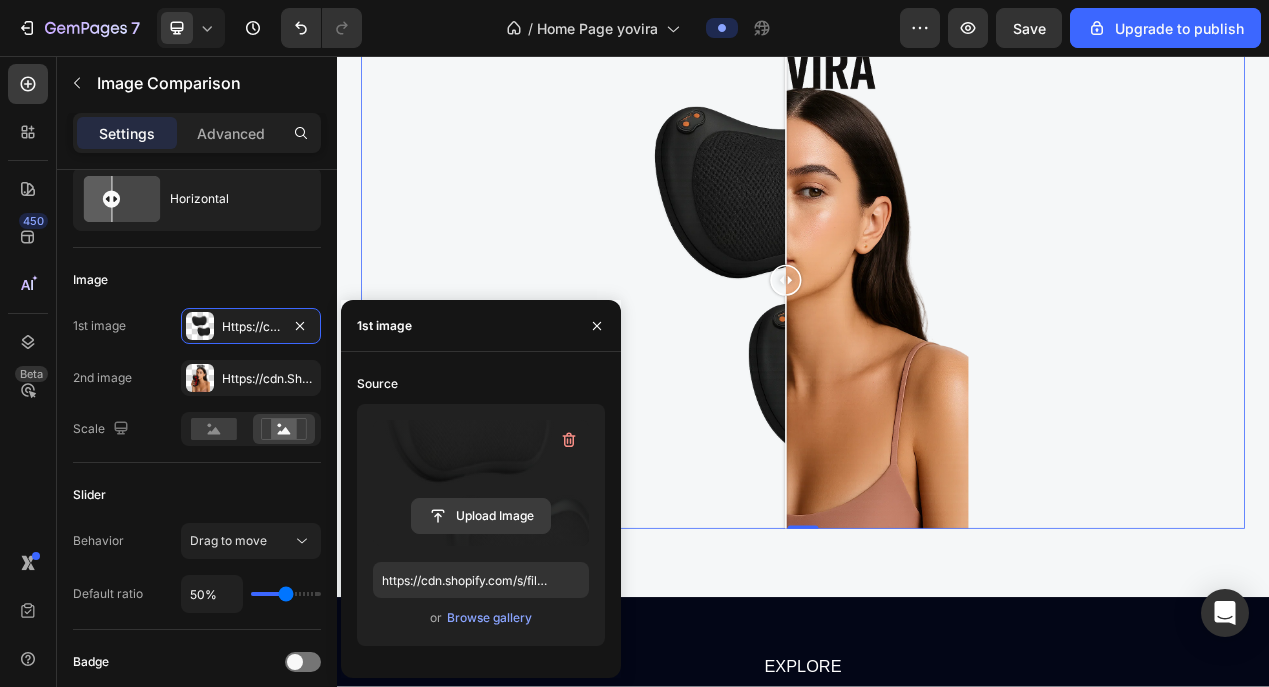 click 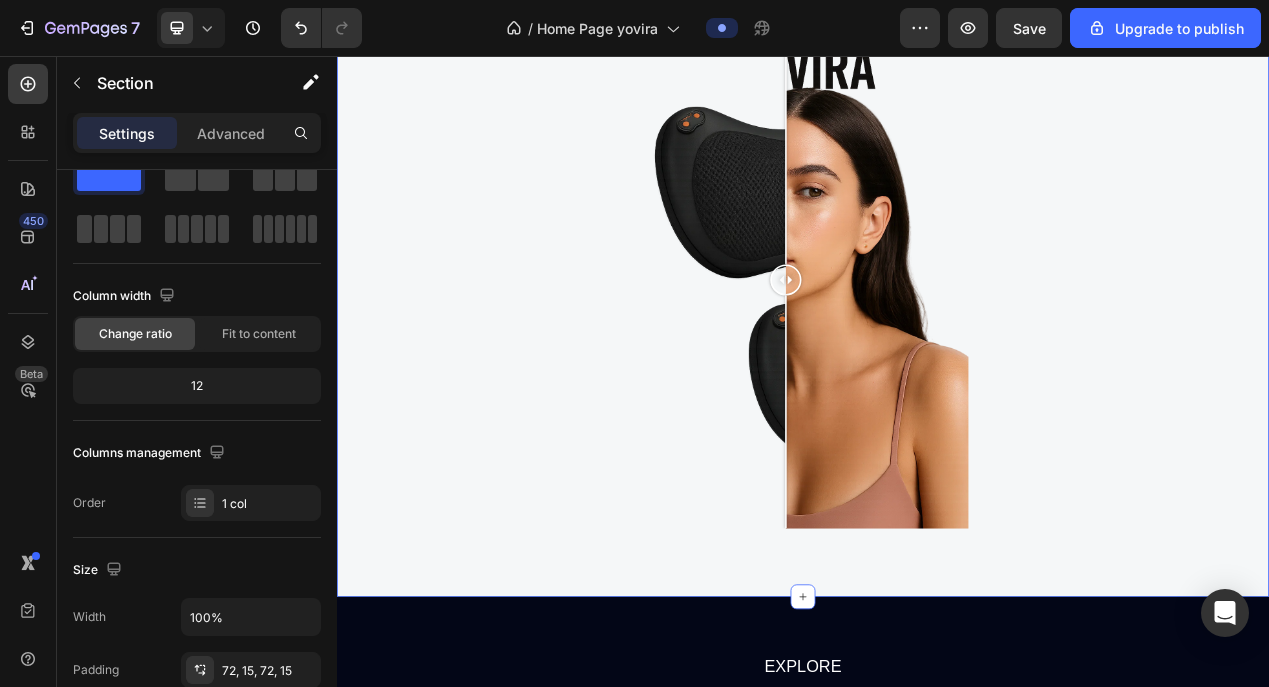click on "A TOP-OF-LINE yovira massager Text block Our shop best seller Heading (P) Images Neck and back Massager (P) Title £89.98 (P) Price (P) Price £44.99 (P) Price (P) Price Row Row Product List Product List Row Image Comparison   0 Row Section 3" at bounding box center (937, 13) 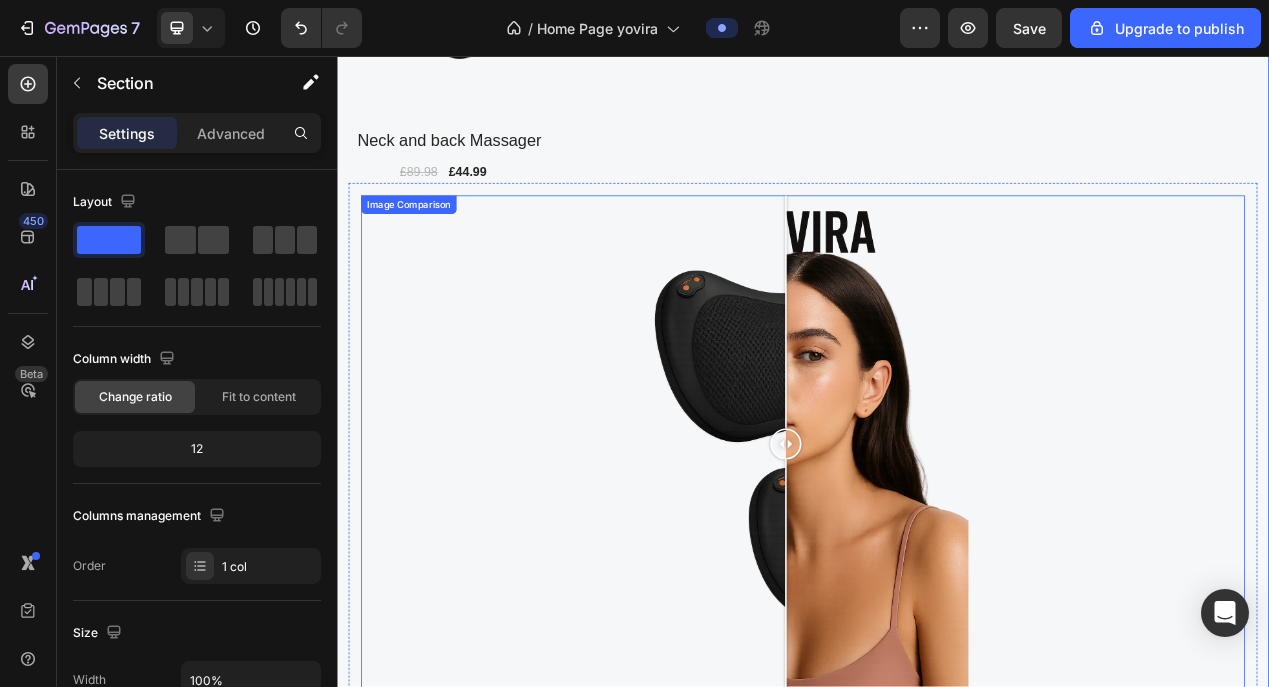scroll, scrollTop: 1505, scrollLeft: 0, axis: vertical 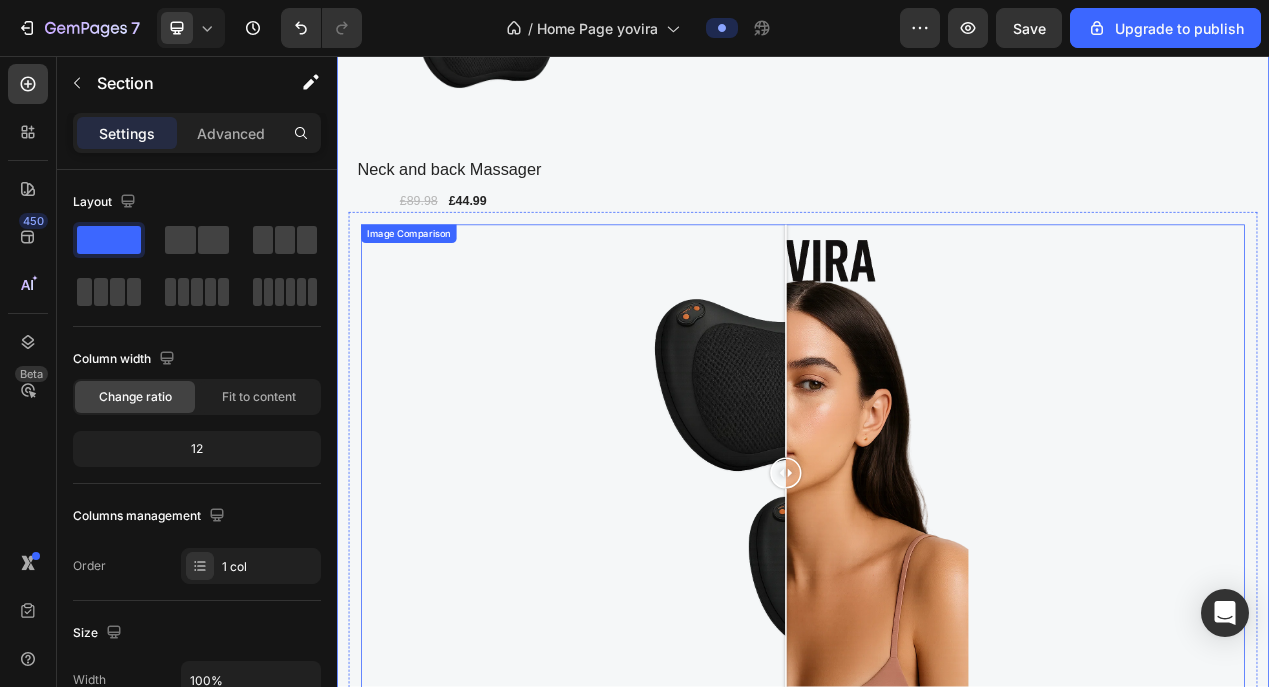 click at bounding box center [937, 593] 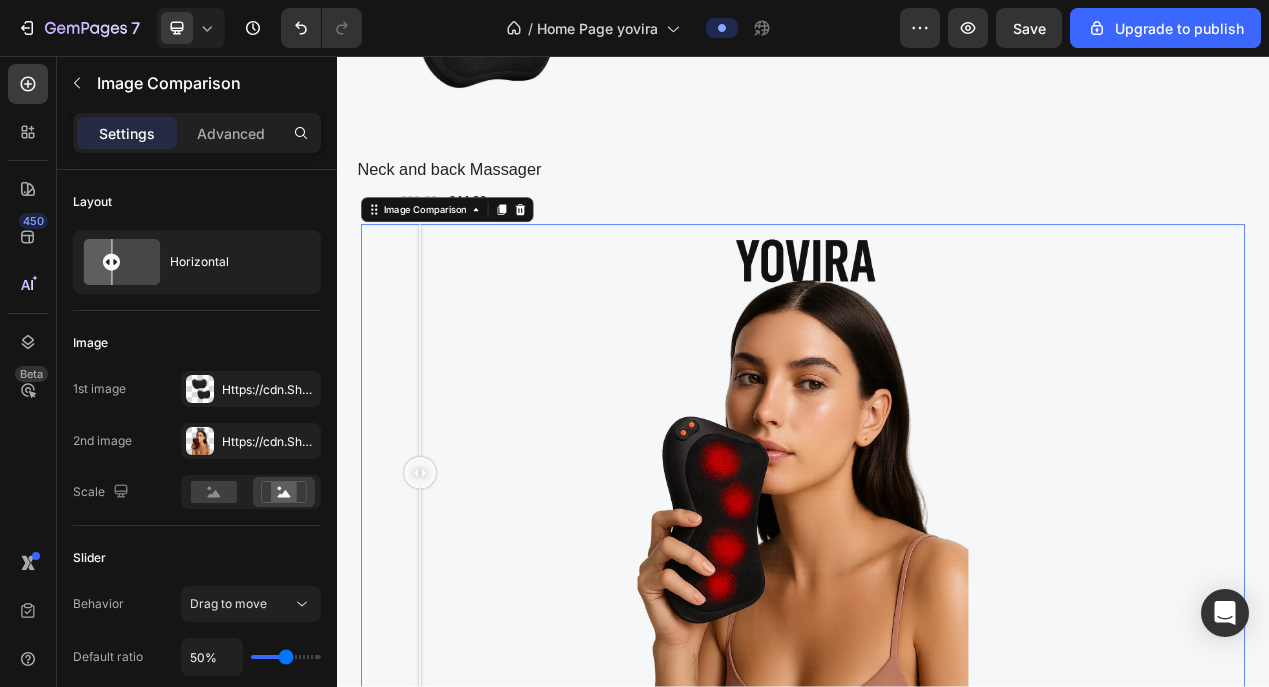 drag, startPoint x: 741, startPoint y: 597, endPoint x: 398, endPoint y: 436, distance: 378.9063 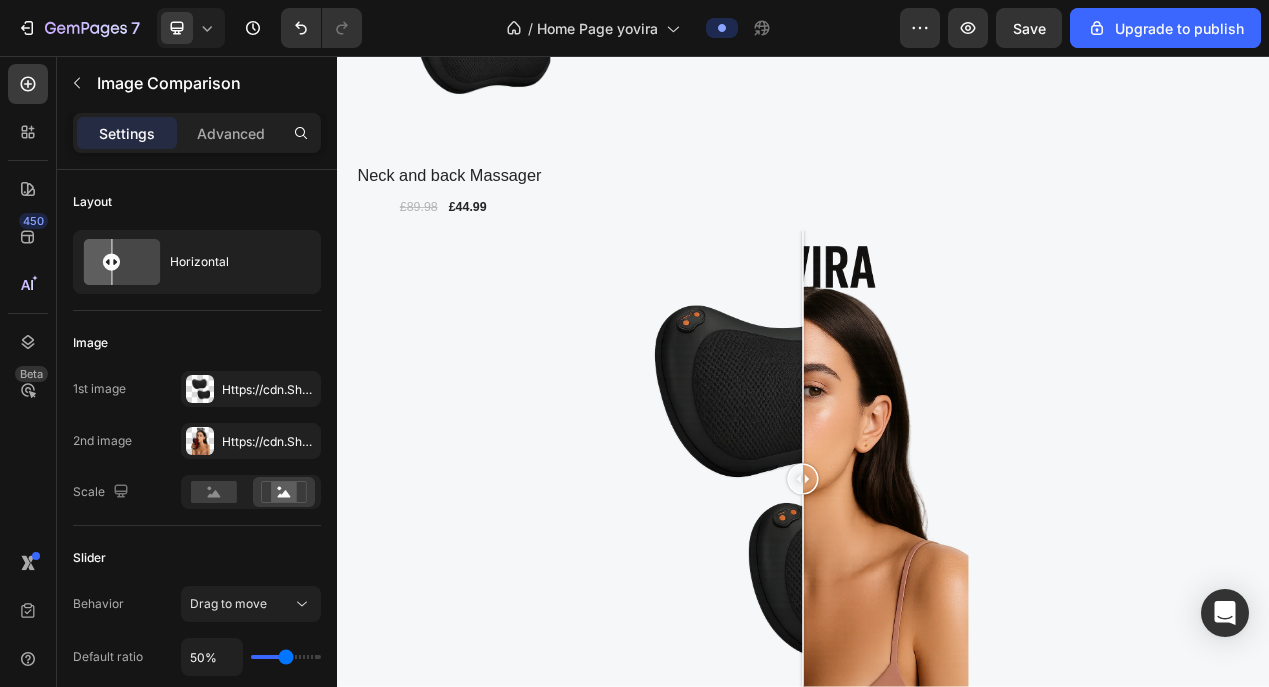 scroll, scrollTop: 1465, scrollLeft: 0, axis: vertical 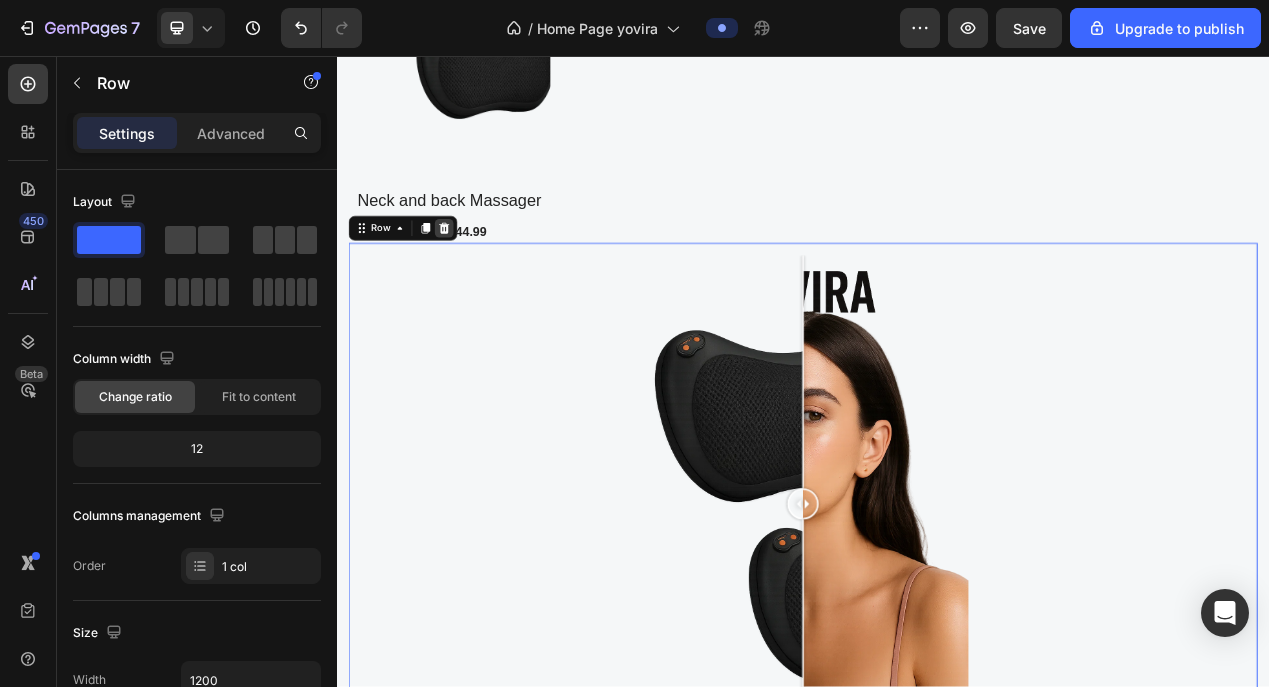 click 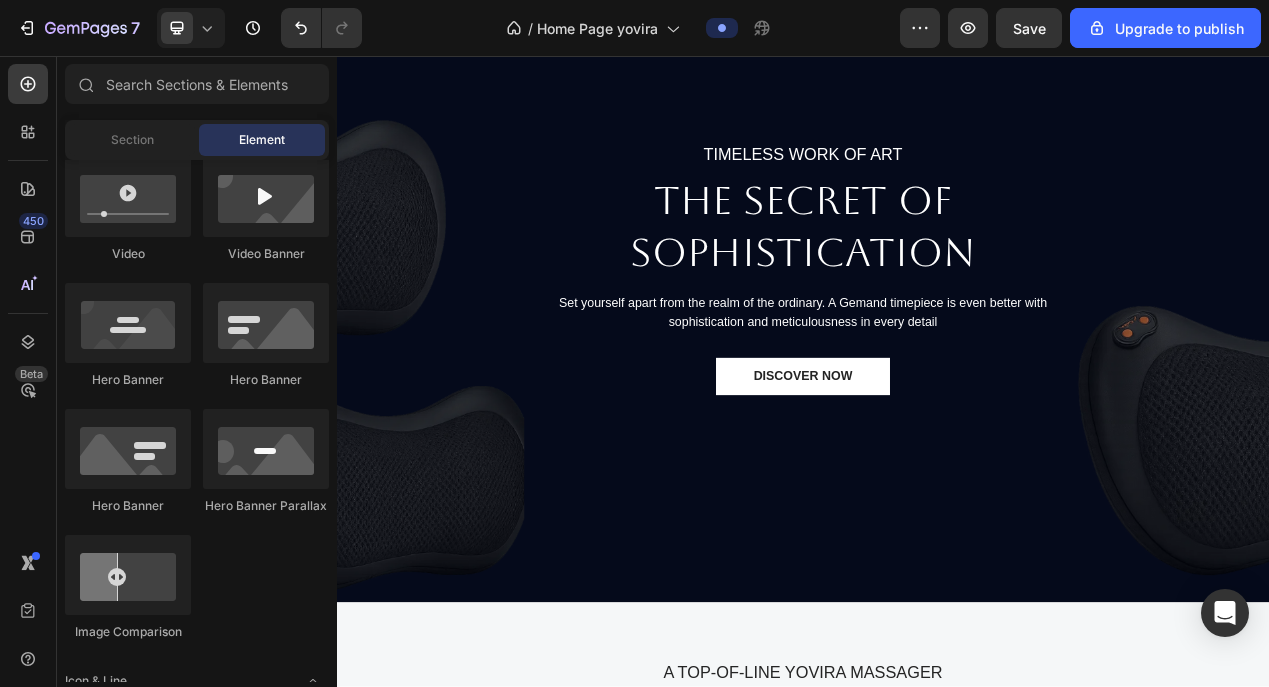 scroll, scrollTop: 275, scrollLeft: 0, axis: vertical 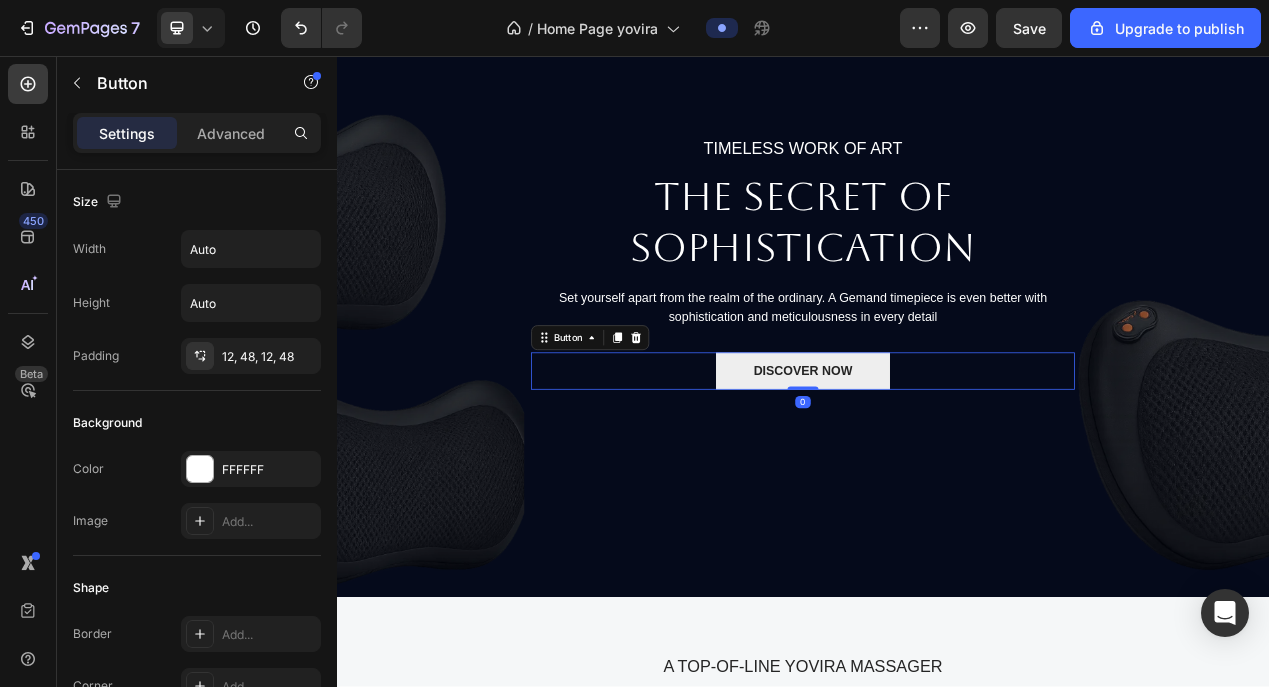 click on "DISCOVER NOW" at bounding box center [936, 462] 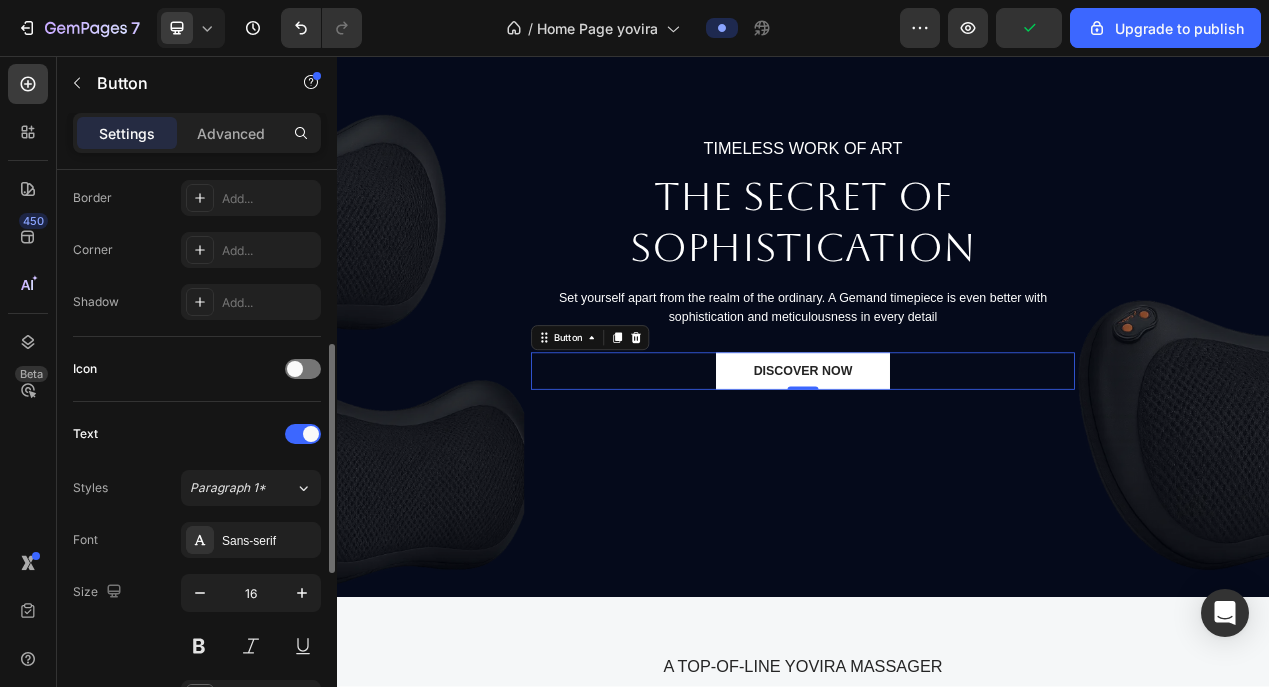 scroll, scrollTop: 436, scrollLeft: 0, axis: vertical 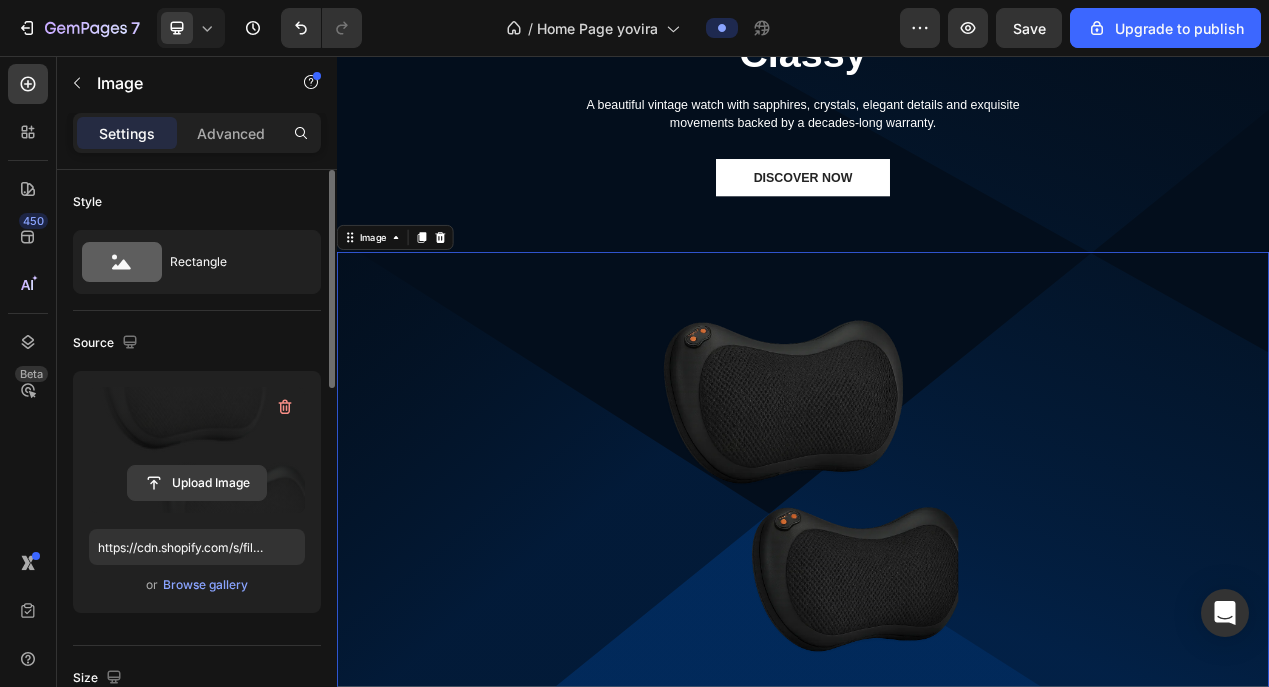click 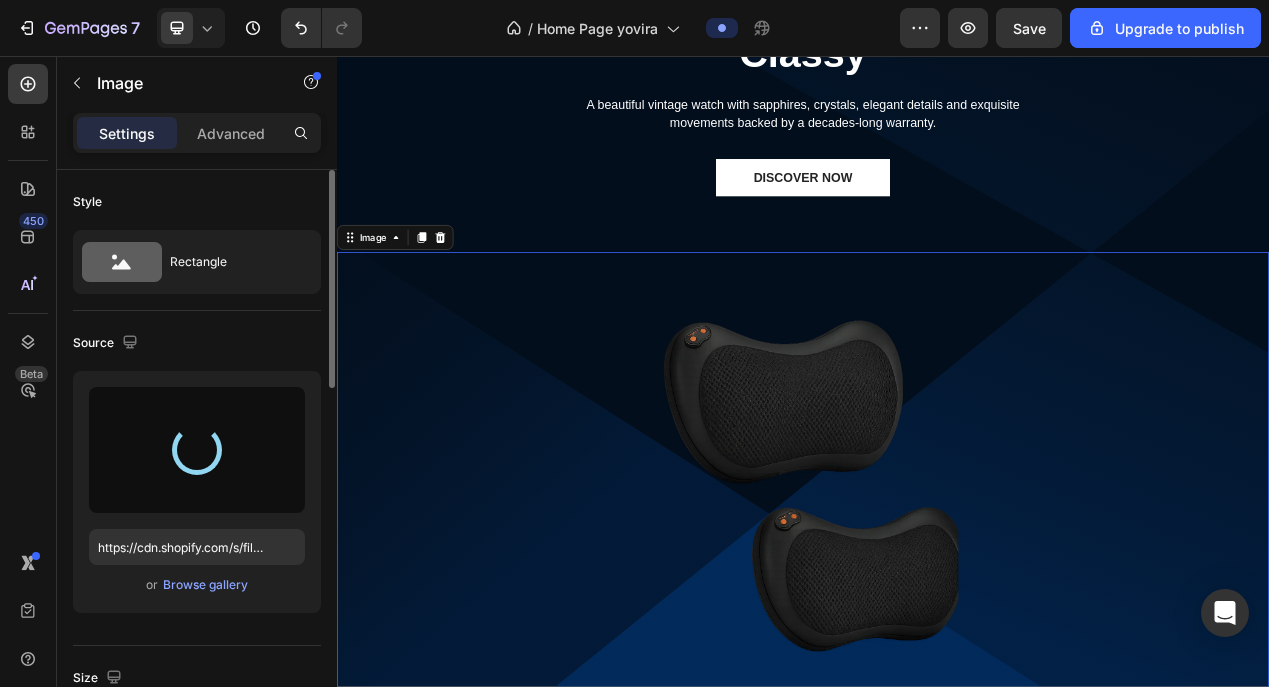 type on "https://cdn.shopify.com/s/files/1/0951/5974/6890/files/gempages_577738469959271186-720f29f4-70ee-4bcb-bc06-b4ab730938d4.webp" 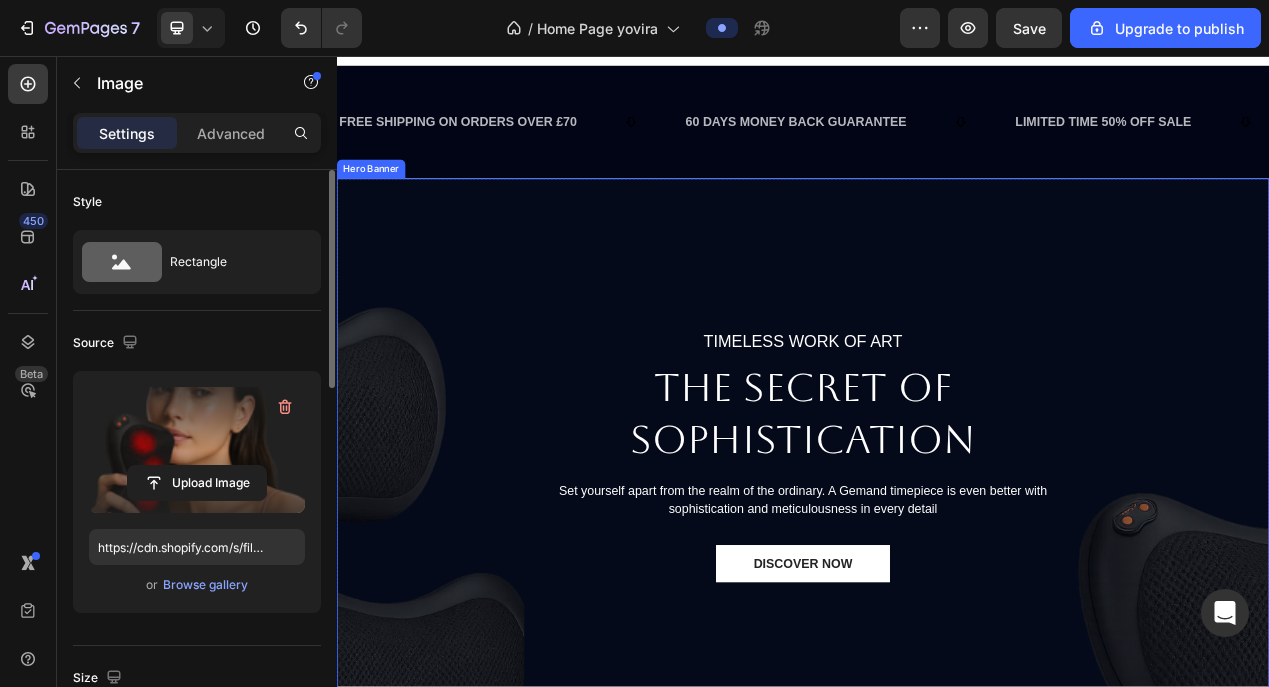 scroll, scrollTop: 36, scrollLeft: 0, axis: vertical 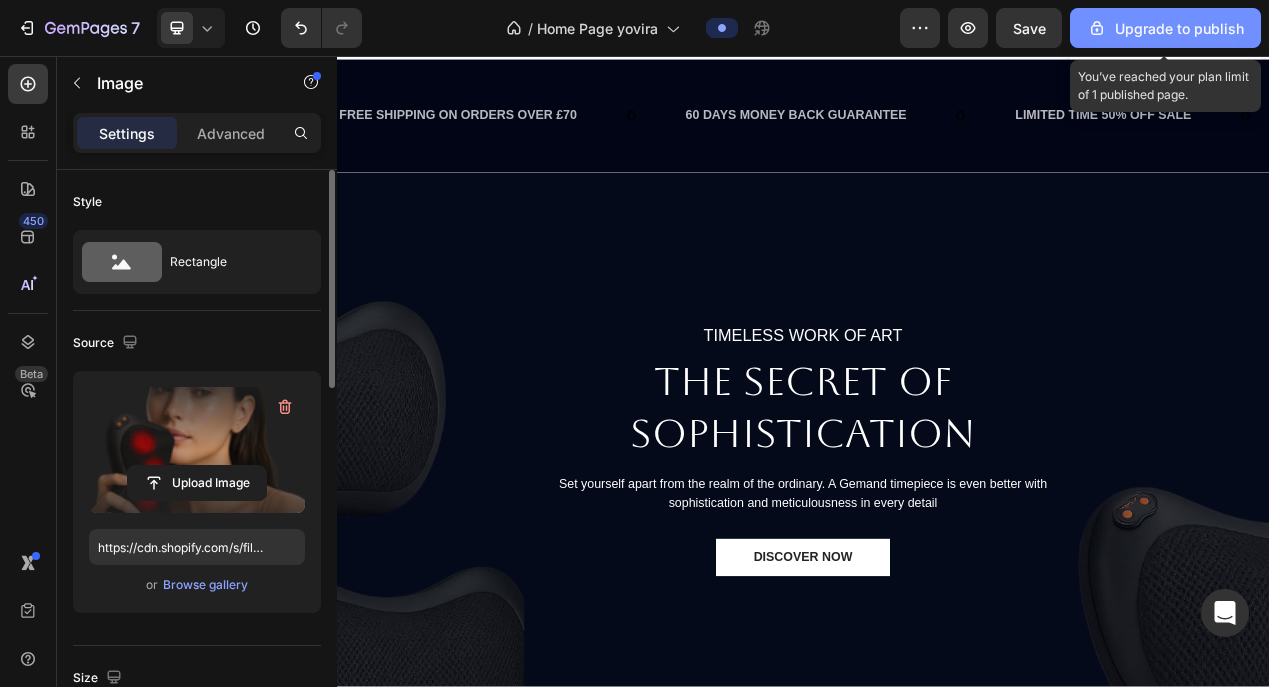 click on "Upgrade to publish" at bounding box center (1165, 28) 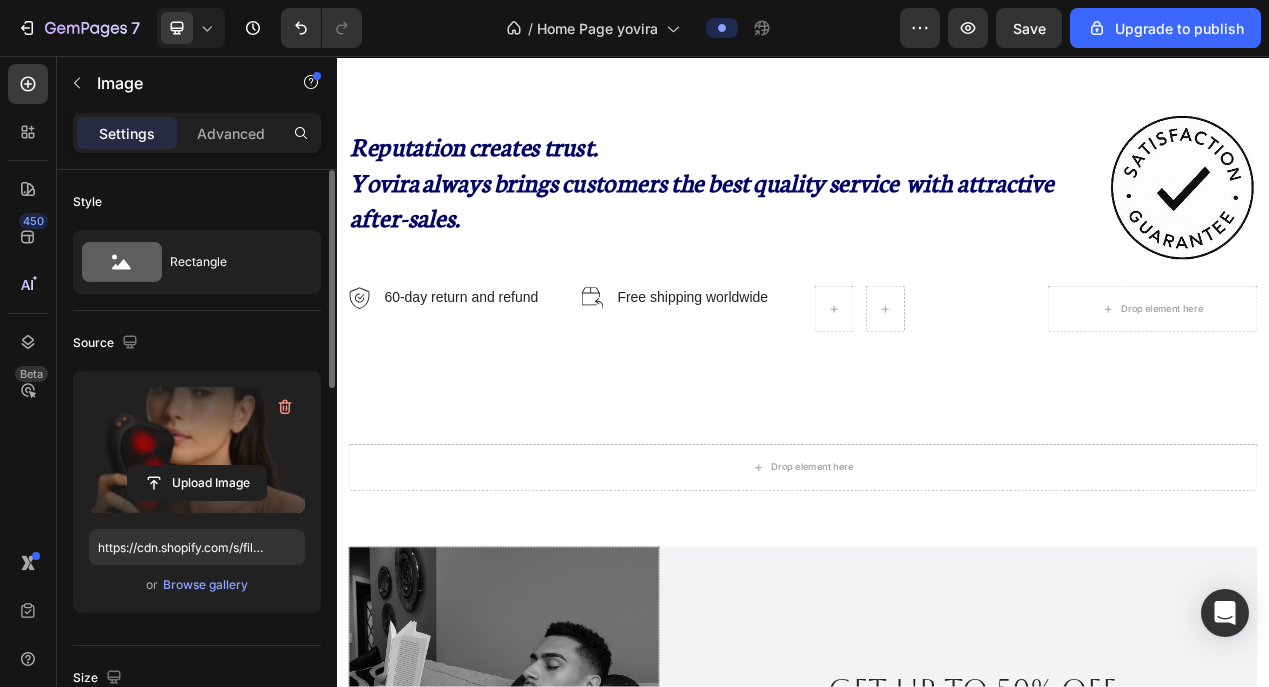 scroll, scrollTop: 2969, scrollLeft: 0, axis: vertical 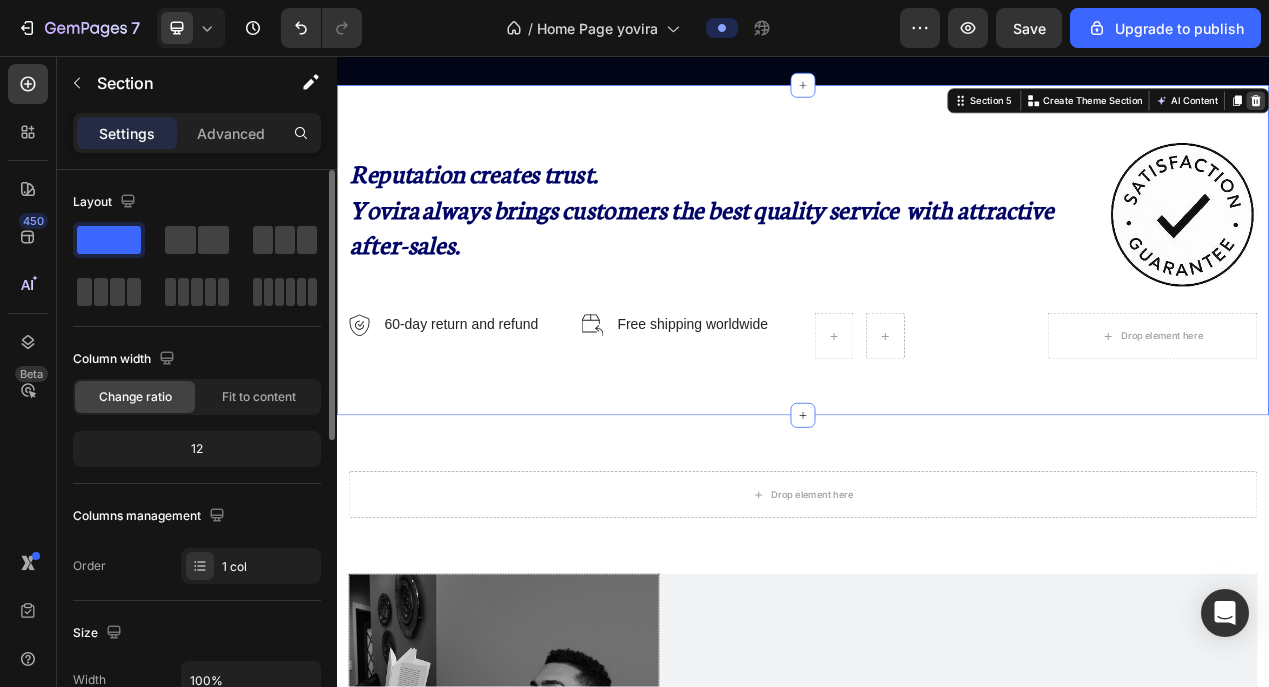 click 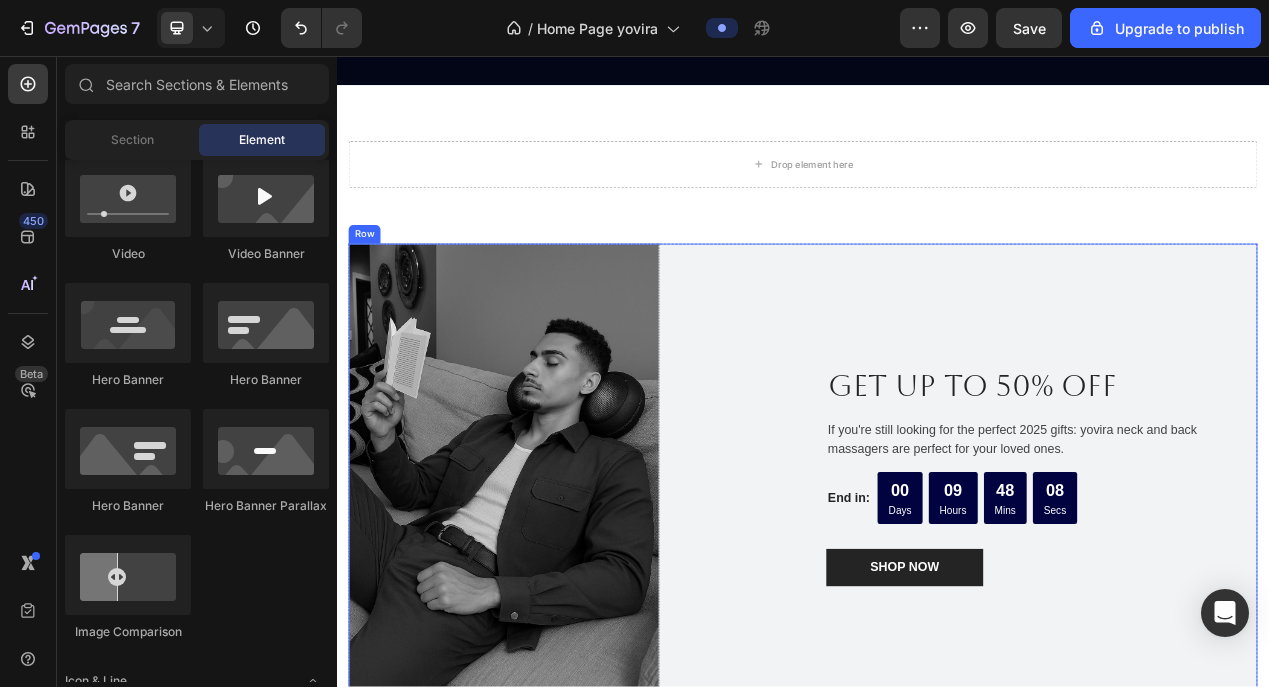 scroll, scrollTop: 2937, scrollLeft: 0, axis: vertical 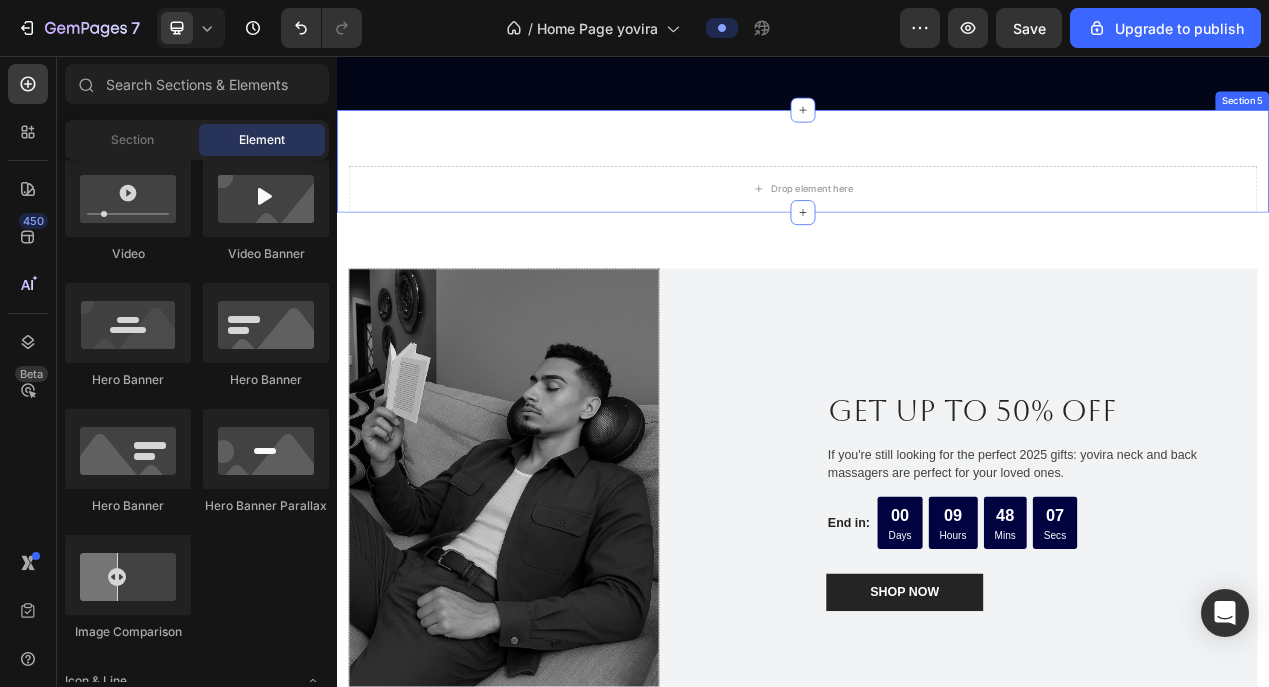 click on "Drop element here Section 5" at bounding box center [937, 192] 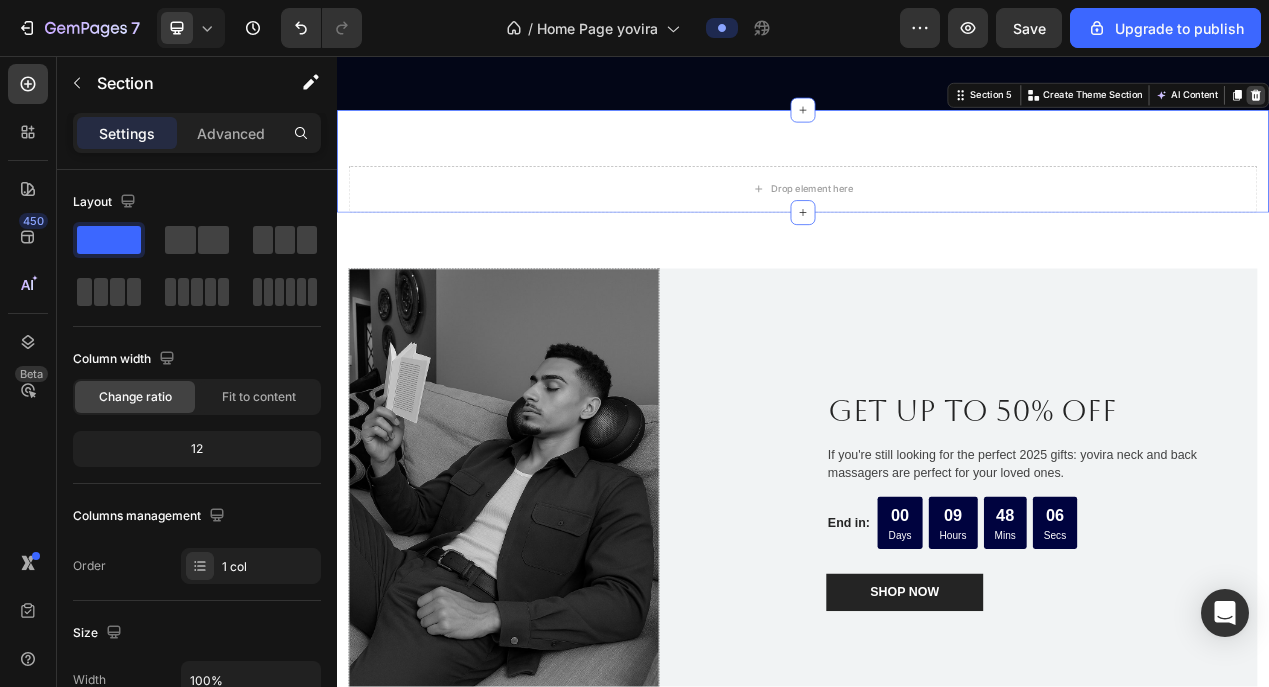 click 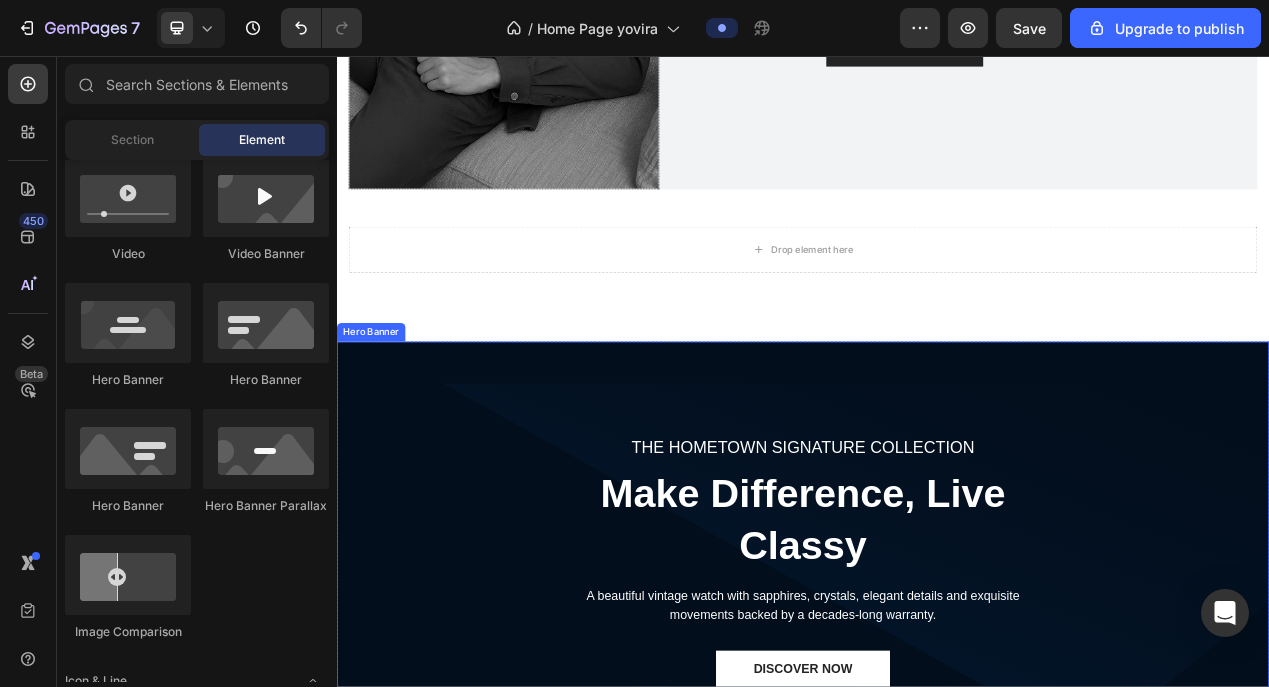 scroll, scrollTop: 3498, scrollLeft: 0, axis: vertical 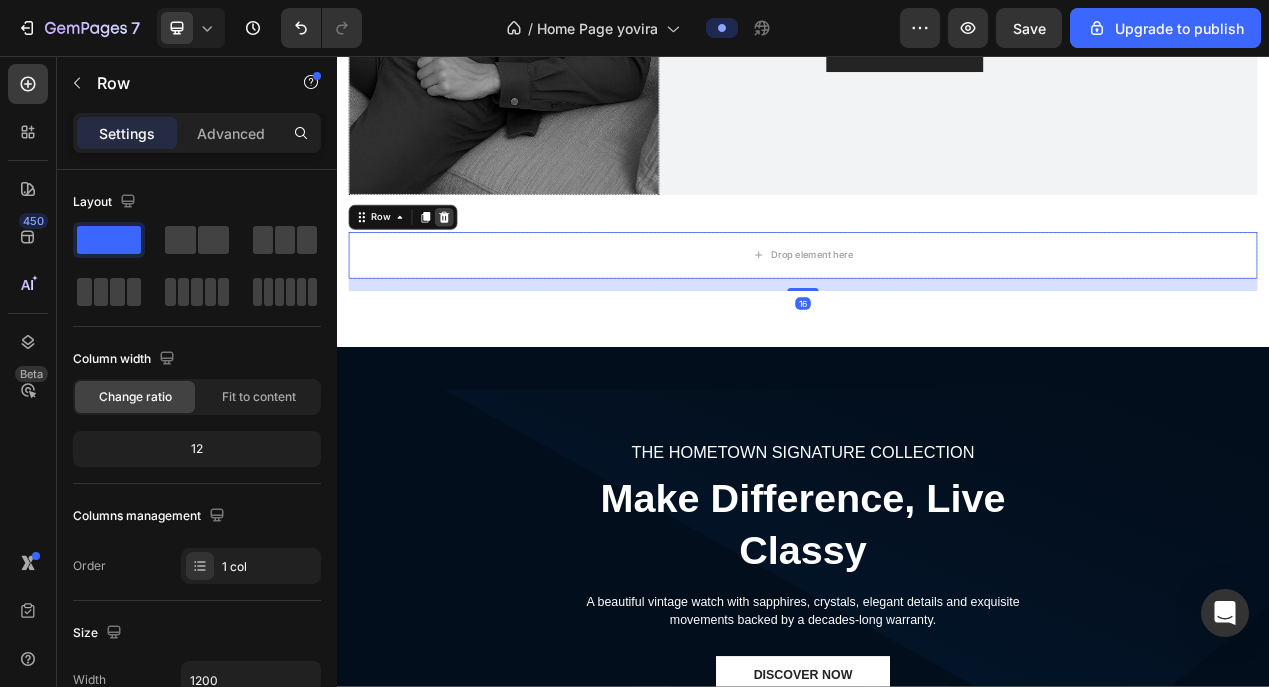 click 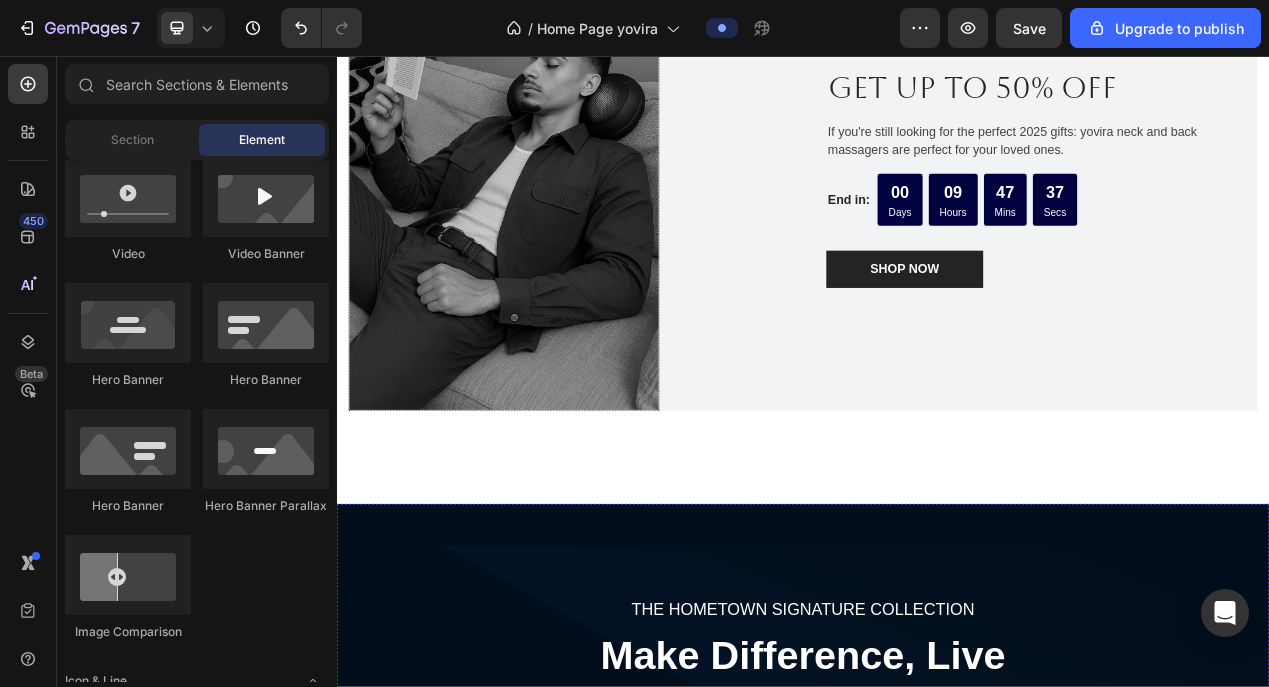 scroll, scrollTop: 3232, scrollLeft: 0, axis: vertical 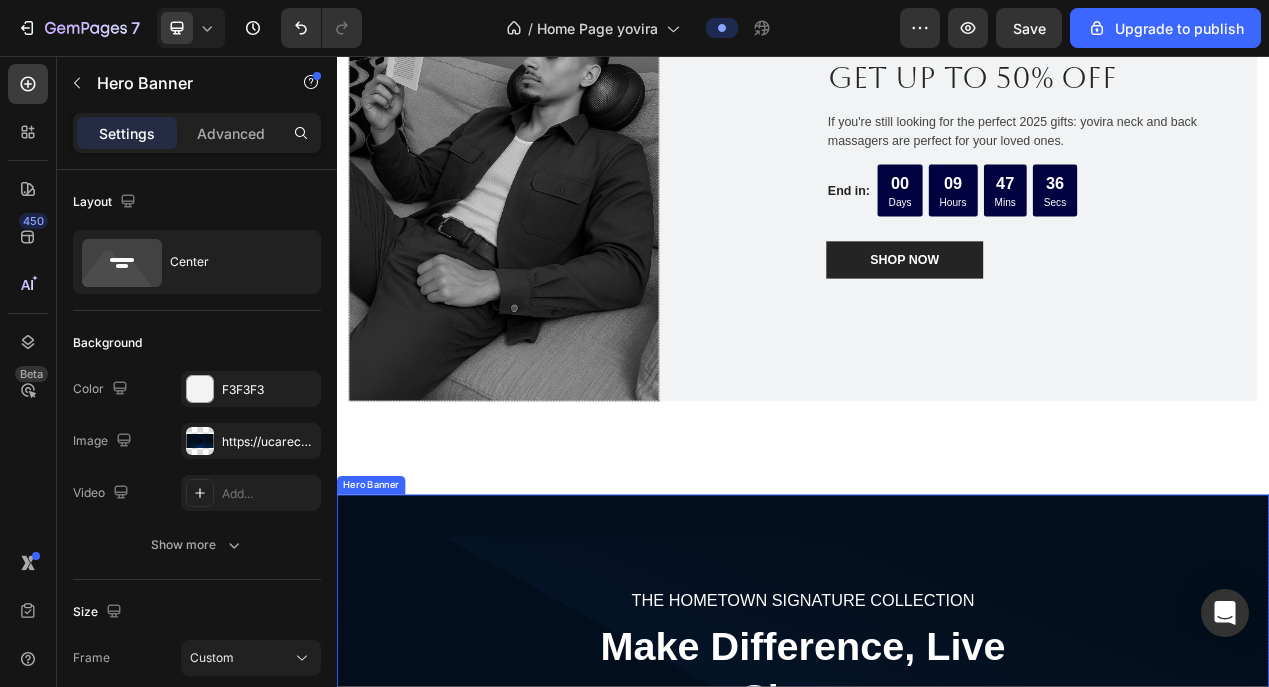 click on "THE HOMETOWN SIGNATURE COLLECTION Text block Make Difference, Live Classy Heading A beautiful vintage watch with sapphires, crystals, elegant details and exquisite movements backed by a decades-long warranty. Text block DISCOVER NOW Button Row Image Image" at bounding box center [937, 1180] 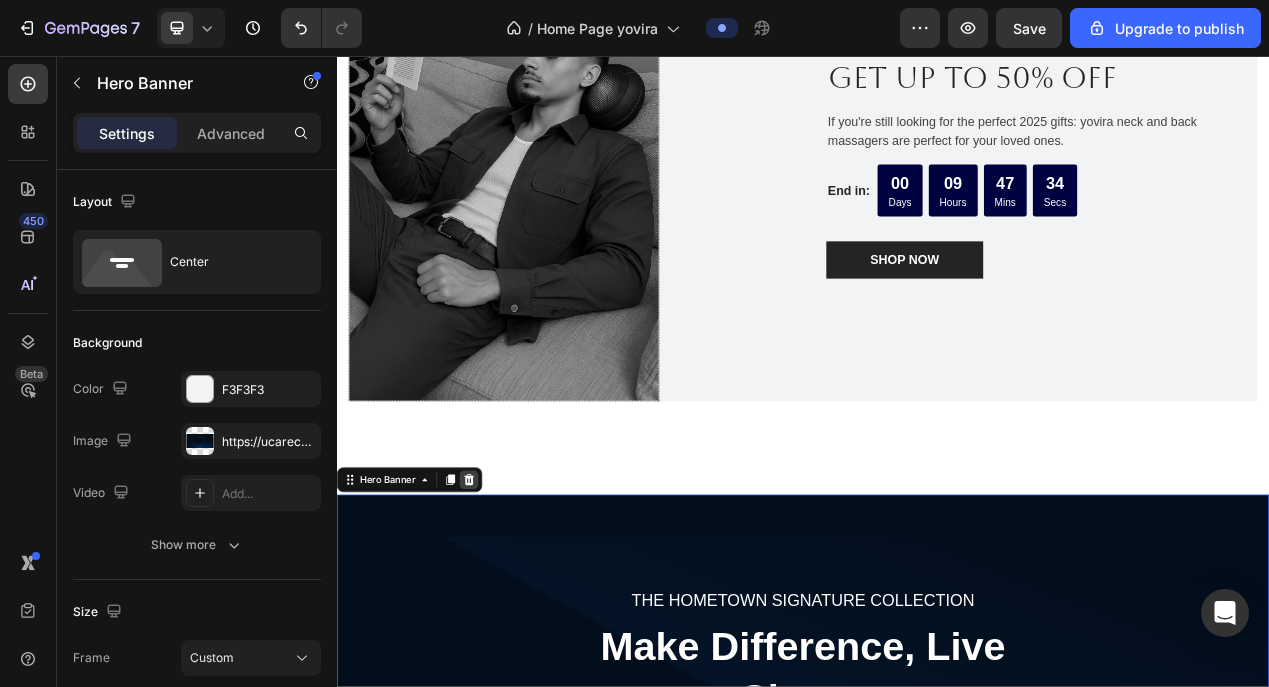 click 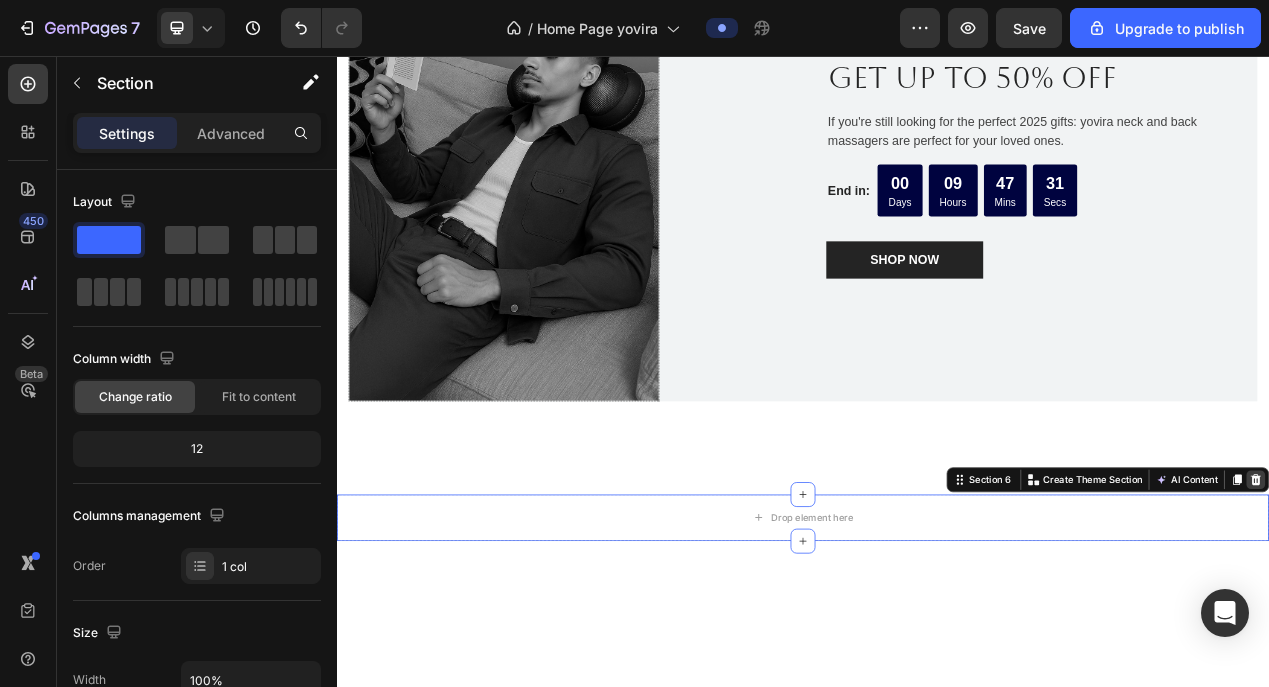 click 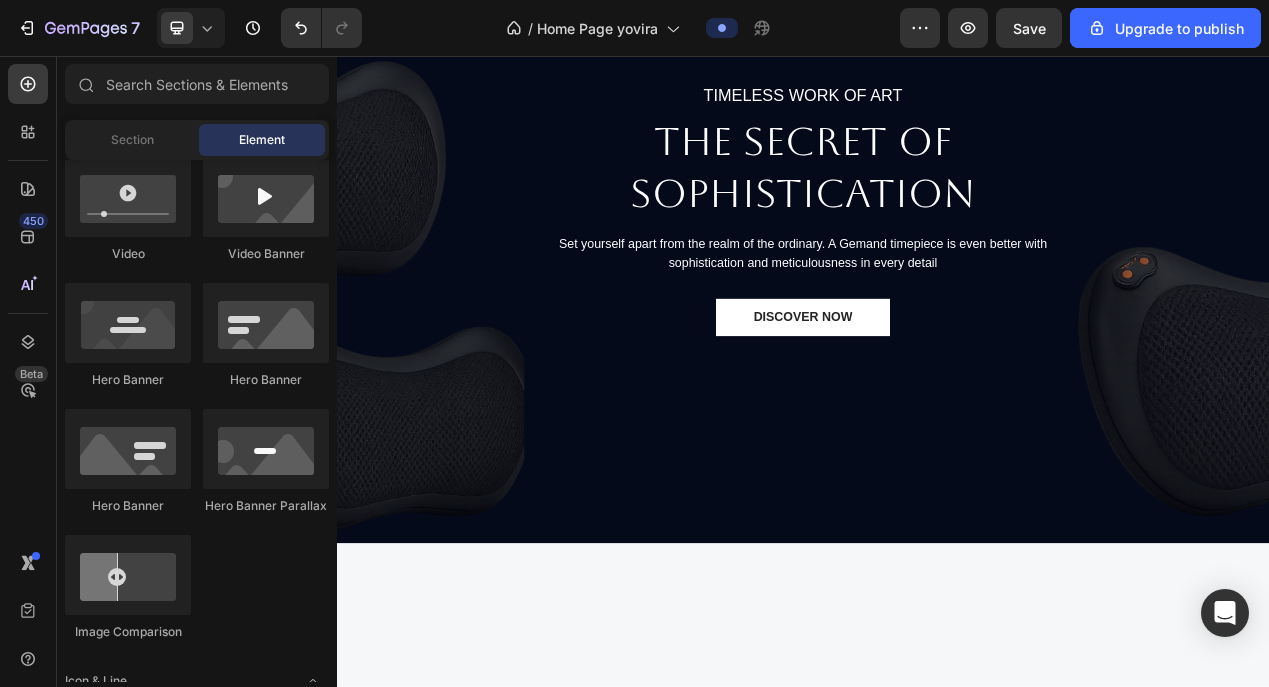 scroll, scrollTop: 0, scrollLeft: 0, axis: both 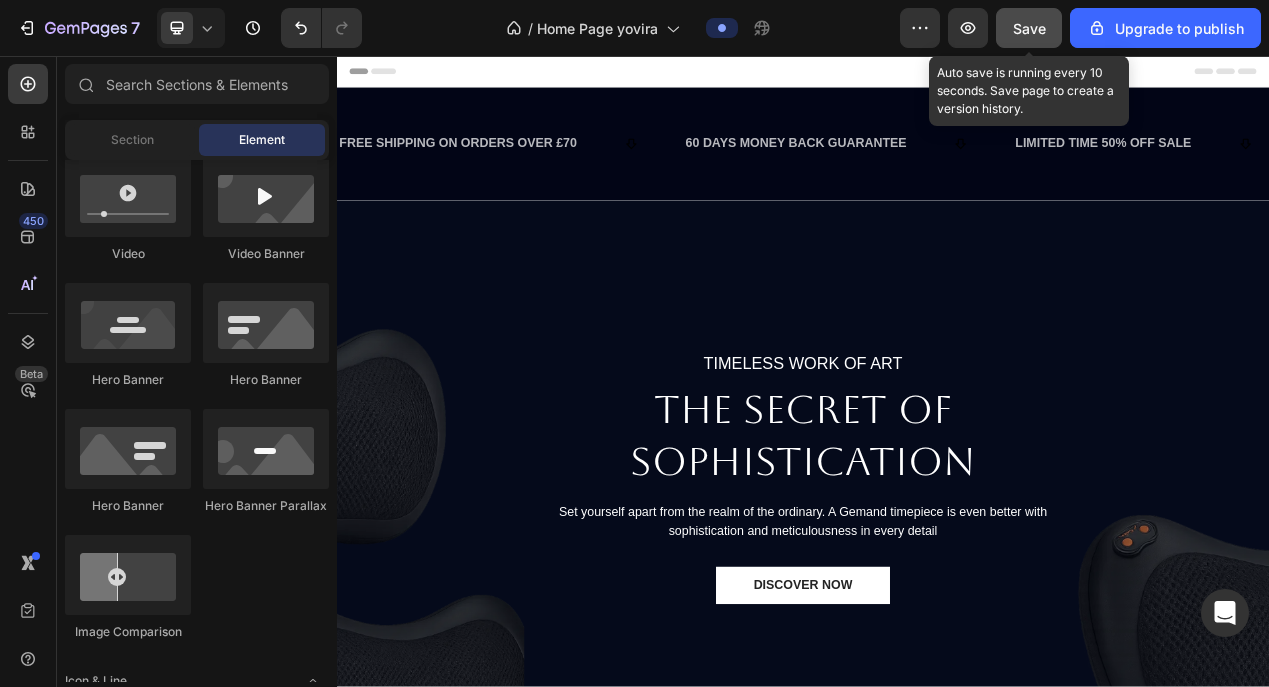 click on "Save" at bounding box center [1029, 28] 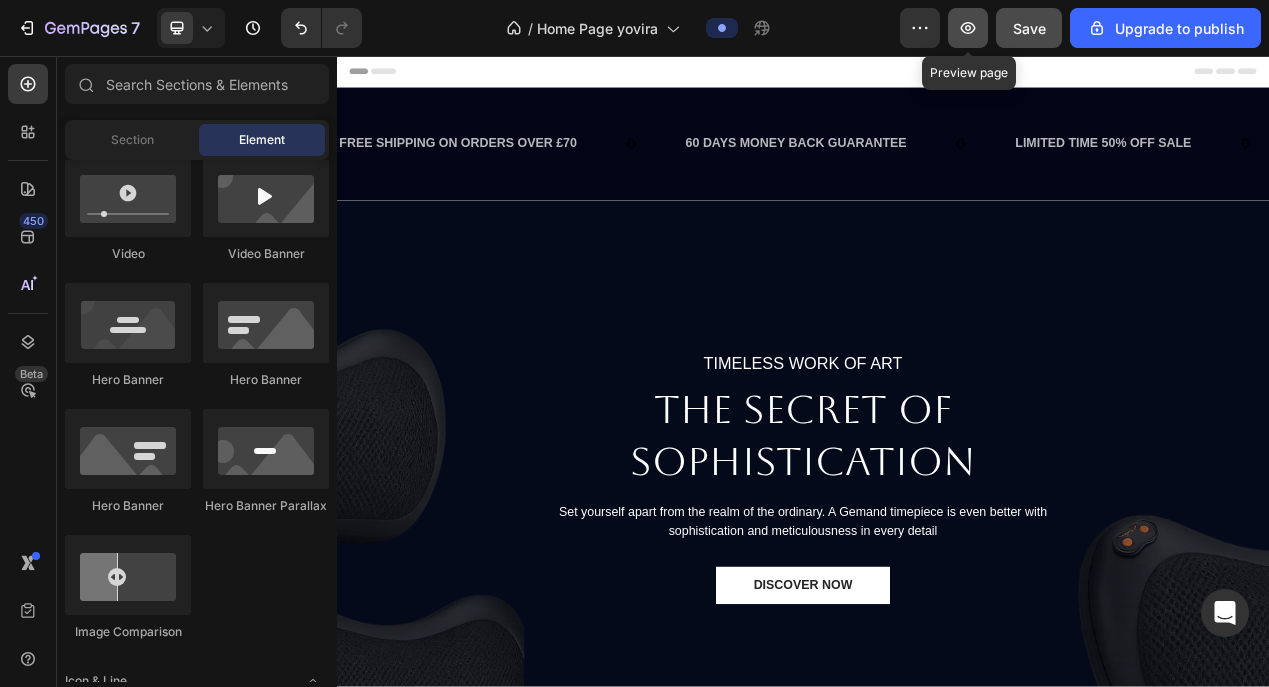 click 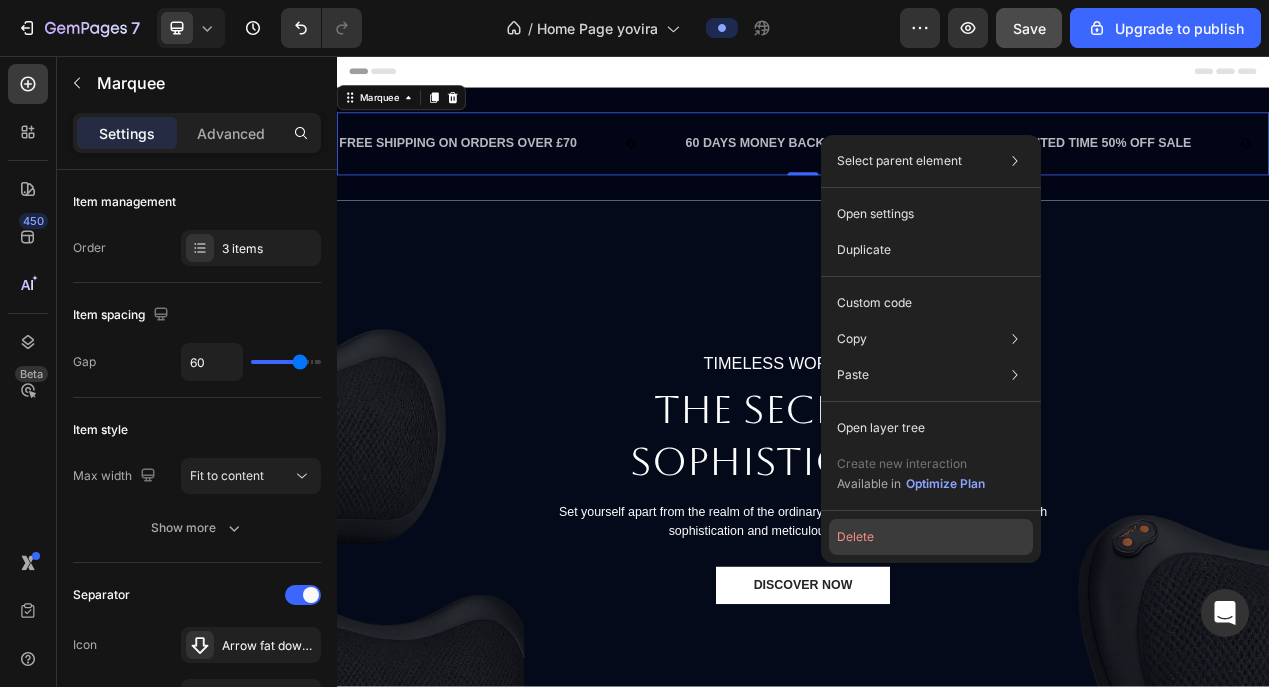 click on "Delete" 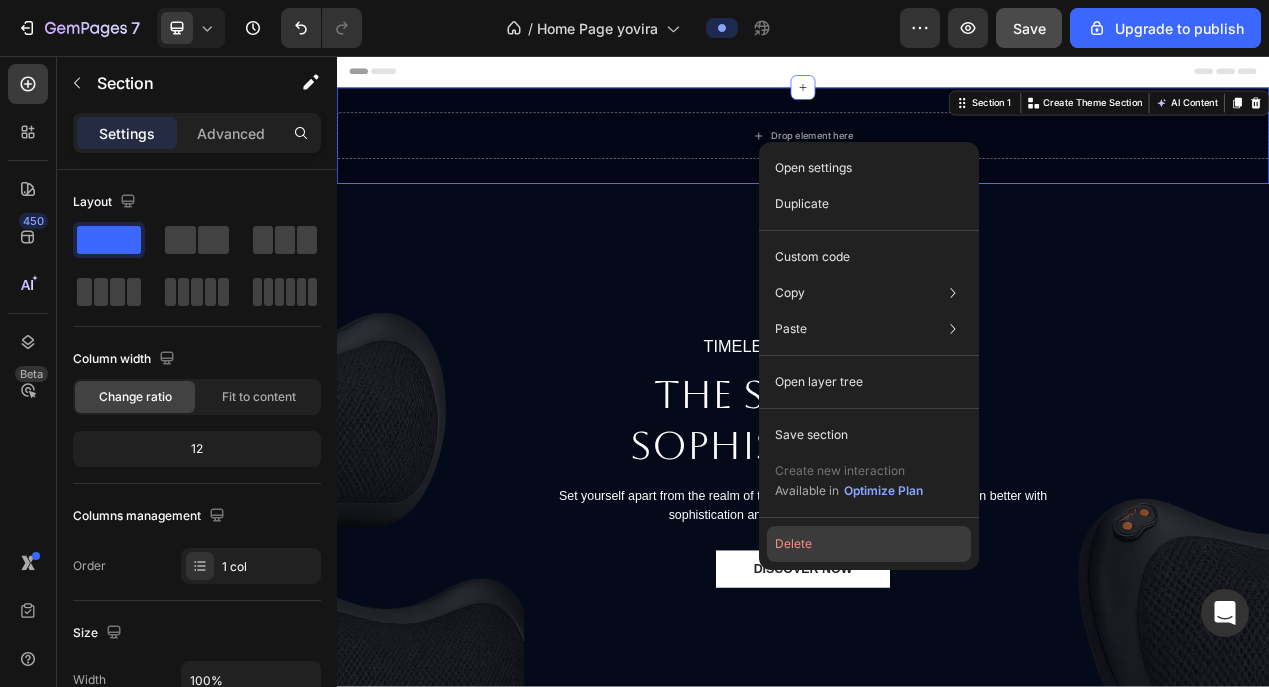 drag, startPoint x: 632, startPoint y: 610, endPoint x: 828, endPoint y: 530, distance: 211.69789 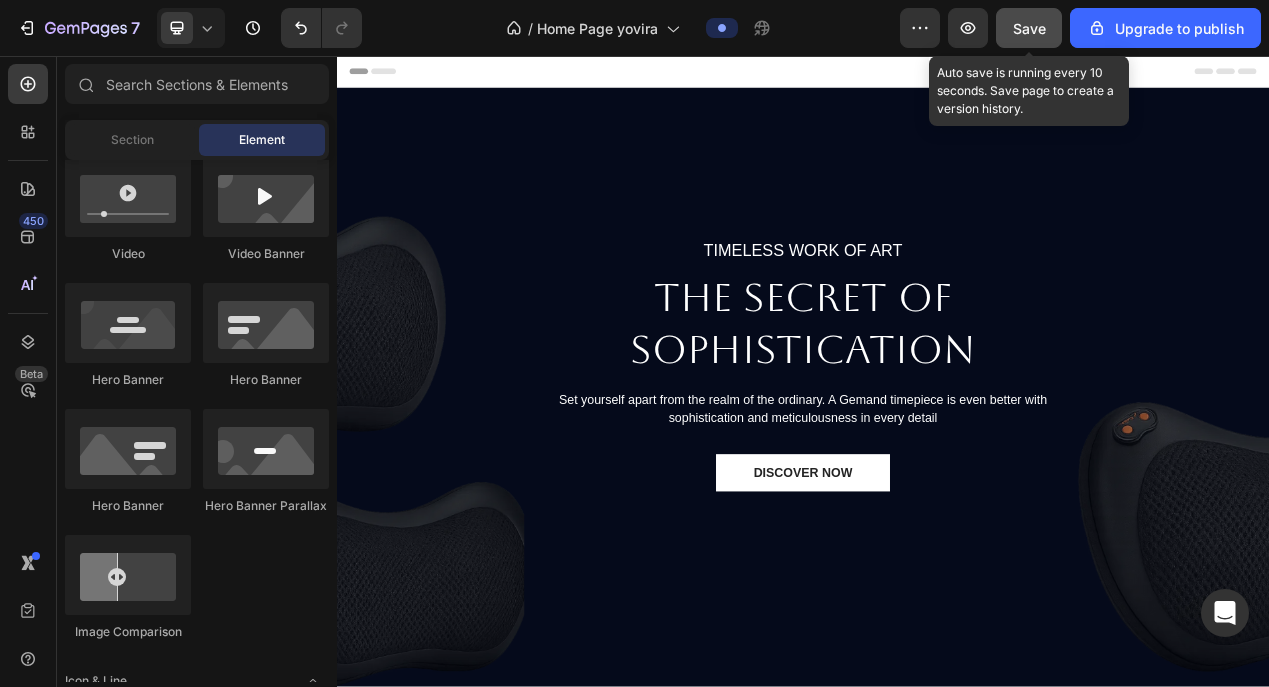 click on "Save" at bounding box center [1029, 28] 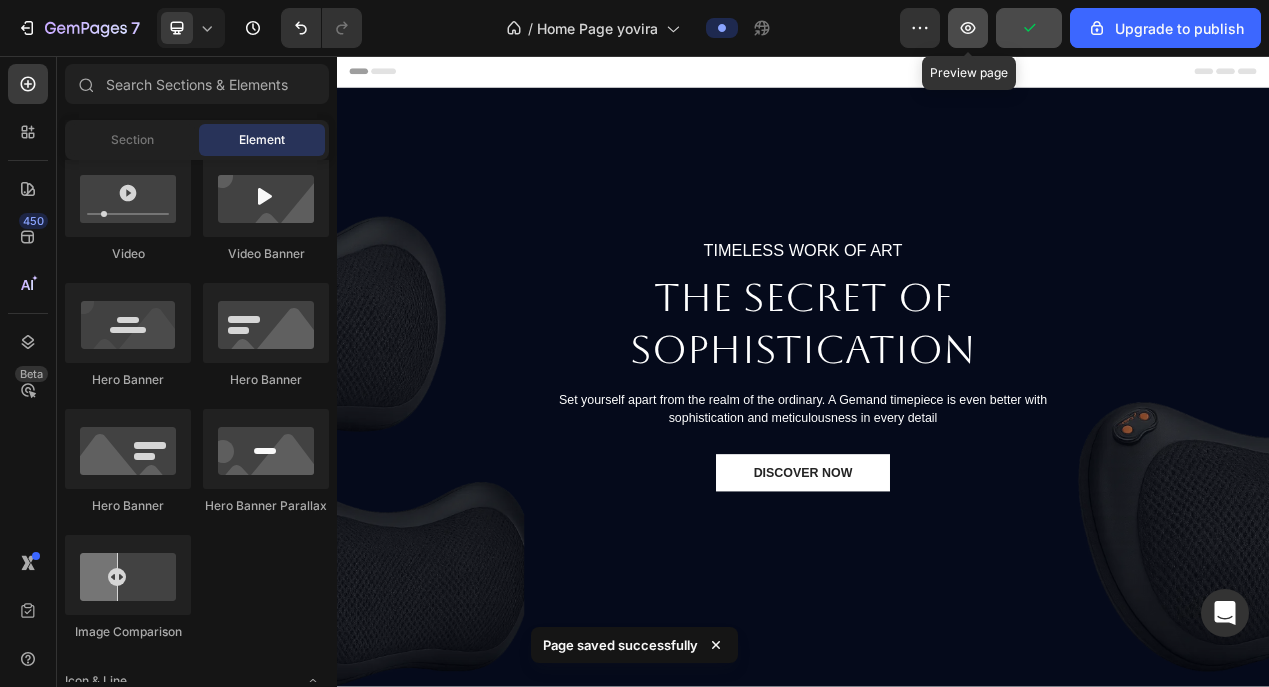 click 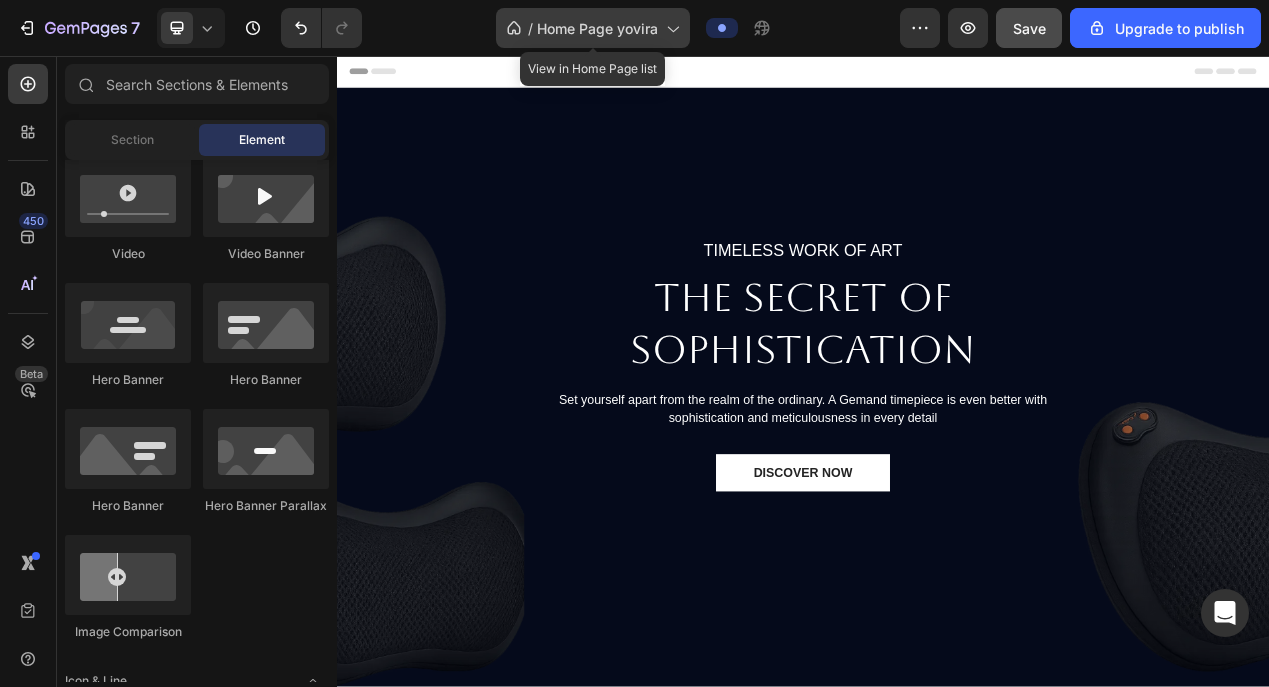 click 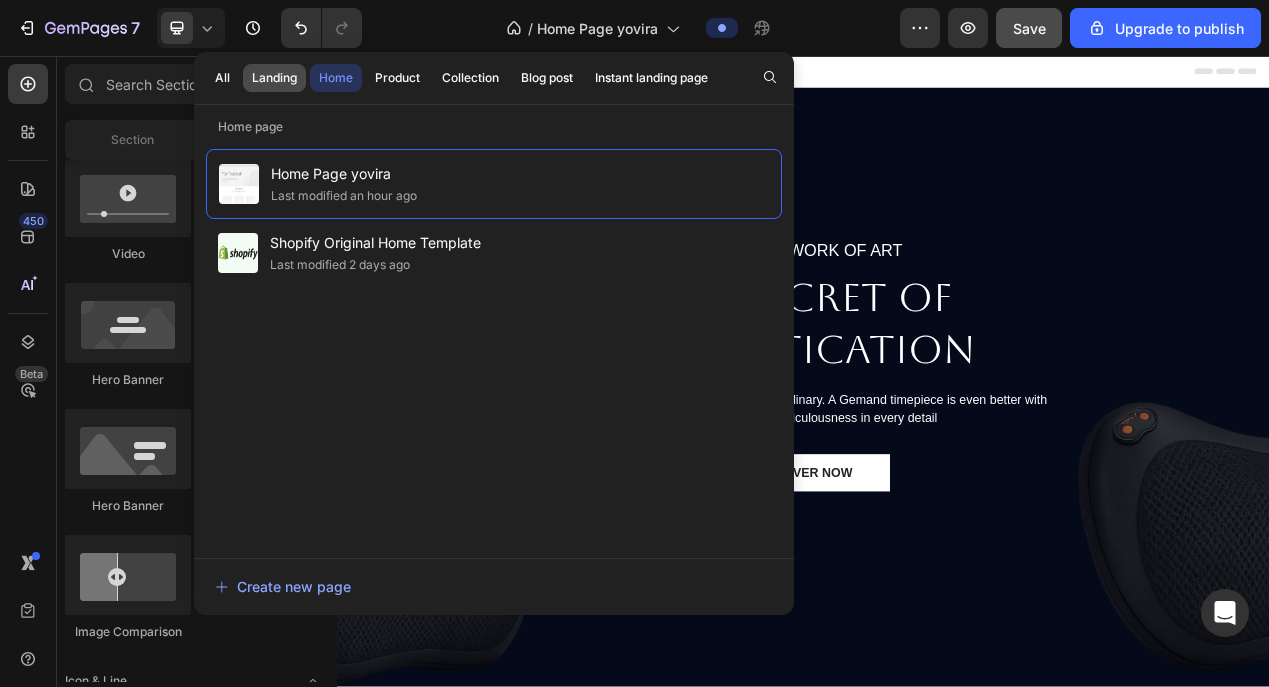 click on "Landing" at bounding box center [274, 78] 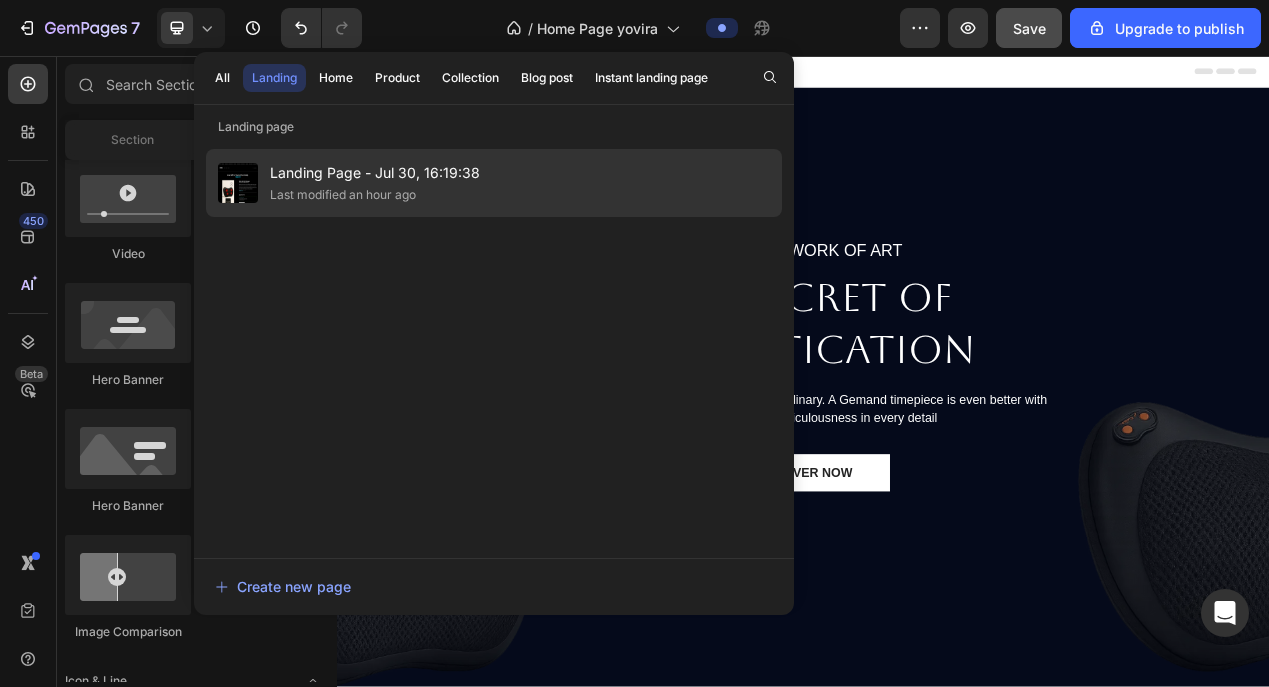 click on "Landing Page - Jul 30, 16:19:38" at bounding box center [375, 173] 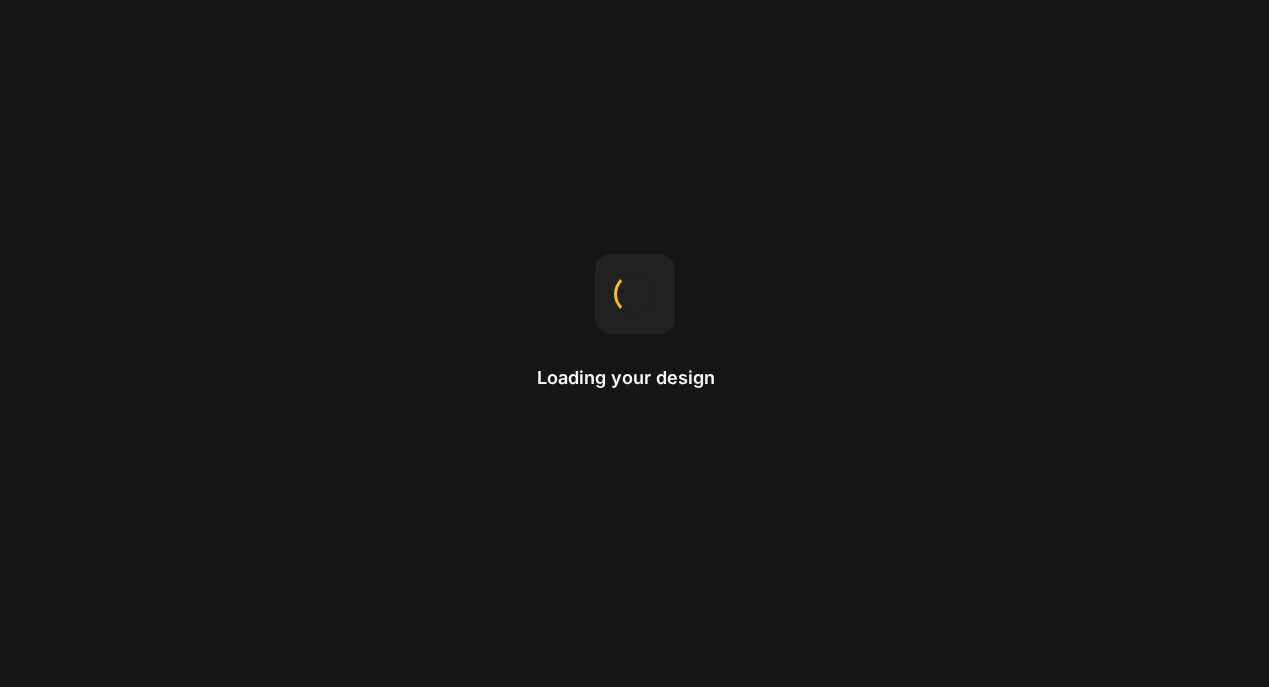 scroll, scrollTop: 0, scrollLeft: 0, axis: both 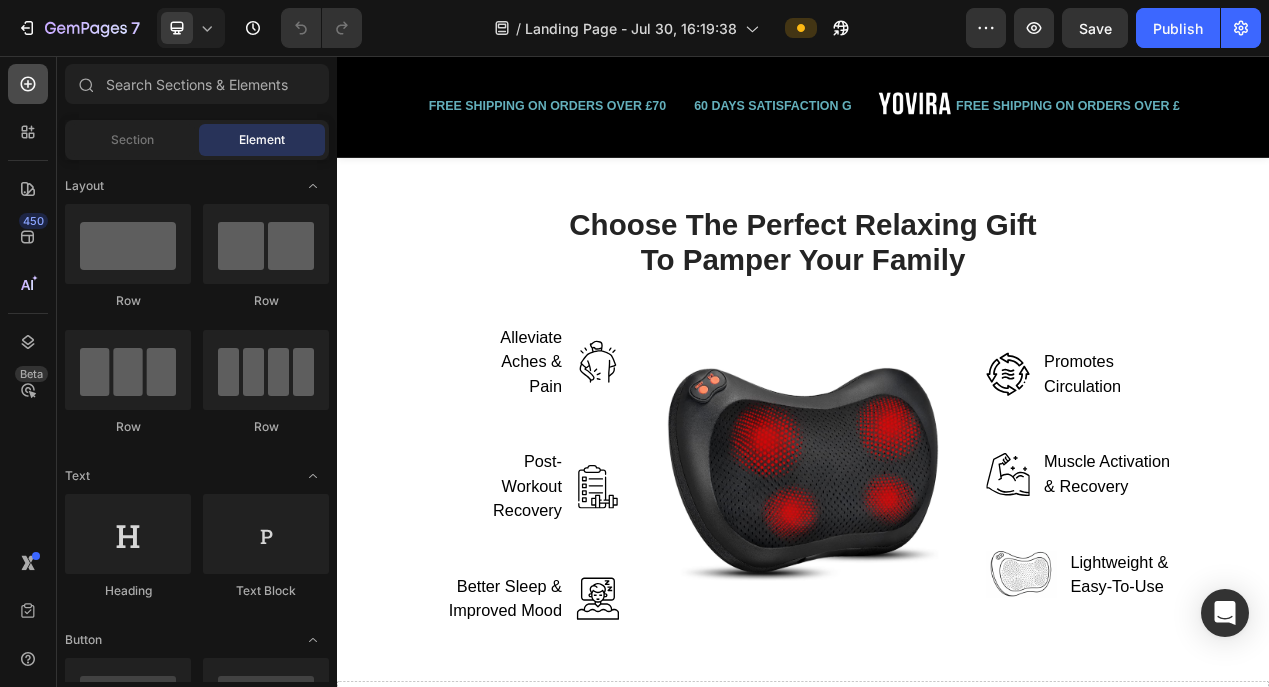 click 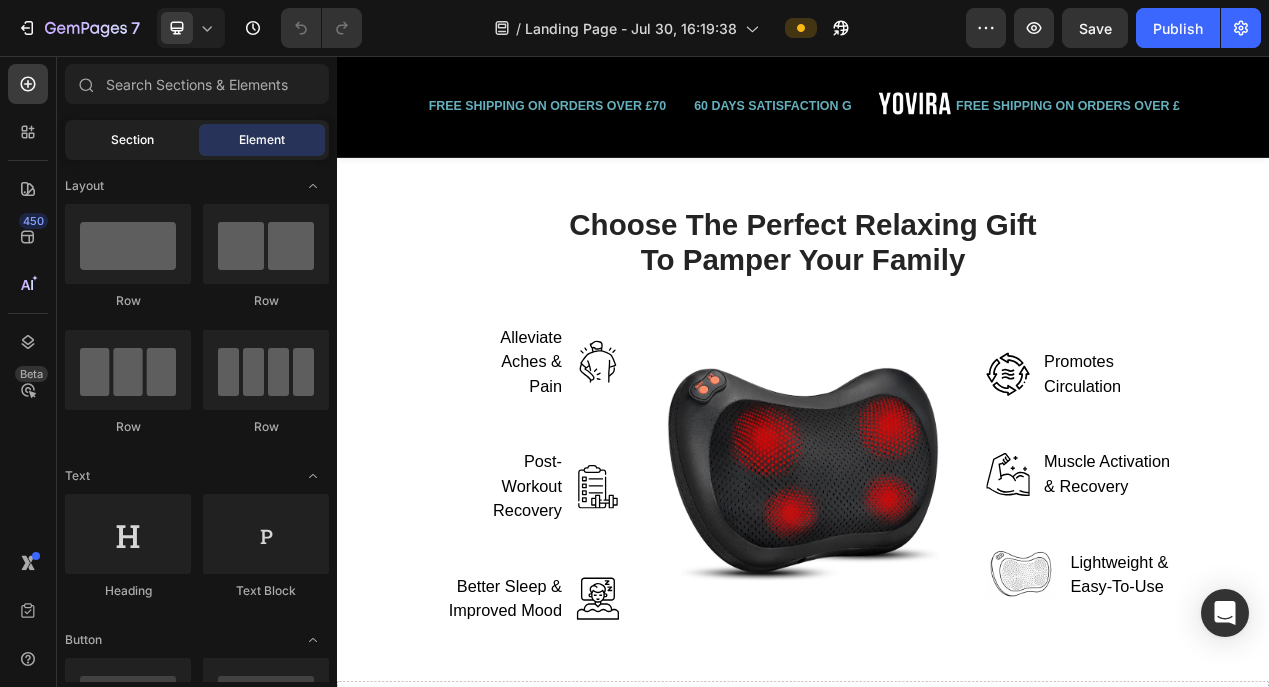 click on "Section" at bounding box center [132, 140] 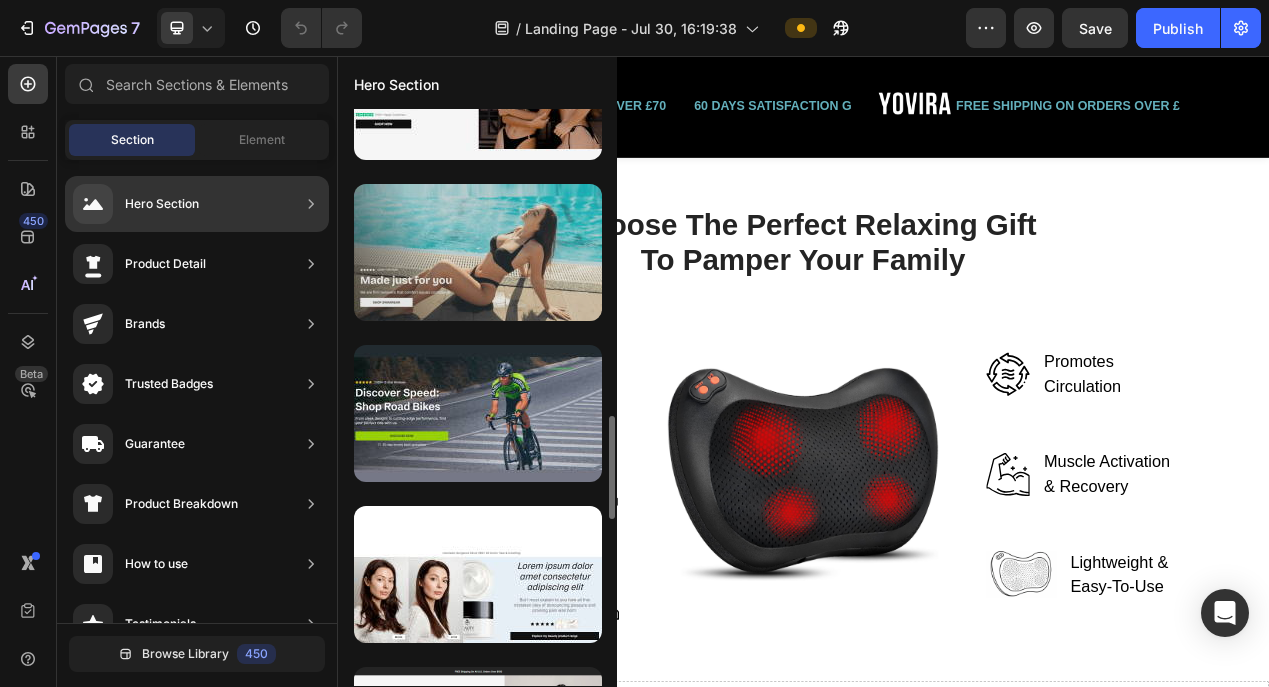 scroll, scrollTop: 1698, scrollLeft: 0, axis: vertical 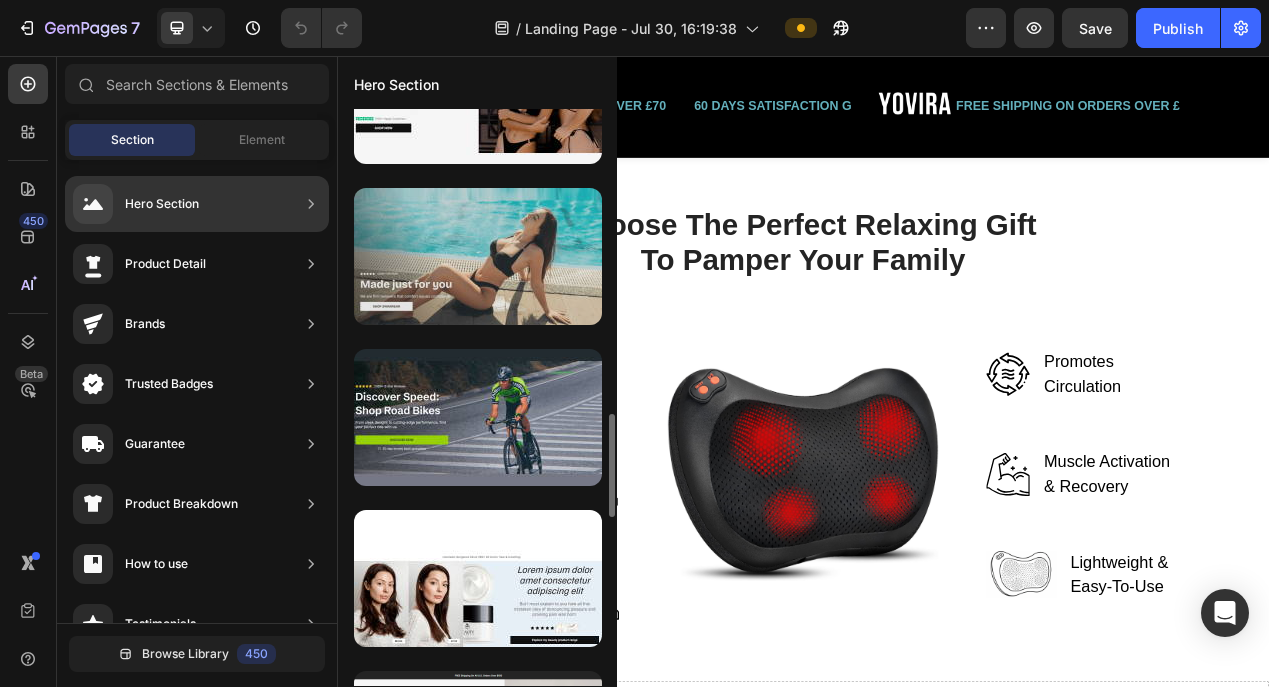 click at bounding box center (478, 256) 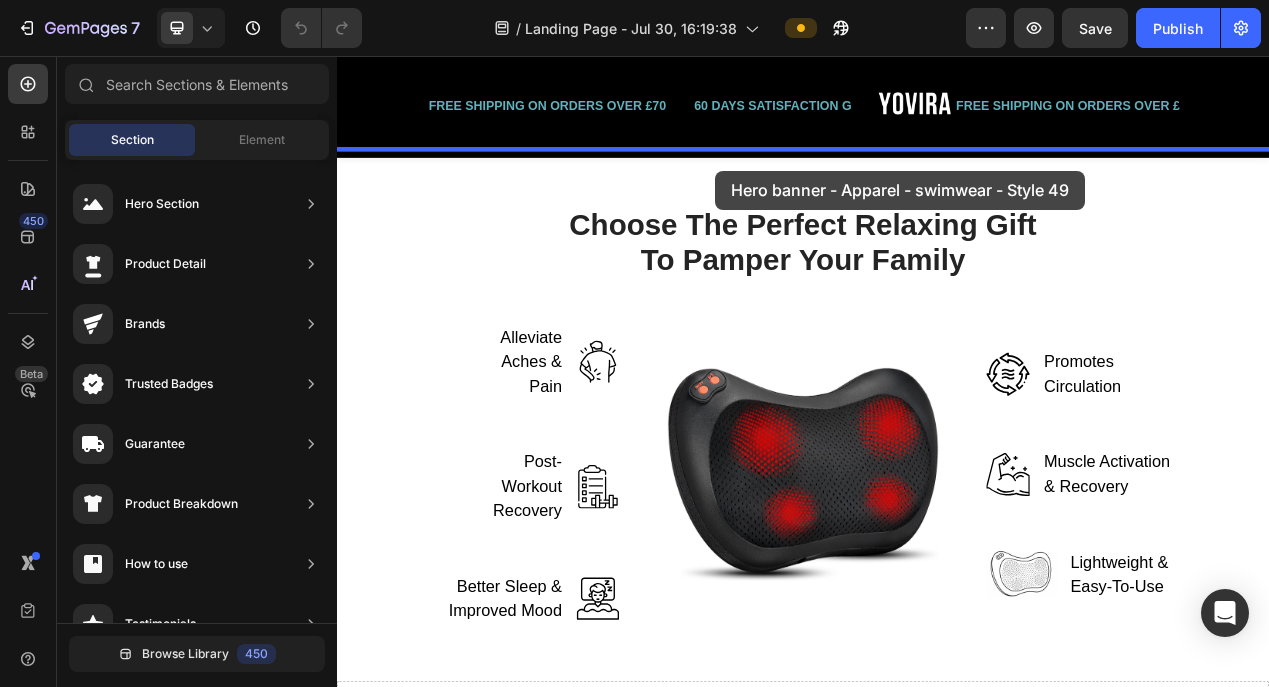 drag, startPoint x: 839, startPoint y: 338, endPoint x: 824, endPoint y: 204, distance: 134.83694 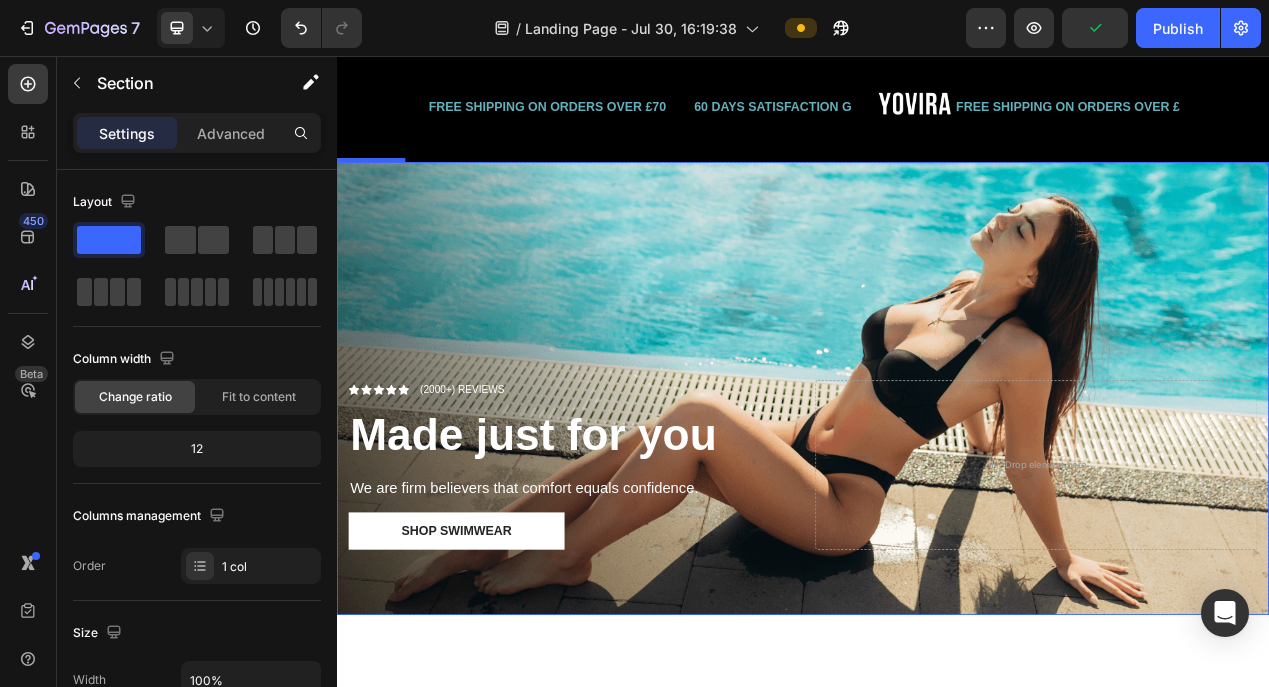 scroll, scrollTop: 3176, scrollLeft: 0, axis: vertical 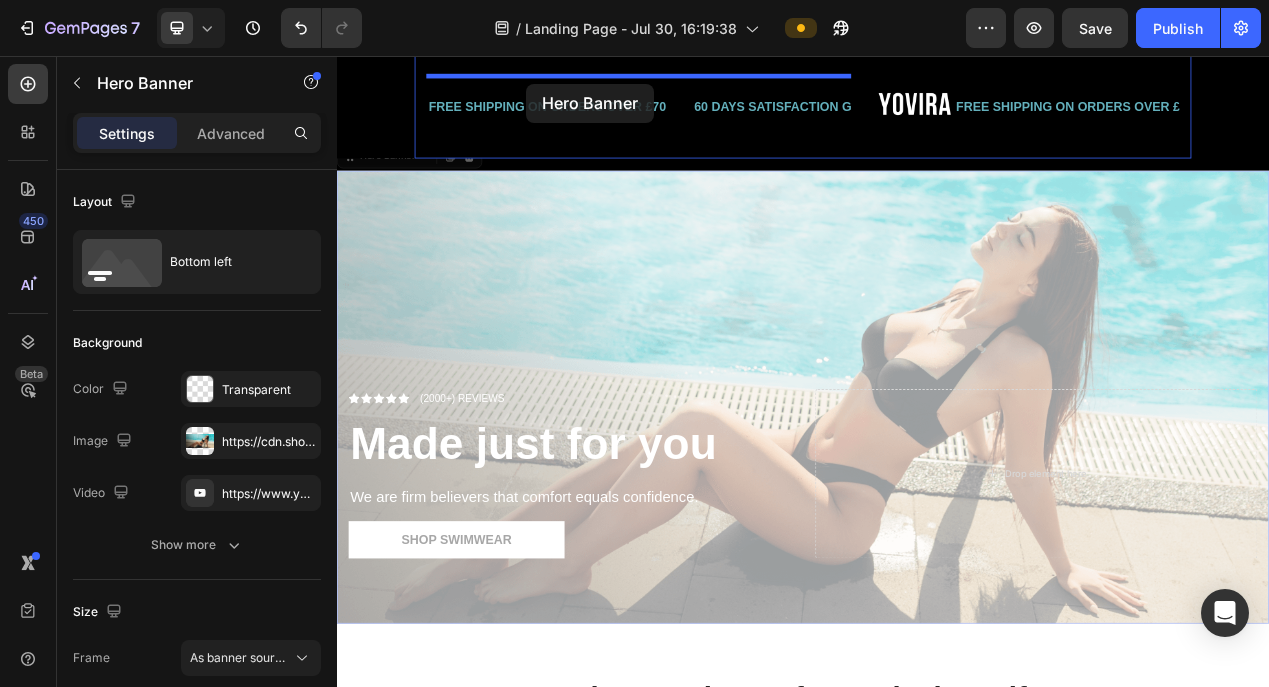 drag, startPoint x: 391, startPoint y: 212, endPoint x: 579, endPoint y: 93, distance: 222.4972 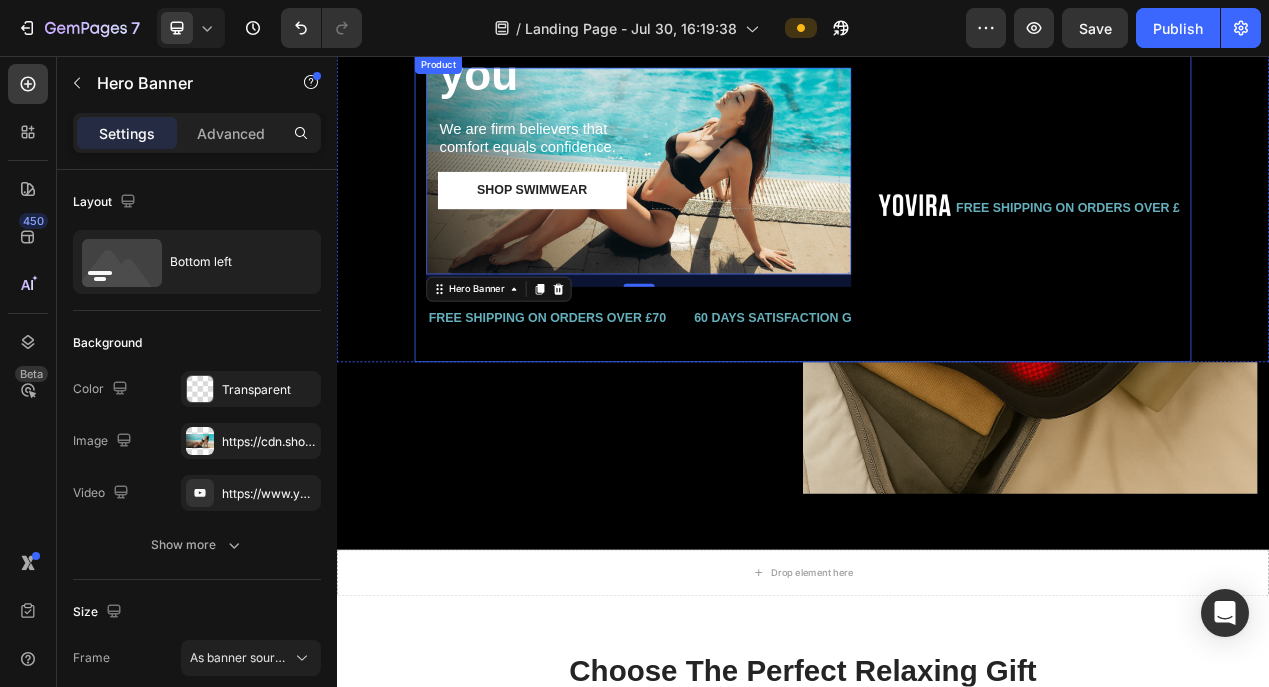 scroll, scrollTop: 2527, scrollLeft: 0, axis: vertical 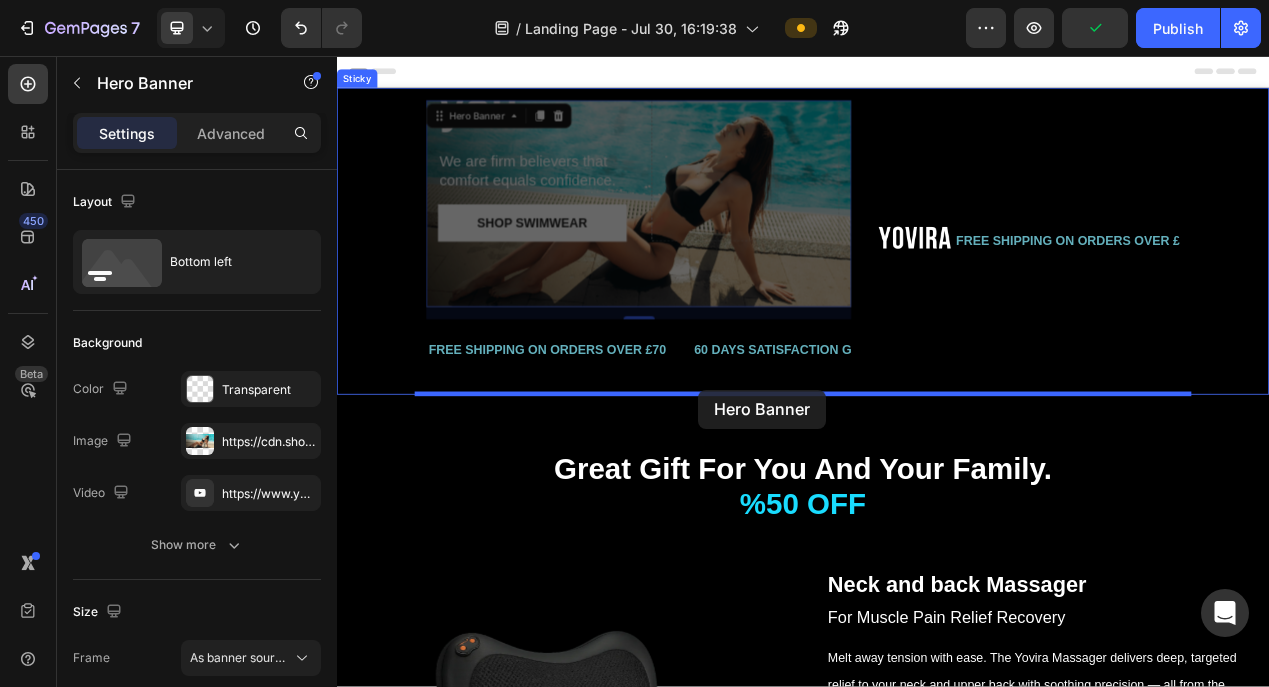 drag, startPoint x: 878, startPoint y: 207, endPoint x: 802, endPoint y: 486, distance: 289.16605 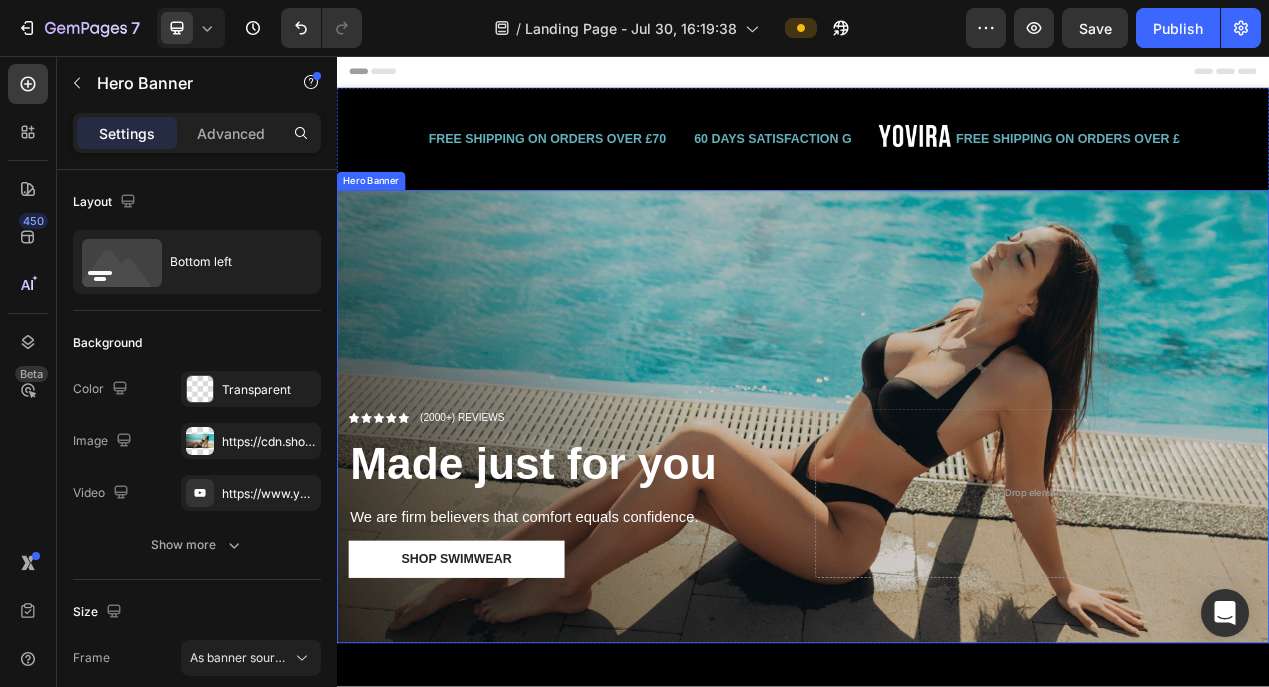 click at bounding box center (937, 520) 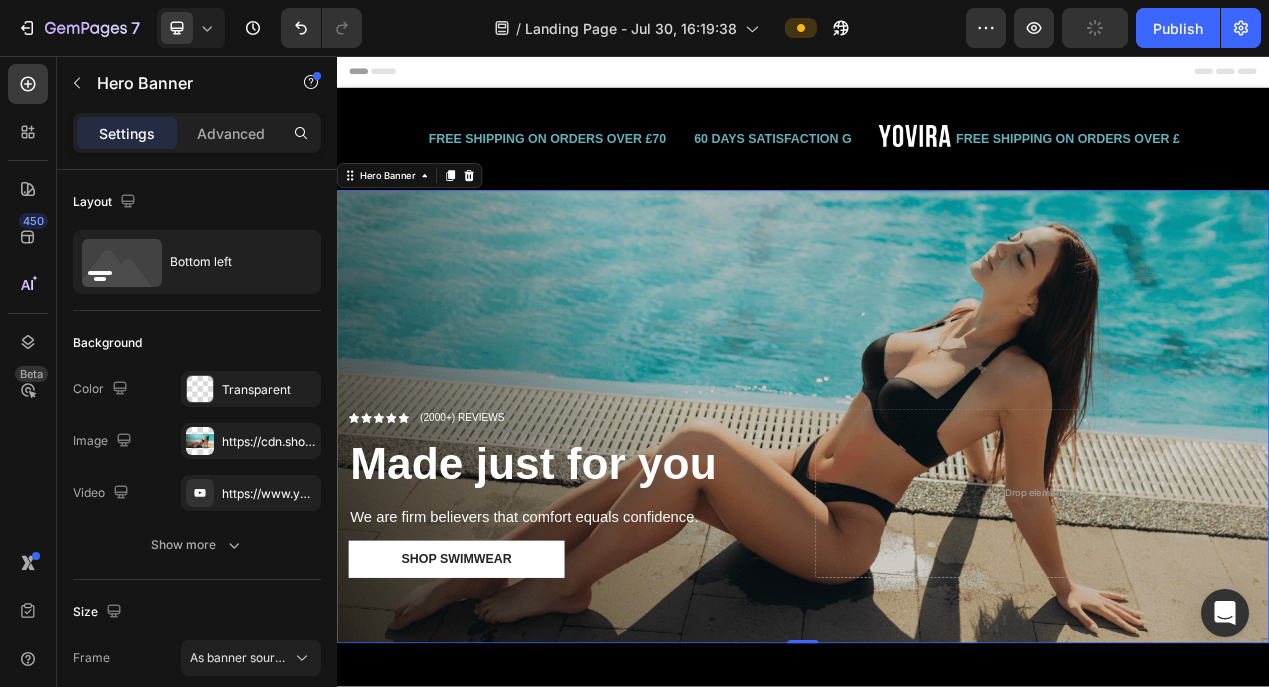 click at bounding box center [937, 520] 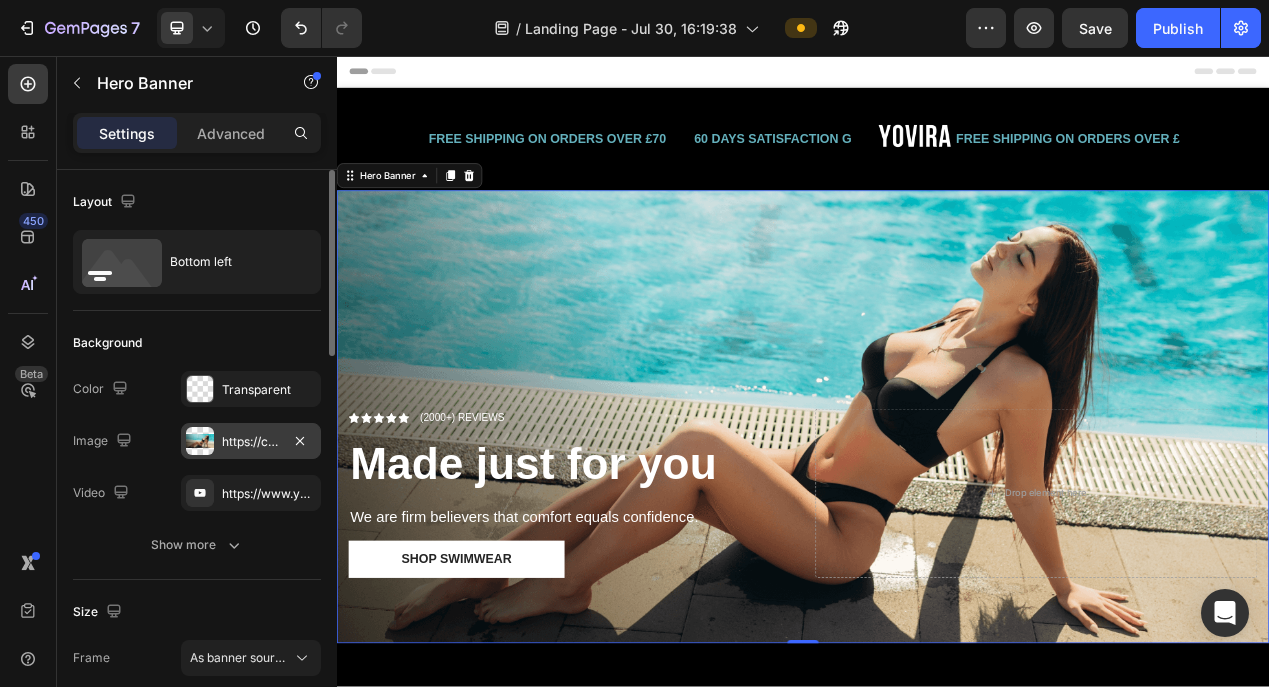 click on "https://cdn.shopify.com/s/files/1/0951/5974/6890/files/gempages_577738469959271186-29d756d0-f1bc-480e-b27e-572a64065276.png" at bounding box center (251, 442) 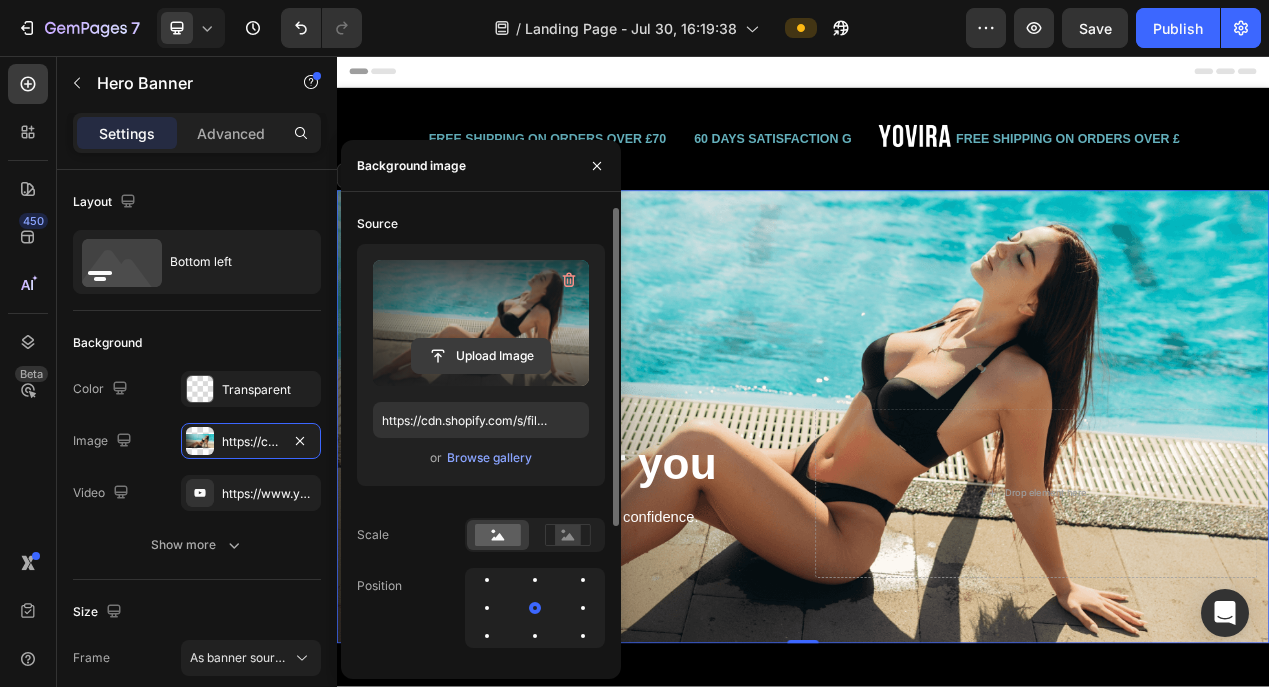 click 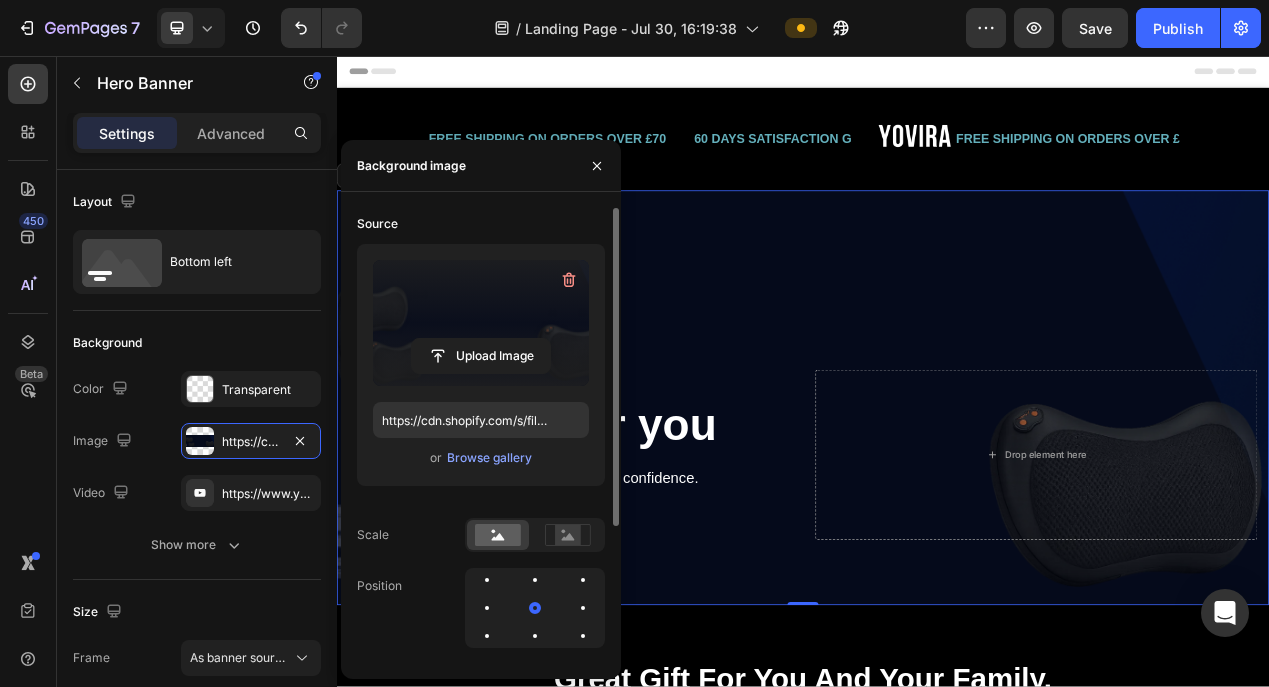 type on "https://cdn.shopify.com/s/files/1/0951/5974/6890/files/gempages_577738469959271186-29c6bdc8-2603-425c-8039-28c0040512c8.png" 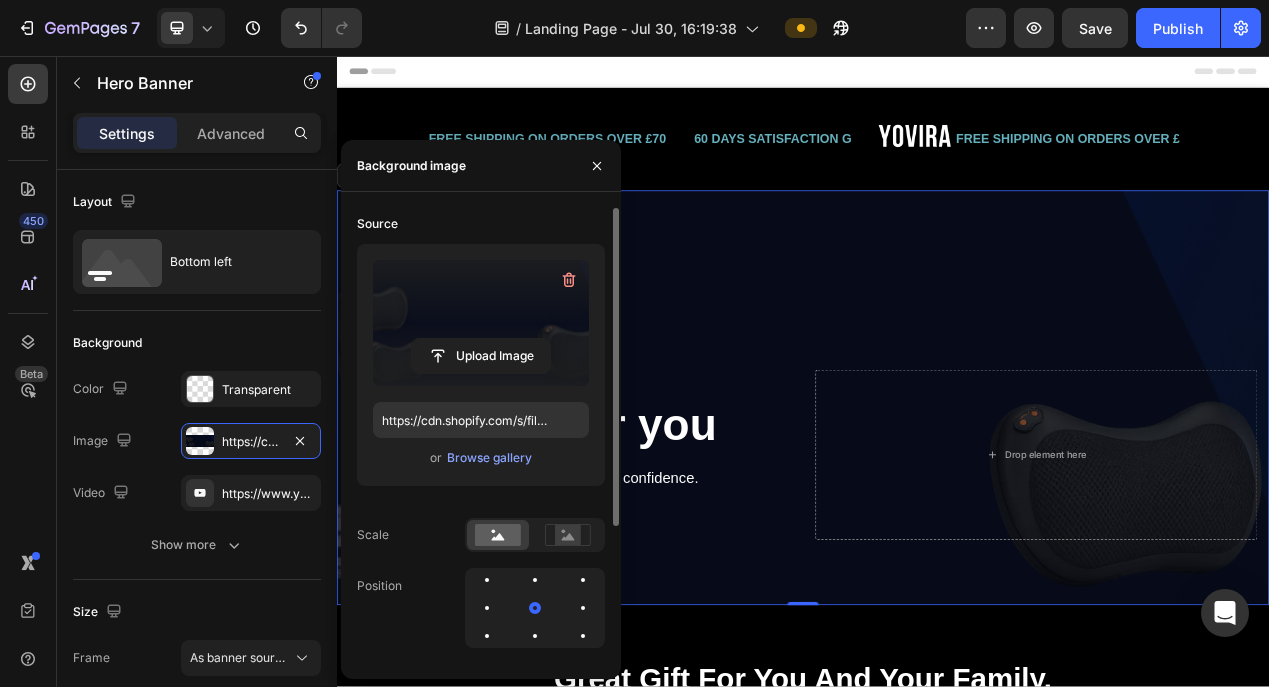 click at bounding box center (937, 496) 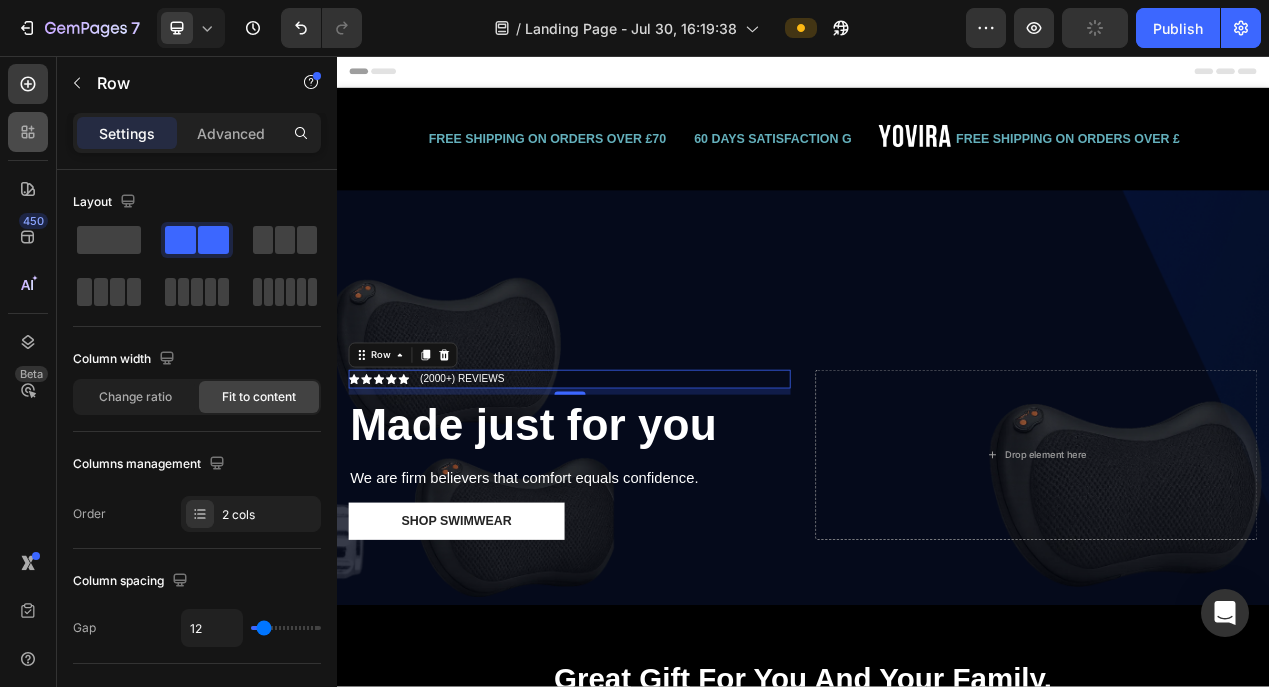 click 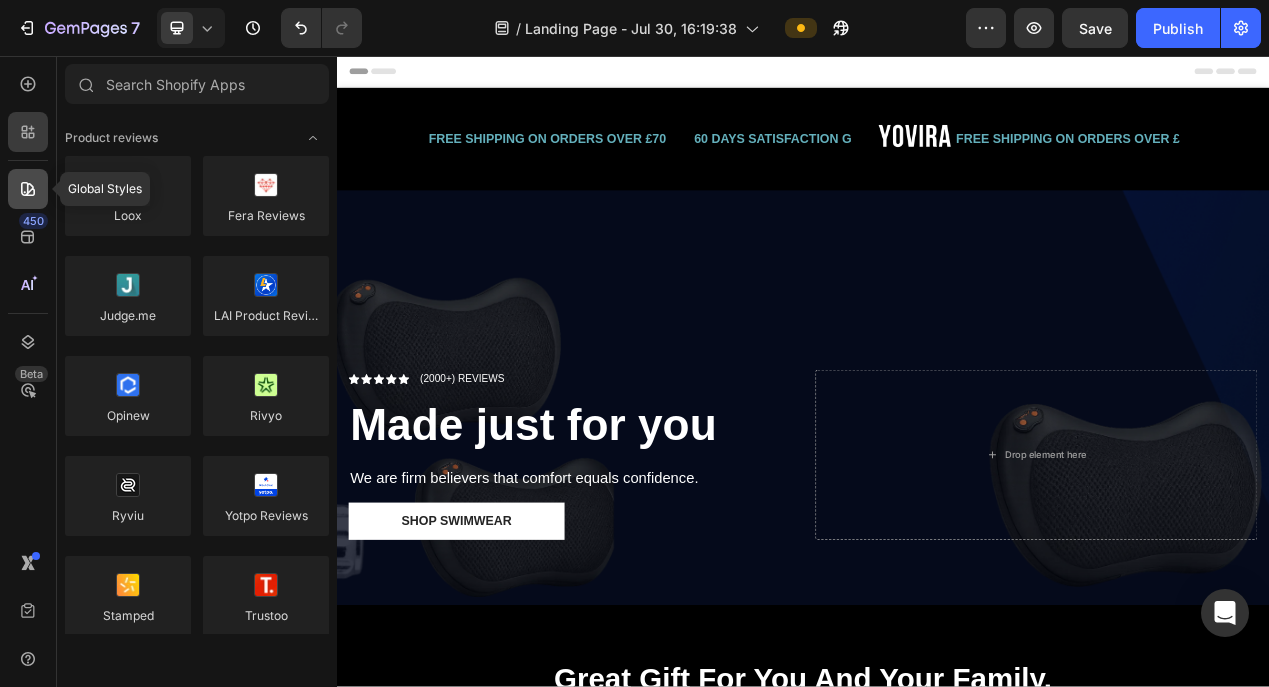 click 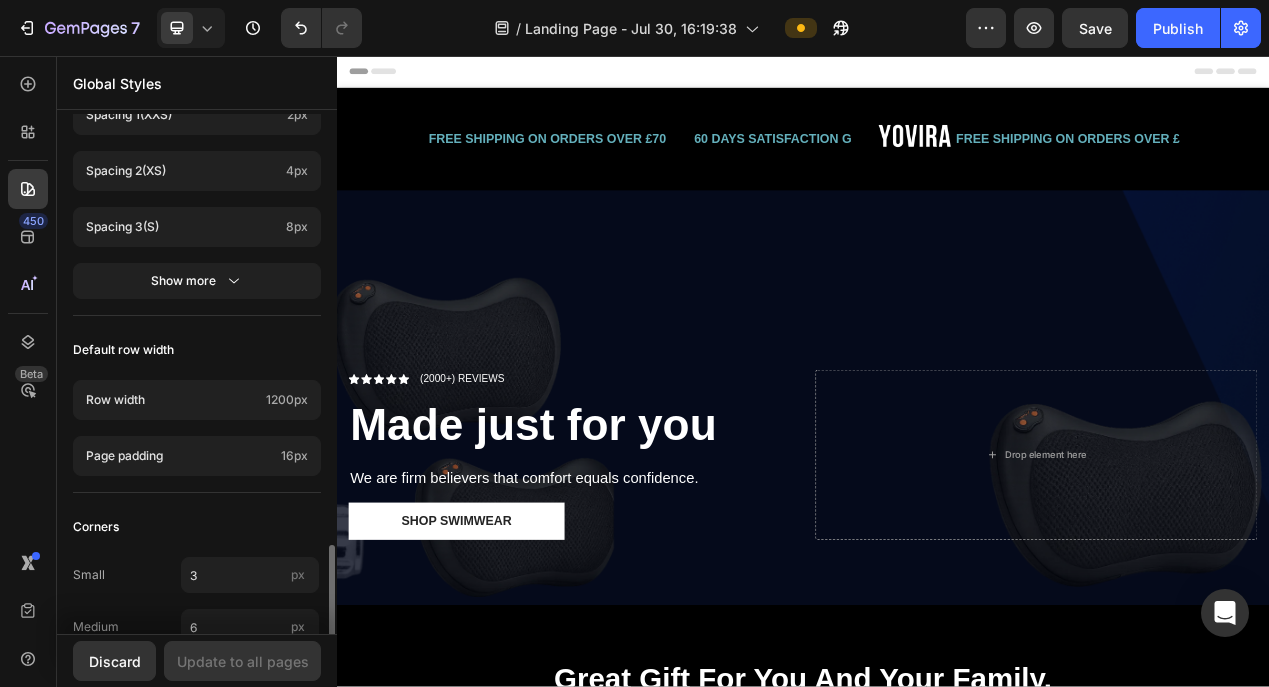 scroll, scrollTop: 945, scrollLeft: 0, axis: vertical 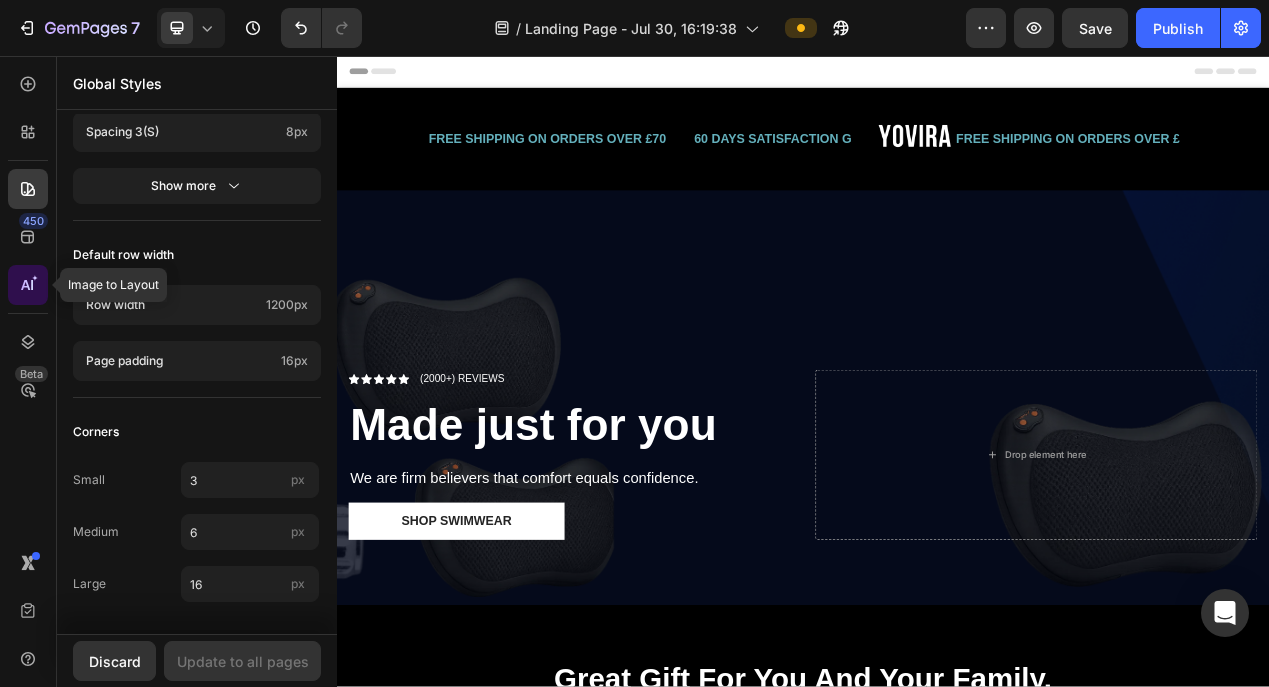 click 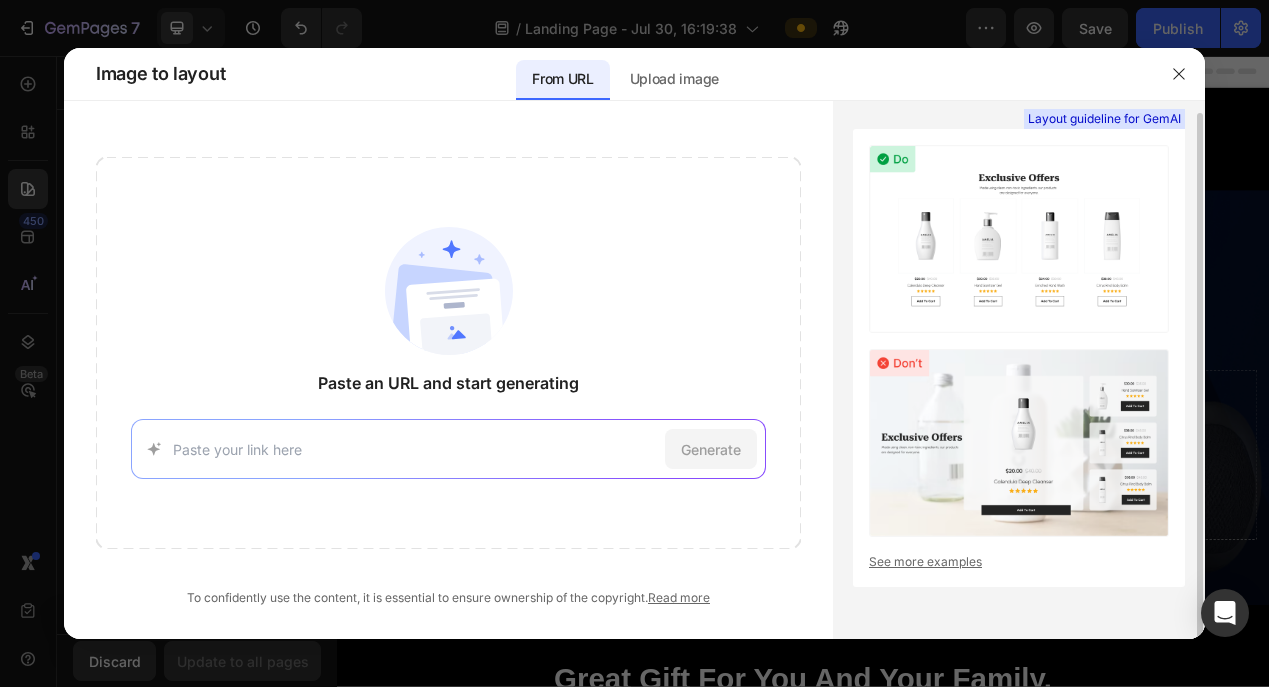 scroll, scrollTop: 0, scrollLeft: 0, axis: both 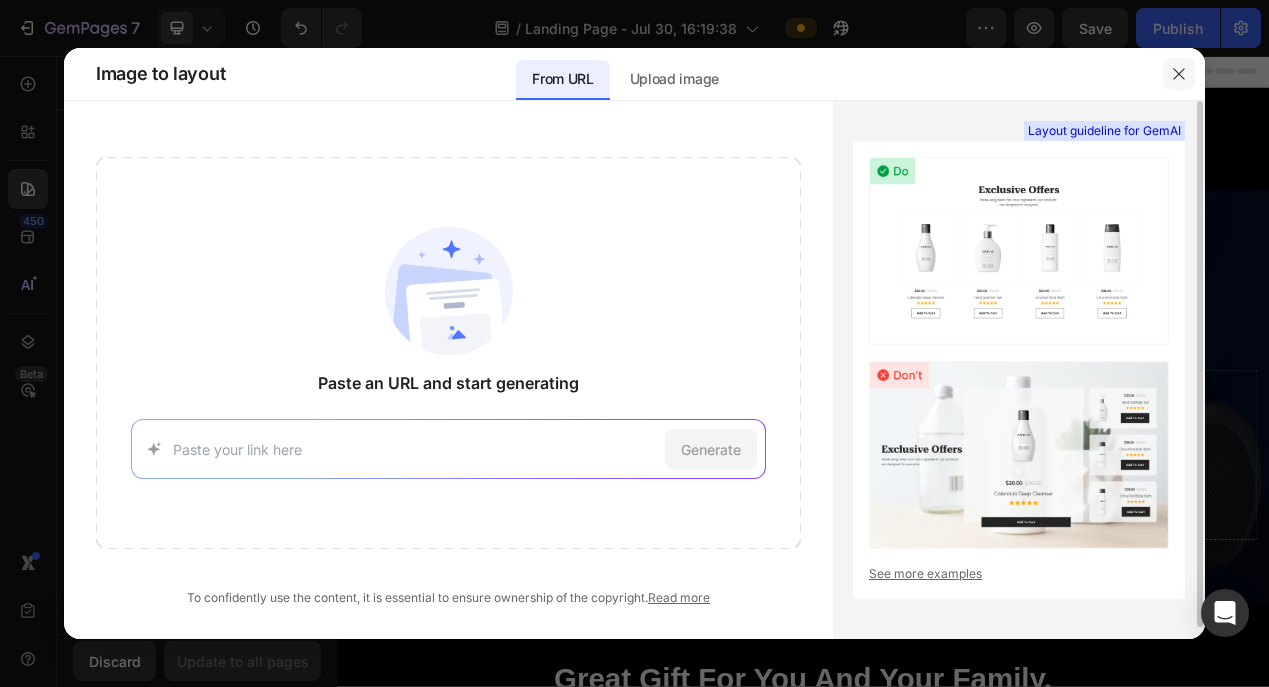 click 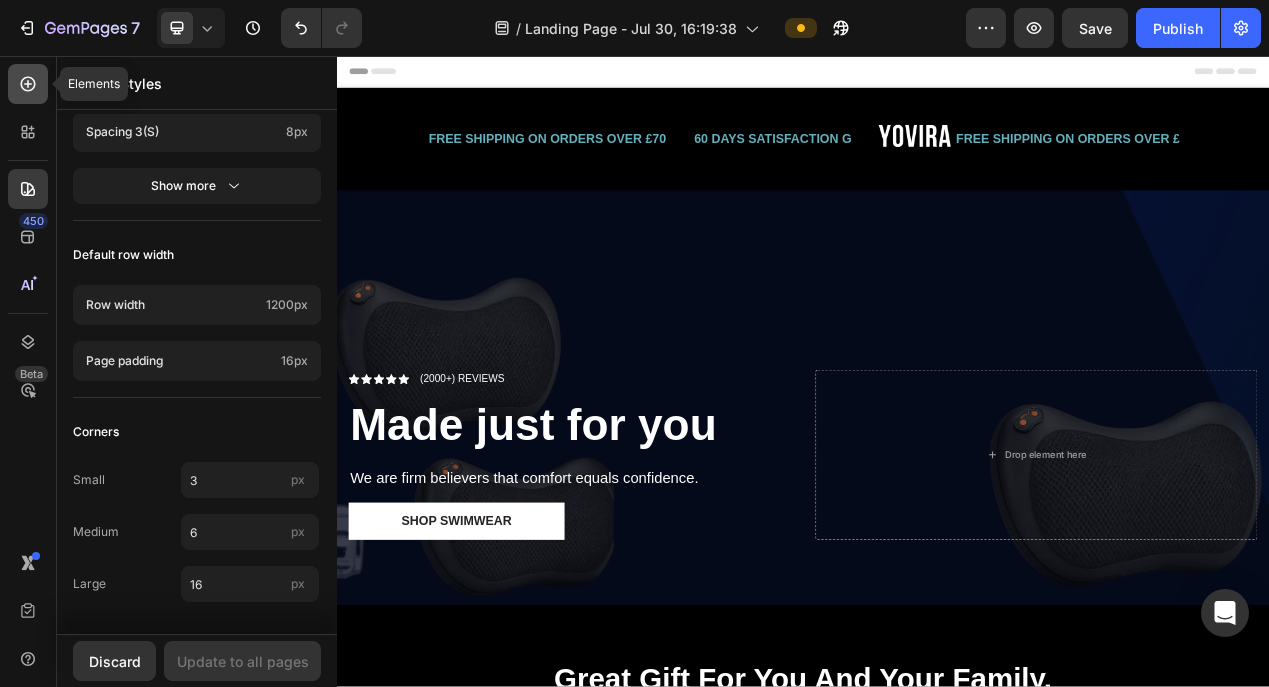 click 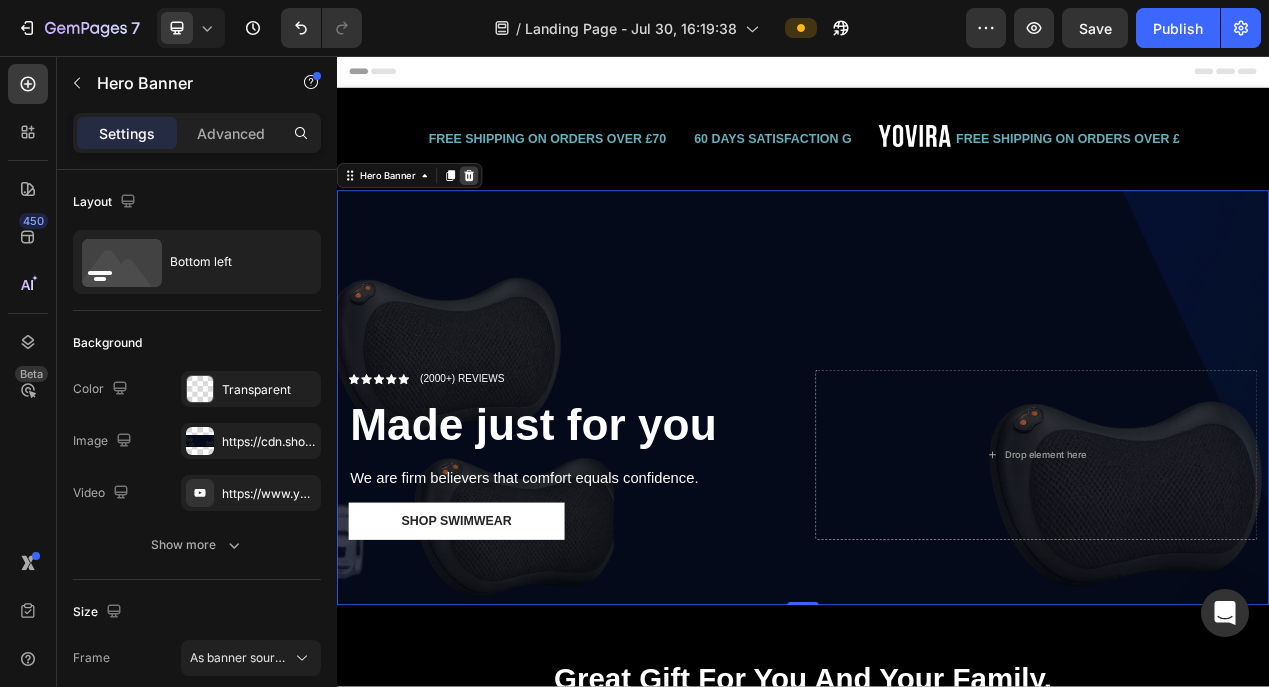 scroll, scrollTop: 0, scrollLeft: 0, axis: both 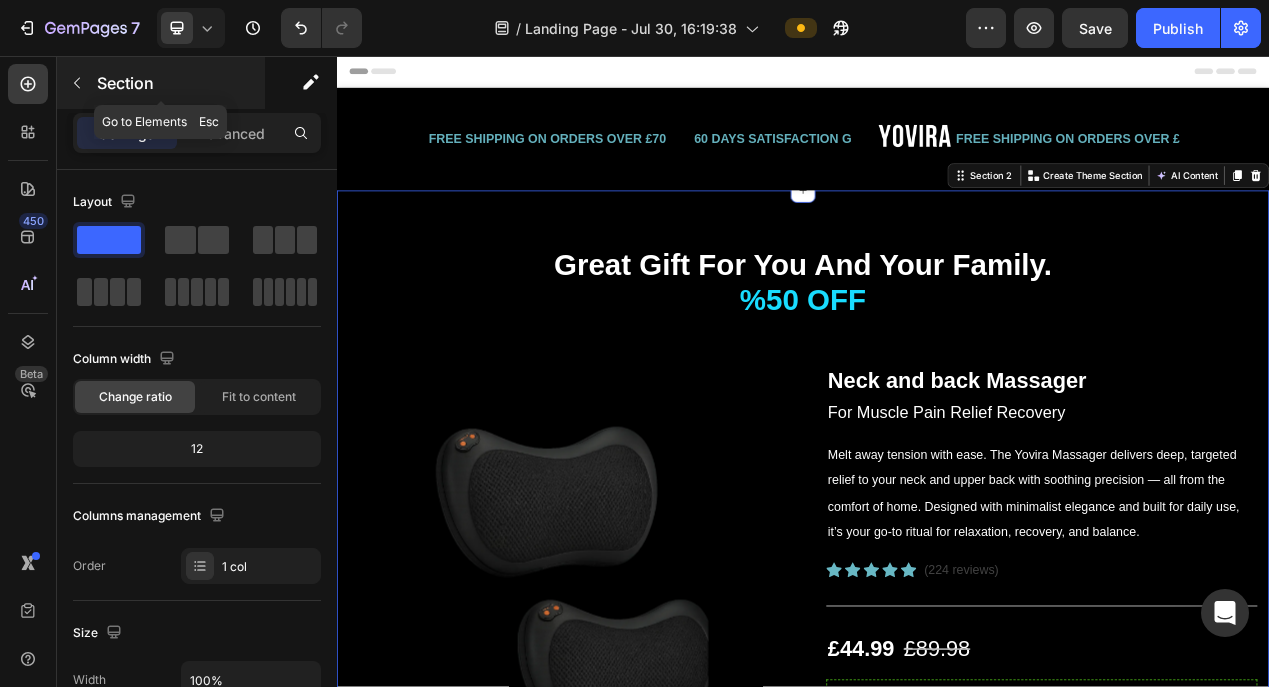 click 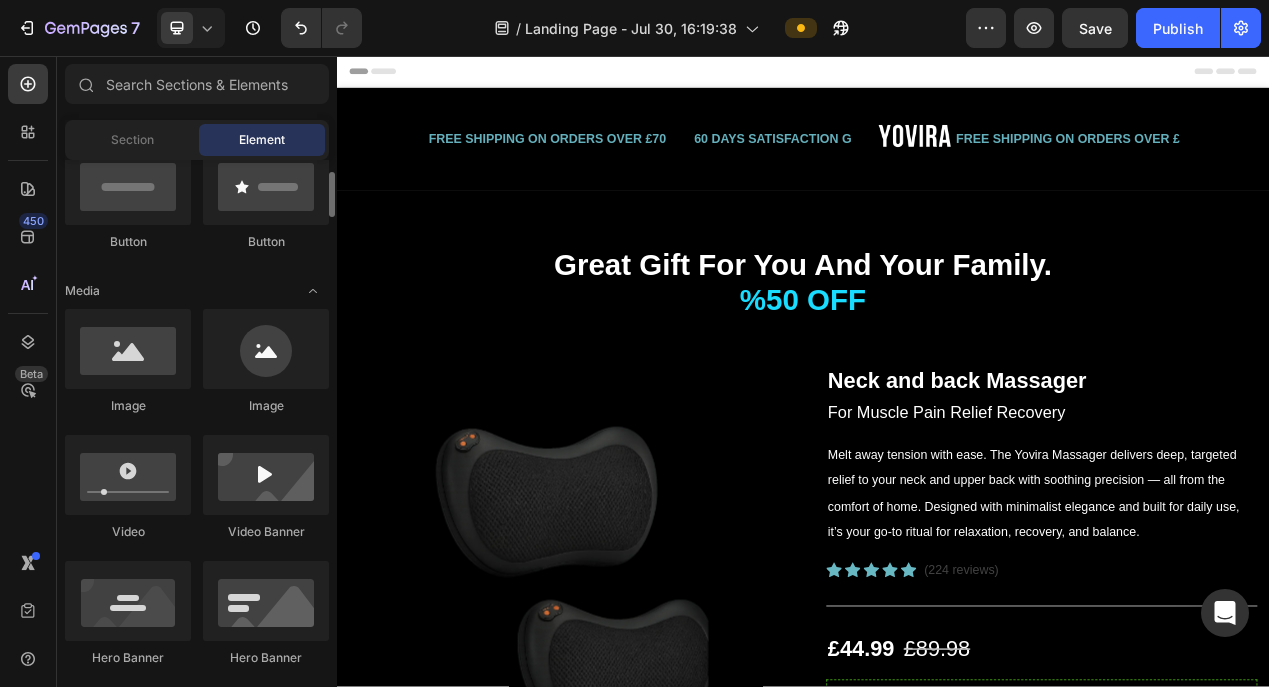 scroll, scrollTop: 522, scrollLeft: 0, axis: vertical 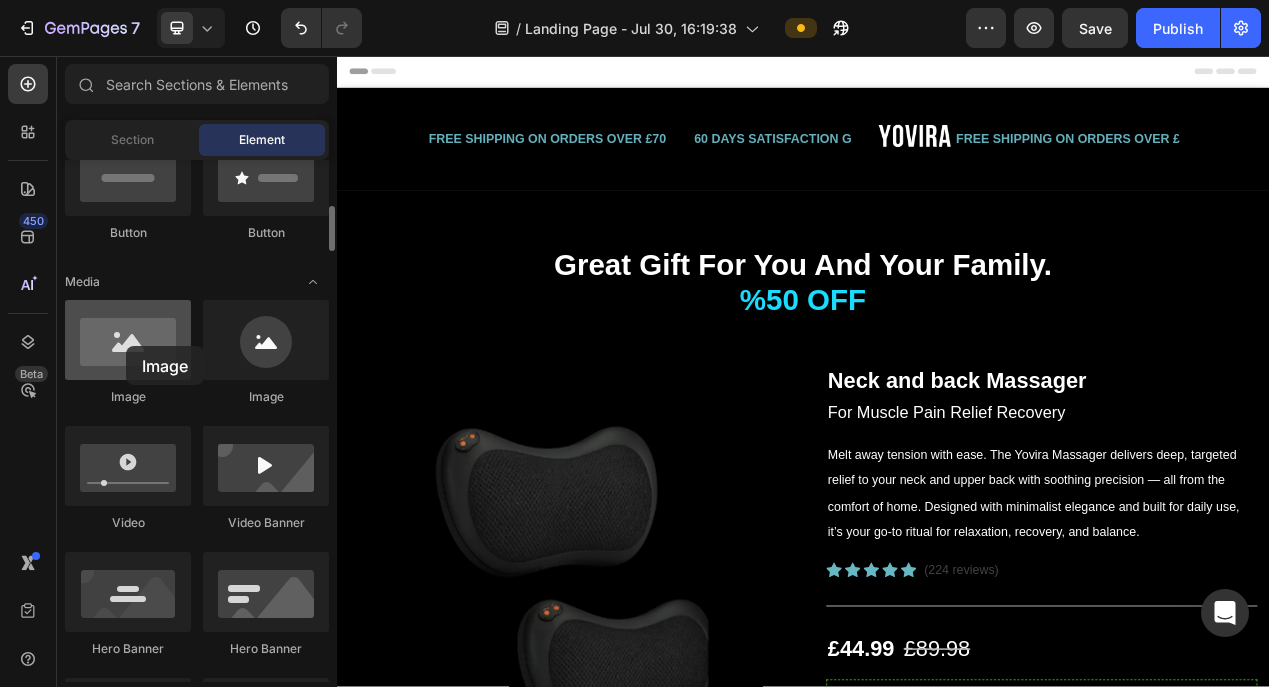 drag, startPoint x: 143, startPoint y: 348, endPoint x: 127, endPoint y: 346, distance: 16.124516 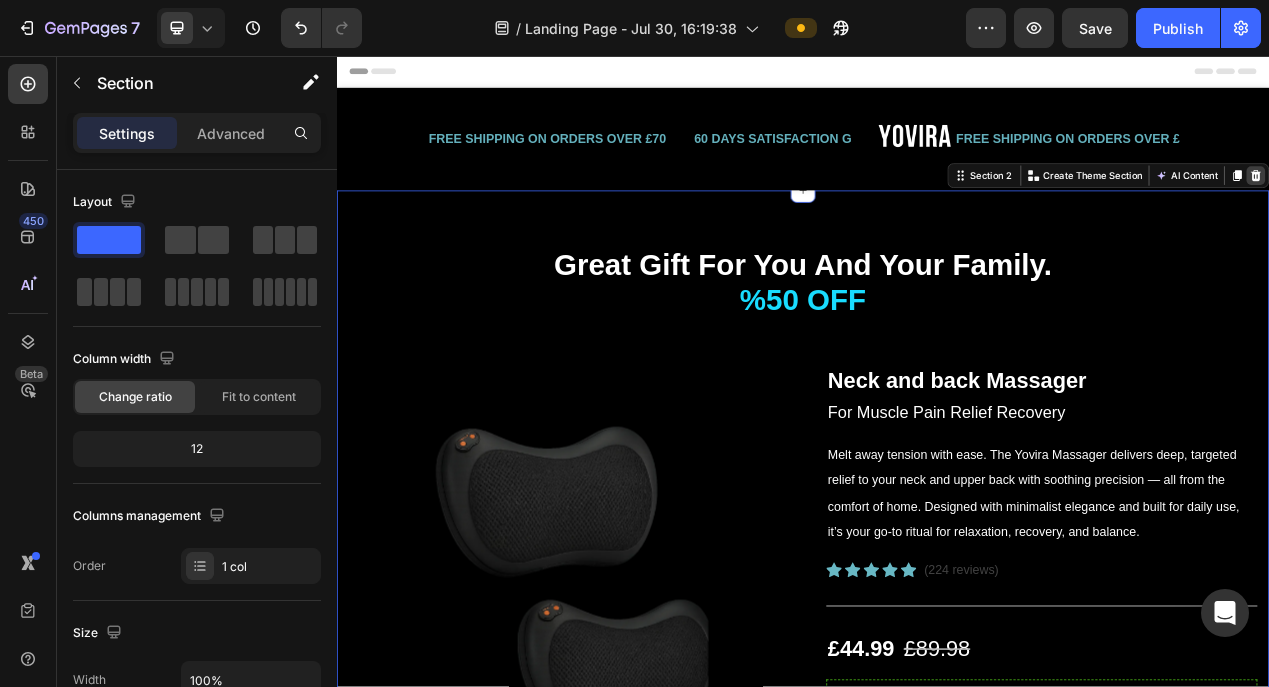 click at bounding box center [1520, 210] 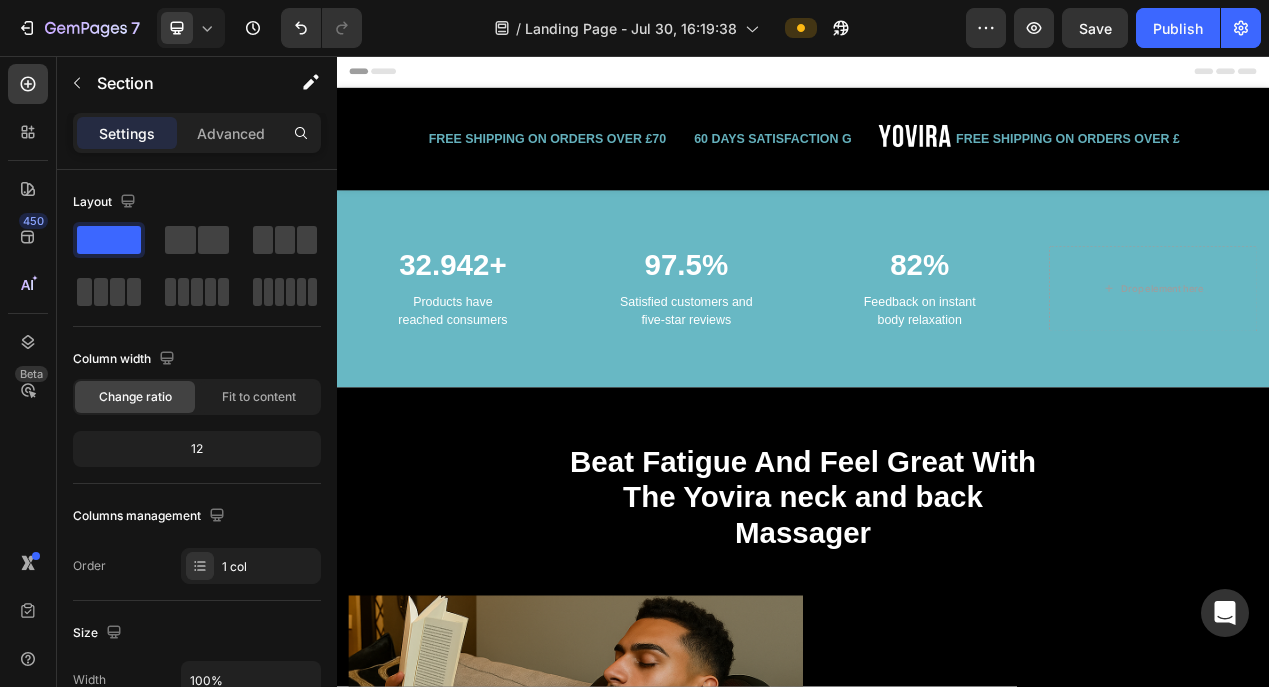 scroll, scrollTop: 0, scrollLeft: 0, axis: both 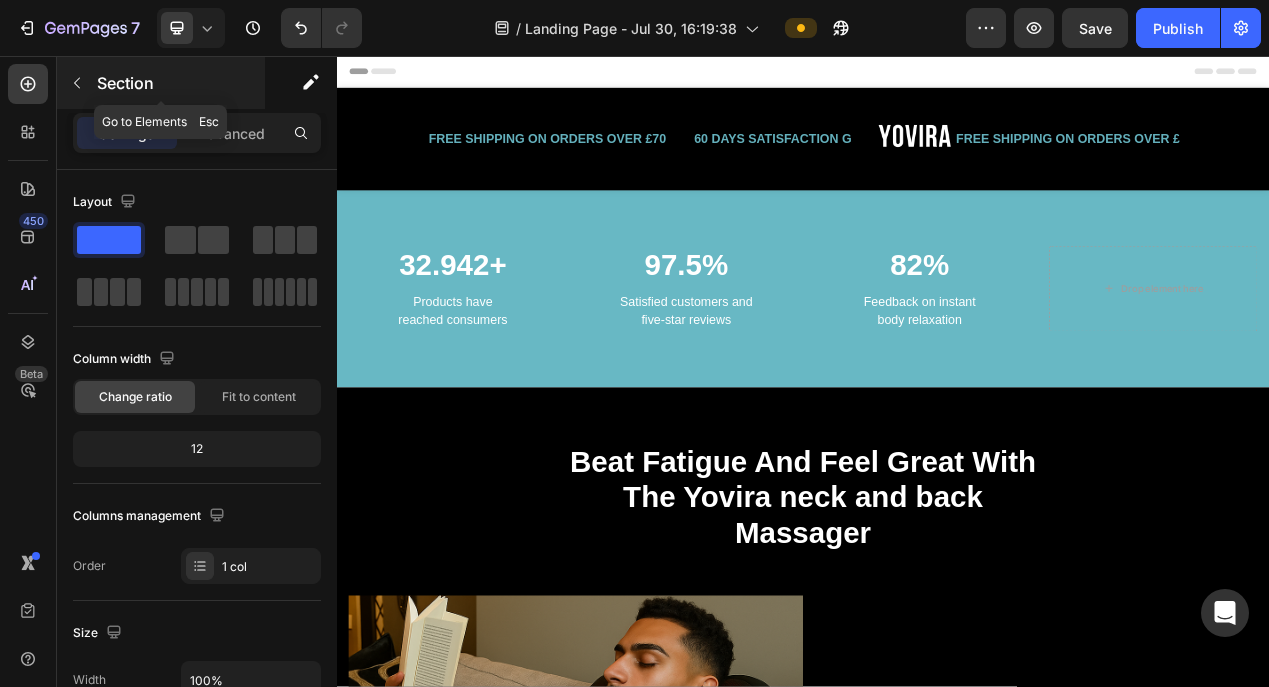 click 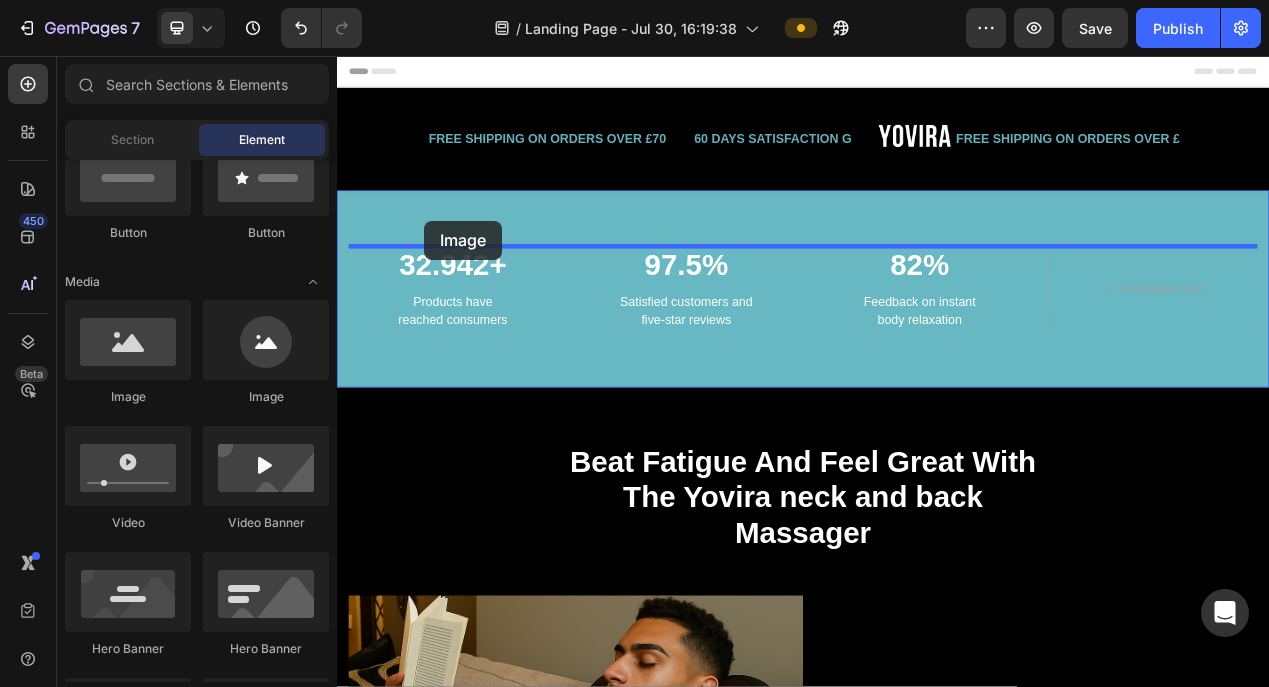 drag, startPoint x: 488, startPoint y: 410, endPoint x: 449, endPoint y: 270, distance: 145.33066 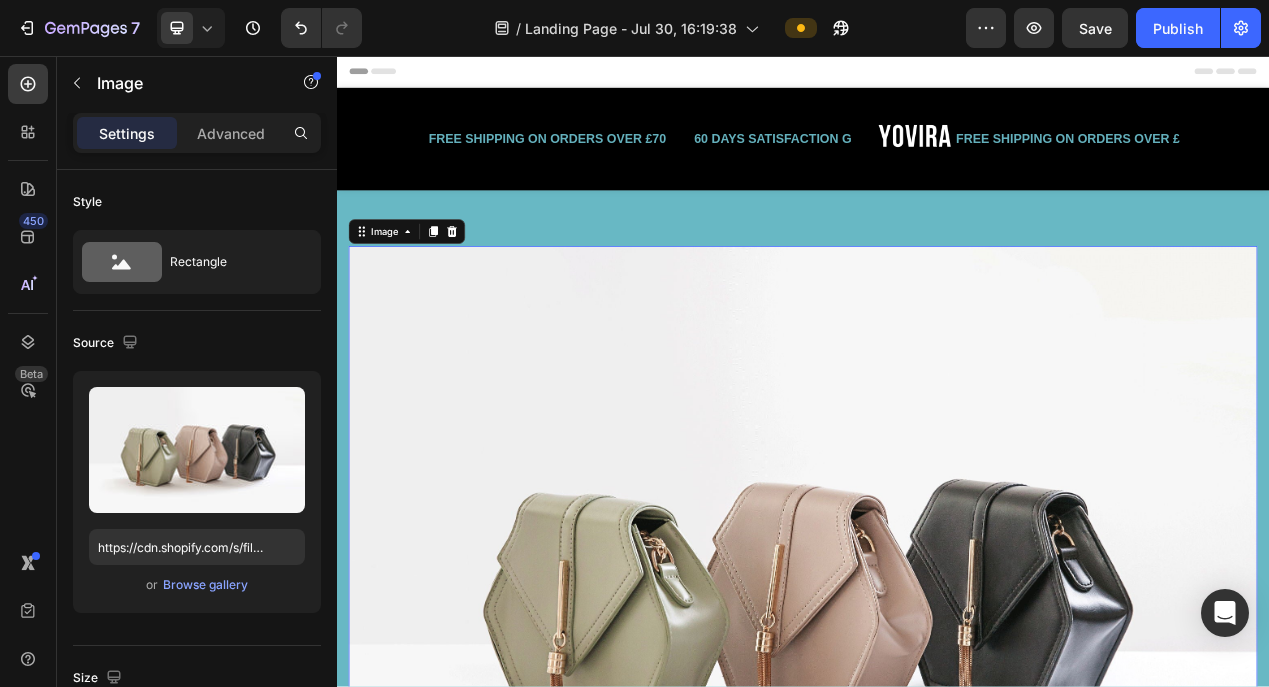 scroll, scrollTop: 0, scrollLeft: 0, axis: both 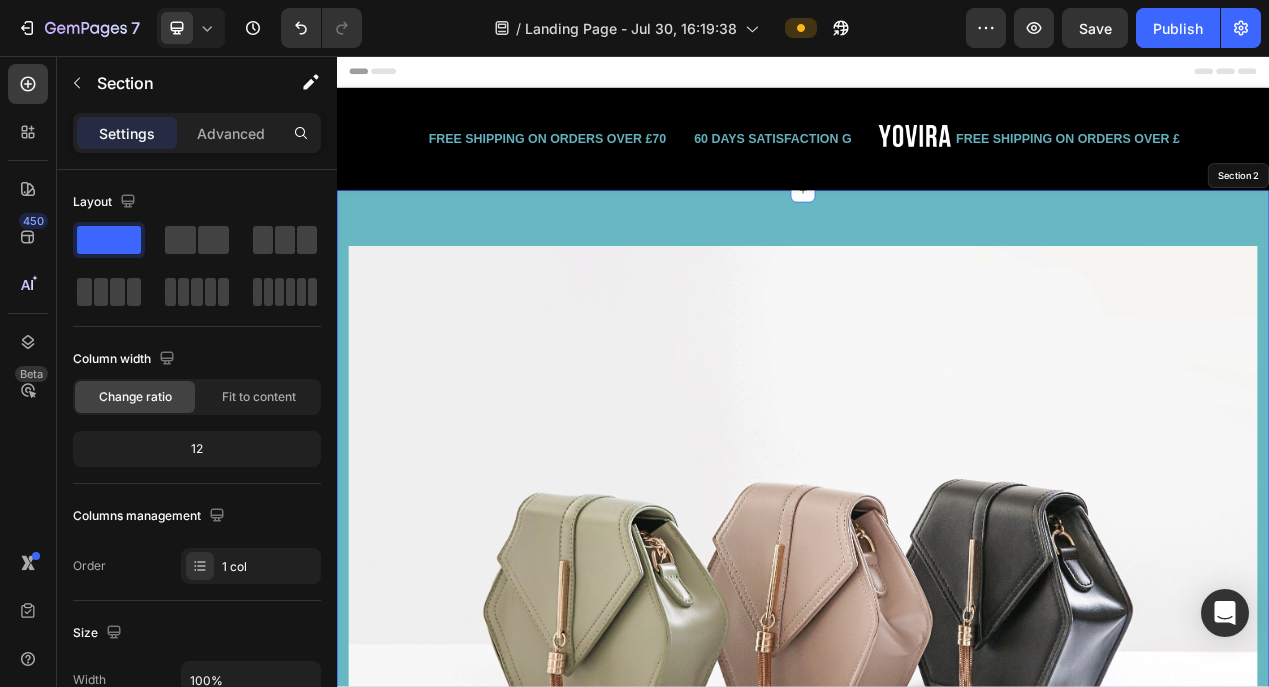 click on "Image   16 32.942+ Heading Products have reached consumers Text block 97.5% Heading Satisfied customers and five-star reviews Text block 82% Heading Feedback on instant body relaxation Text block
Drop element here Row Section 2" at bounding box center [937, 802] 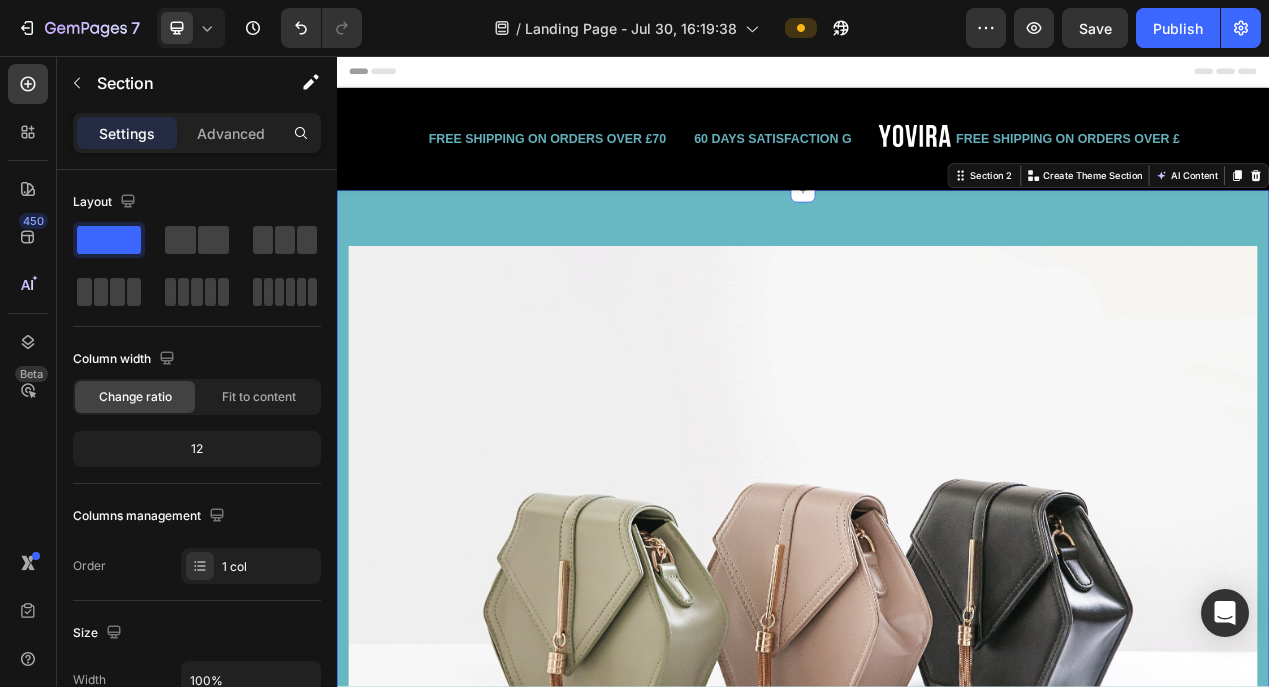 click on "Image 32.942+ Heading Products have reached consumers Text block 97.5% Heading Satisfied customers and five-star reviews Text block 82% Heading Feedback on instant body relaxation Text block
Drop element here Row Section 2   You can create reusable sections Create Theme Section AI Content Write with GemAI What would you like to describe here? Tone and Voice Persuasive Product Neck and back Massager Show more Generate" at bounding box center [937, 802] 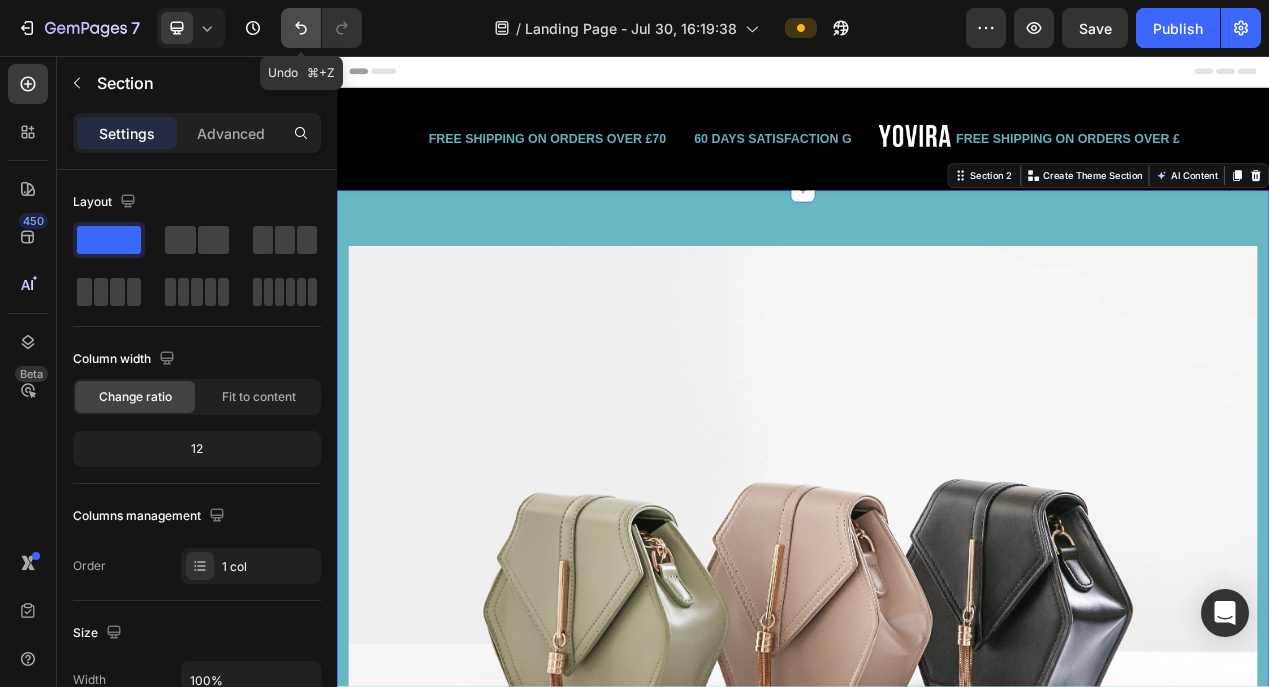 click 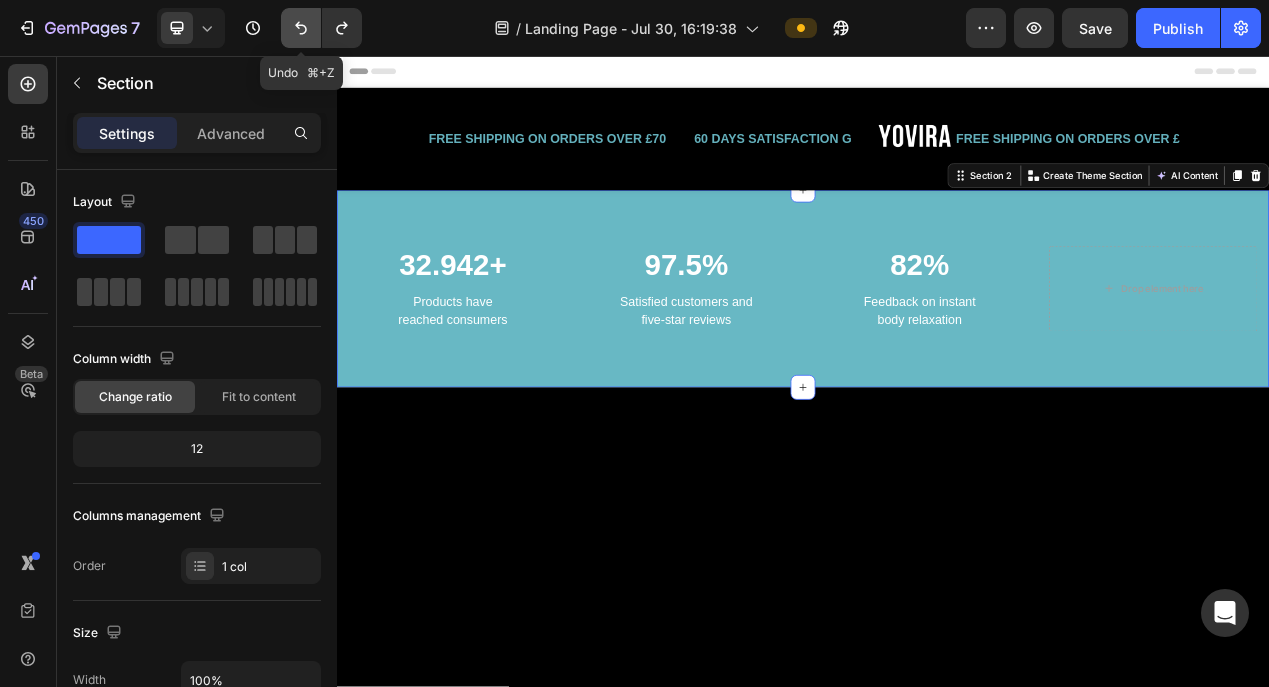 click 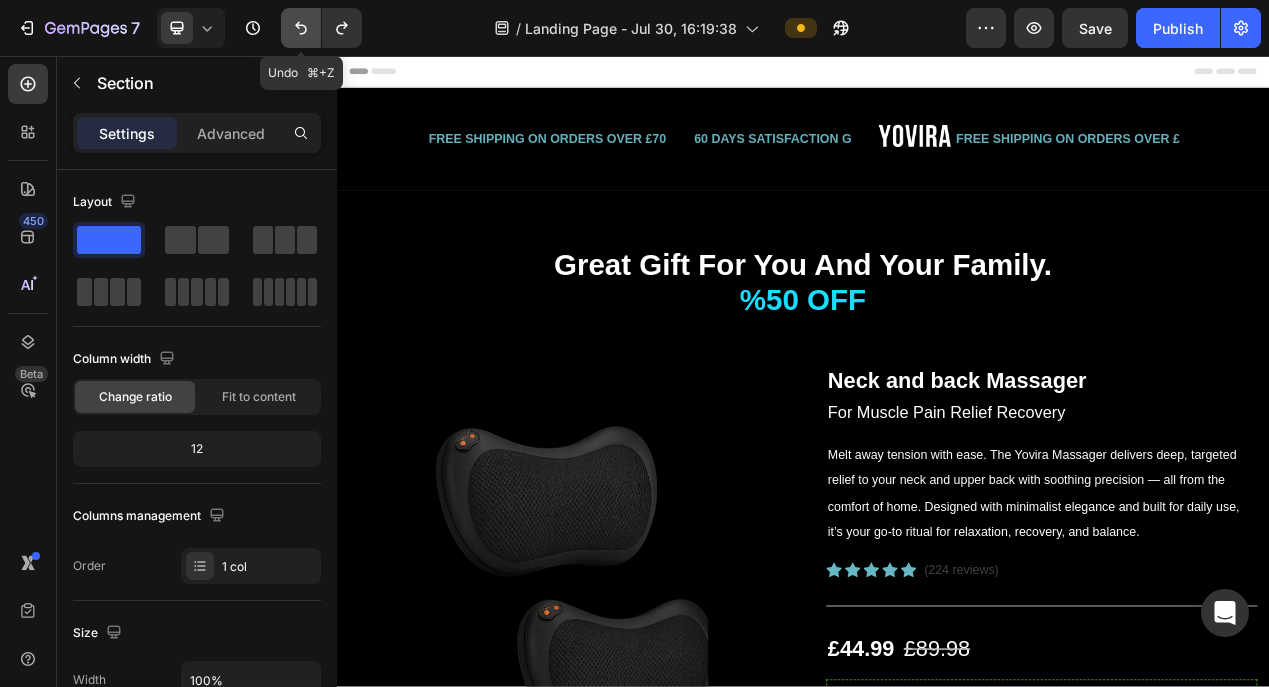 click 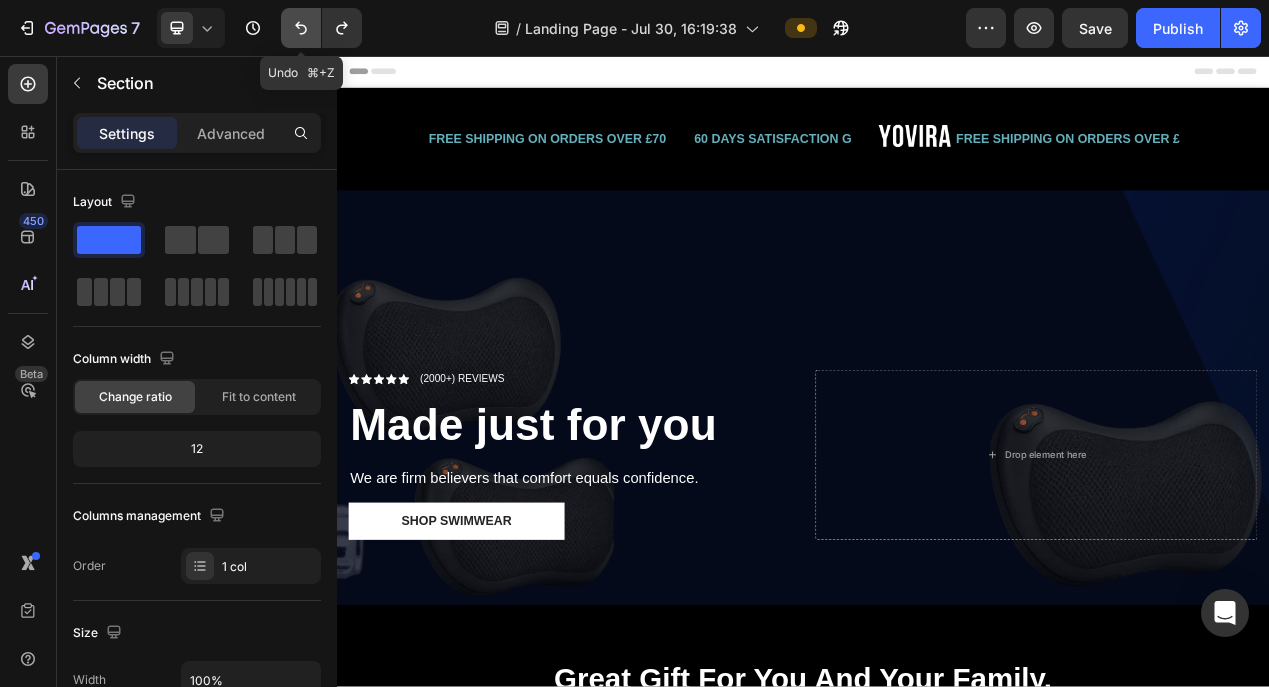 click 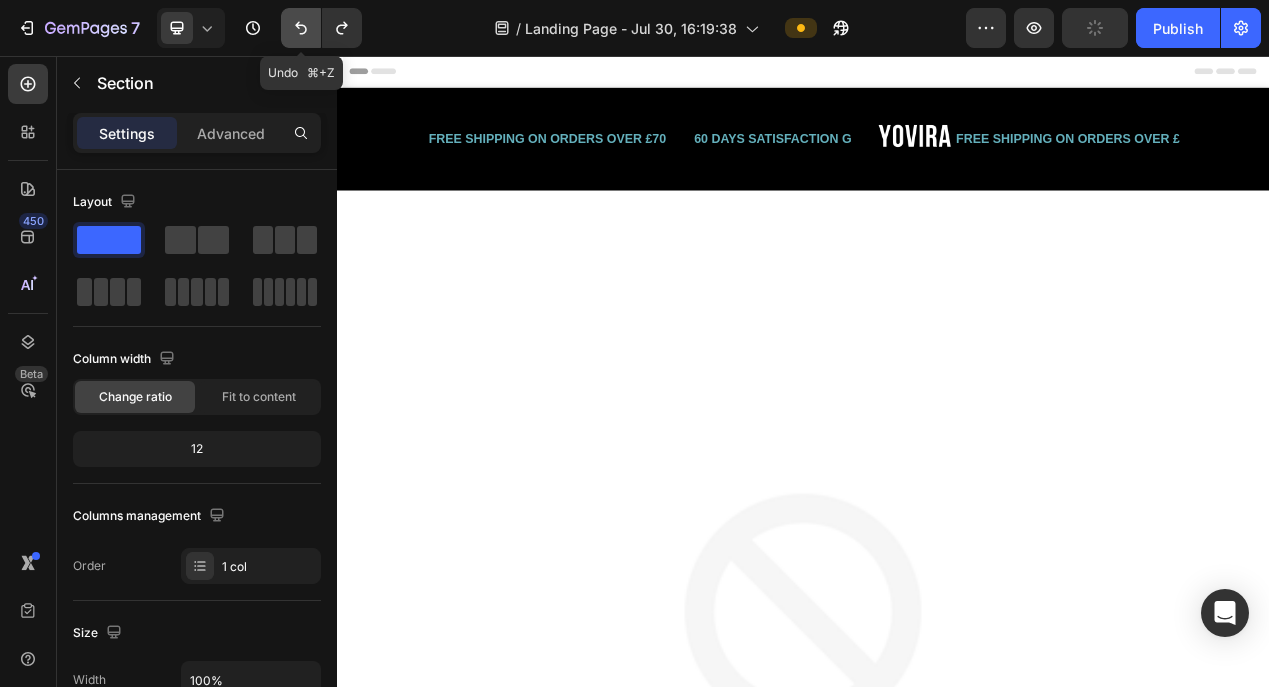 click 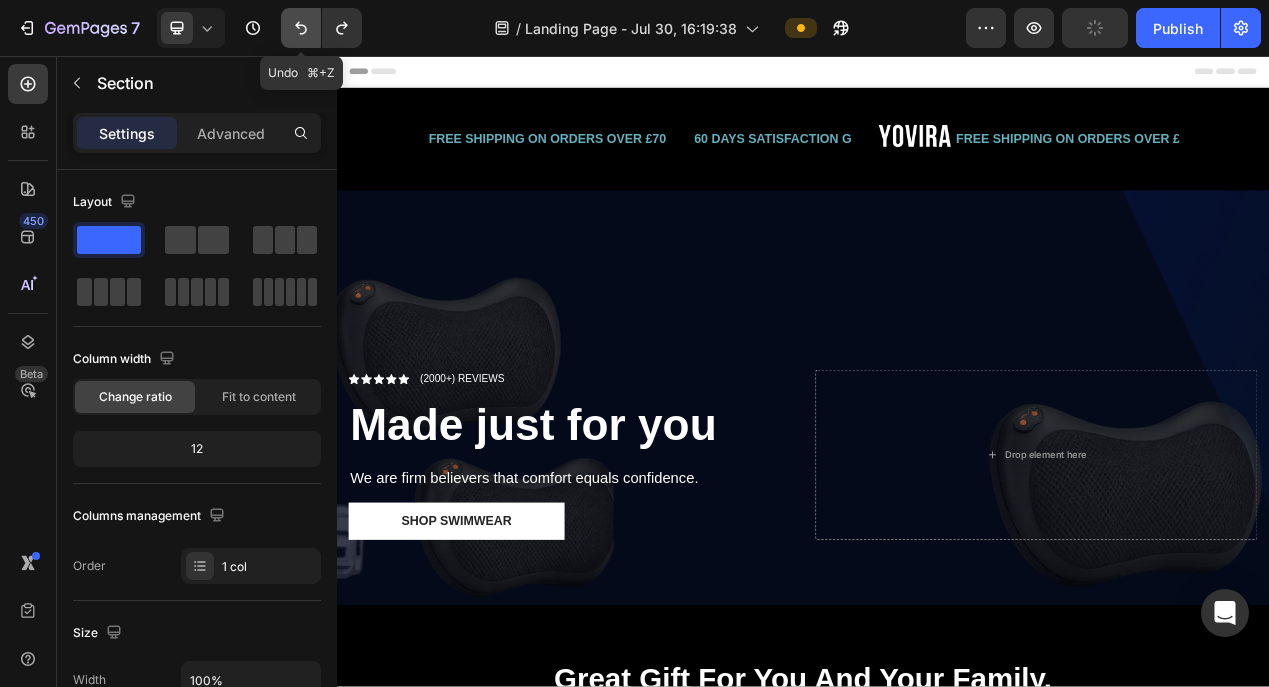 click 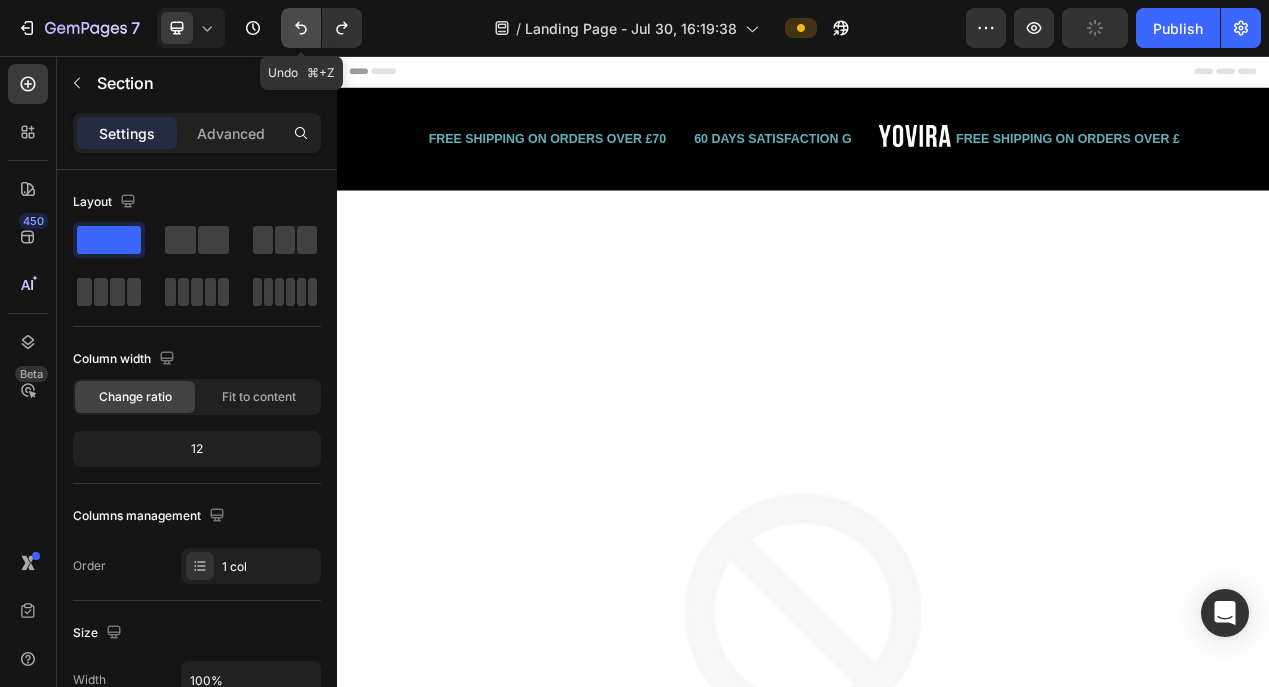 click 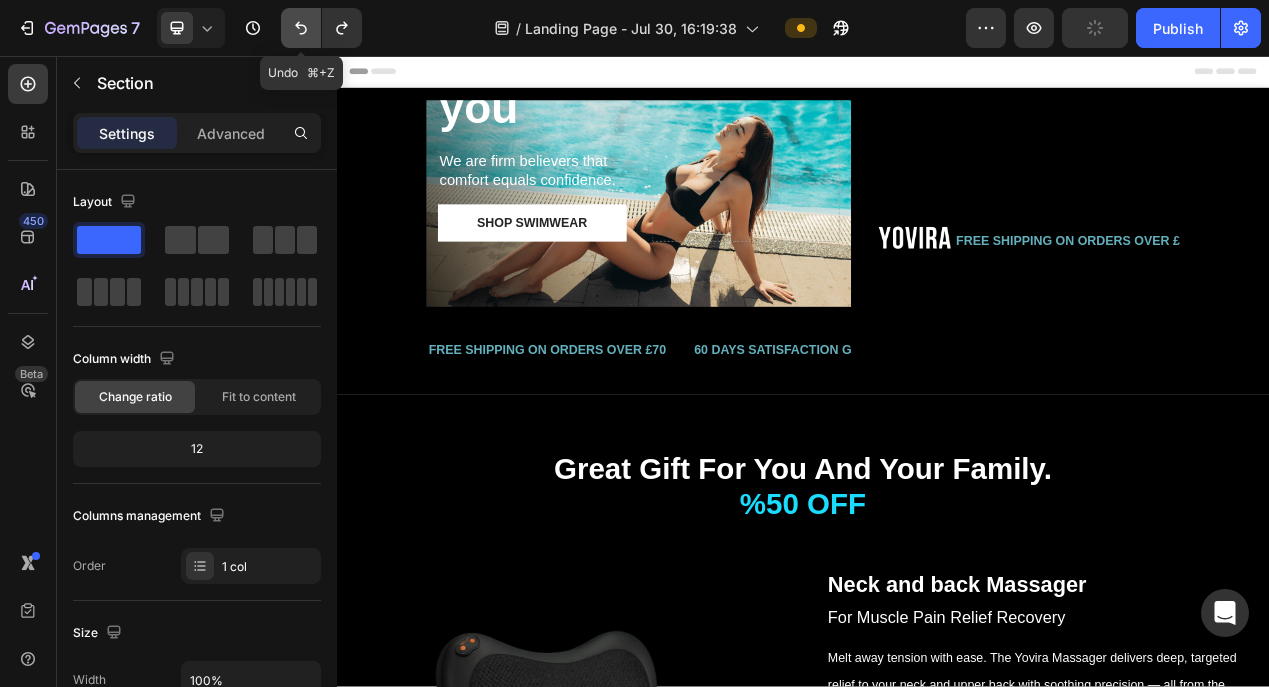 click 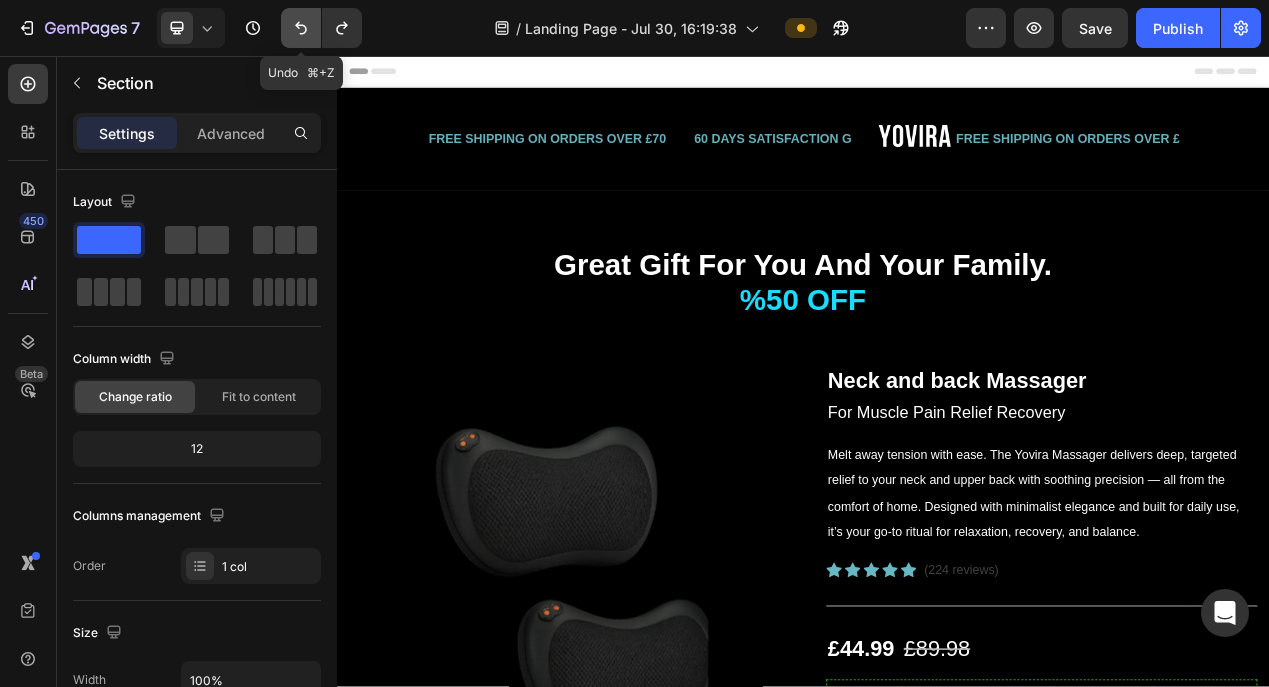 click 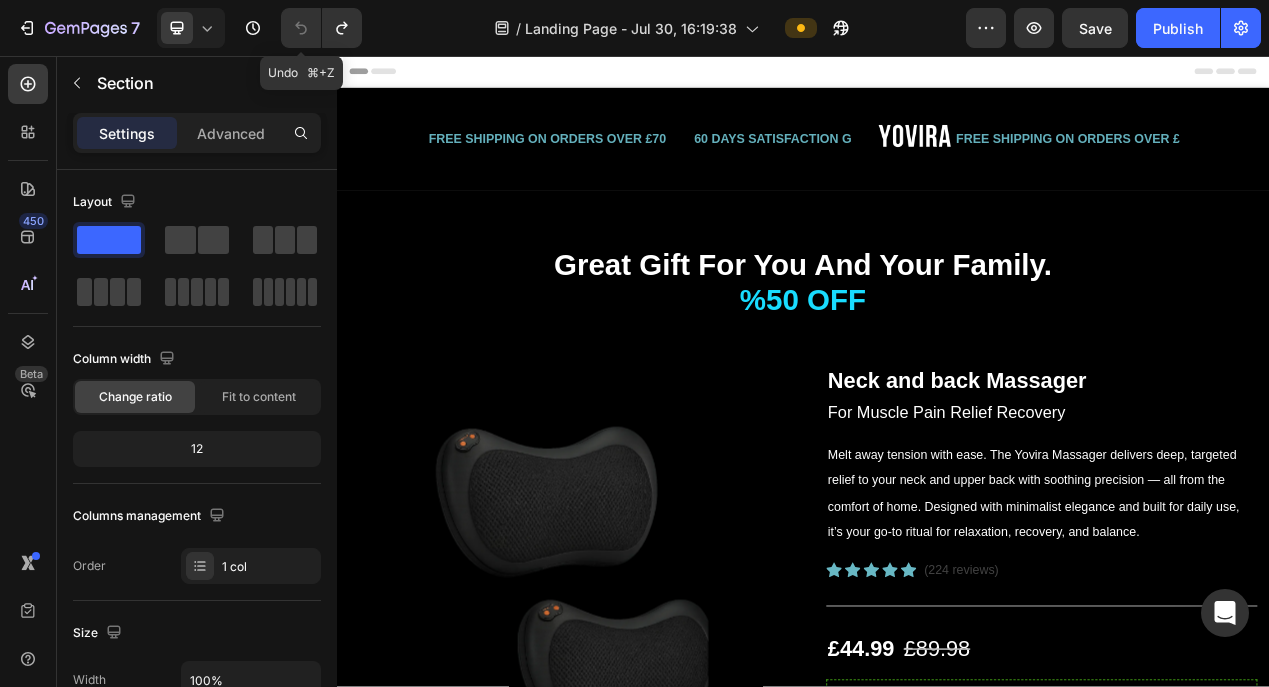 click 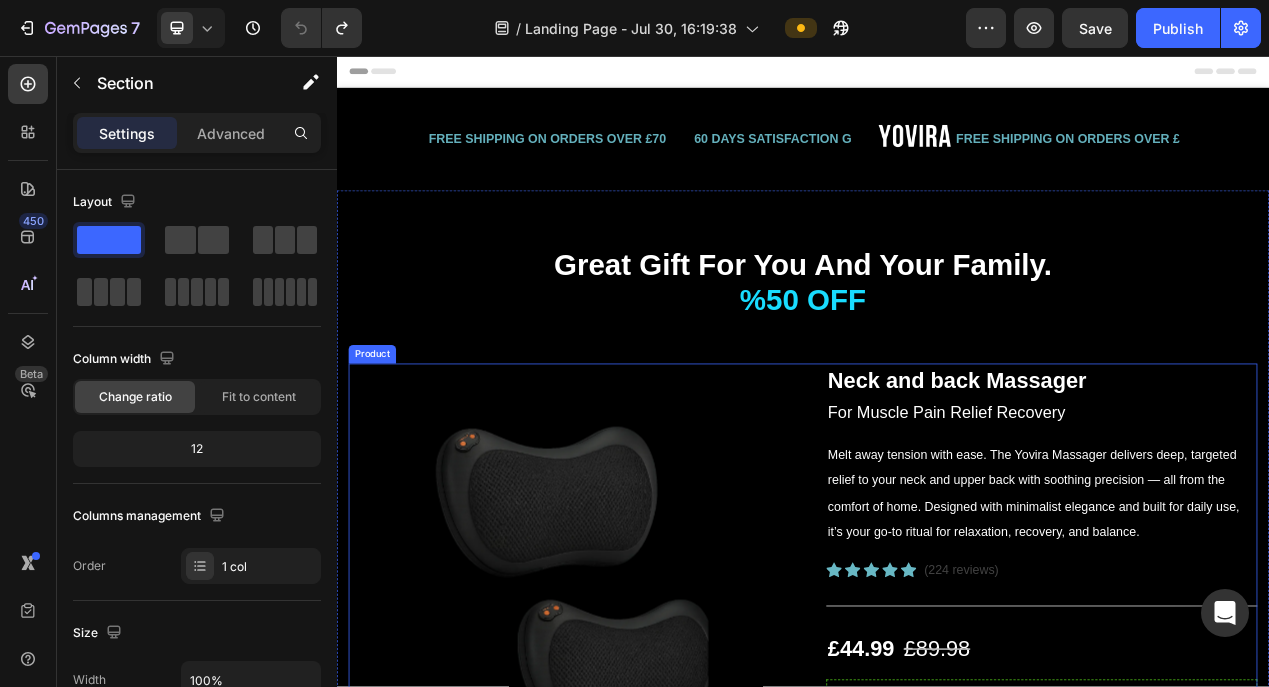 scroll, scrollTop: 0, scrollLeft: 0, axis: both 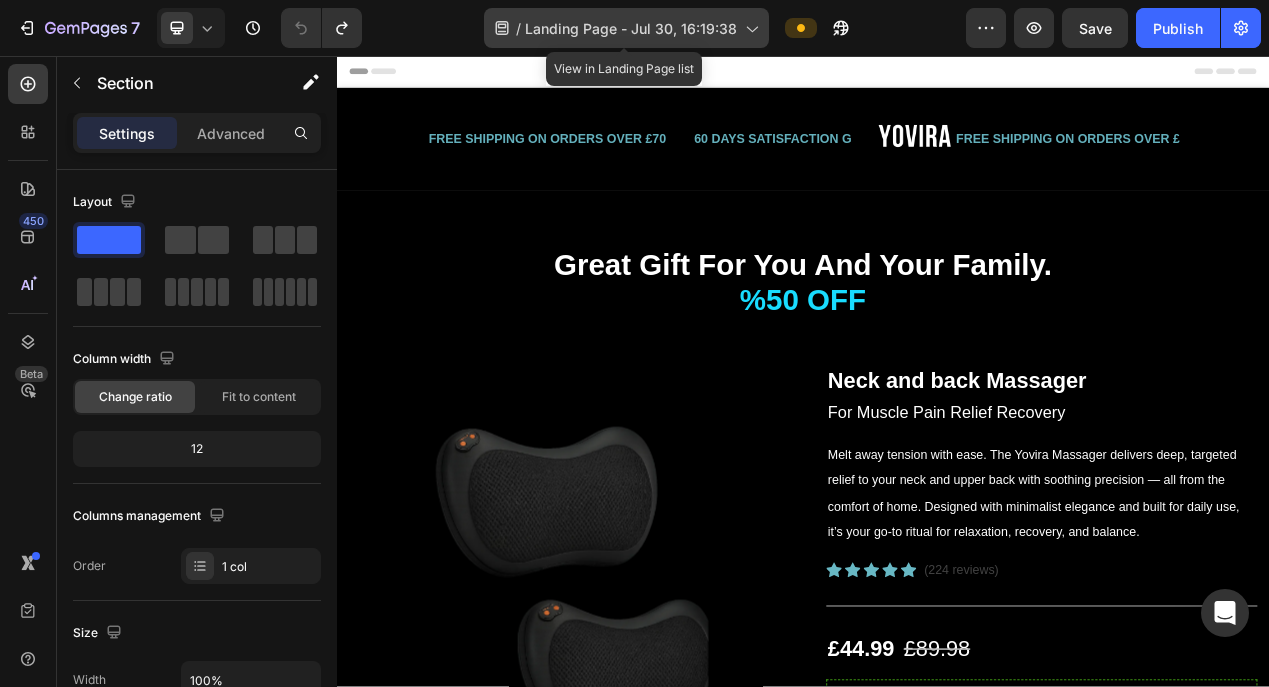 click on "/  Landing Page - [DATE] [TIME]" 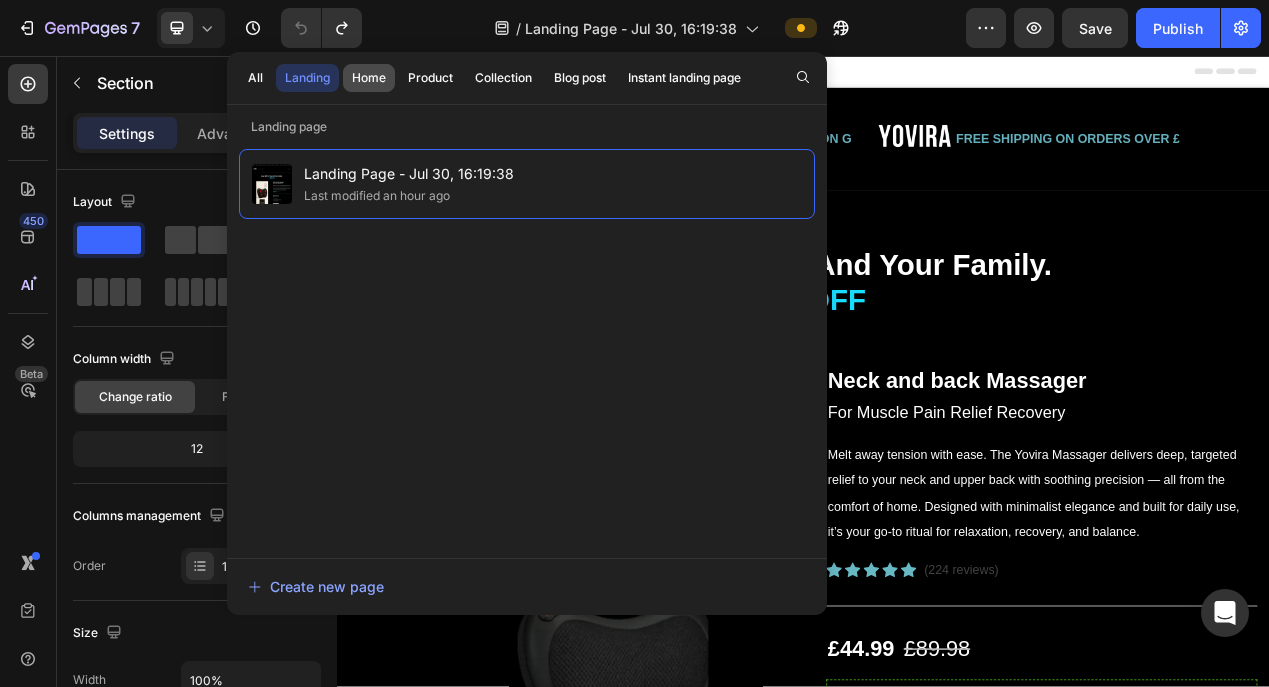 click on "Home" at bounding box center (369, 78) 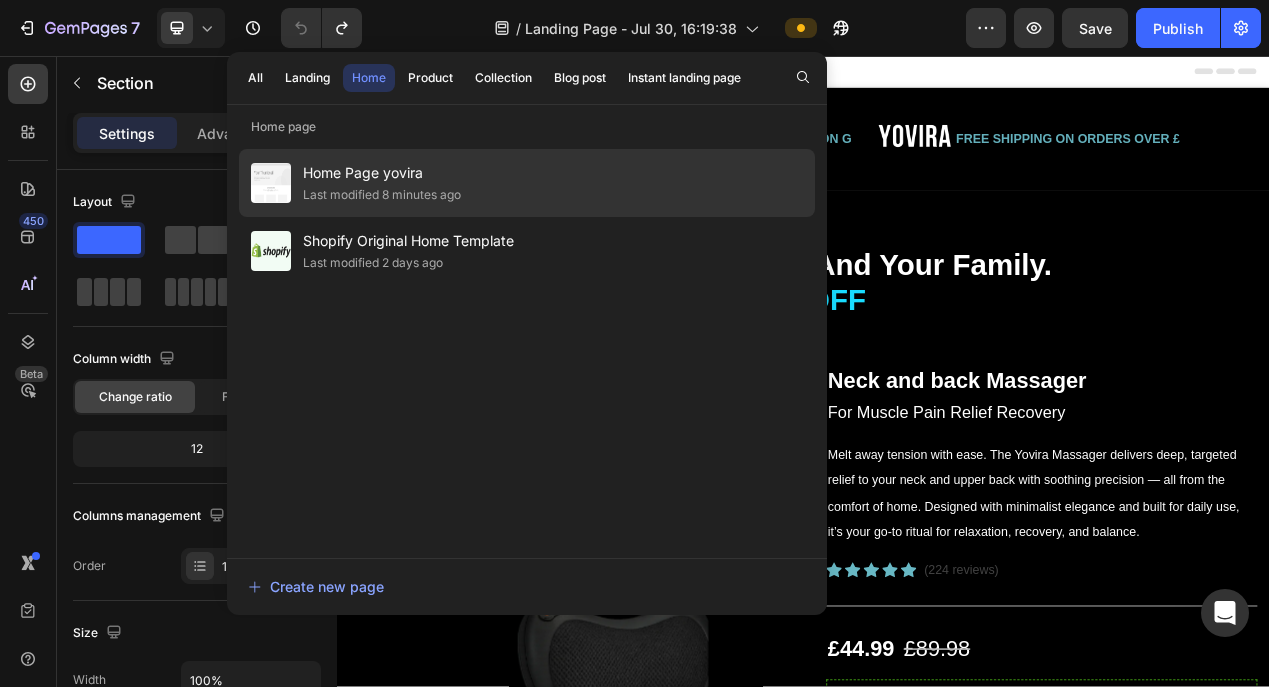 click on "Last modified 8 minutes ago" 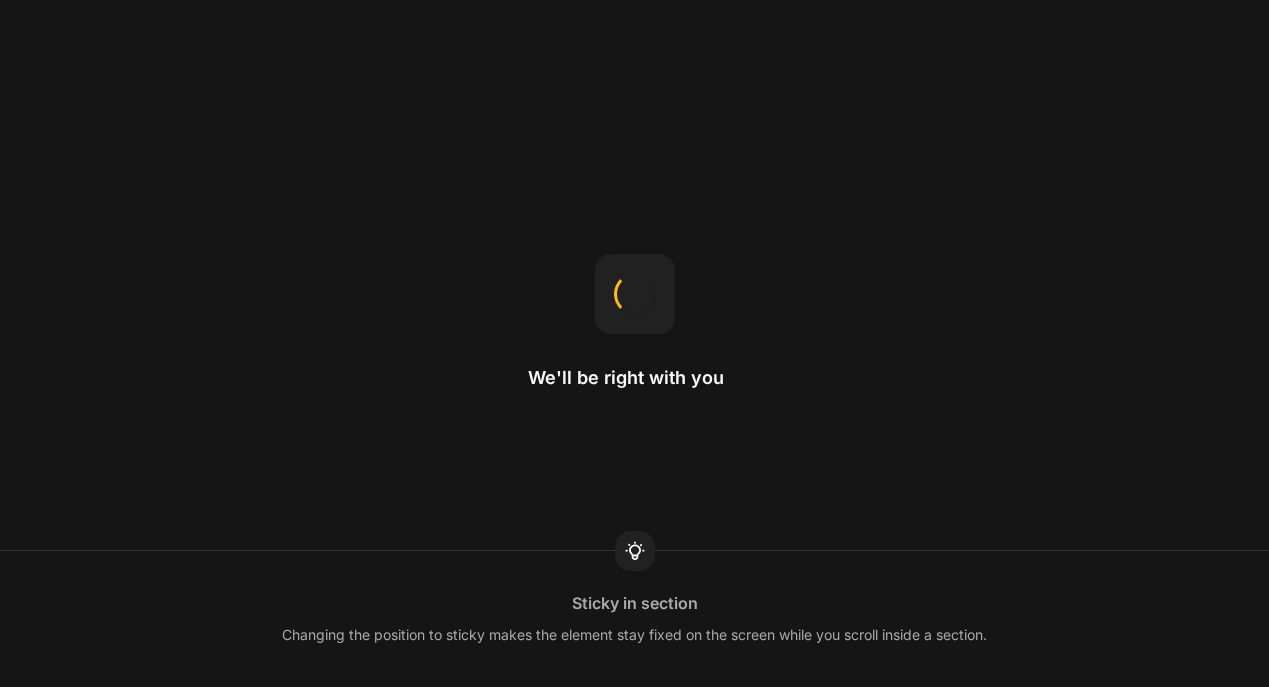 scroll, scrollTop: 0, scrollLeft: 0, axis: both 